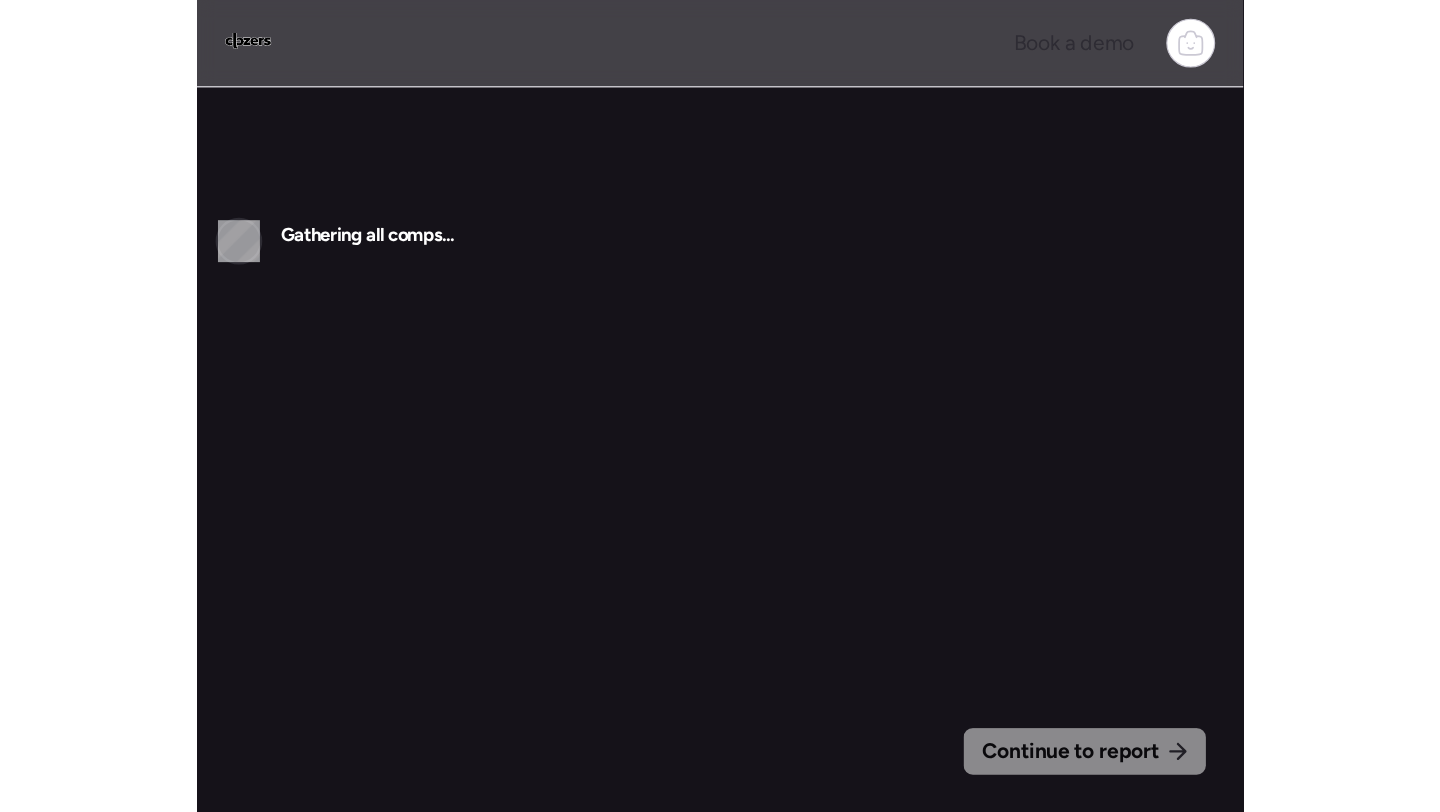 scroll, scrollTop: 0, scrollLeft: 0, axis: both 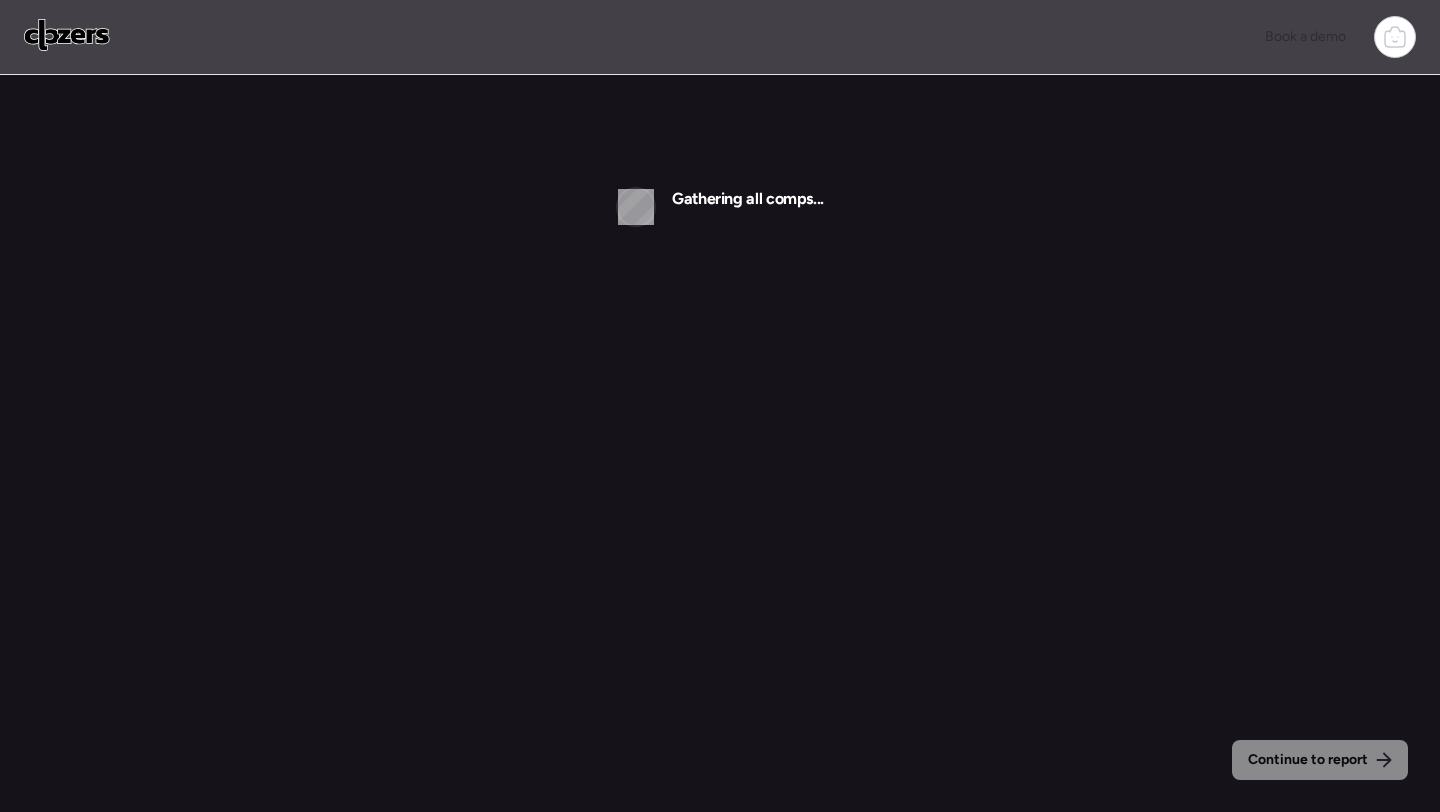 click at bounding box center (67, 35) 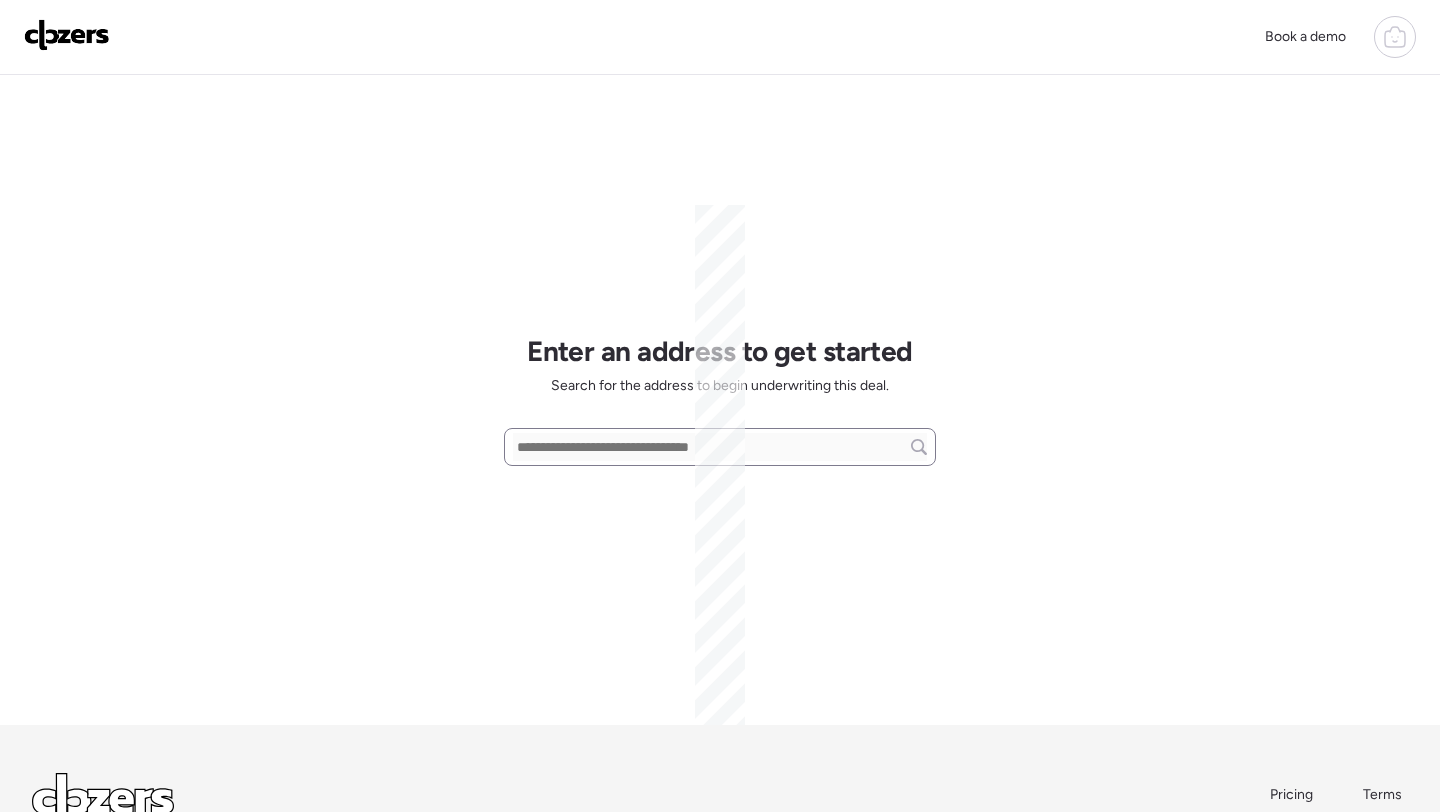 scroll, scrollTop: 0, scrollLeft: 0, axis: both 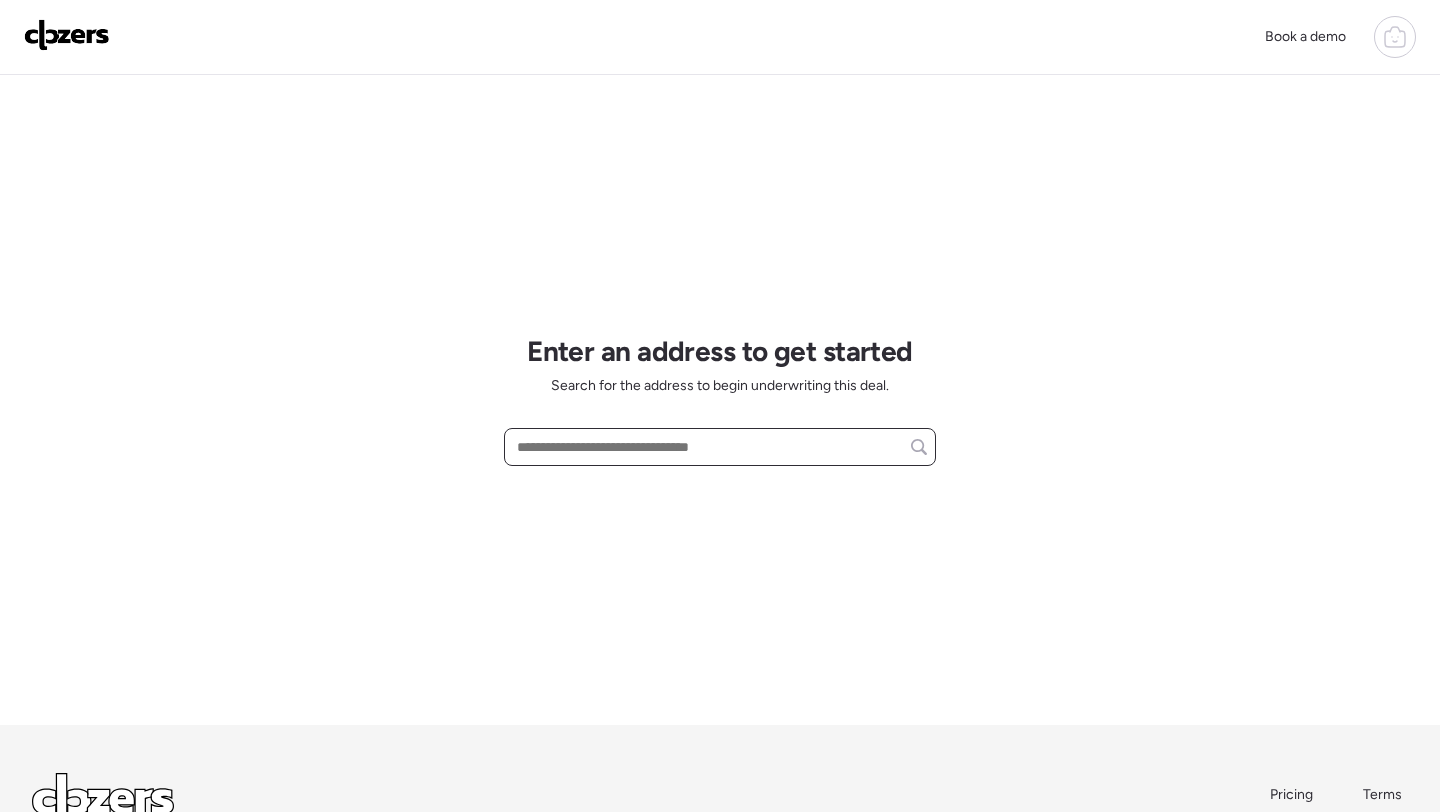 click at bounding box center (720, 447) 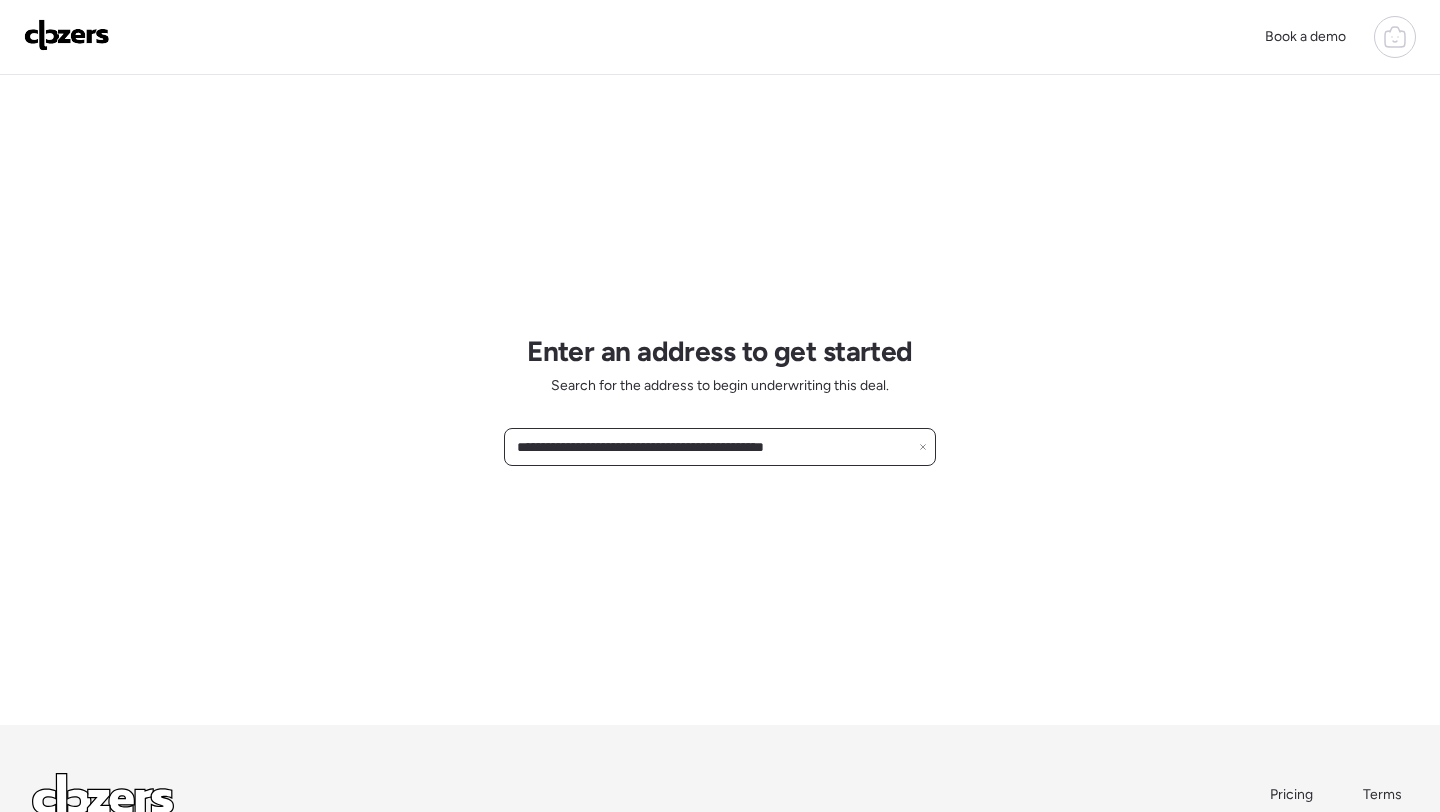 click on "**********" at bounding box center (720, 447) 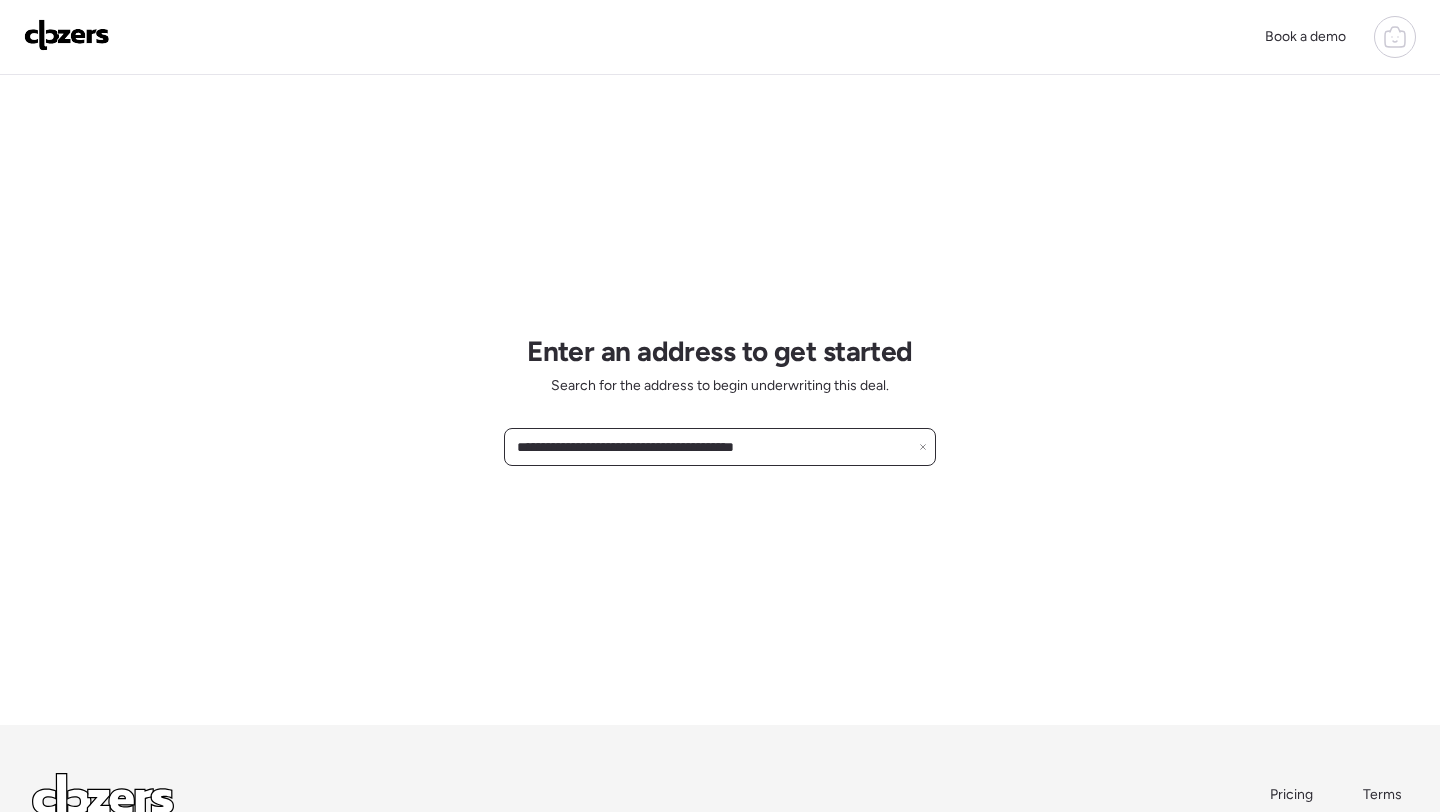 click on "**********" at bounding box center (720, 447) 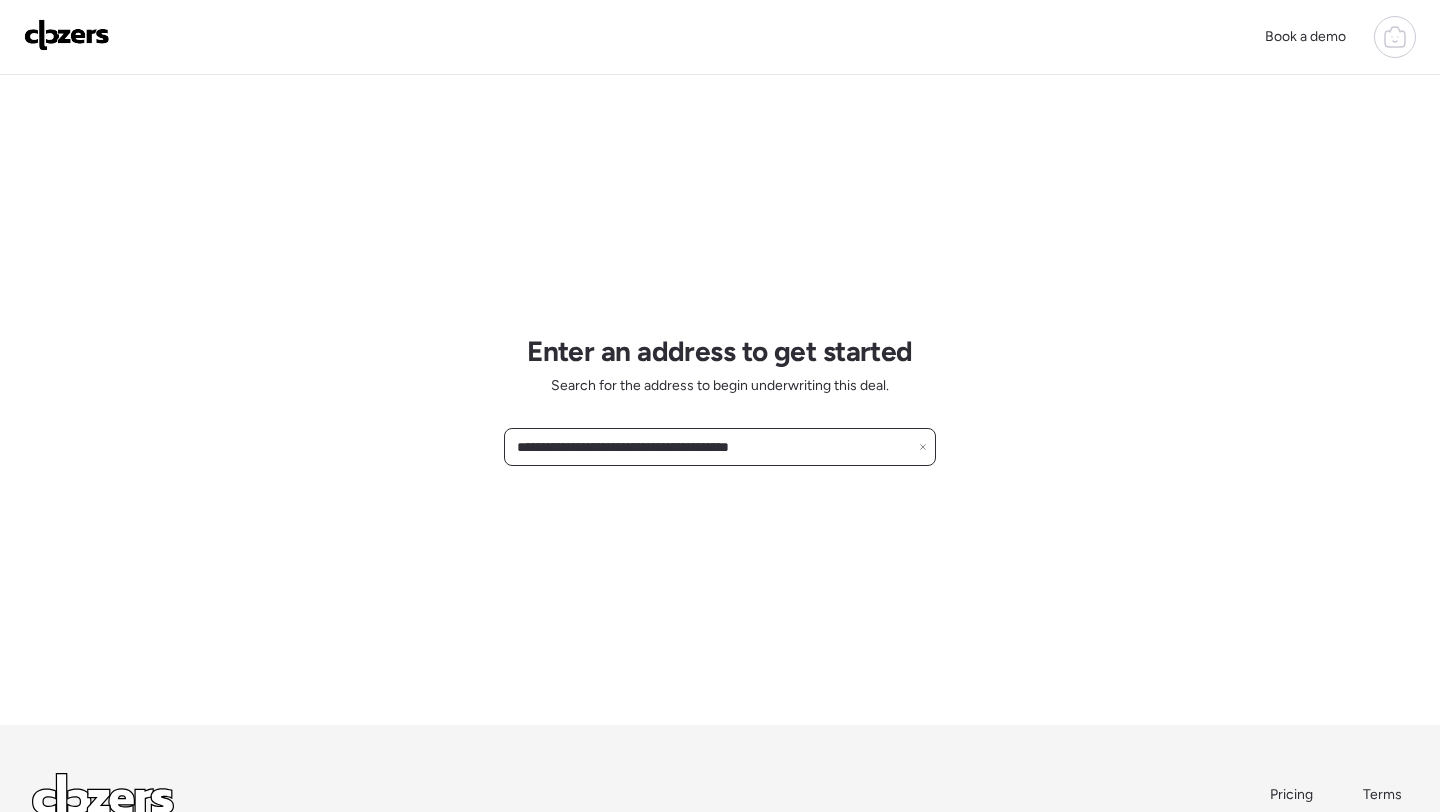 click on "**********" at bounding box center (720, 447) 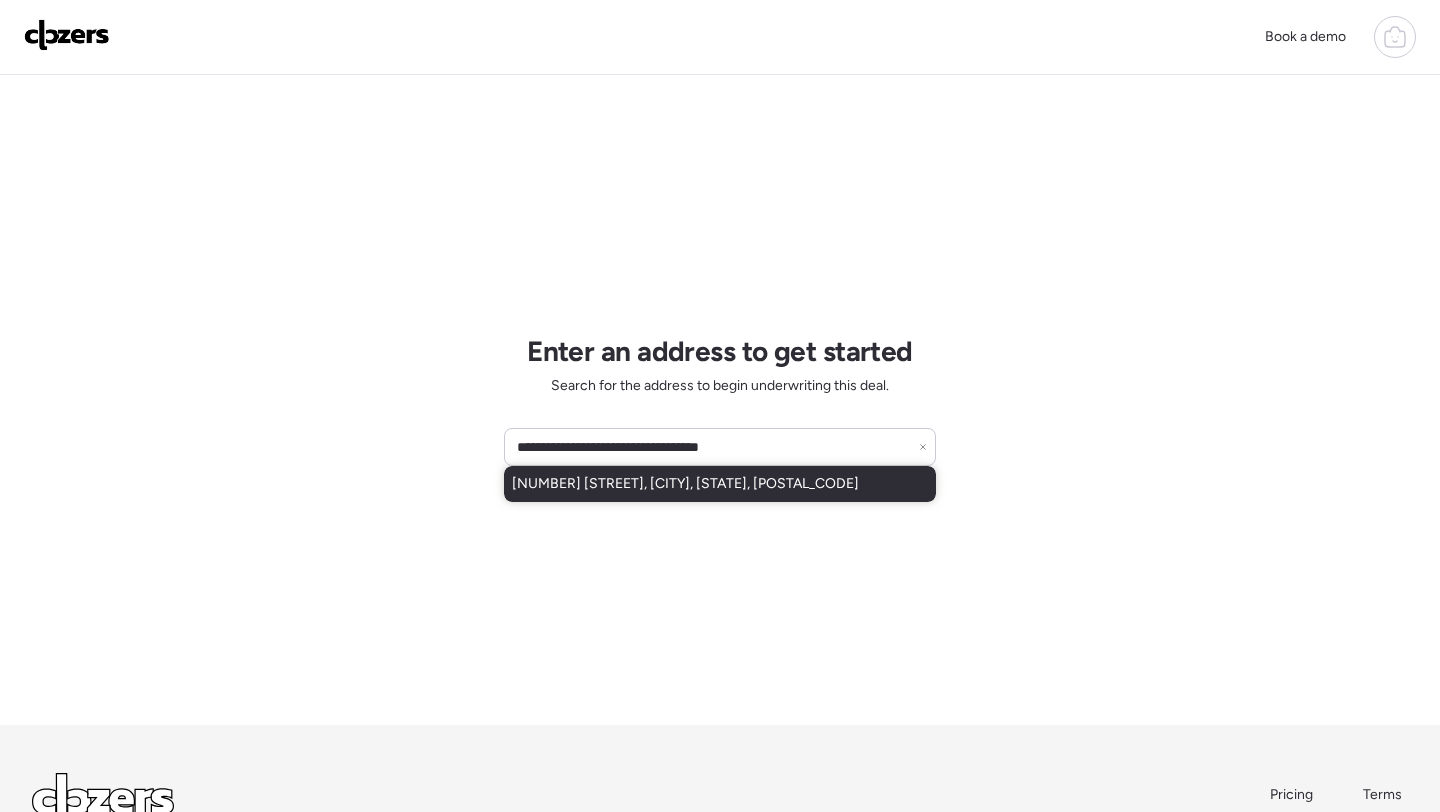 click on "[NUMBER] [STREET], [CITY], [STATE], [POSTAL_CODE]" at bounding box center [685, 484] 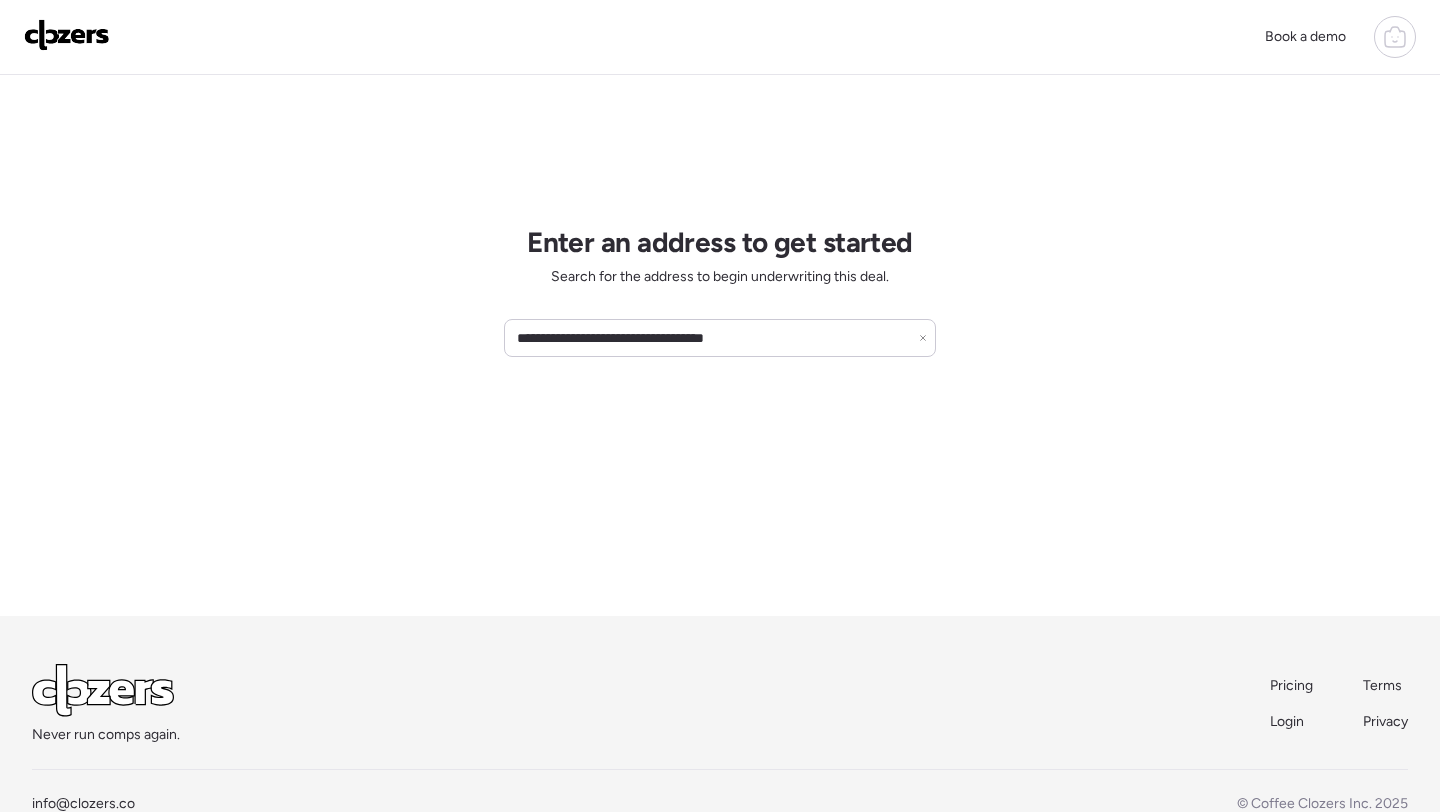 scroll, scrollTop: 108, scrollLeft: 0, axis: vertical 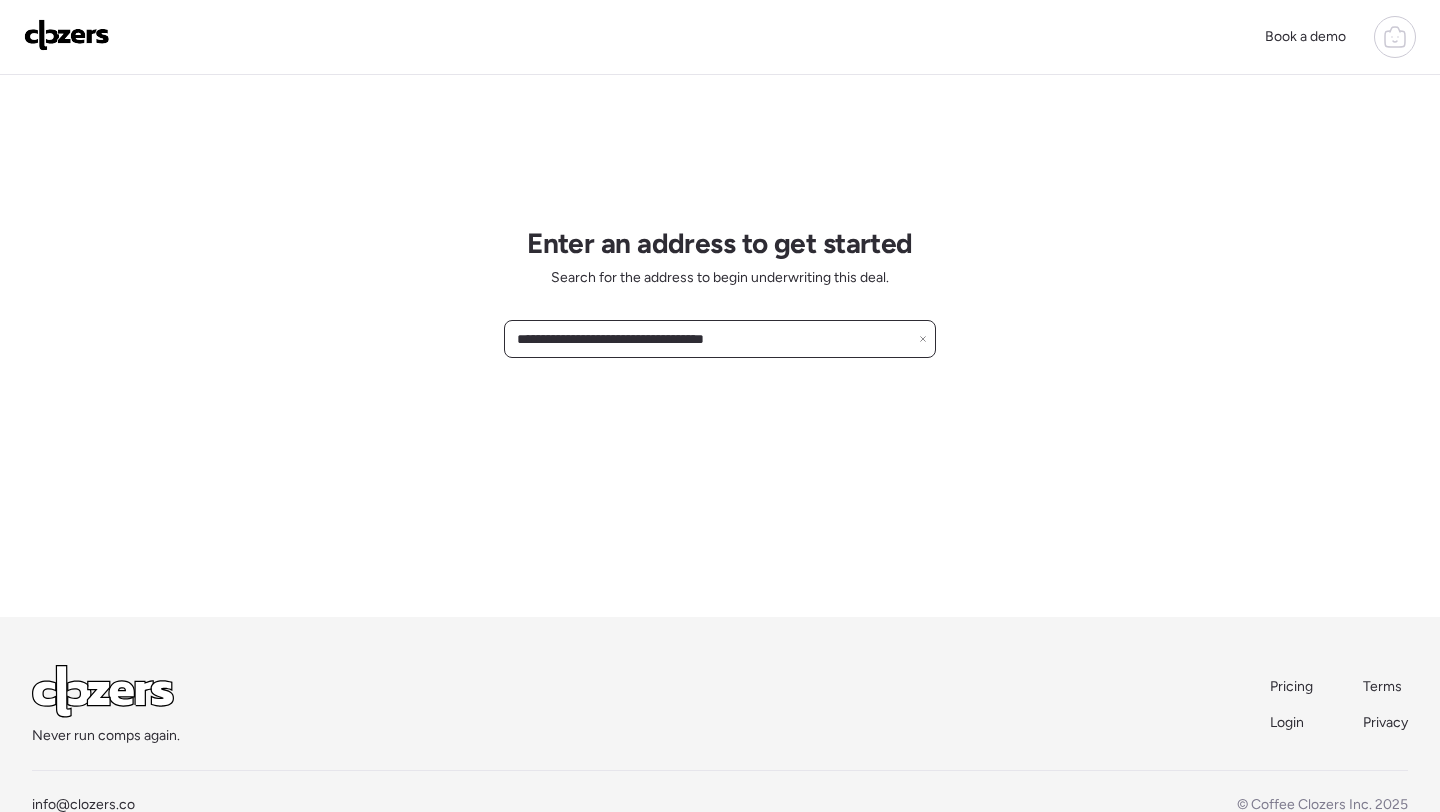 click on "**********" at bounding box center [720, 339] 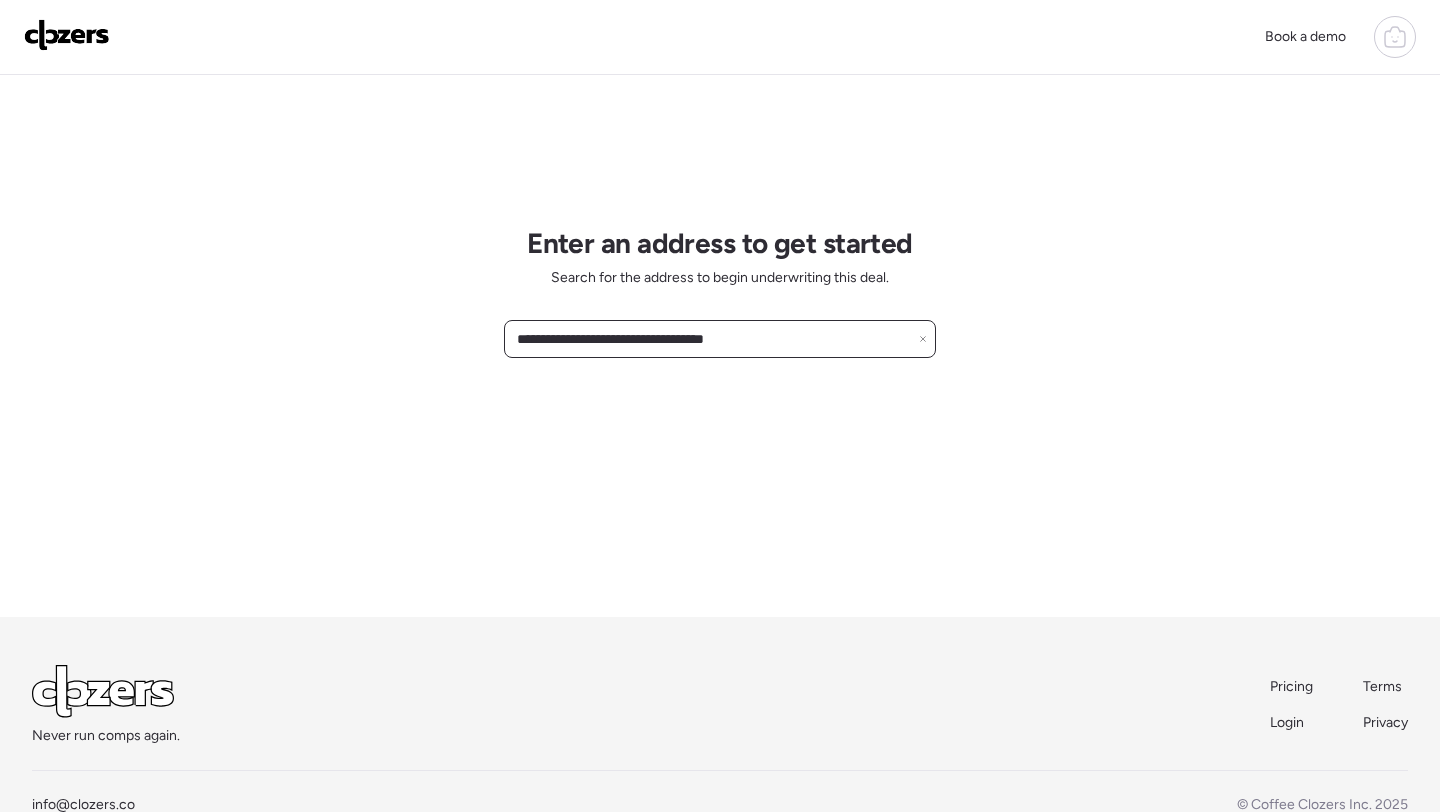 click on "**********" at bounding box center (720, 339) 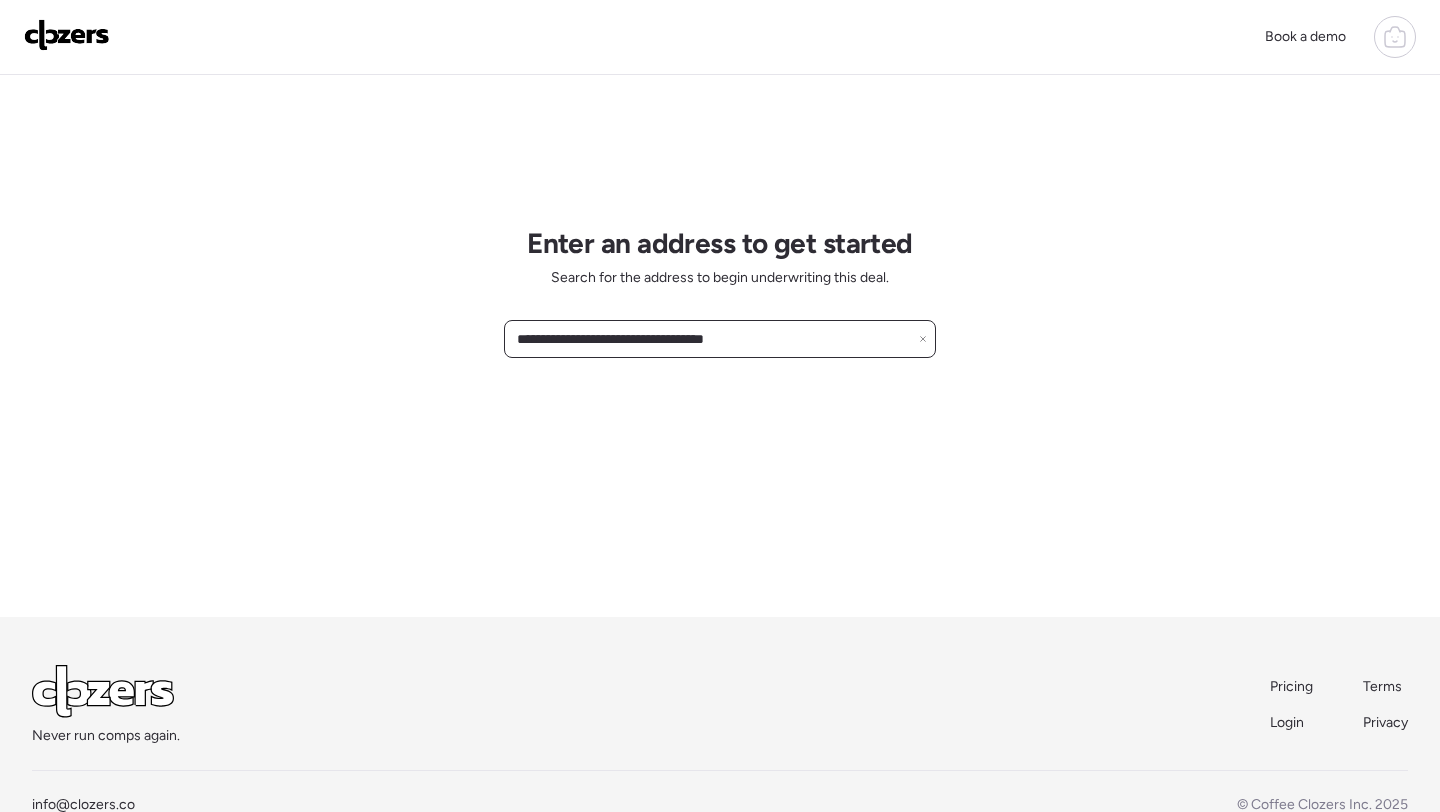click on "**********" at bounding box center (720, 339) 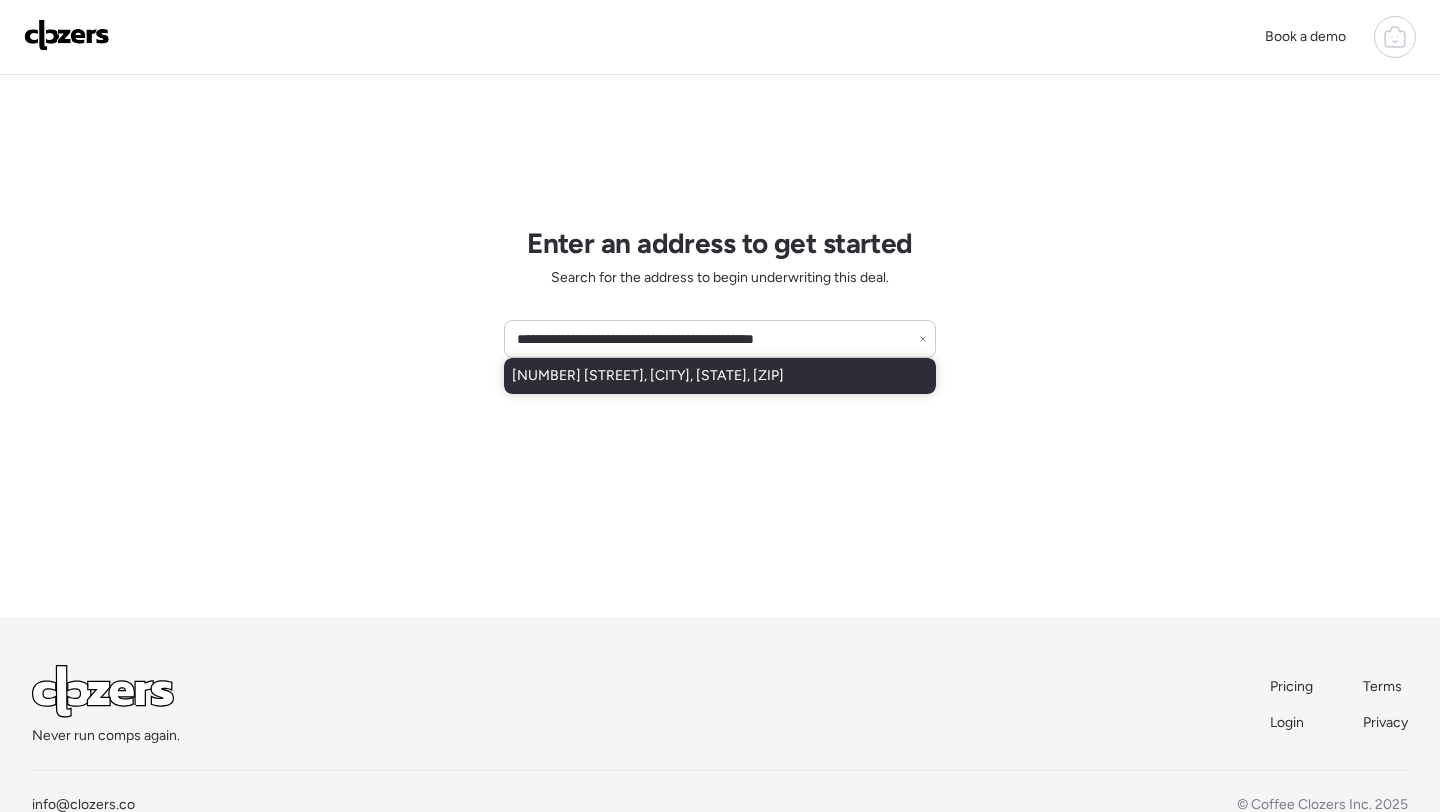 click on "940 N Villa Nueva Dr, Litchfield Park, AZ, 85340" at bounding box center (648, 376) 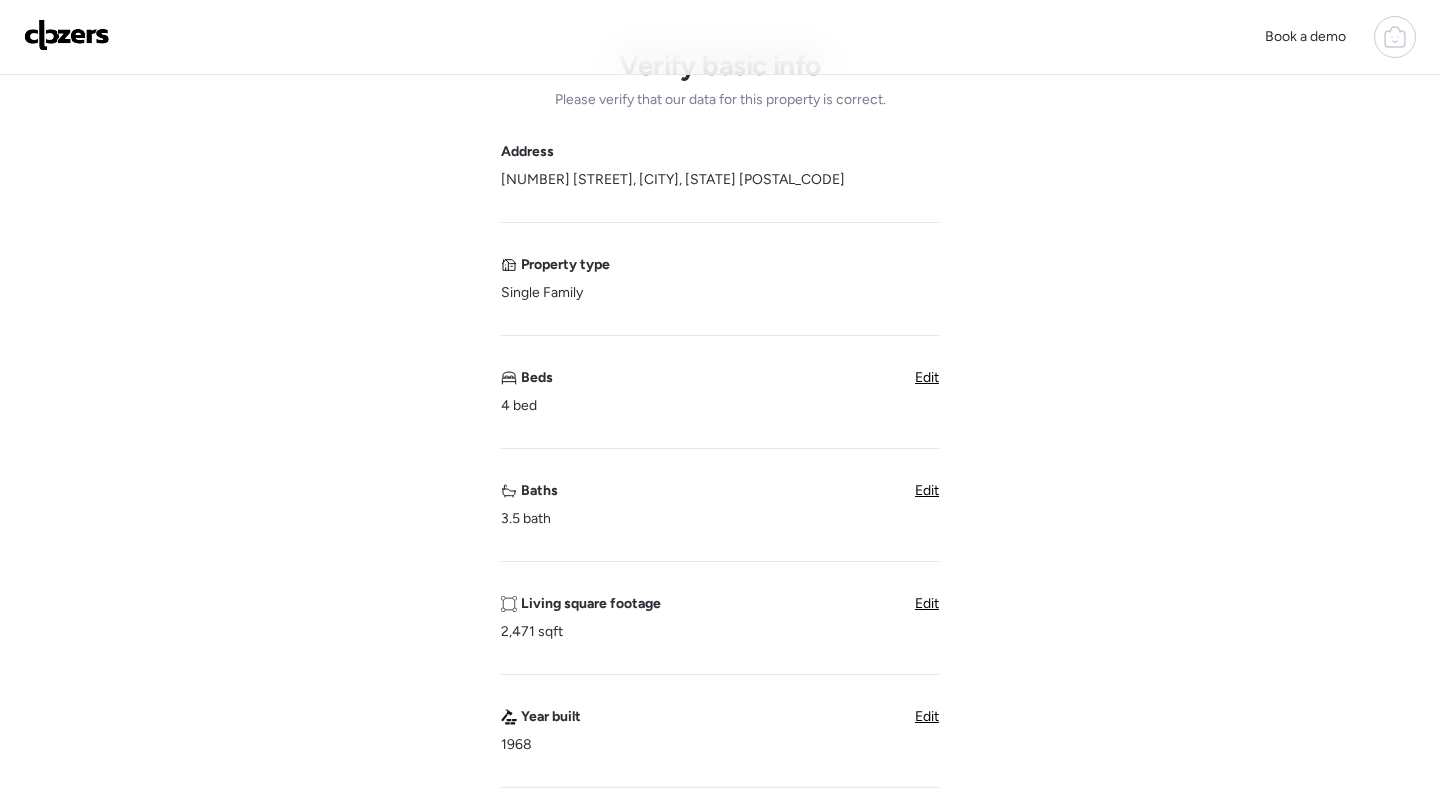 scroll, scrollTop: 107, scrollLeft: 0, axis: vertical 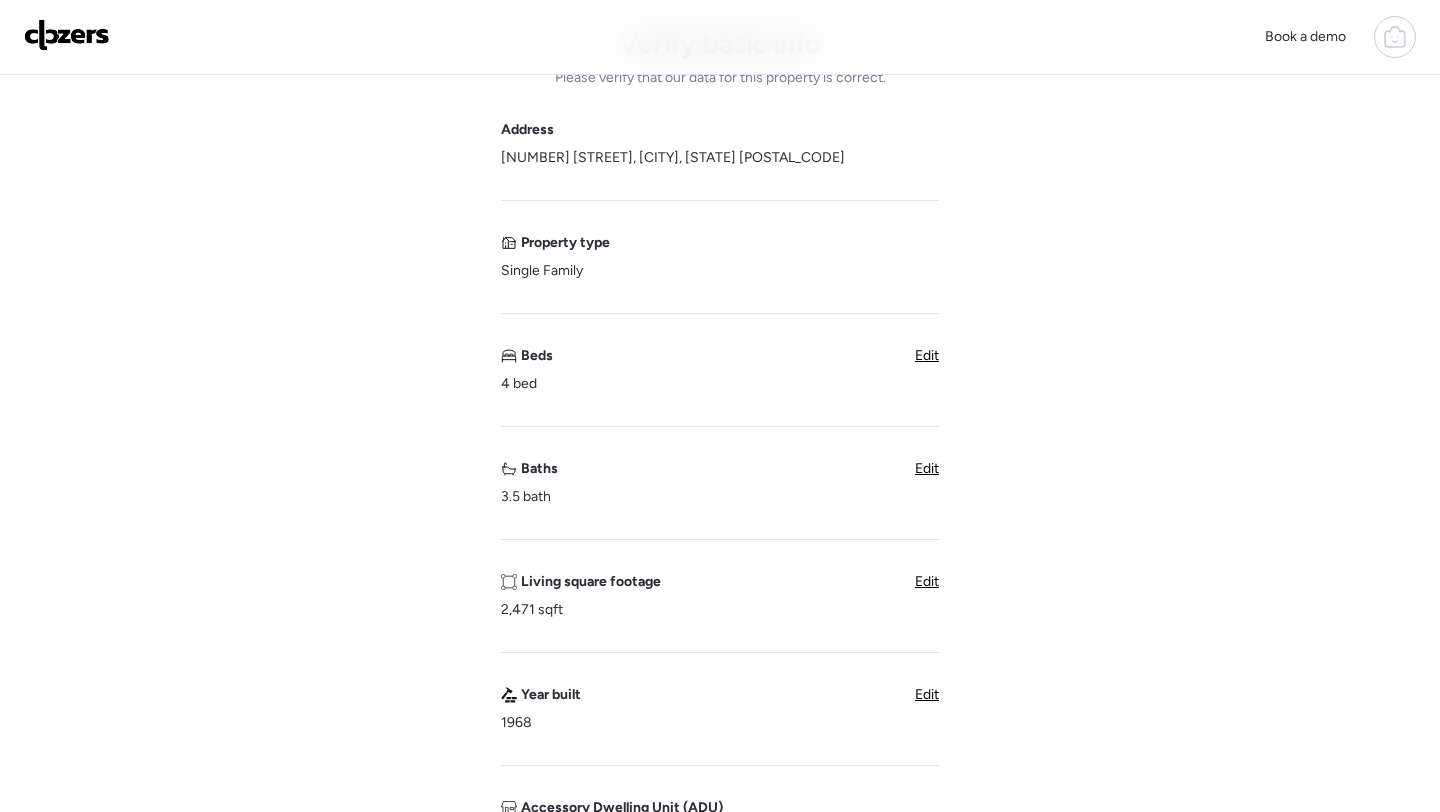 click on "Edit" at bounding box center [927, 468] 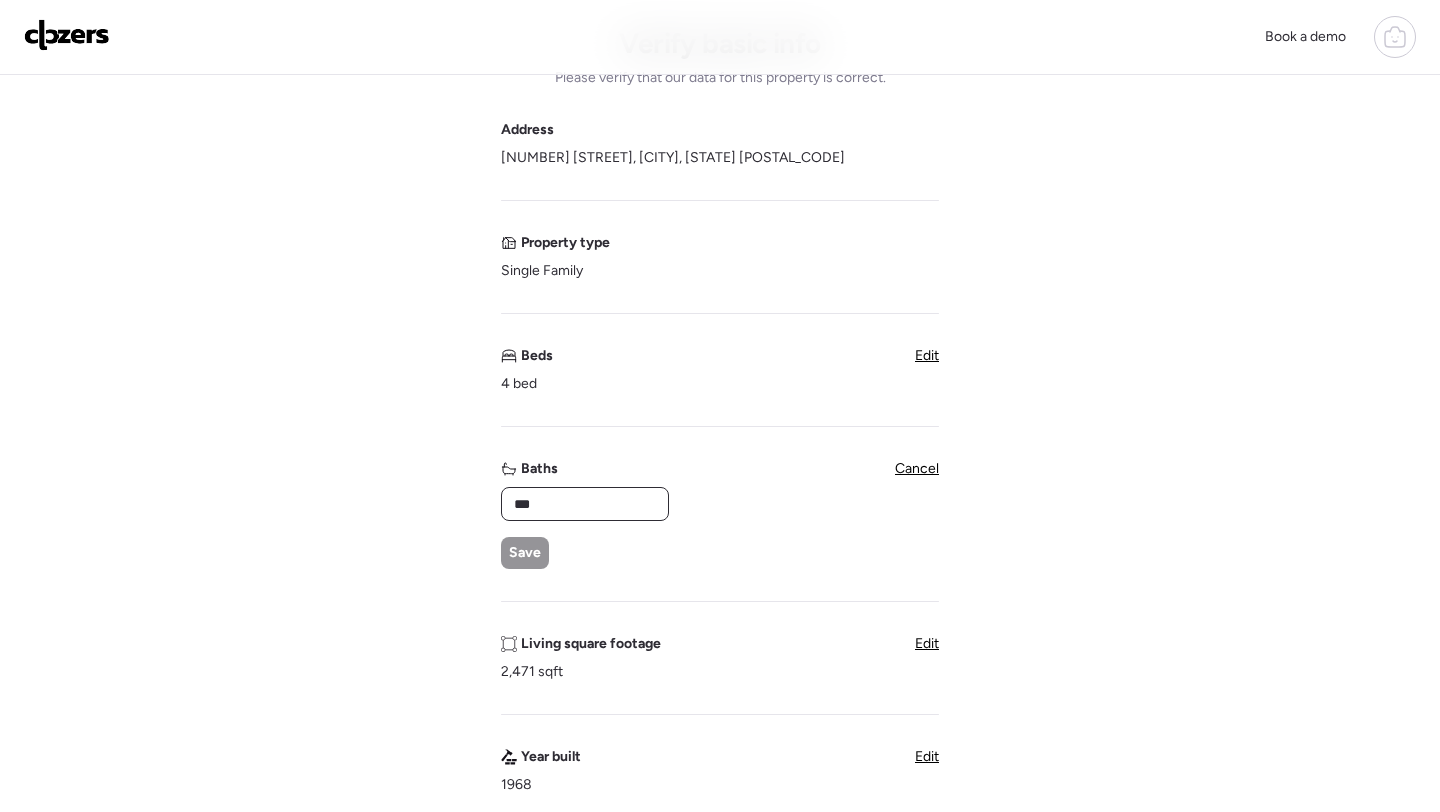 click on "***" at bounding box center [585, 504] 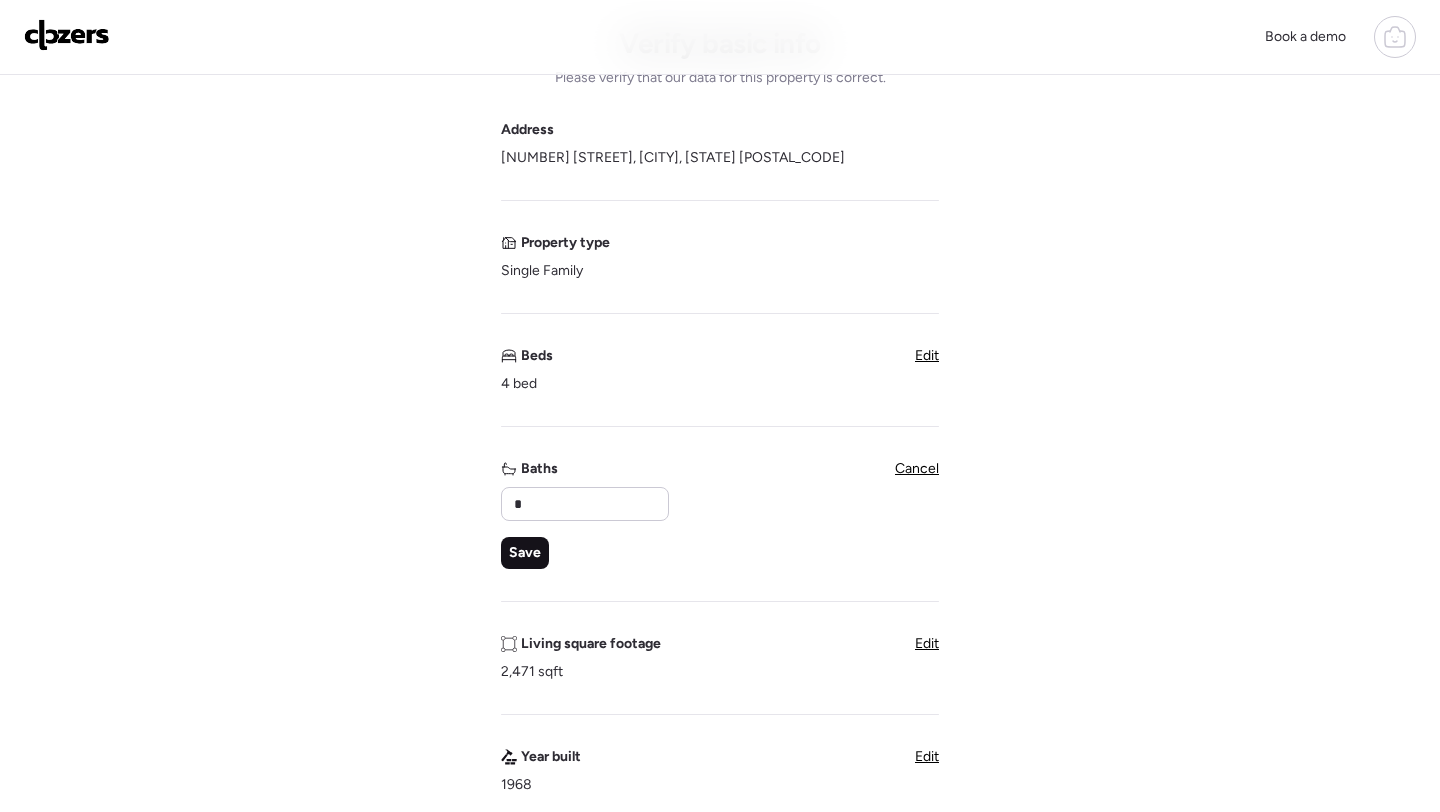 click on "Save" at bounding box center (525, 553) 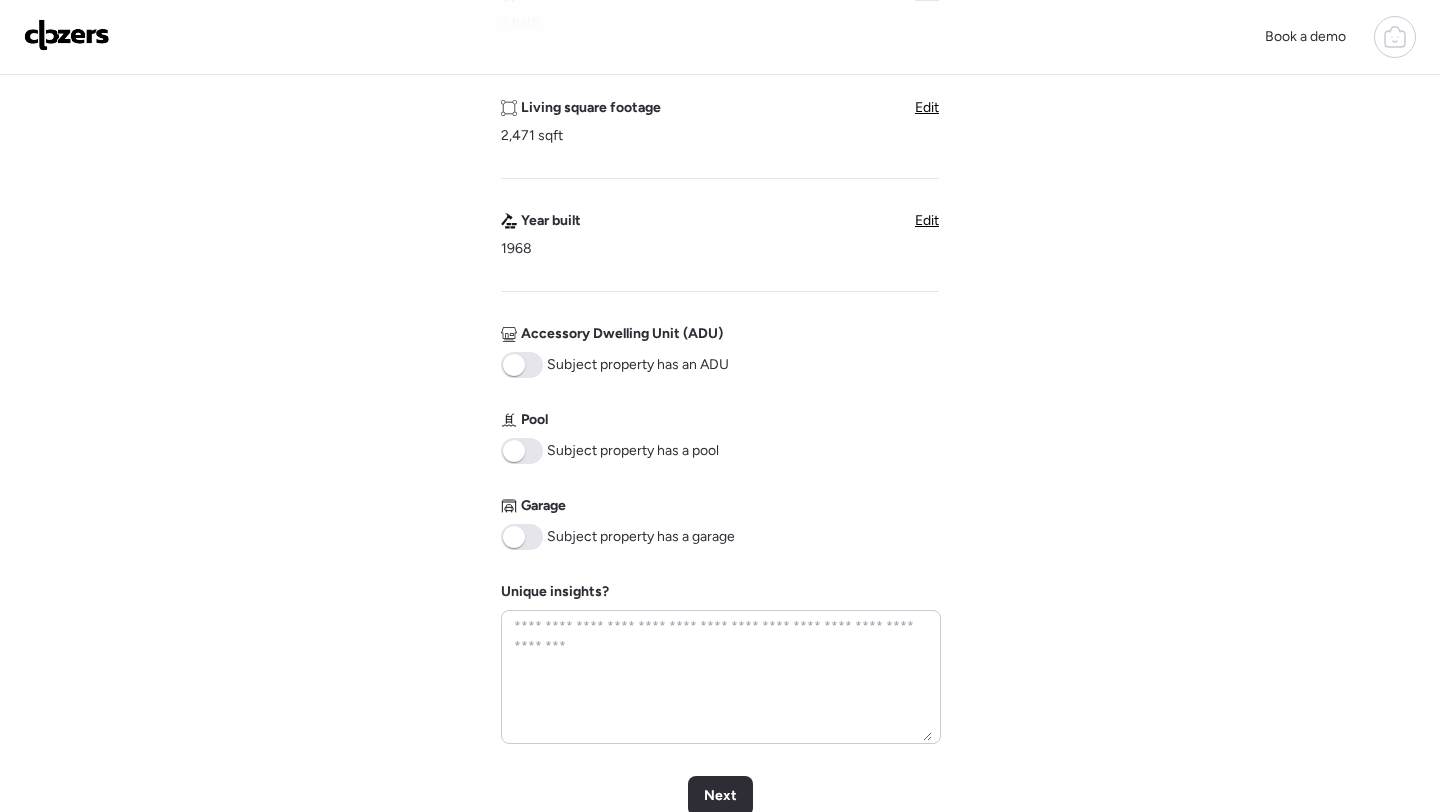 scroll, scrollTop: 820, scrollLeft: 0, axis: vertical 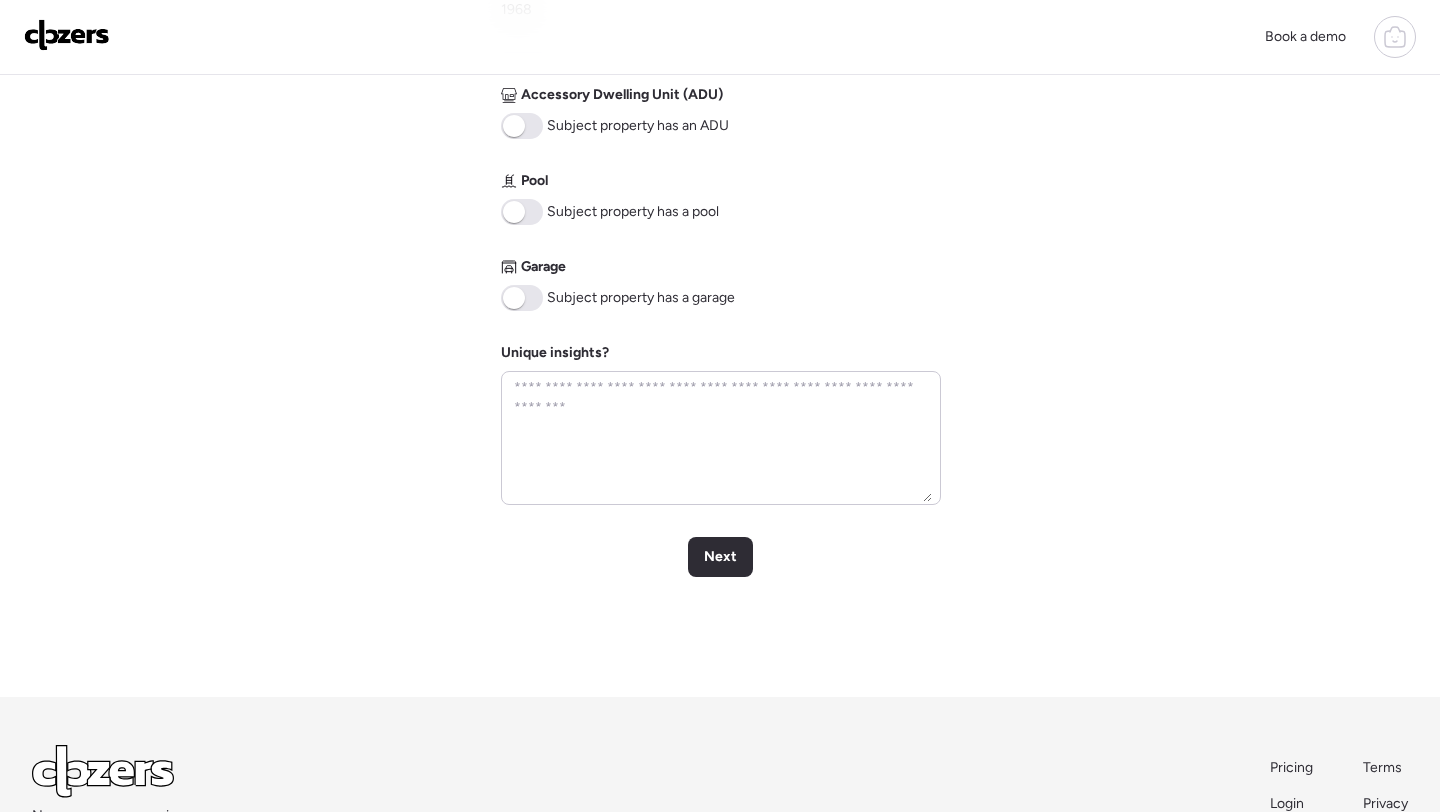 click at bounding box center (522, 212) 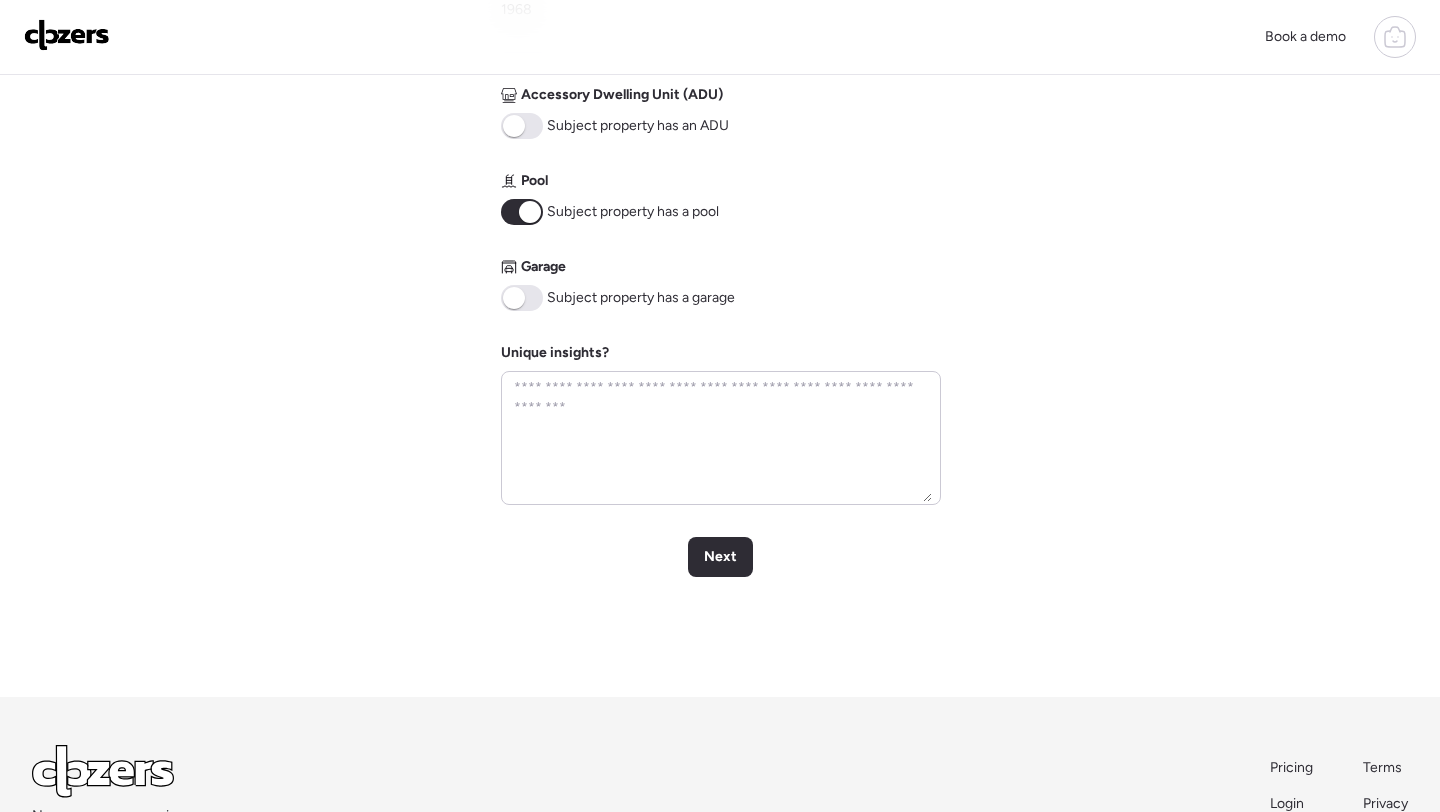 click at bounding box center [514, 298] 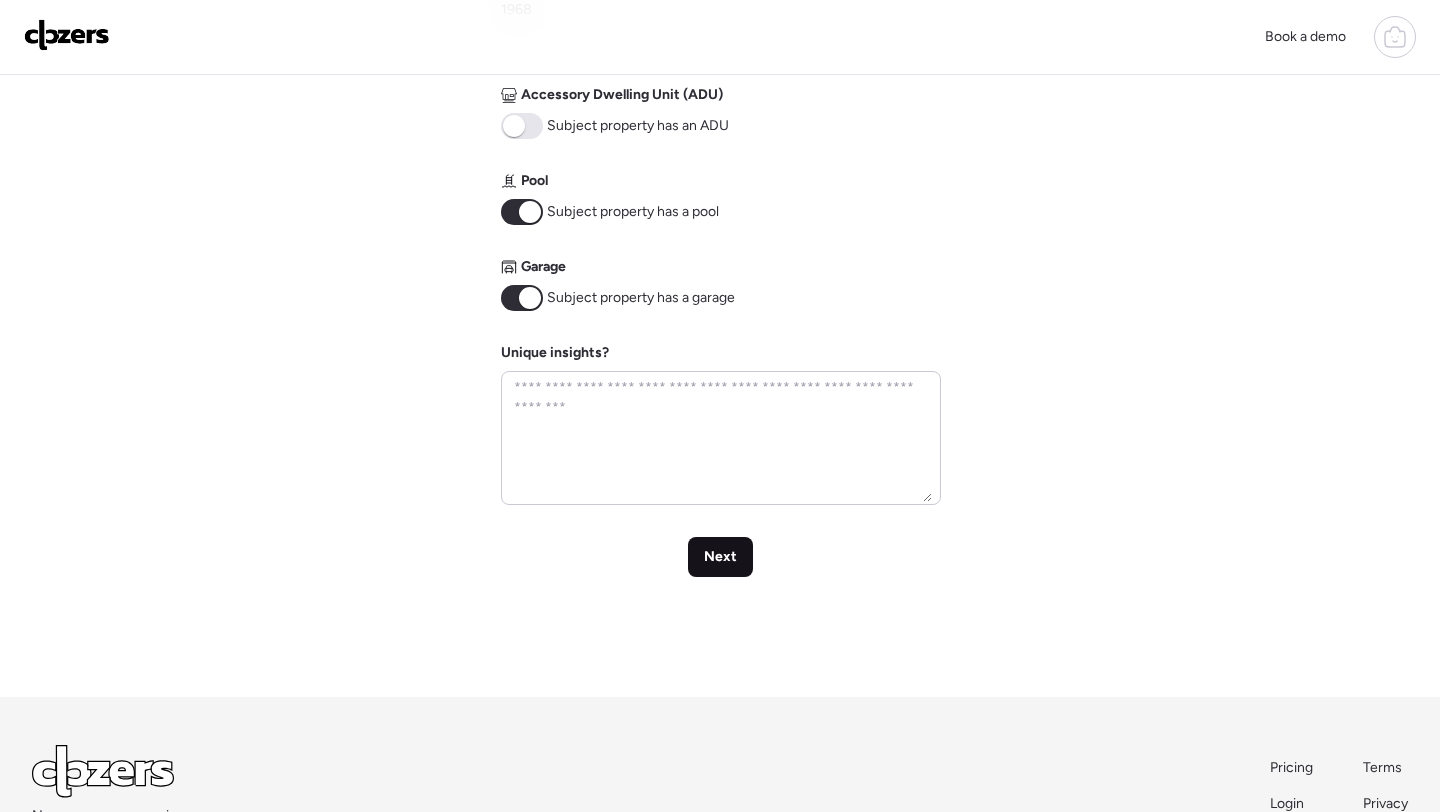 click on "Next" at bounding box center [720, 557] 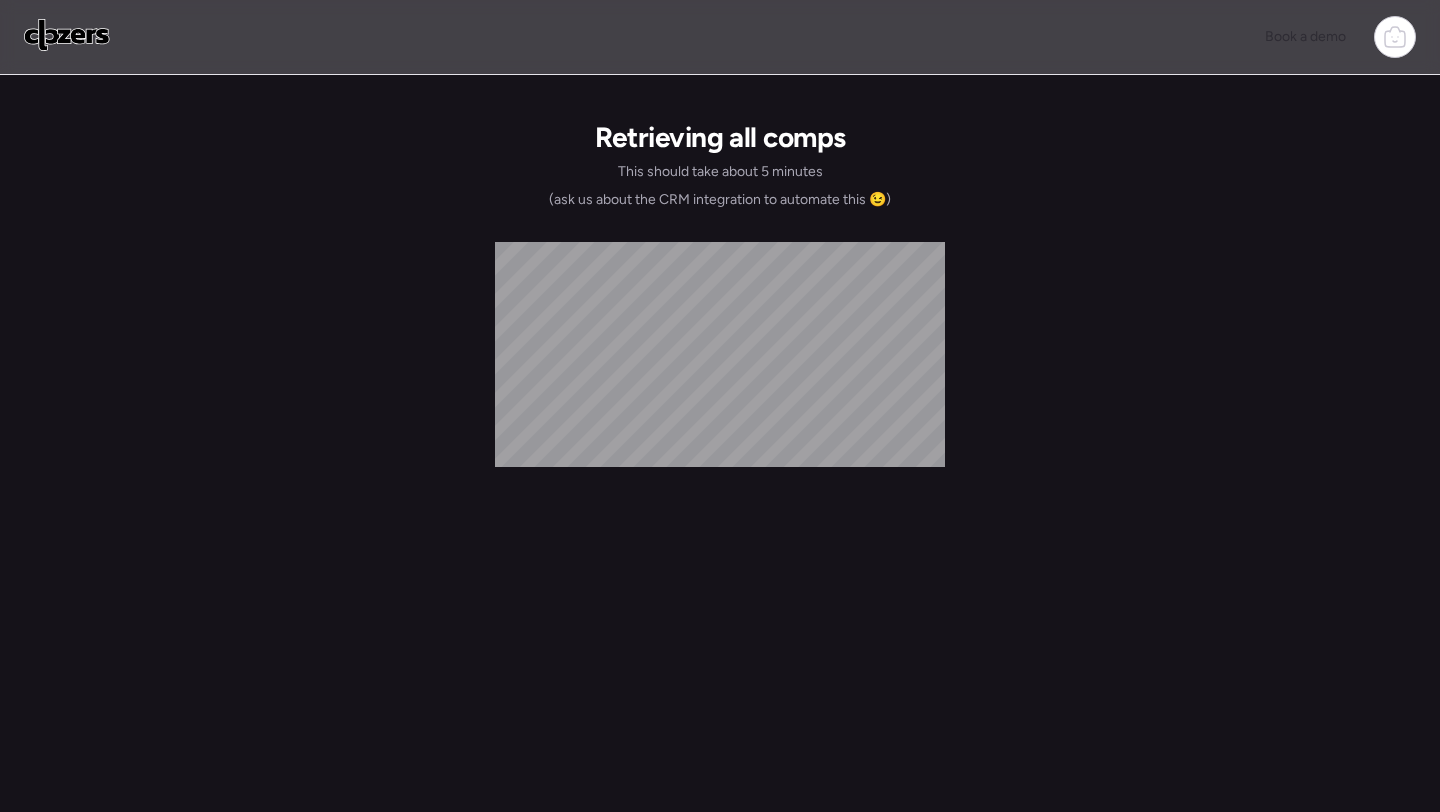 scroll, scrollTop: 0, scrollLeft: 0, axis: both 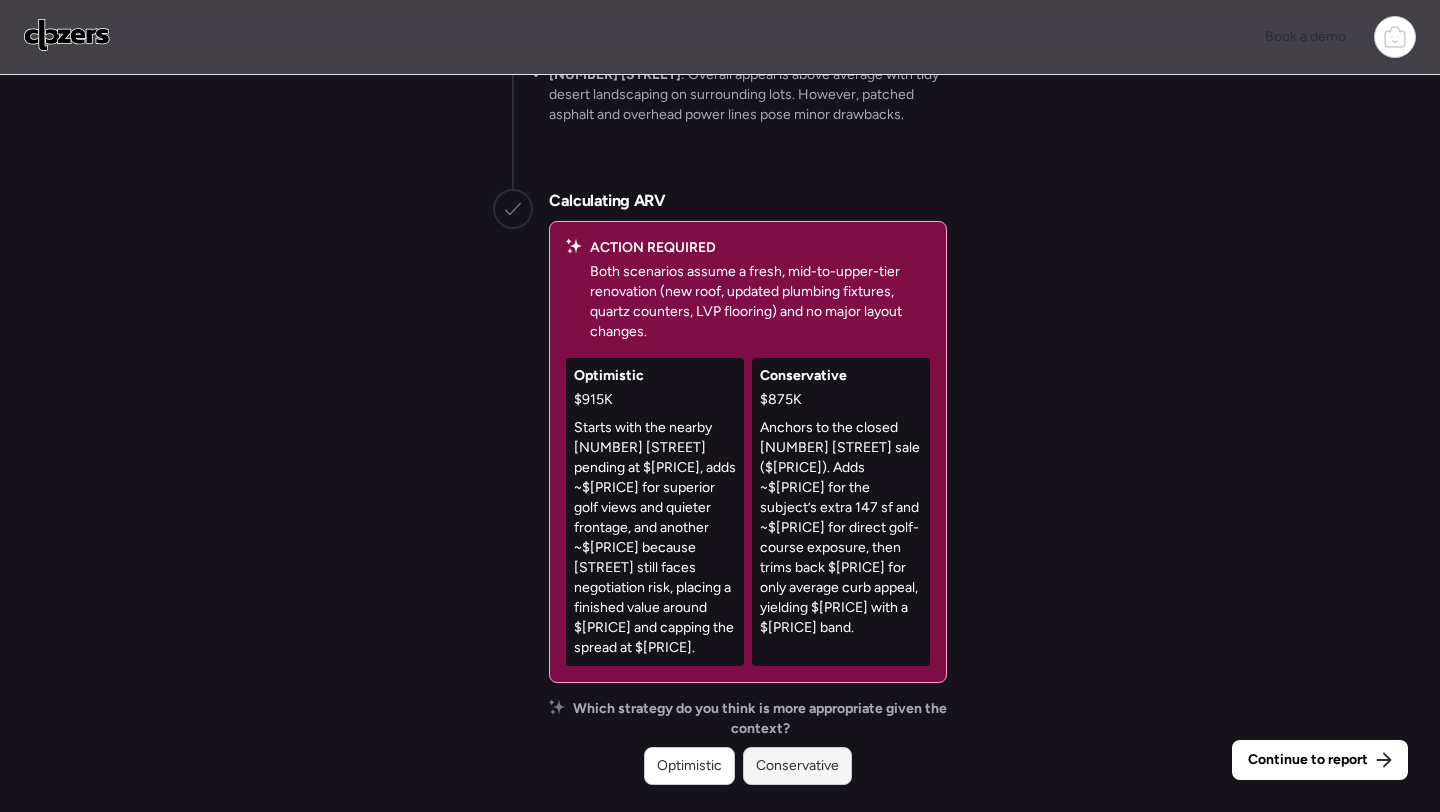click on "Conservative" at bounding box center (797, 766) 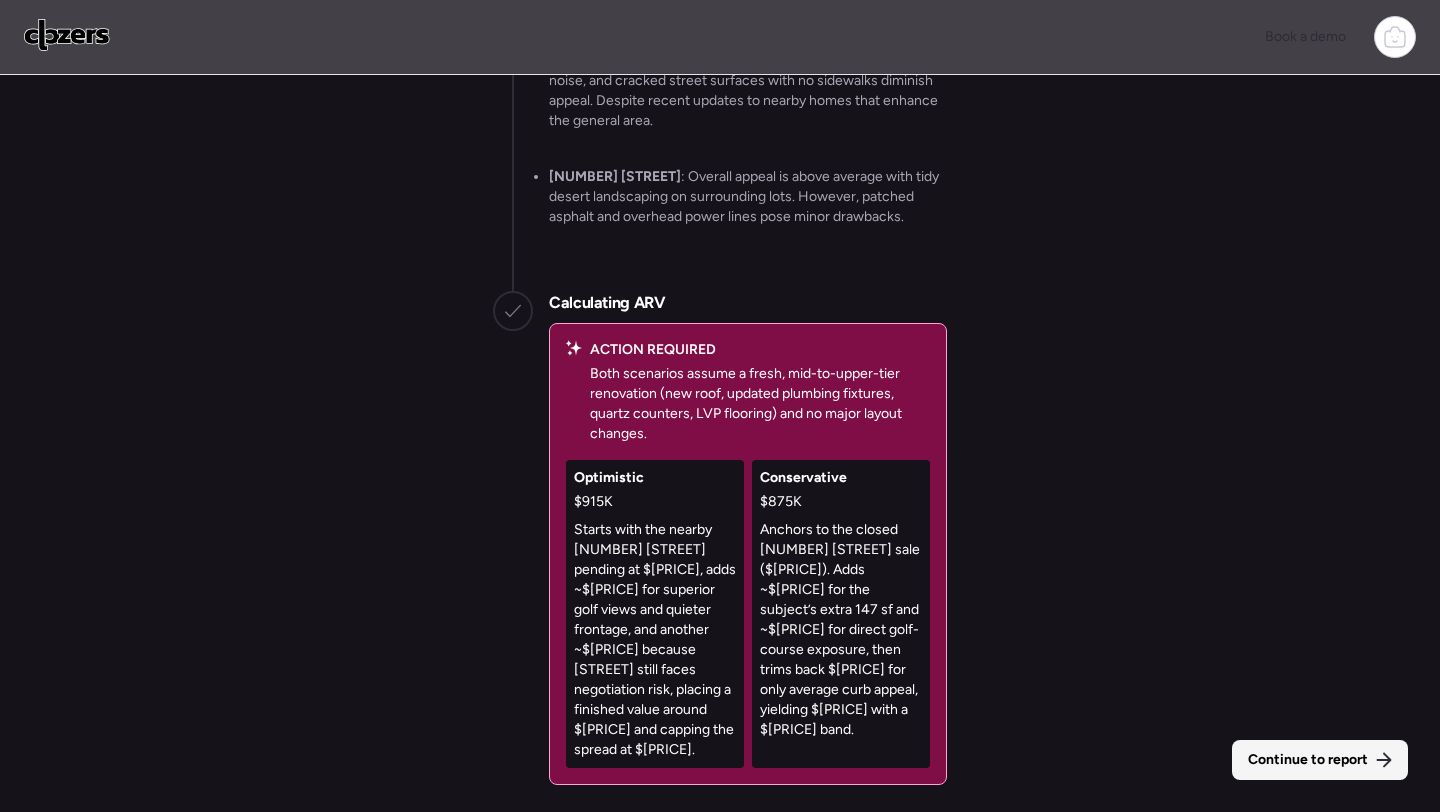 click on "Continue to report" at bounding box center (1320, 760) 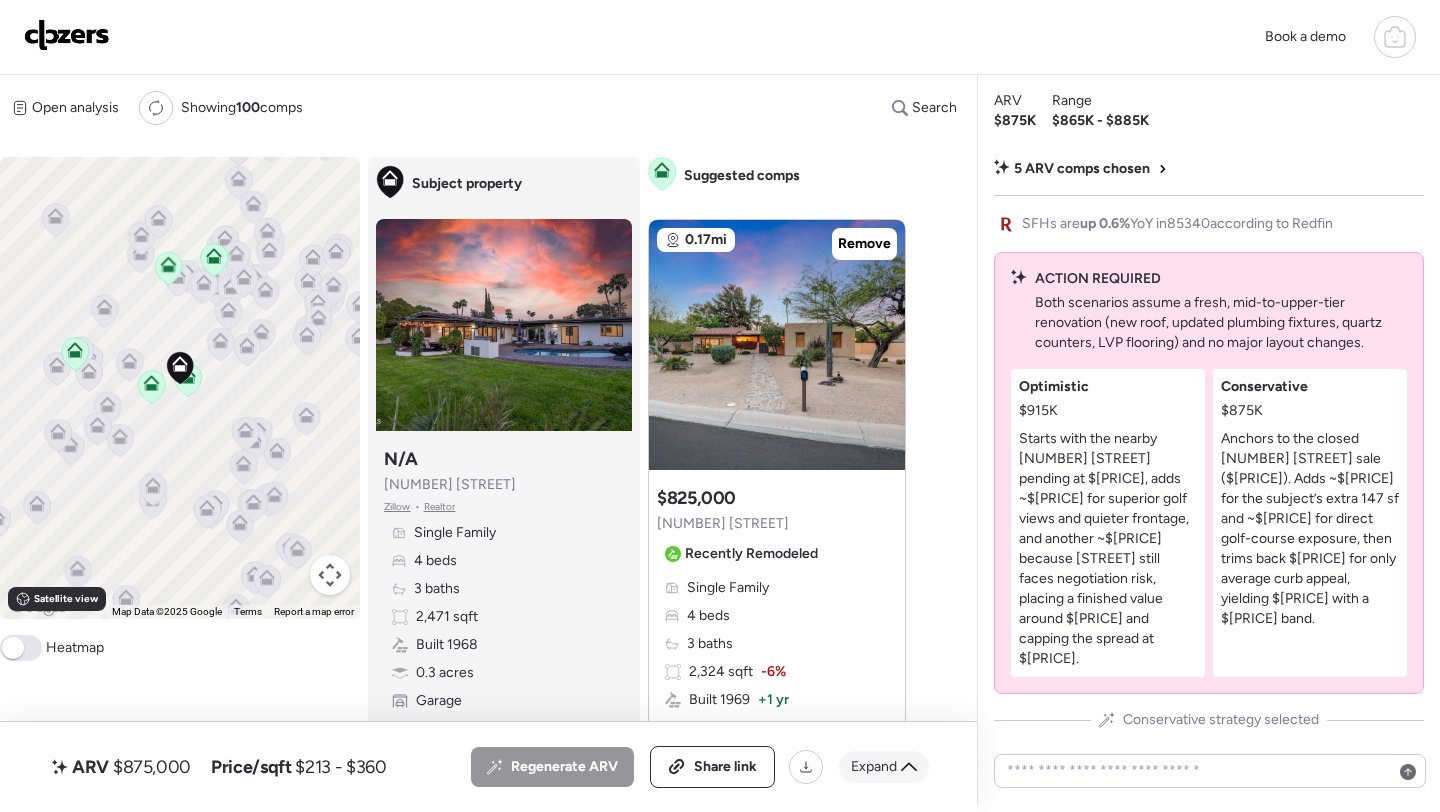 click on "Expand" at bounding box center [884, 767] 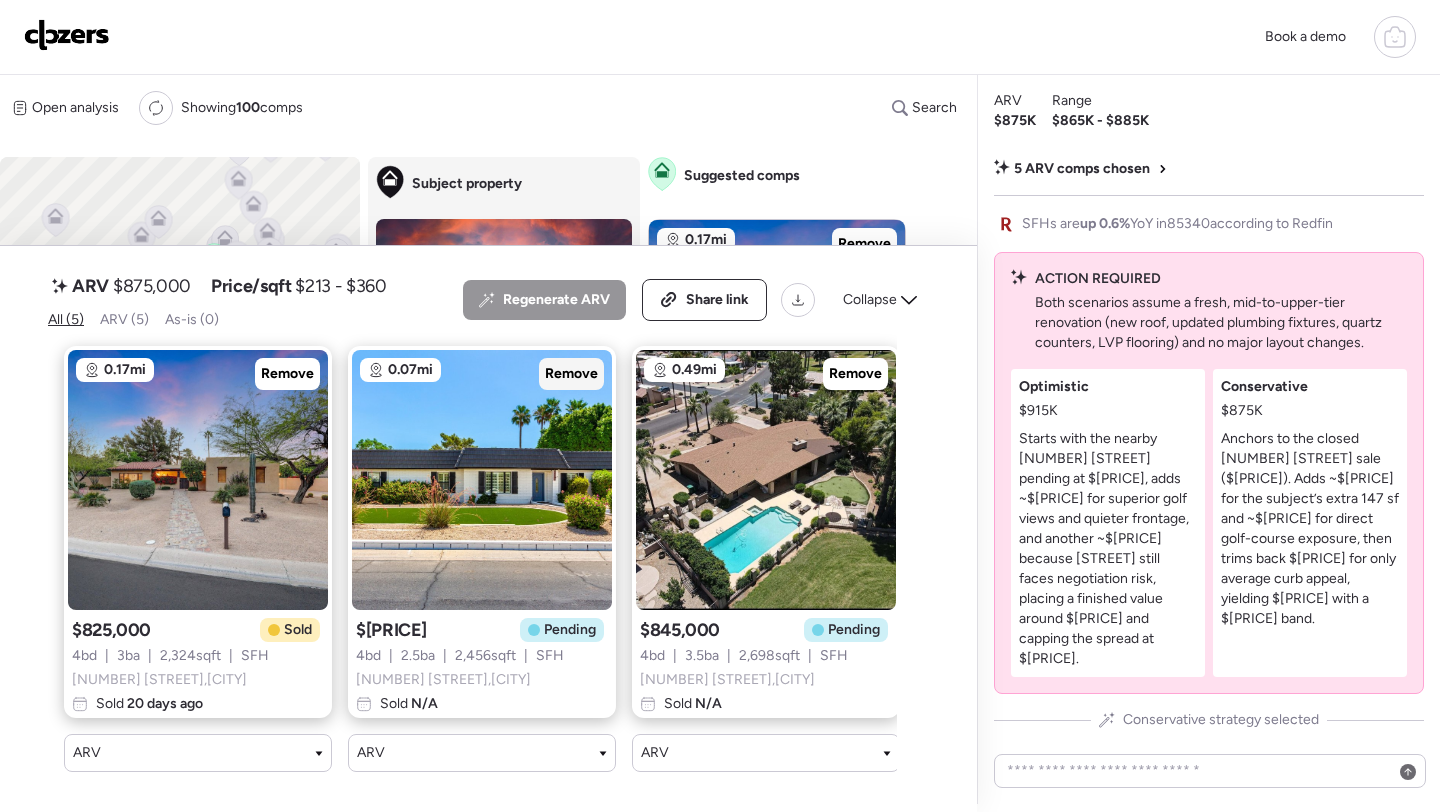 click on "Remove" at bounding box center (571, 374) 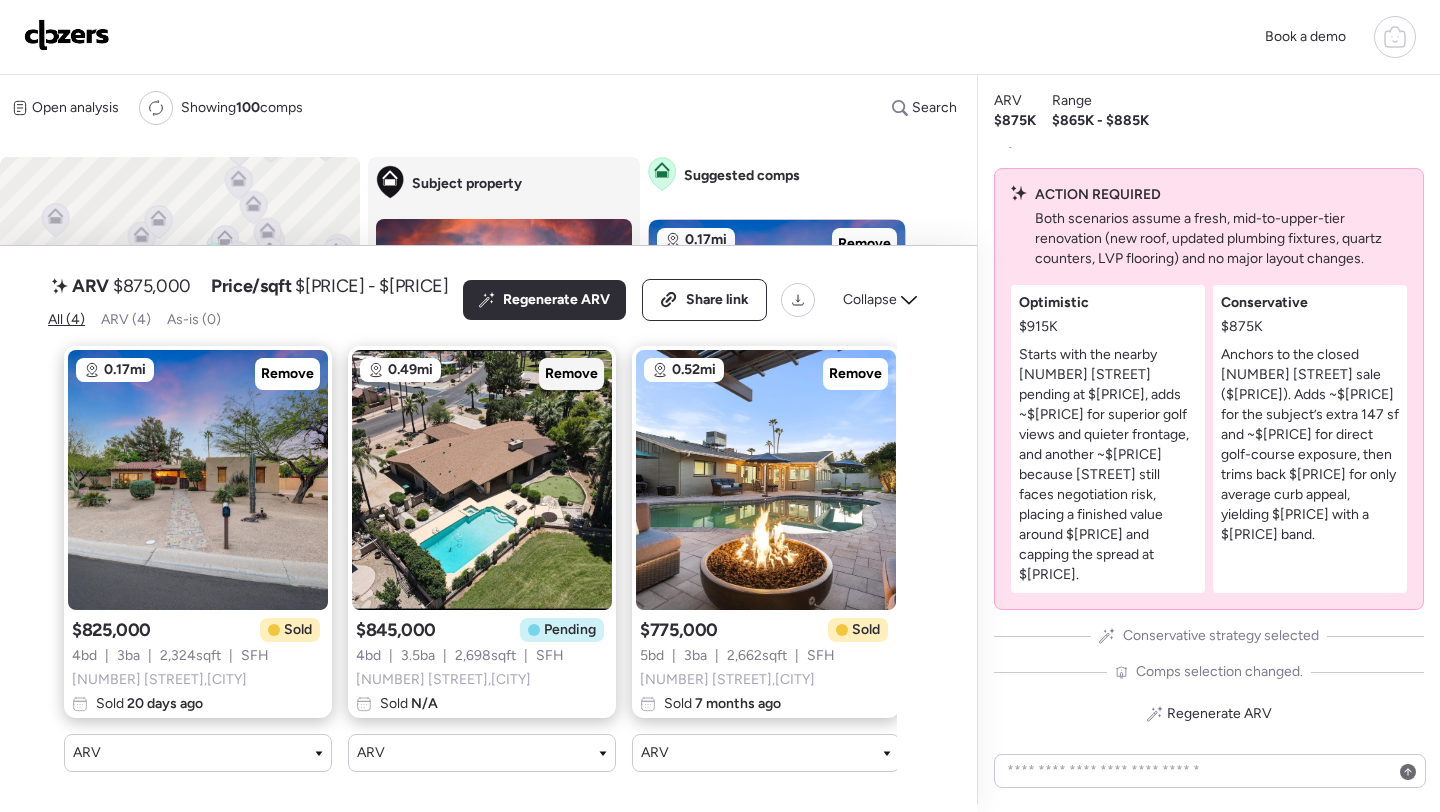 click on "Remove" at bounding box center [571, 374] 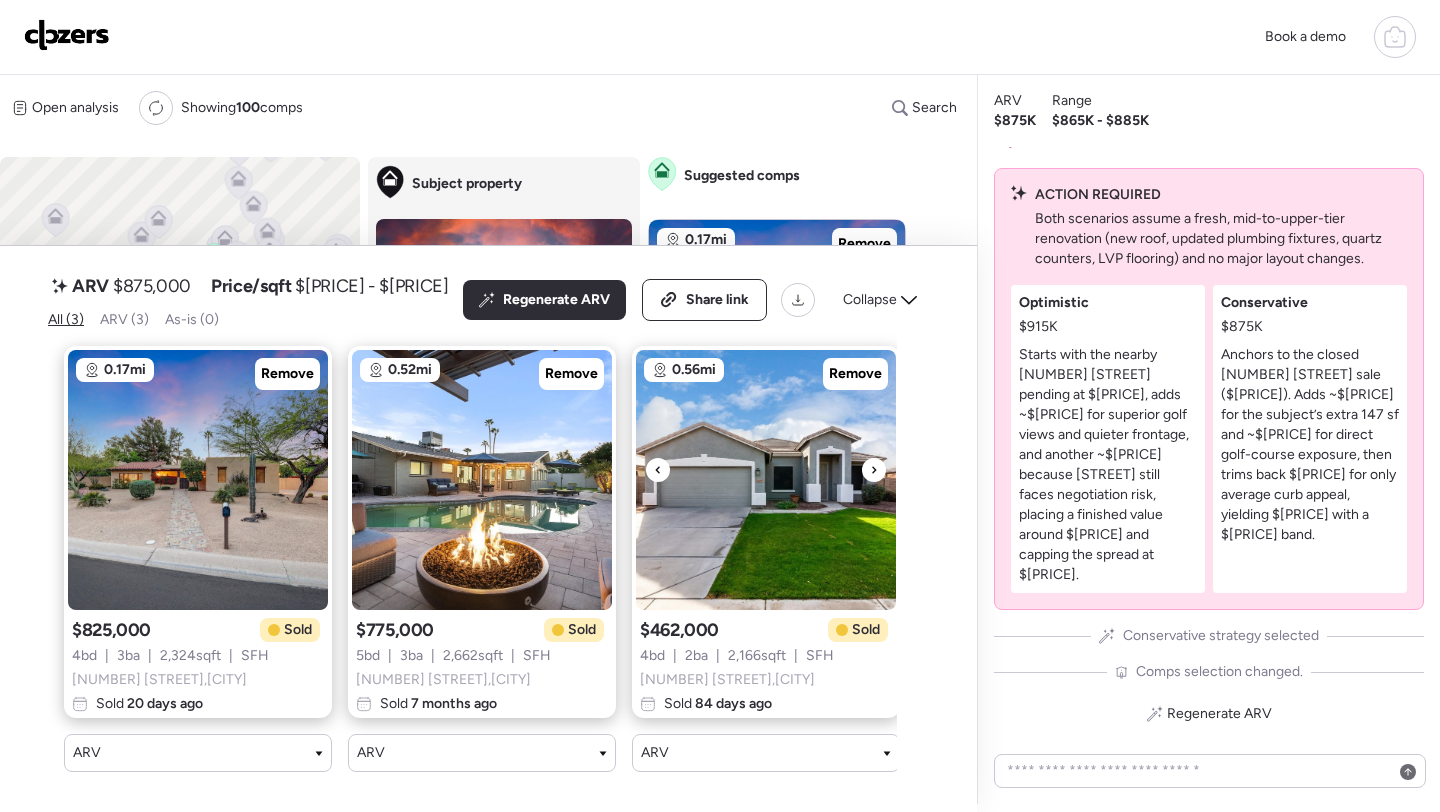 scroll, scrollTop: 0, scrollLeft: 19, axis: horizontal 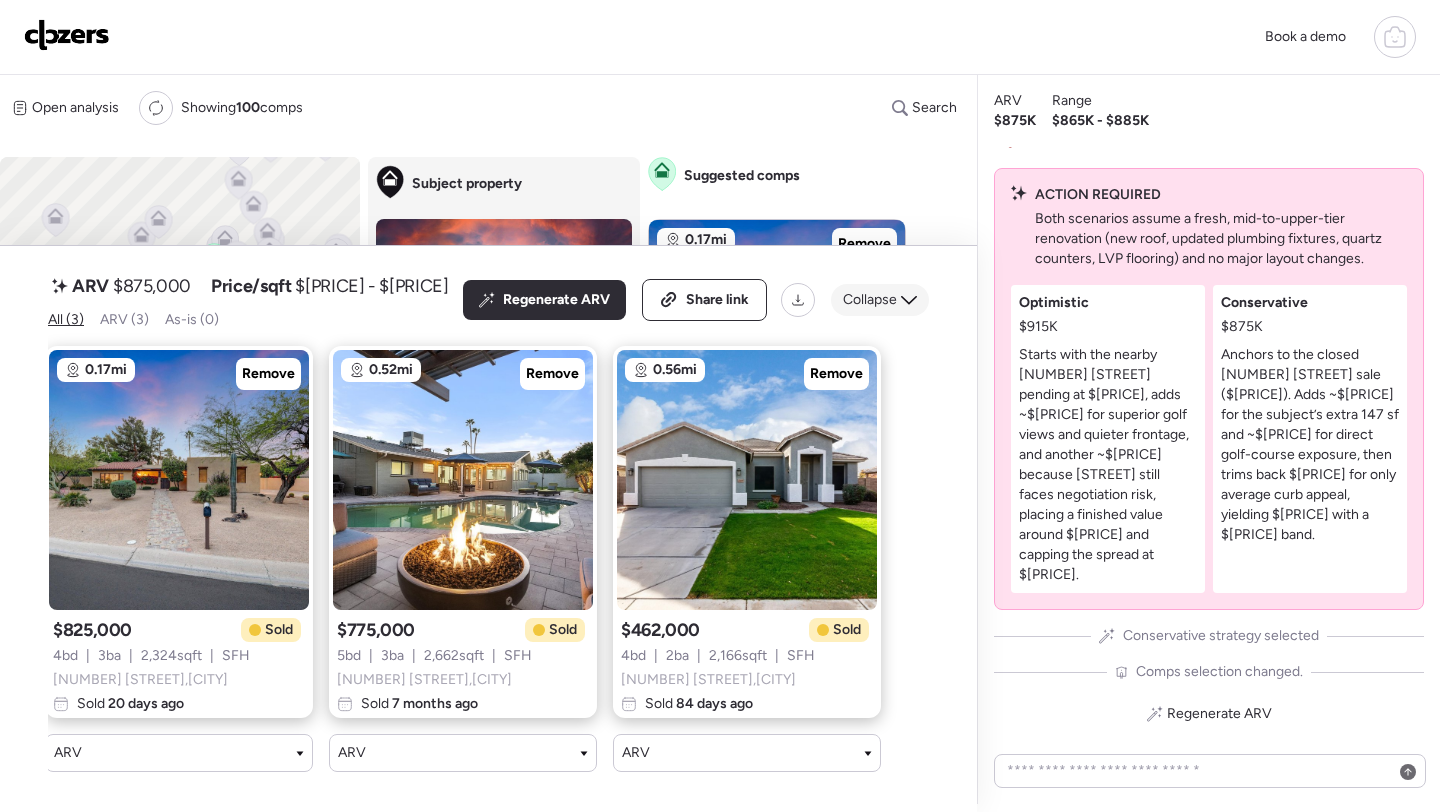 click on "Collapse" at bounding box center (870, 300) 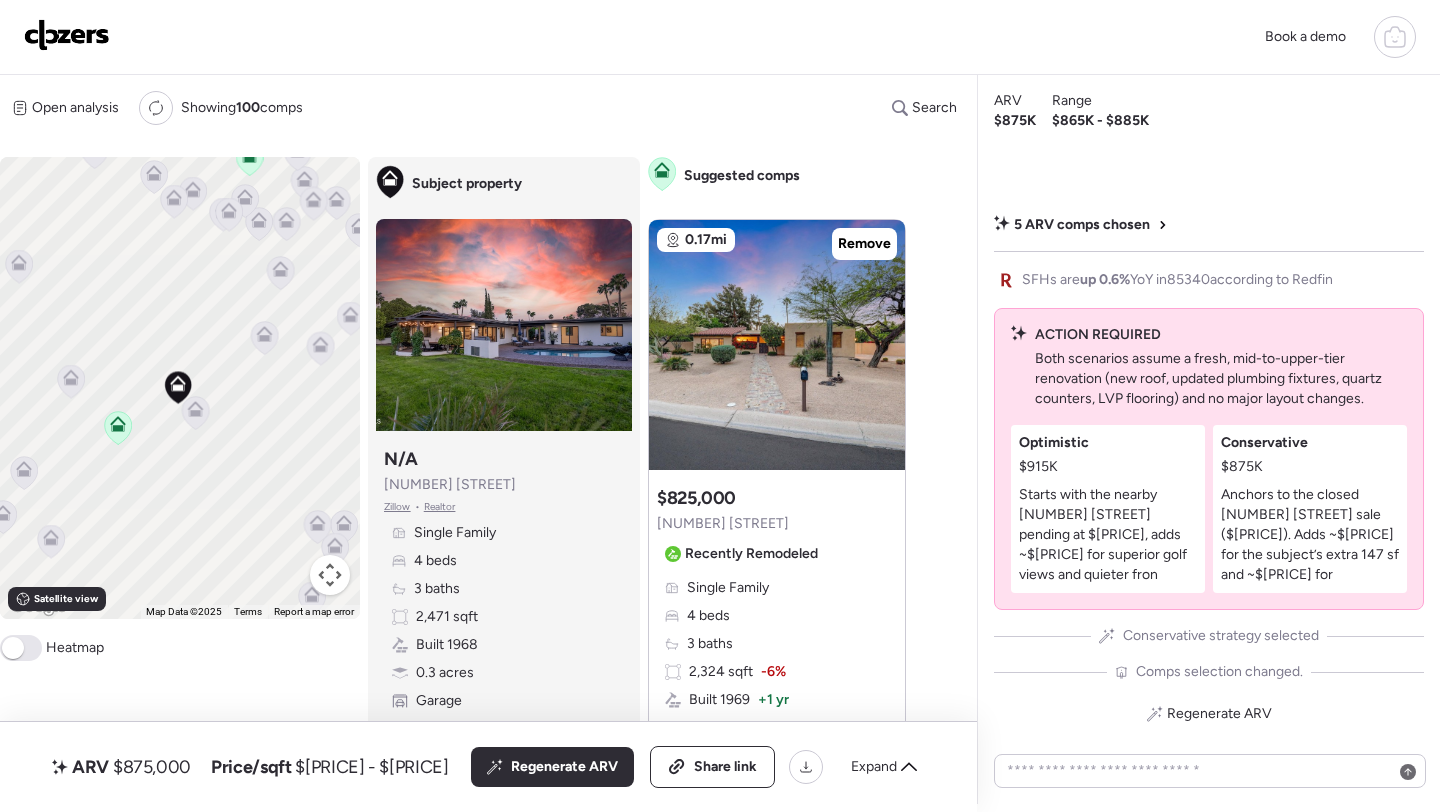 click 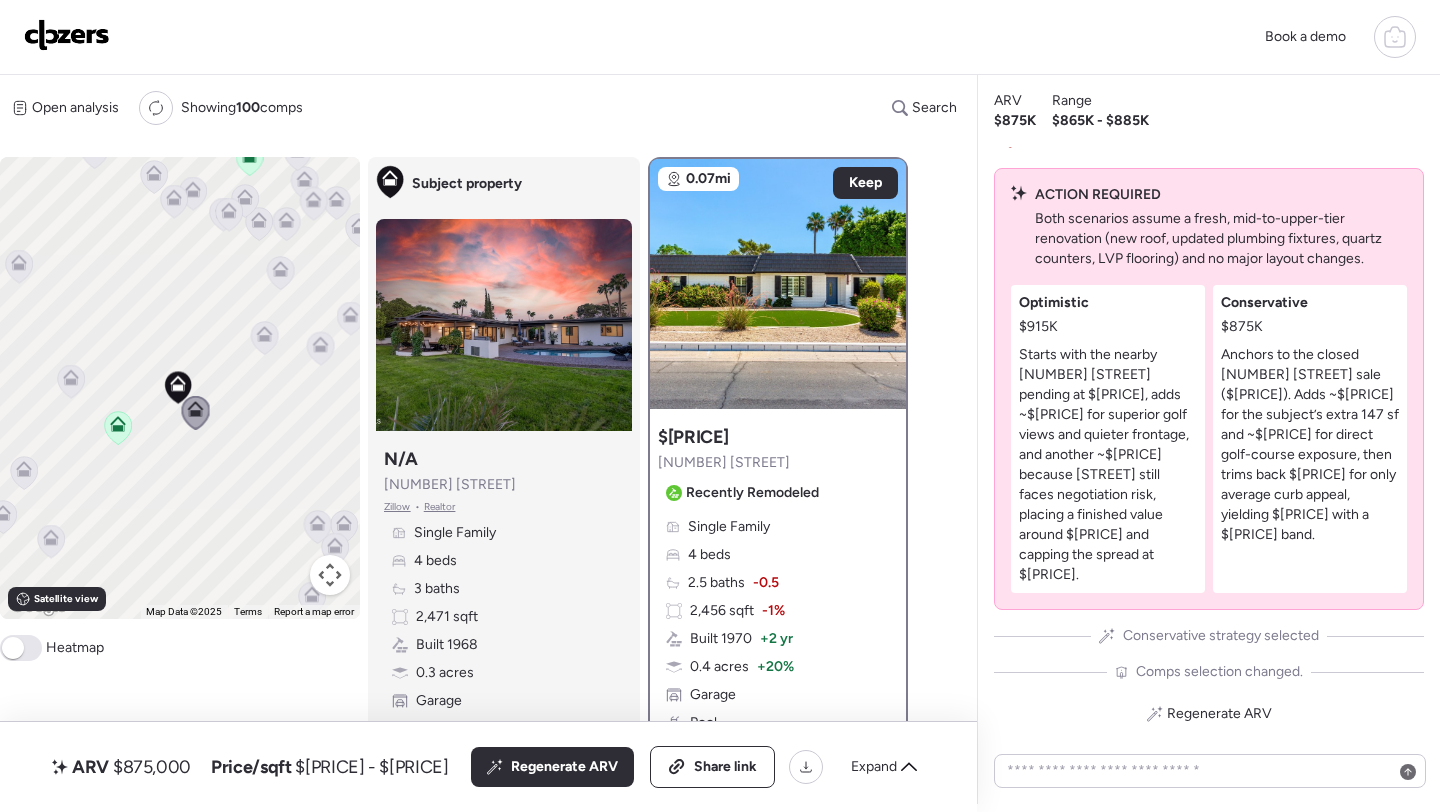 click 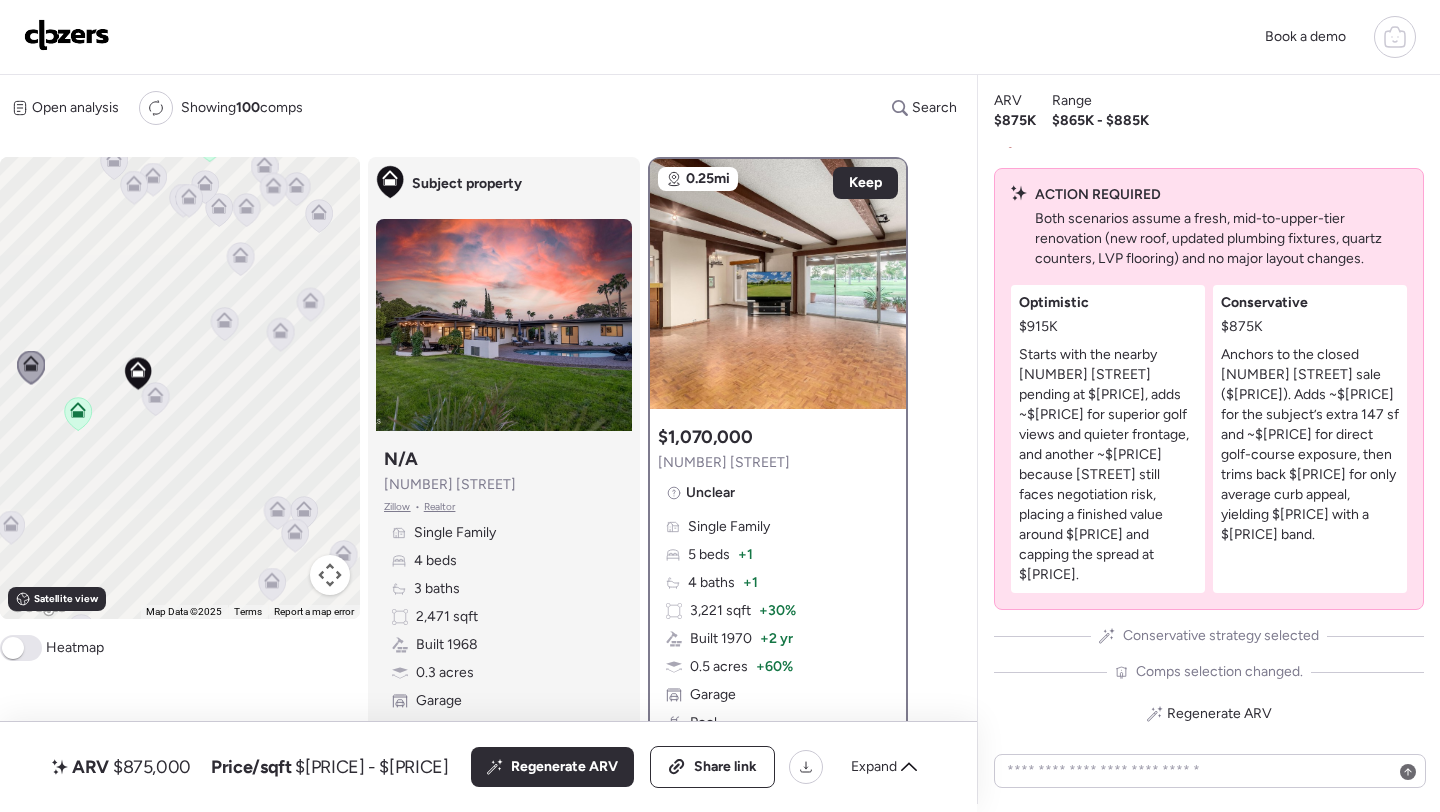 drag, startPoint x: 280, startPoint y: 545, endPoint x: 238, endPoint y: 530, distance: 44.598206 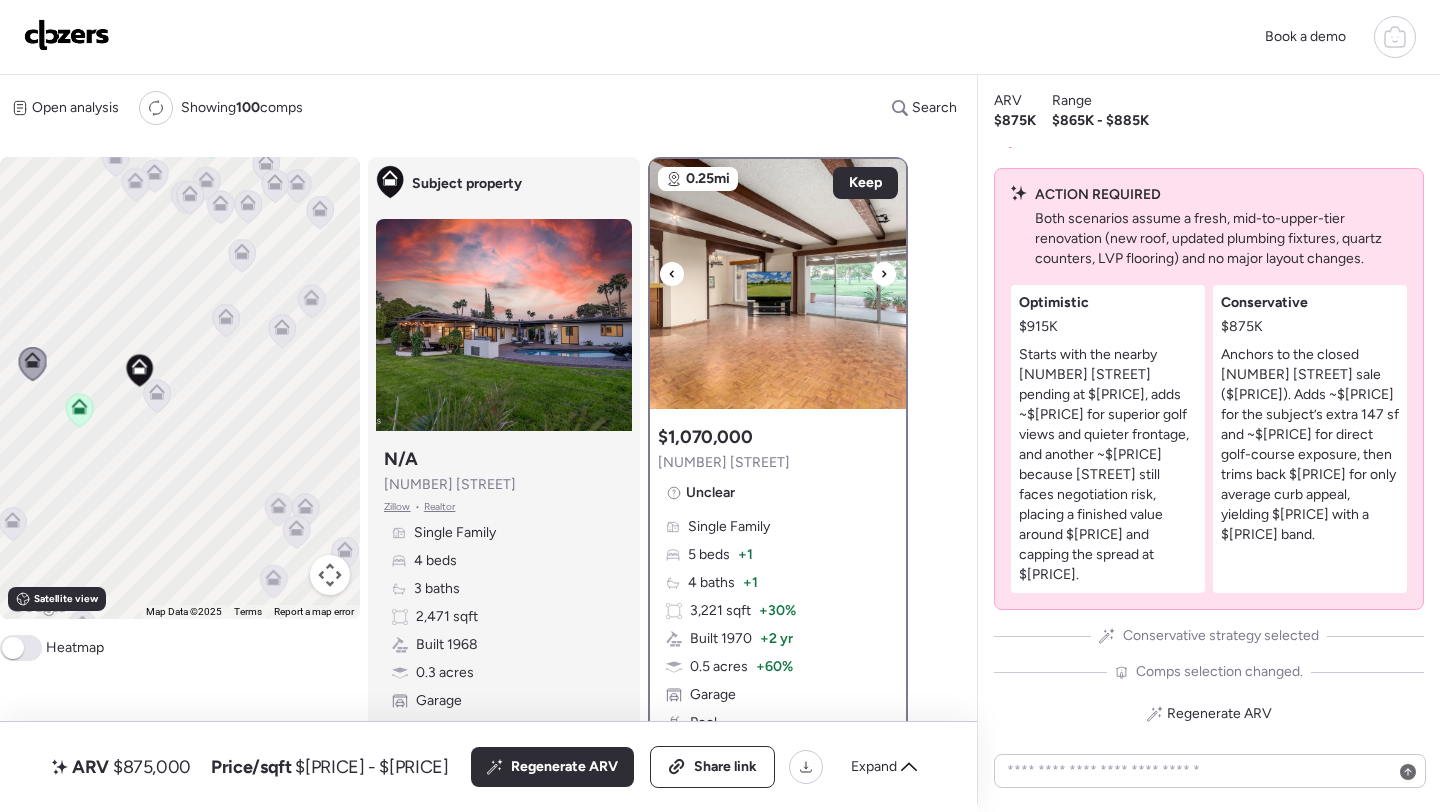 click at bounding box center (778, 284) 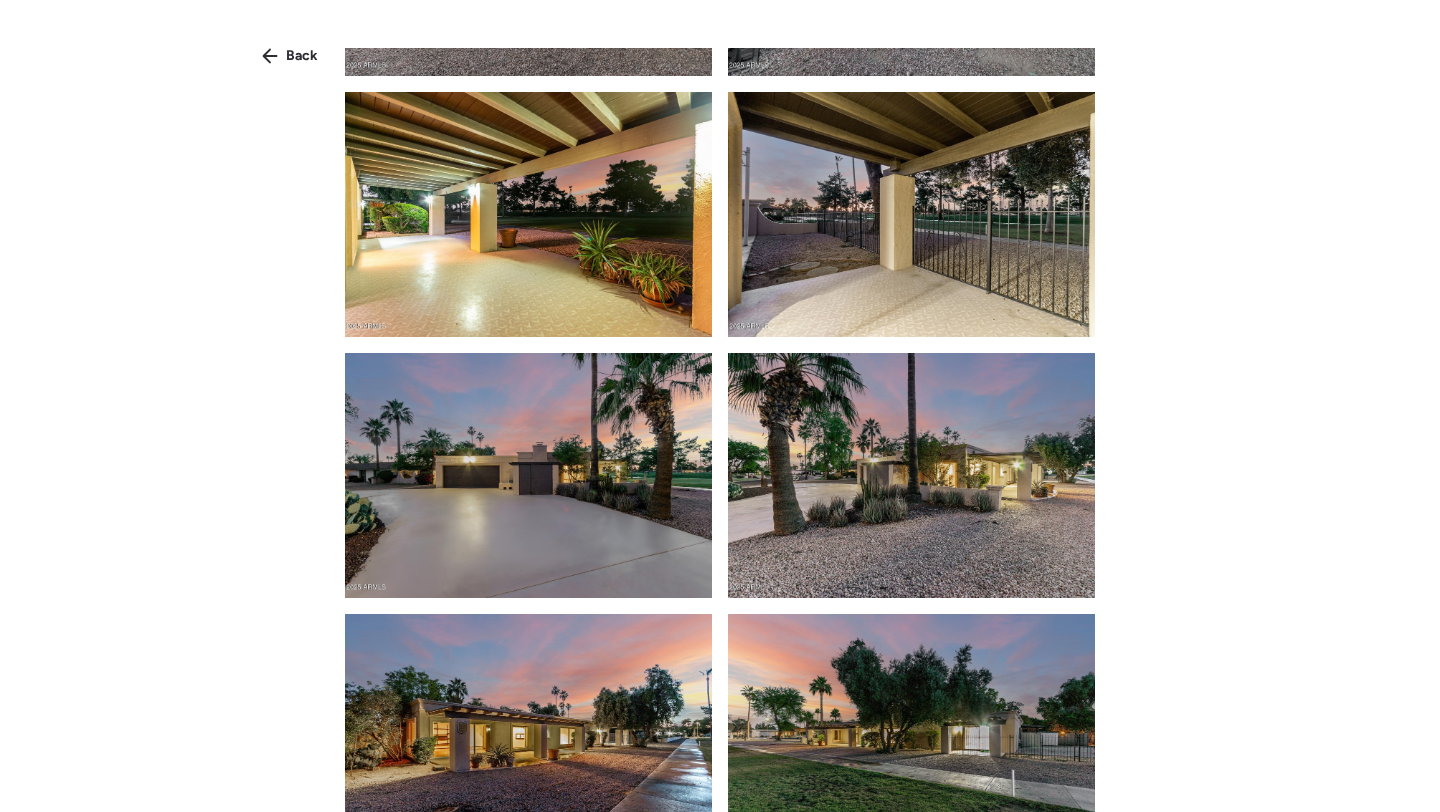 scroll, scrollTop: 8101, scrollLeft: 0, axis: vertical 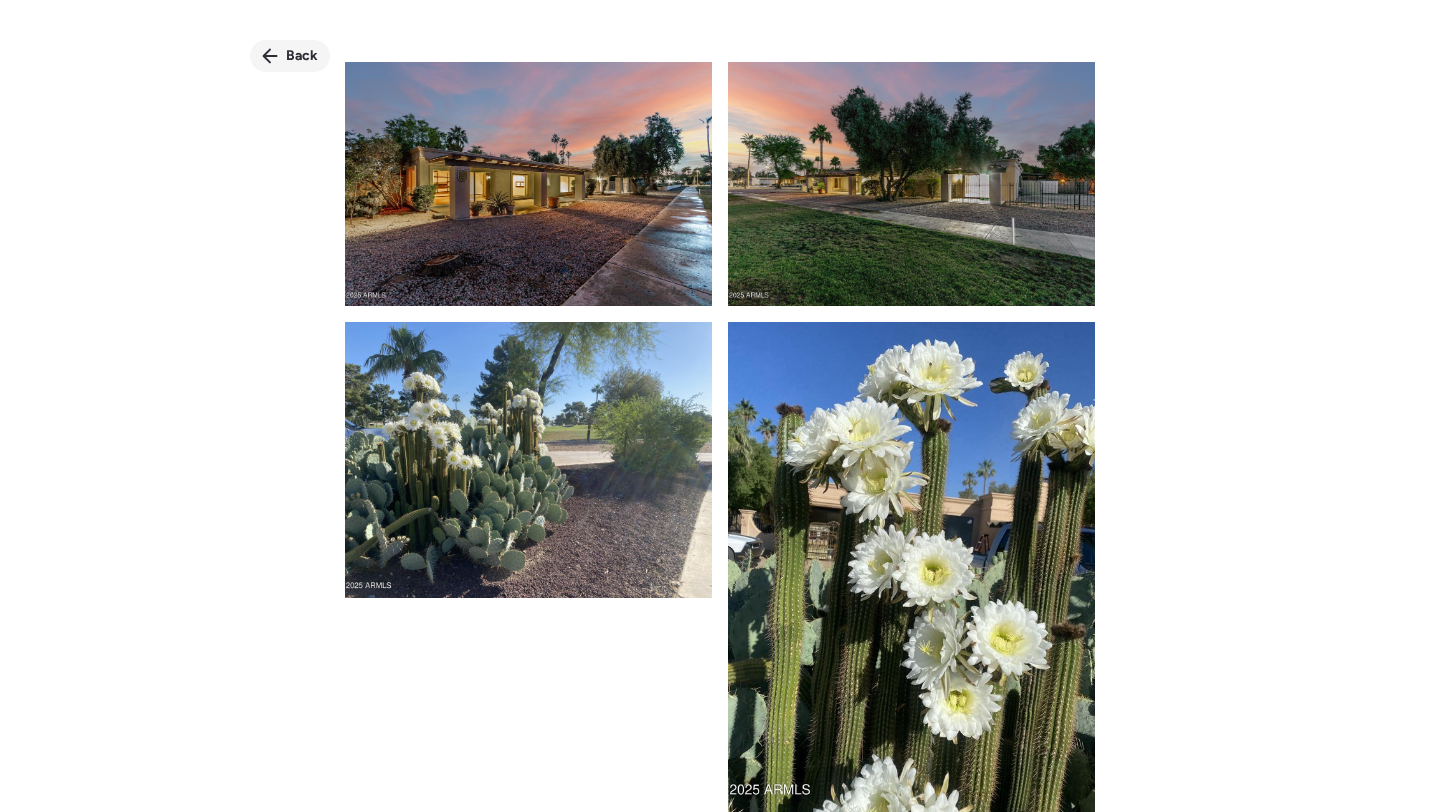 click 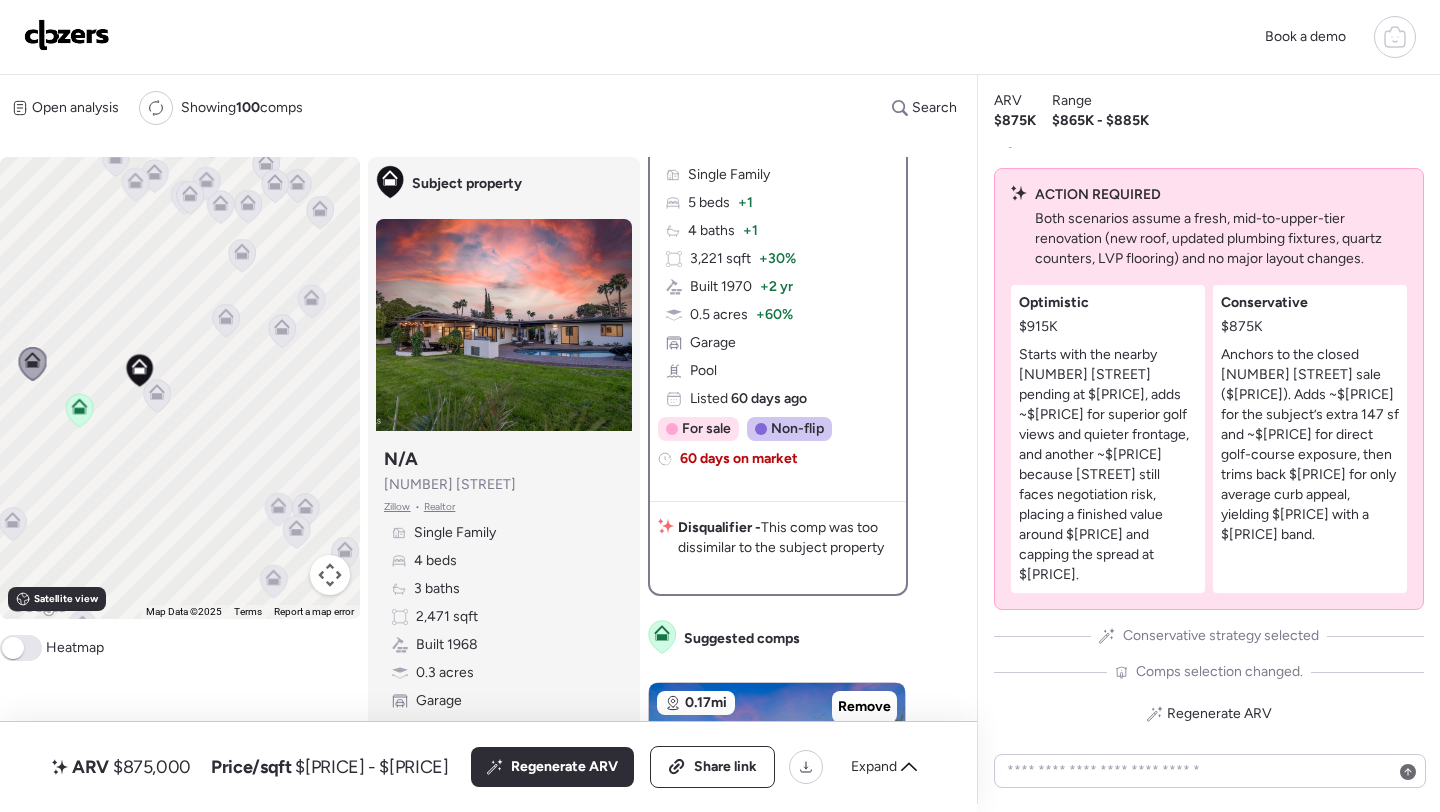 scroll, scrollTop: 350, scrollLeft: 0, axis: vertical 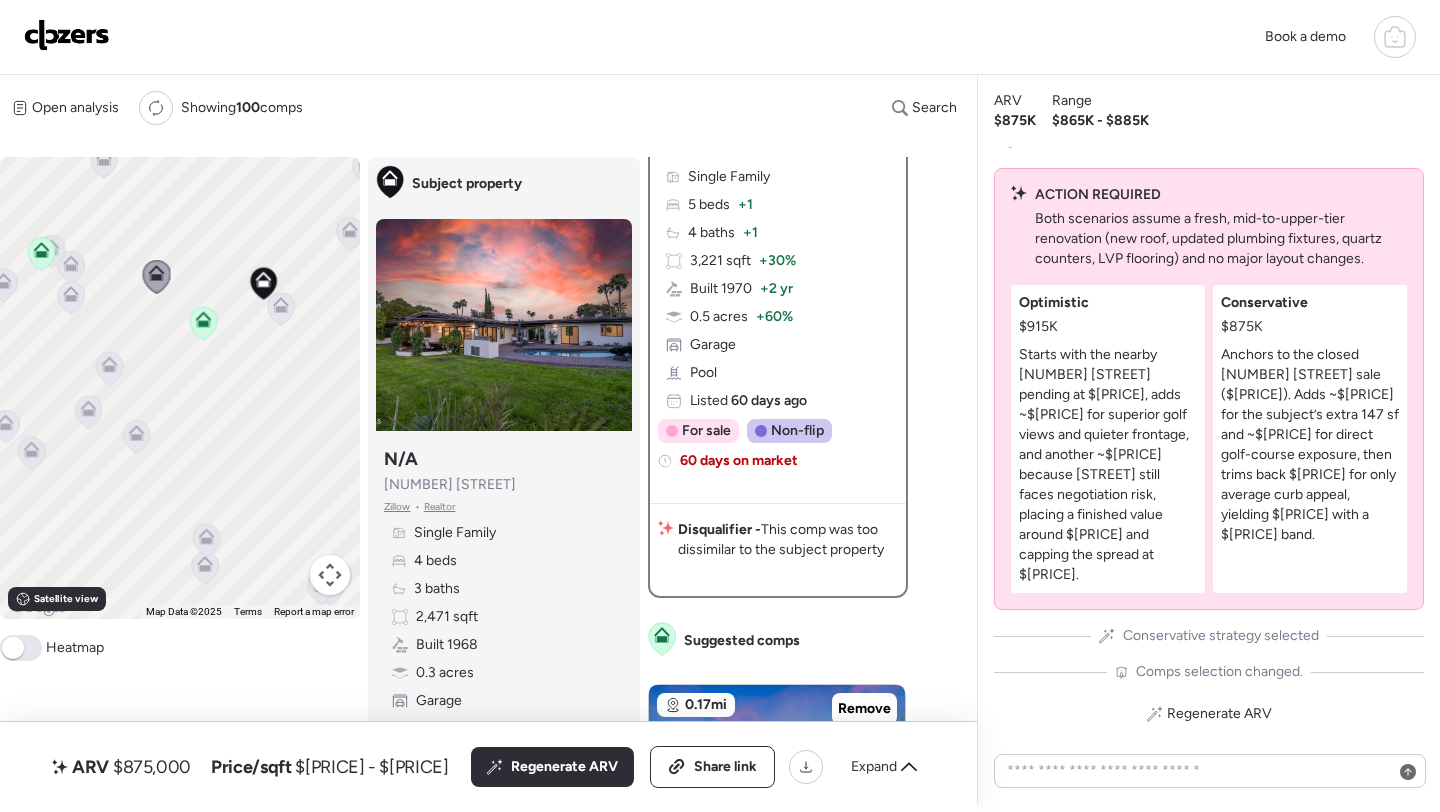 drag, startPoint x: 162, startPoint y: 470, endPoint x: 289, endPoint y: 383, distance: 153.94154 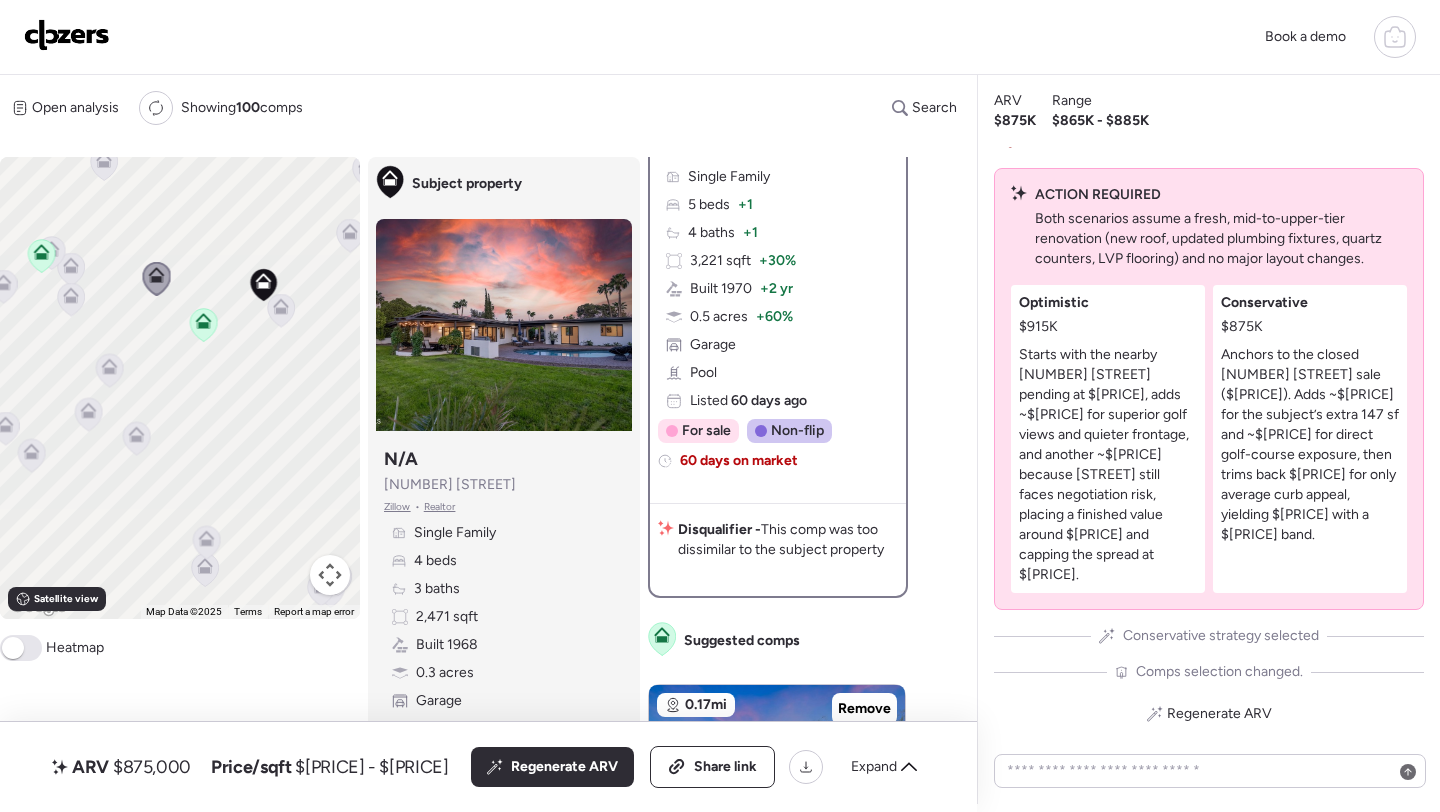 click 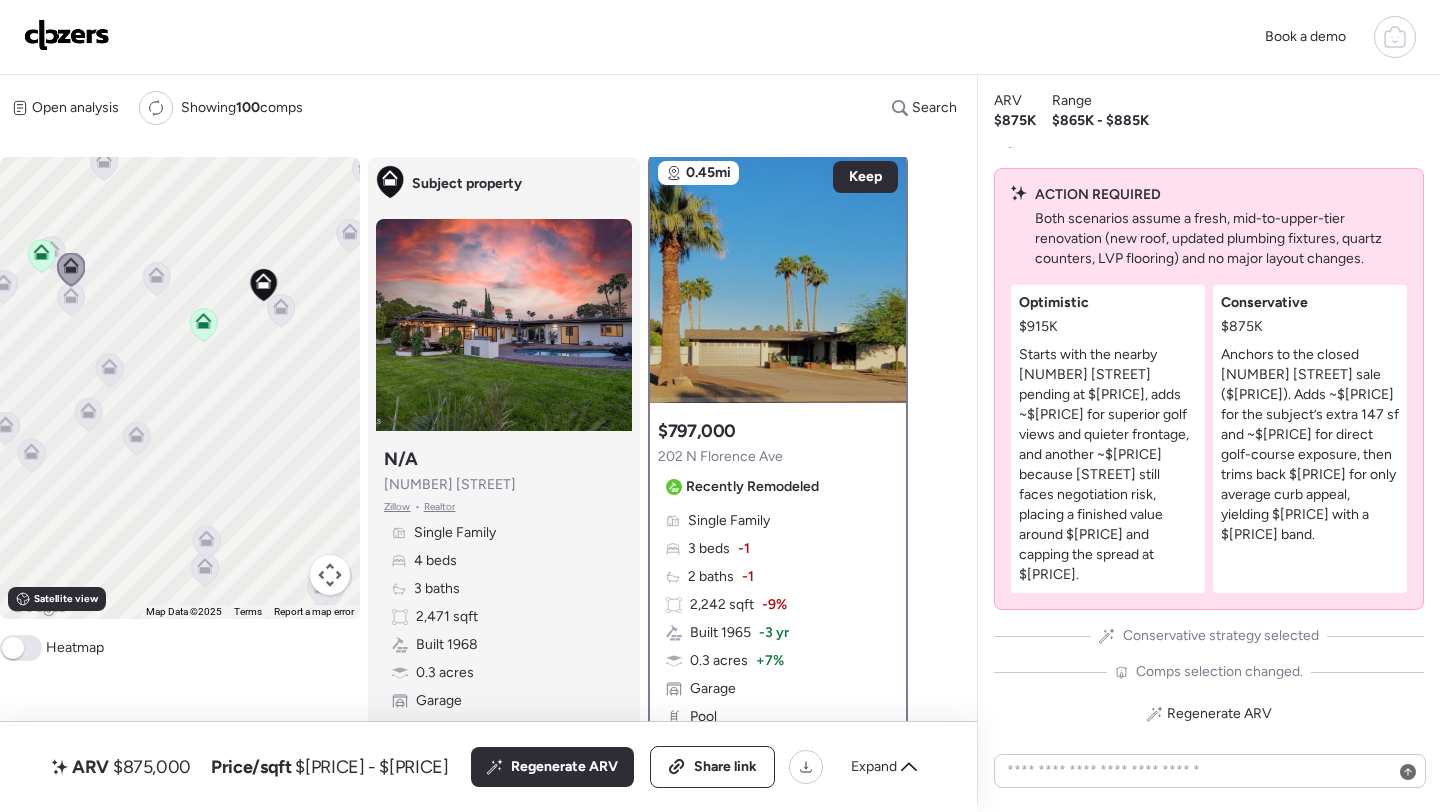 scroll, scrollTop: 0, scrollLeft: 0, axis: both 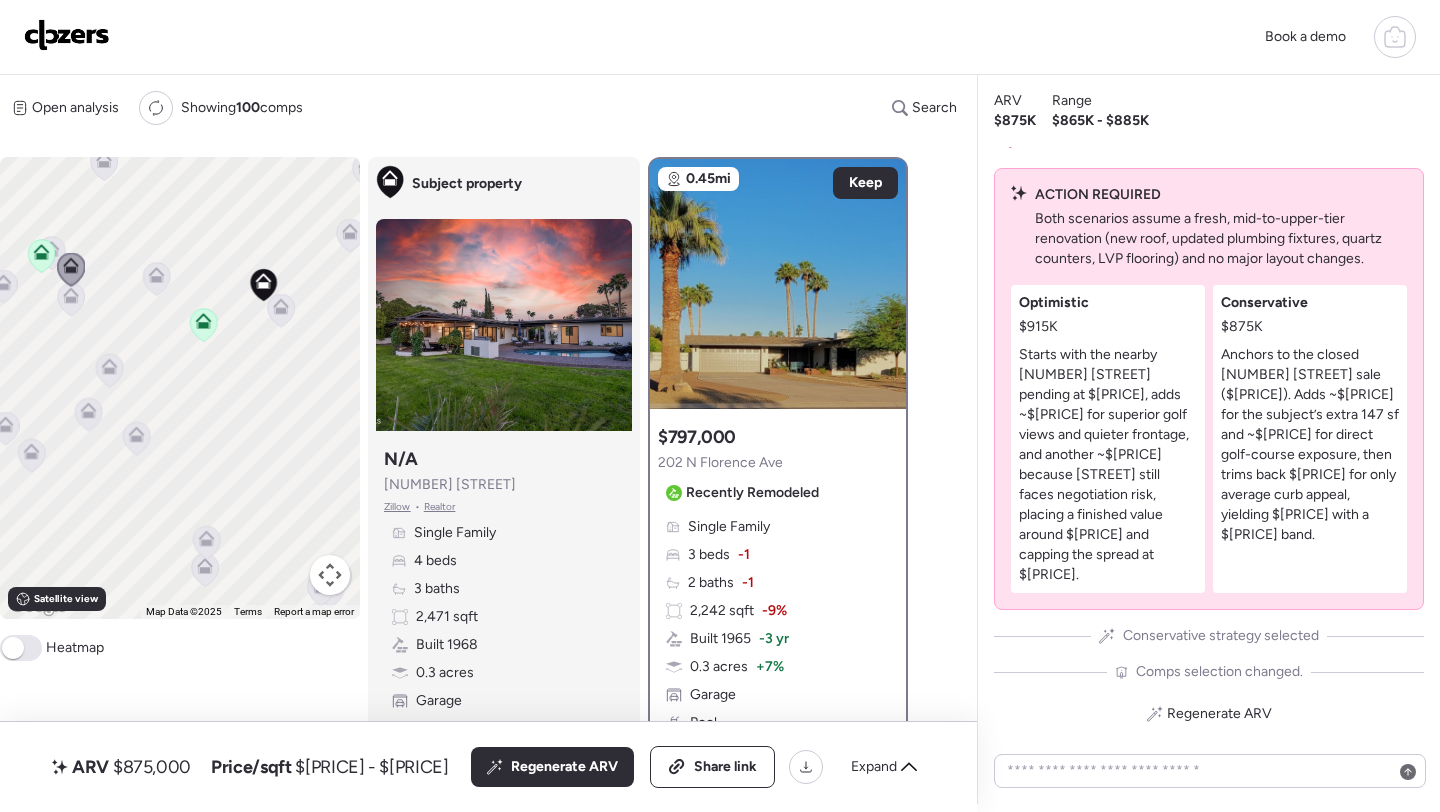 click 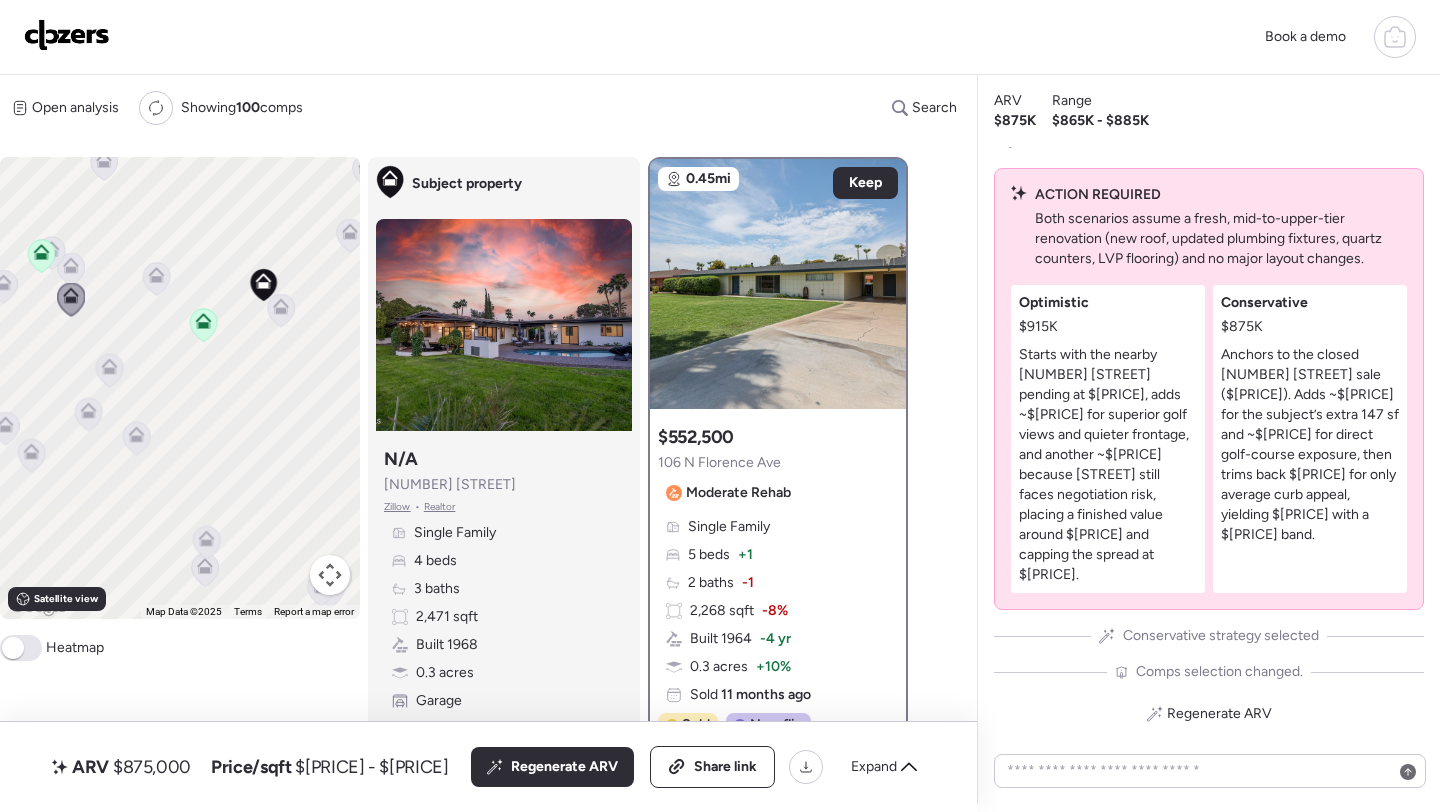 click 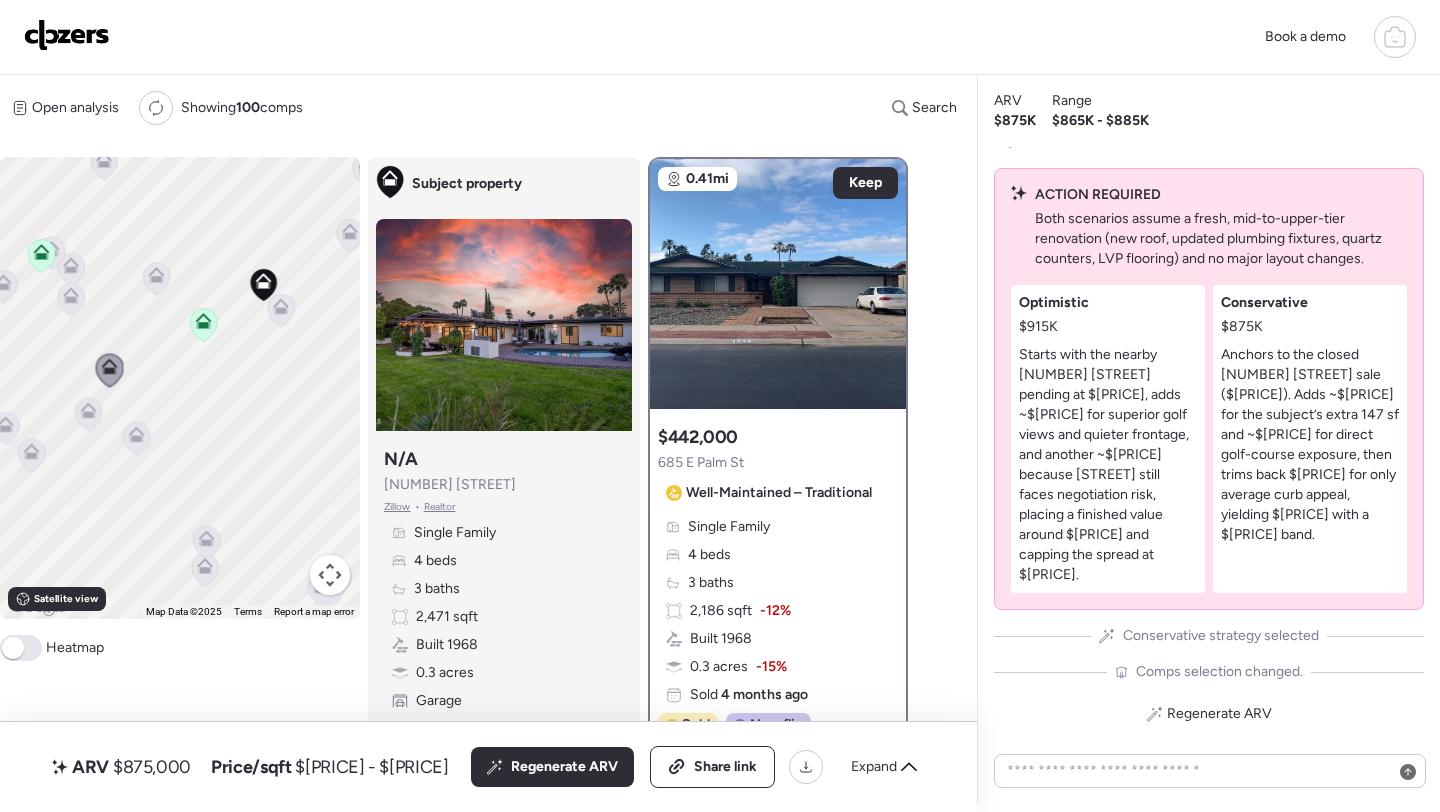click 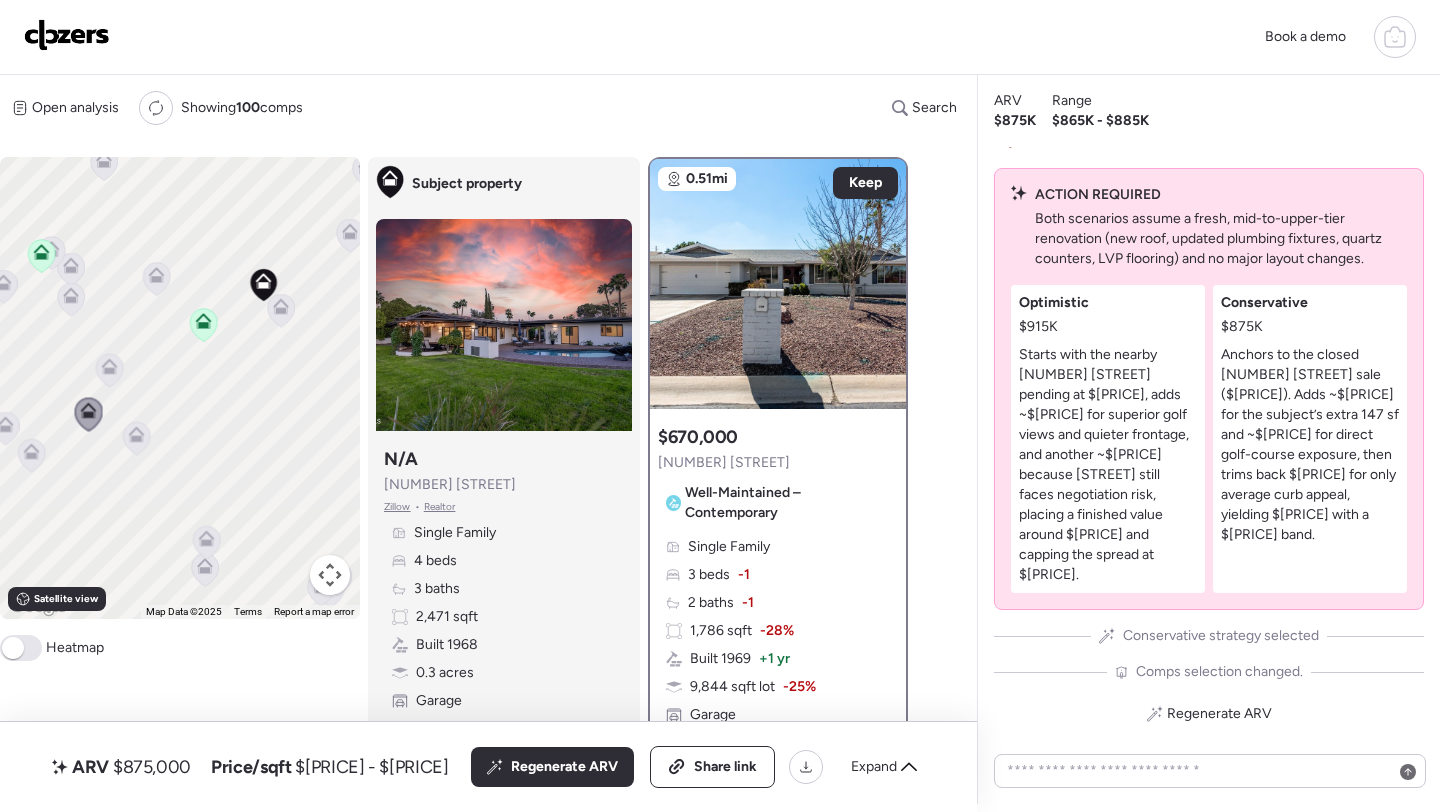 click 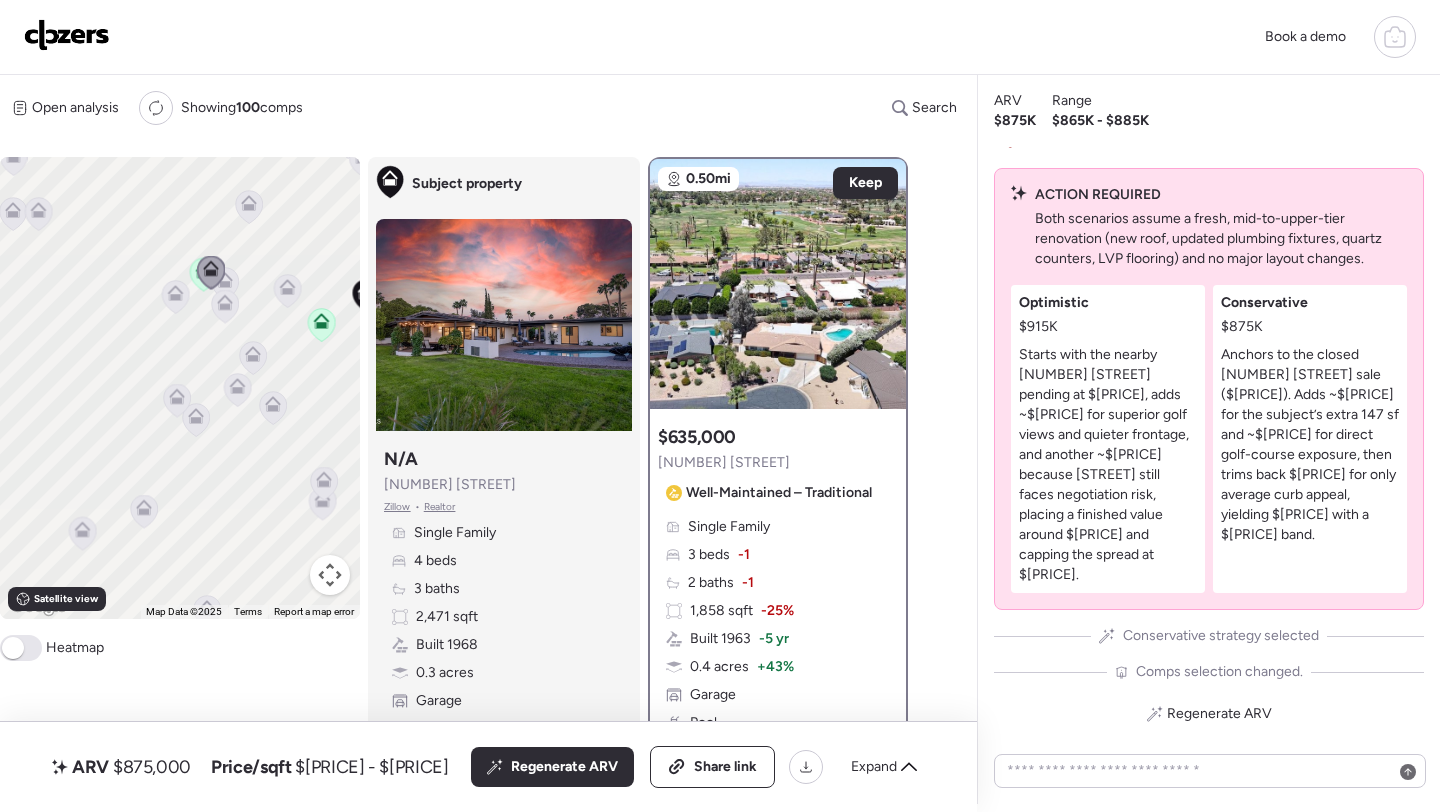 drag, startPoint x: 104, startPoint y: 349, endPoint x: 279, endPoint y: 339, distance: 175.28548 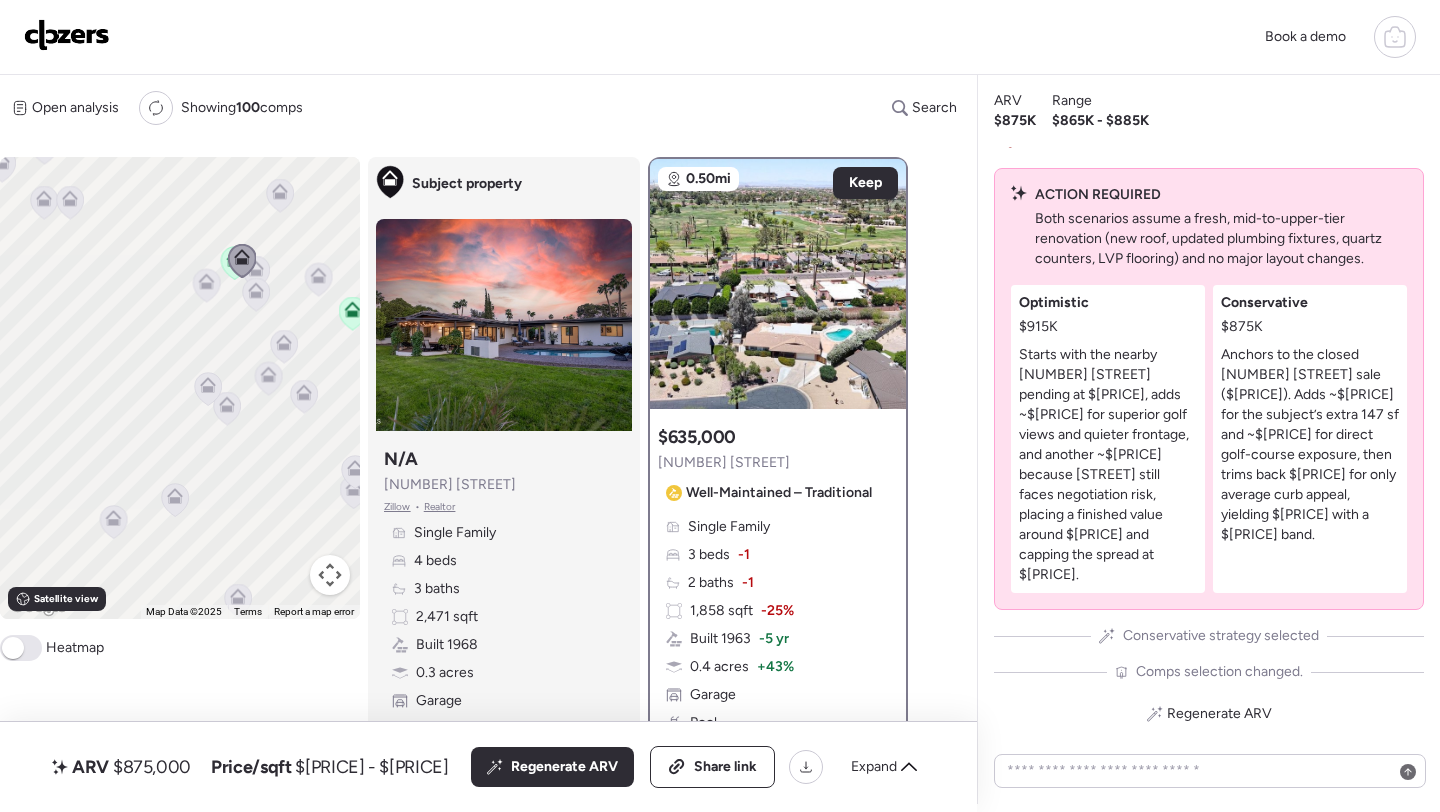 click 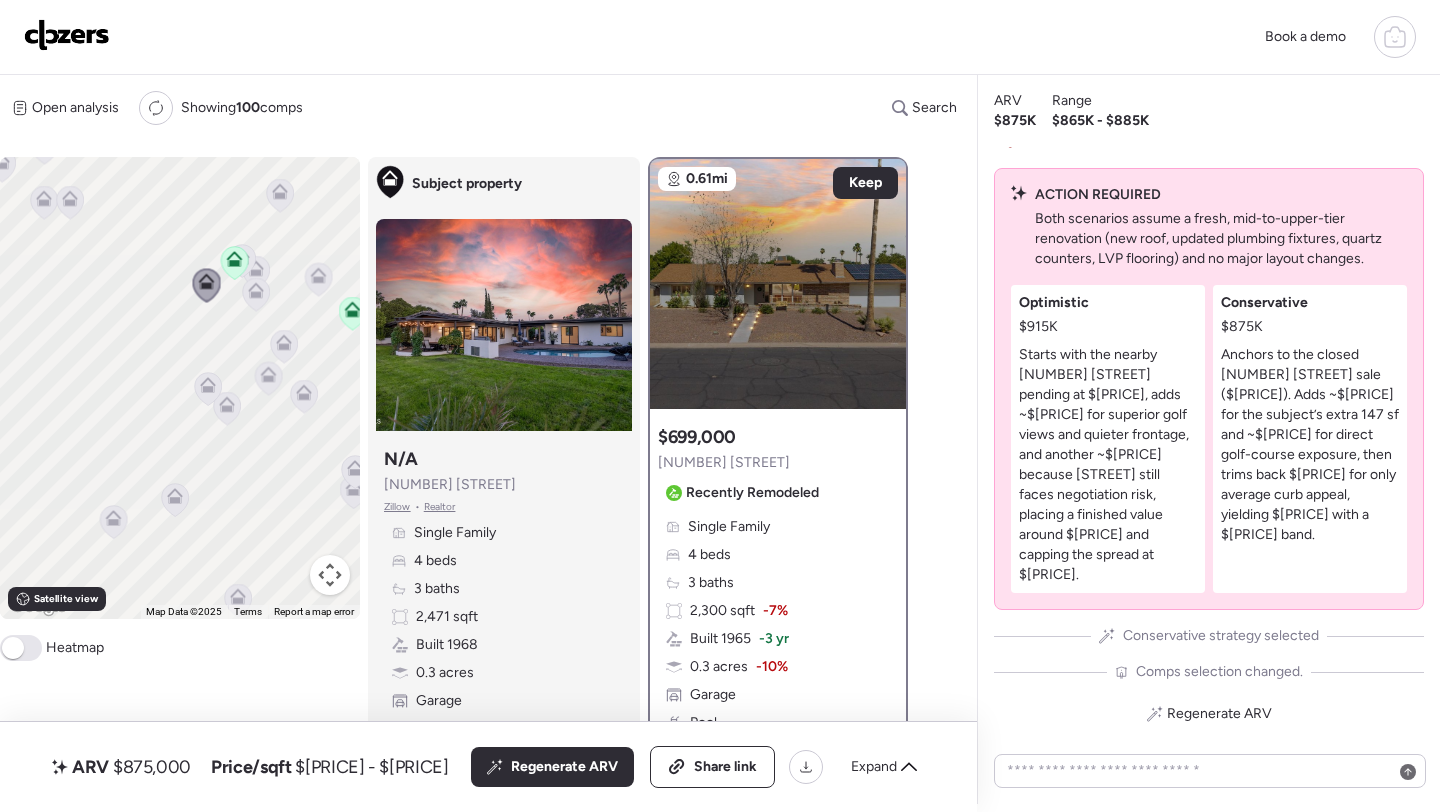 click 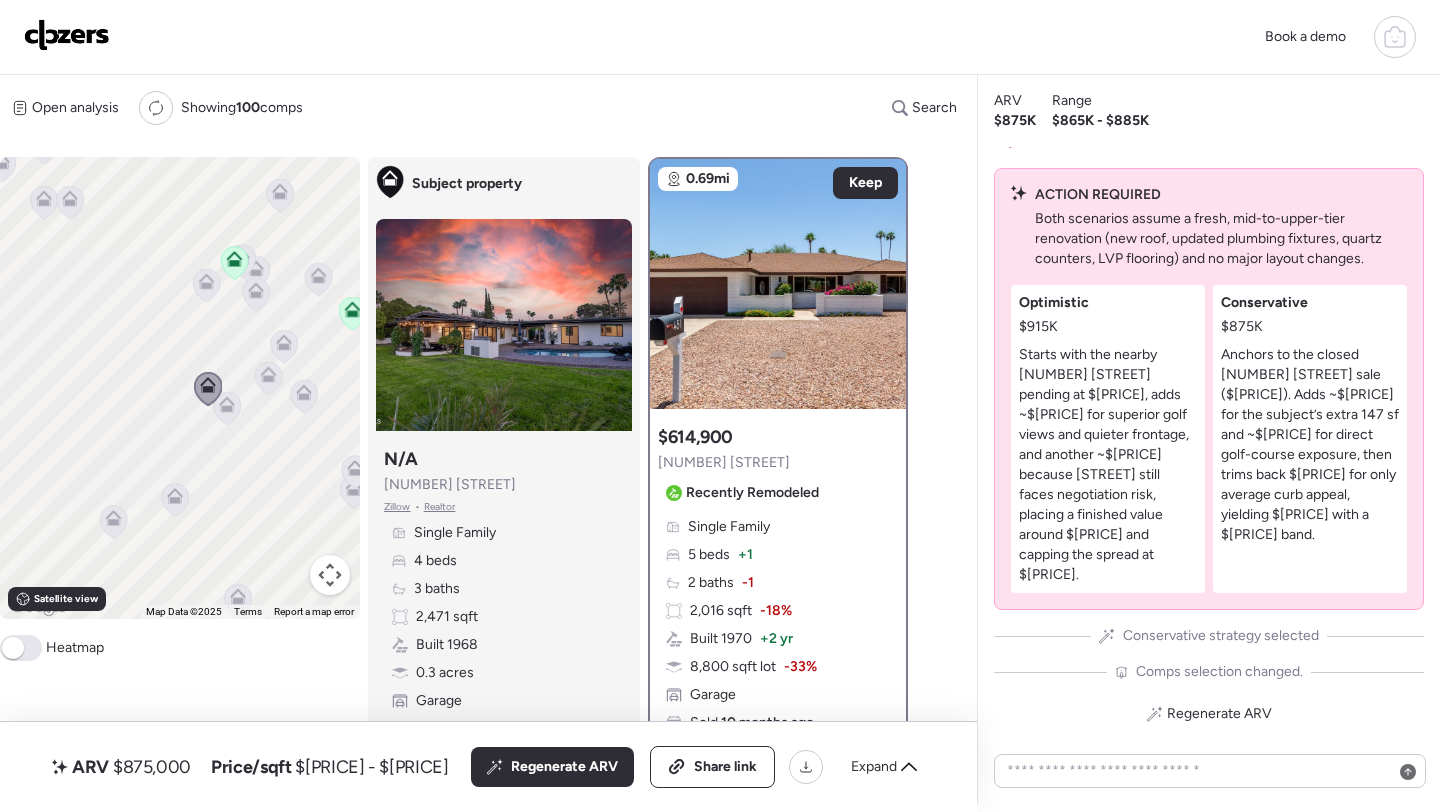 click 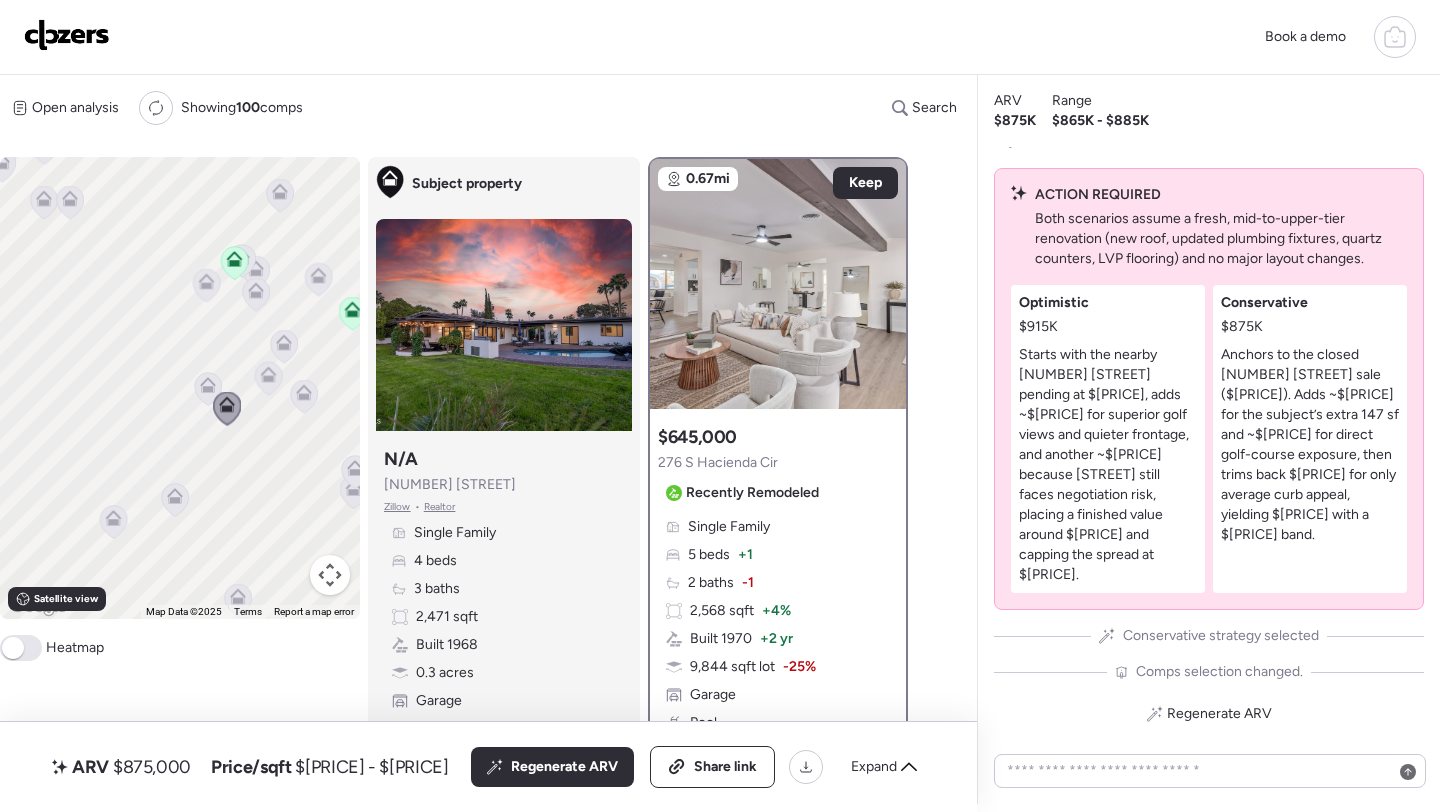 click 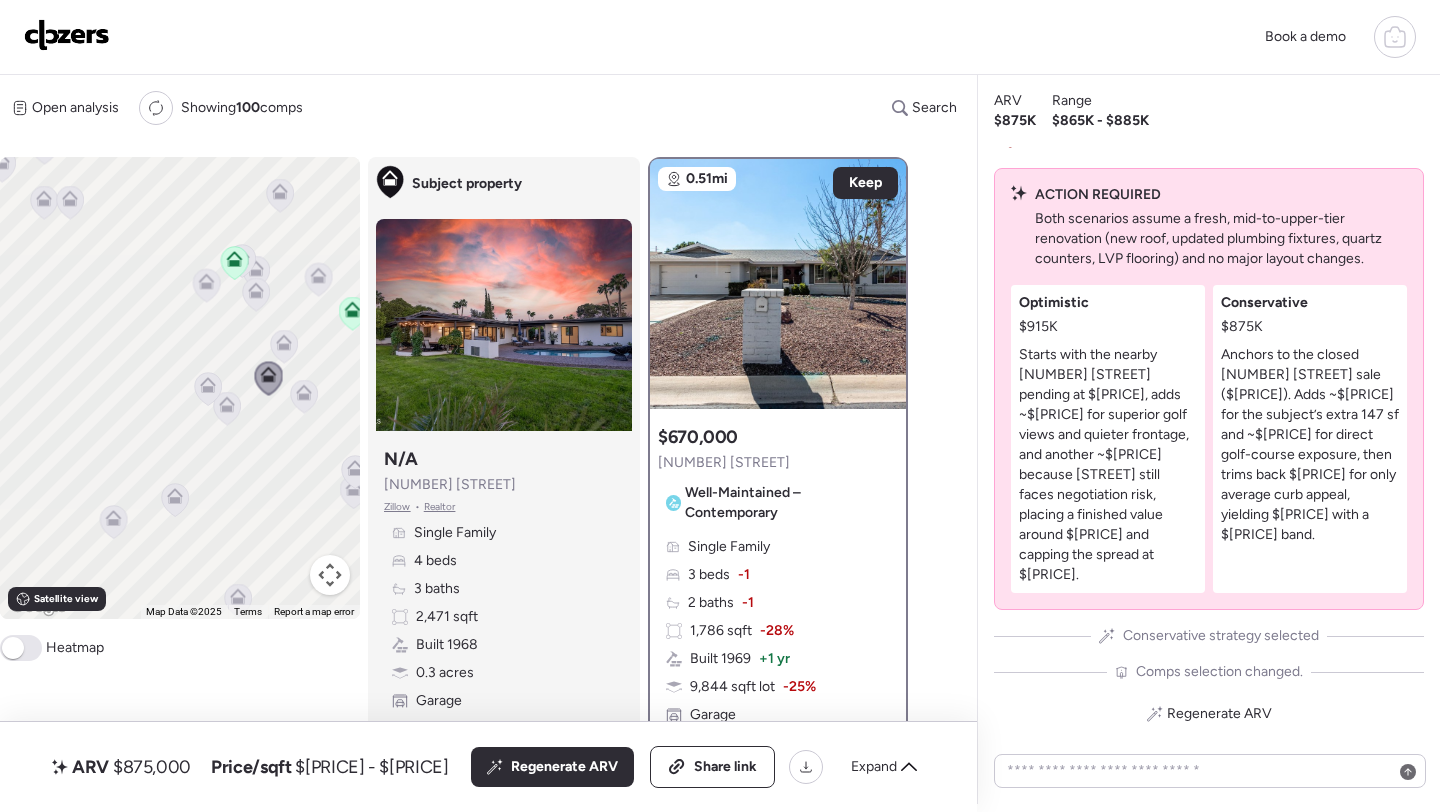 click 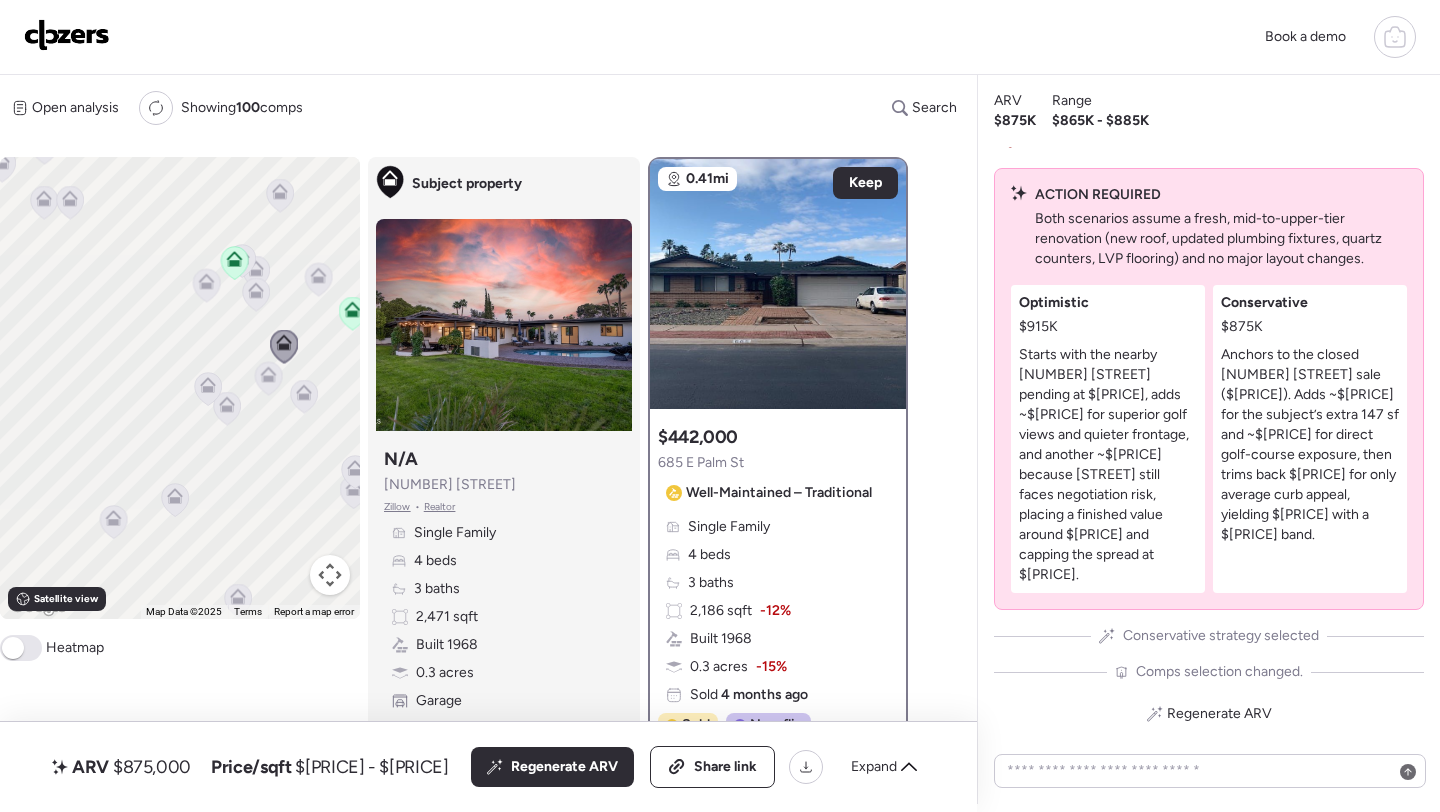 click 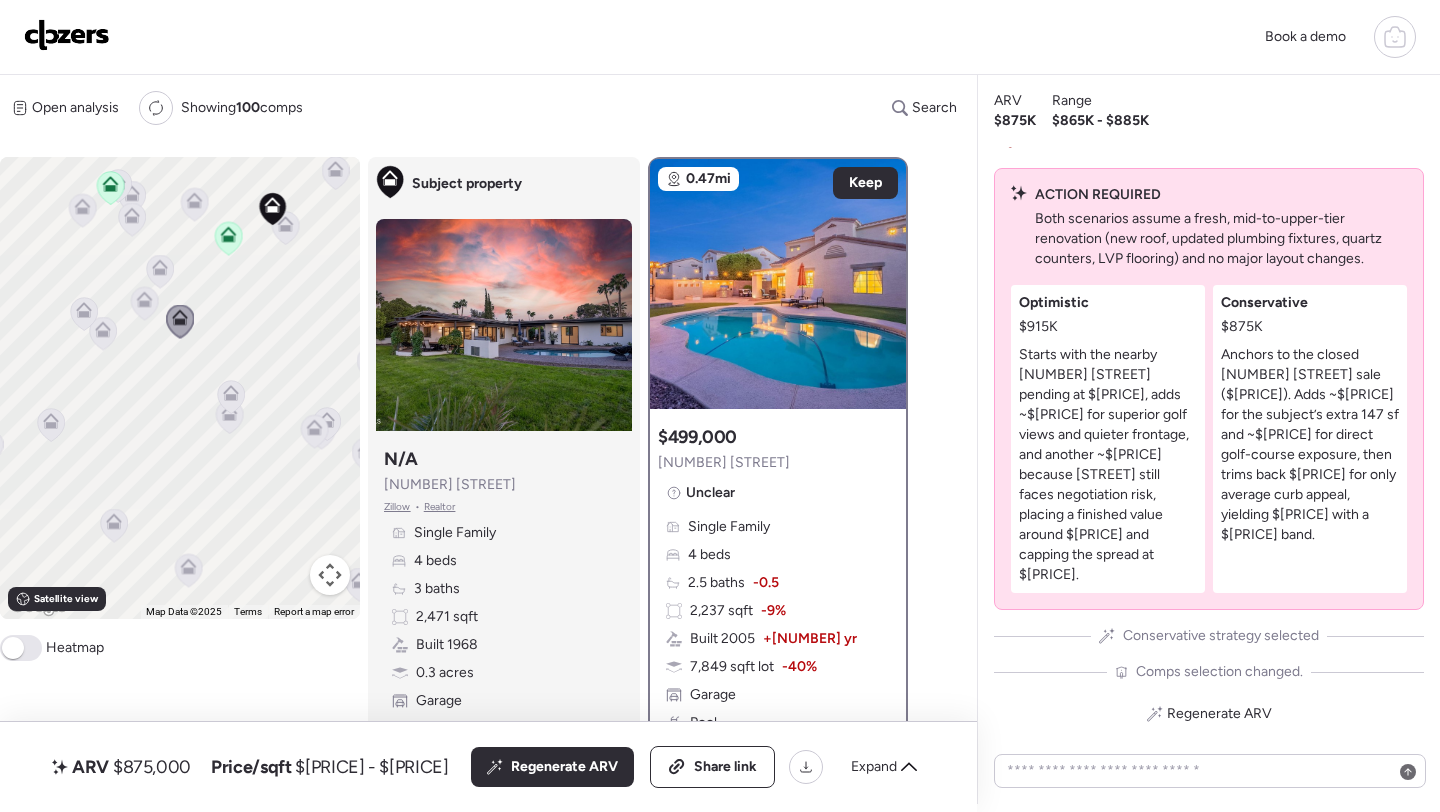 drag, startPoint x: 244, startPoint y: 377, endPoint x: 116, endPoint y: 300, distance: 149.37537 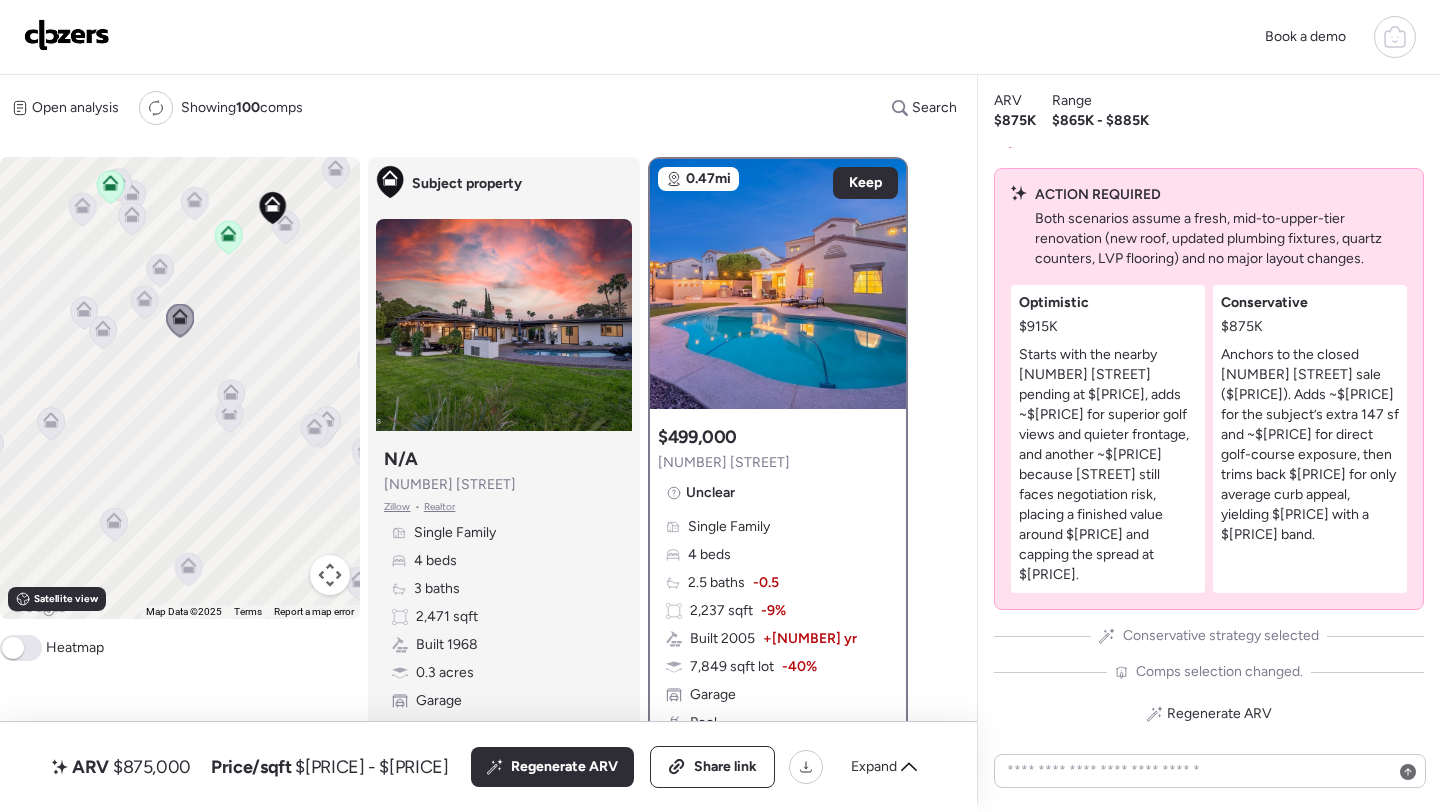 click 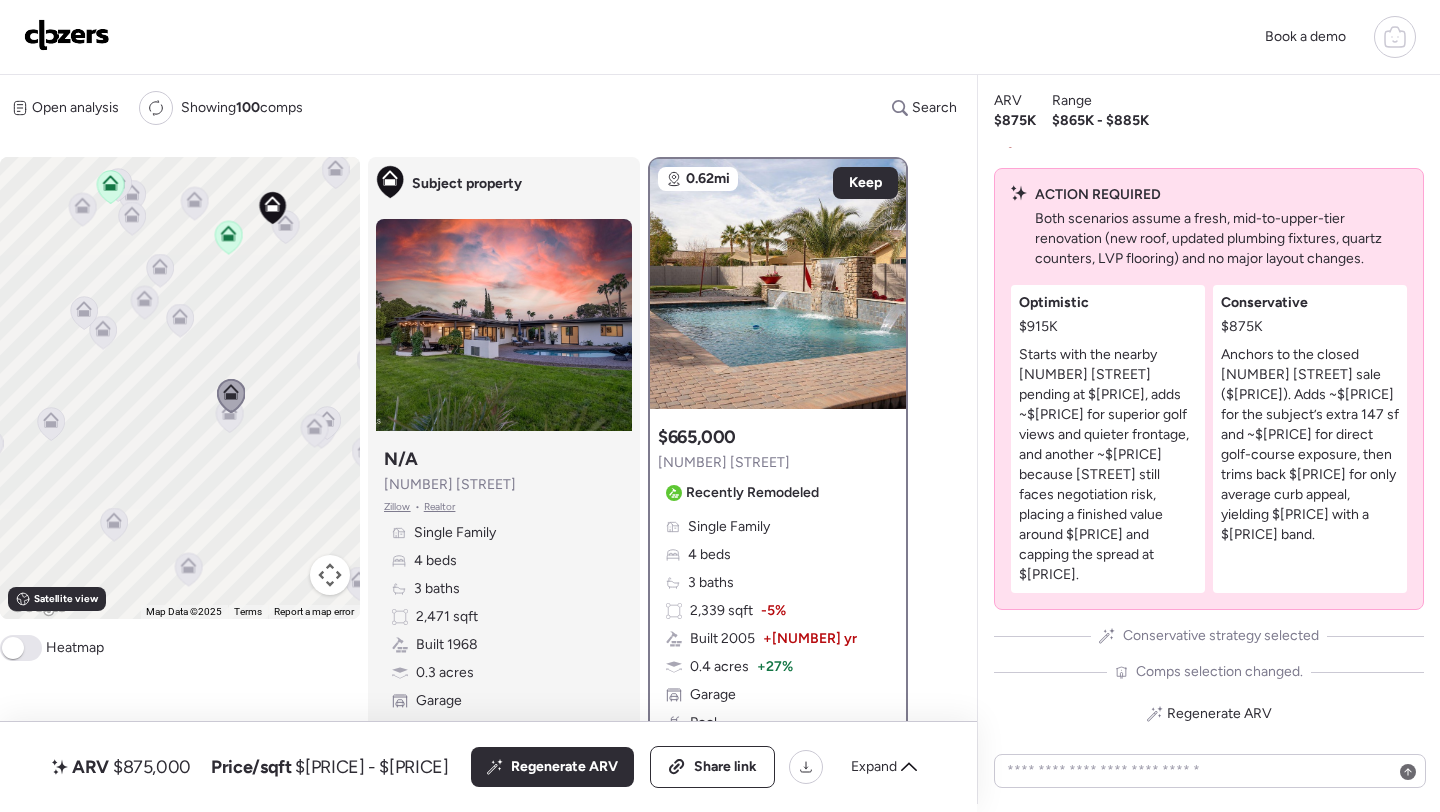 click at bounding box center [231, 397] 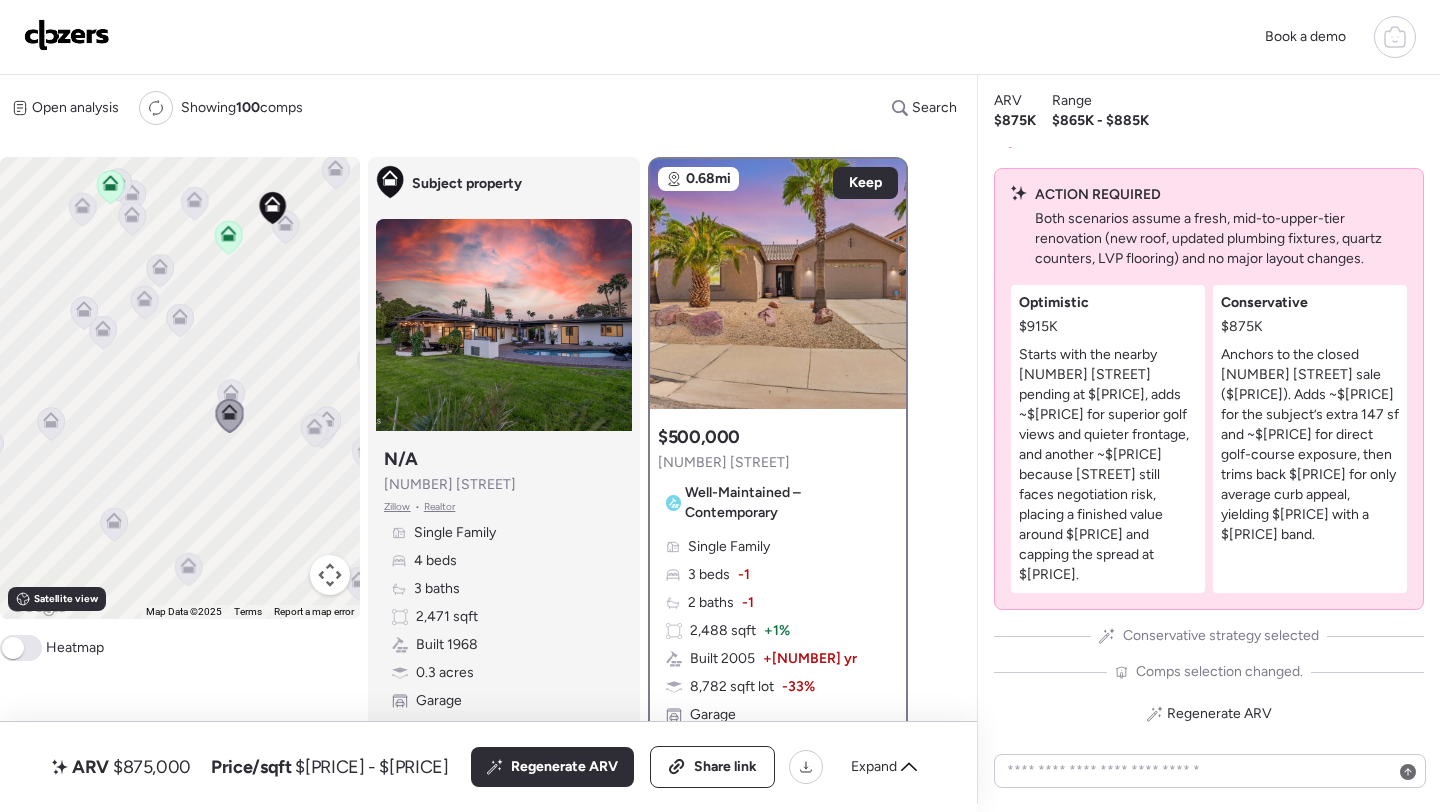 click 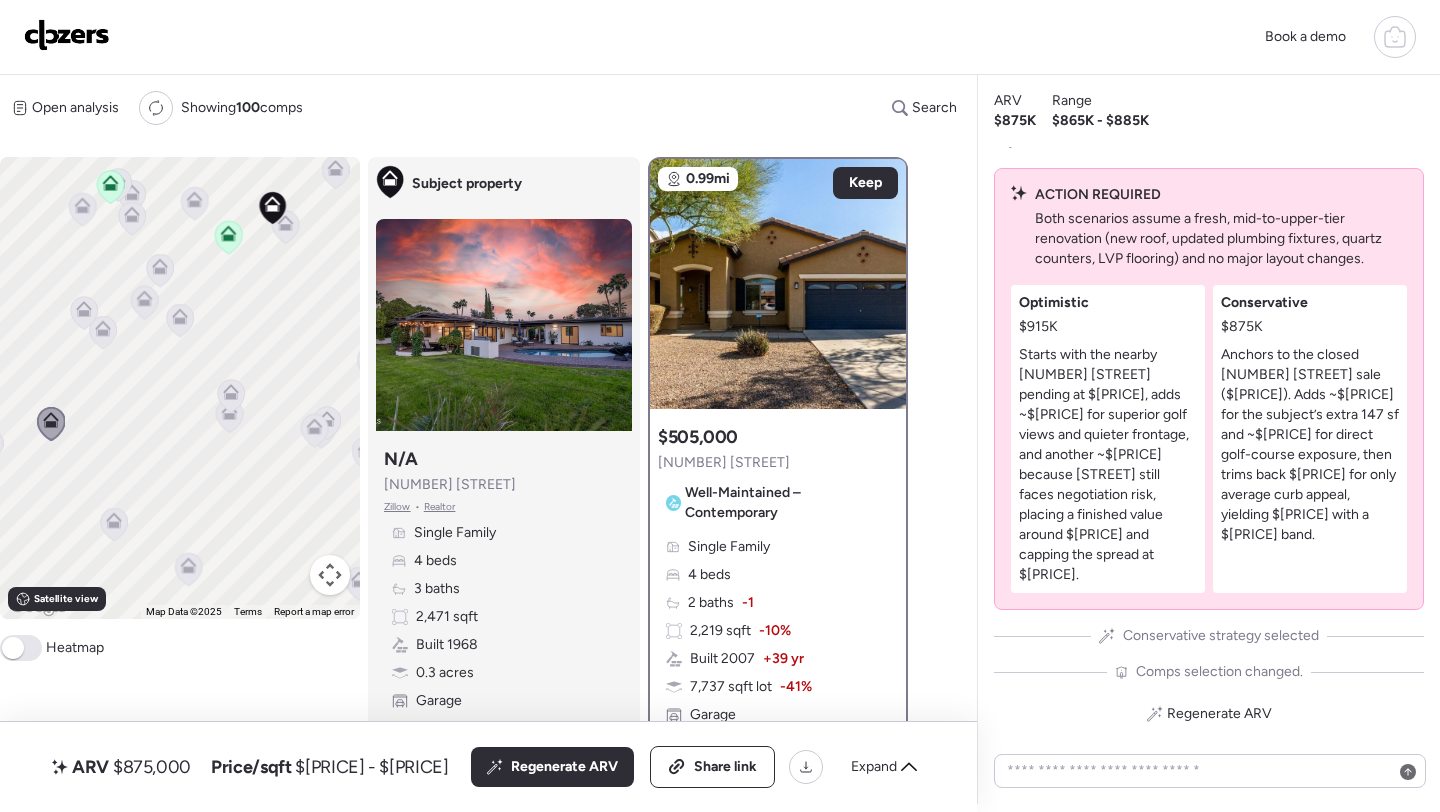 click 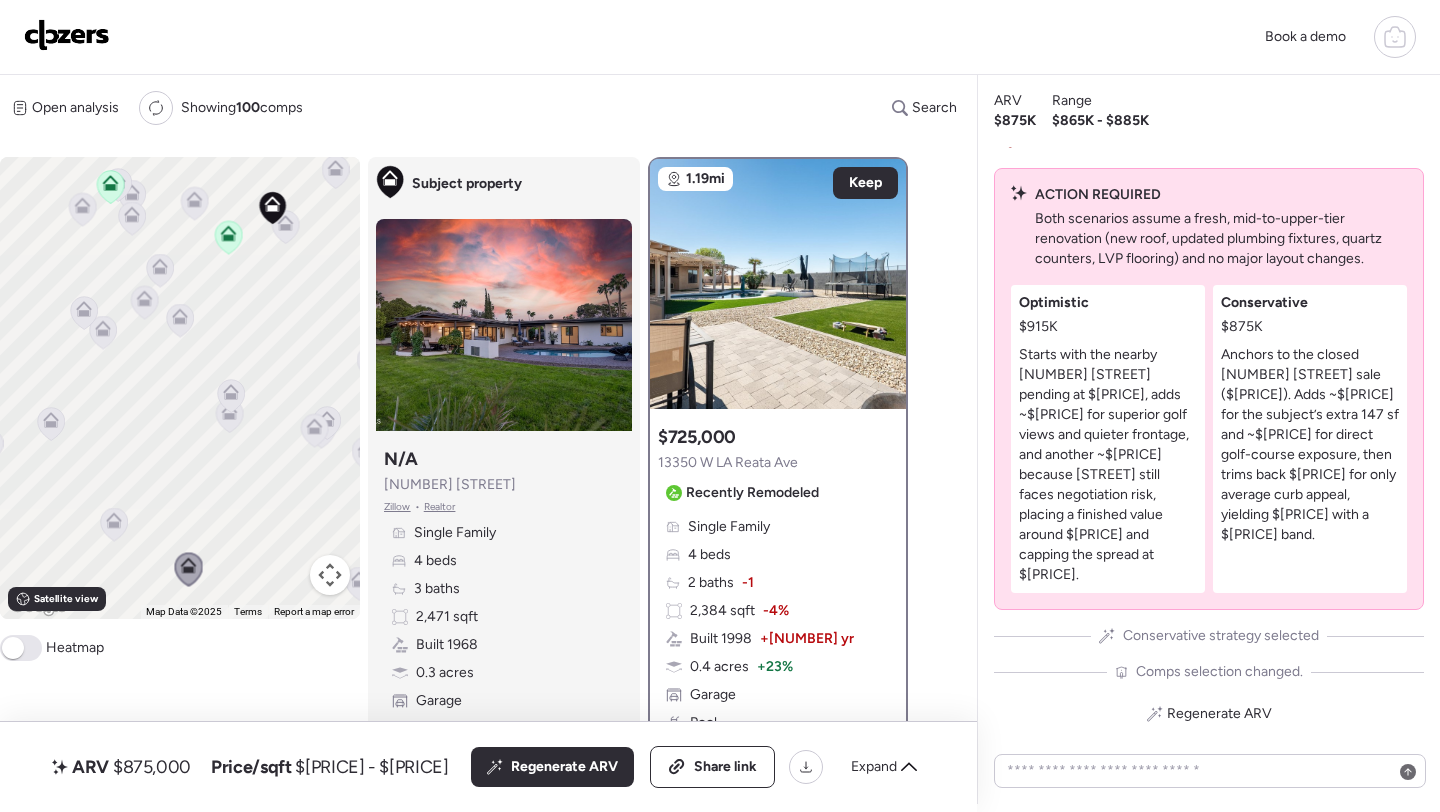 click 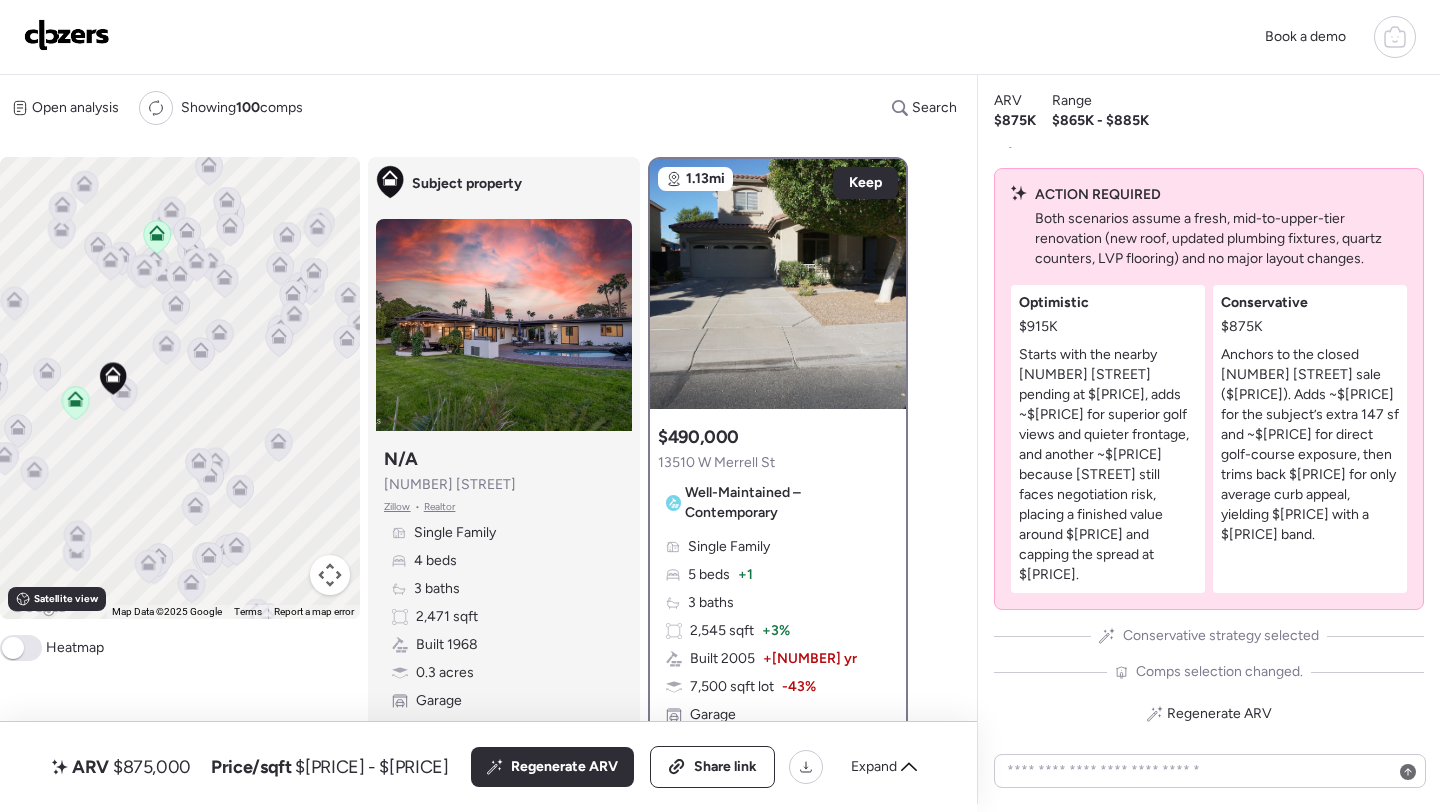 drag, startPoint x: 293, startPoint y: 342, endPoint x: 129, endPoint y: 487, distance: 218.90866 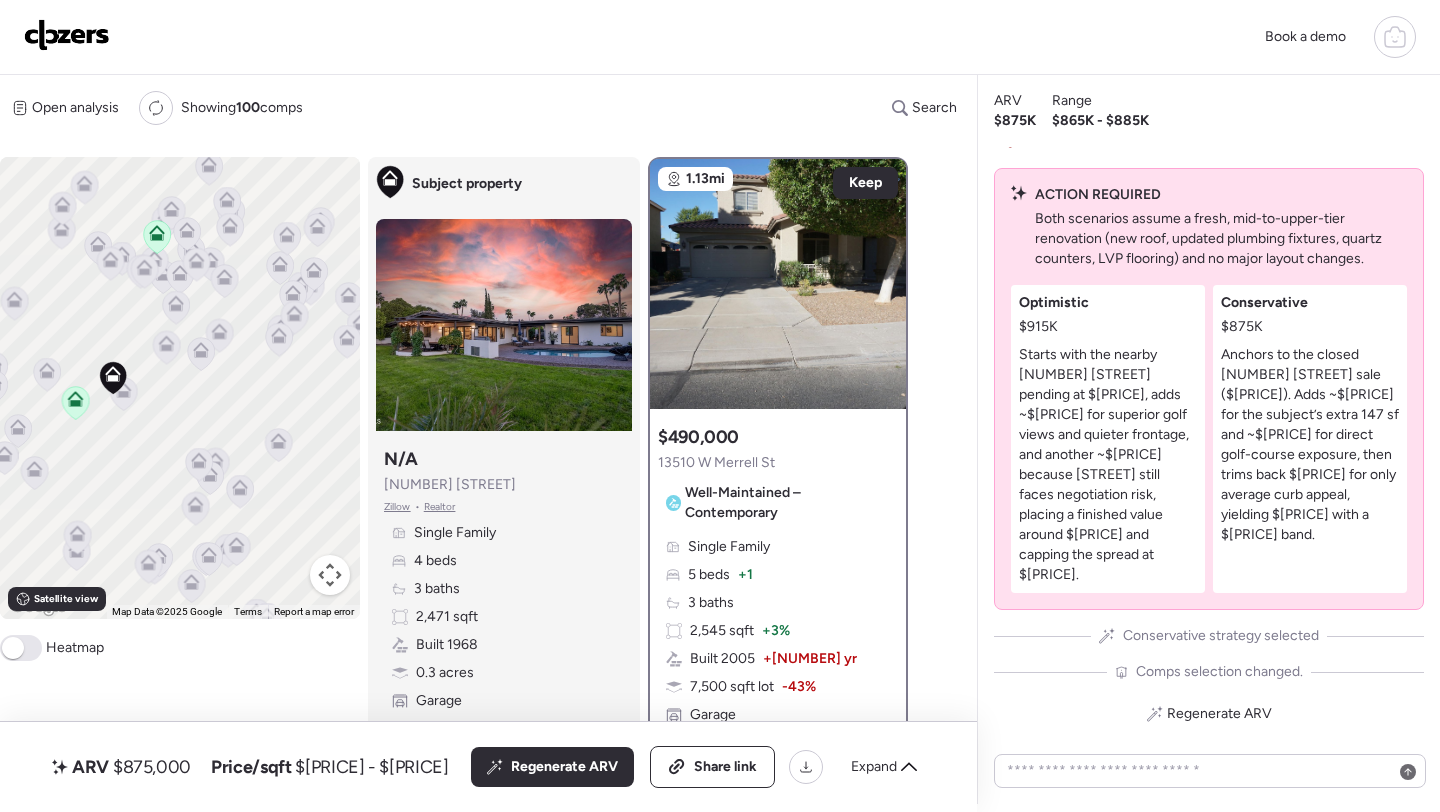 click 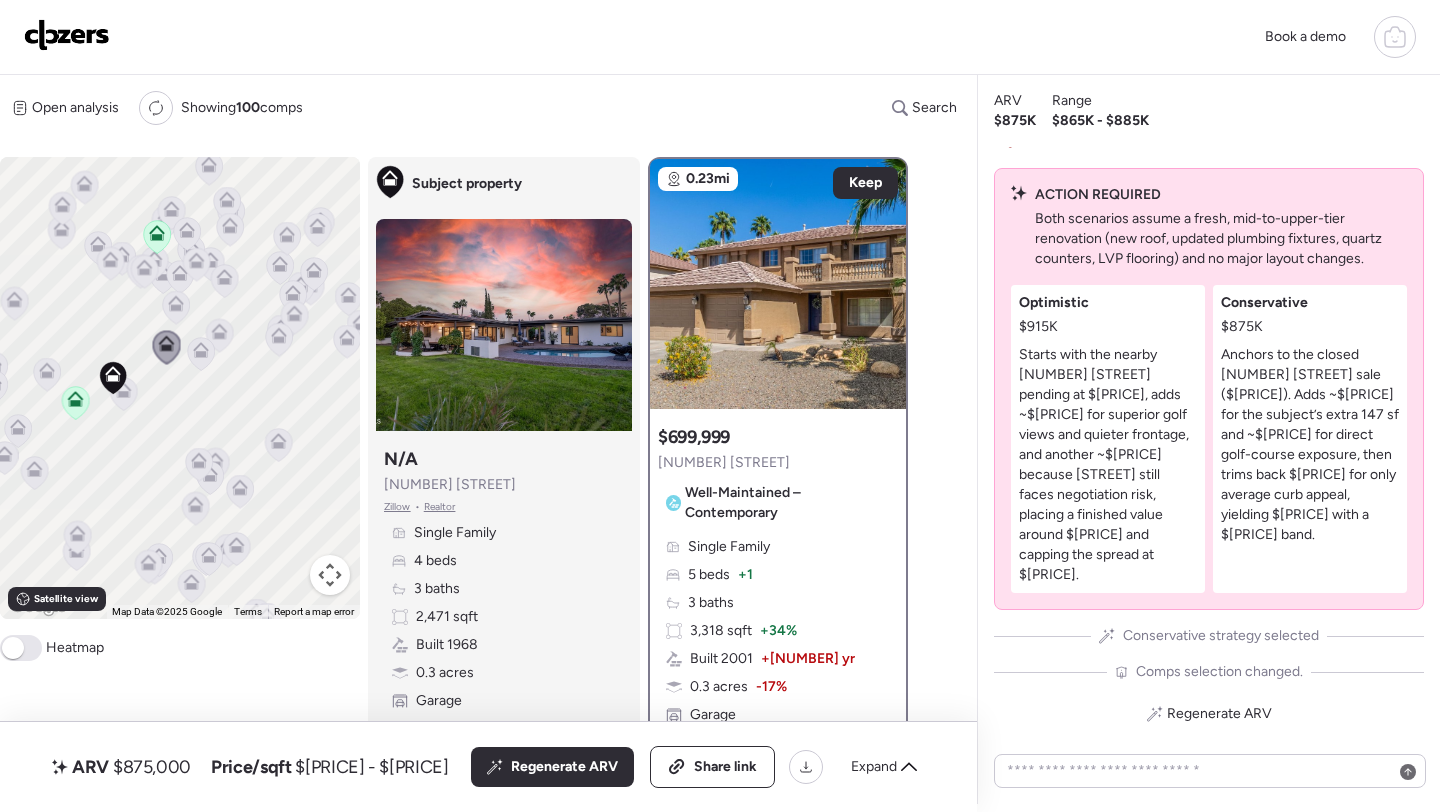 click 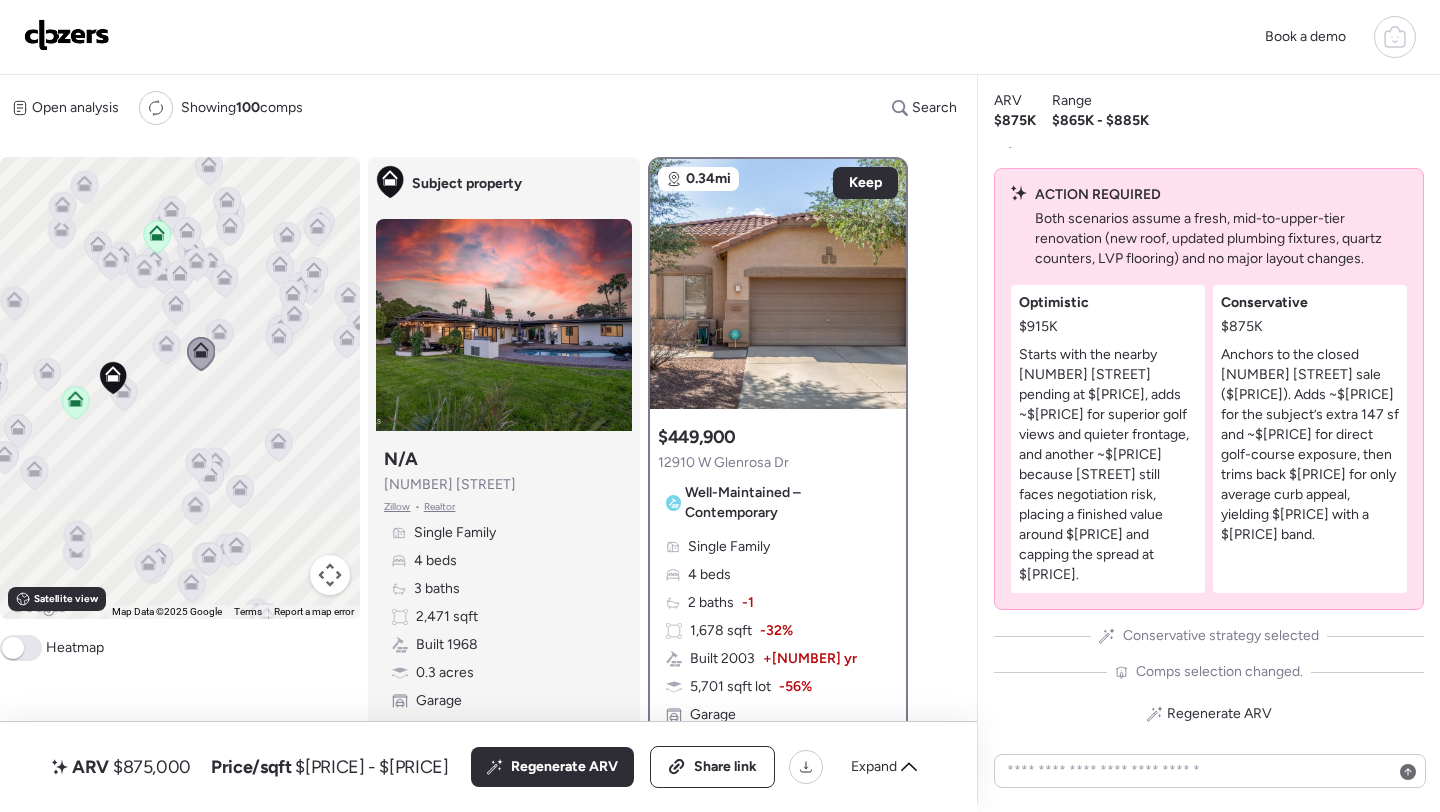 click 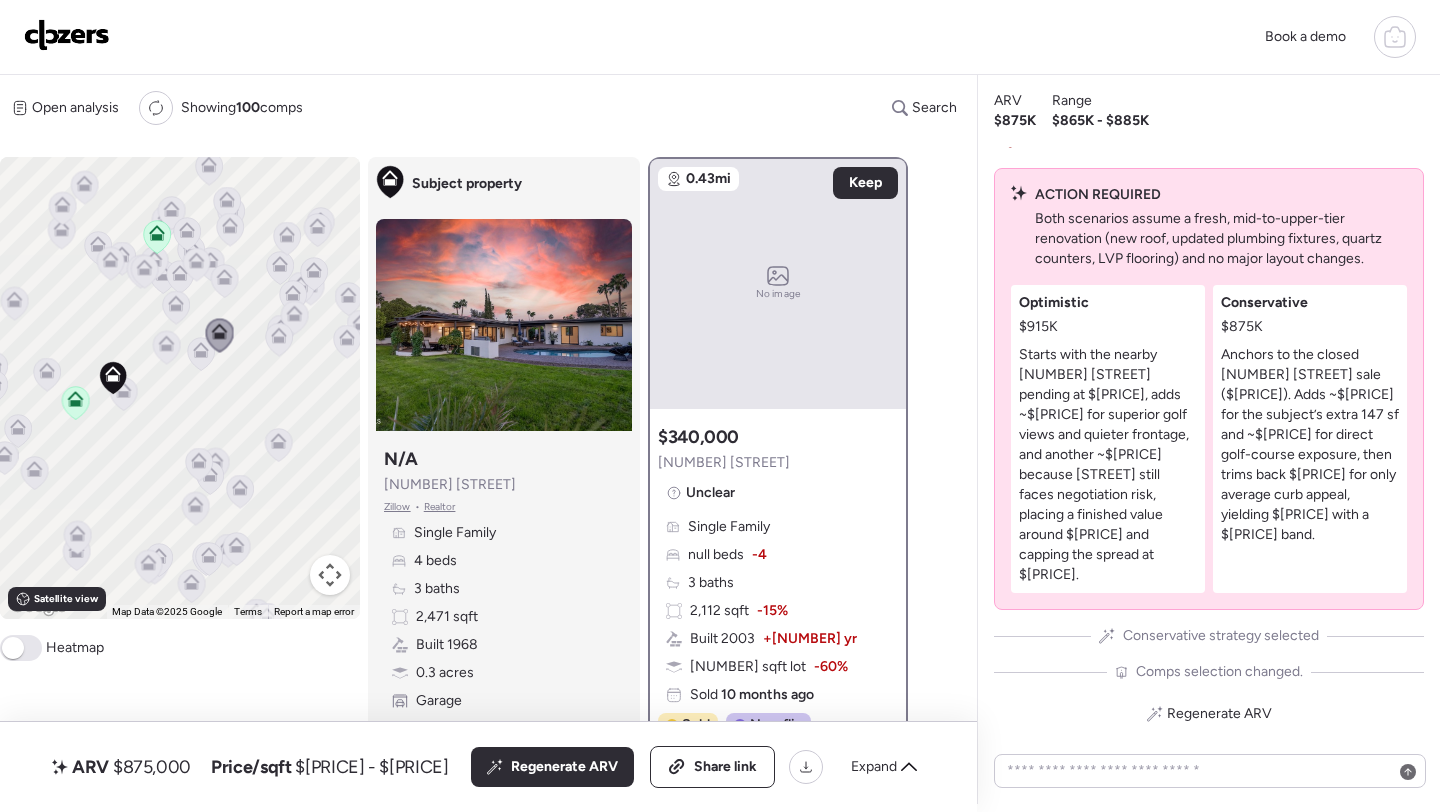 click 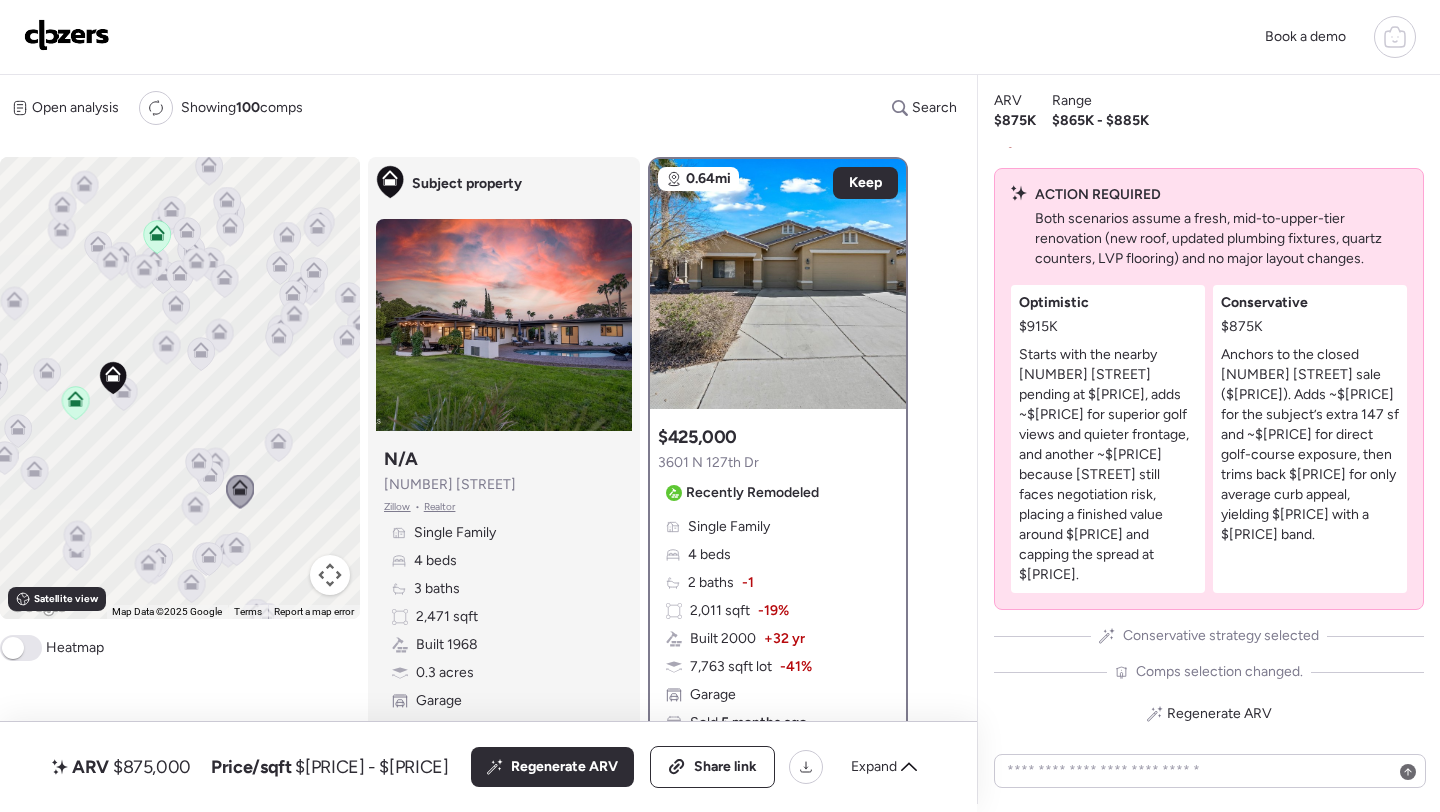 click 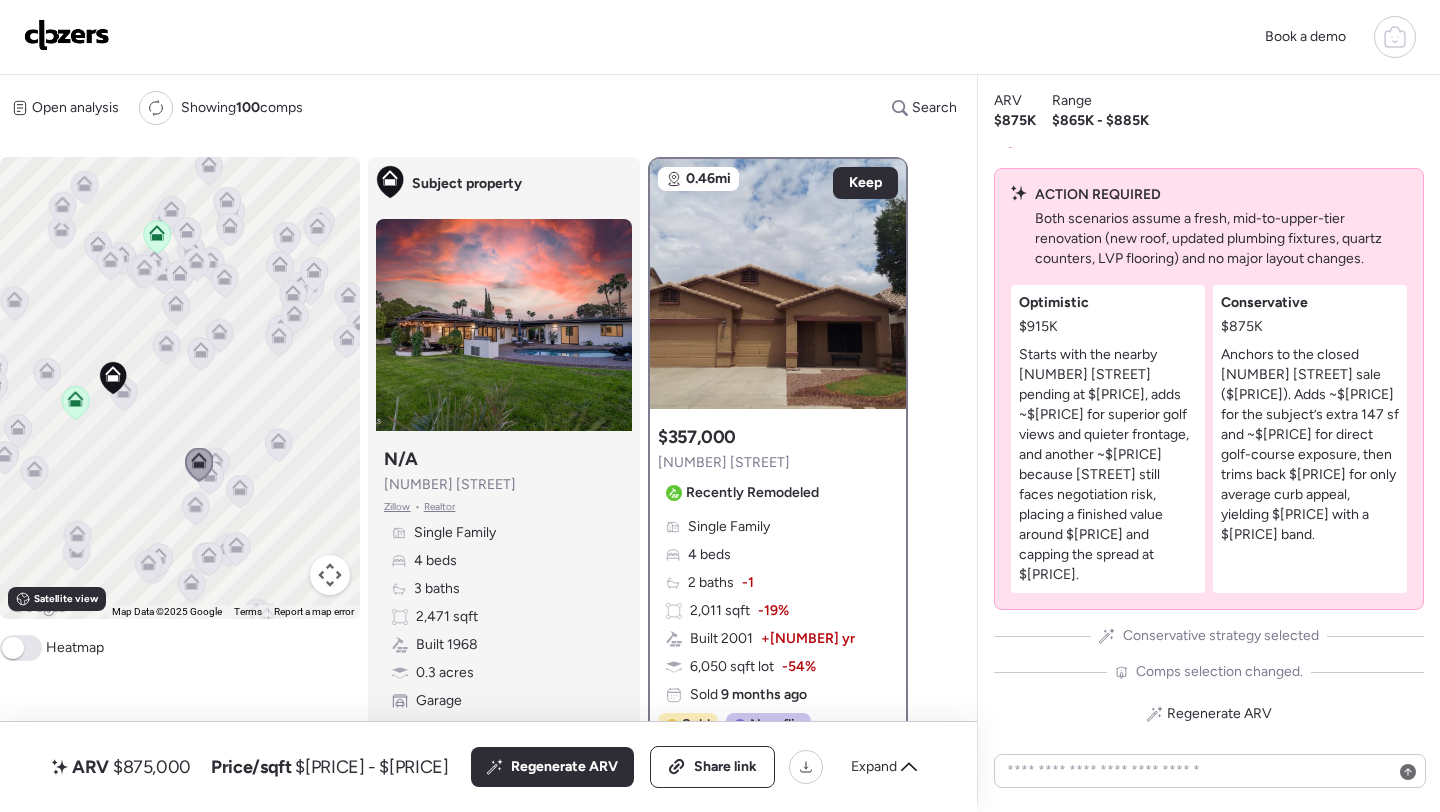 click 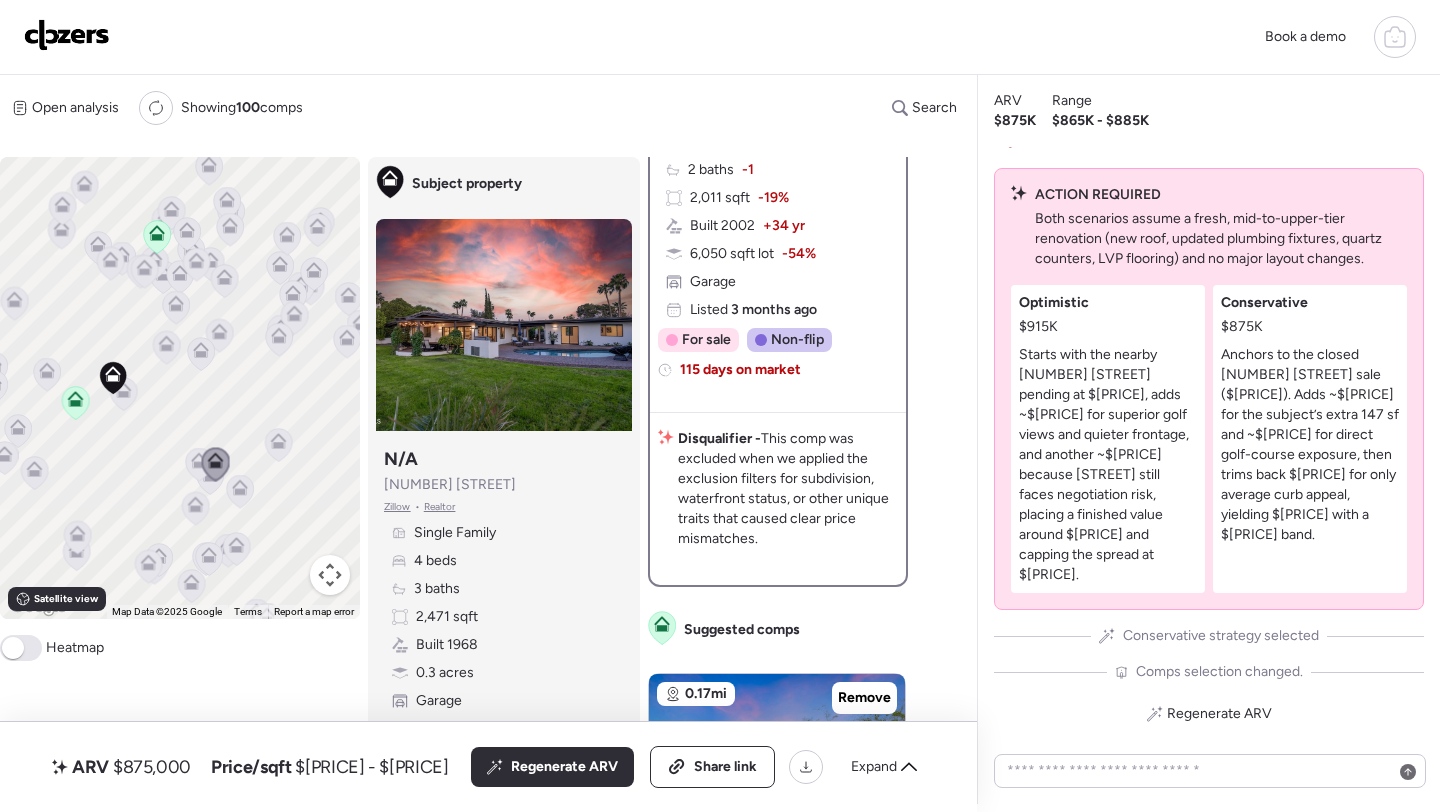 scroll, scrollTop: 448, scrollLeft: 0, axis: vertical 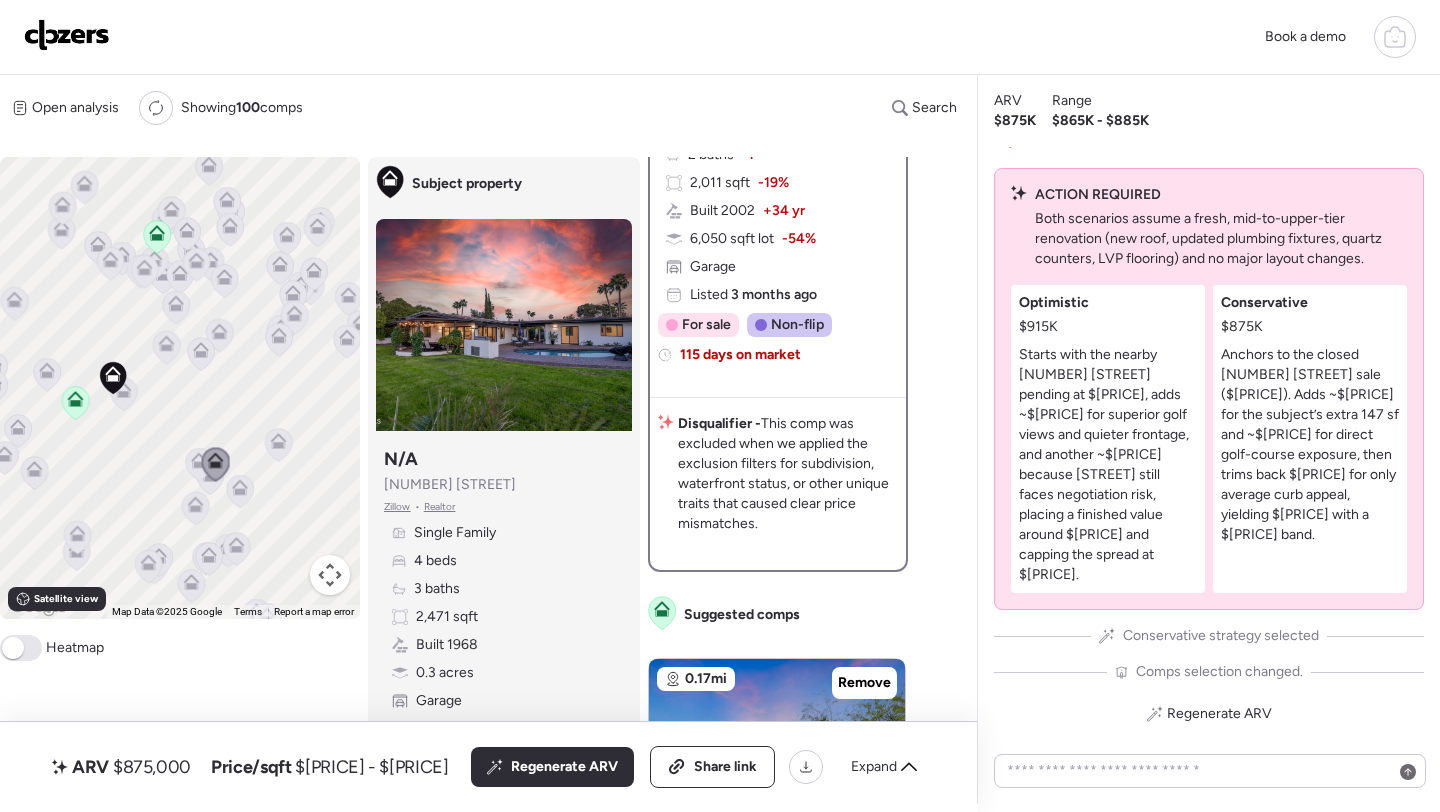 click 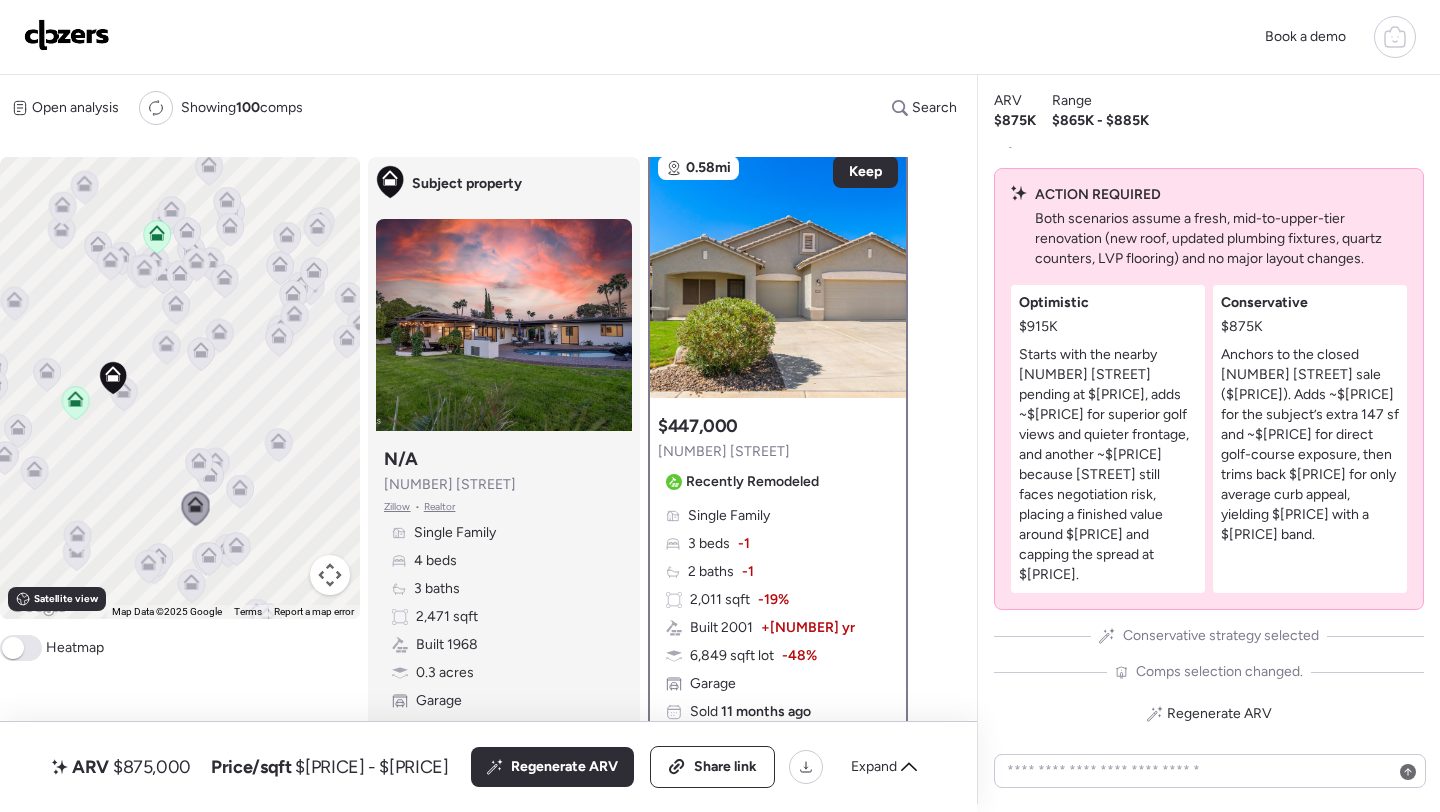 scroll, scrollTop: 0, scrollLeft: 0, axis: both 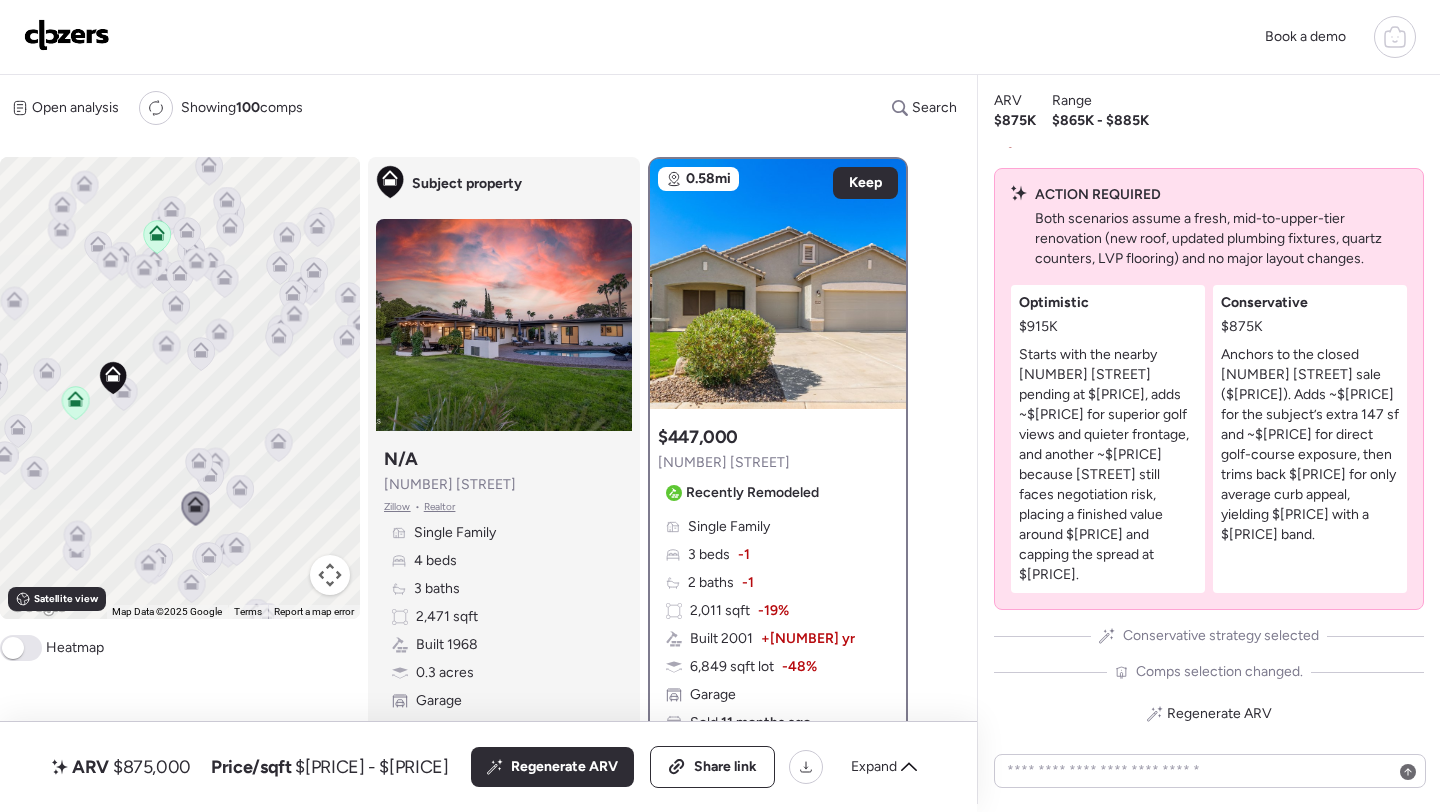 click 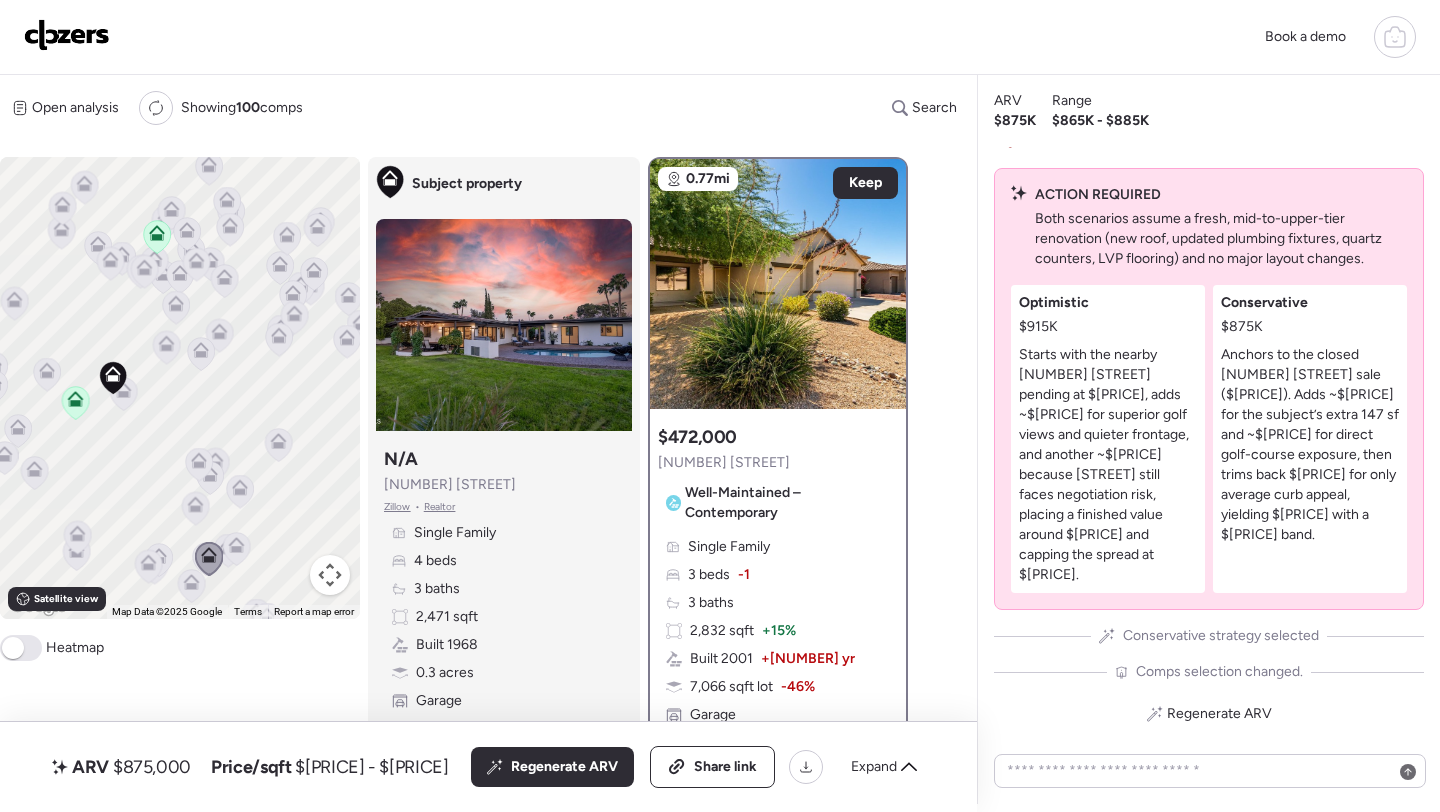 click on "To activate drag with keyboard, press Alt + Enter. Once in keyboard drag state, use the arrow keys to move the marker. To complete the drag, press the Enter key. To cancel, press Escape." at bounding box center [180, 388] 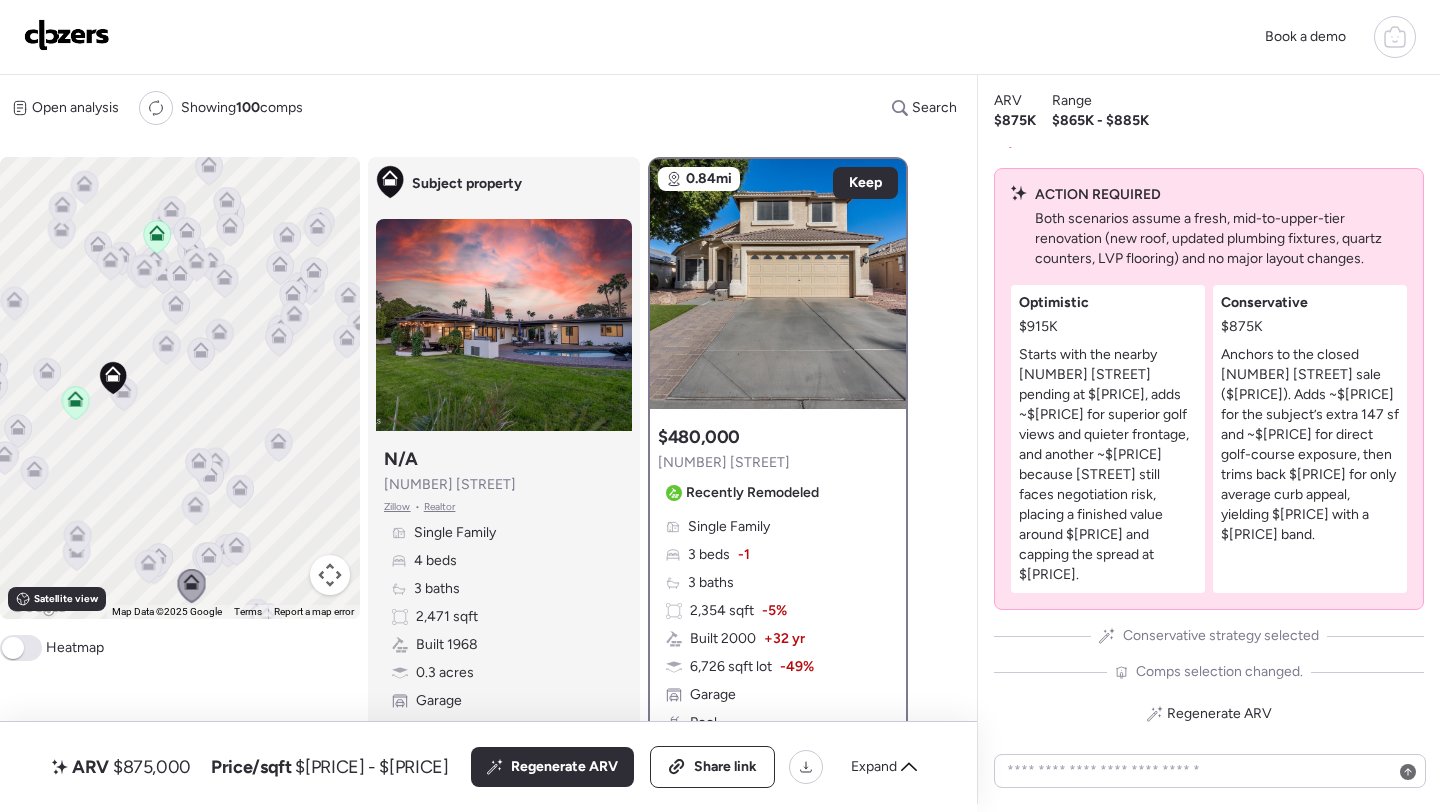 click 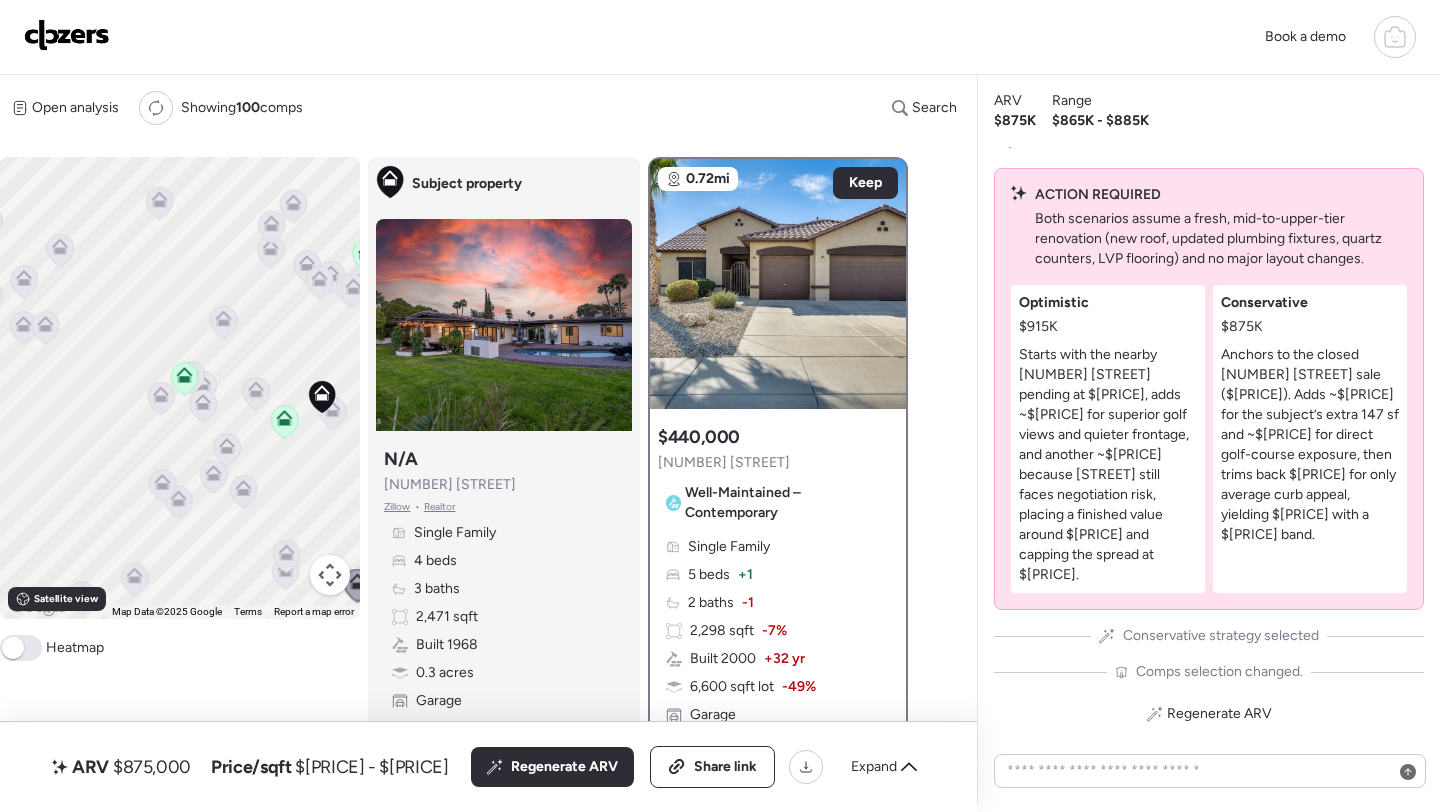 drag, startPoint x: 115, startPoint y: 477, endPoint x: 334, endPoint y: 492, distance: 219.51309 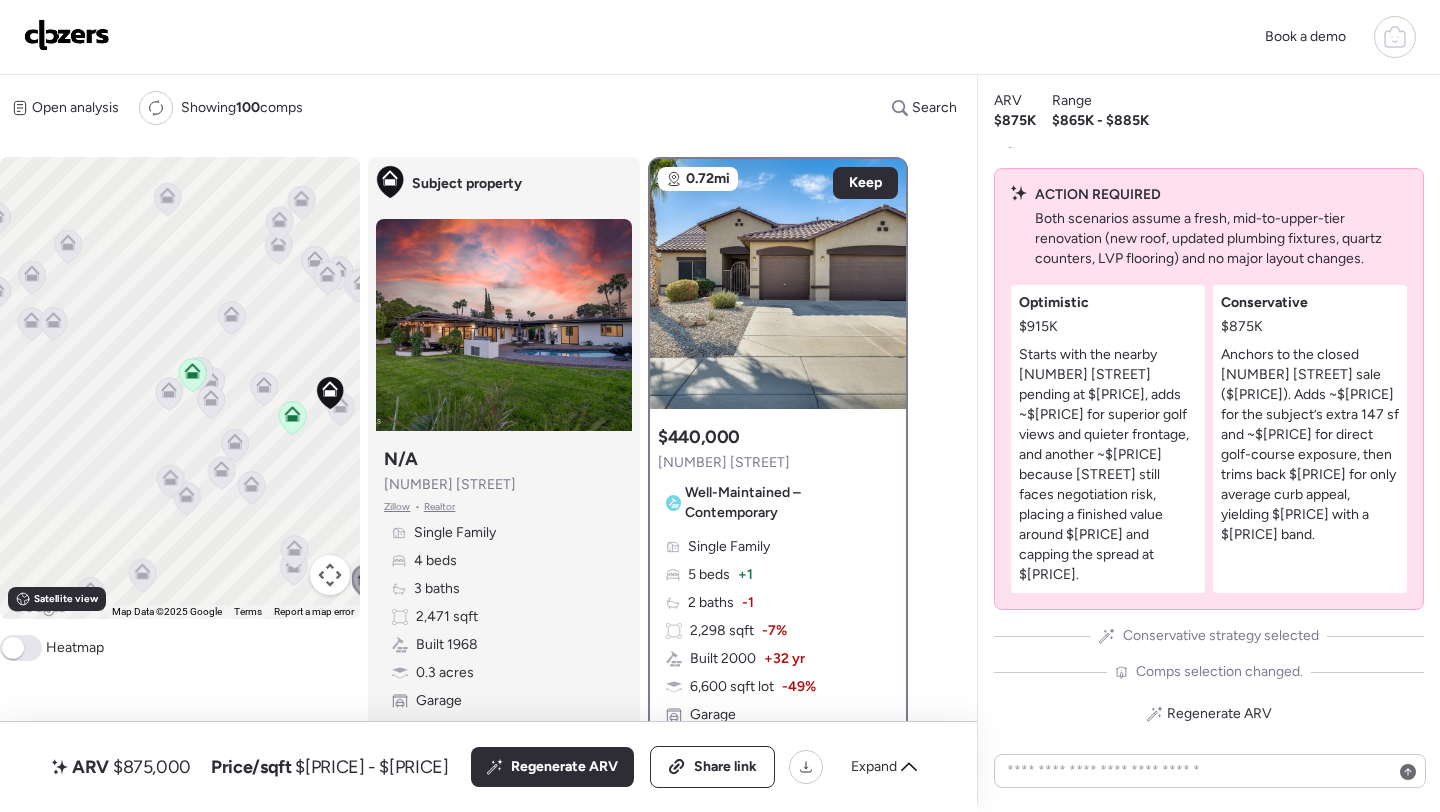 click 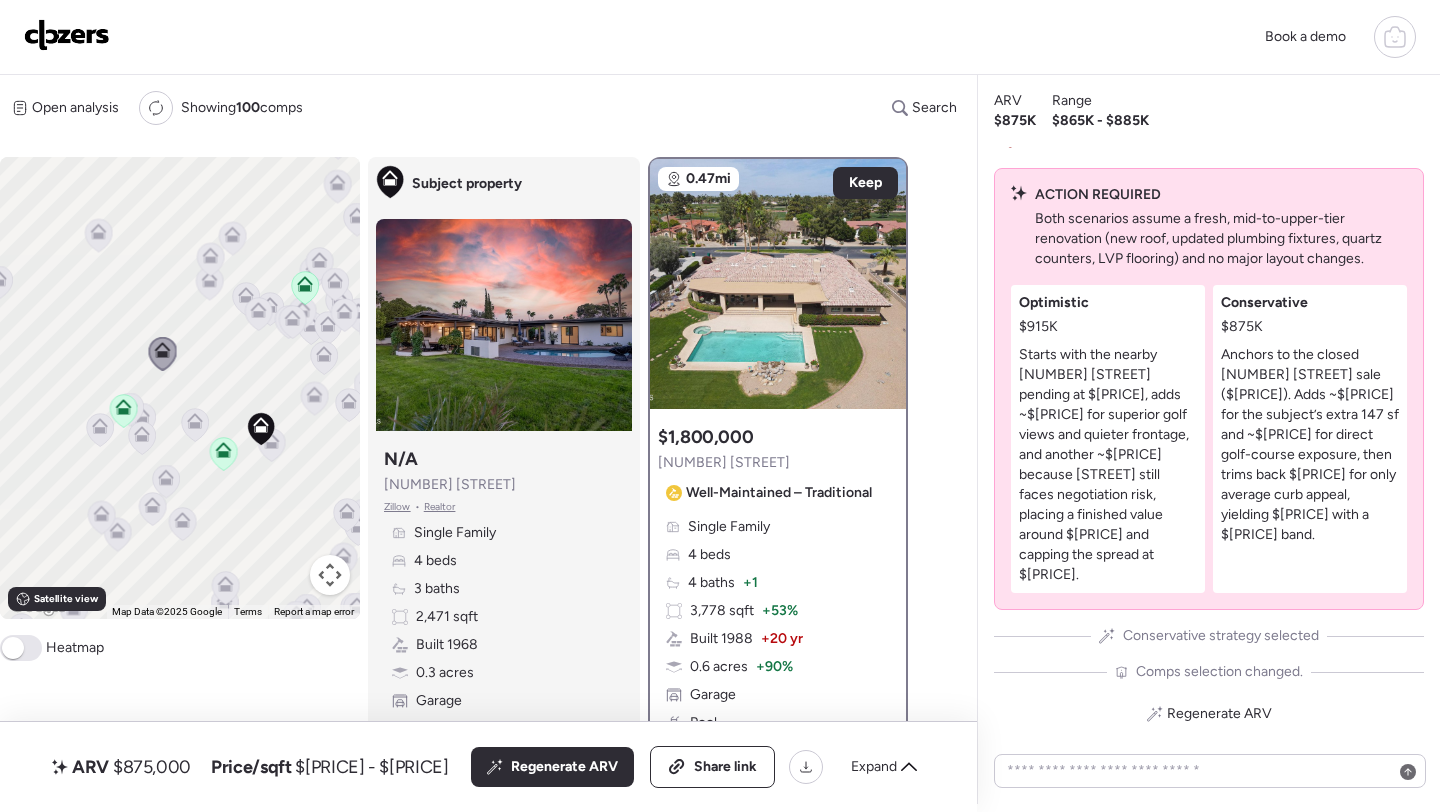 drag, startPoint x: 316, startPoint y: 274, endPoint x: 245, endPoint y: 310, distance: 79.60528 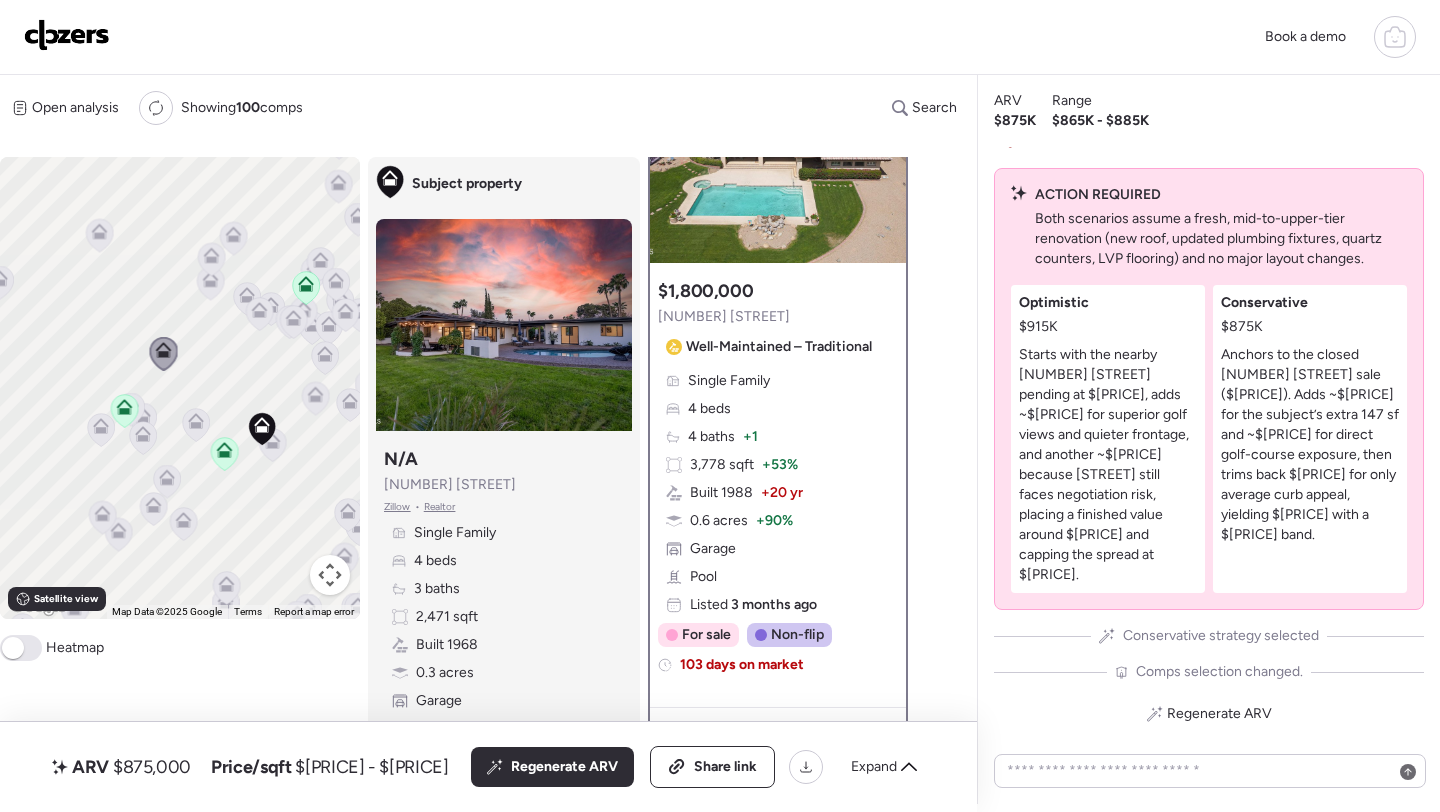 scroll, scrollTop: 144, scrollLeft: 0, axis: vertical 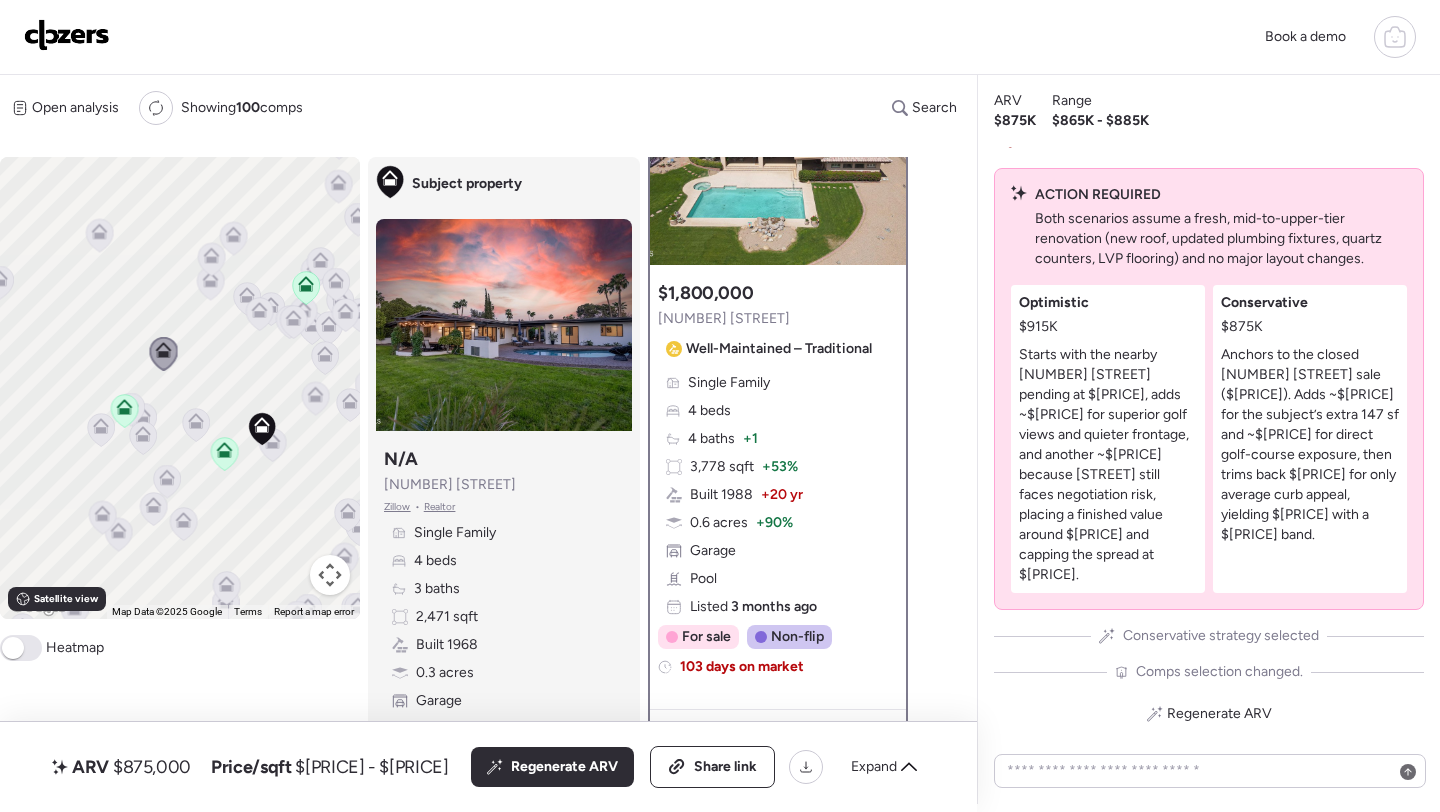 click 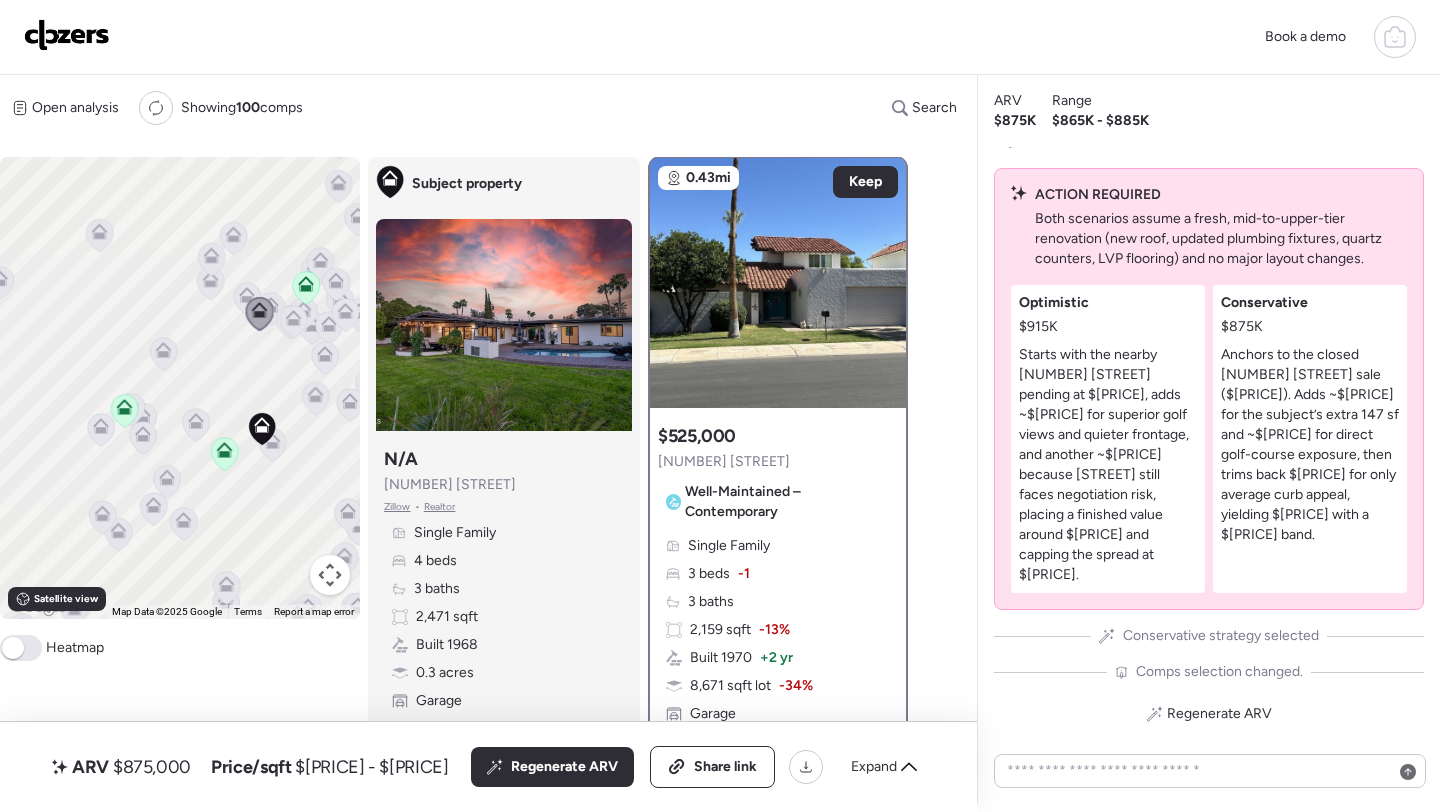 scroll, scrollTop: 0, scrollLeft: 0, axis: both 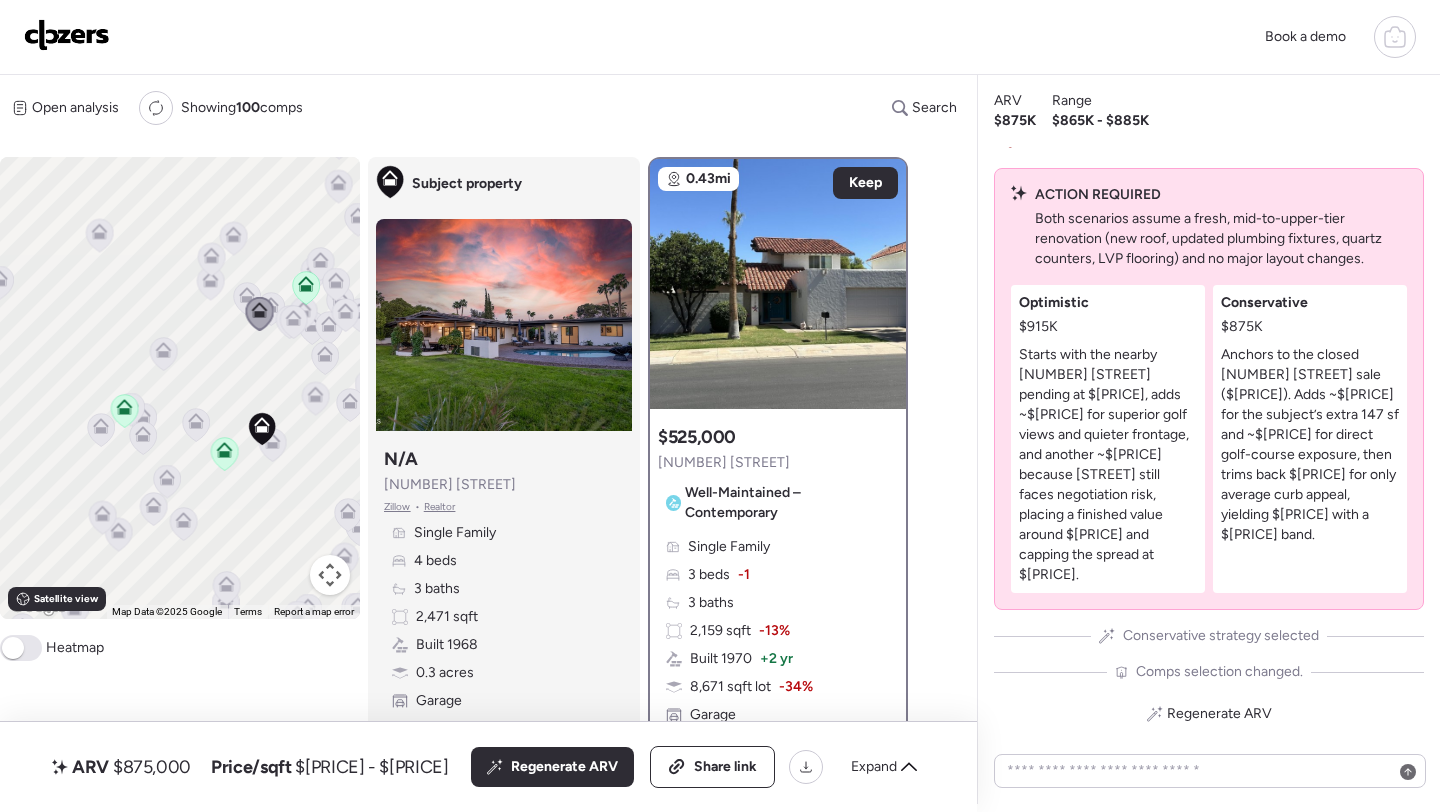 click 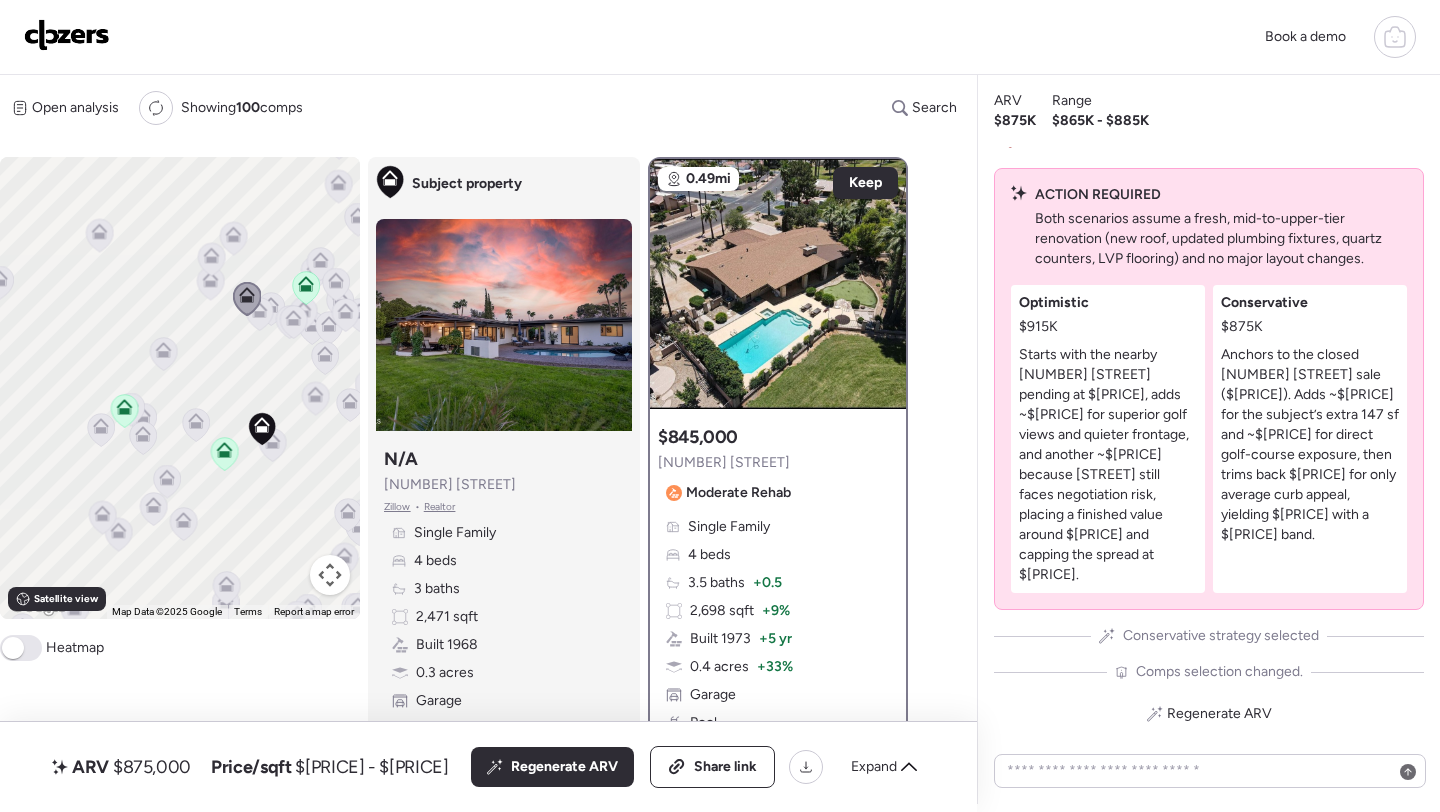 click 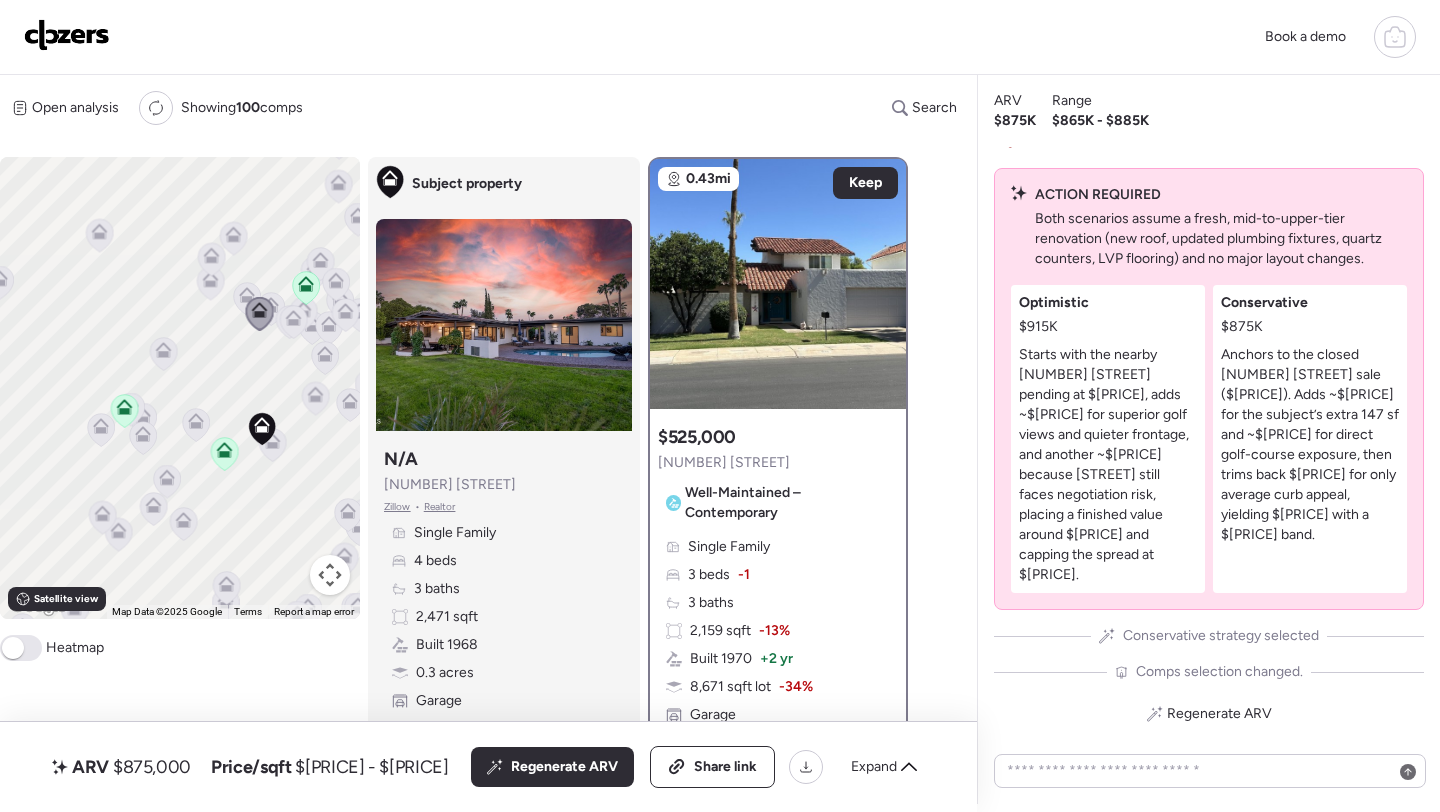 click 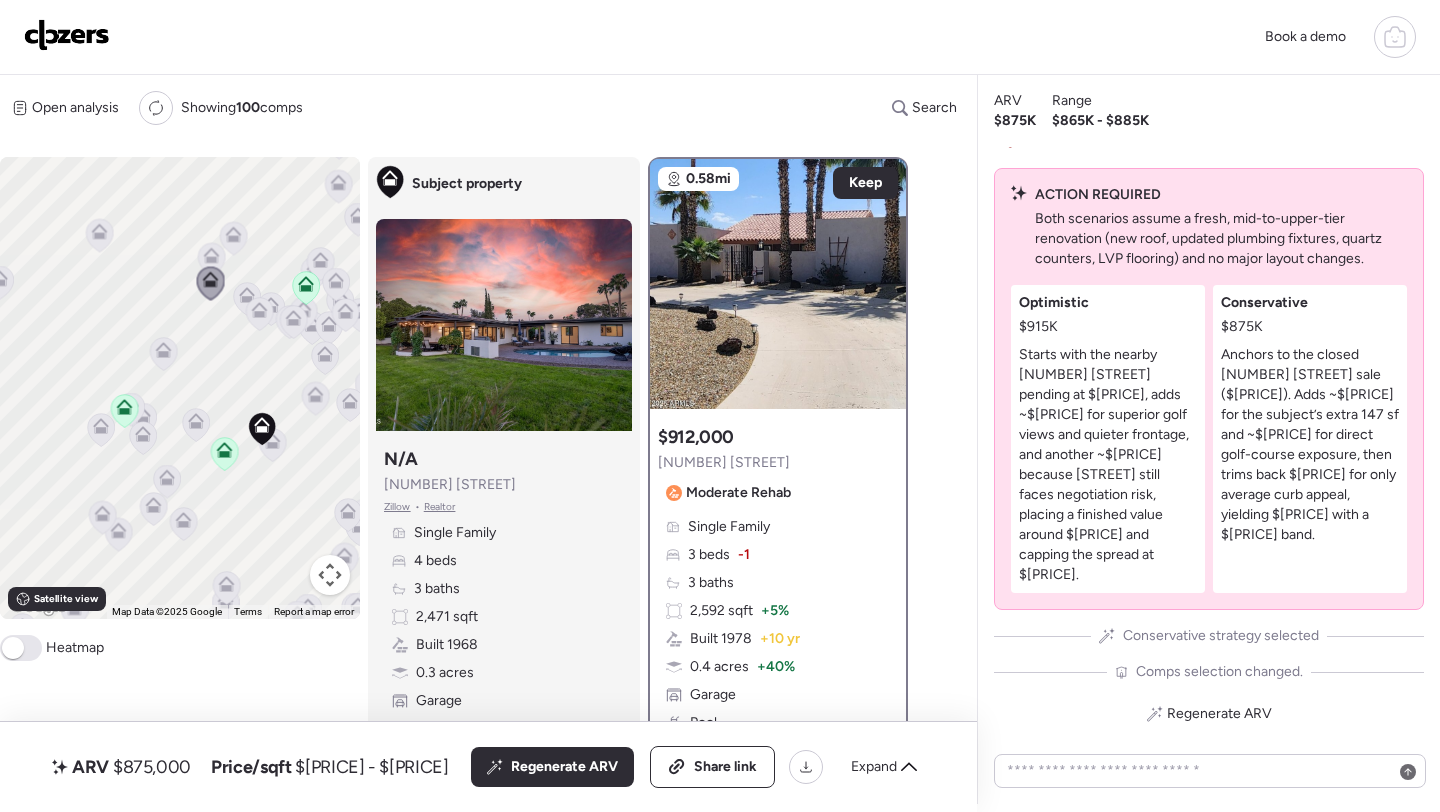click 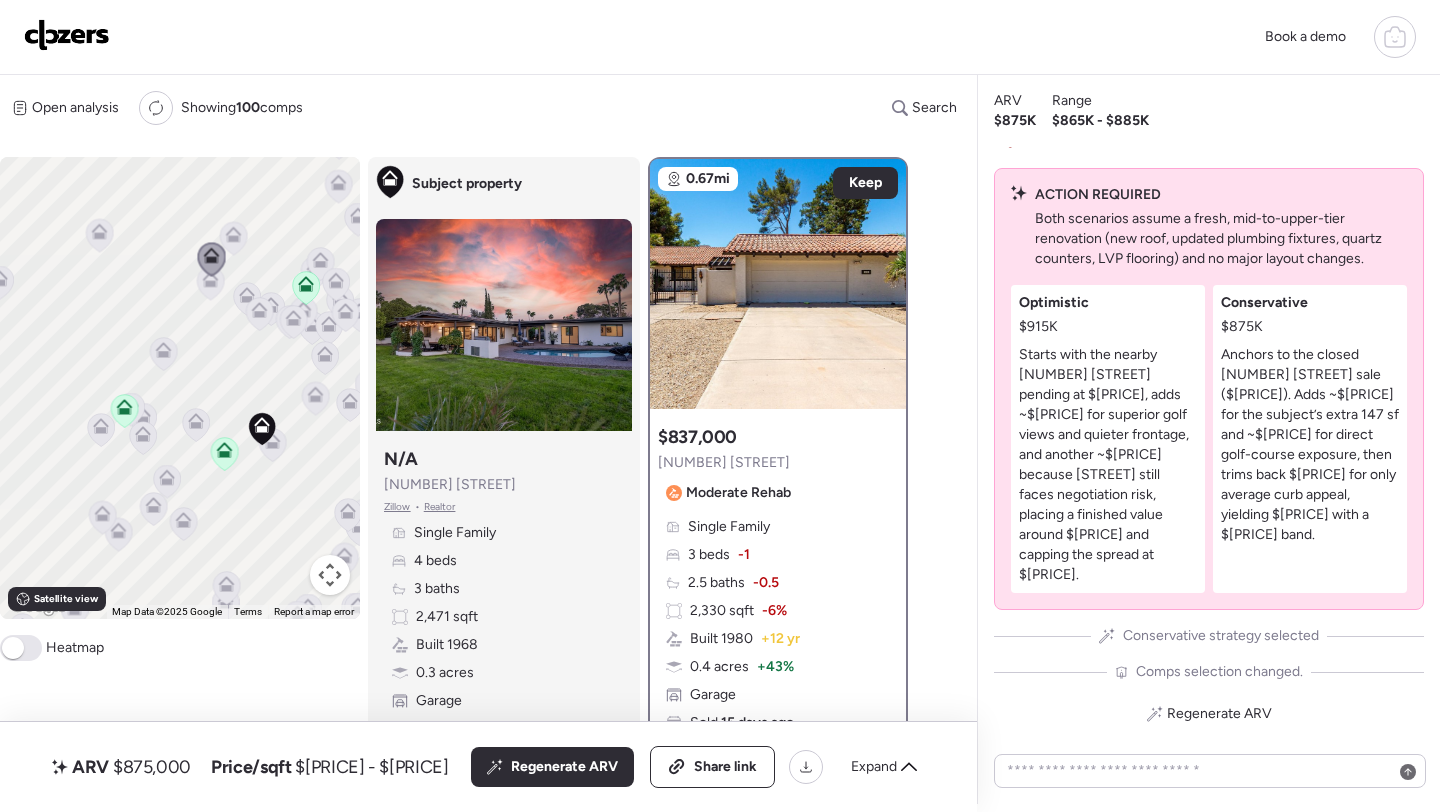 click 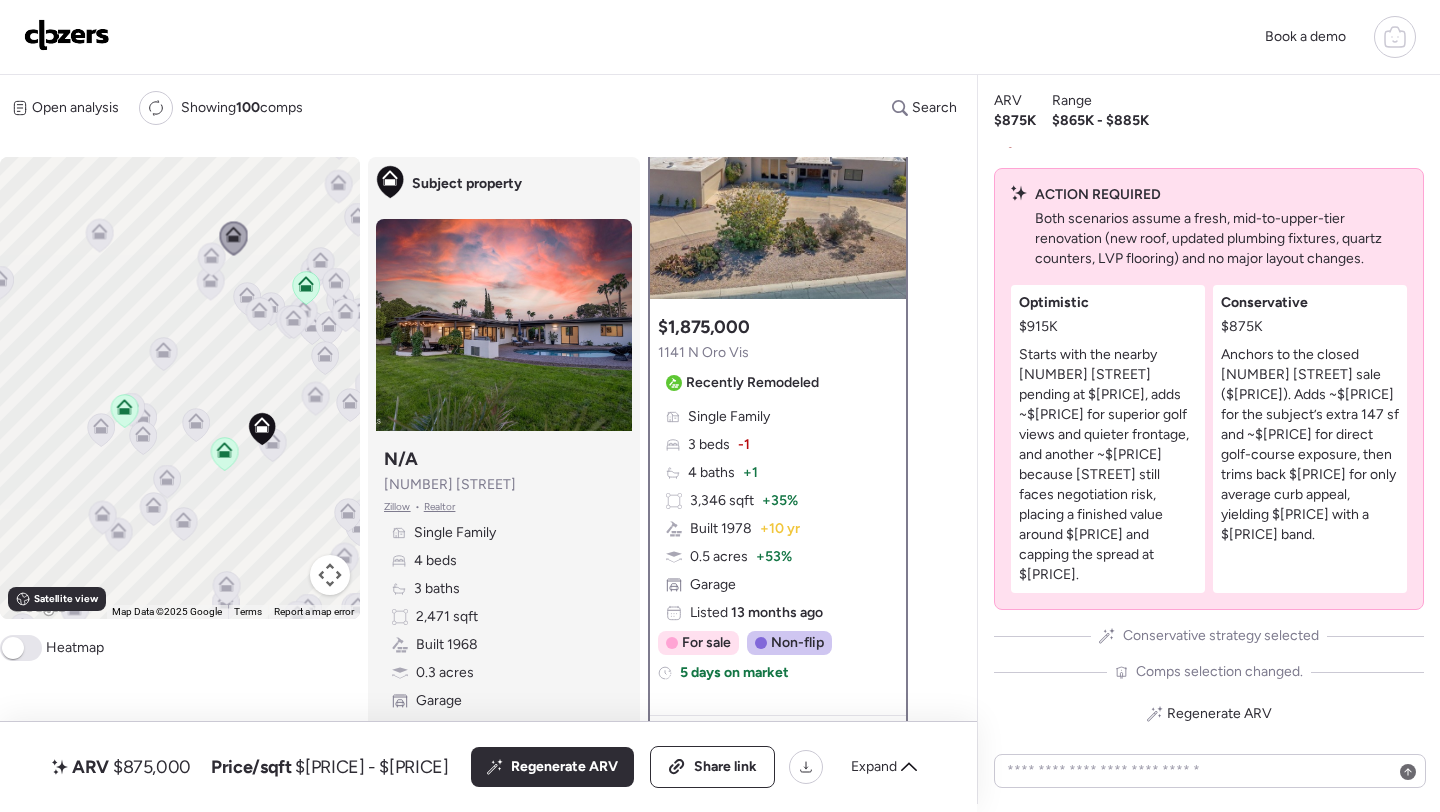 scroll, scrollTop: 108, scrollLeft: 0, axis: vertical 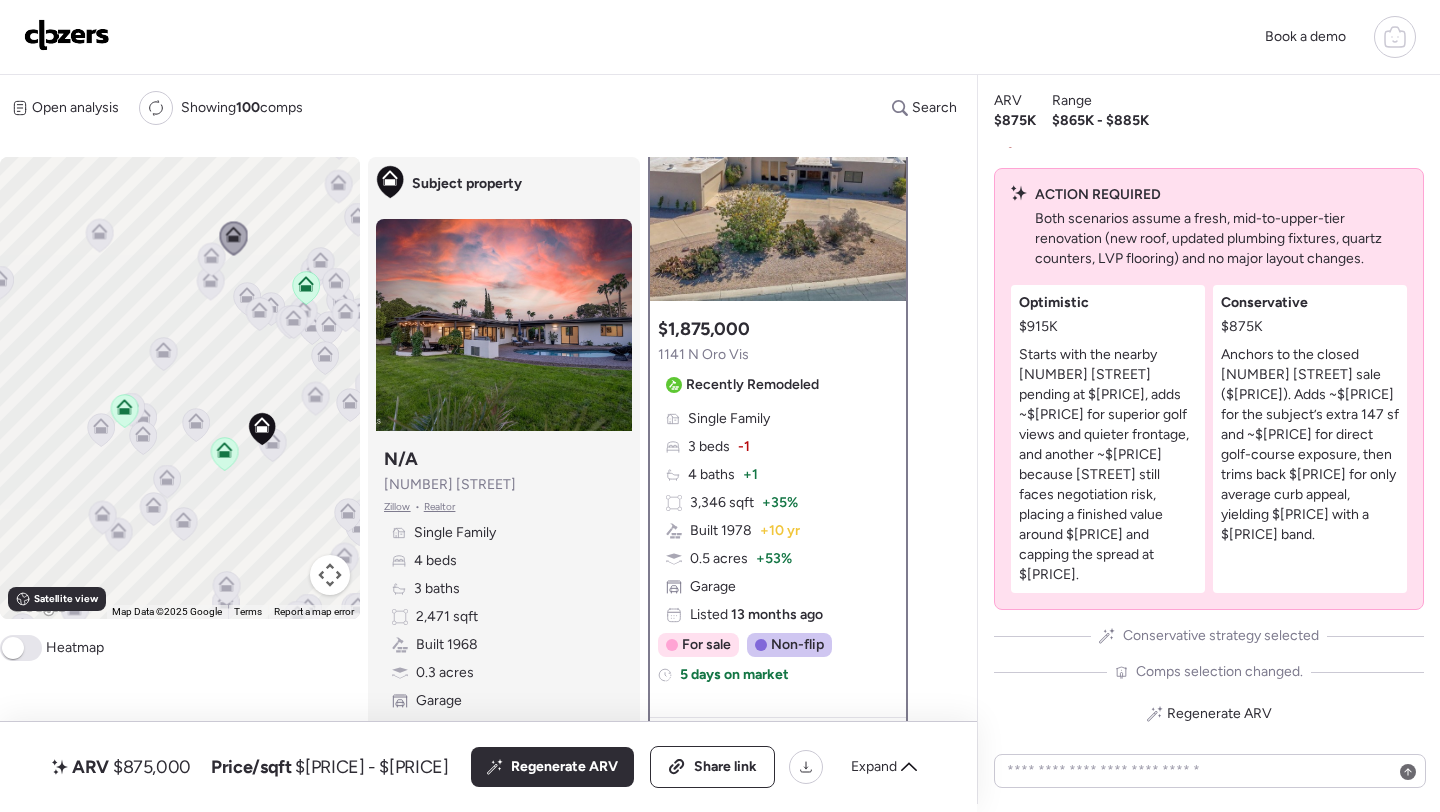 click 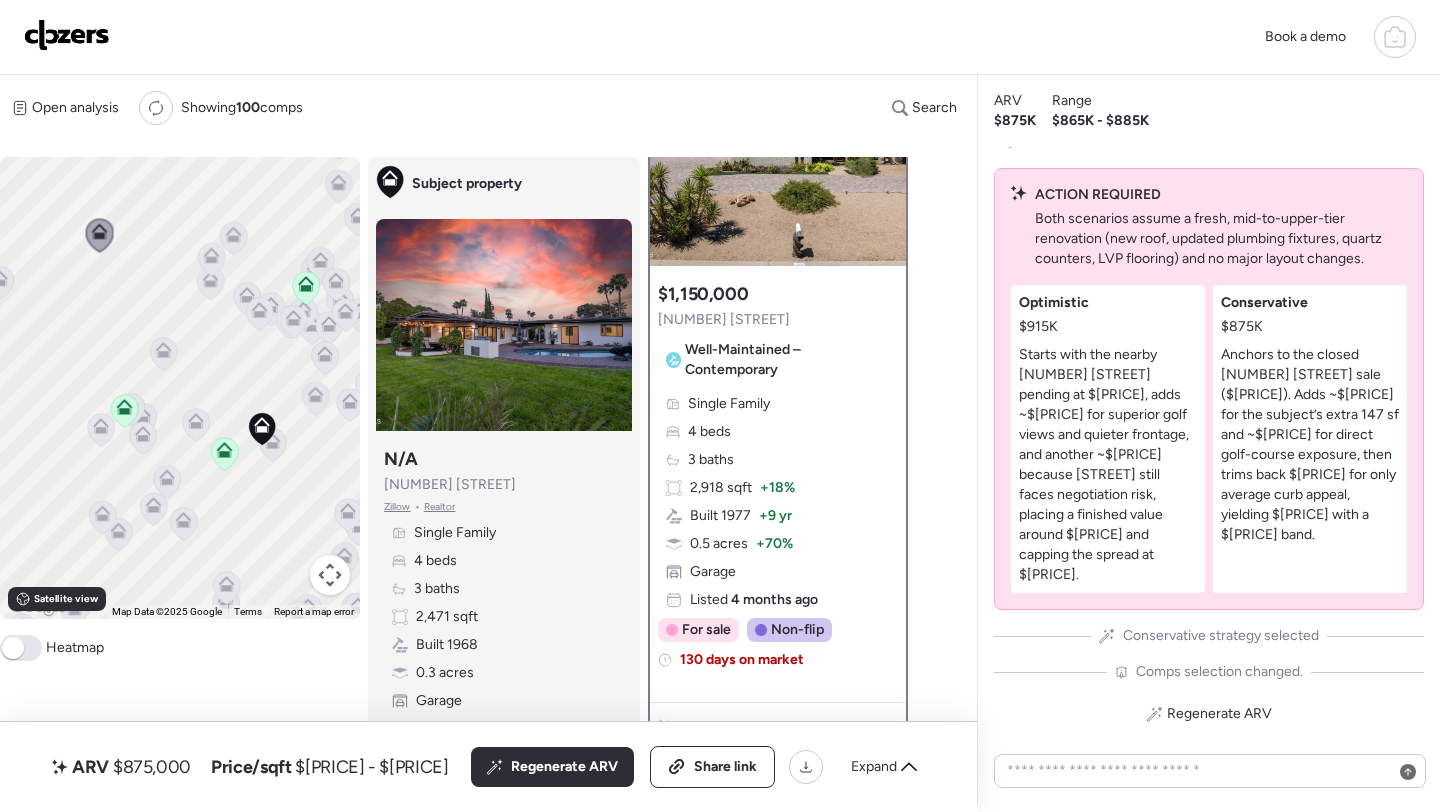 scroll, scrollTop: 130, scrollLeft: 0, axis: vertical 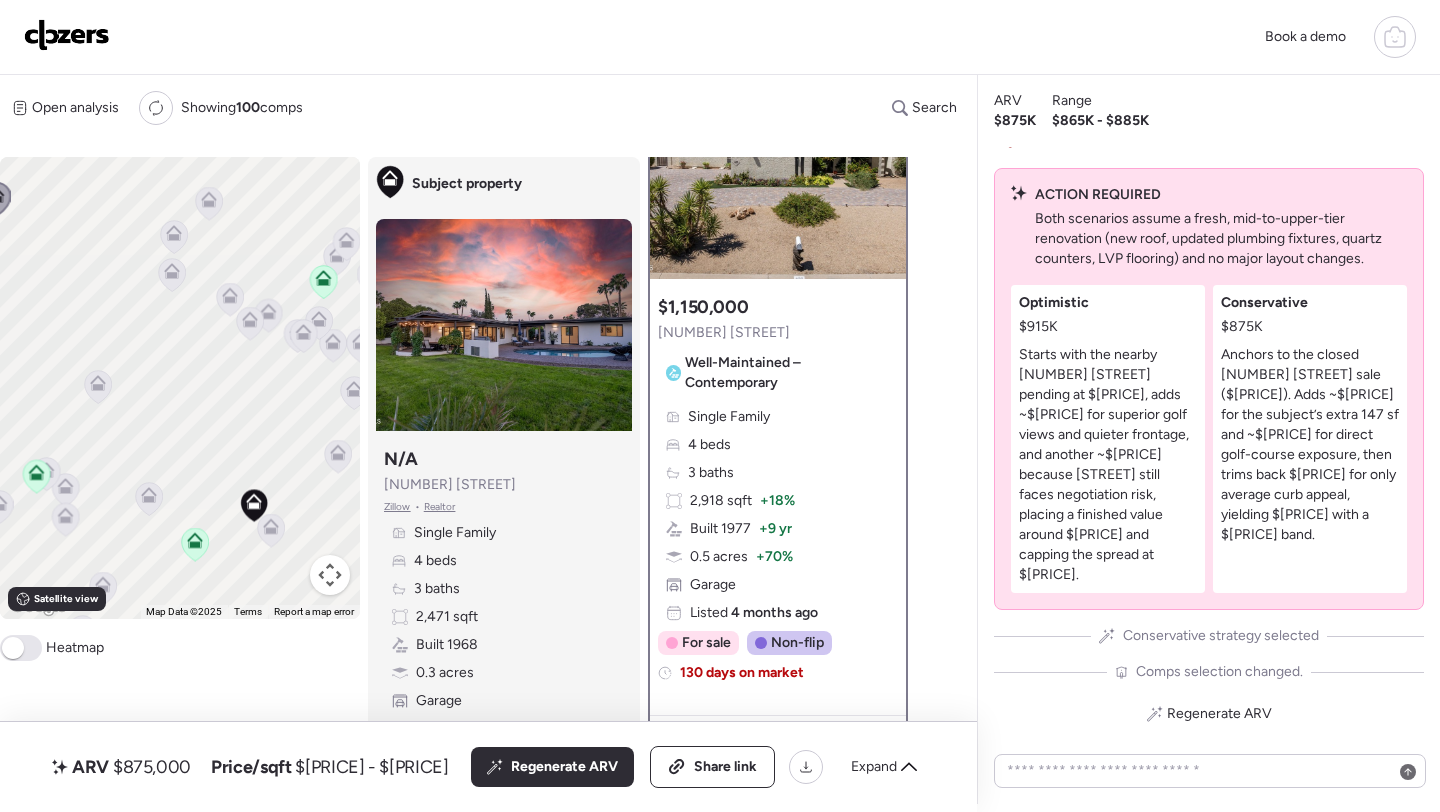 click 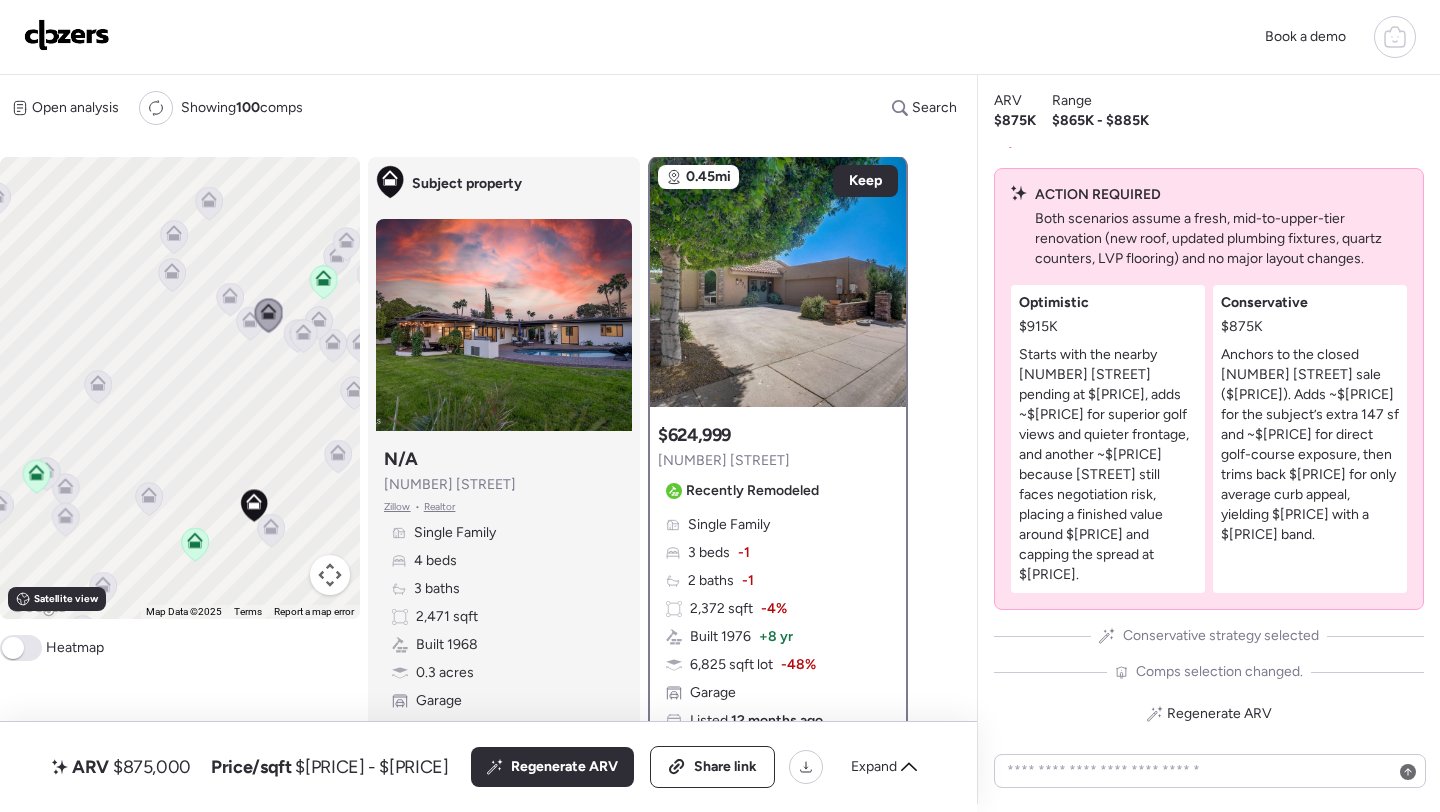 scroll, scrollTop: 0, scrollLeft: 0, axis: both 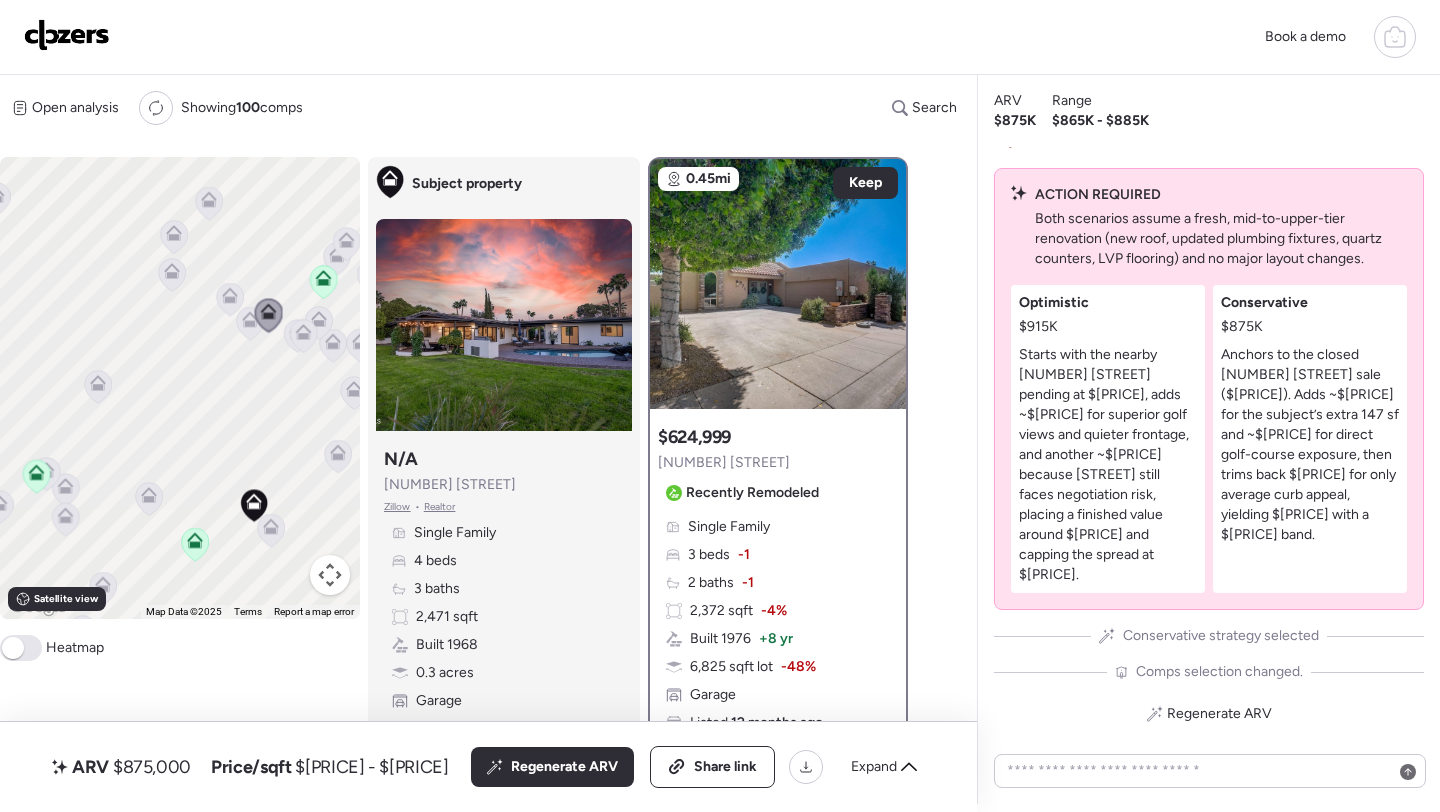 click 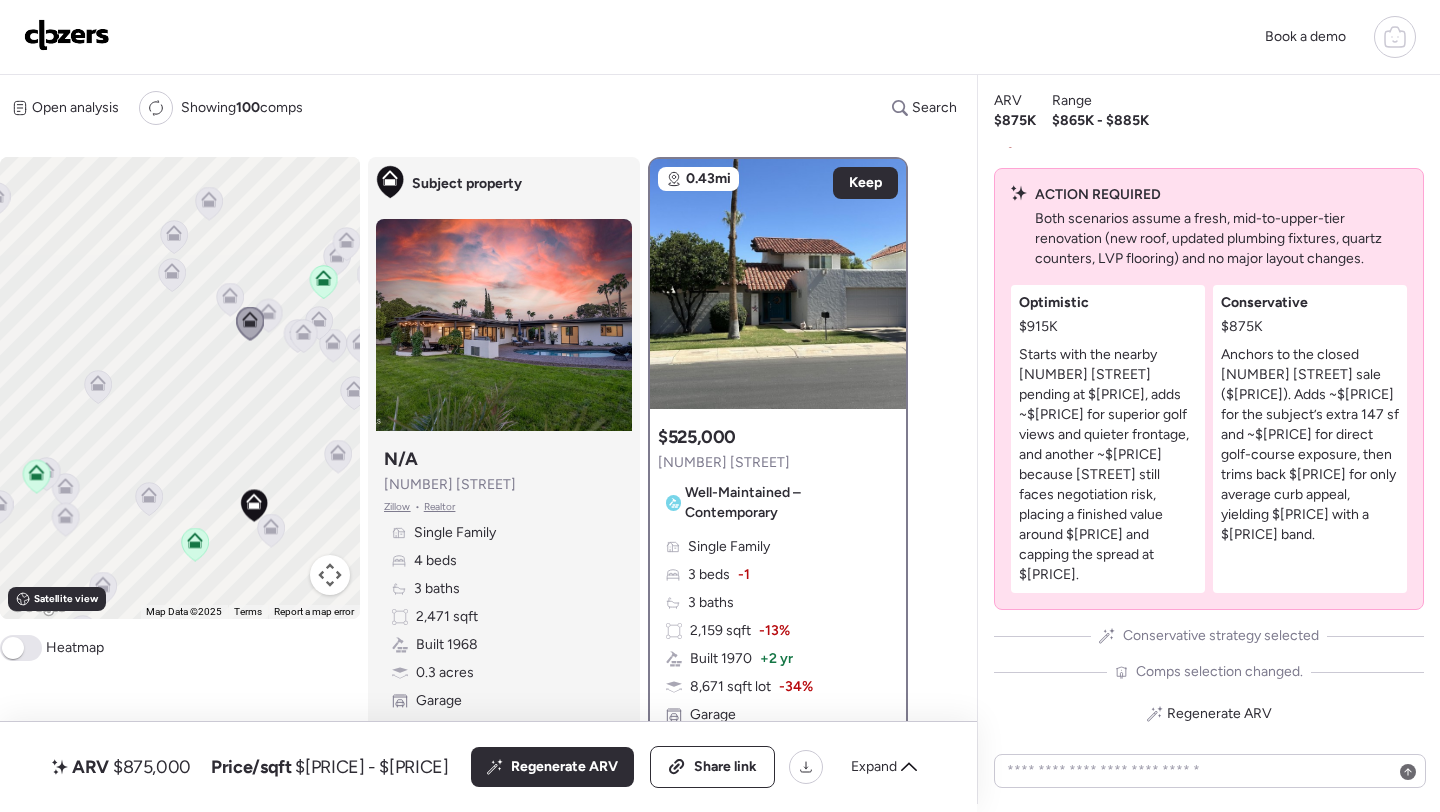 click 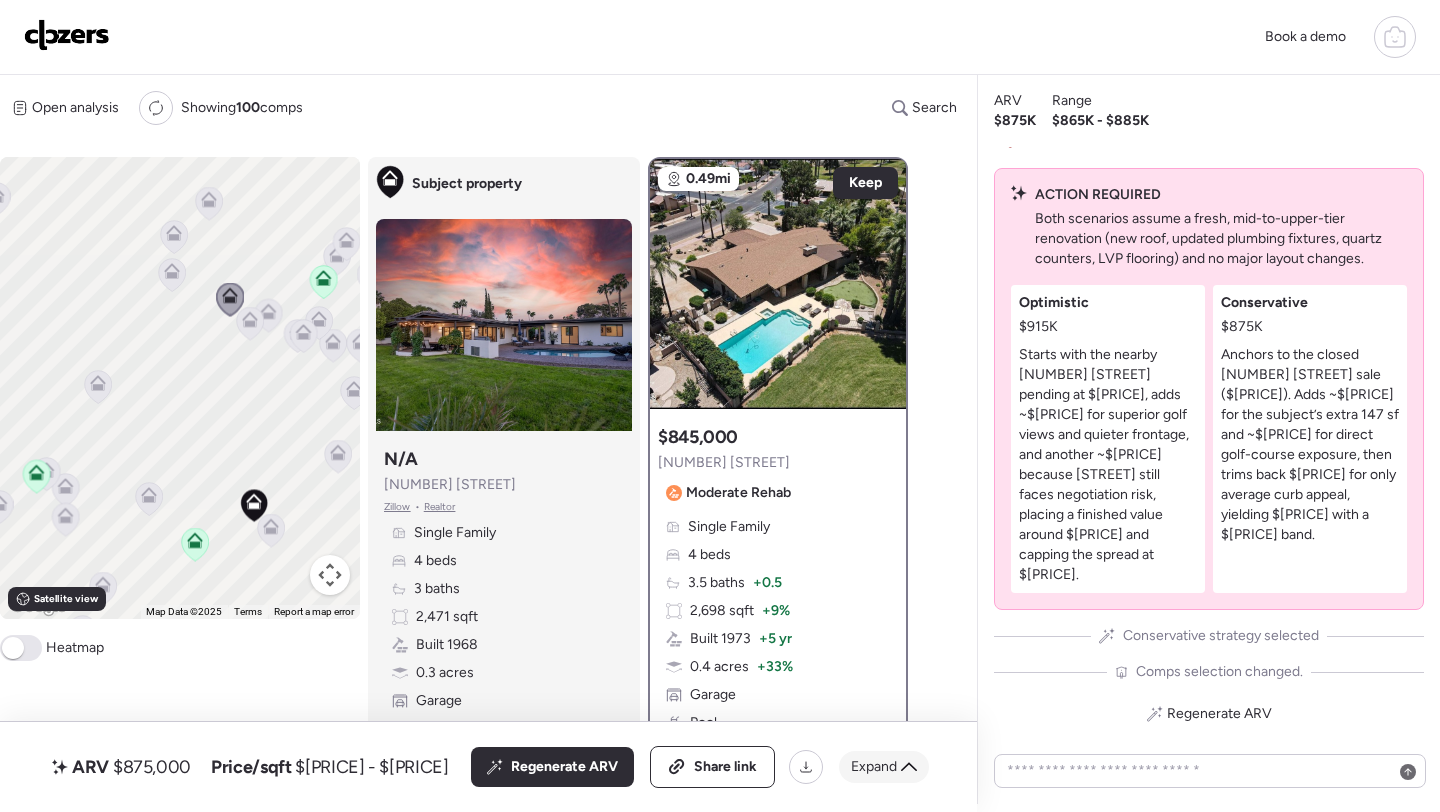 click on "Expand" at bounding box center [874, 767] 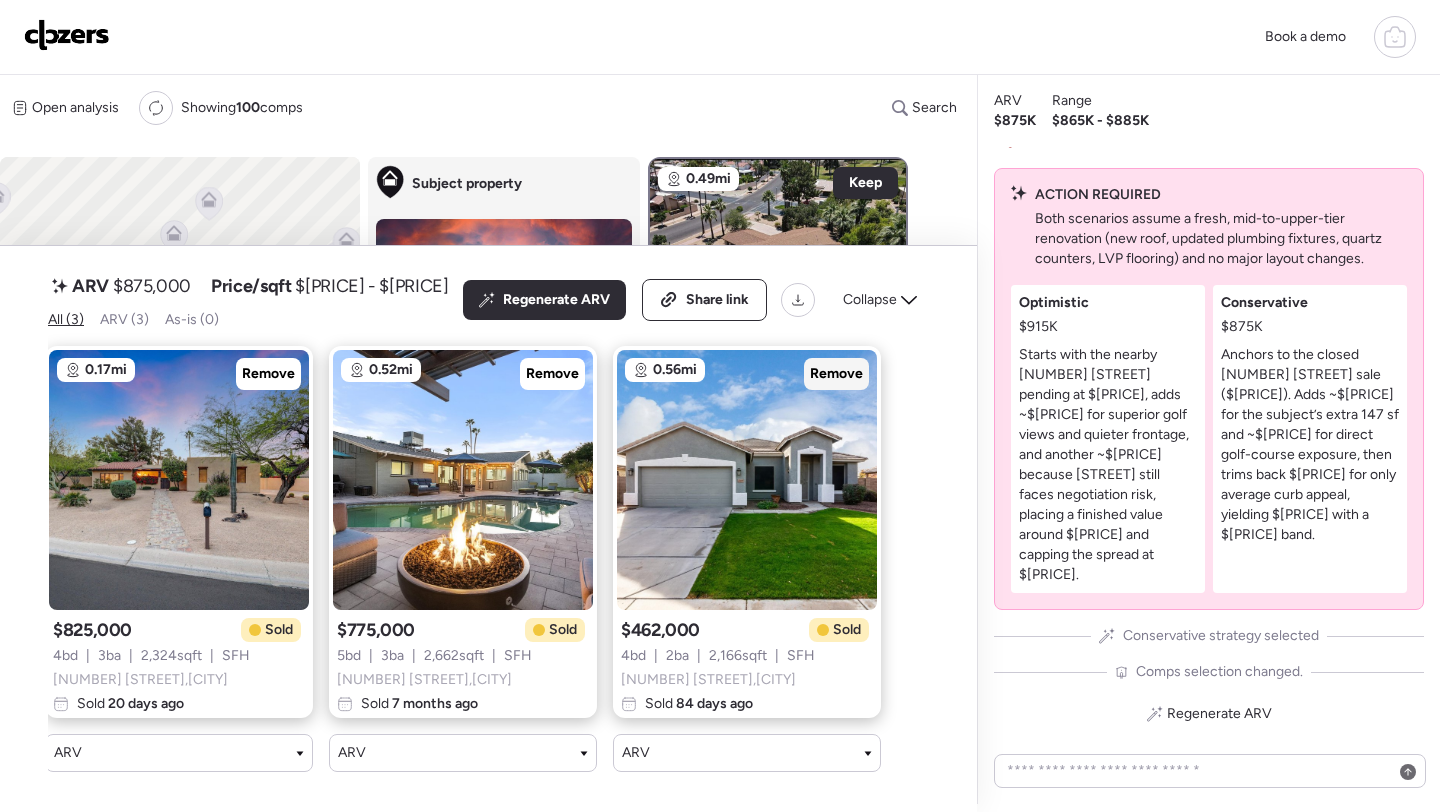 click on "Remove" at bounding box center [836, 374] 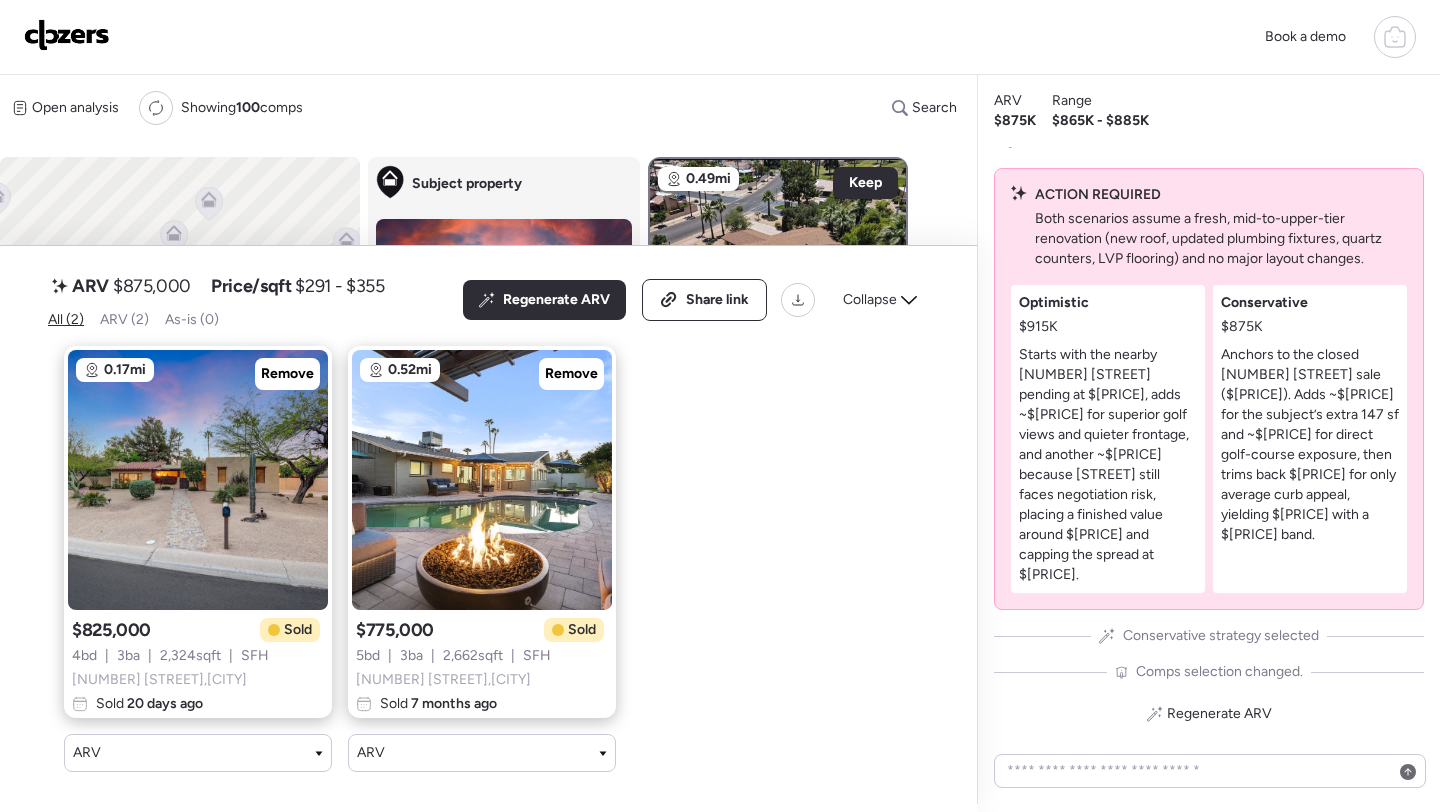 scroll, scrollTop: 0, scrollLeft: 0, axis: both 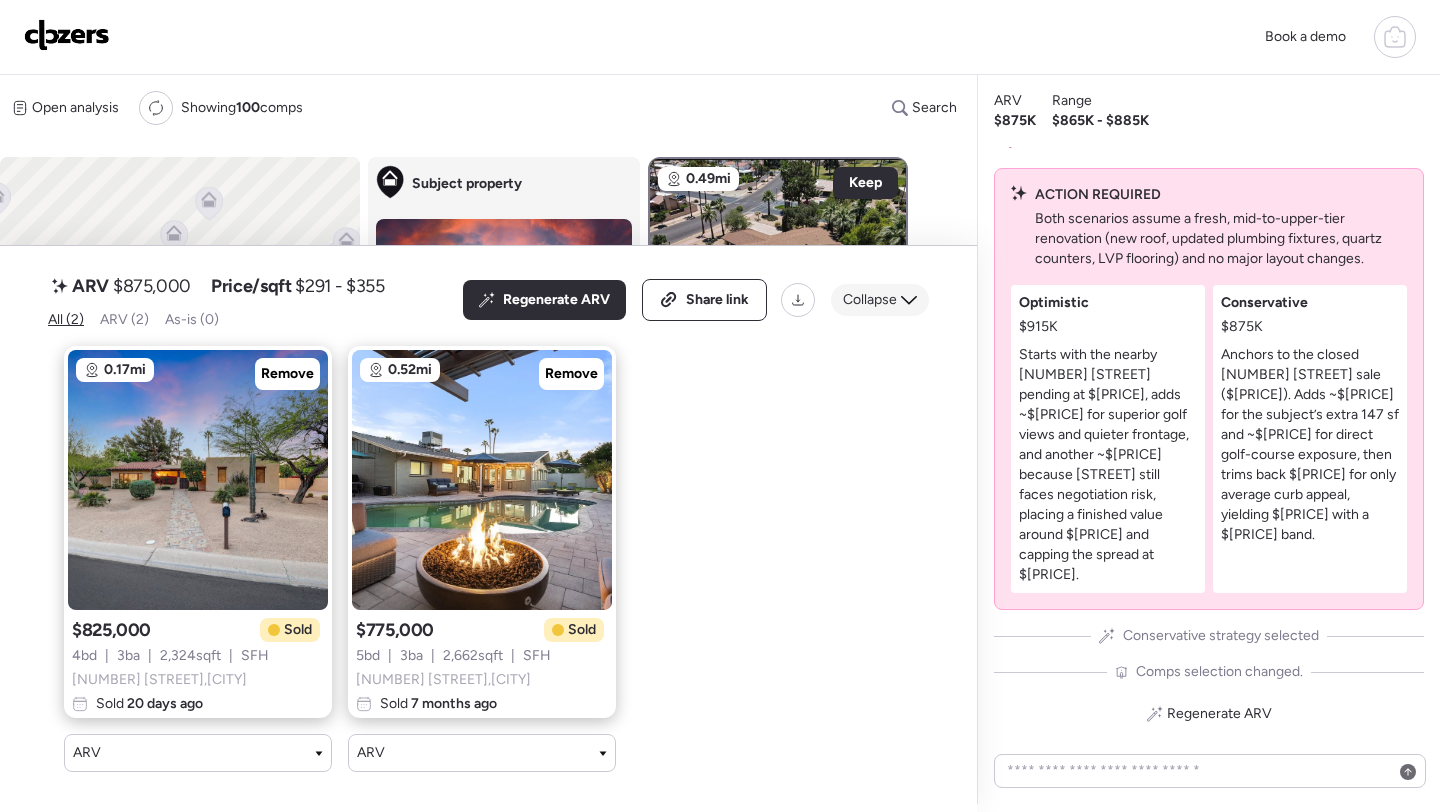 click on "Collapse" at bounding box center (880, 300) 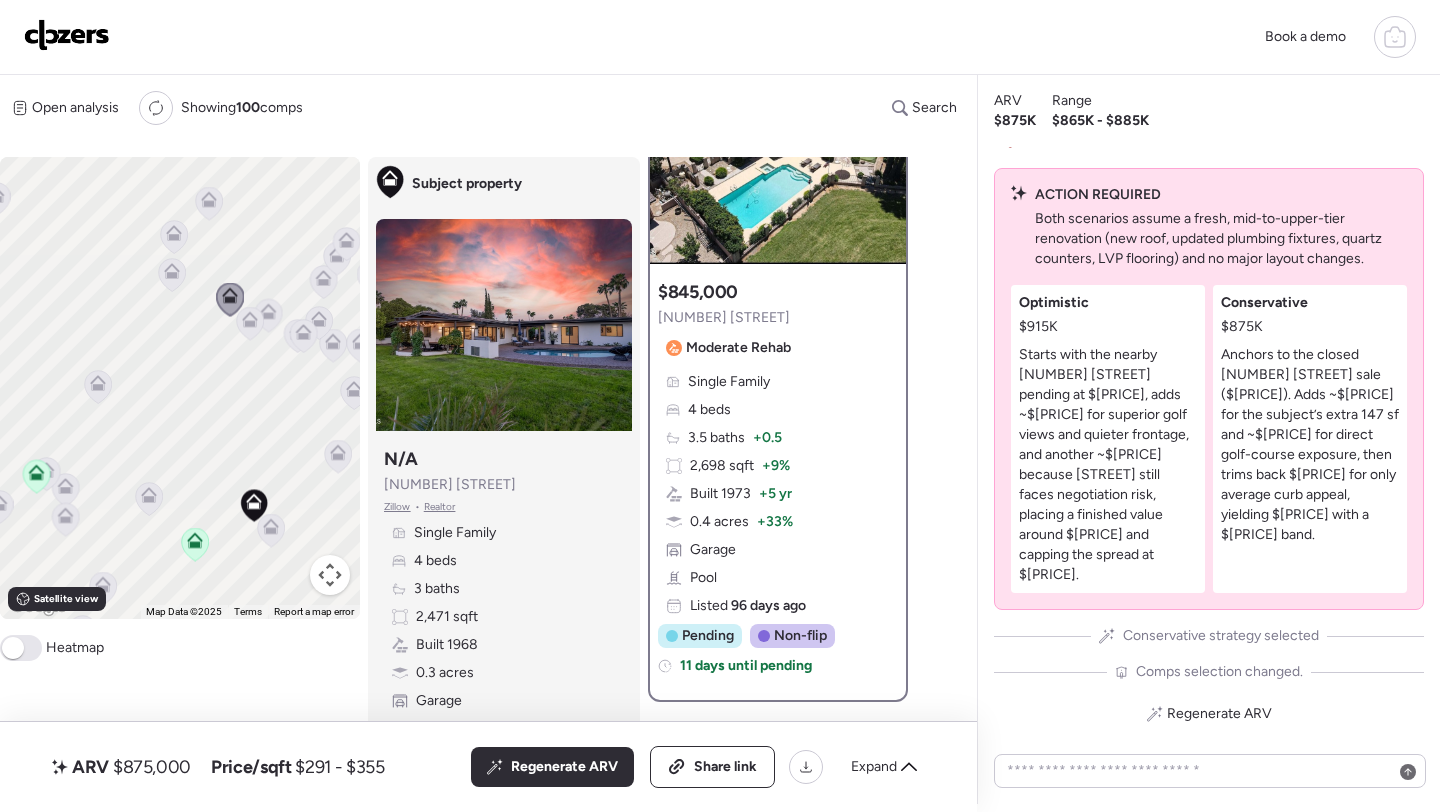 scroll, scrollTop: 139, scrollLeft: 0, axis: vertical 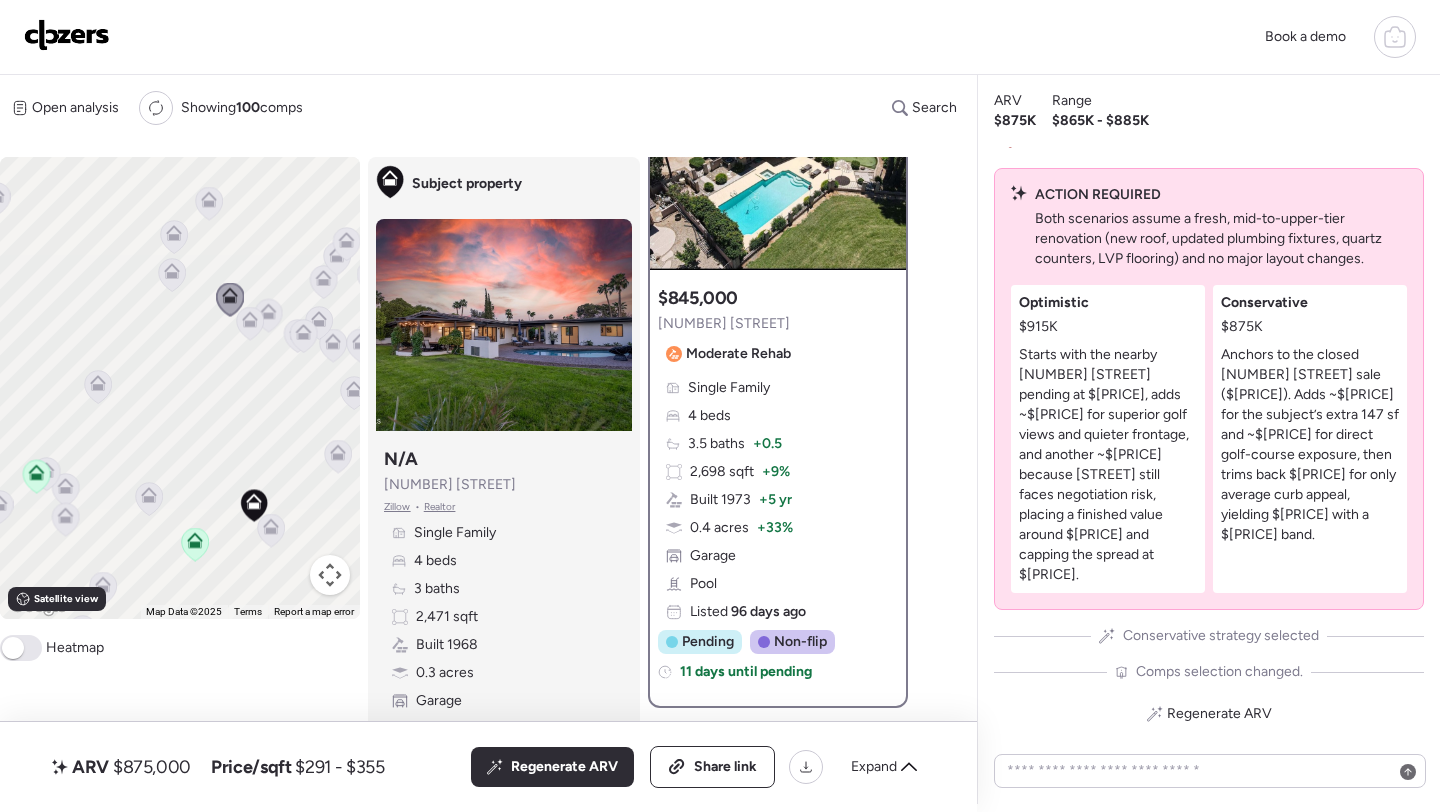 click 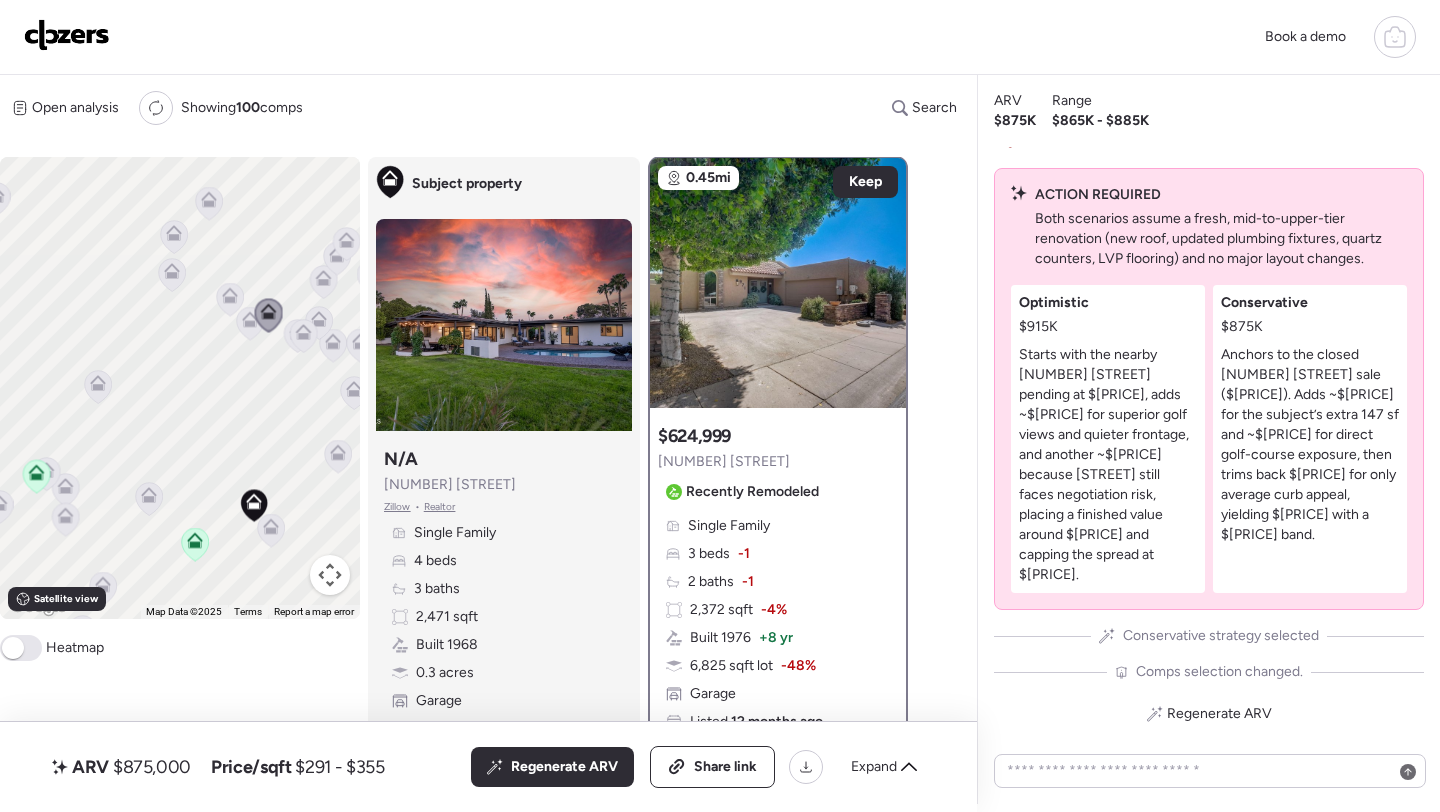 scroll, scrollTop: 0, scrollLeft: 0, axis: both 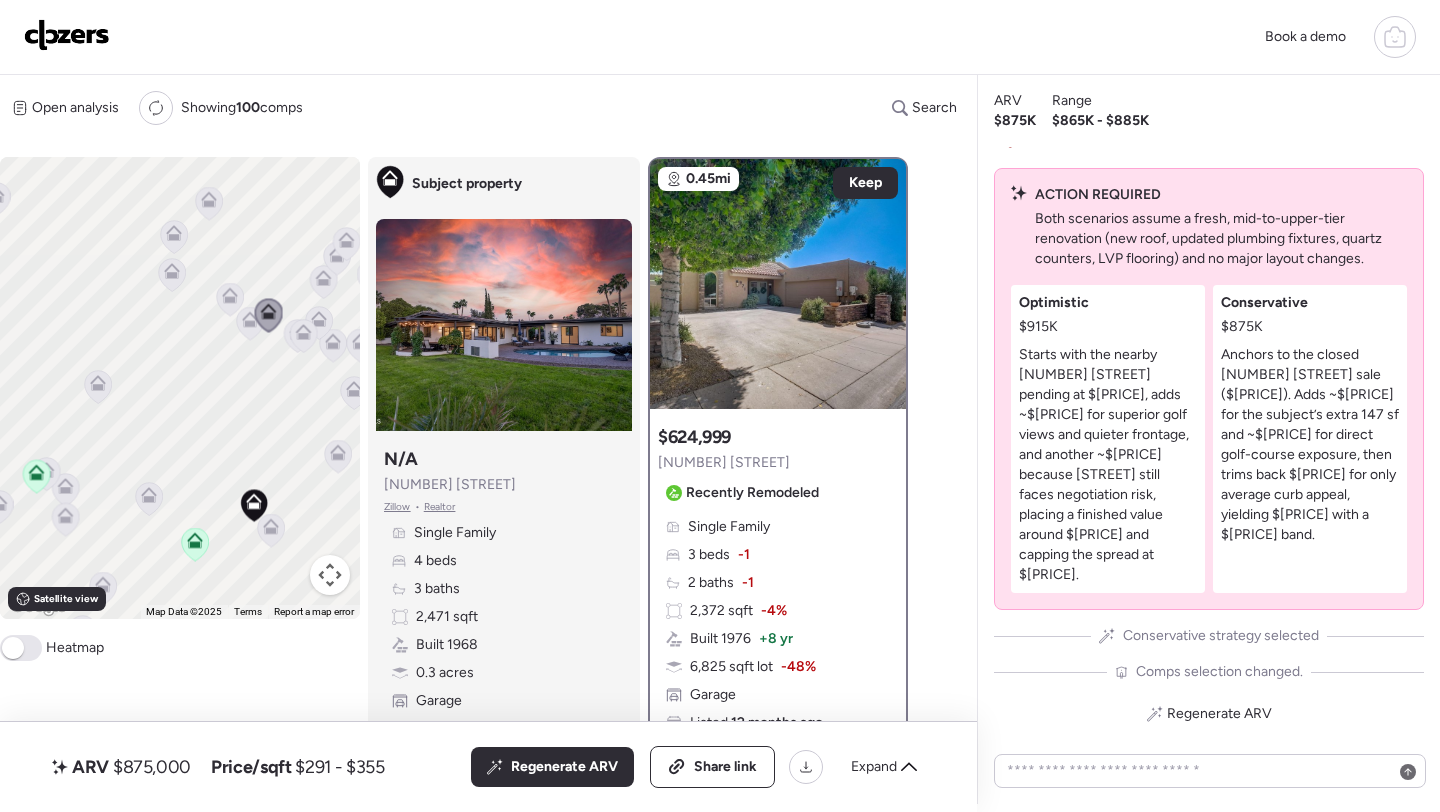 click 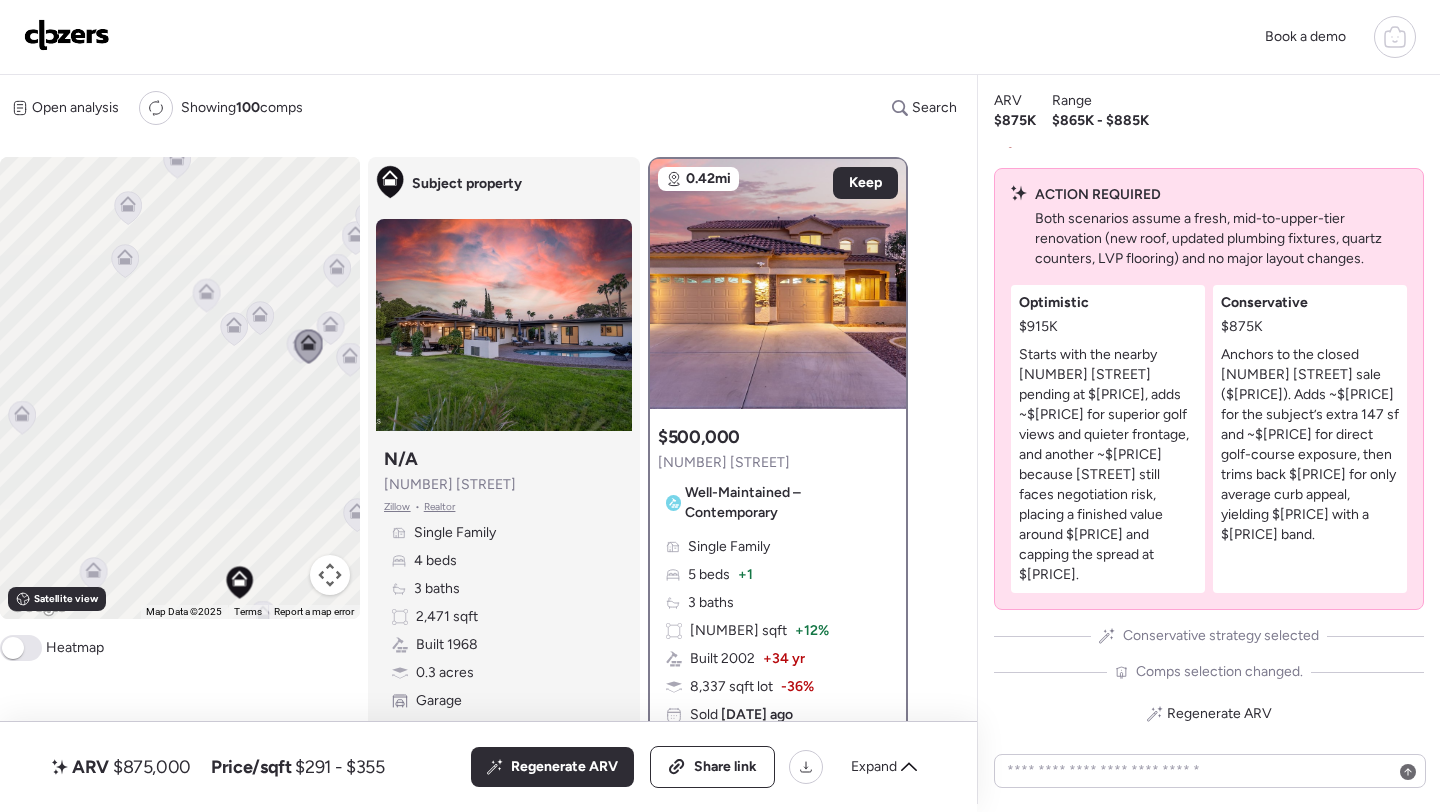 click 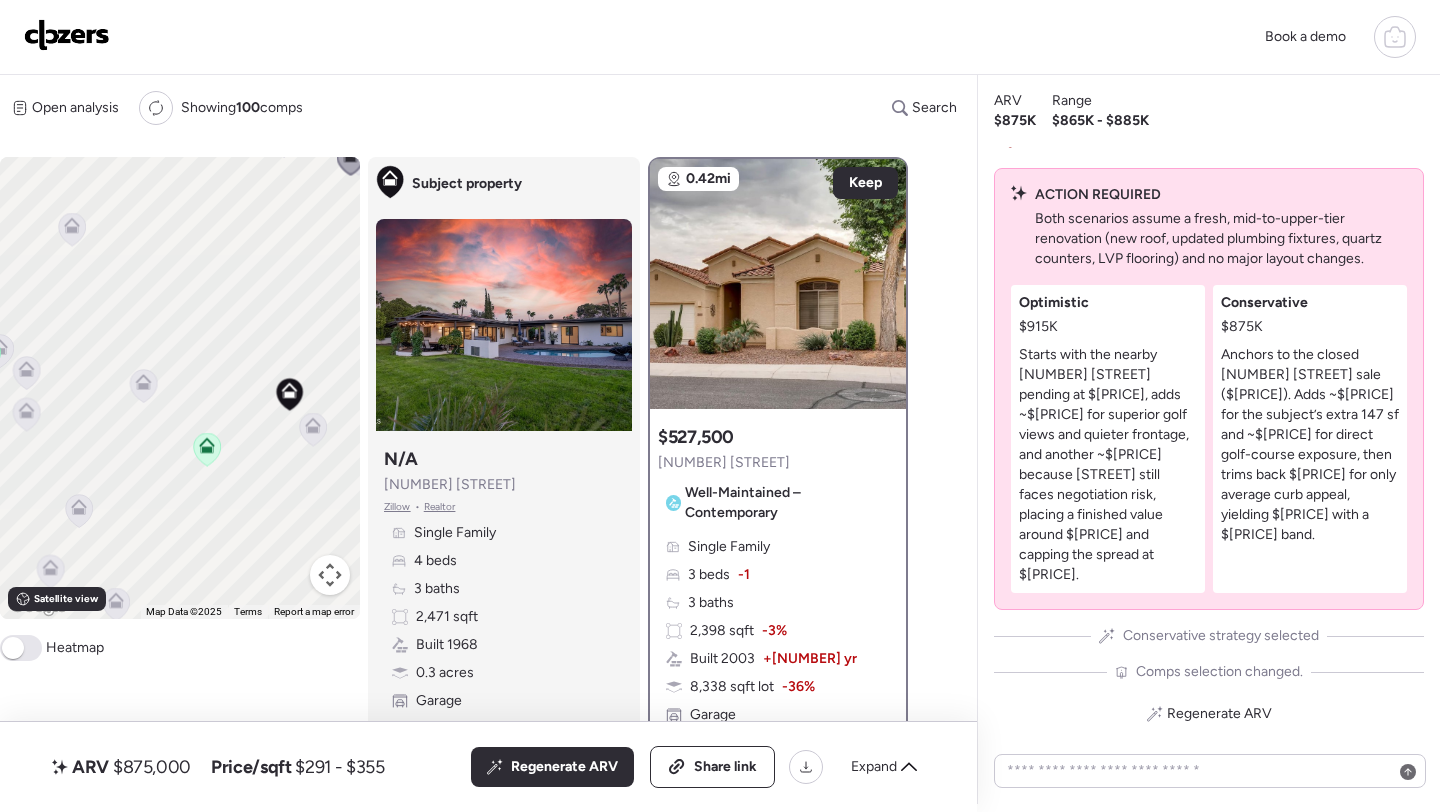 drag, startPoint x: 138, startPoint y: 471, endPoint x: 188, endPoint y: 279, distance: 198.40363 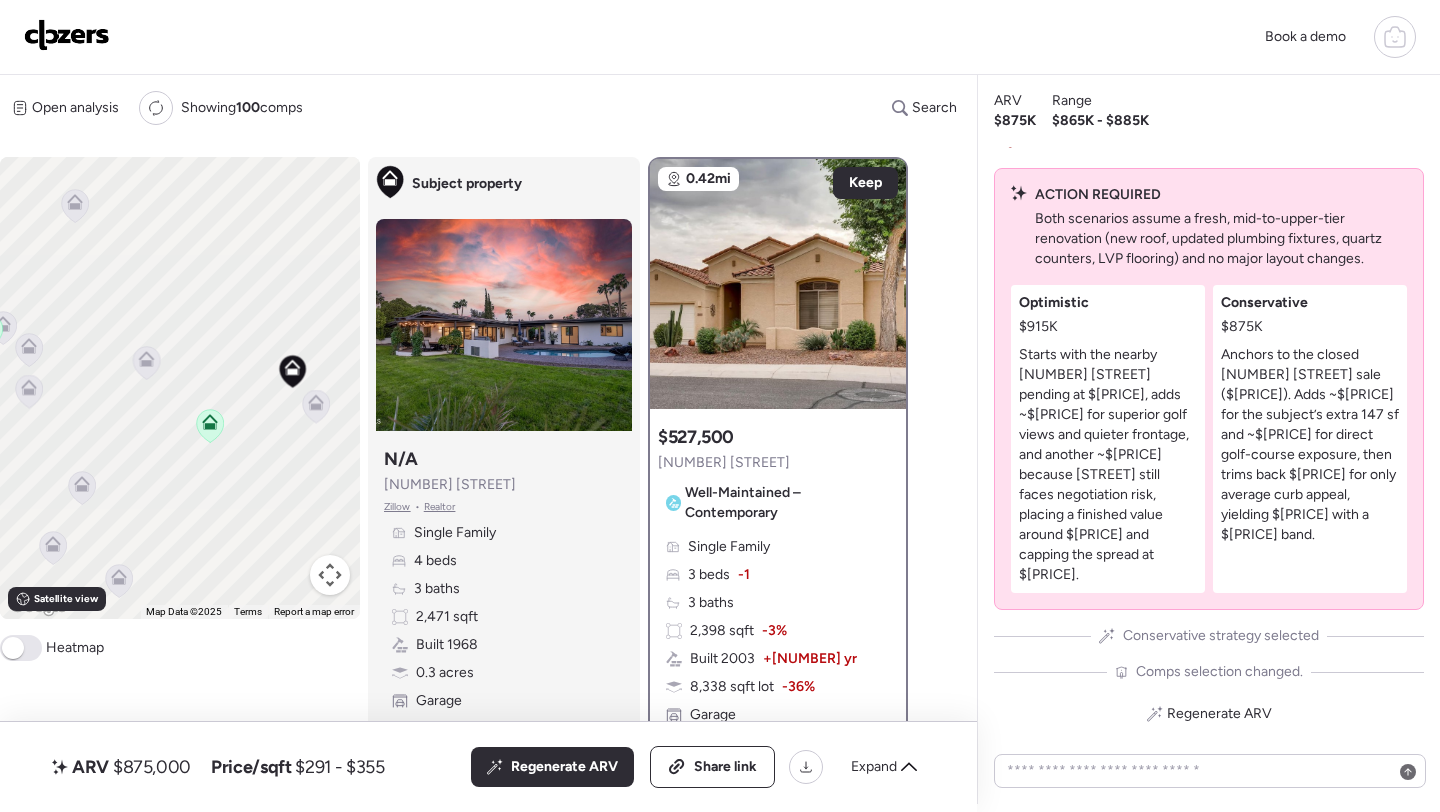 click 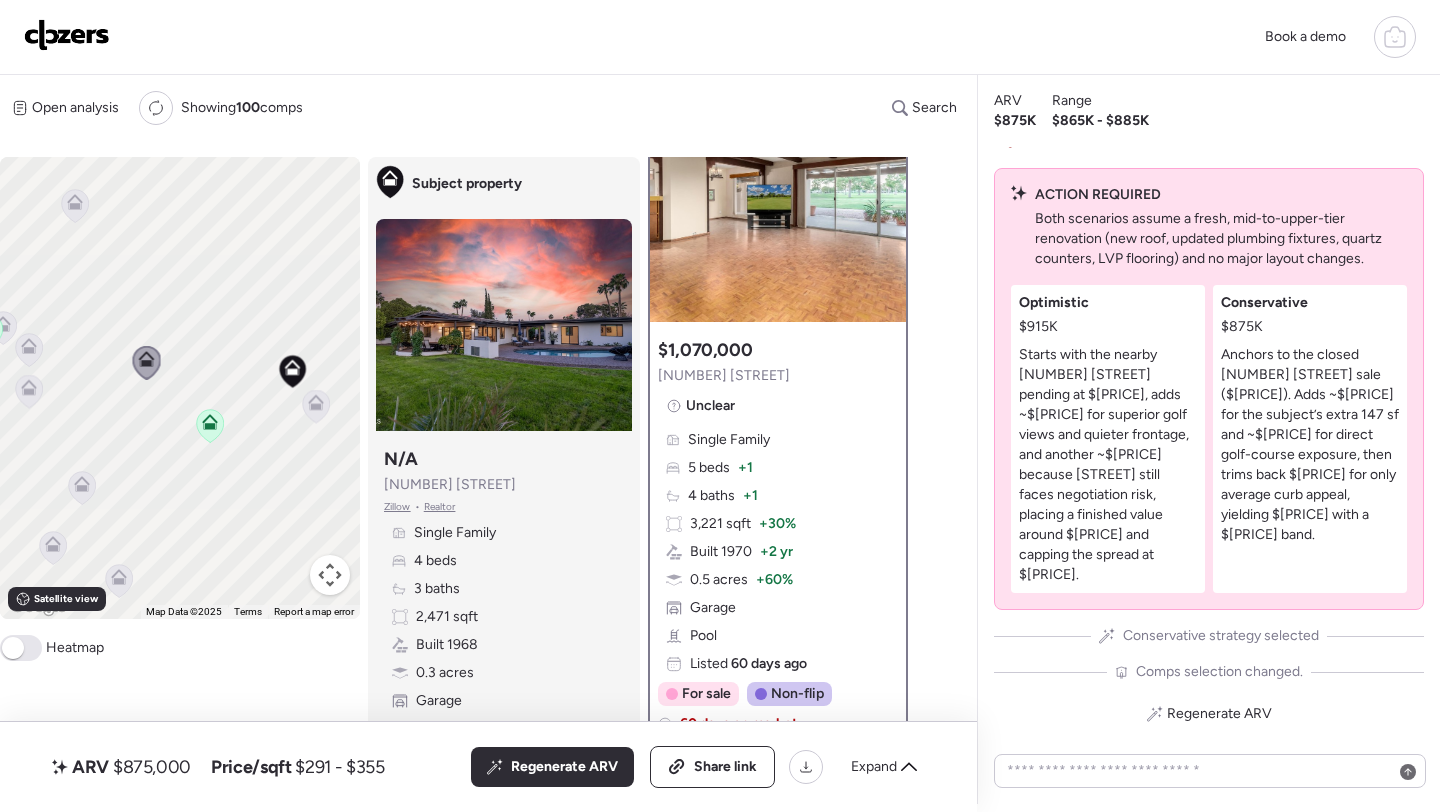scroll, scrollTop: 97, scrollLeft: 0, axis: vertical 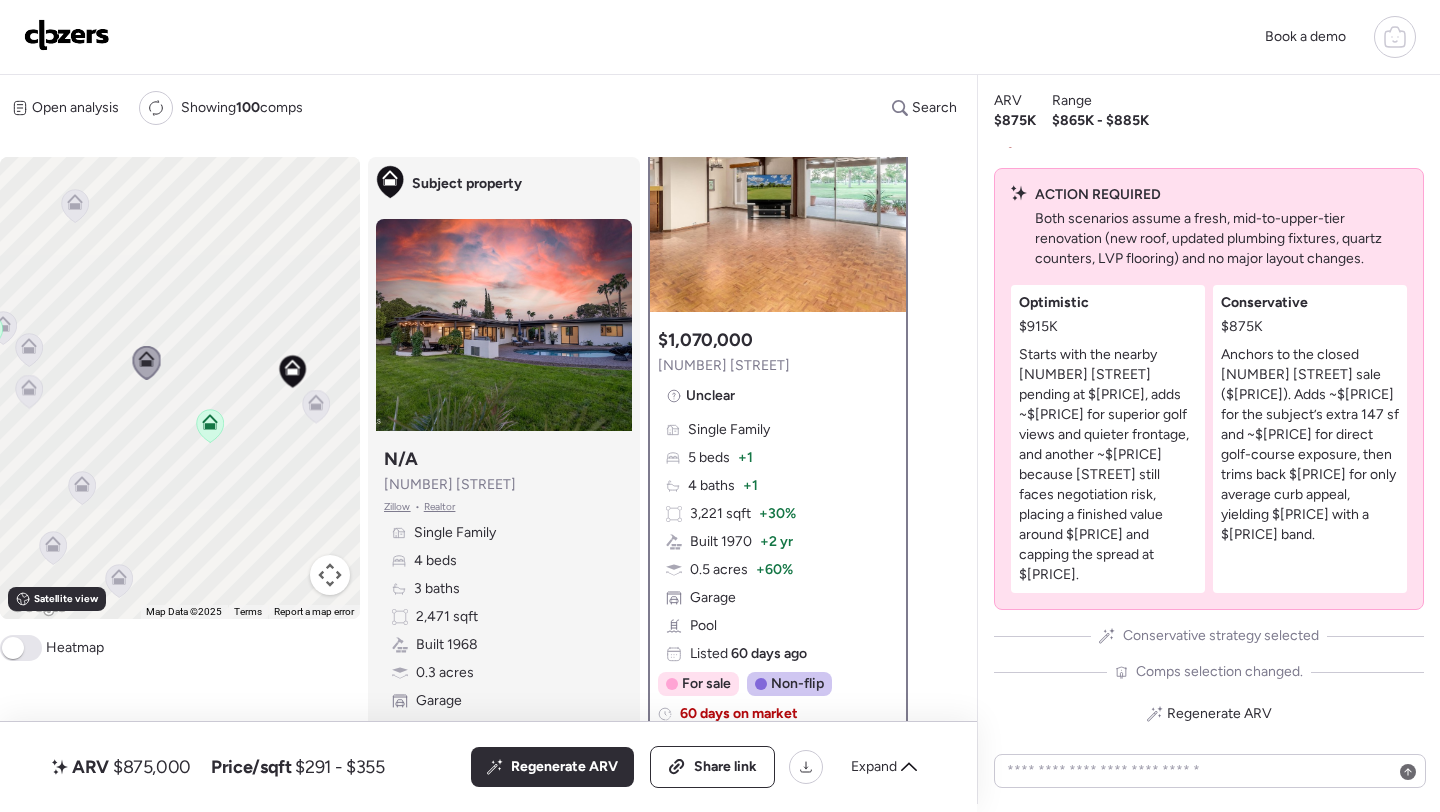 click 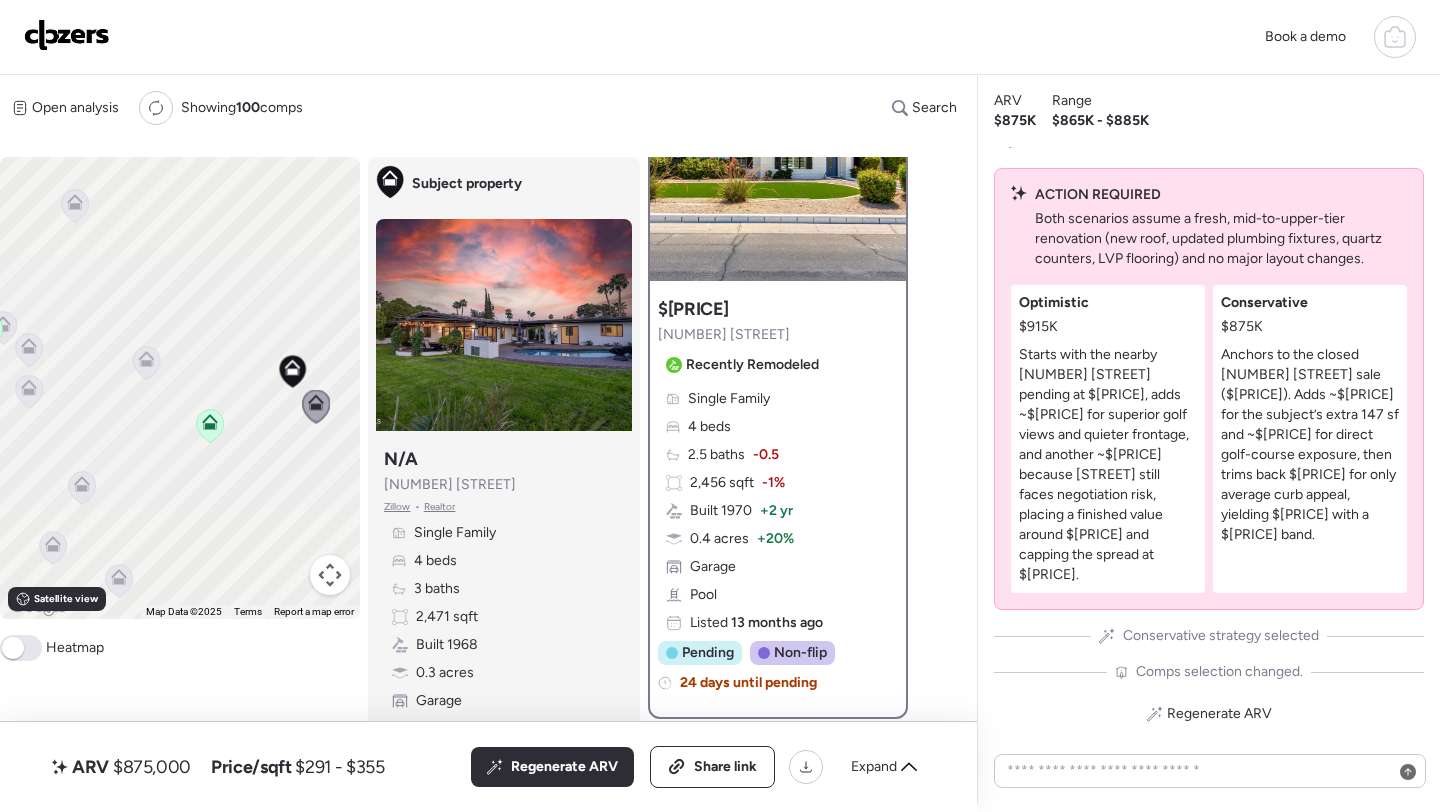 scroll, scrollTop: 140, scrollLeft: 0, axis: vertical 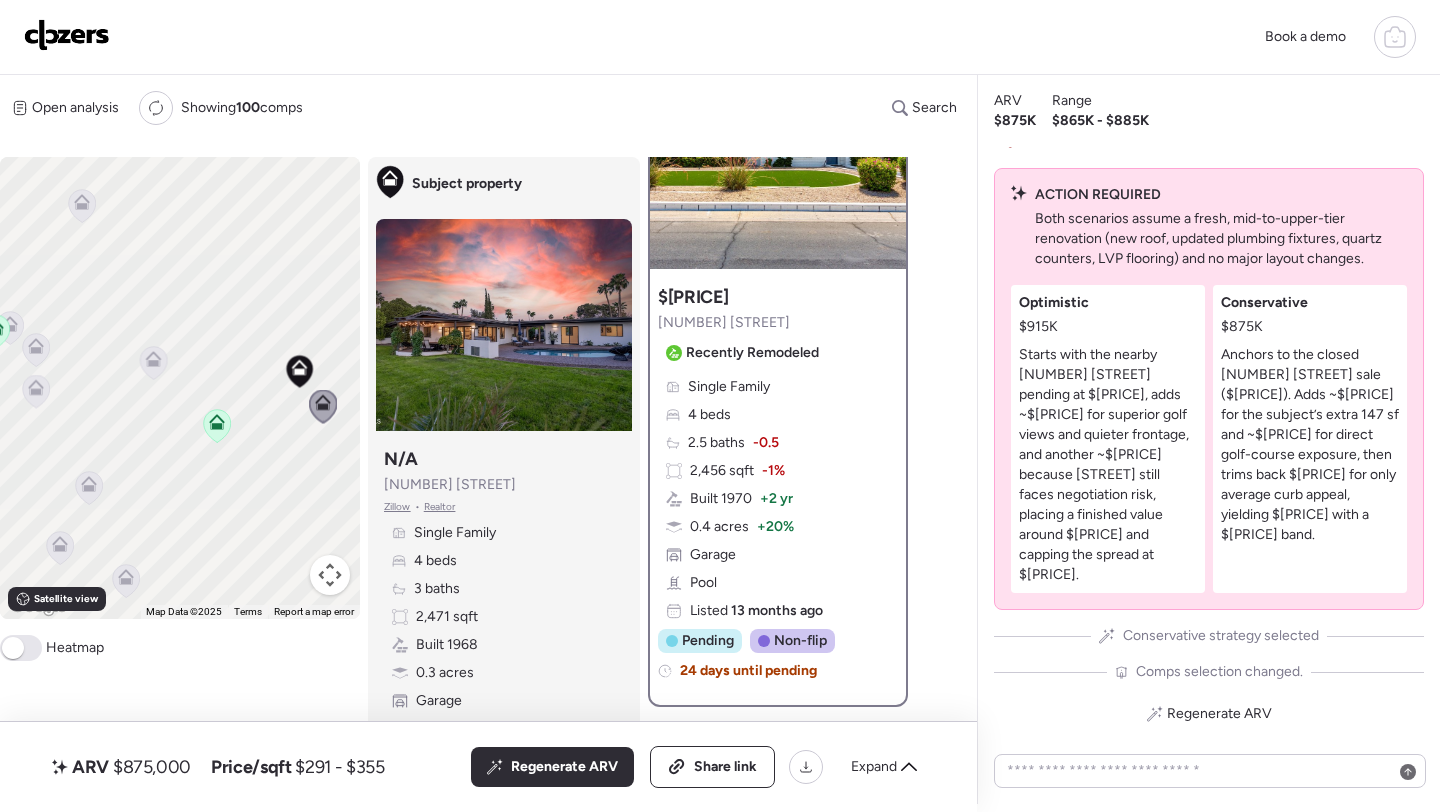drag, startPoint x: 165, startPoint y: 431, endPoint x: 254, endPoint y: 442, distance: 89.6772 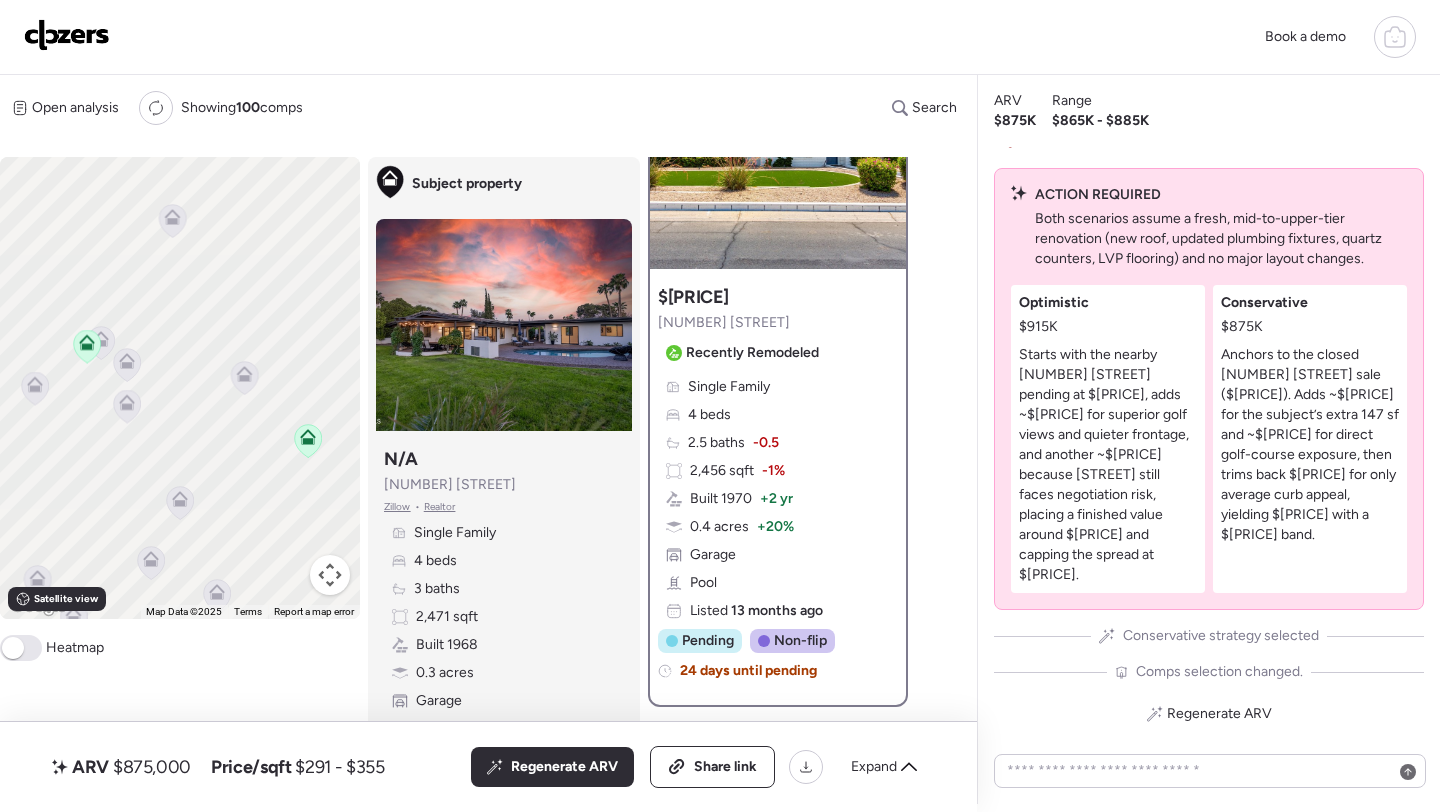 click 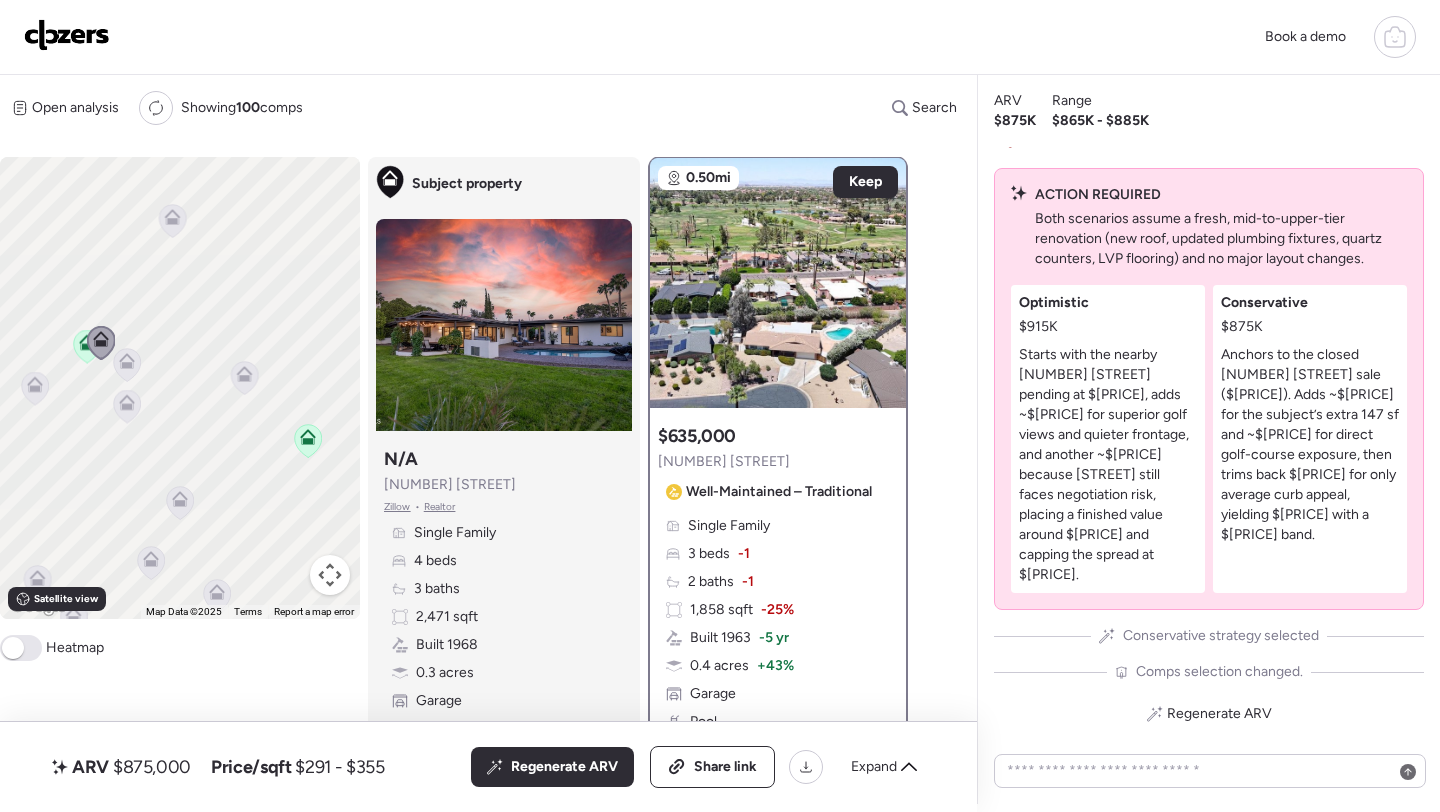 scroll, scrollTop: 0, scrollLeft: 0, axis: both 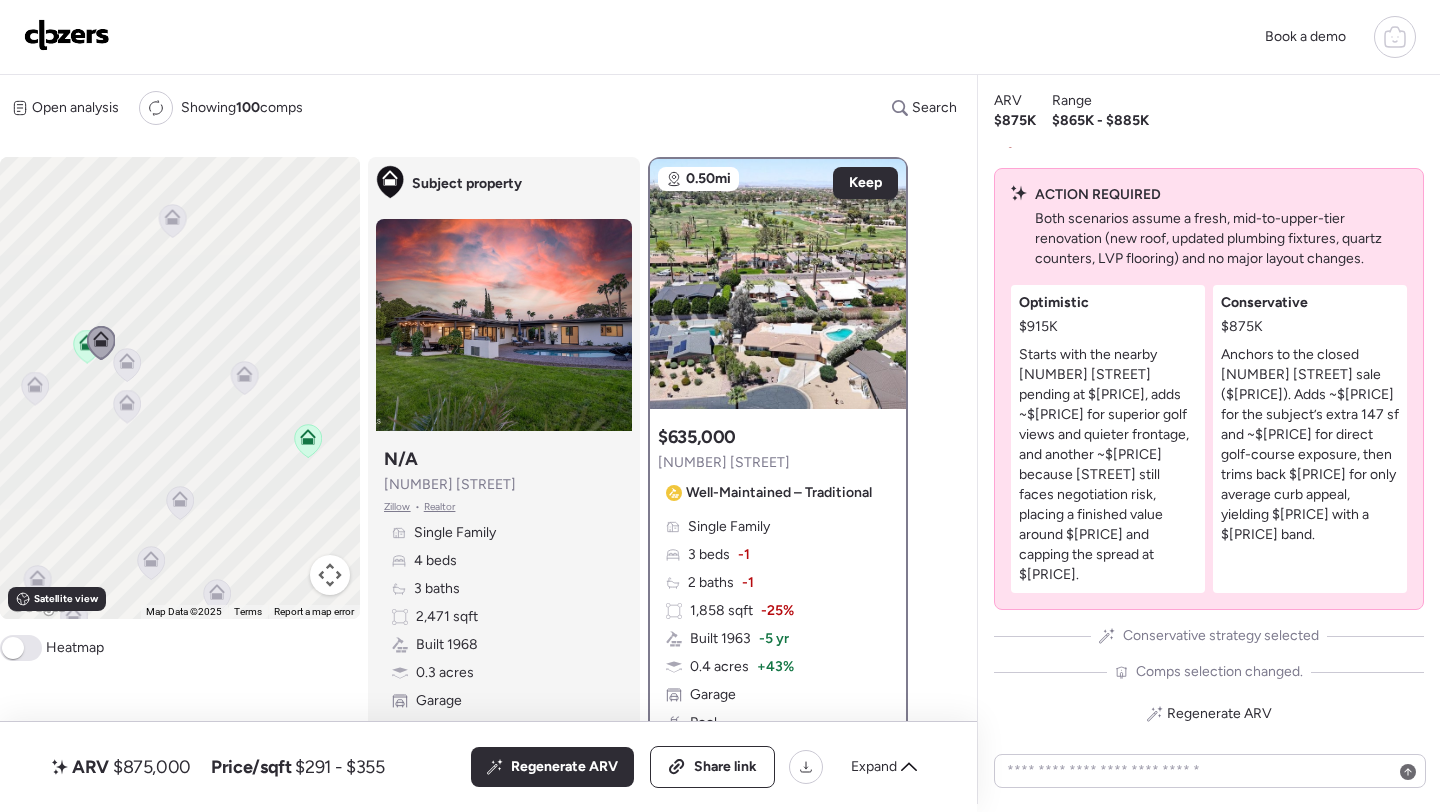 click 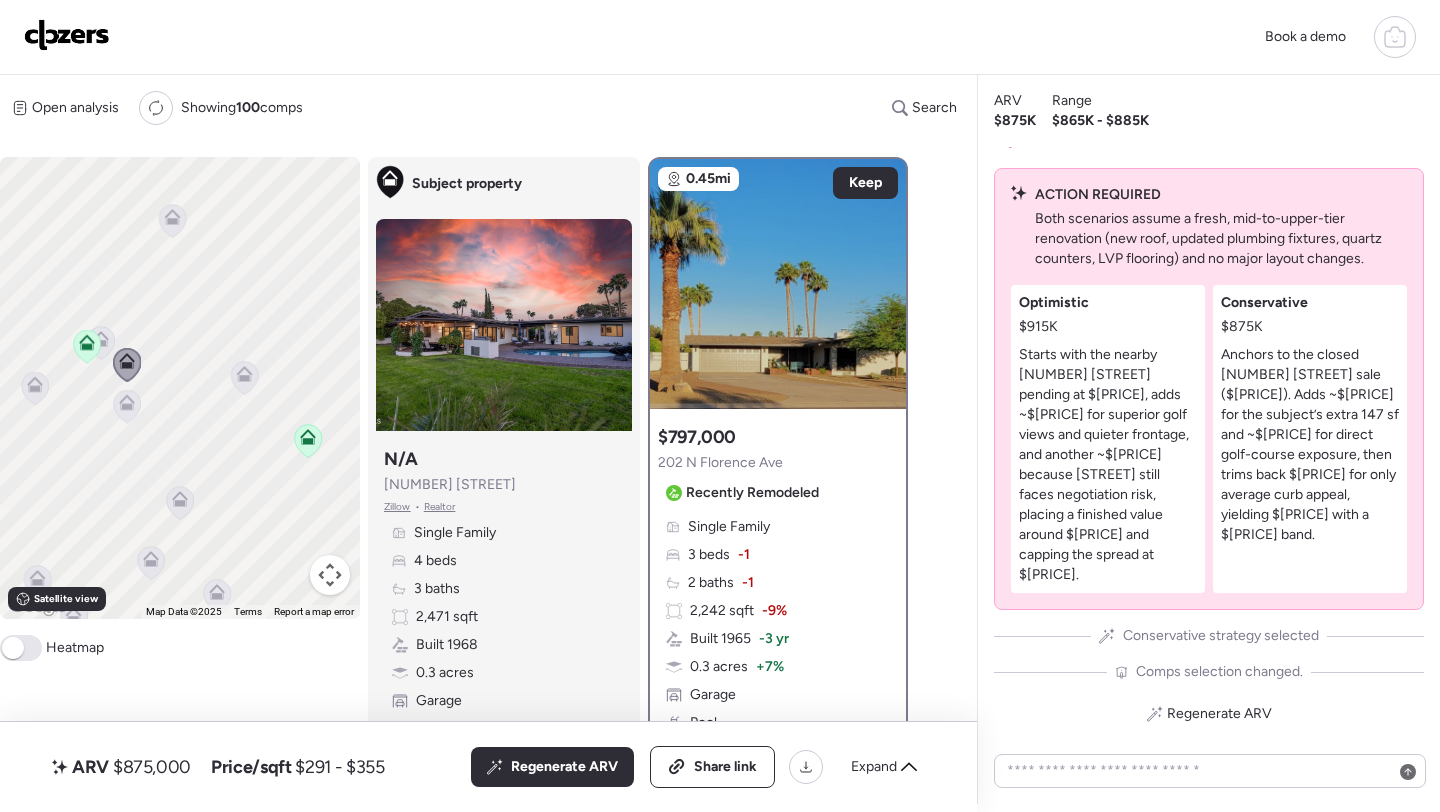 click 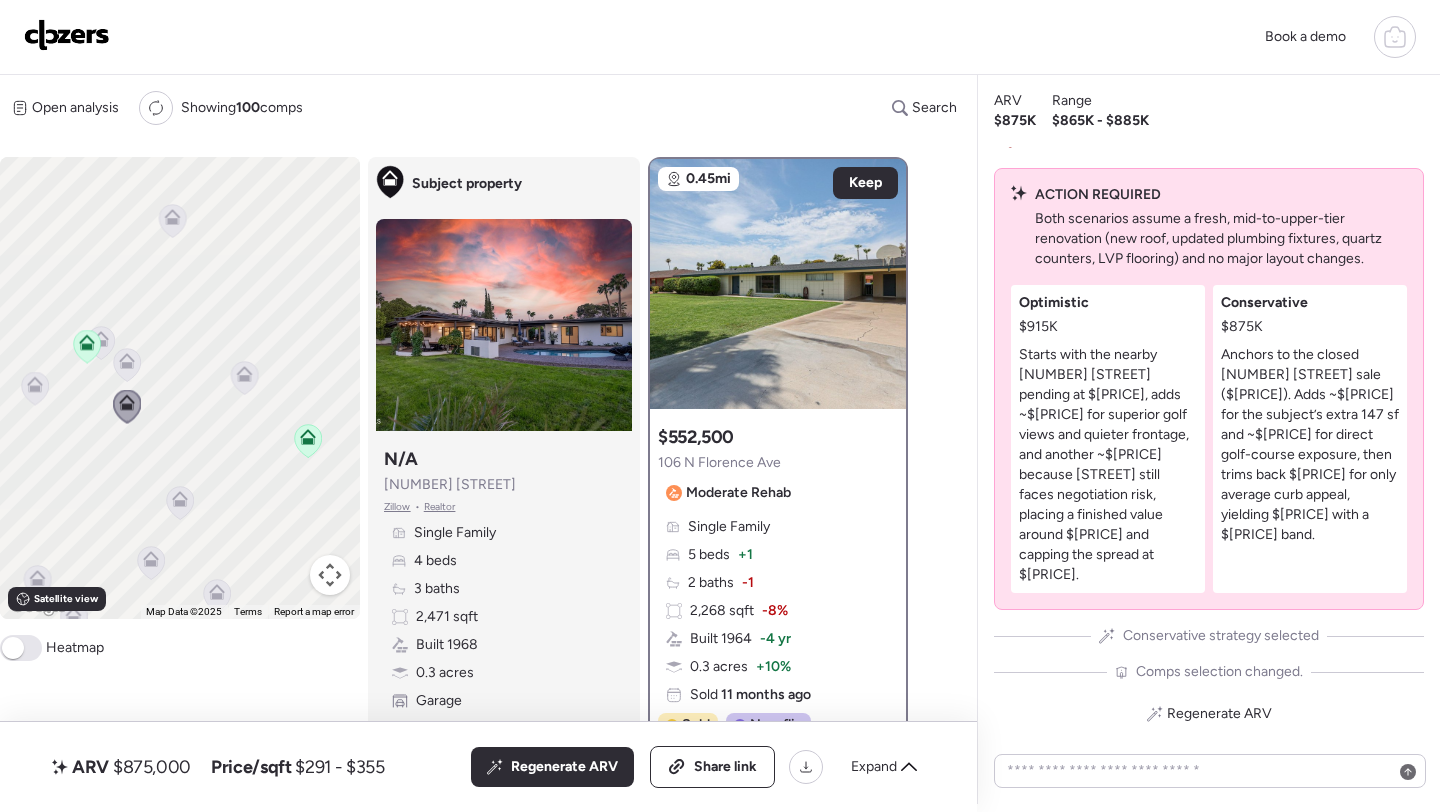 click 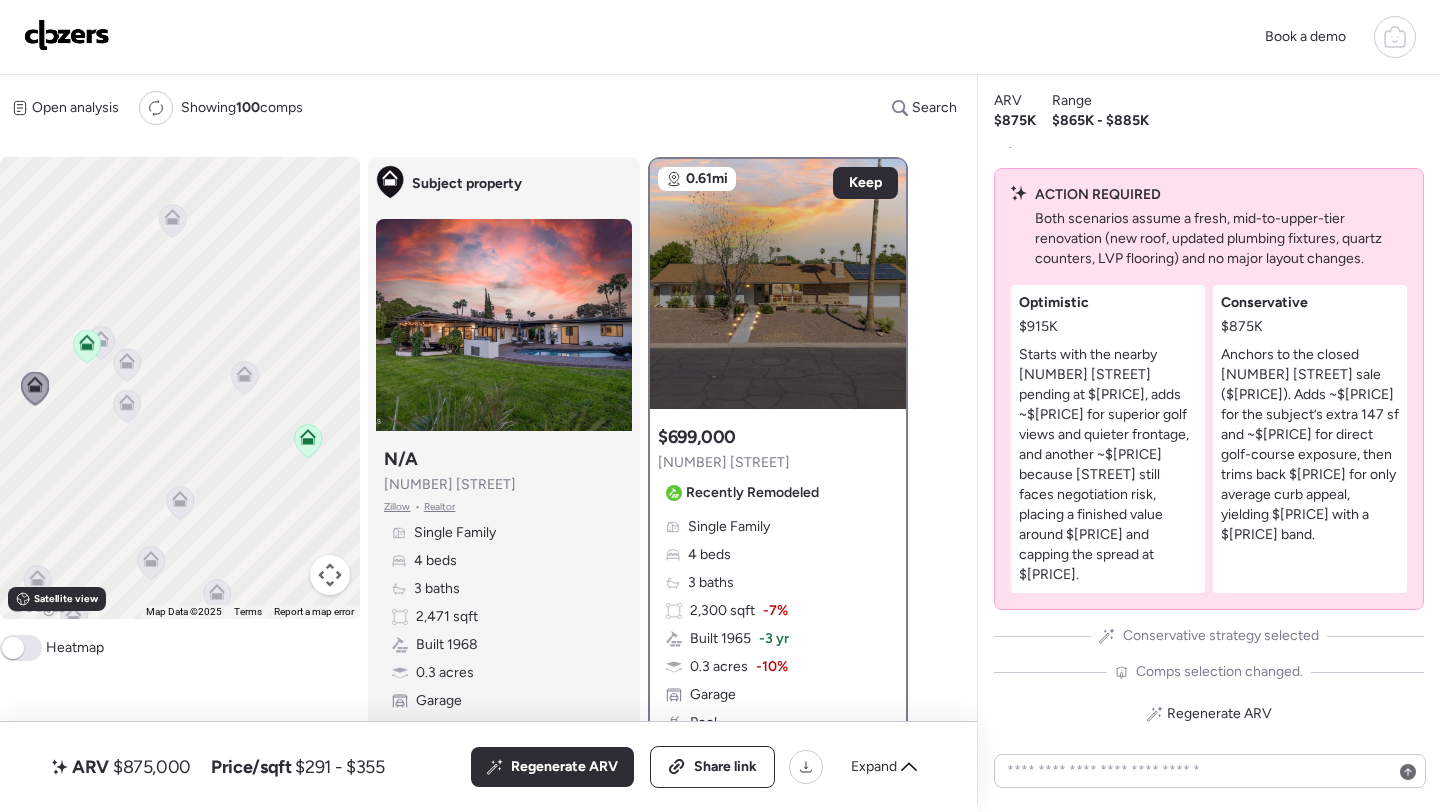 drag, startPoint x: 186, startPoint y: 508, endPoint x: 186, endPoint y: 451, distance: 57 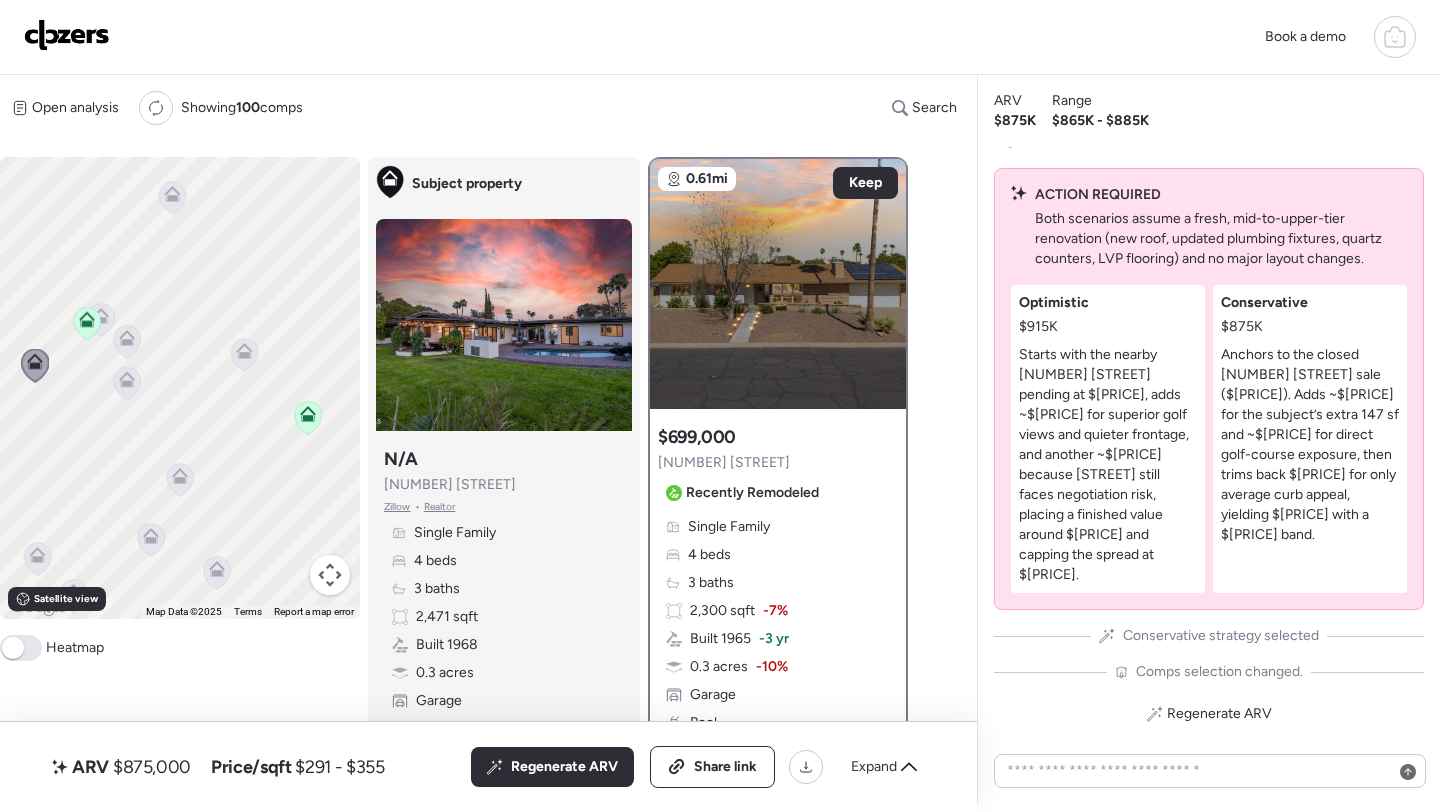 click 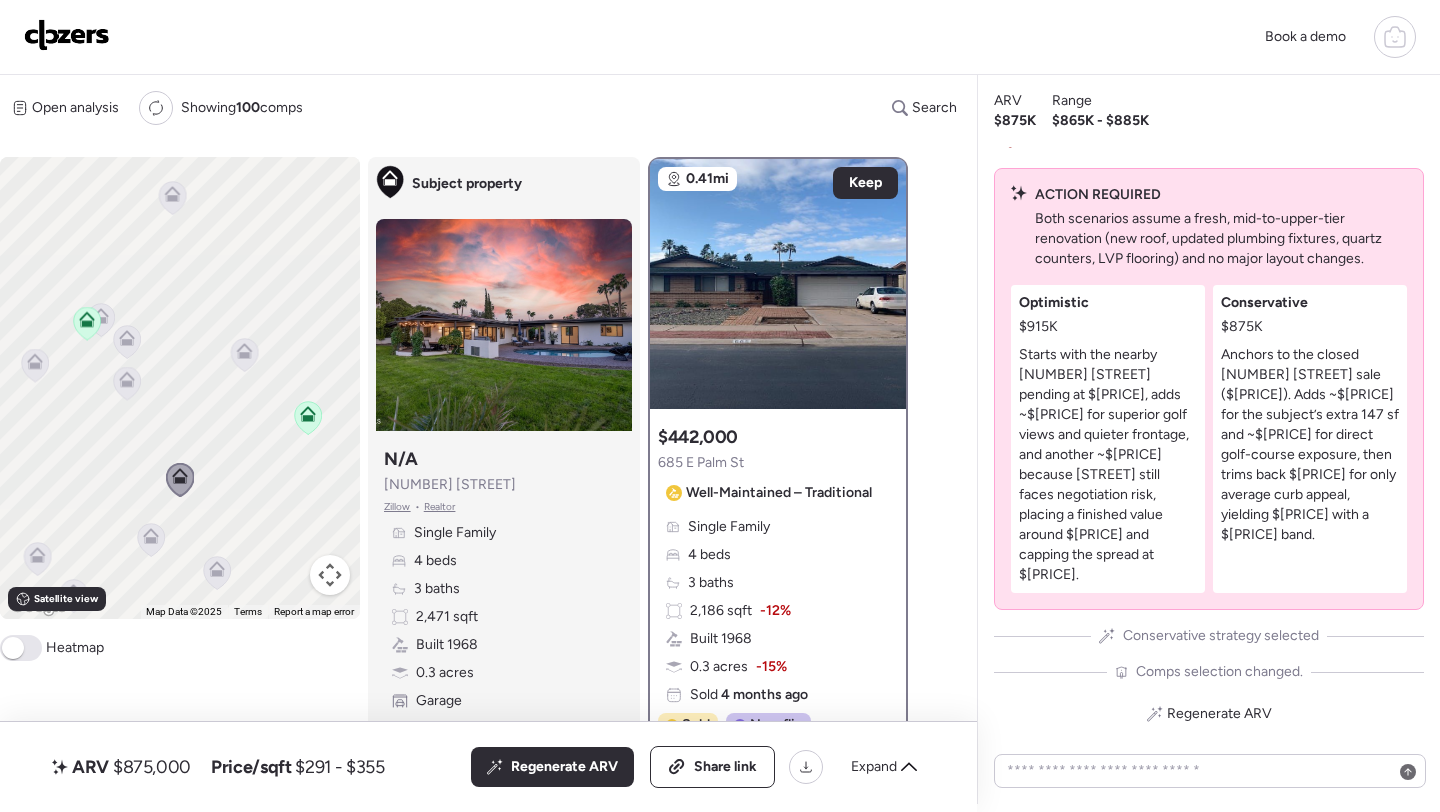 click 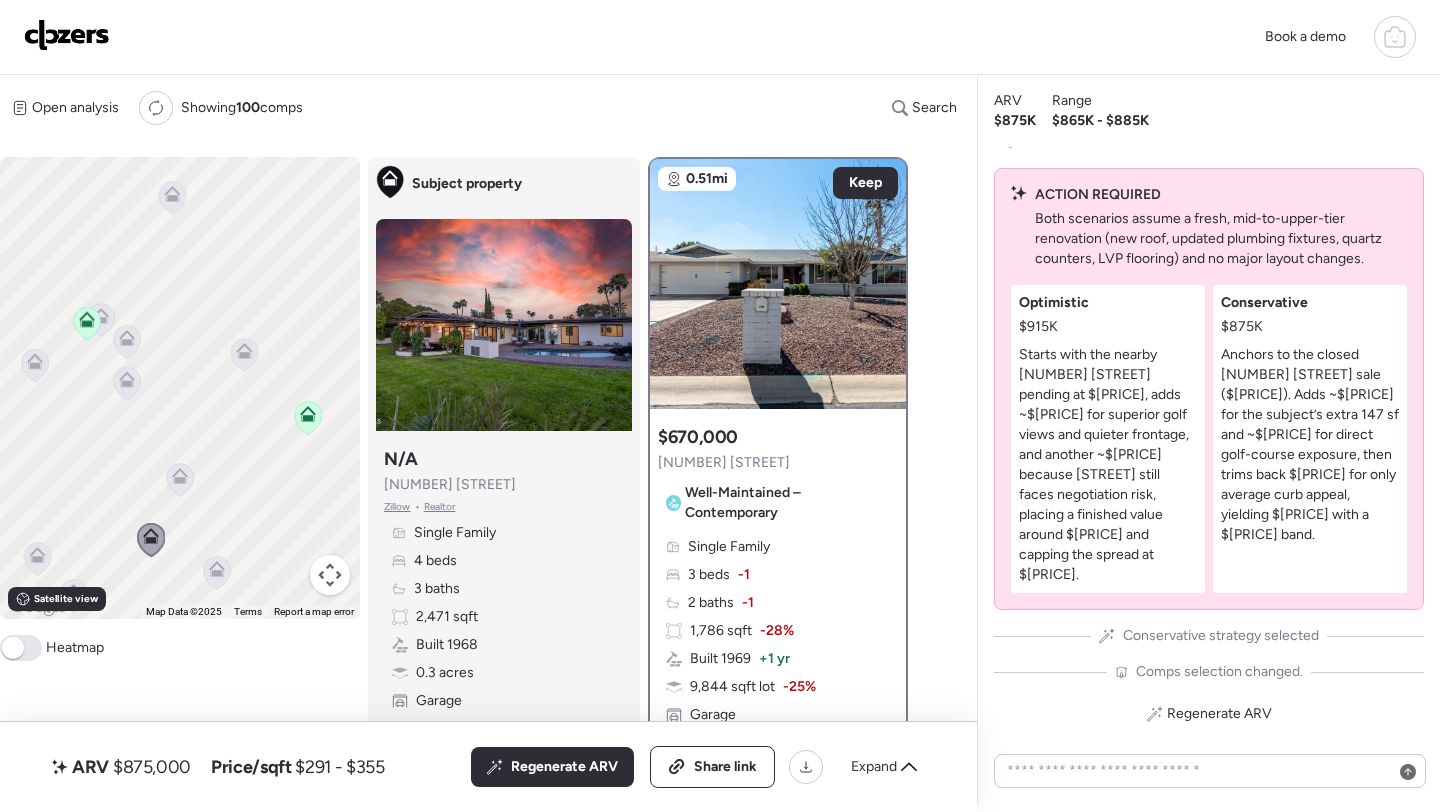 click 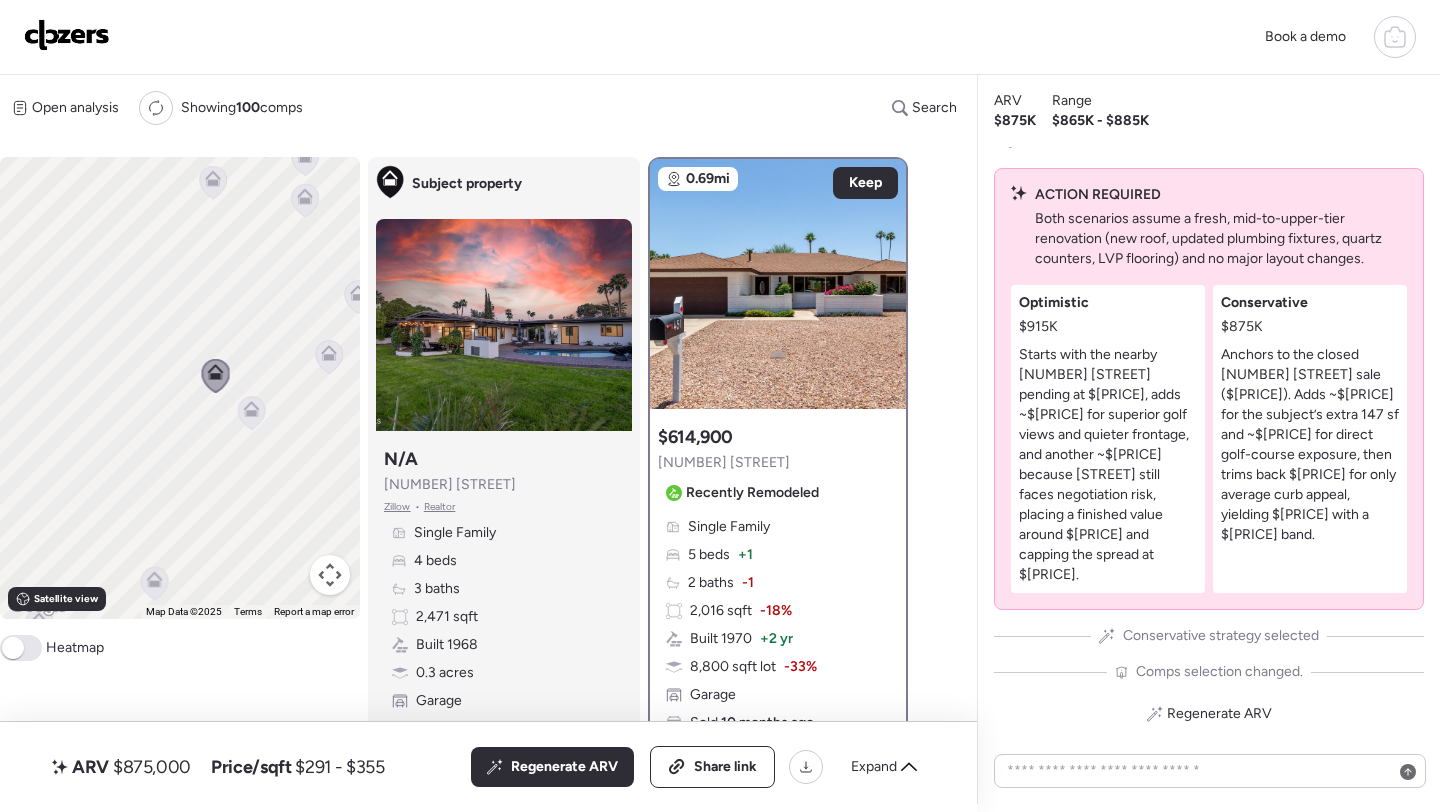 drag, startPoint x: 48, startPoint y: 556, endPoint x: 231, endPoint y: 368, distance: 262.36044 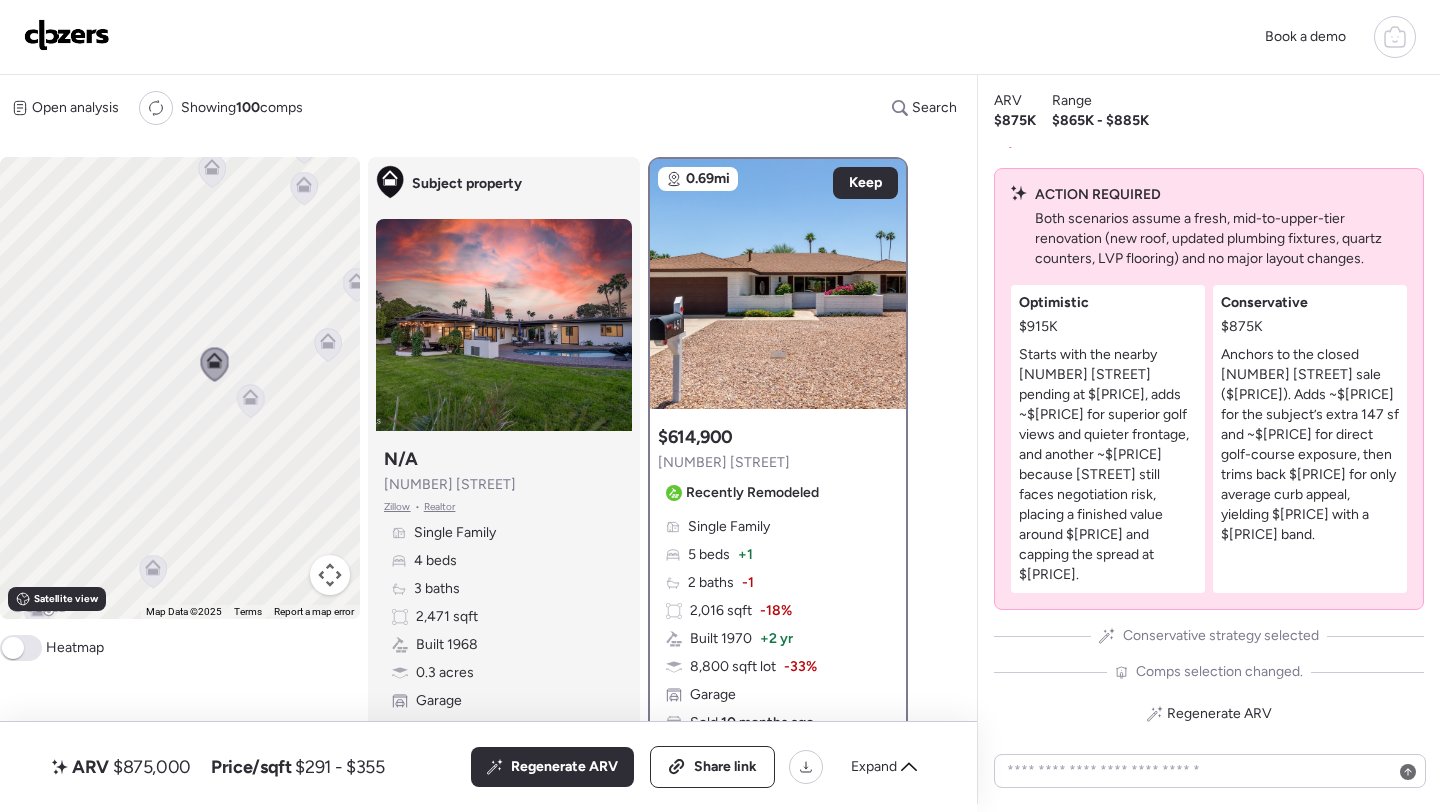 click on "To activate drag with keyboard, press Alt + Enter. Once in keyboard drag state, use the arrow keys to move the marker. To complete the drag, press the Enter key. To cancel, press Escape." at bounding box center [180, 388] 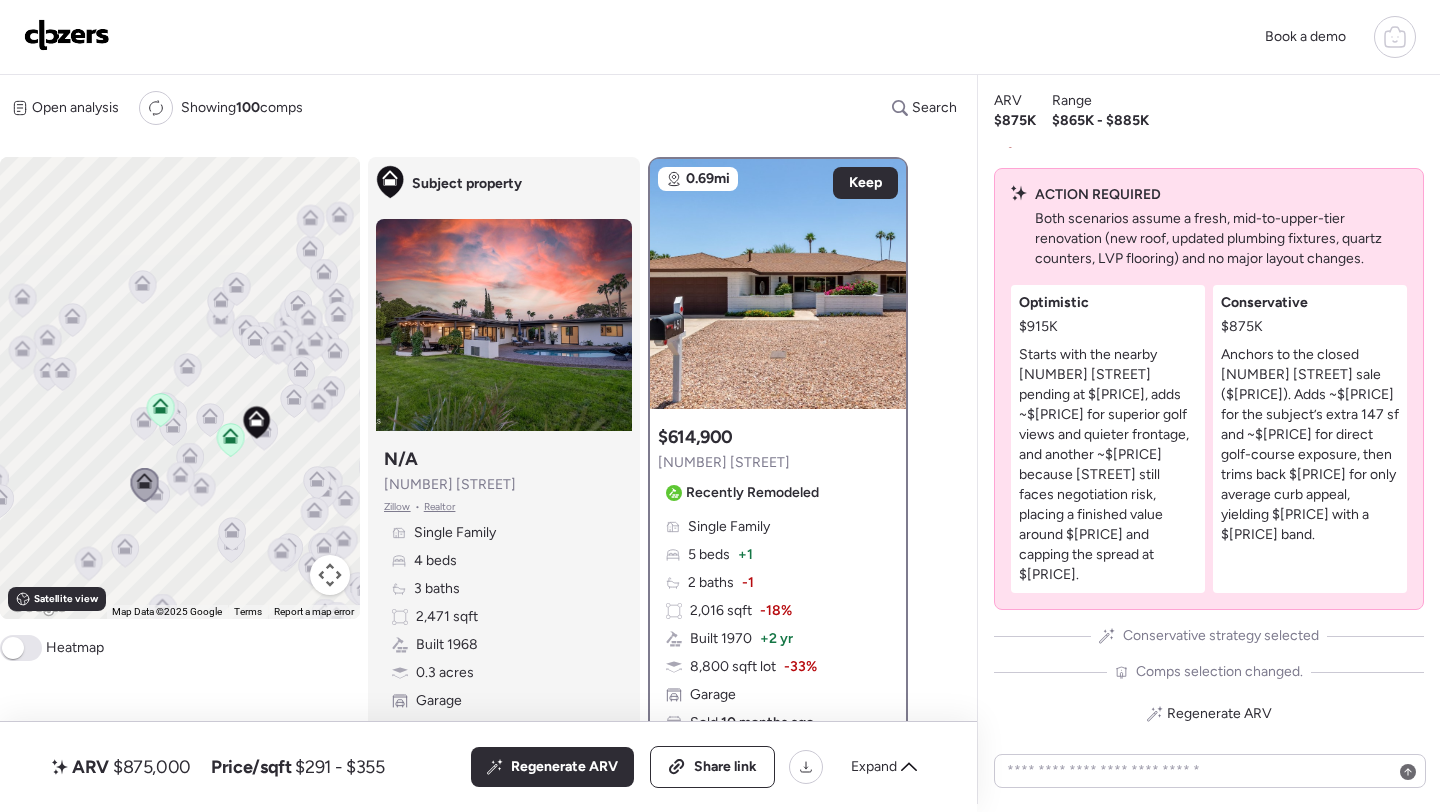 drag, startPoint x: 325, startPoint y: 252, endPoint x: 250, endPoint y: 385, distance: 152.68922 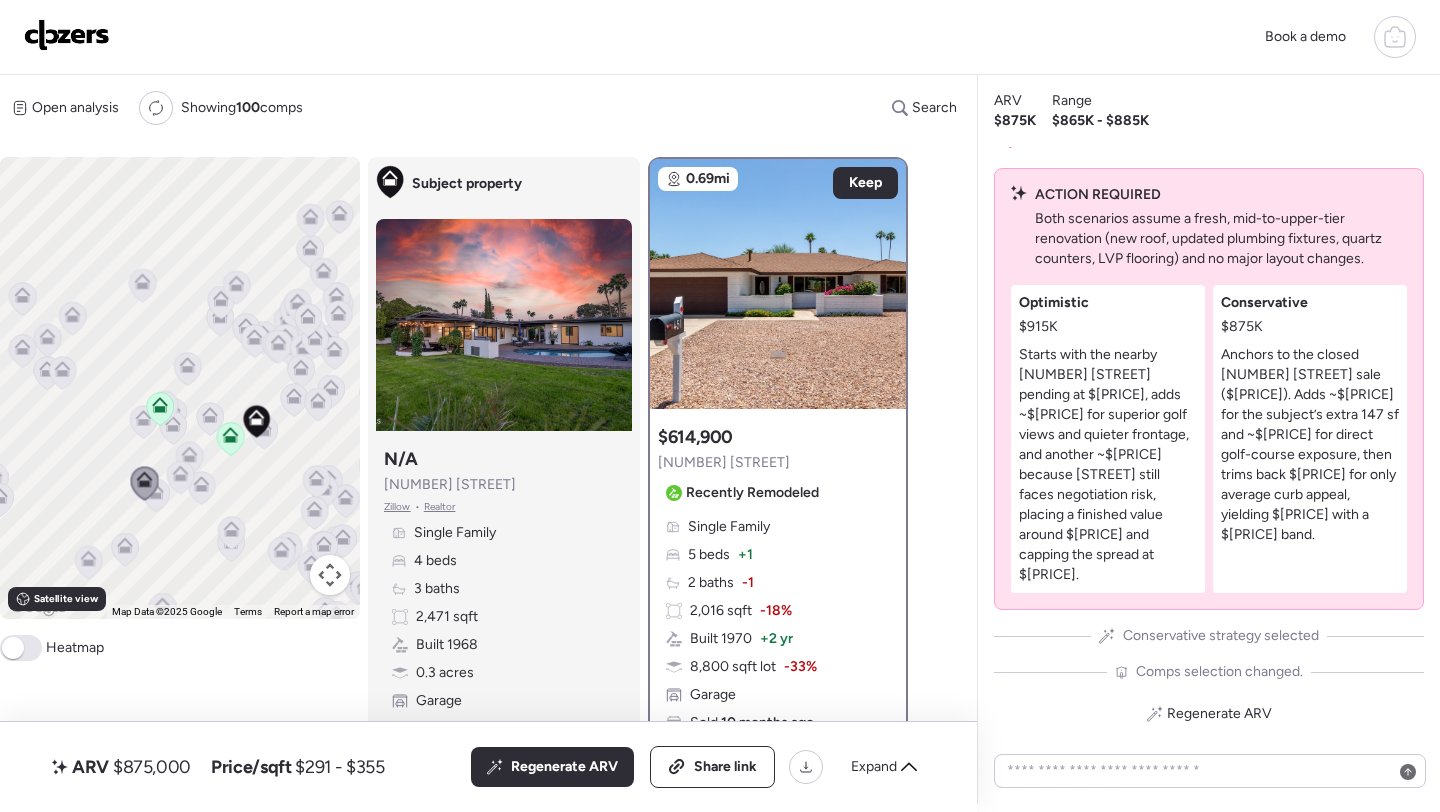 click 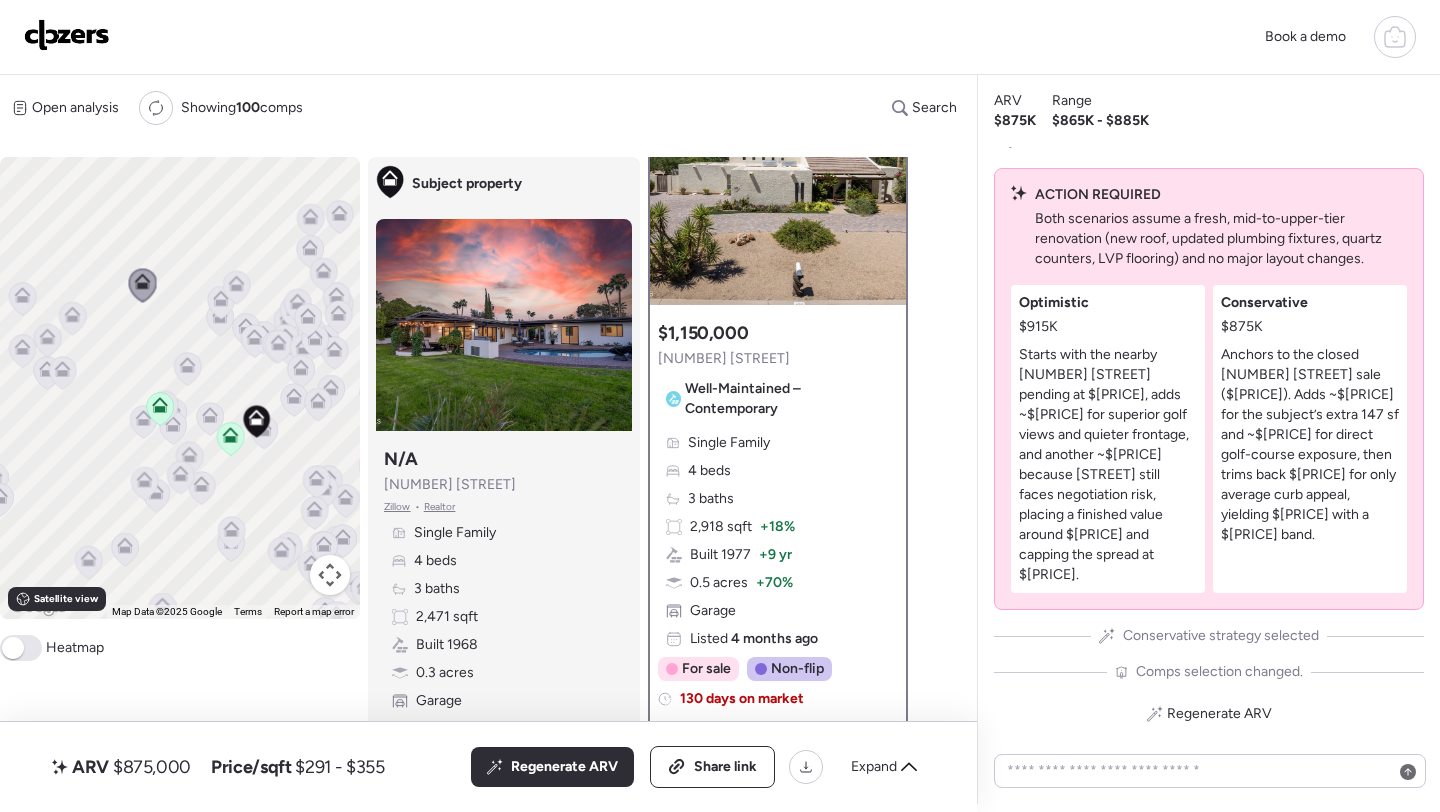 scroll, scrollTop: 111, scrollLeft: 0, axis: vertical 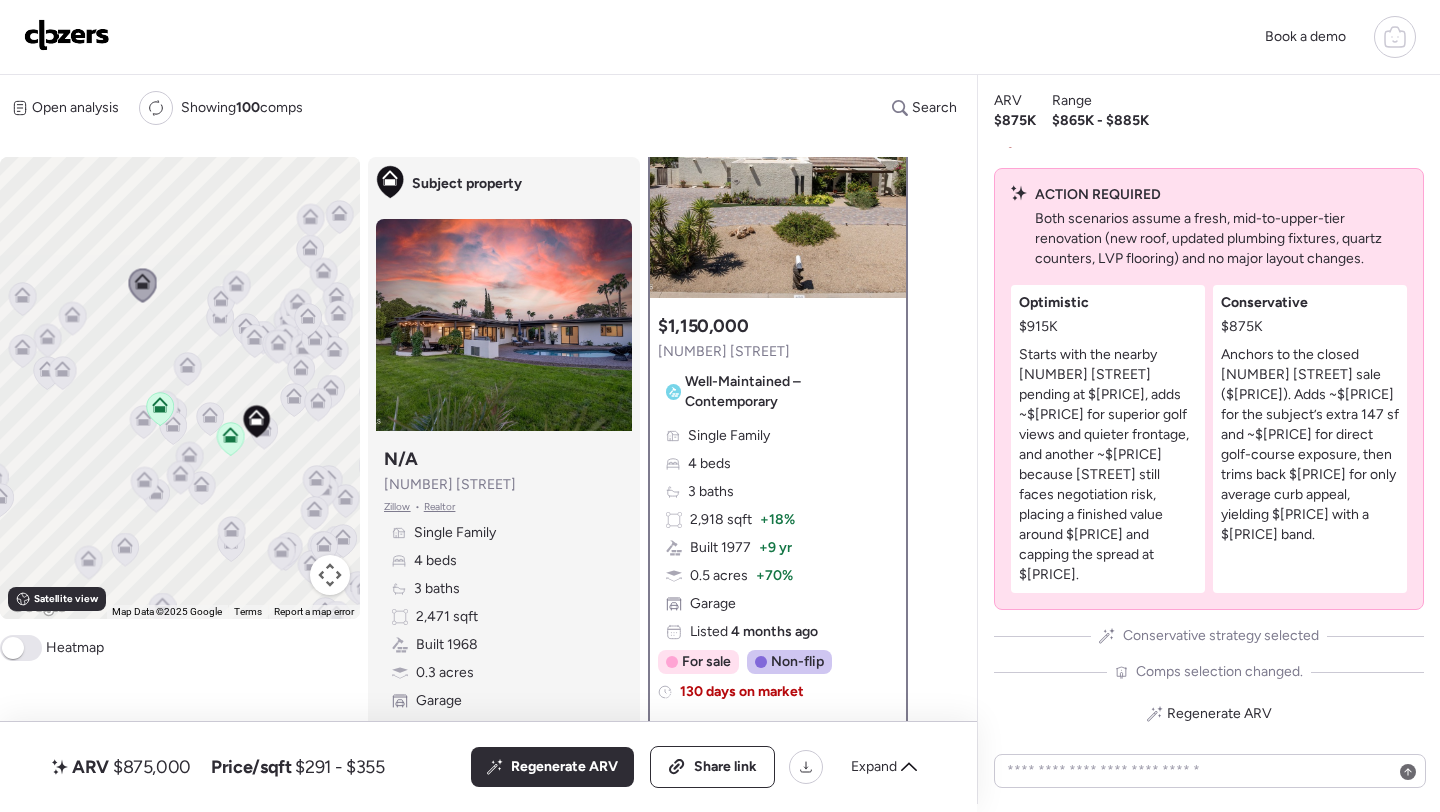click 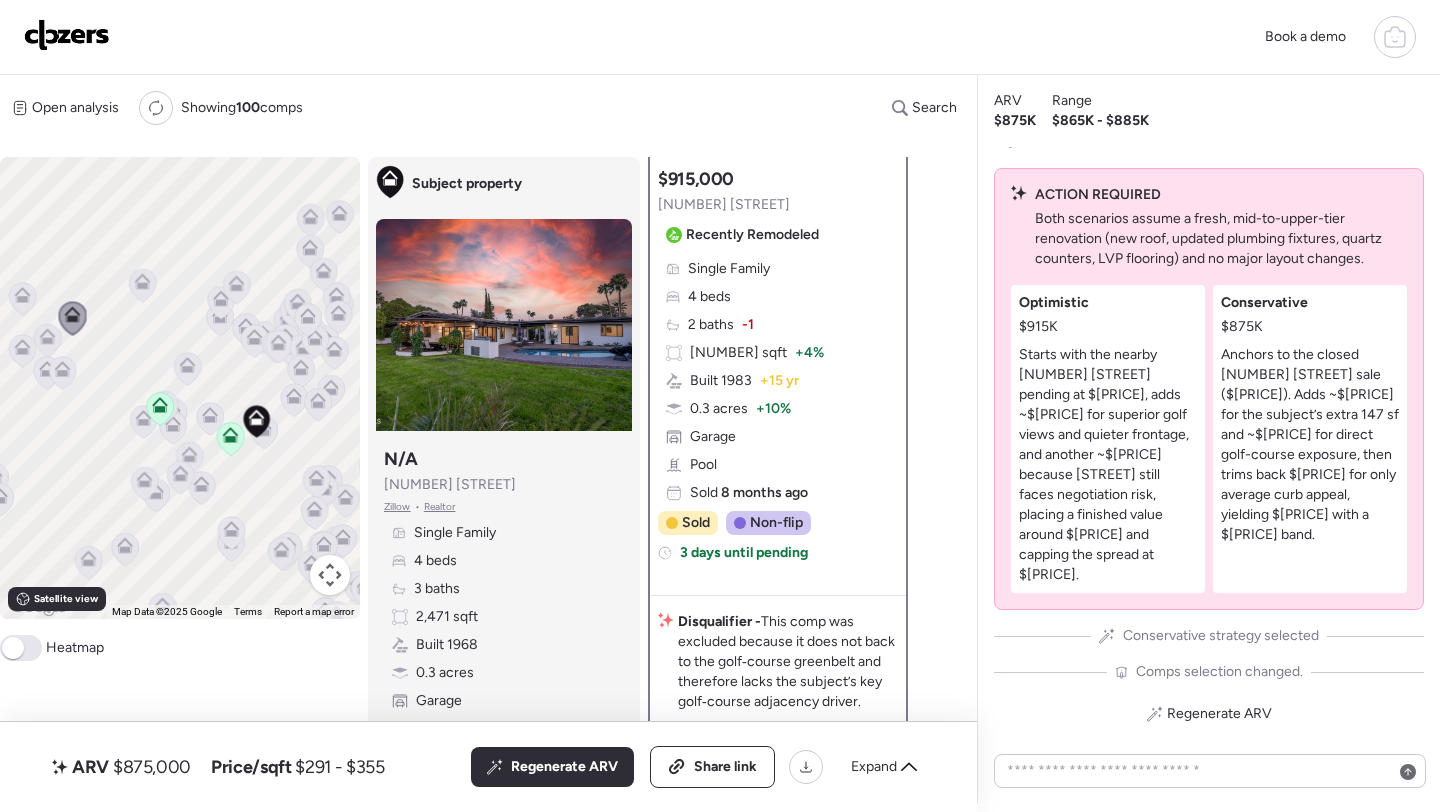 scroll, scrollTop: 0, scrollLeft: 0, axis: both 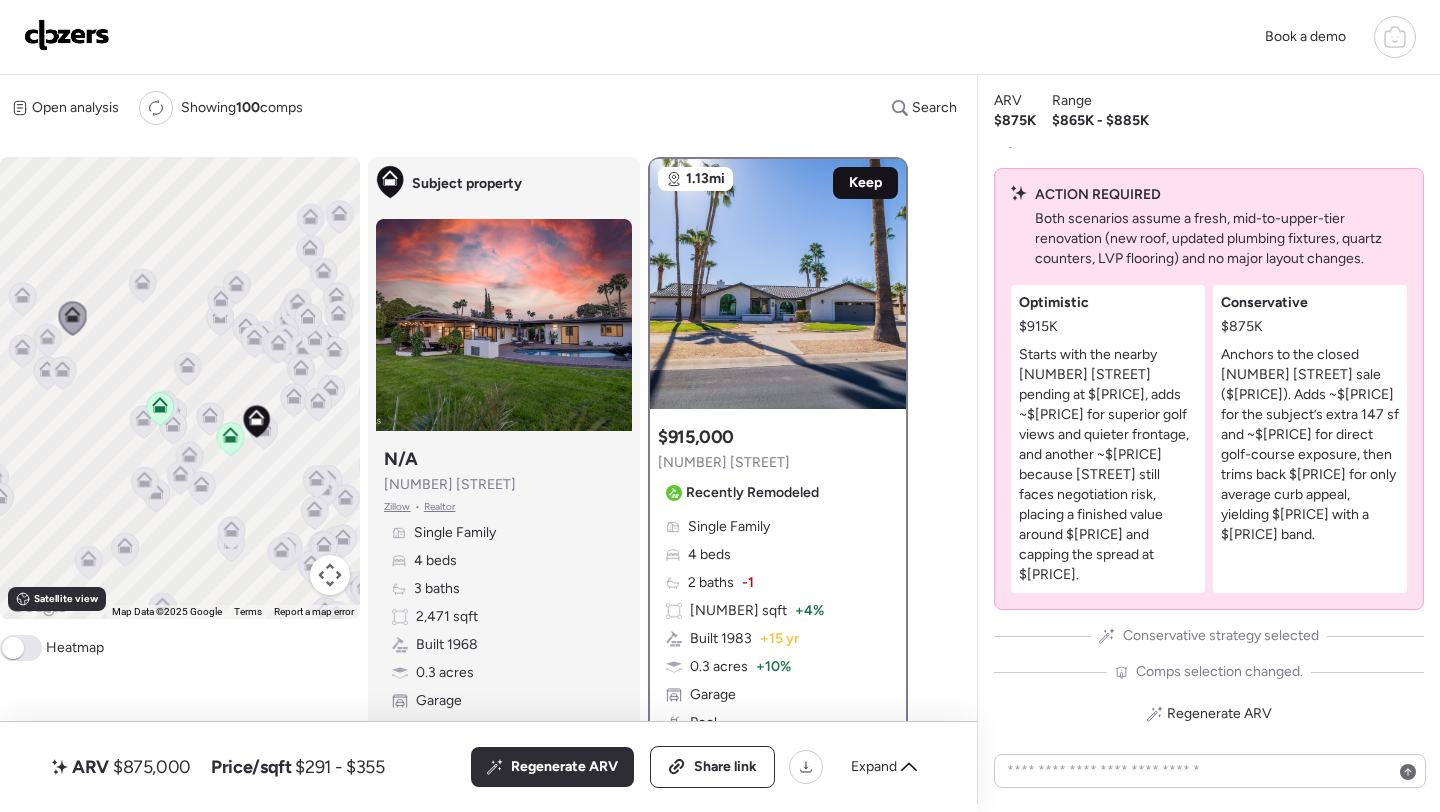 click on "Keep" at bounding box center (865, 183) 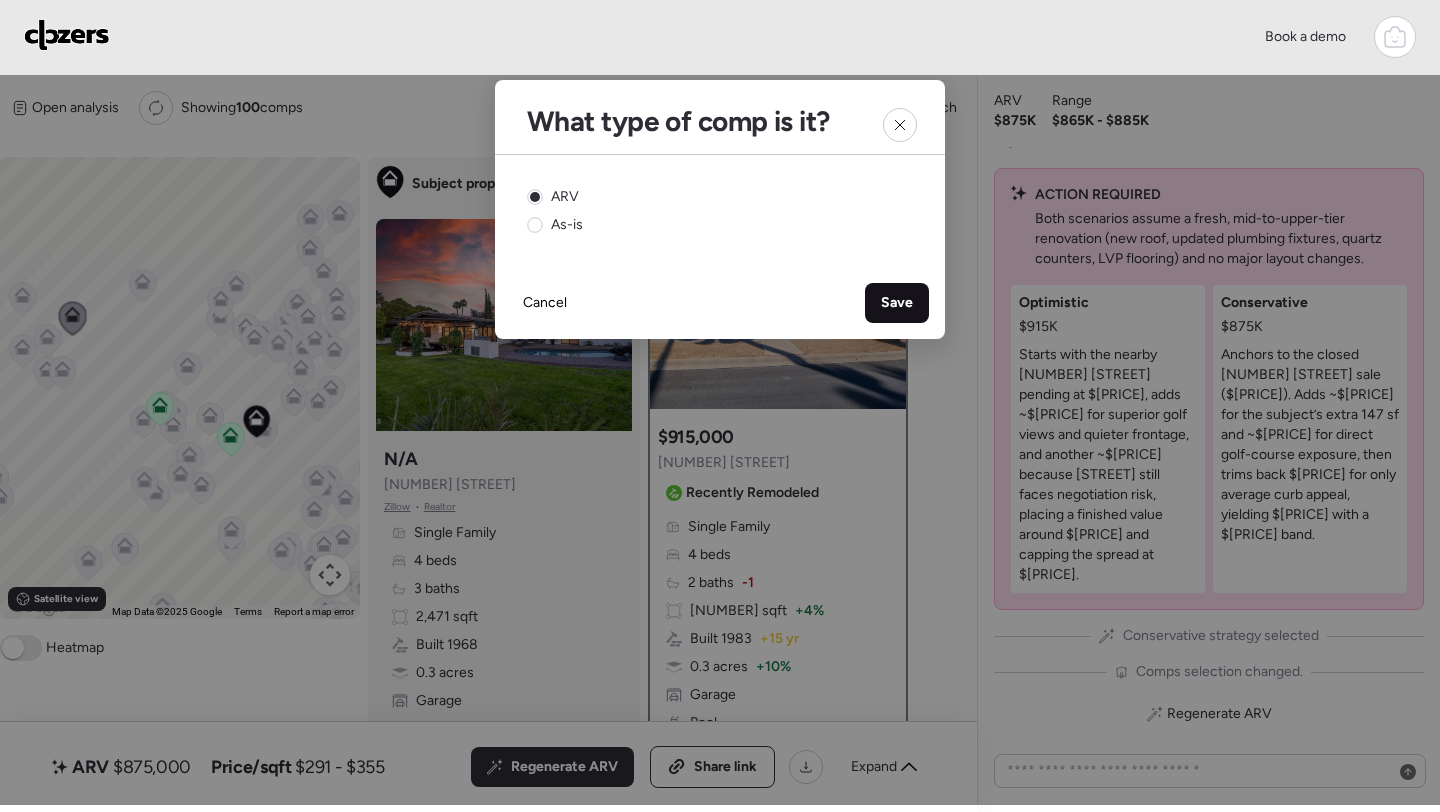 click on "Save" at bounding box center (897, 303) 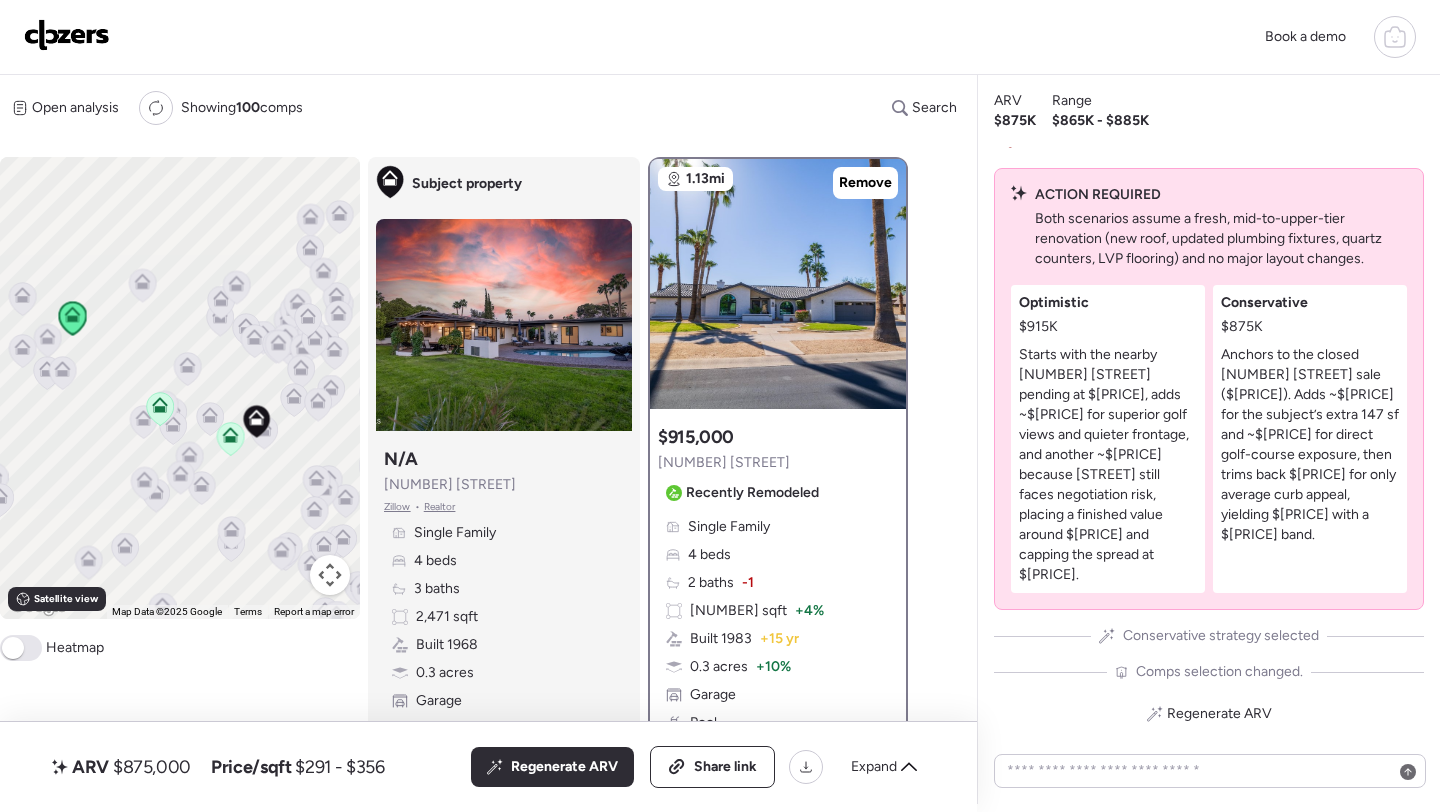 click 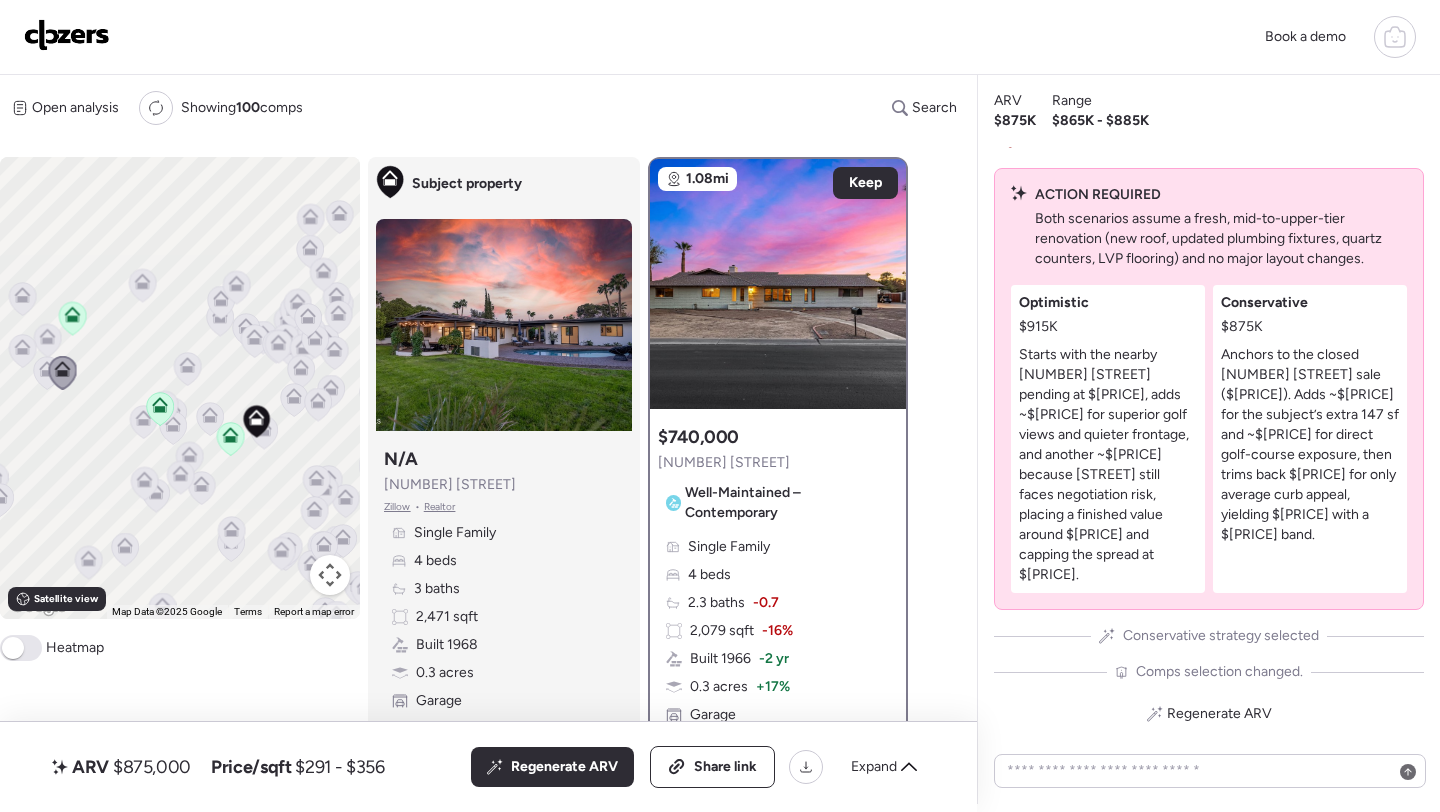 click 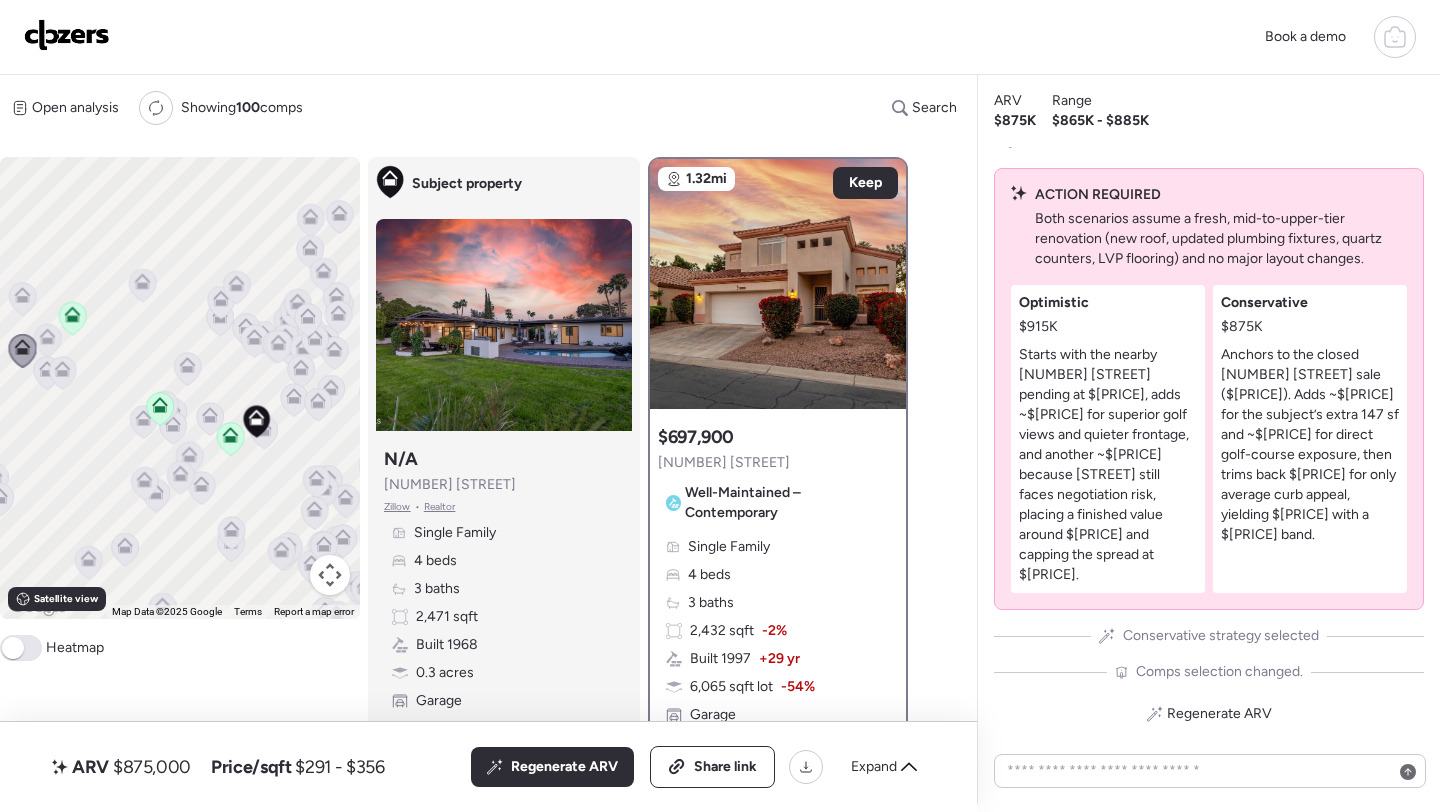 click 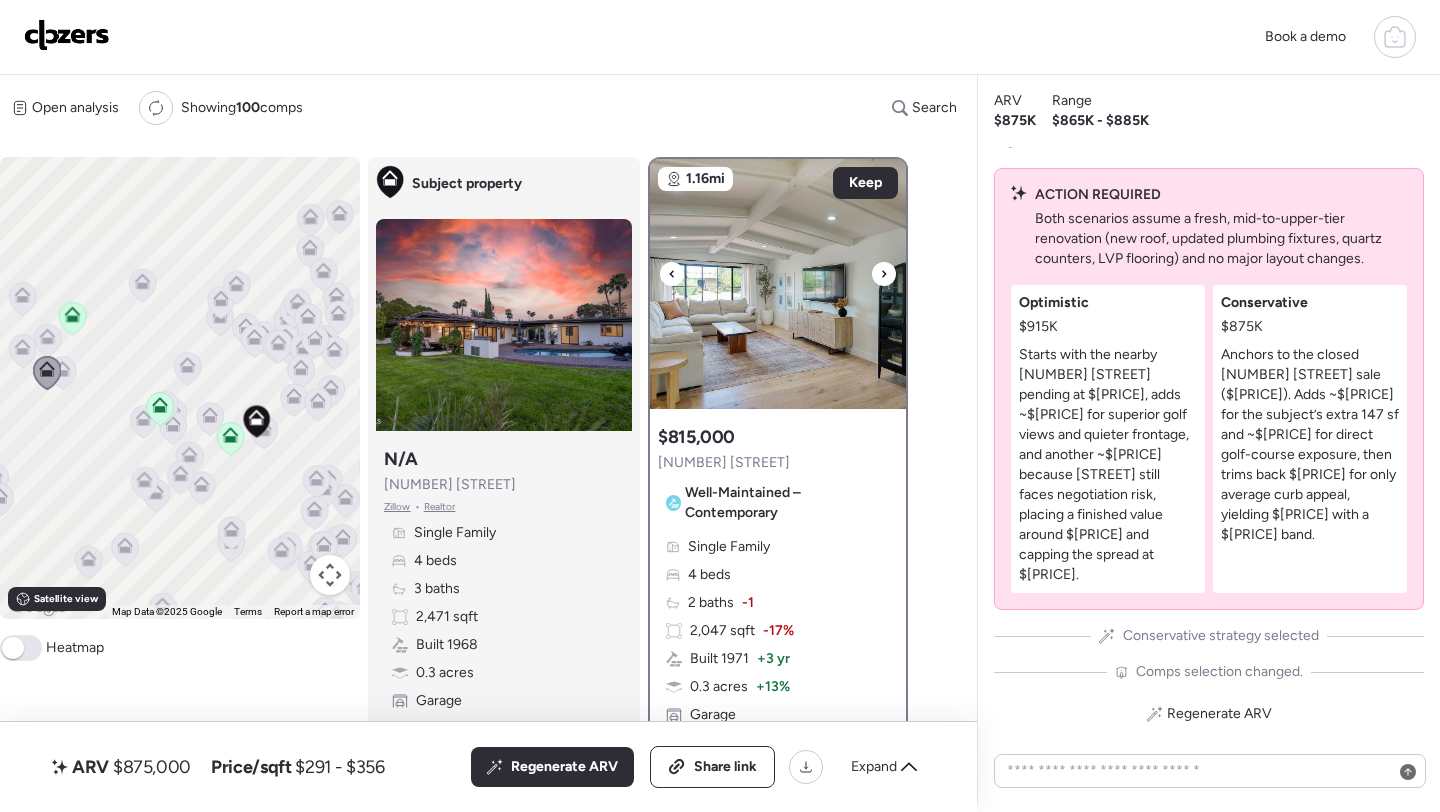 click at bounding box center (884, 274) 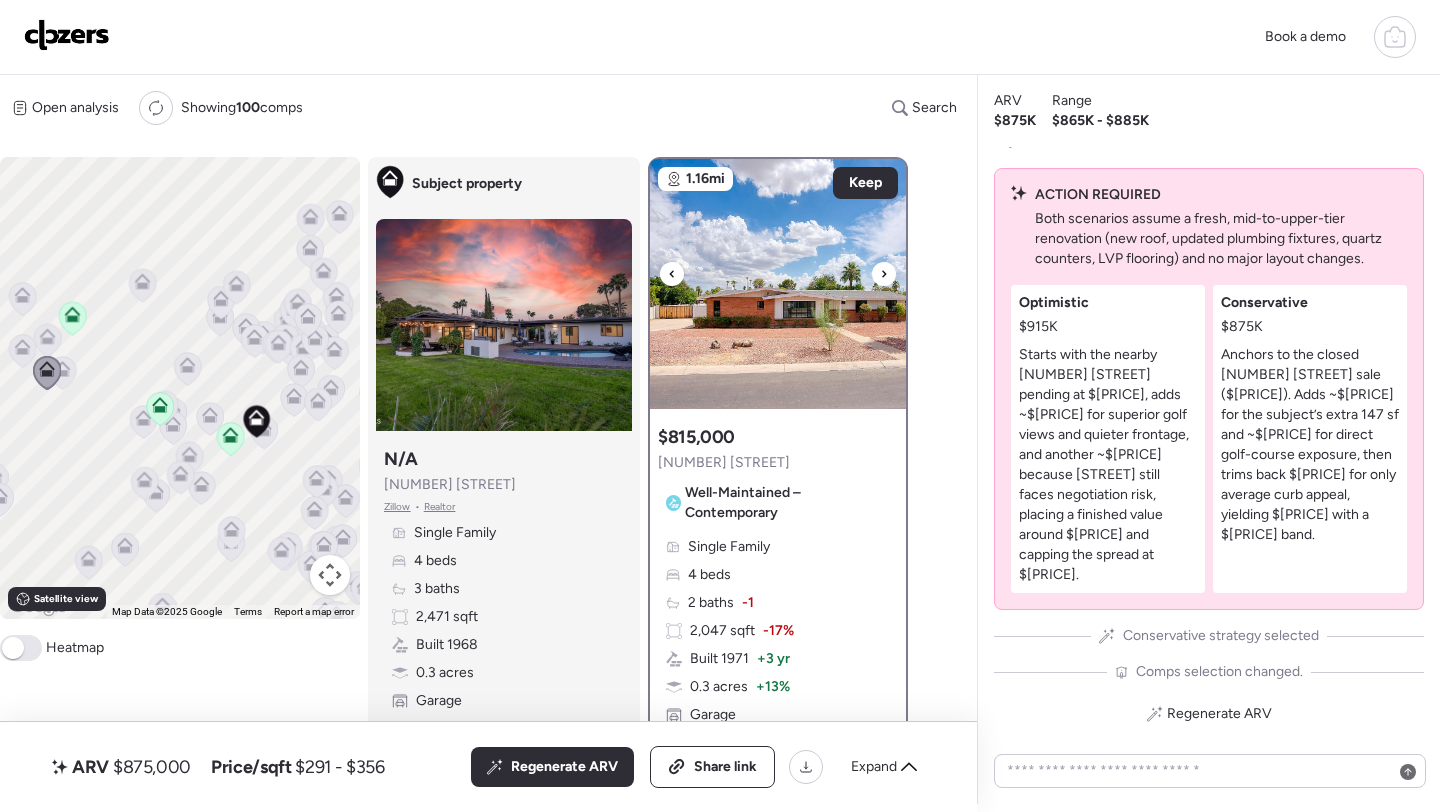 click at bounding box center [778, 284] 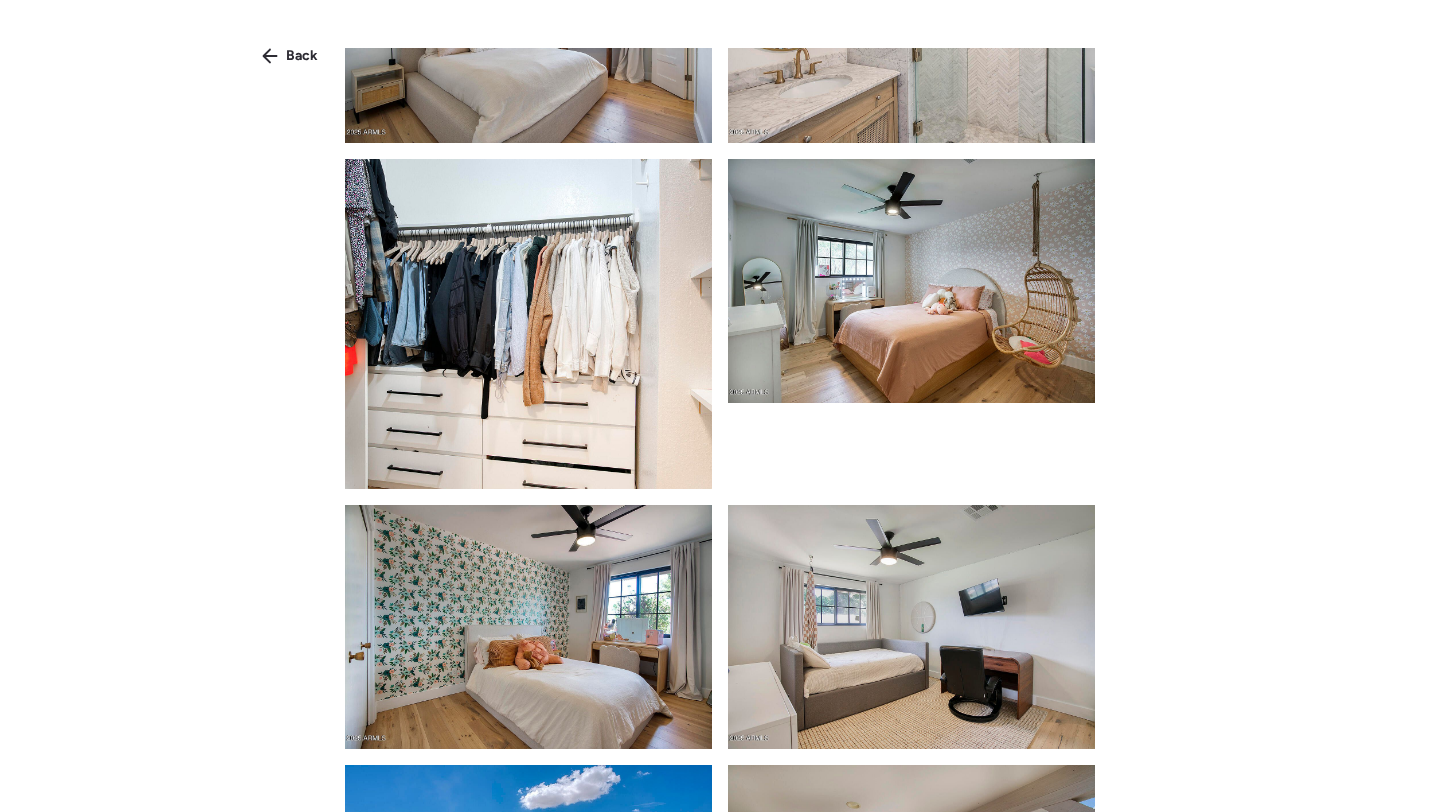 scroll, scrollTop: 1730, scrollLeft: 0, axis: vertical 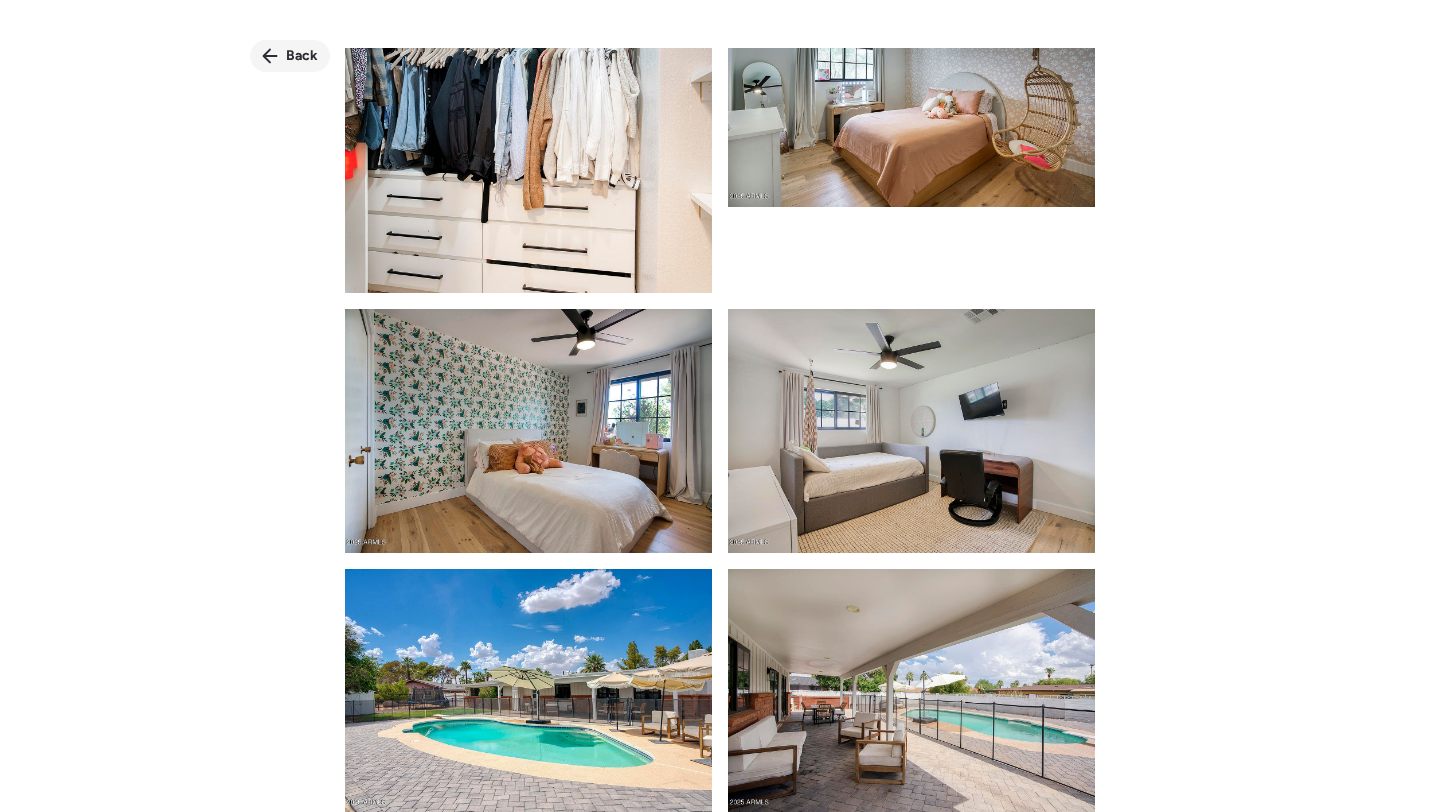 click on "Back" at bounding box center (302, 56) 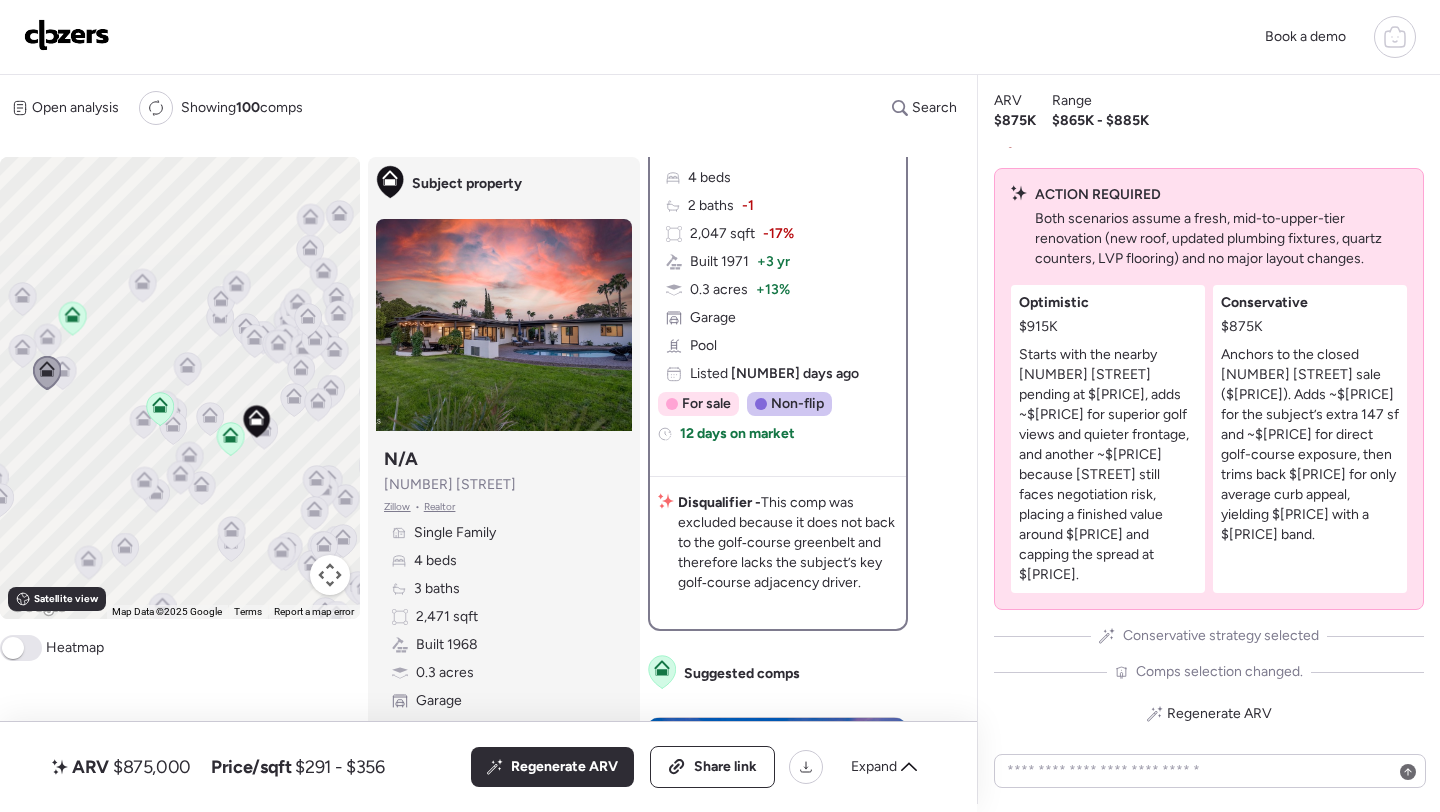 scroll, scrollTop: 94, scrollLeft: 0, axis: vertical 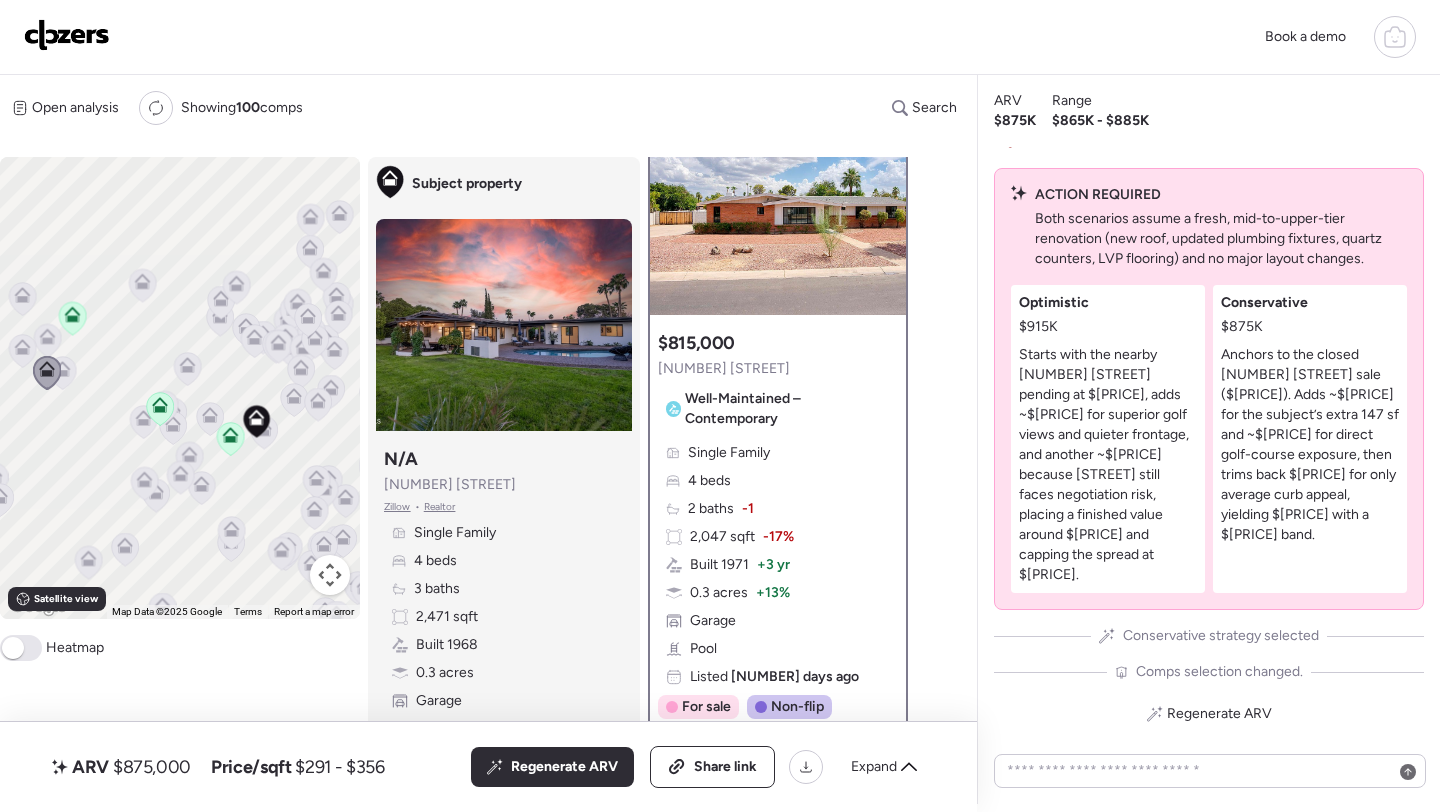click 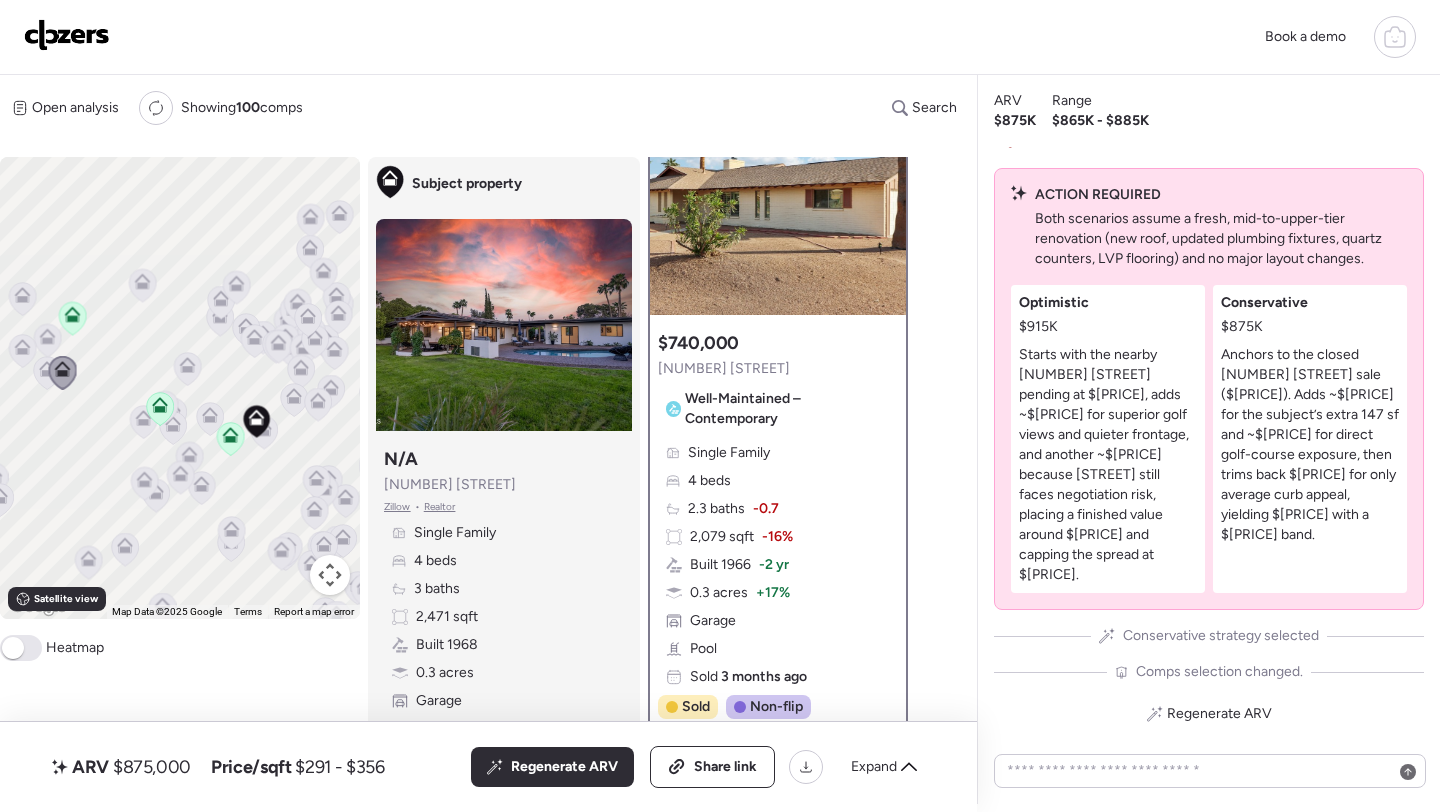 scroll, scrollTop: 0, scrollLeft: 0, axis: both 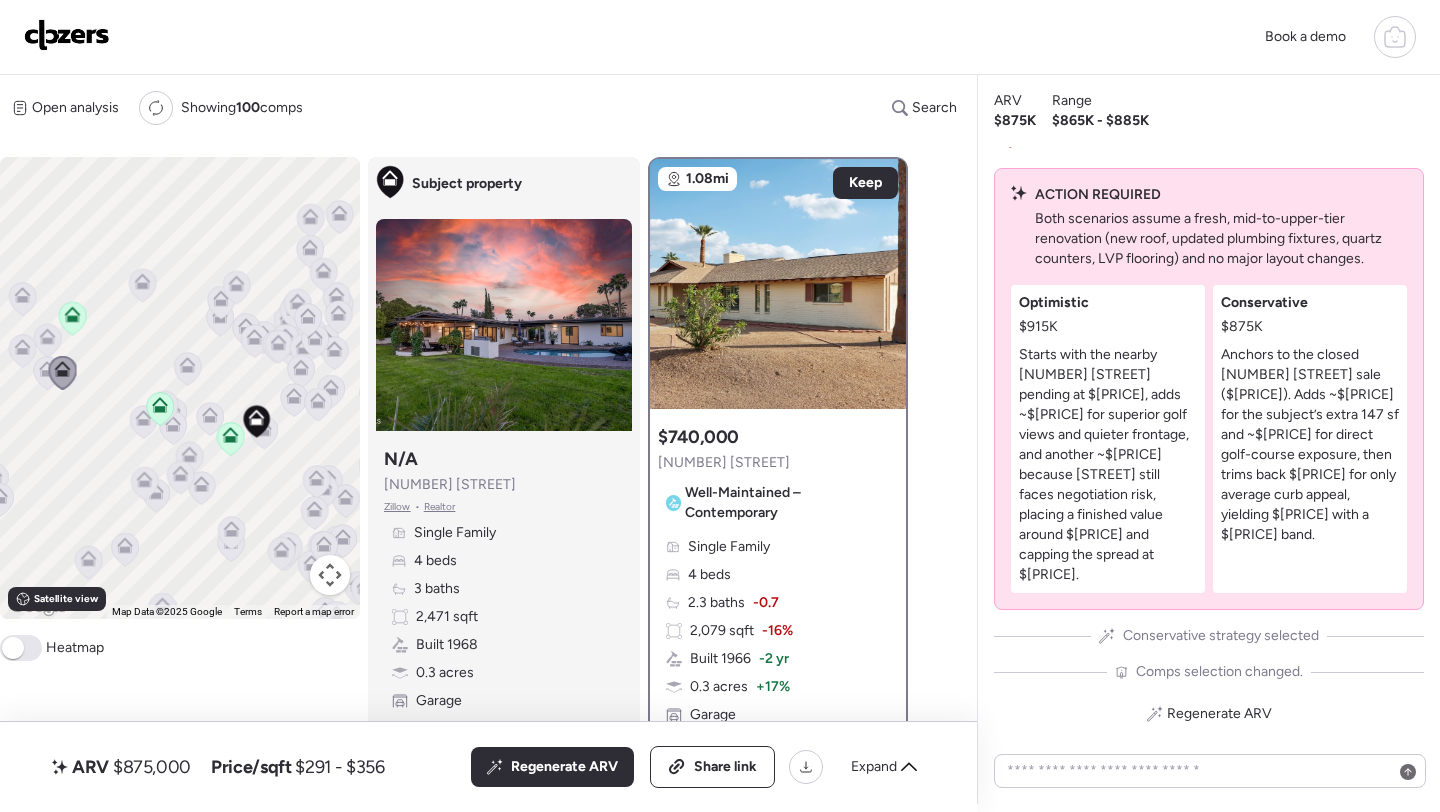 click 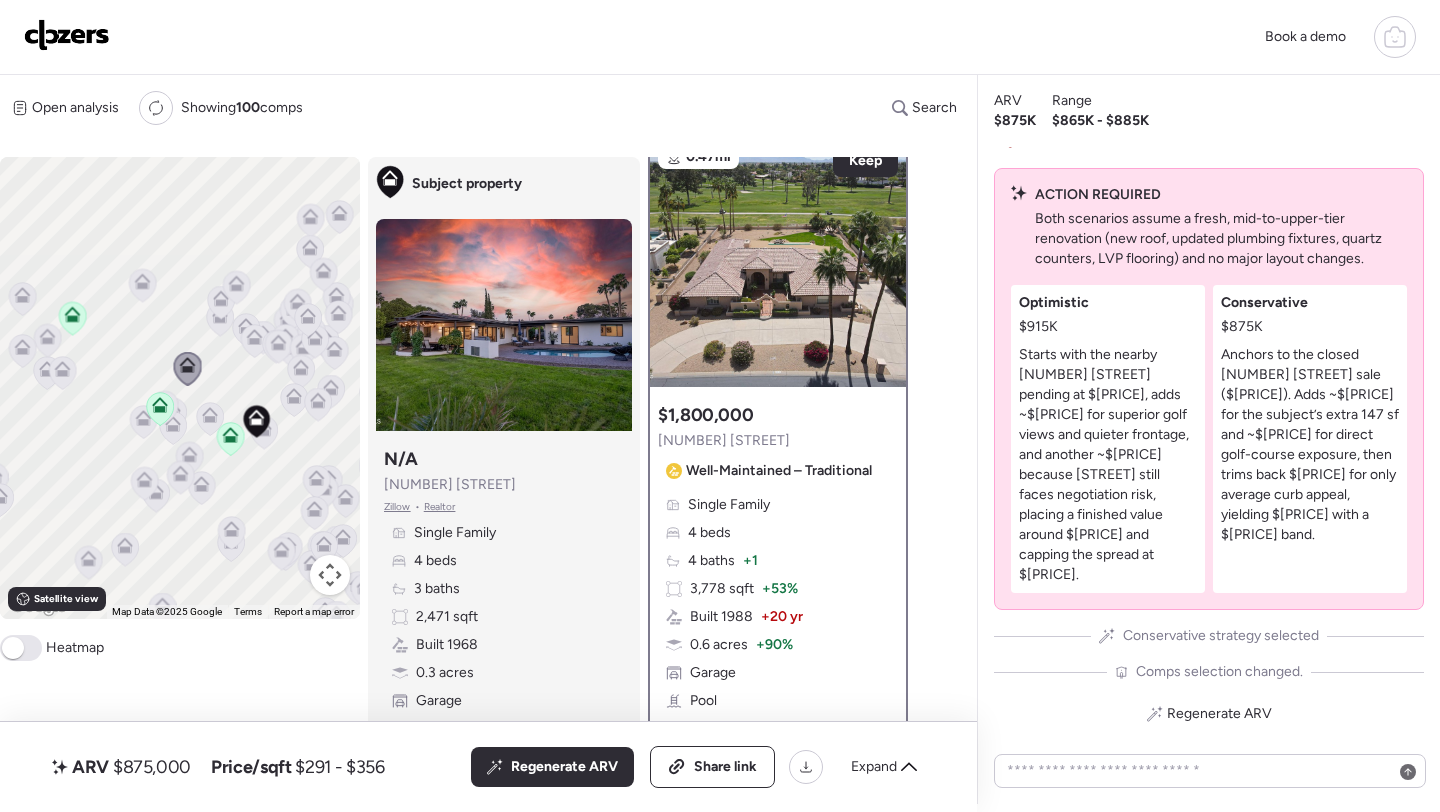 scroll, scrollTop: 0, scrollLeft: 0, axis: both 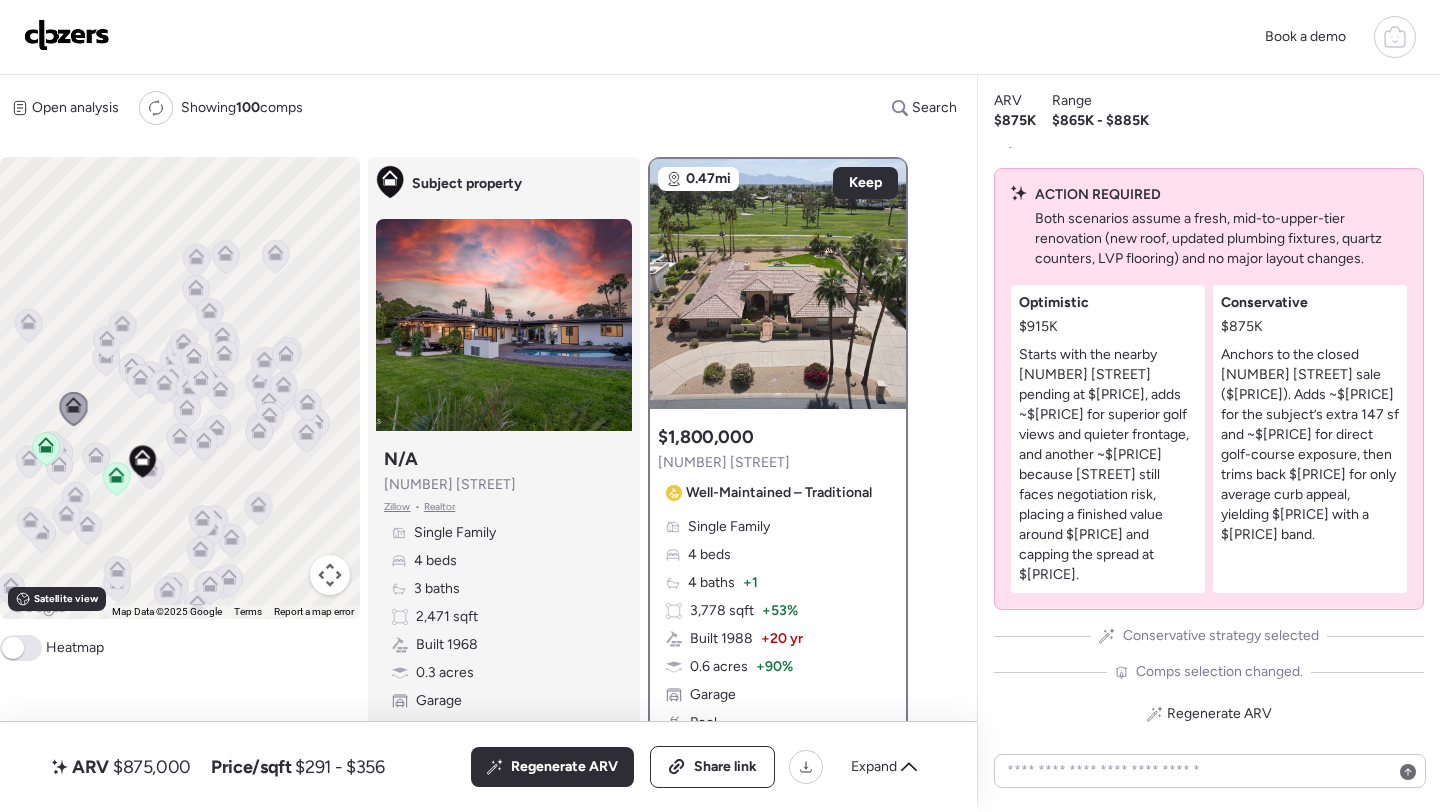 drag, startPoint x: 323, startPoint y: 382, endPoint x: 201, endPoint y: 423, distance: 128.7051 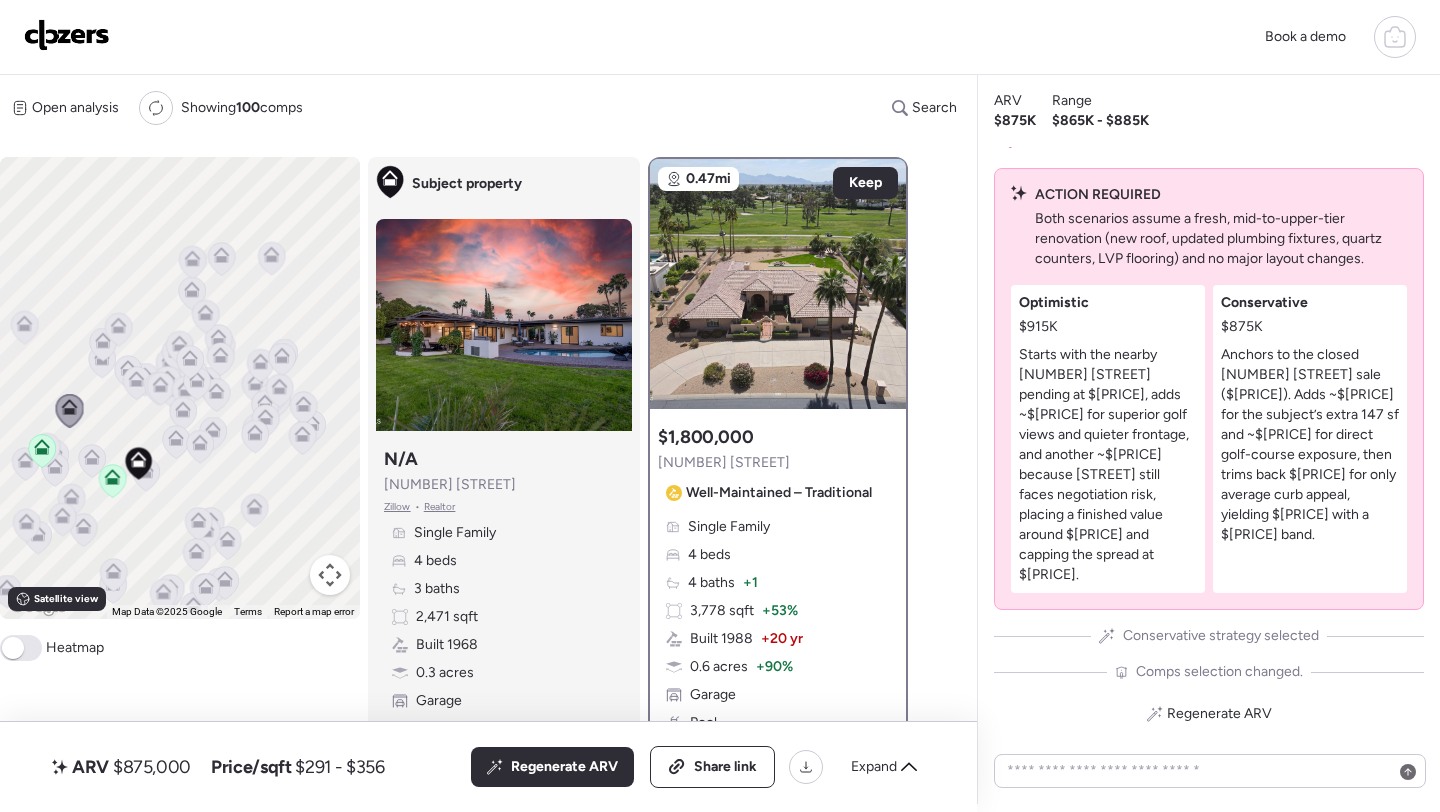 click 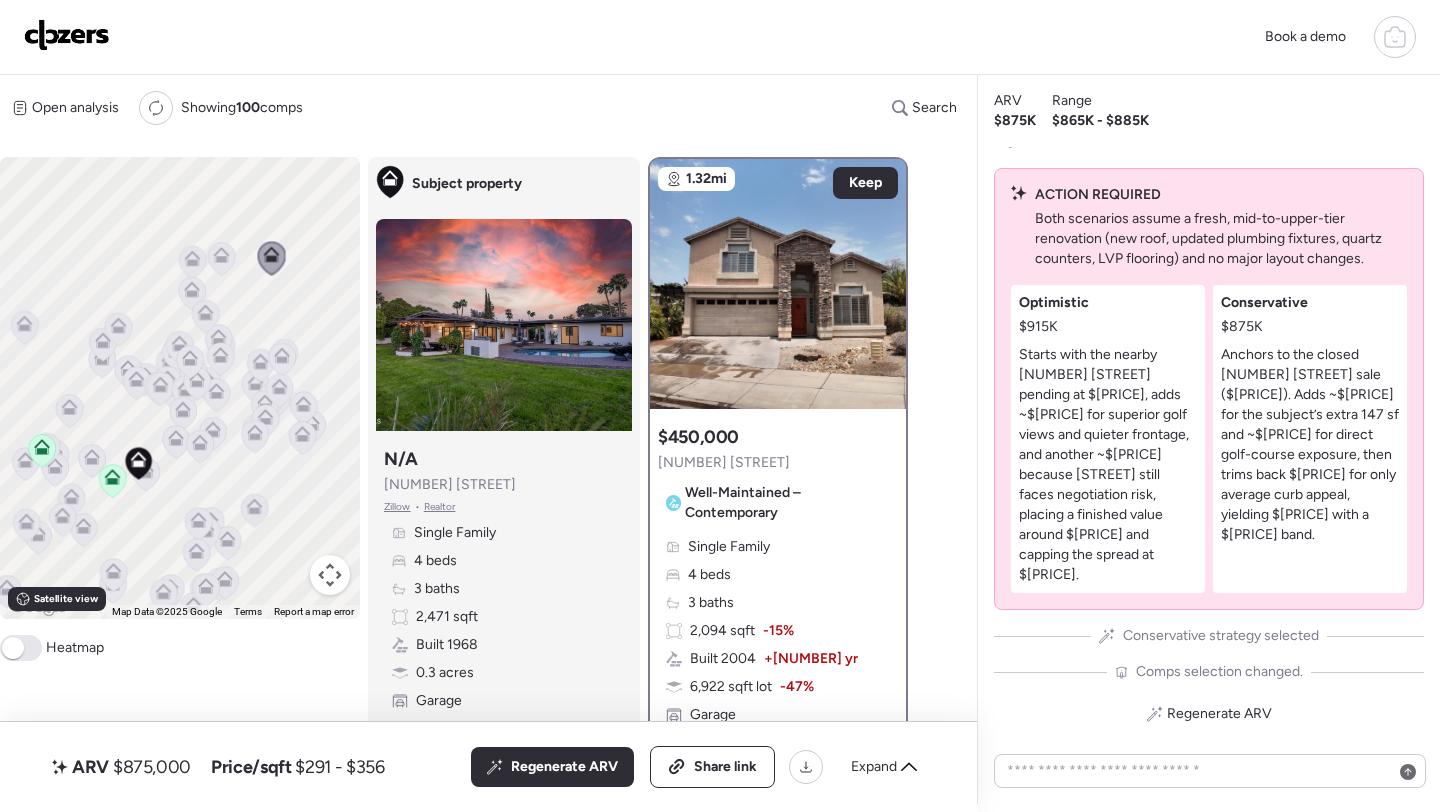 click 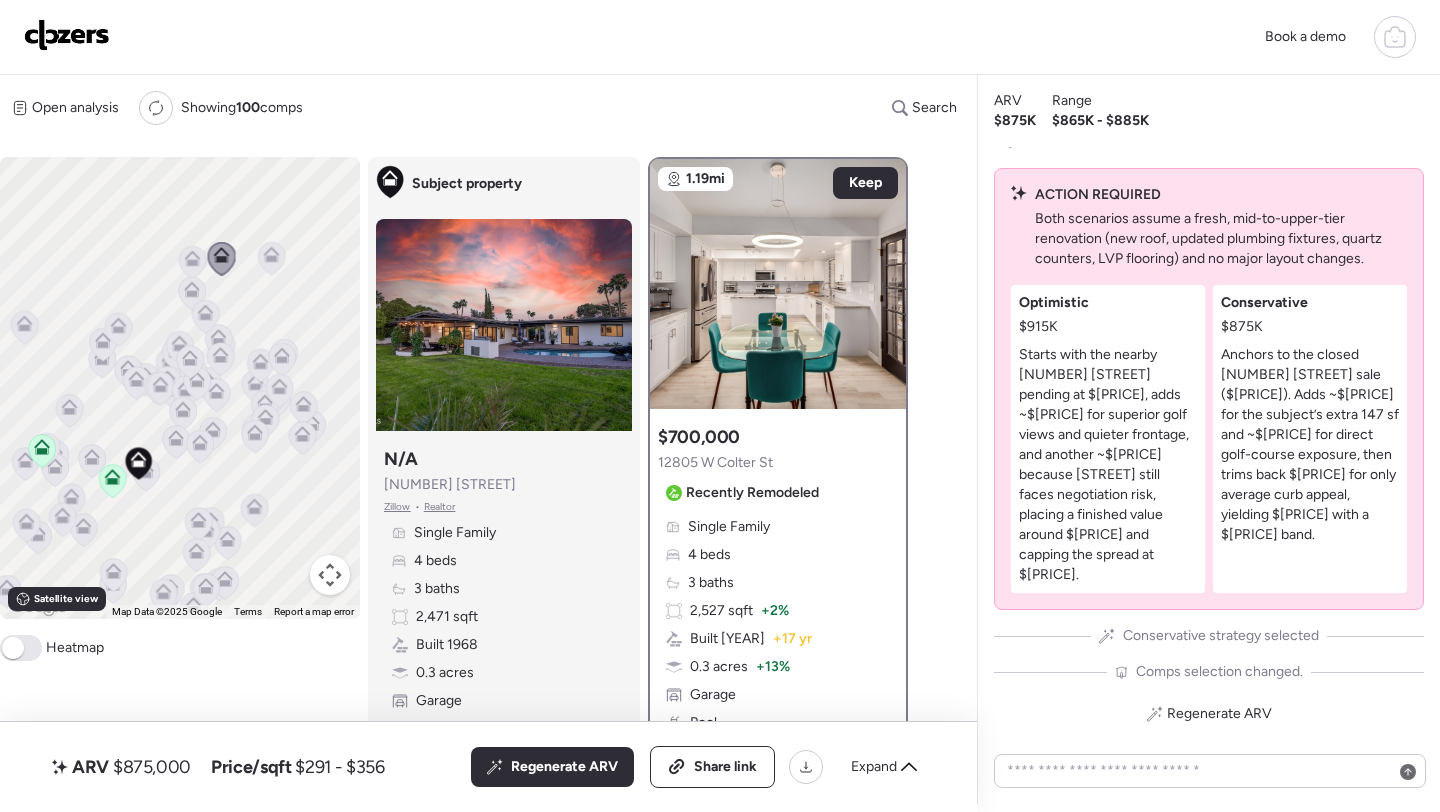 click 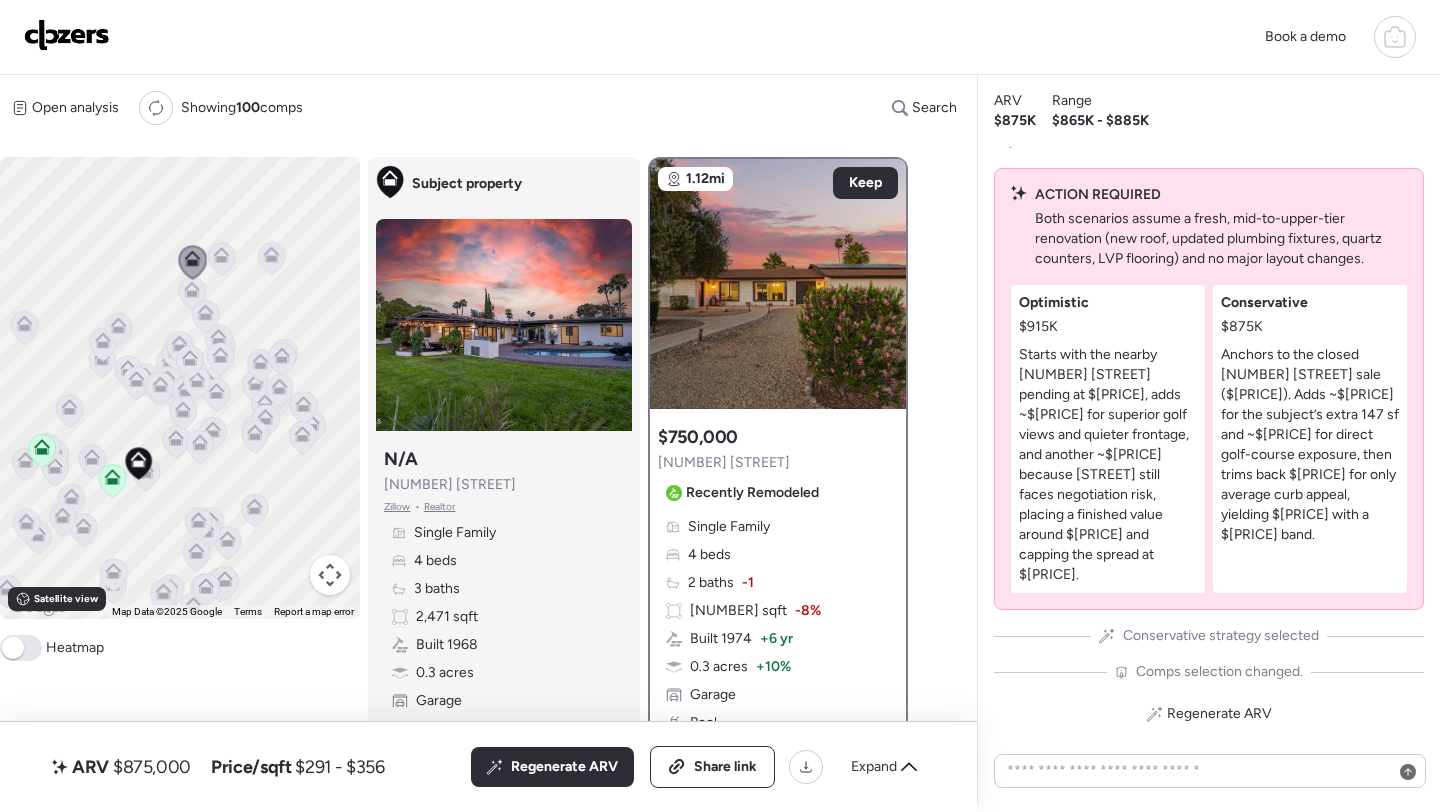 click 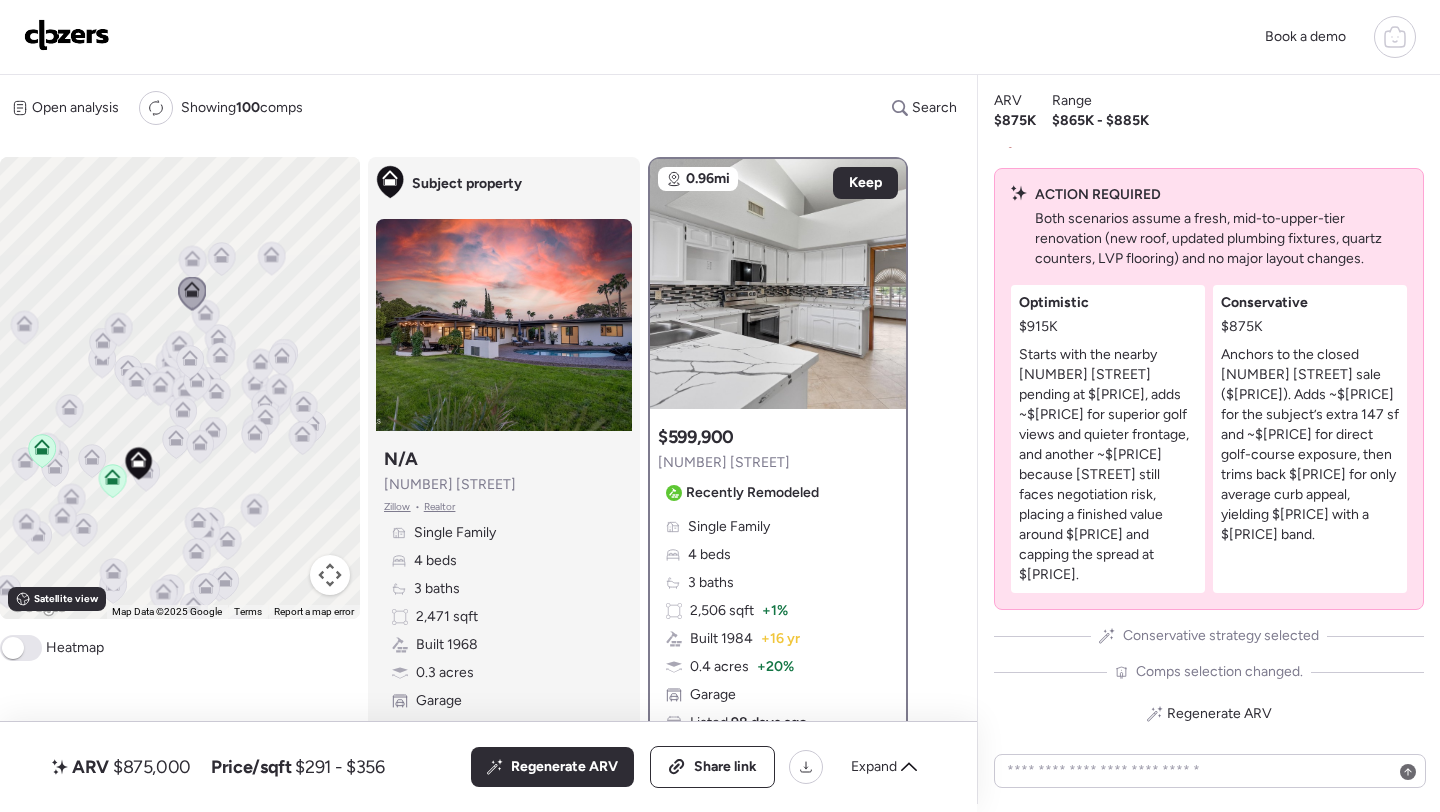 click 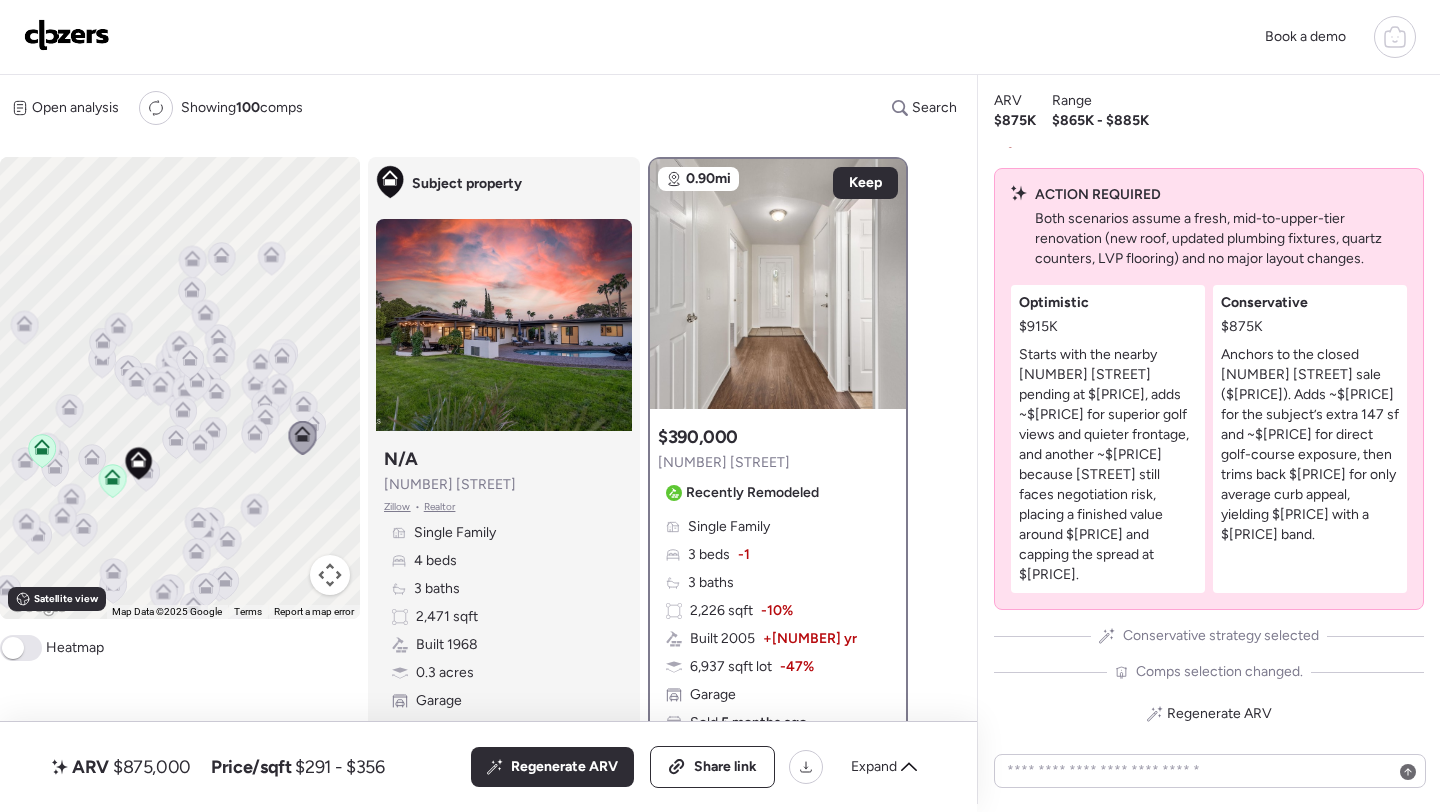 click 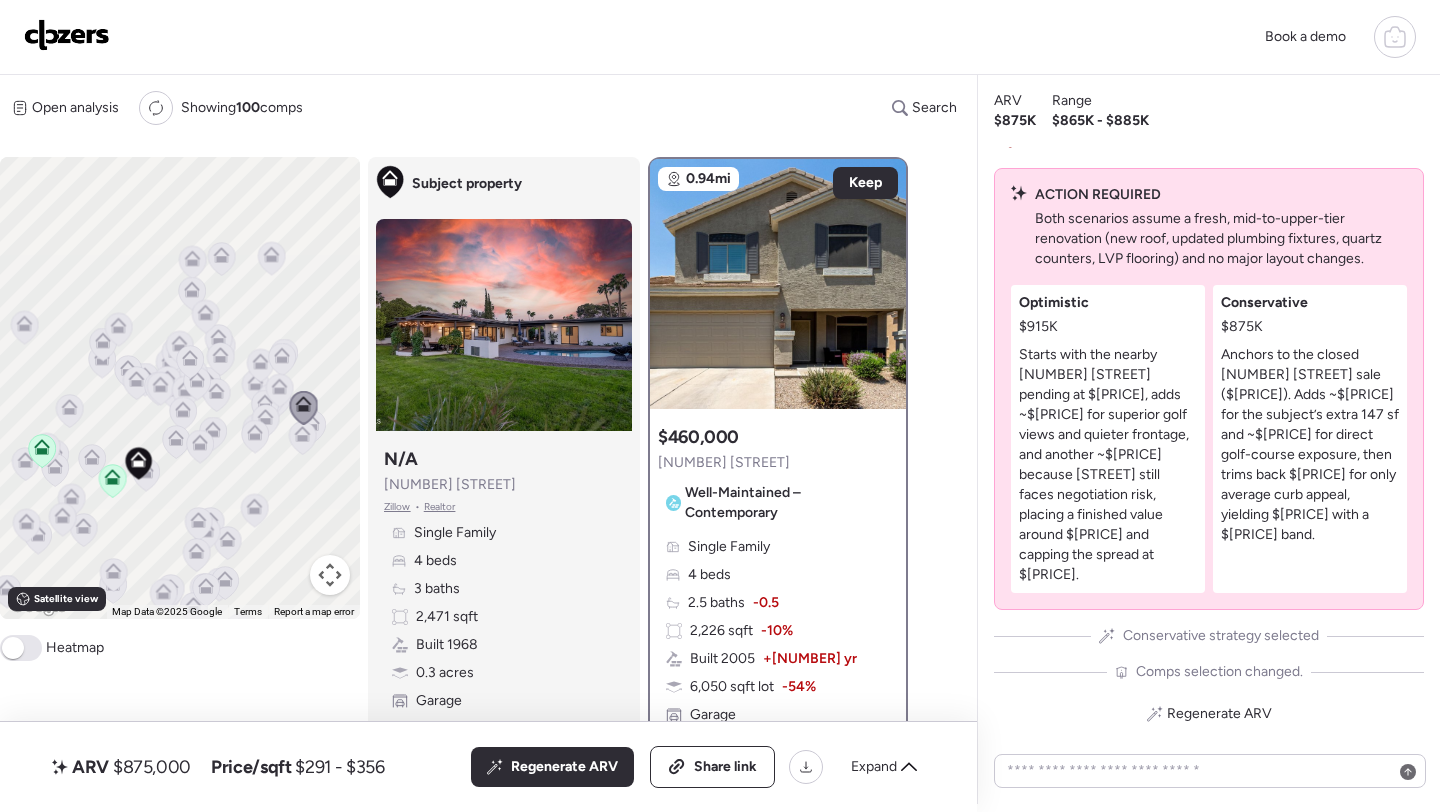 click 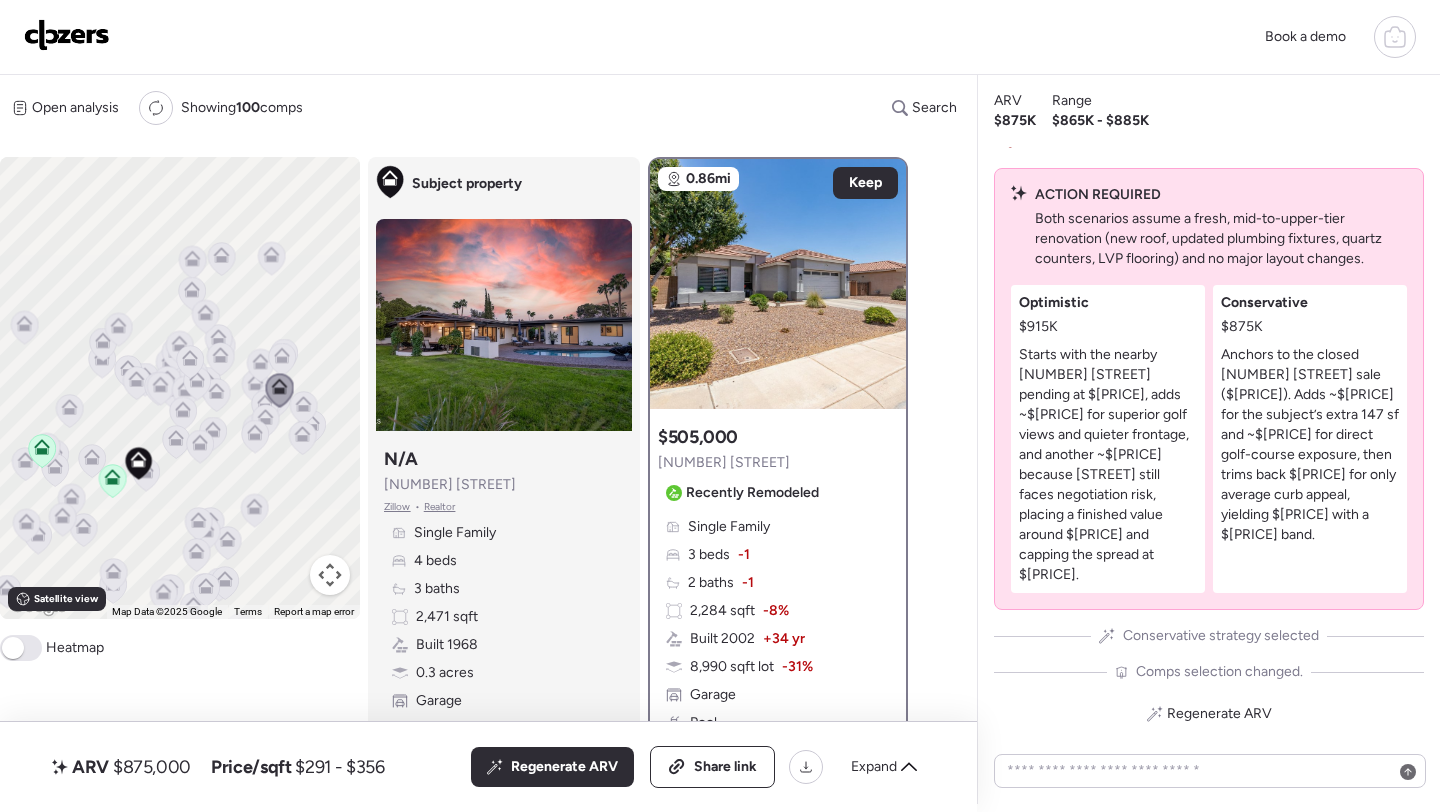 click 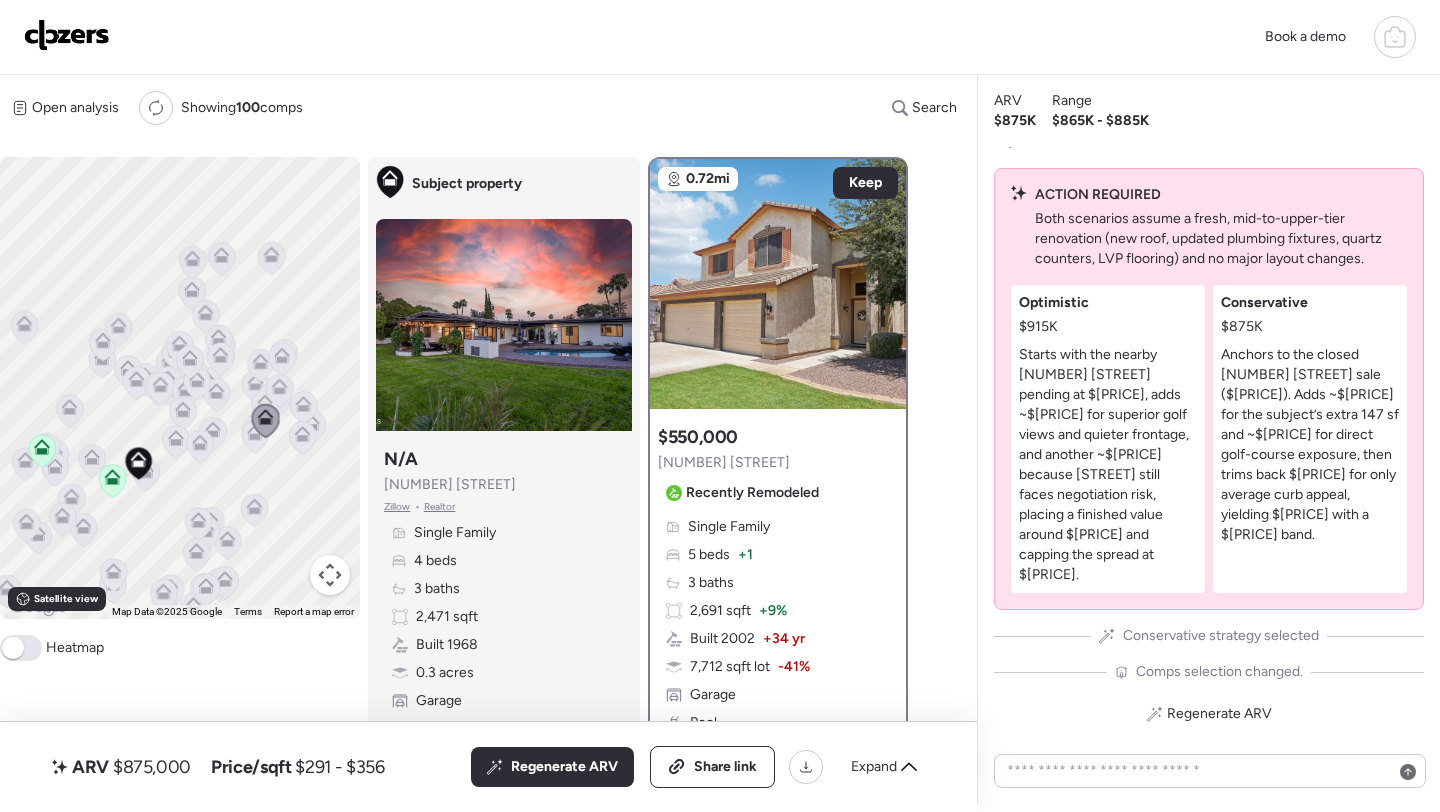 click 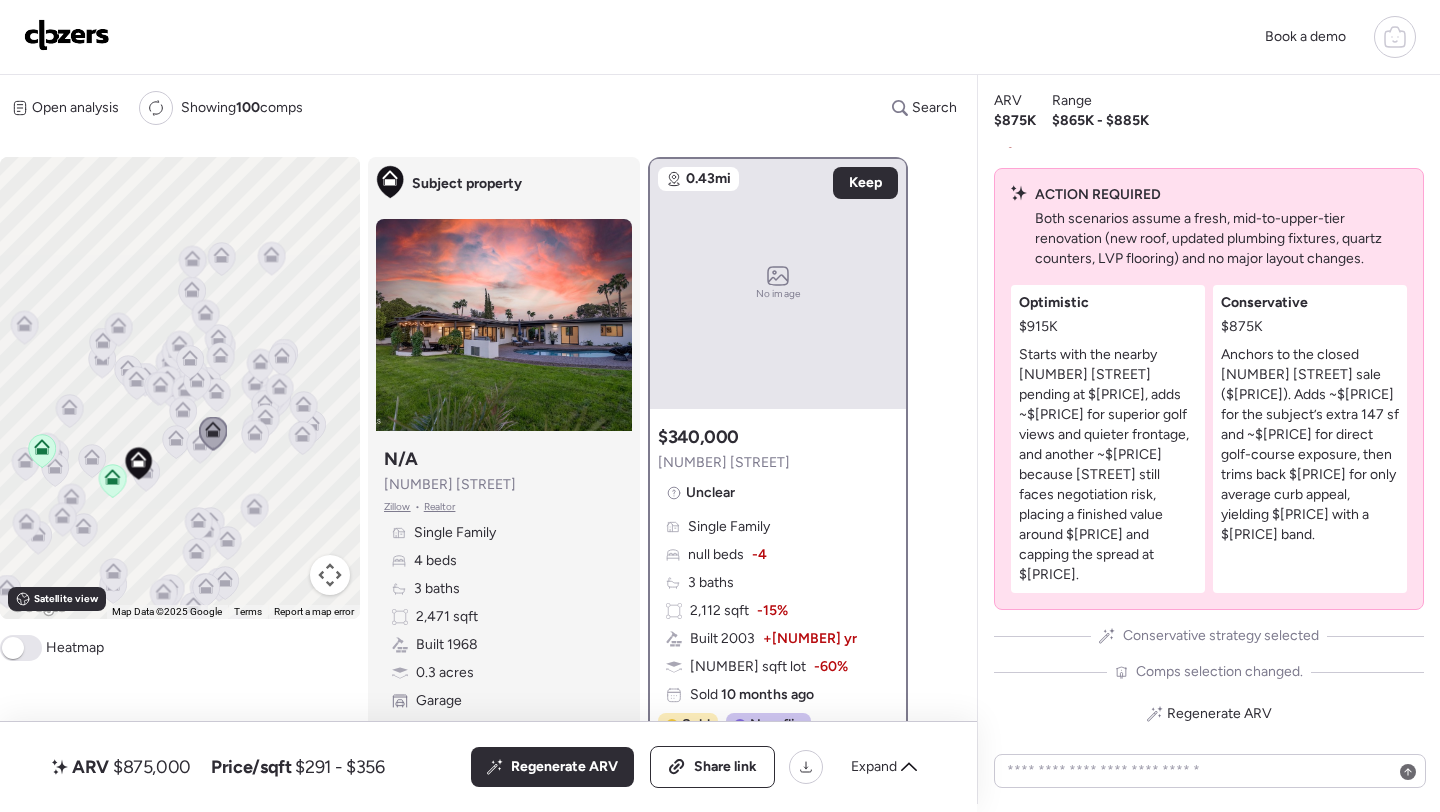 click 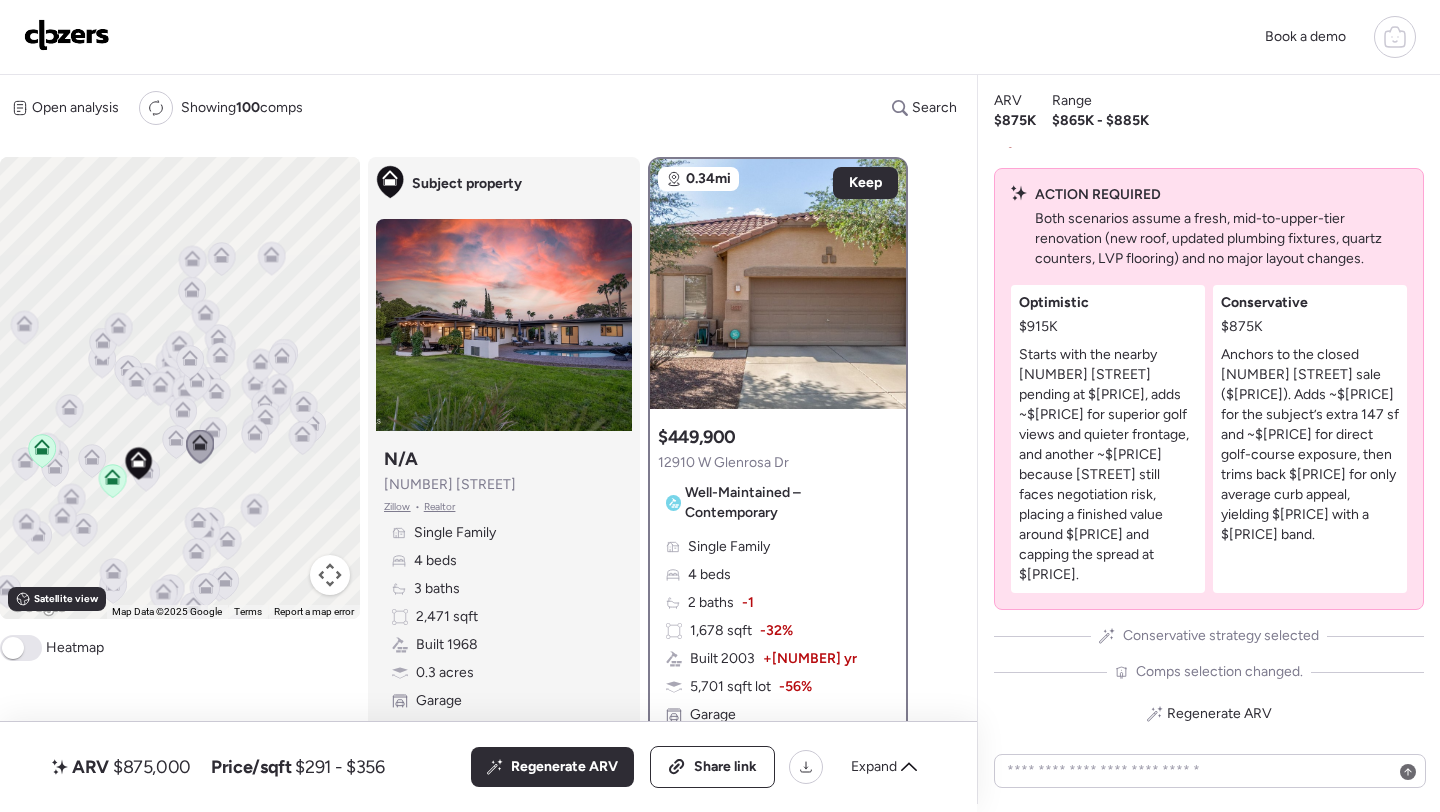 click 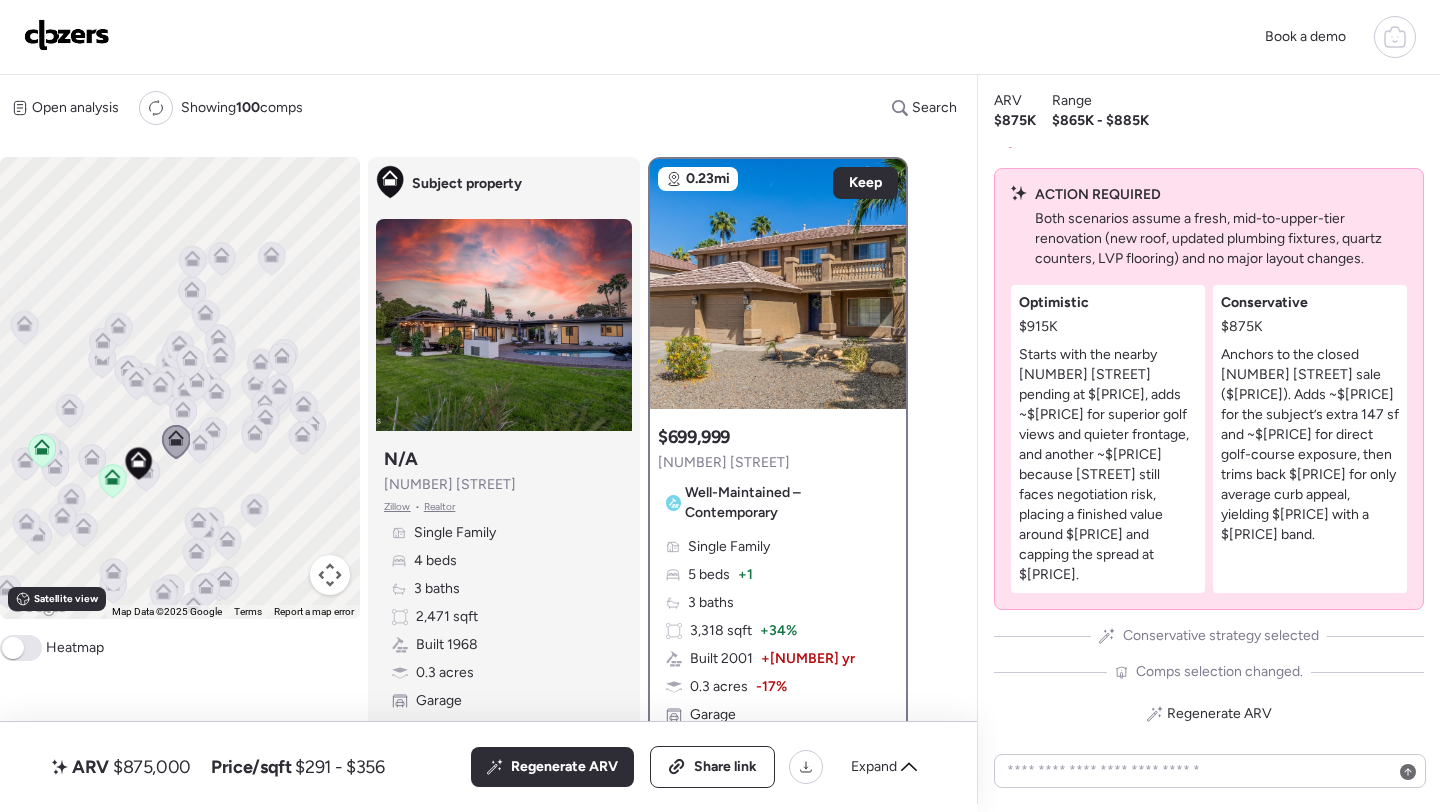 click 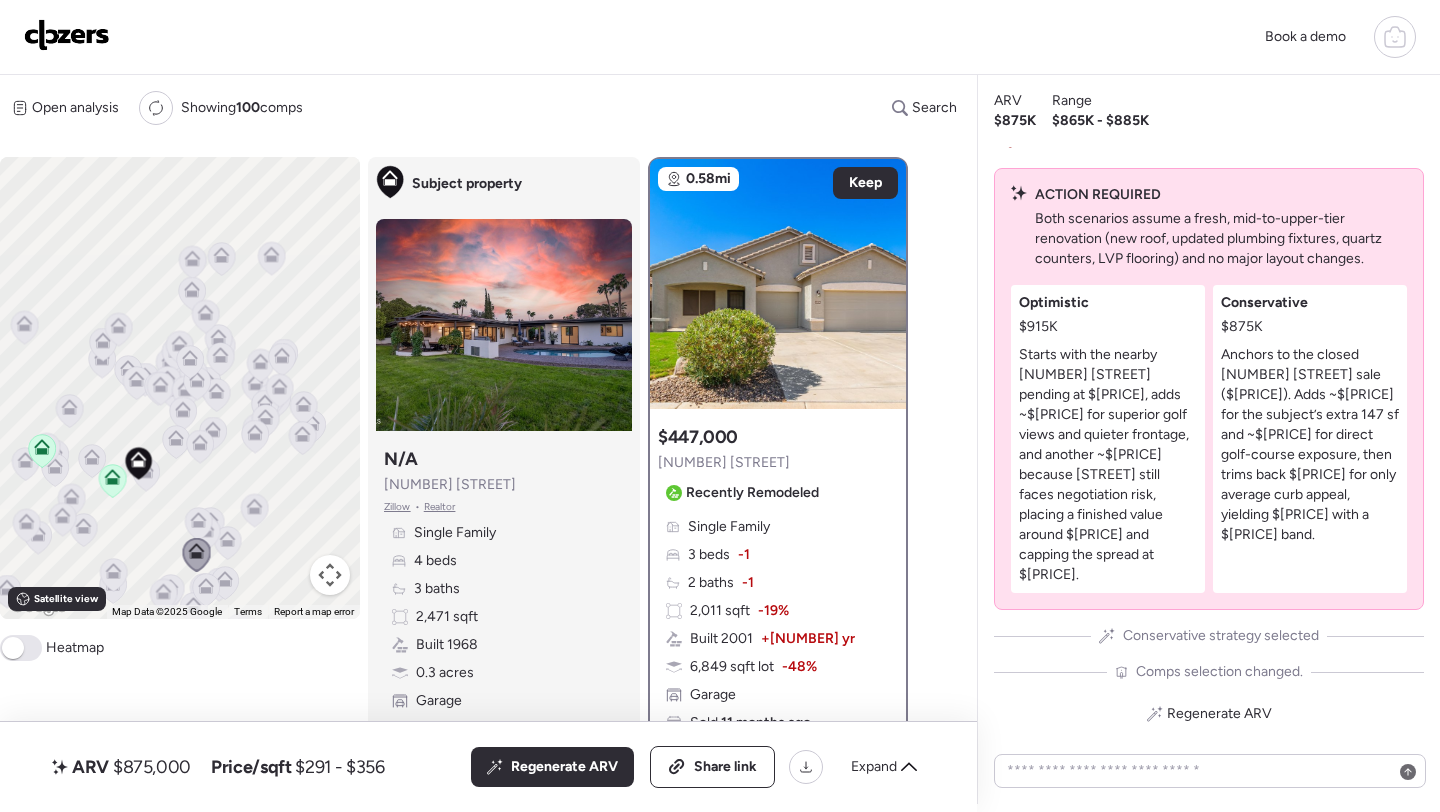 click 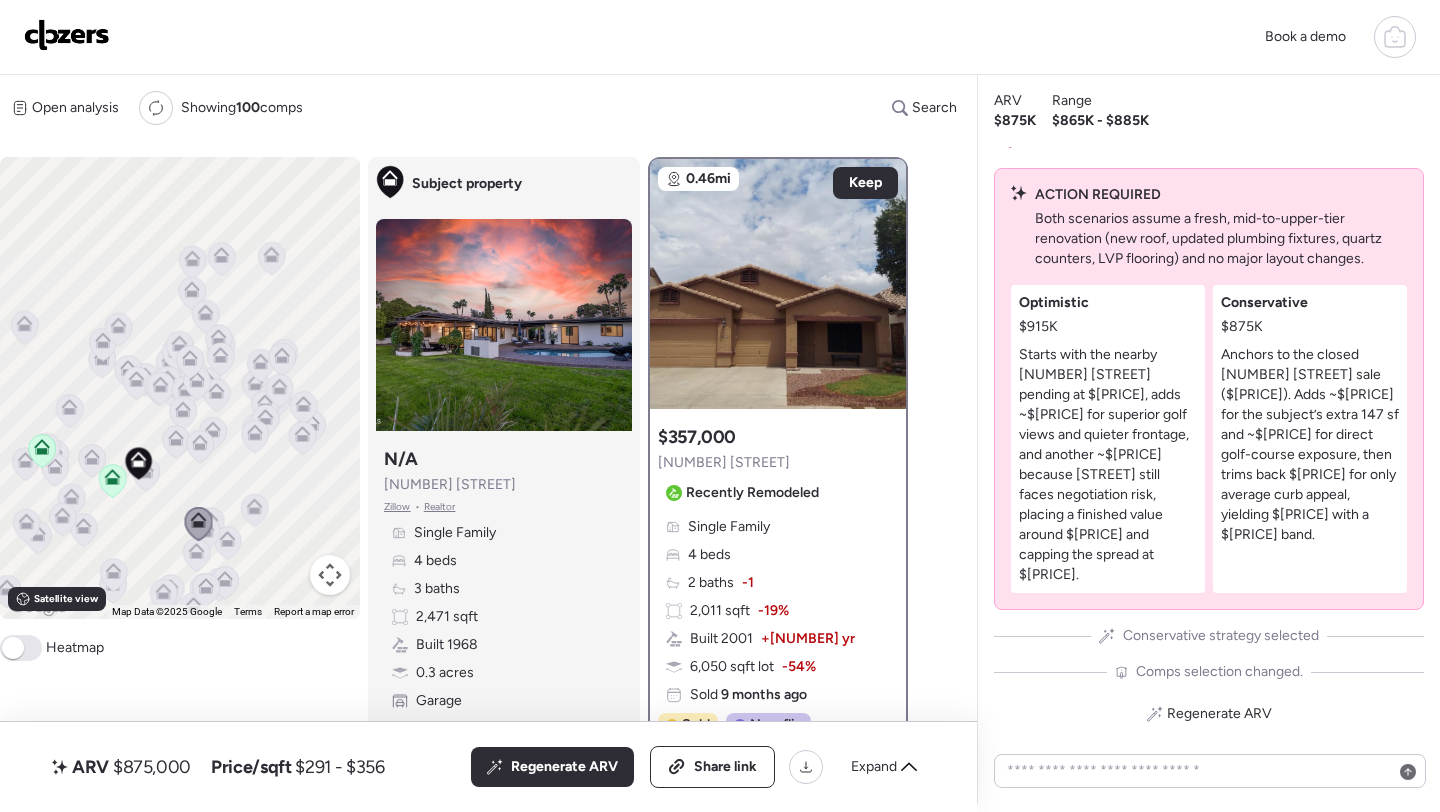 click 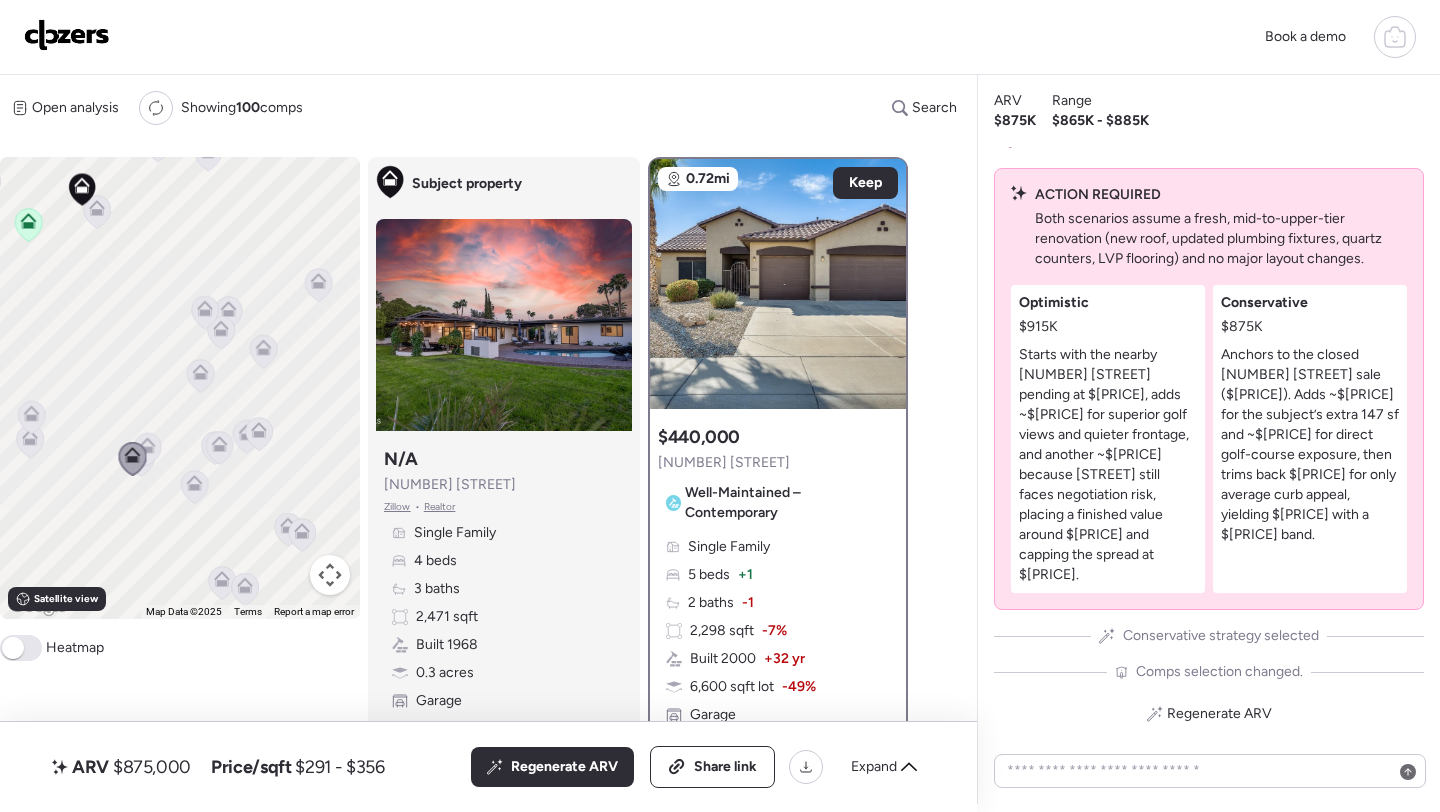 drag, startPoint x: 159, startPoint y: 576, endPoint x: 113, endPoint y: 339, distance: 241.42287 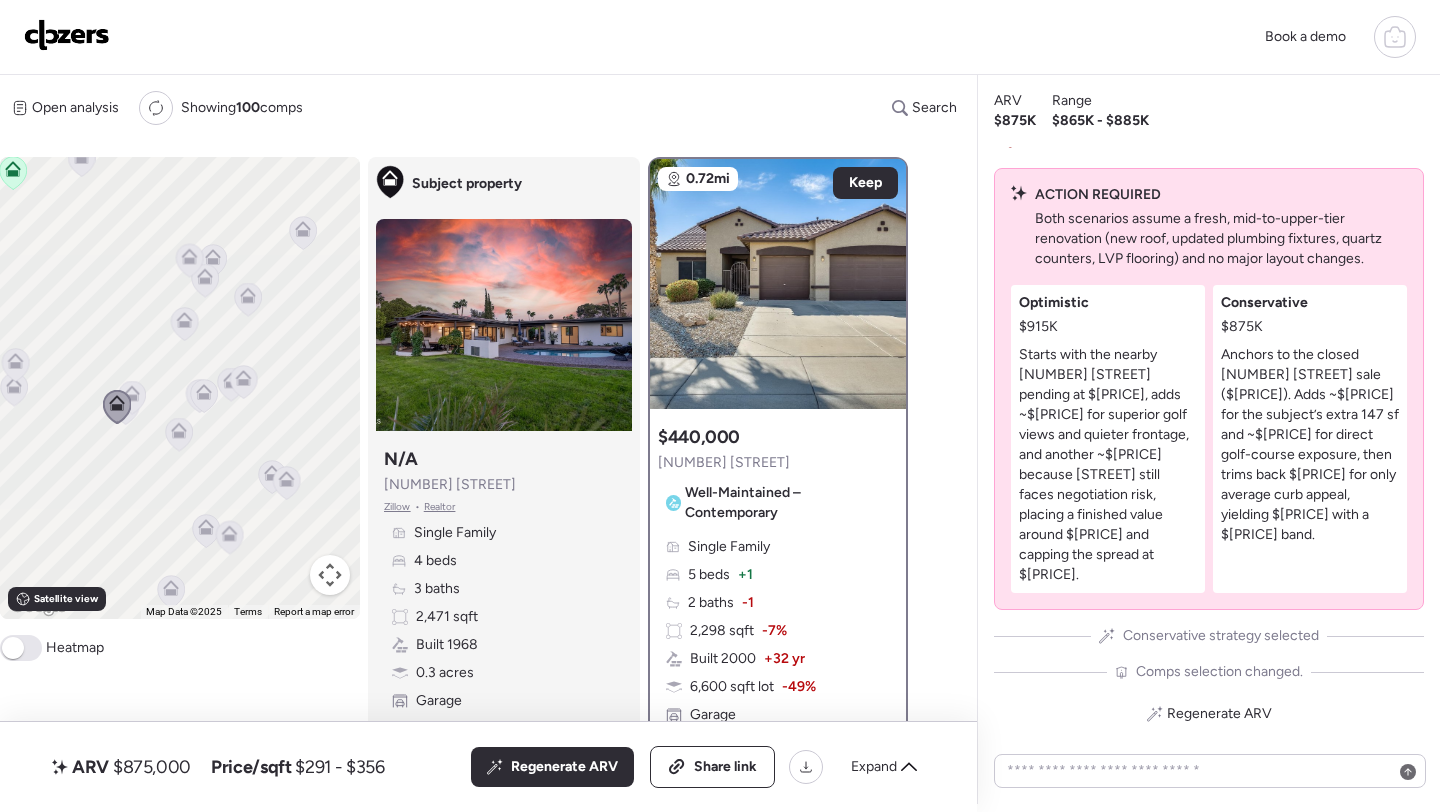 click 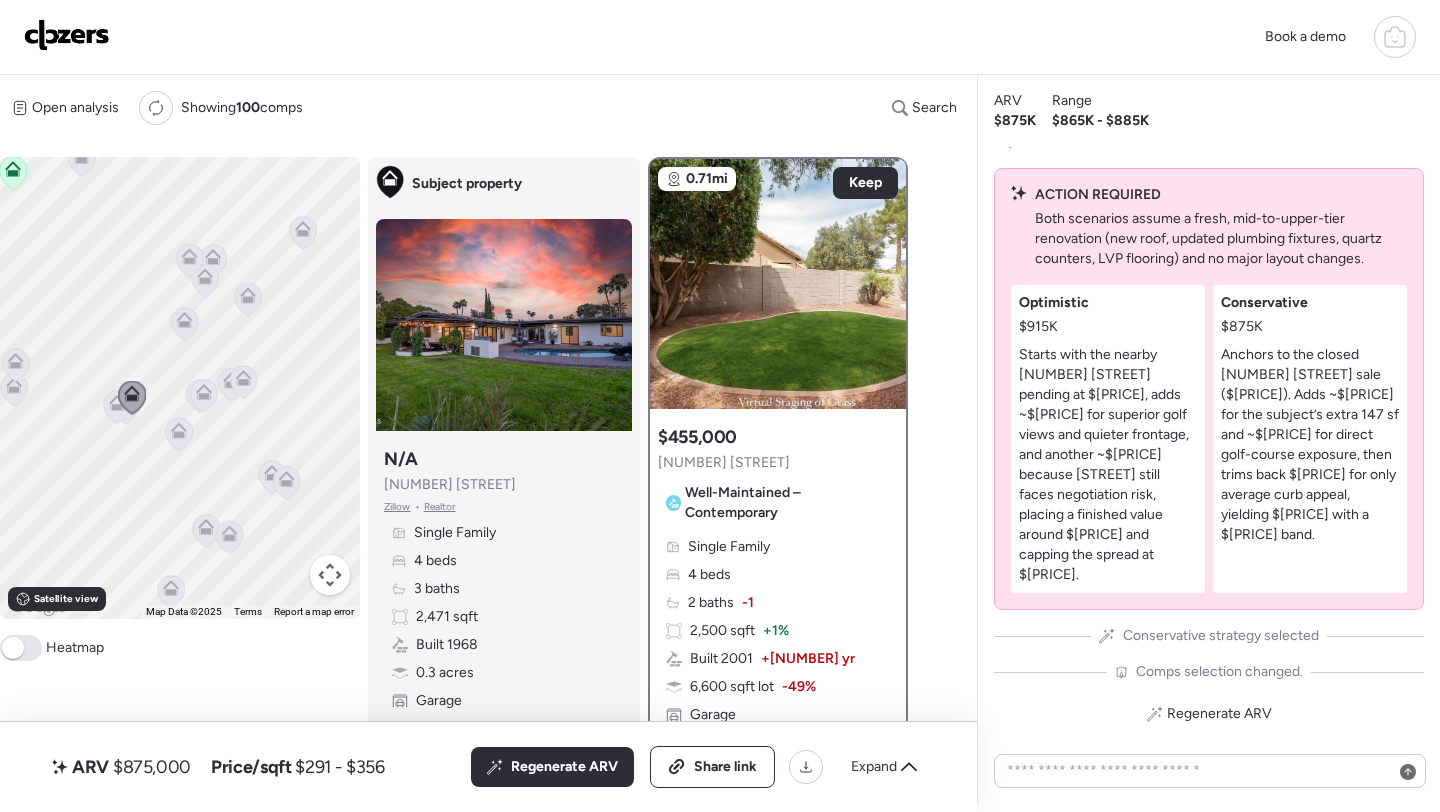 click 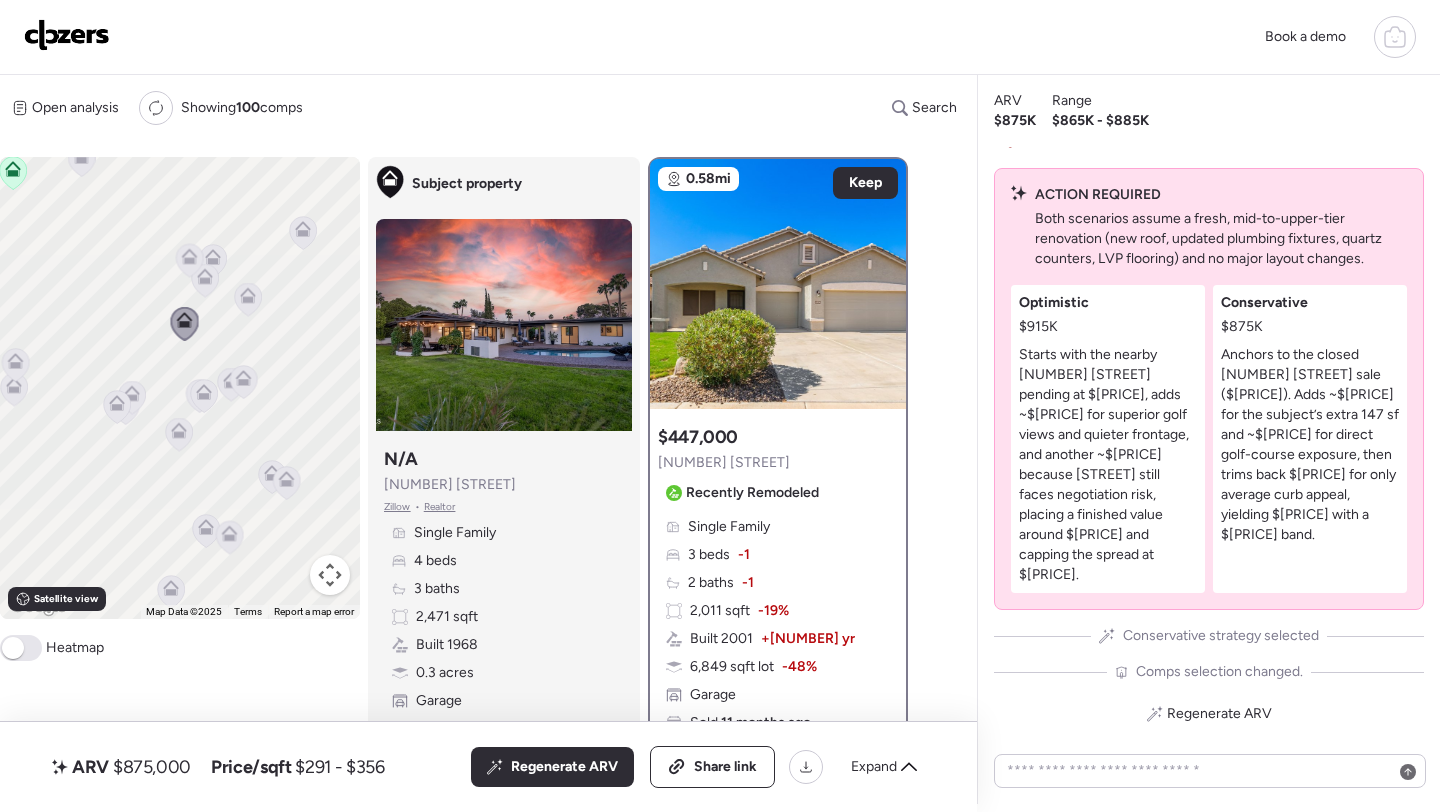 click 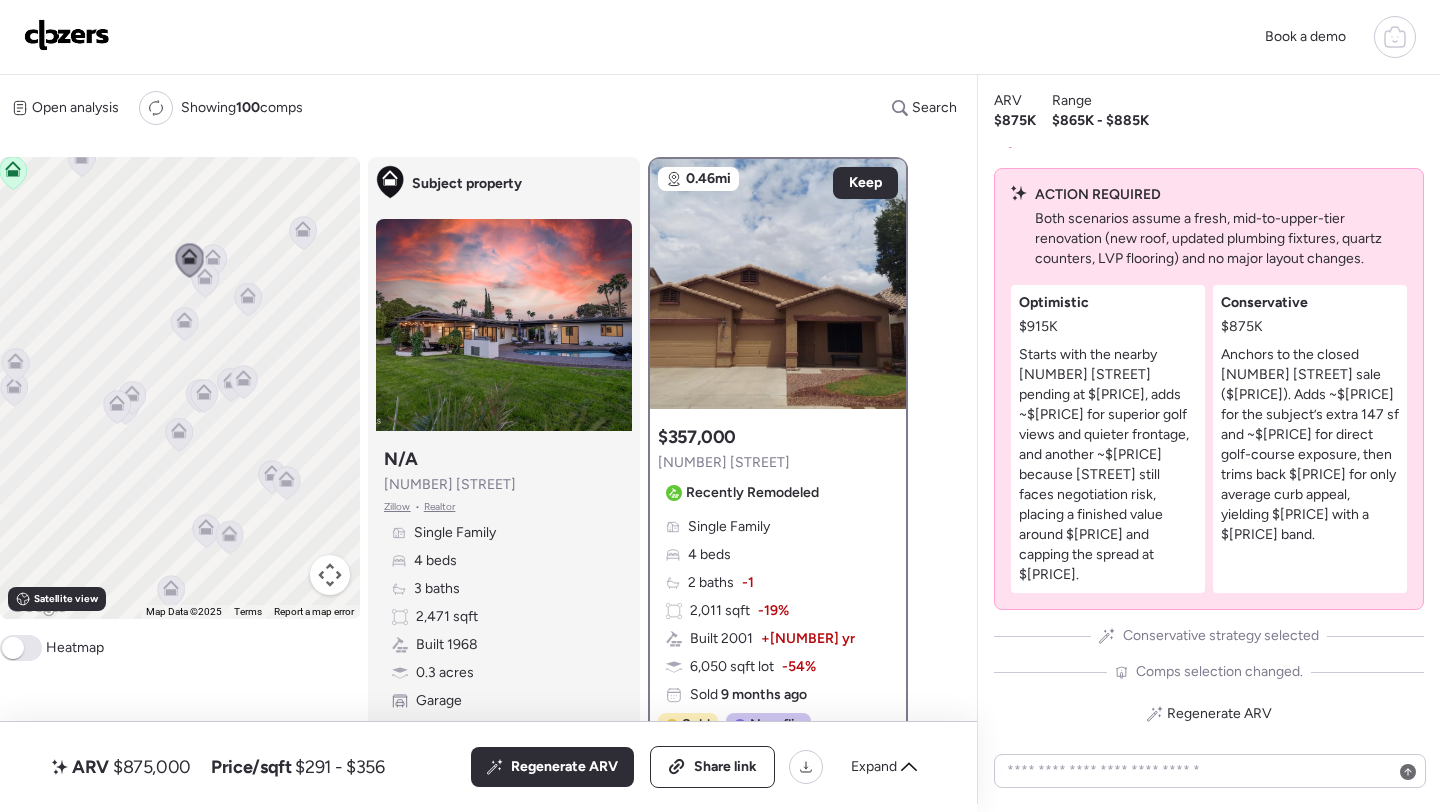 click 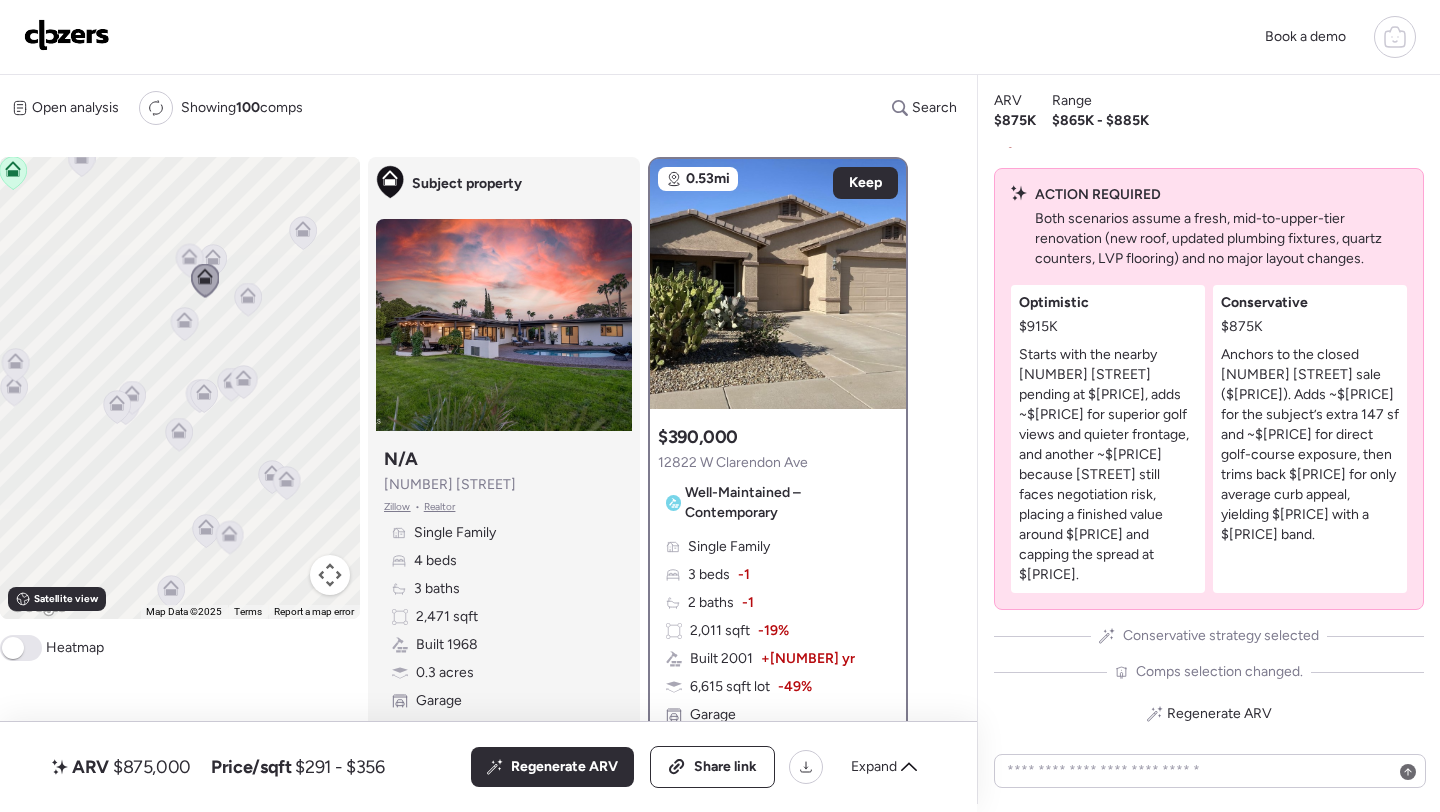 click 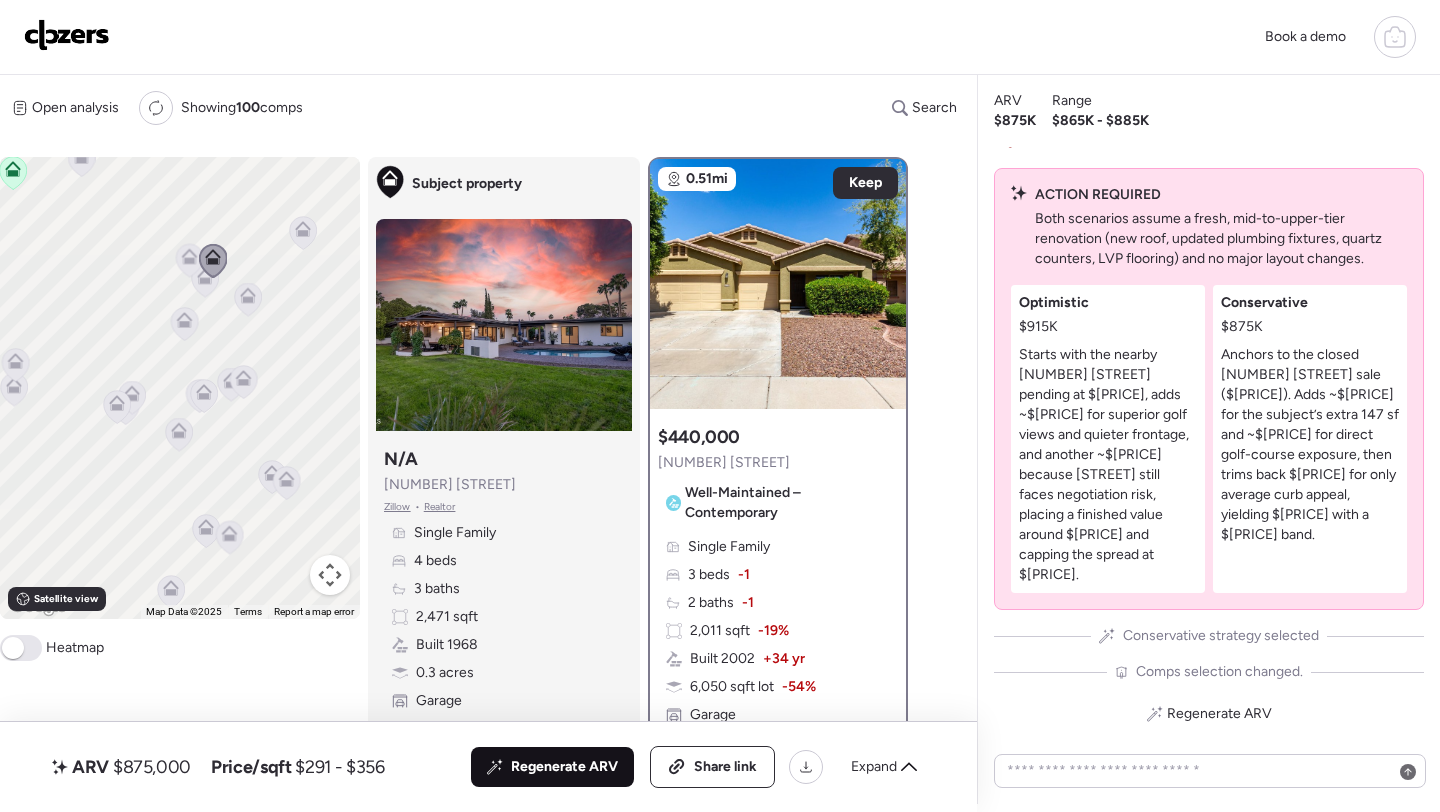 click on "Regenerate ARV" at bounding box center [552, 767] 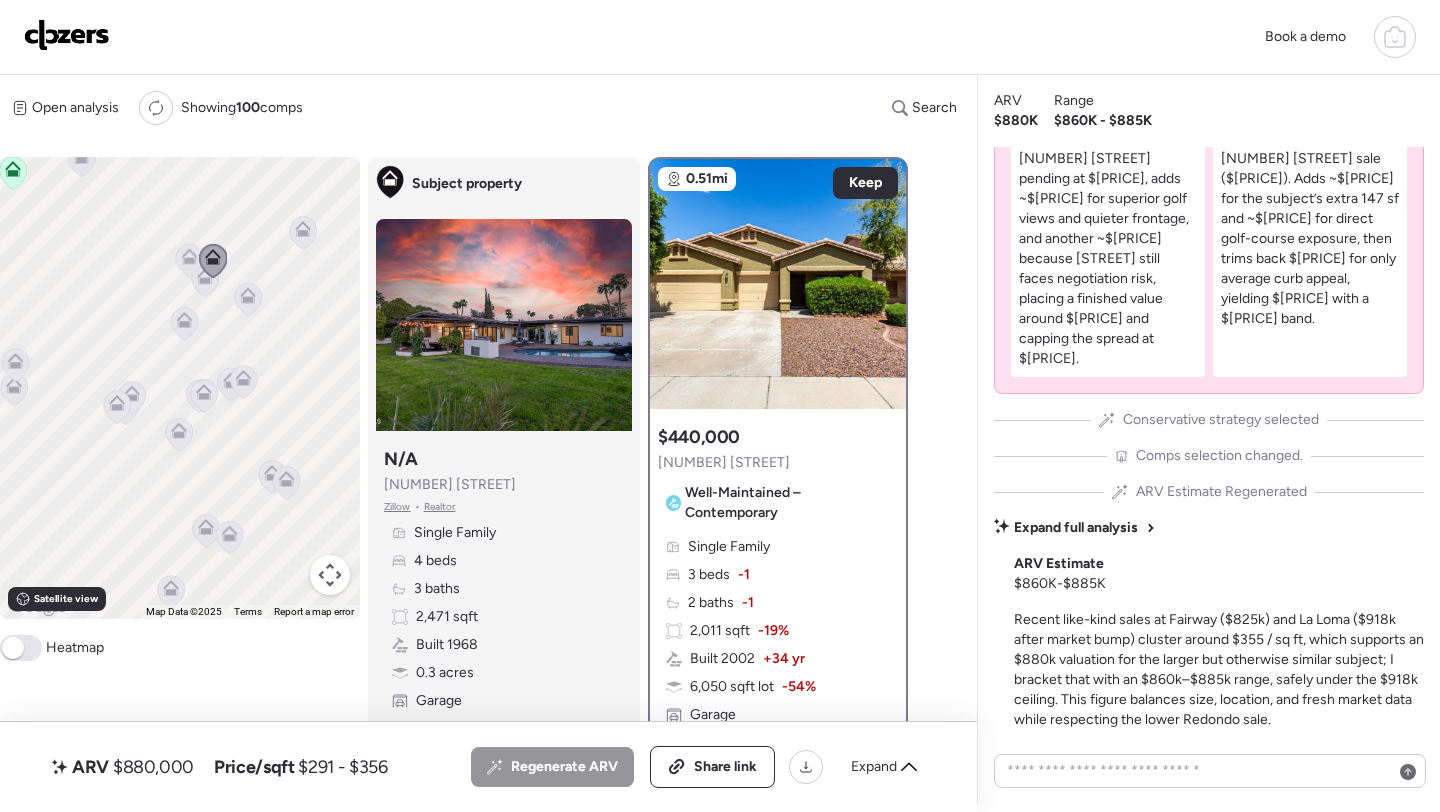click on "$880,000" at bounding box center (153, 767) 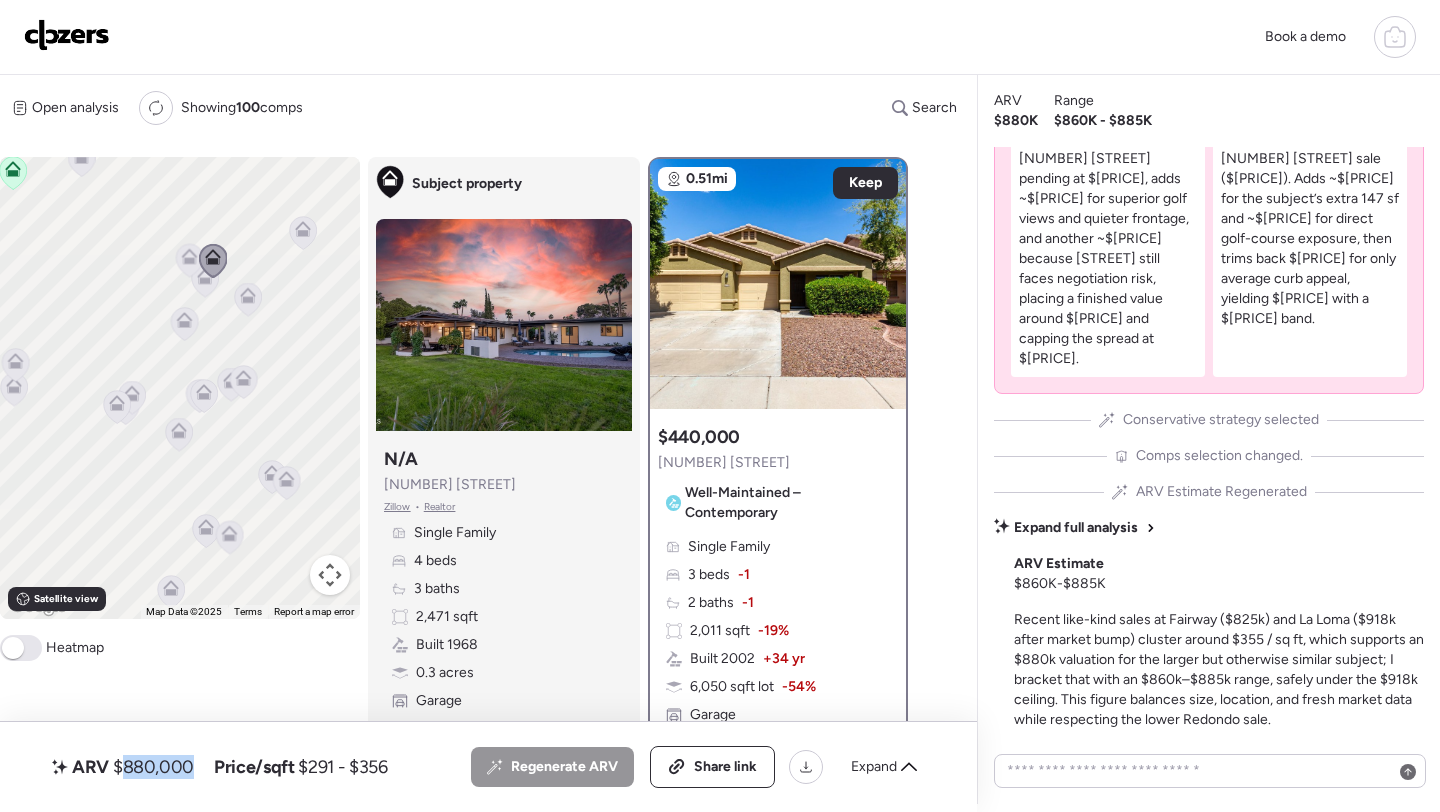 copy on "880,000" 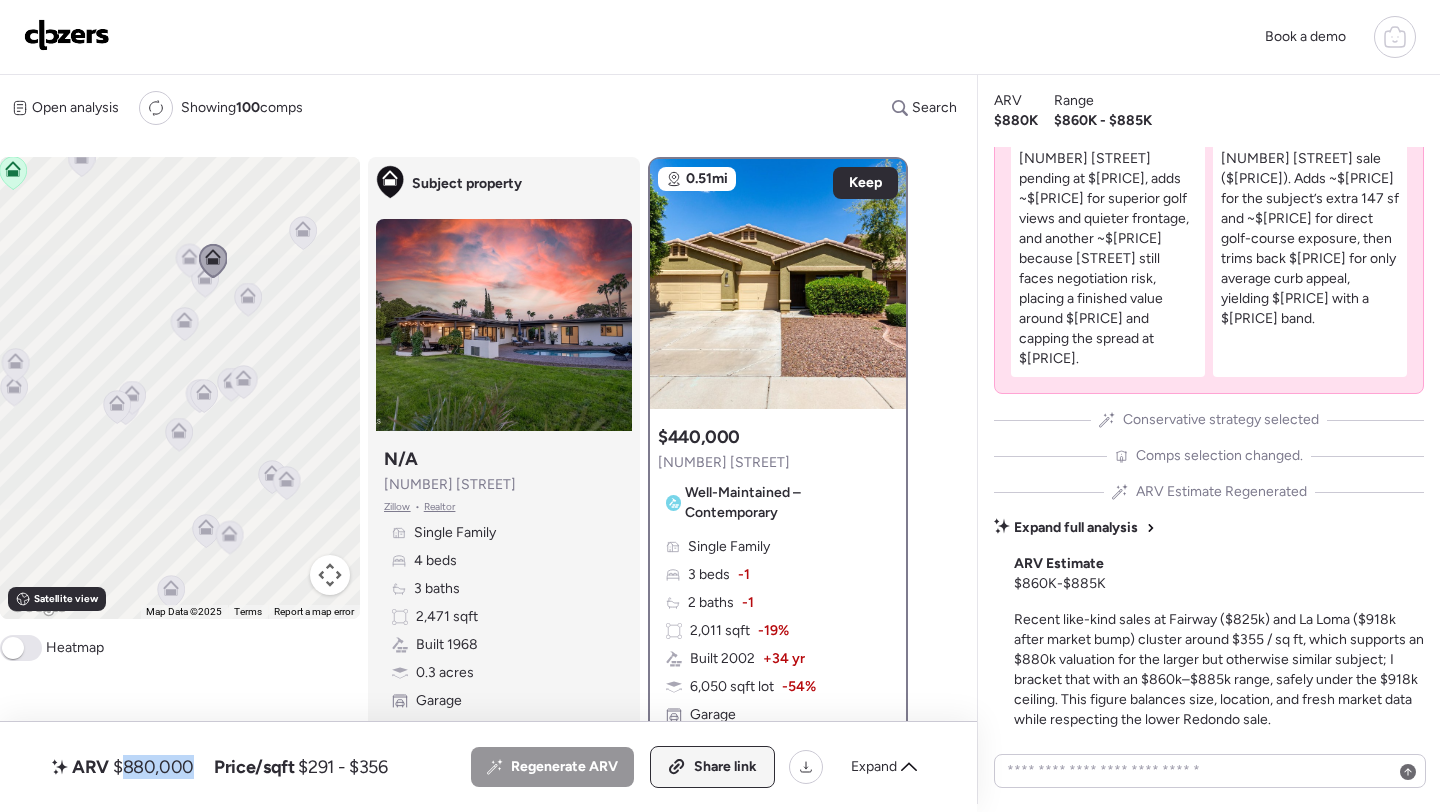 click on "Share link" at bounding box center [712, 767] 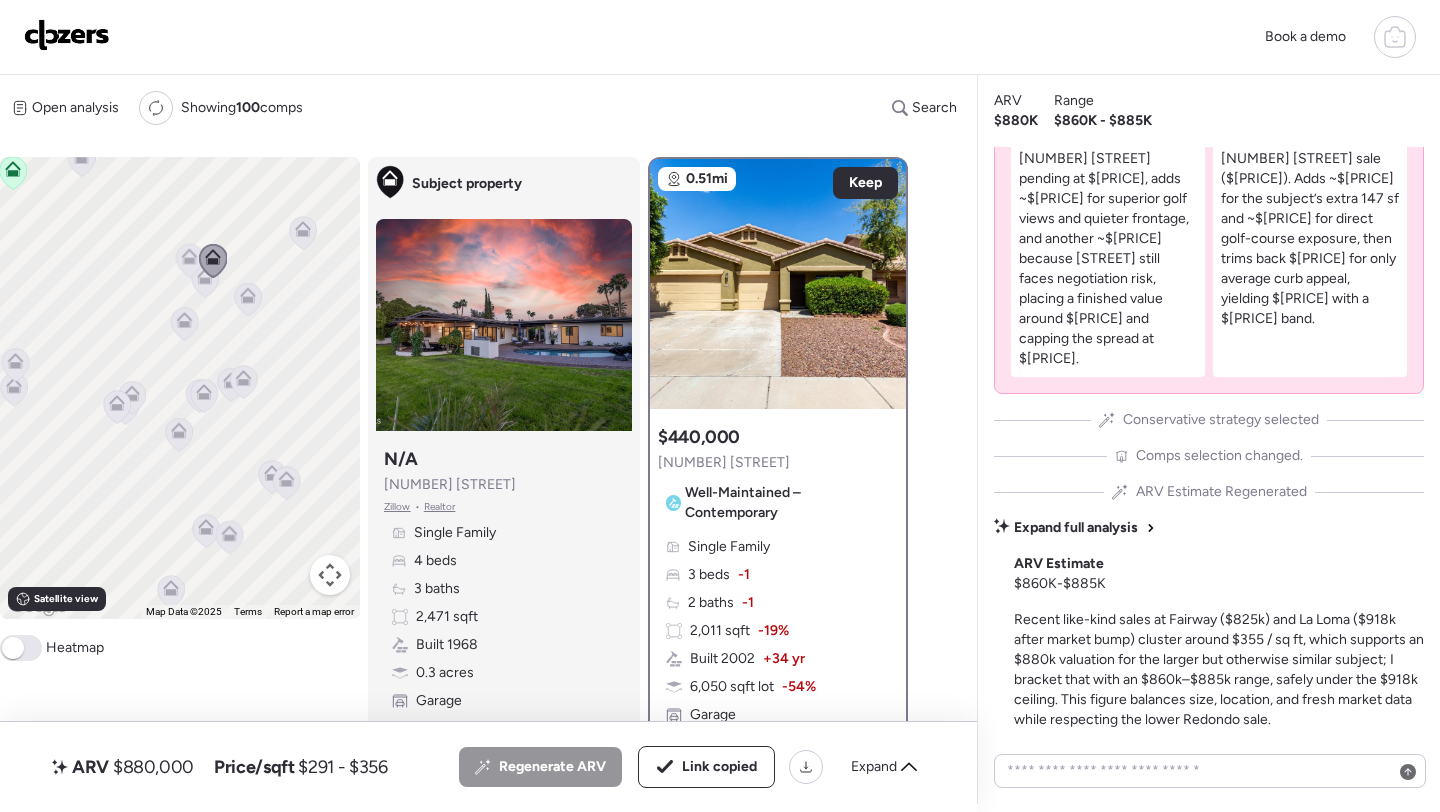 click at bounding box center [67, 35] 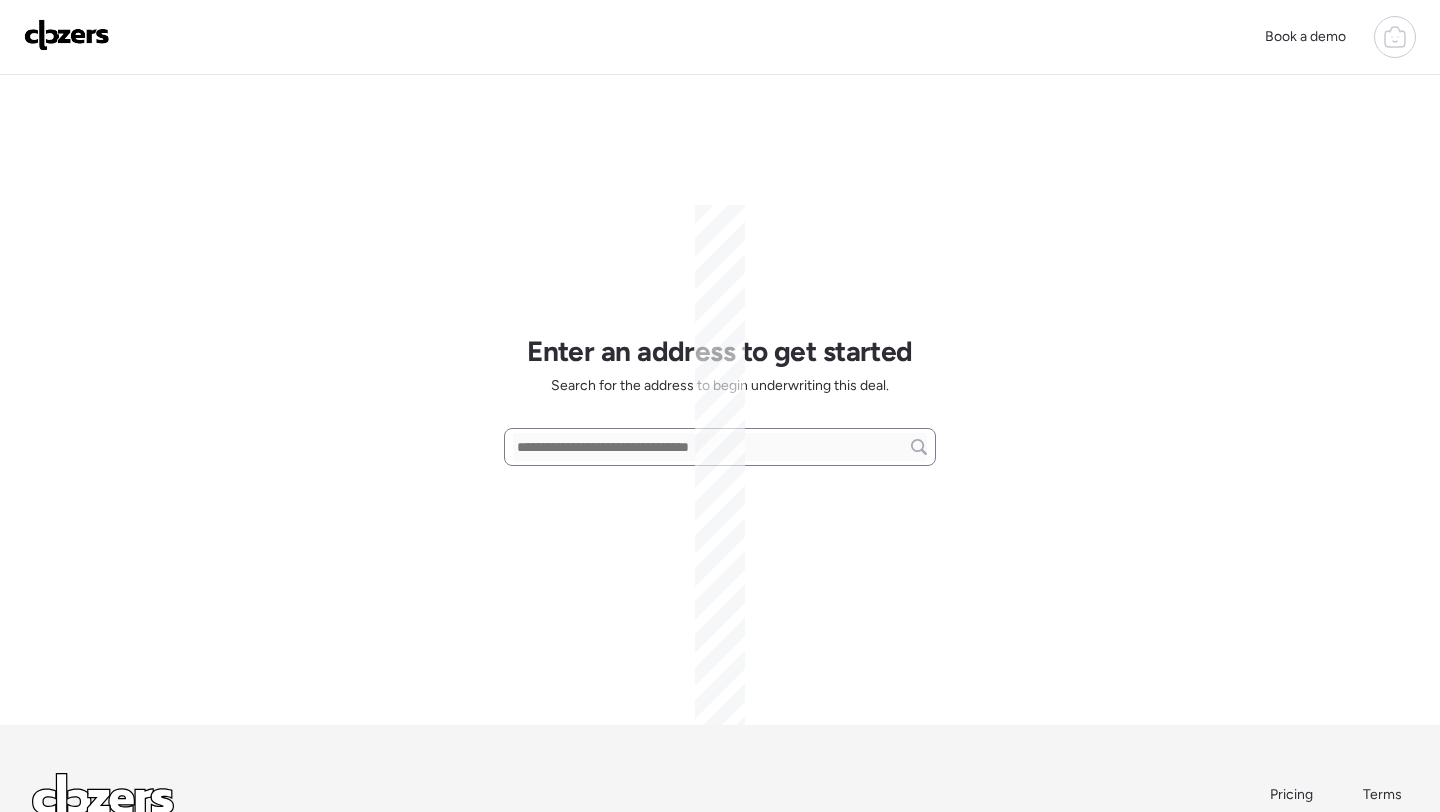 scroll, scrollTop: 0, scrollLeft: 0, axis: both 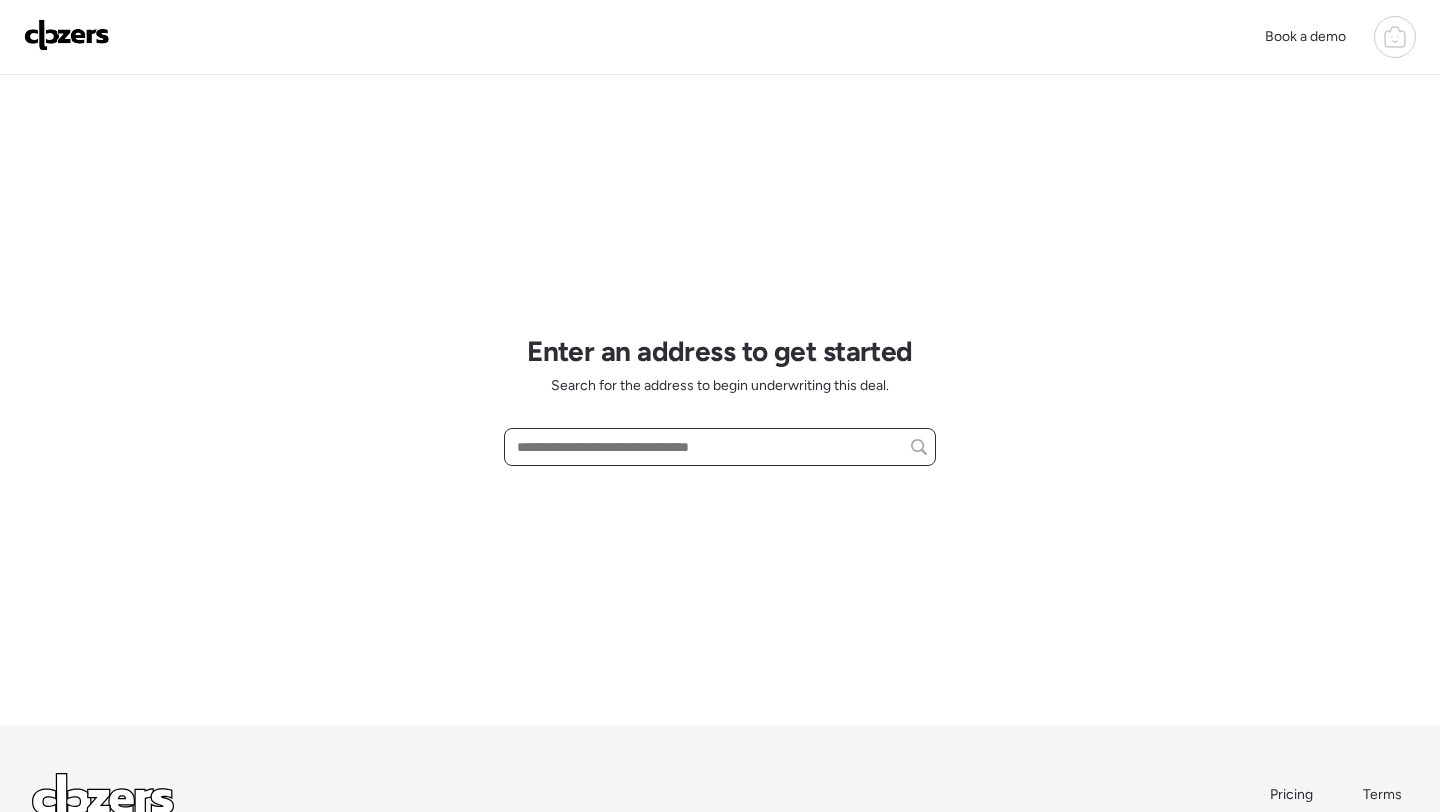 click at bounding box center (720, 447) 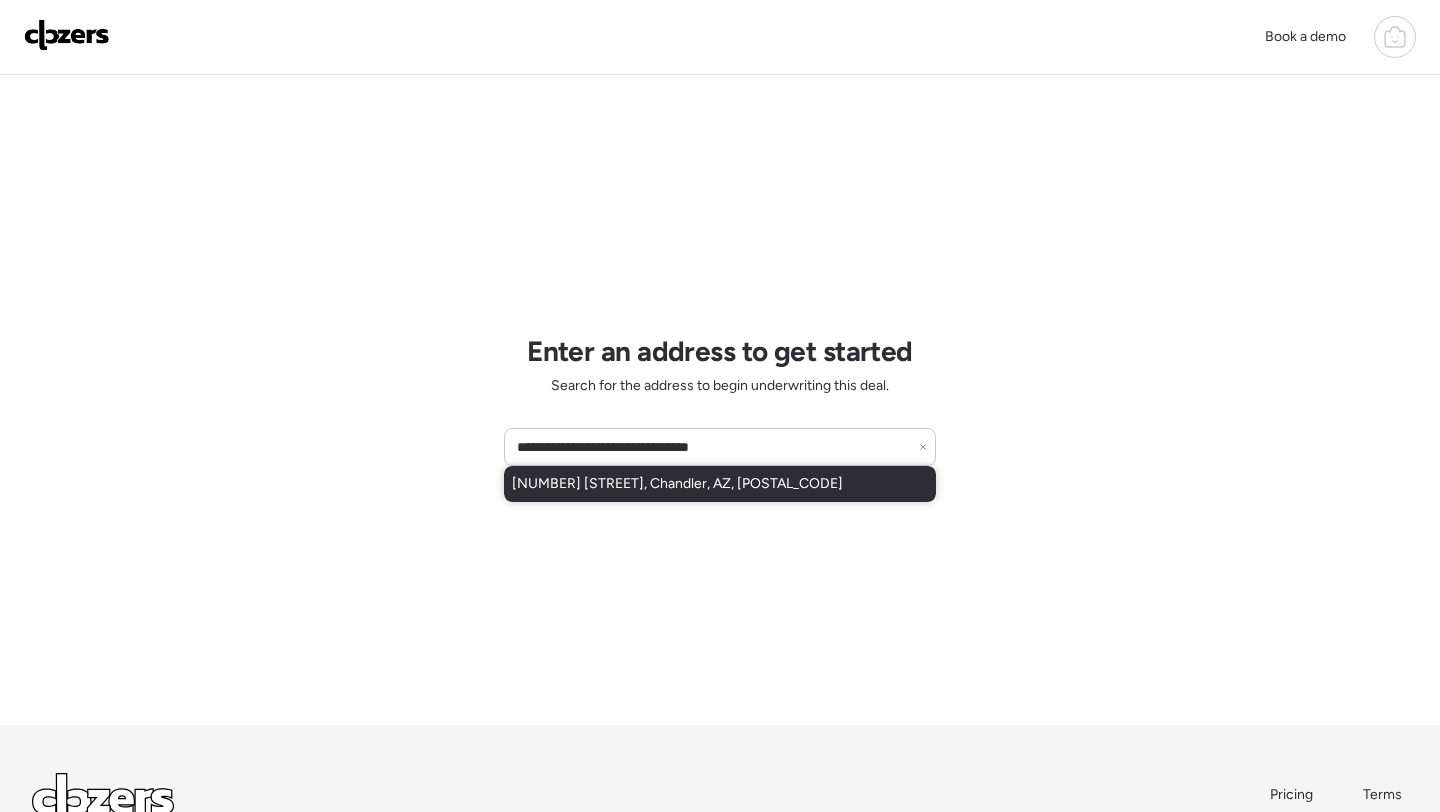 click on "940 W Macaw Dr, Chandler, AZ, 85286" at bounding box center (677, 484) 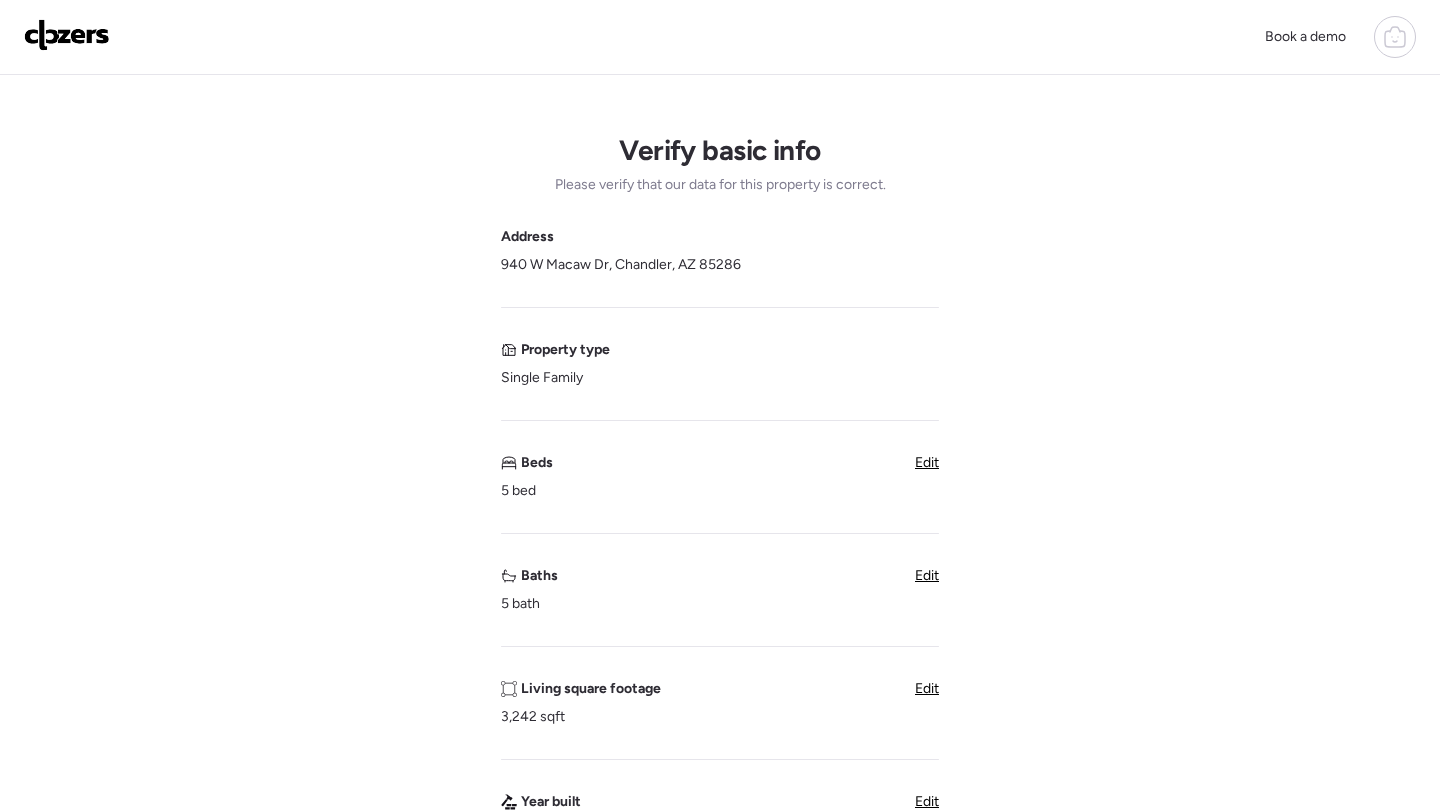 click on "Edit" at bounding box center [927, 575] 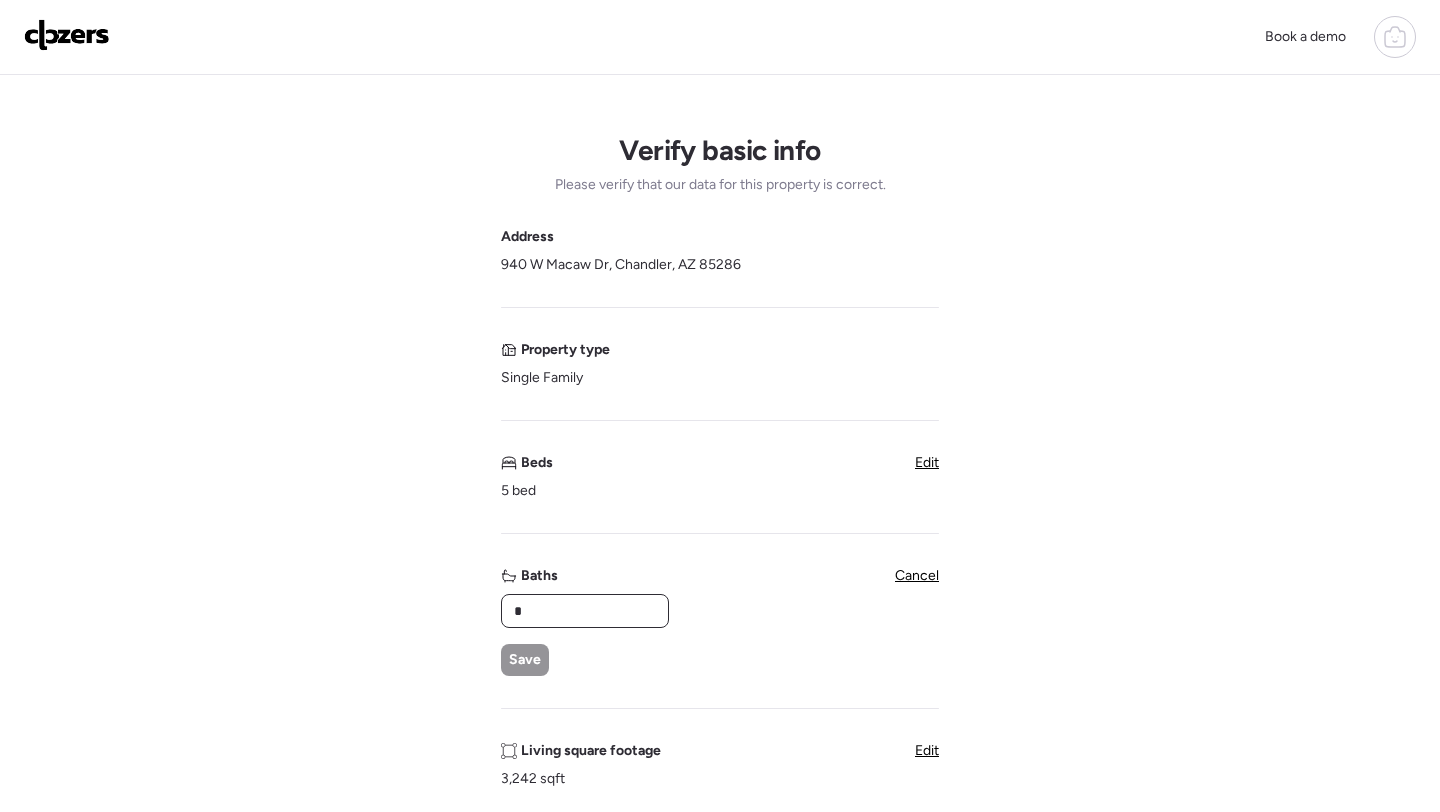 click on "*" at bounding box center (585, 611) 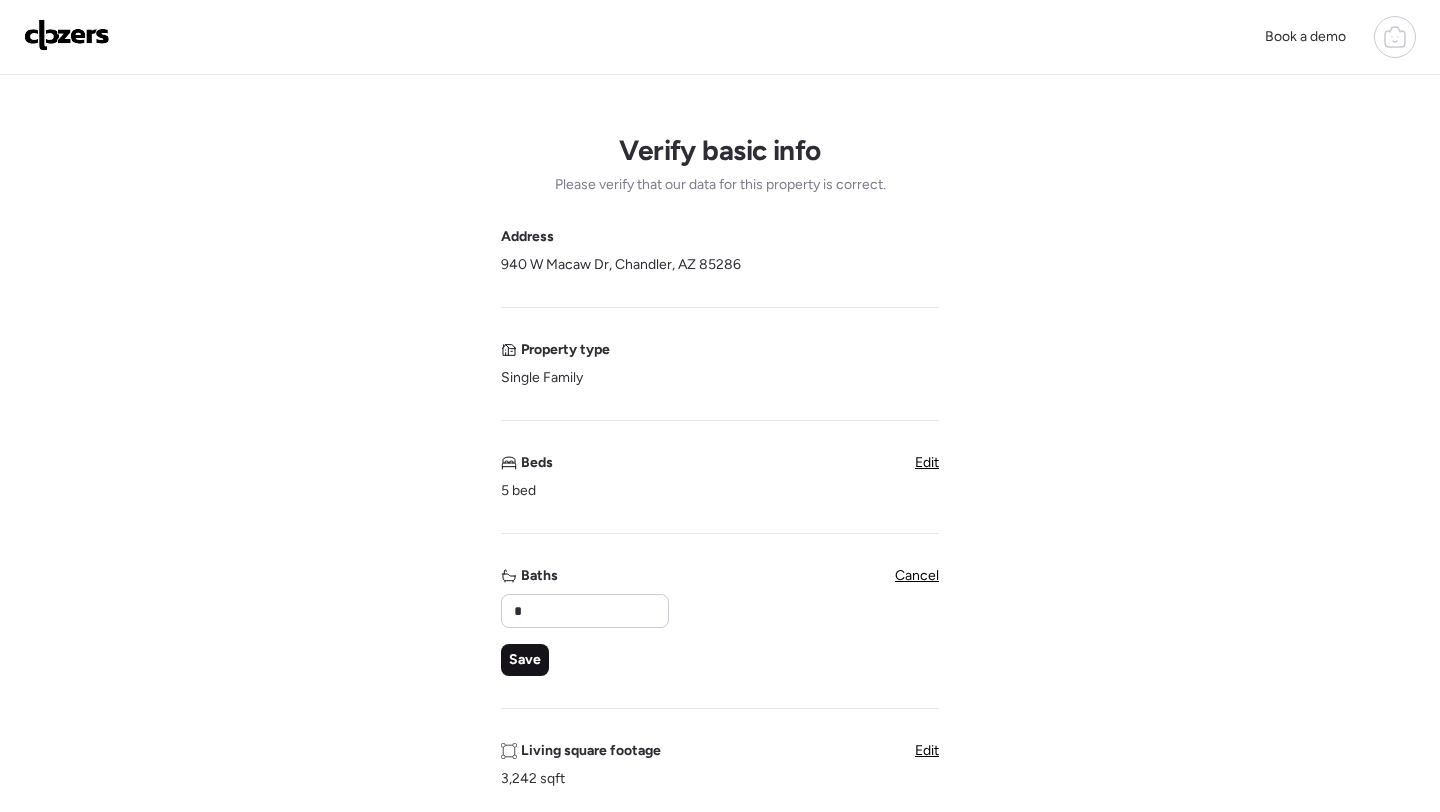 click on "Save" at bounding box center [525, 660] 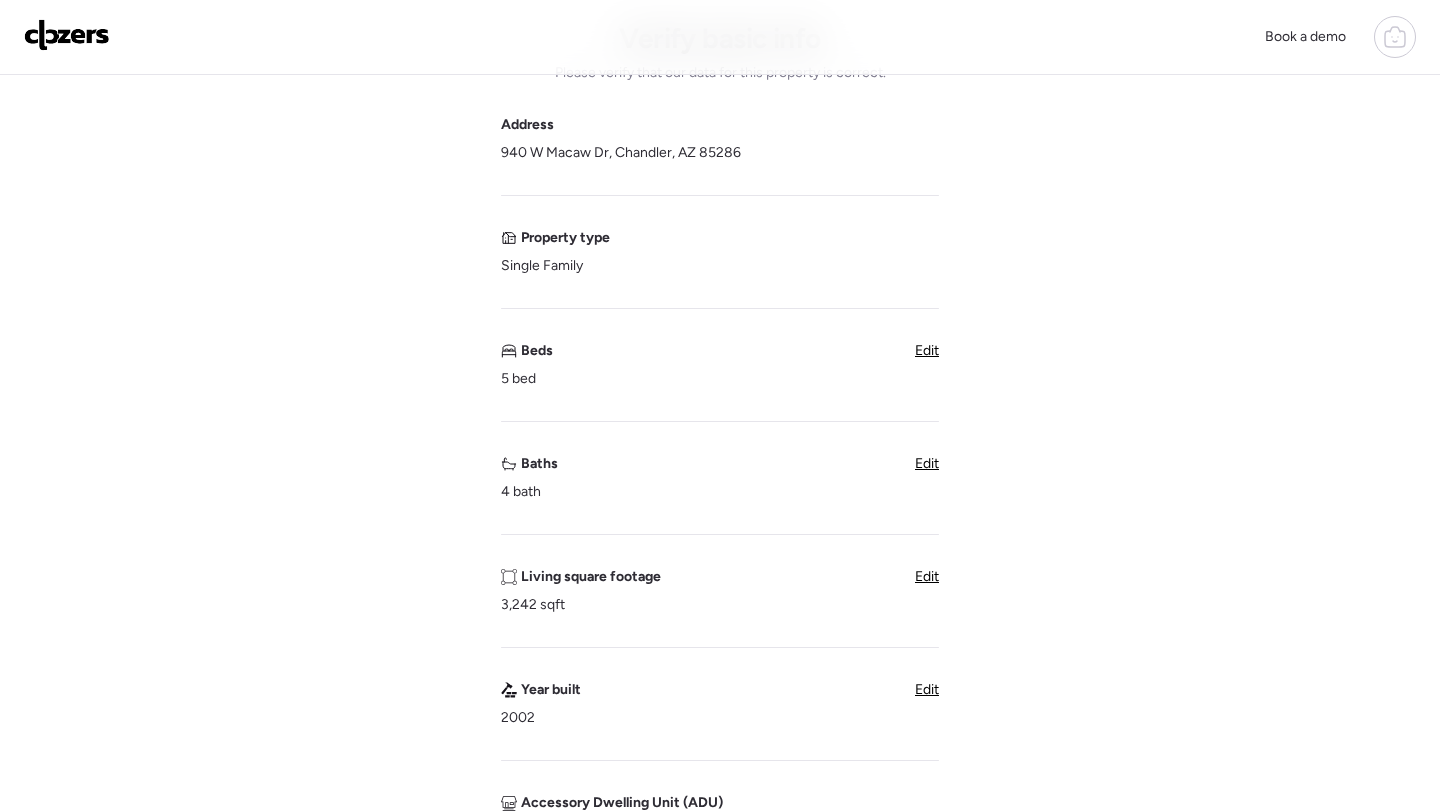 scroll, scrollTop: 252, scrollLeft: 0, axis: vertical 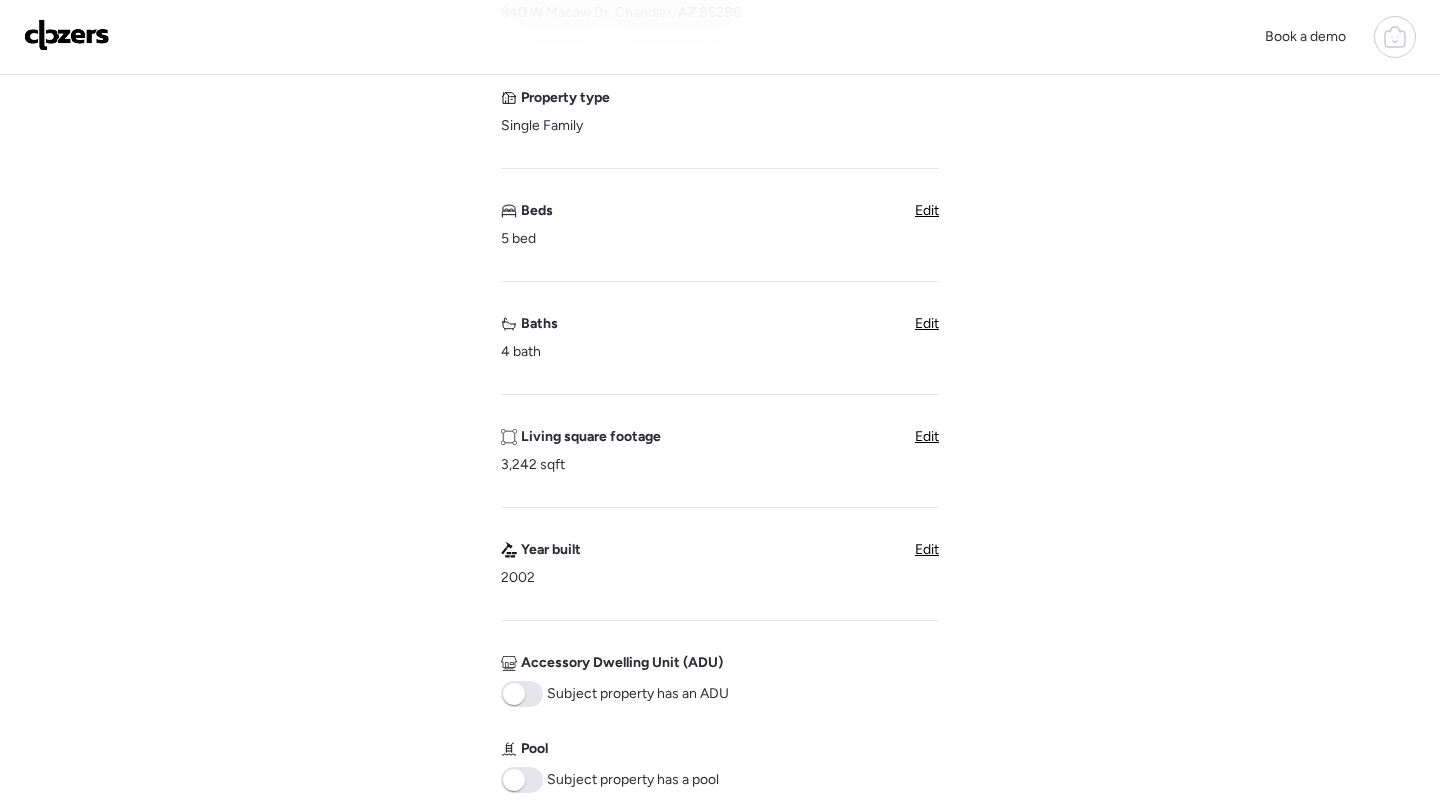 click on "Edit" at bounding box center [927, 436] 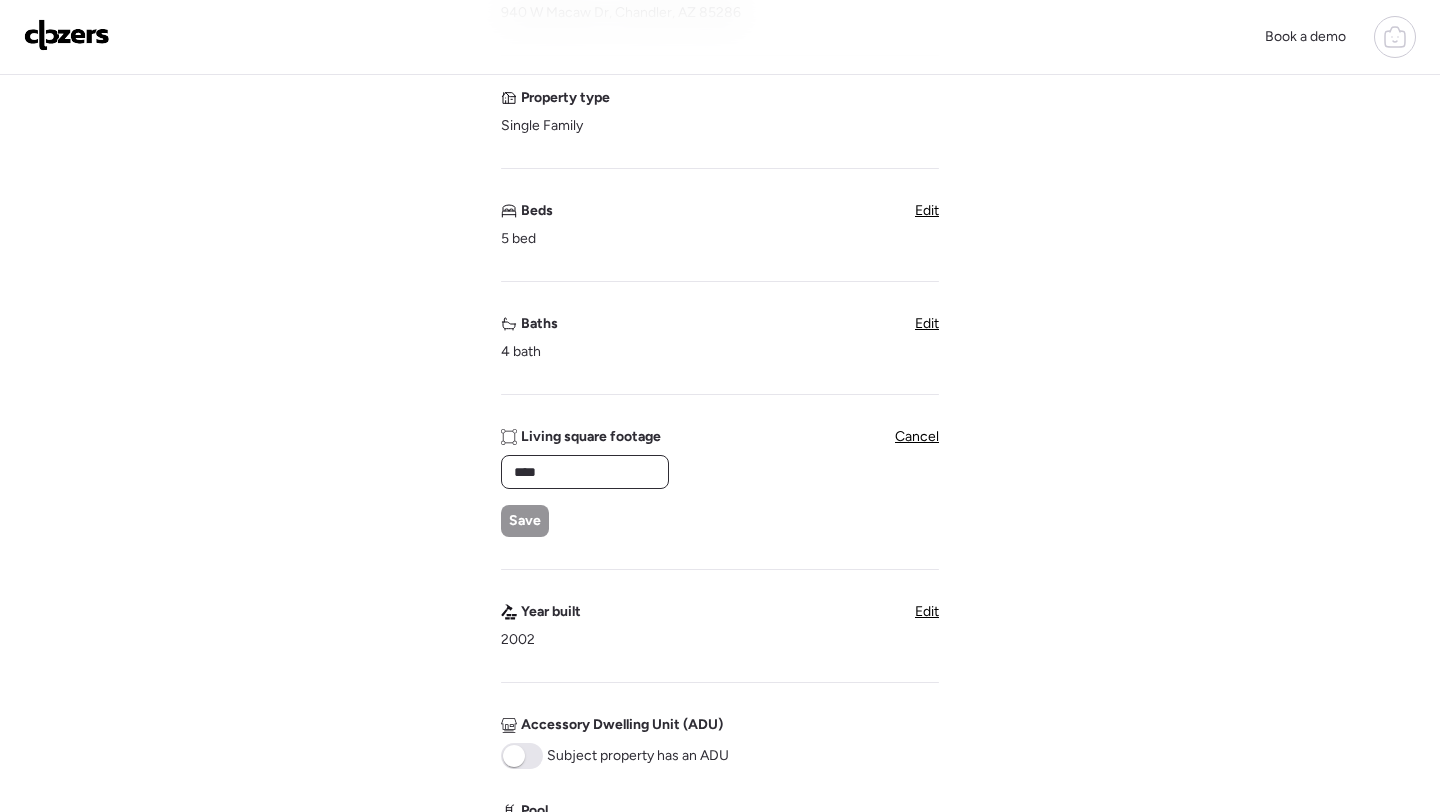 click on "****" at bounding box center (585, 472) 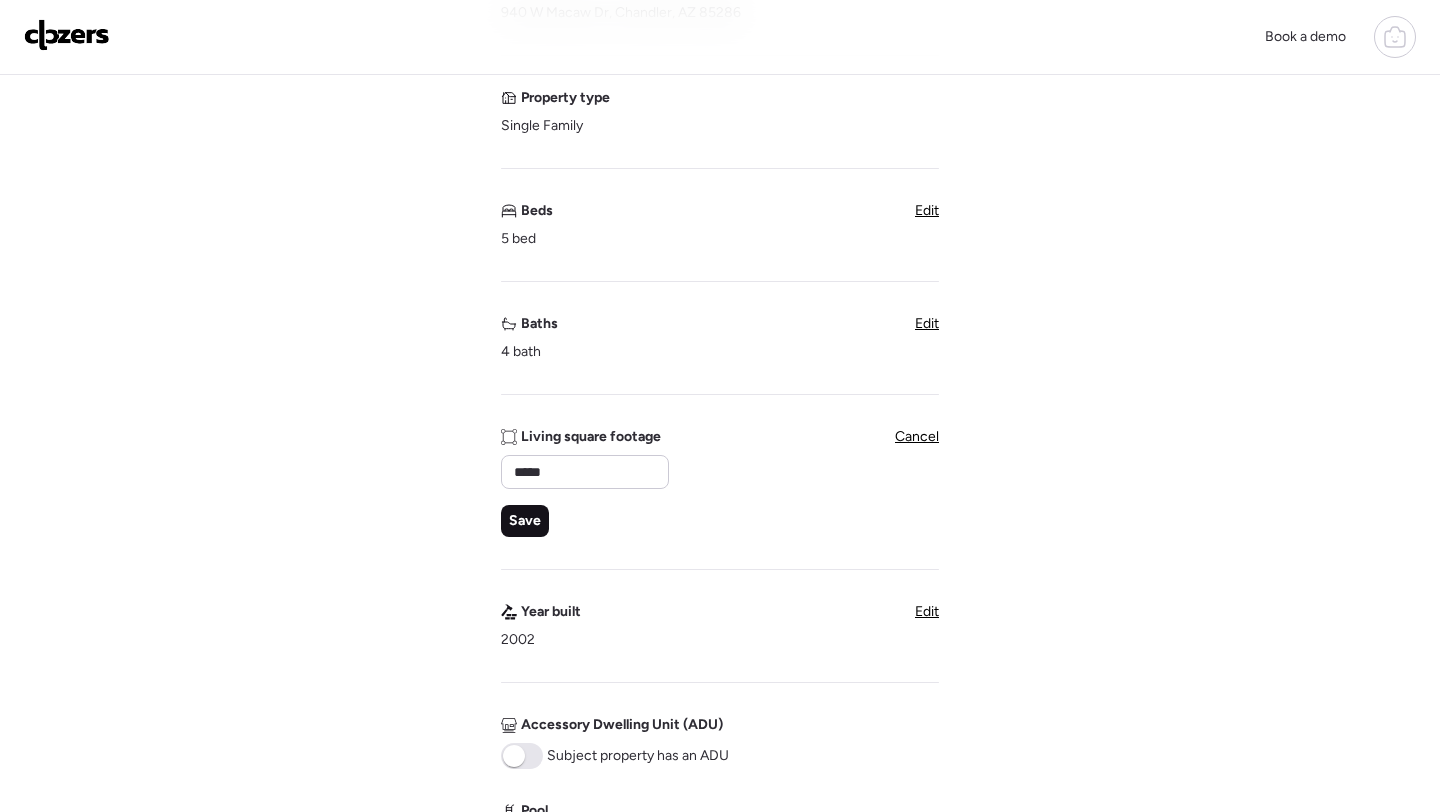 click on "Save" at bounding box center [525, 521] 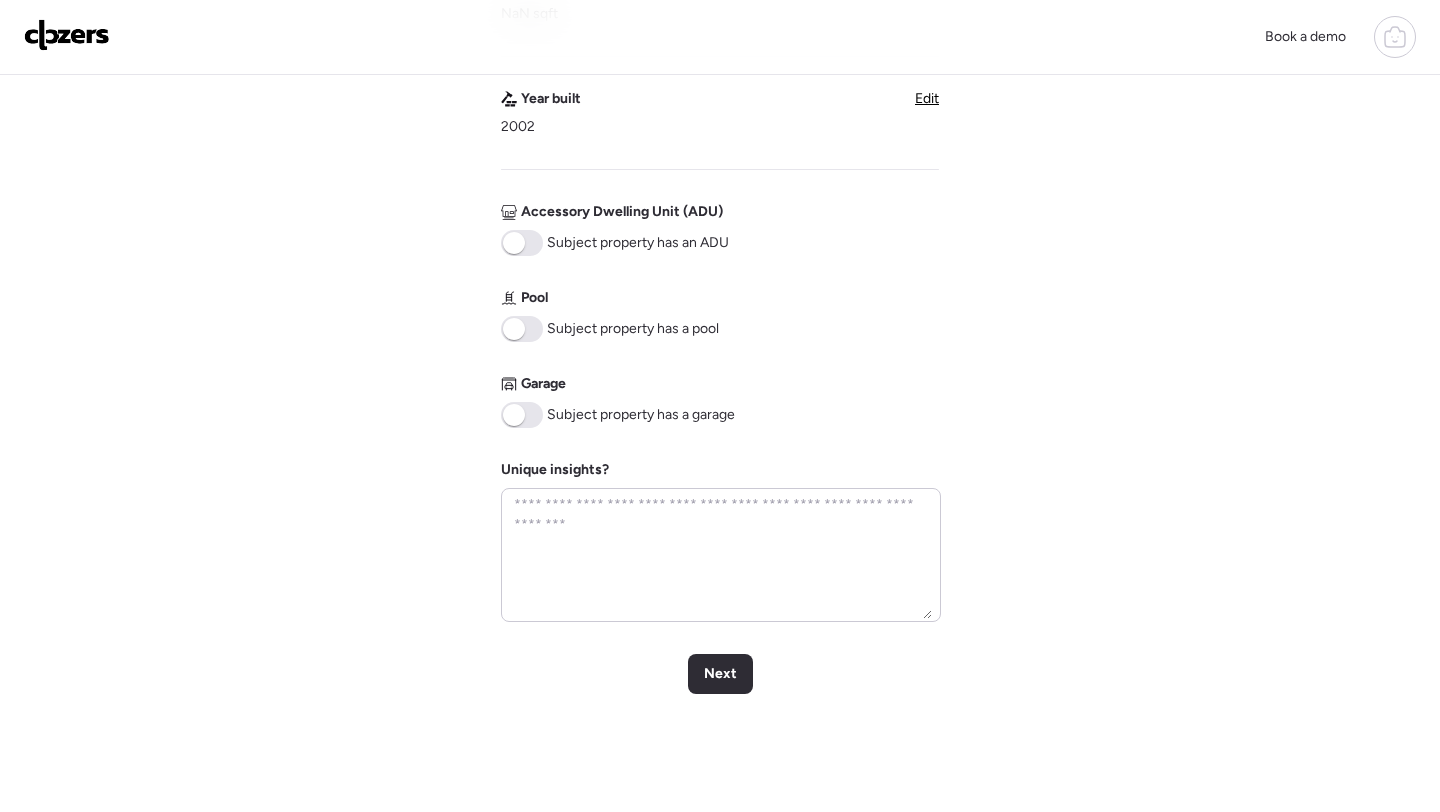 scroll, scrollTop: 744, scrollLeft: 0, axis: vertical 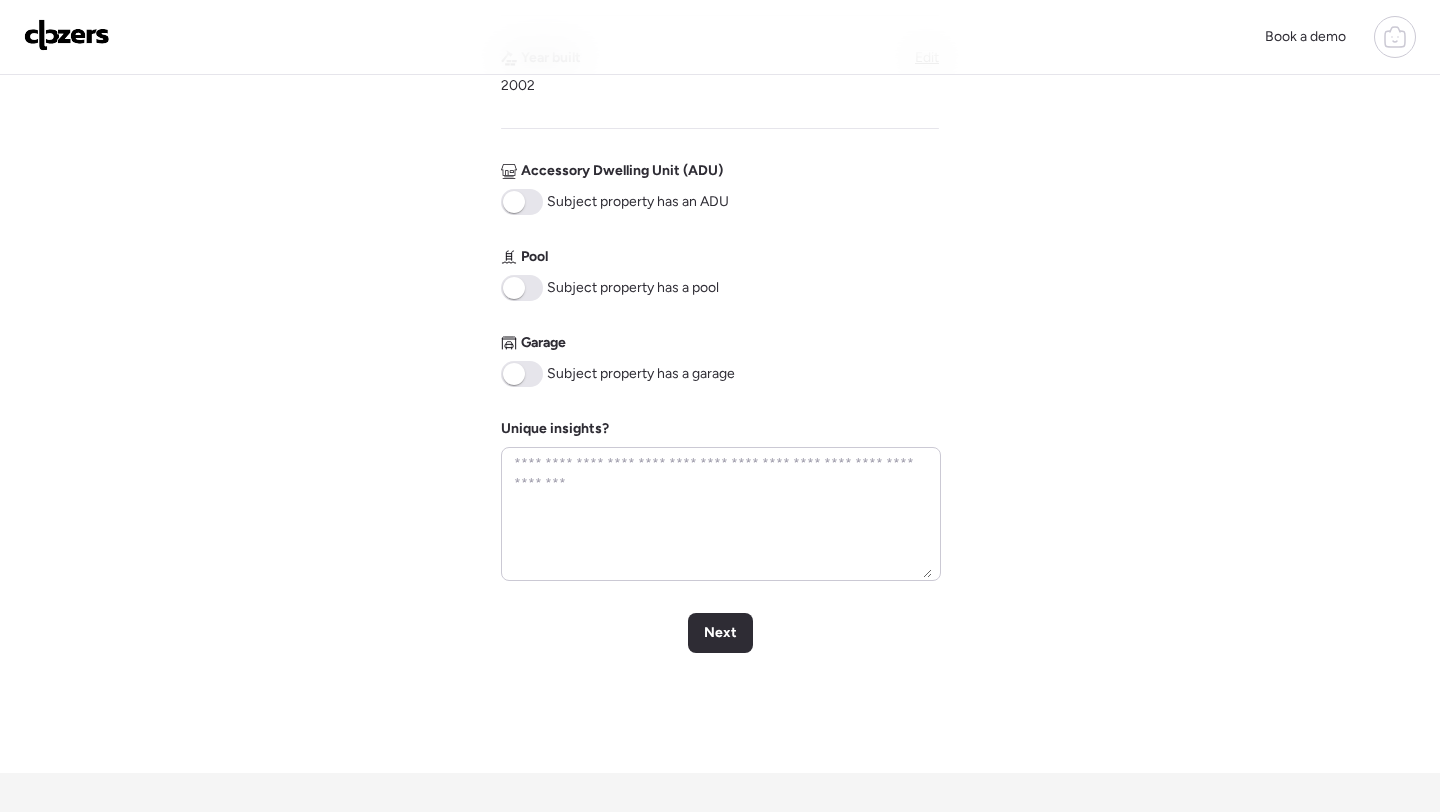 click at bounding box center (522, 288) 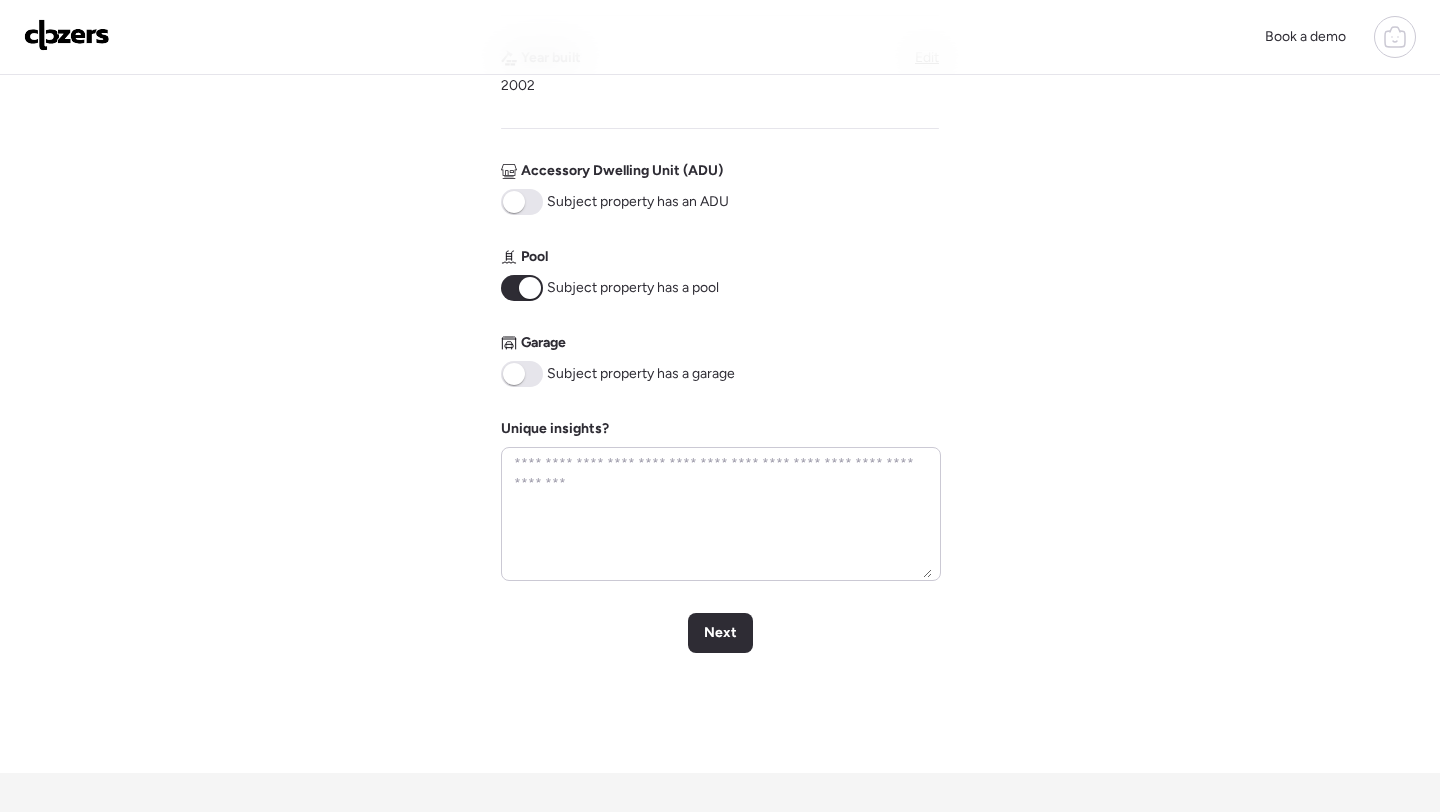 click at bounding box center (514, 374) 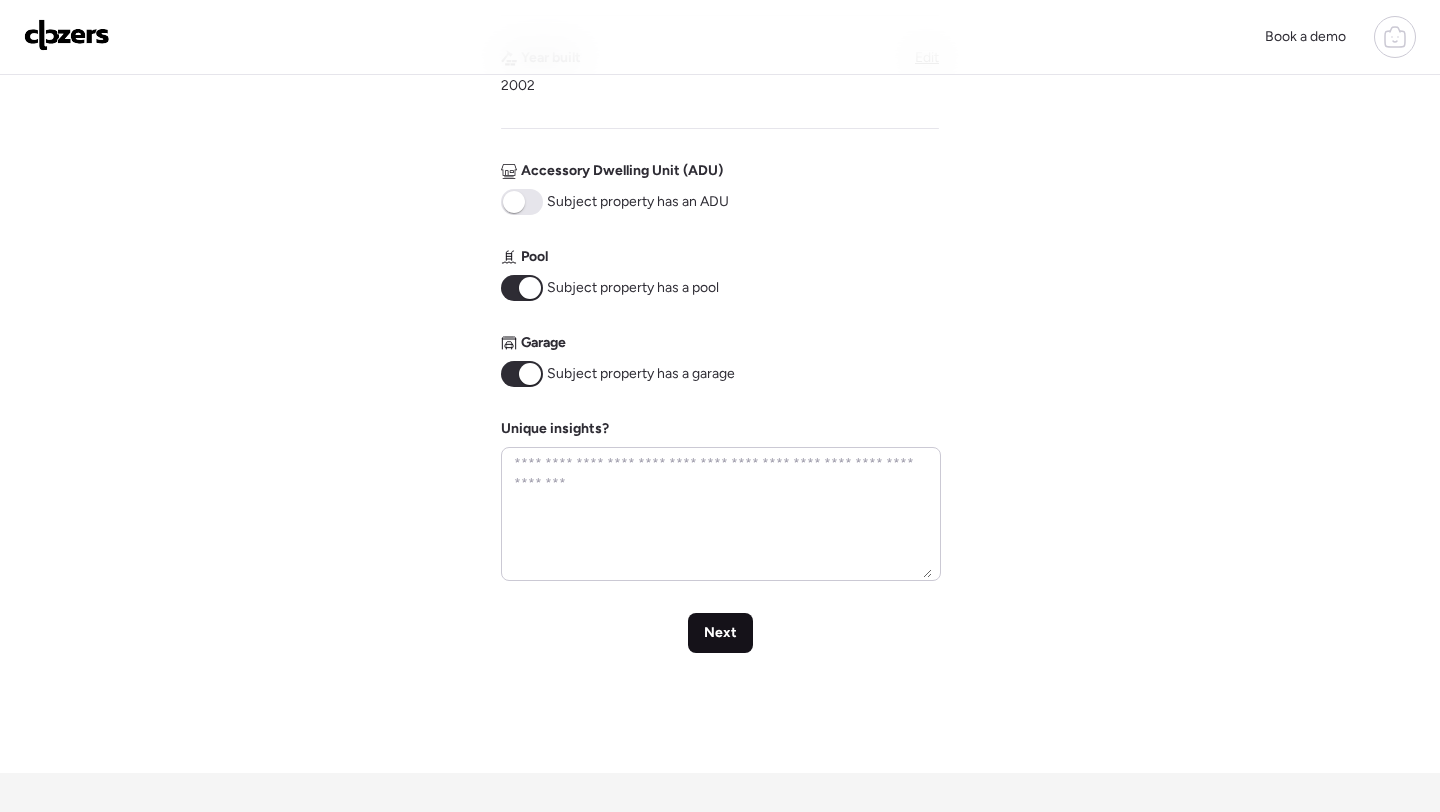 click on "Next" at bounding box center (720, 633) 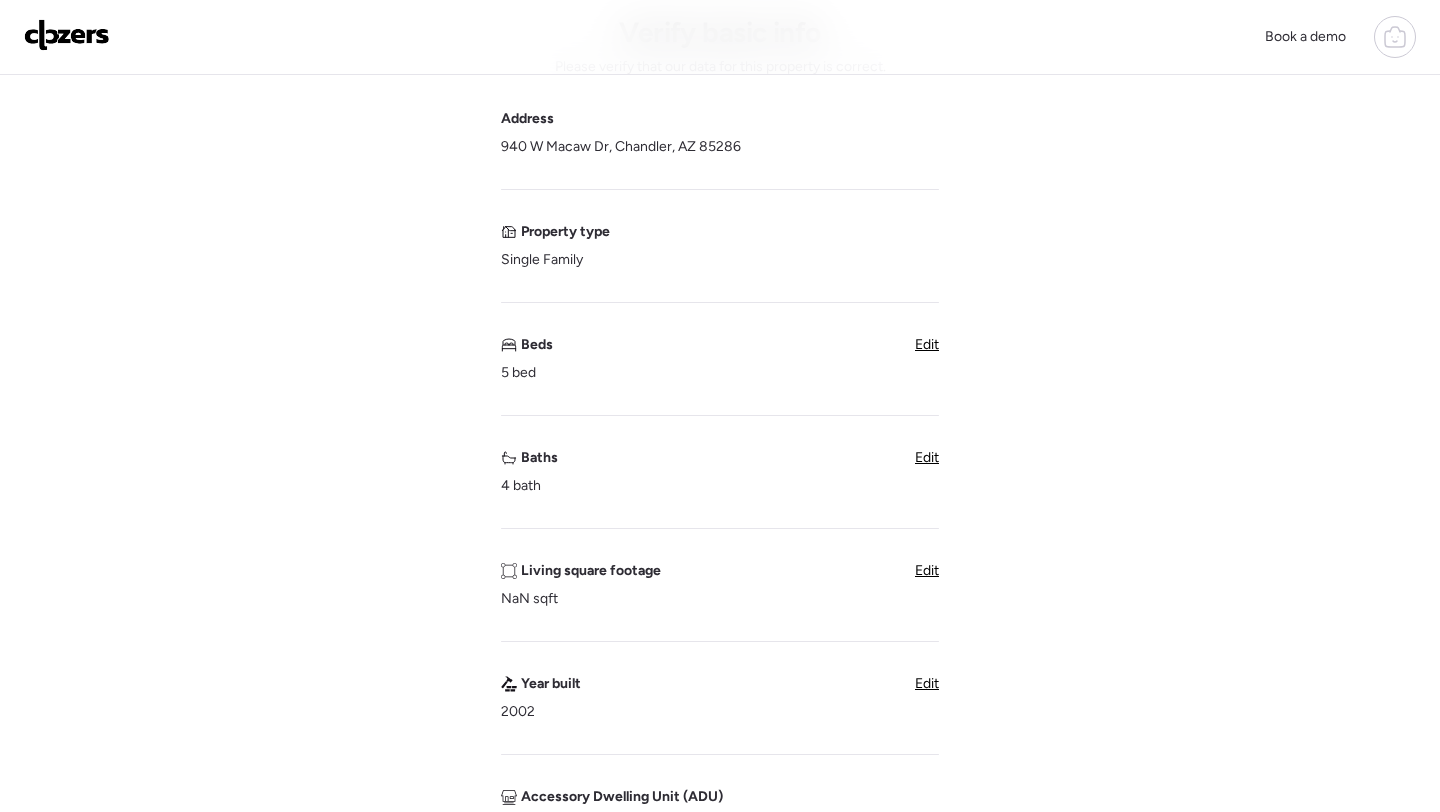 scroll, scrollTop: 43, scrollLeft: 0, axis: vertical 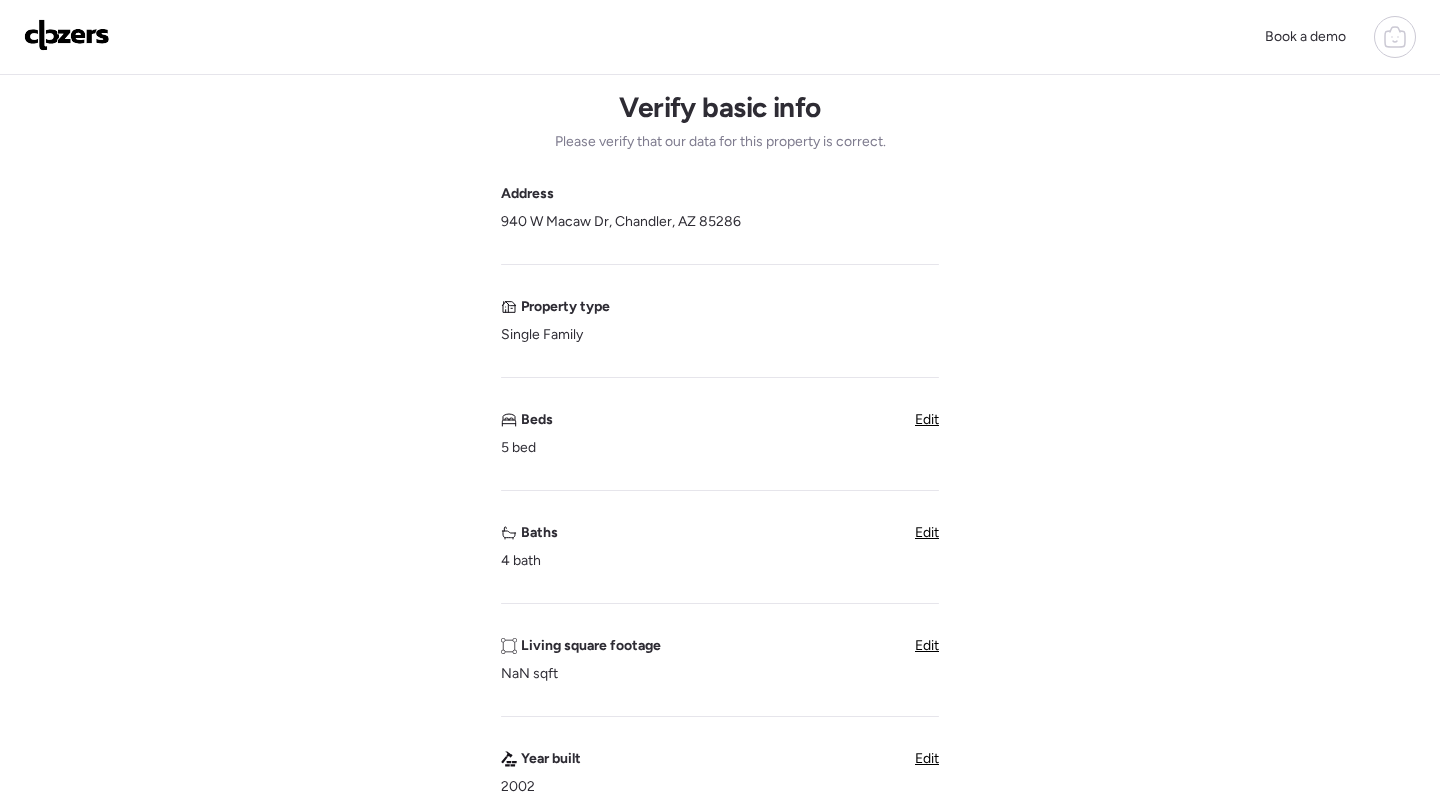 click on "Edit" at bounding box center [927, 645] 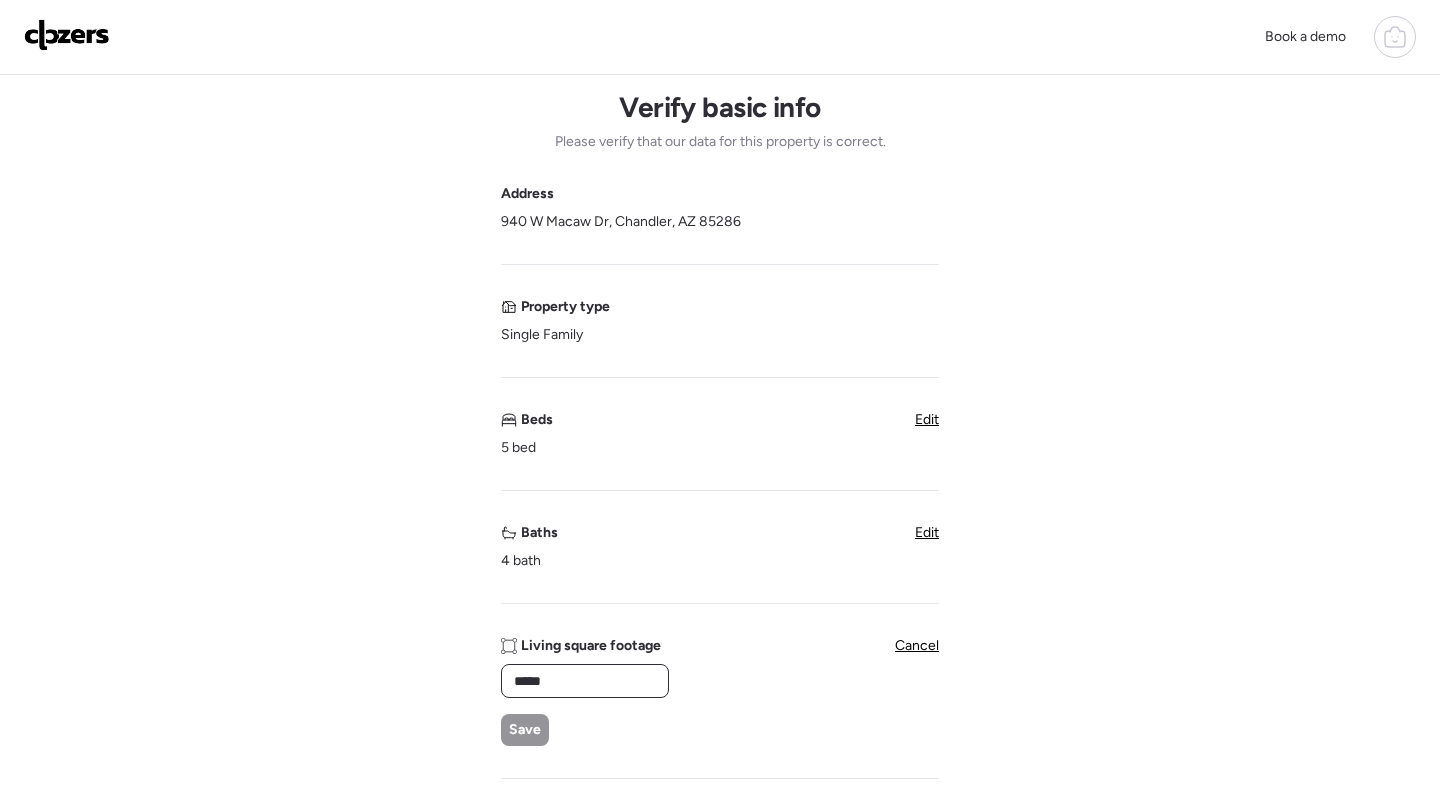 click on "*****" at bounding box center (585, 681) 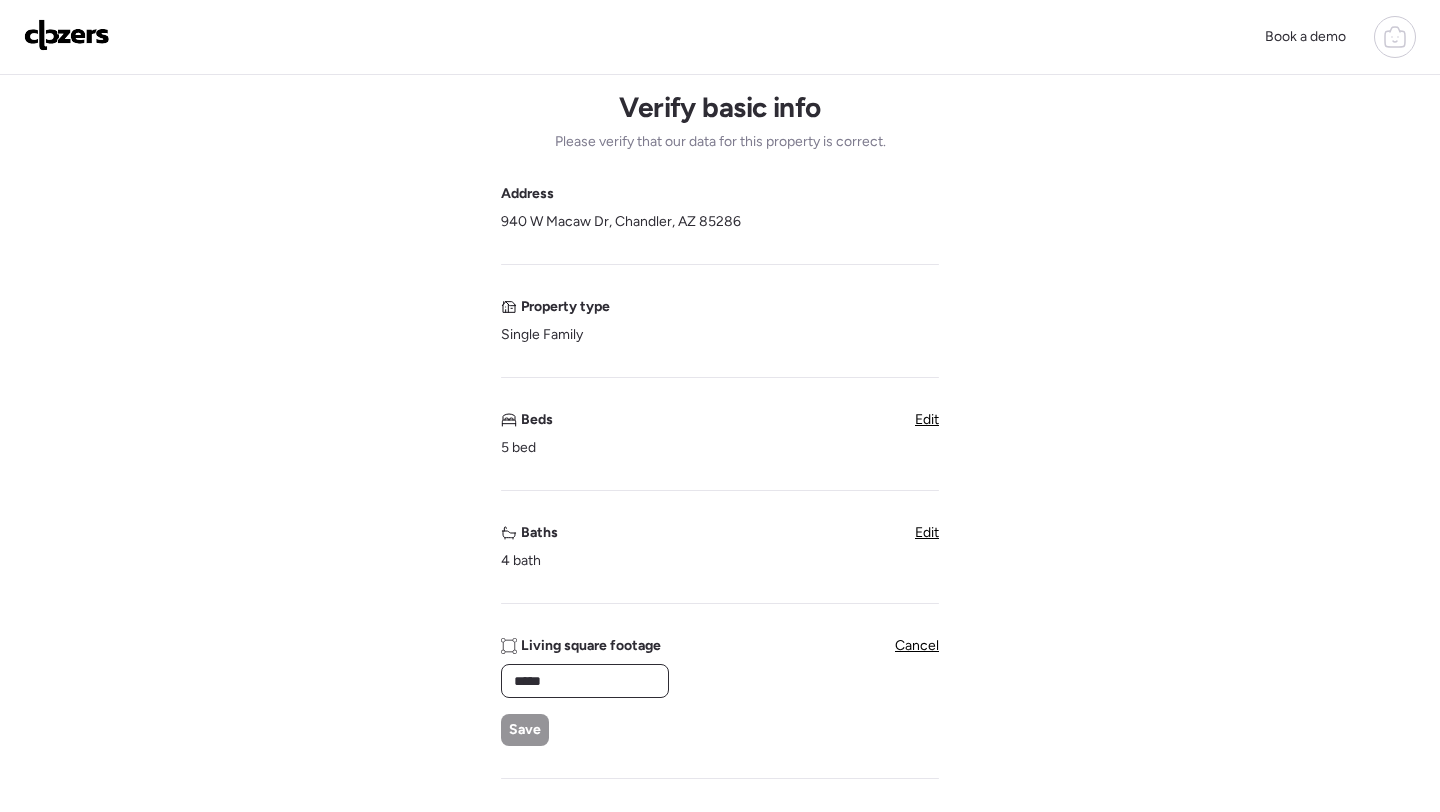 type on "****" 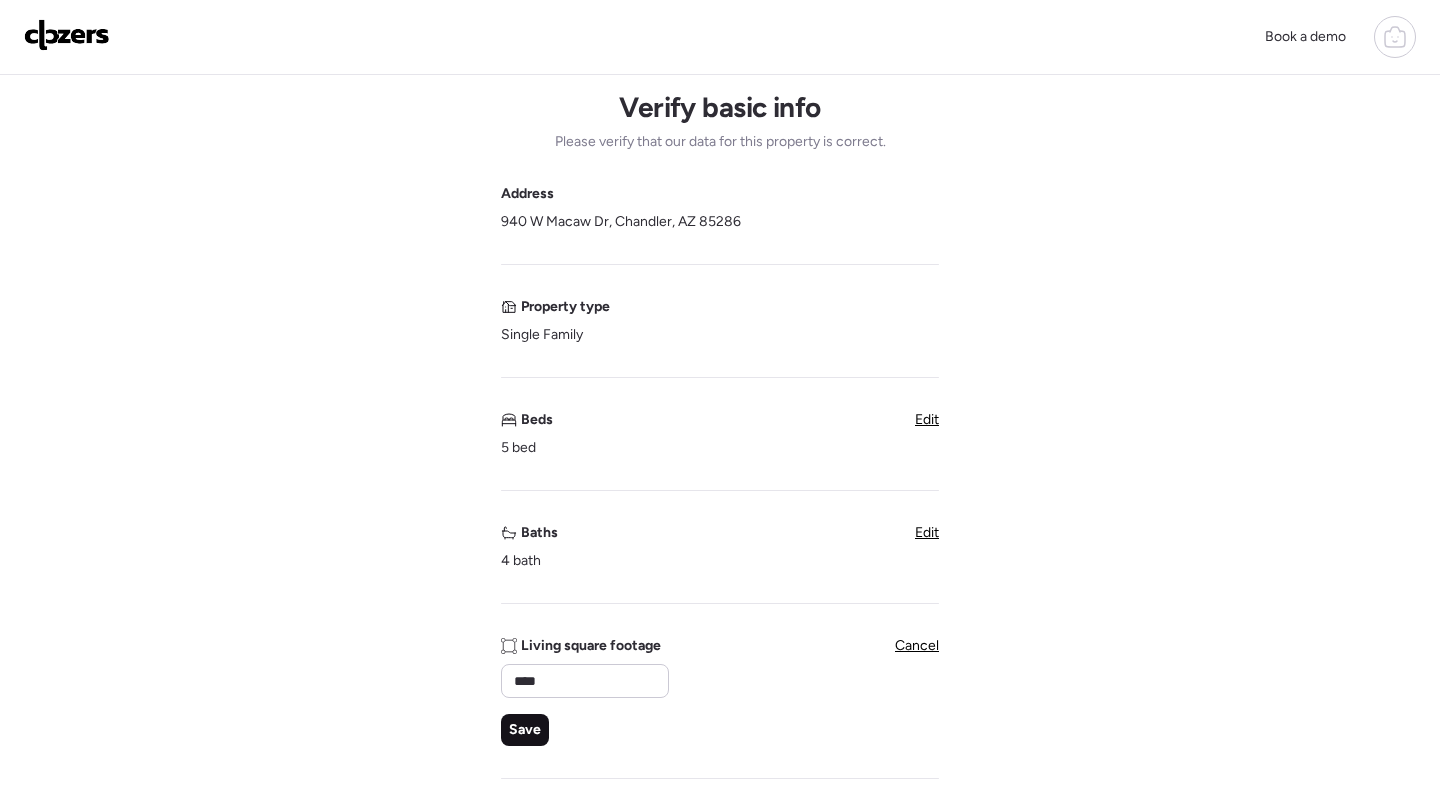 click on "Save" at bounding box center (525, 730) 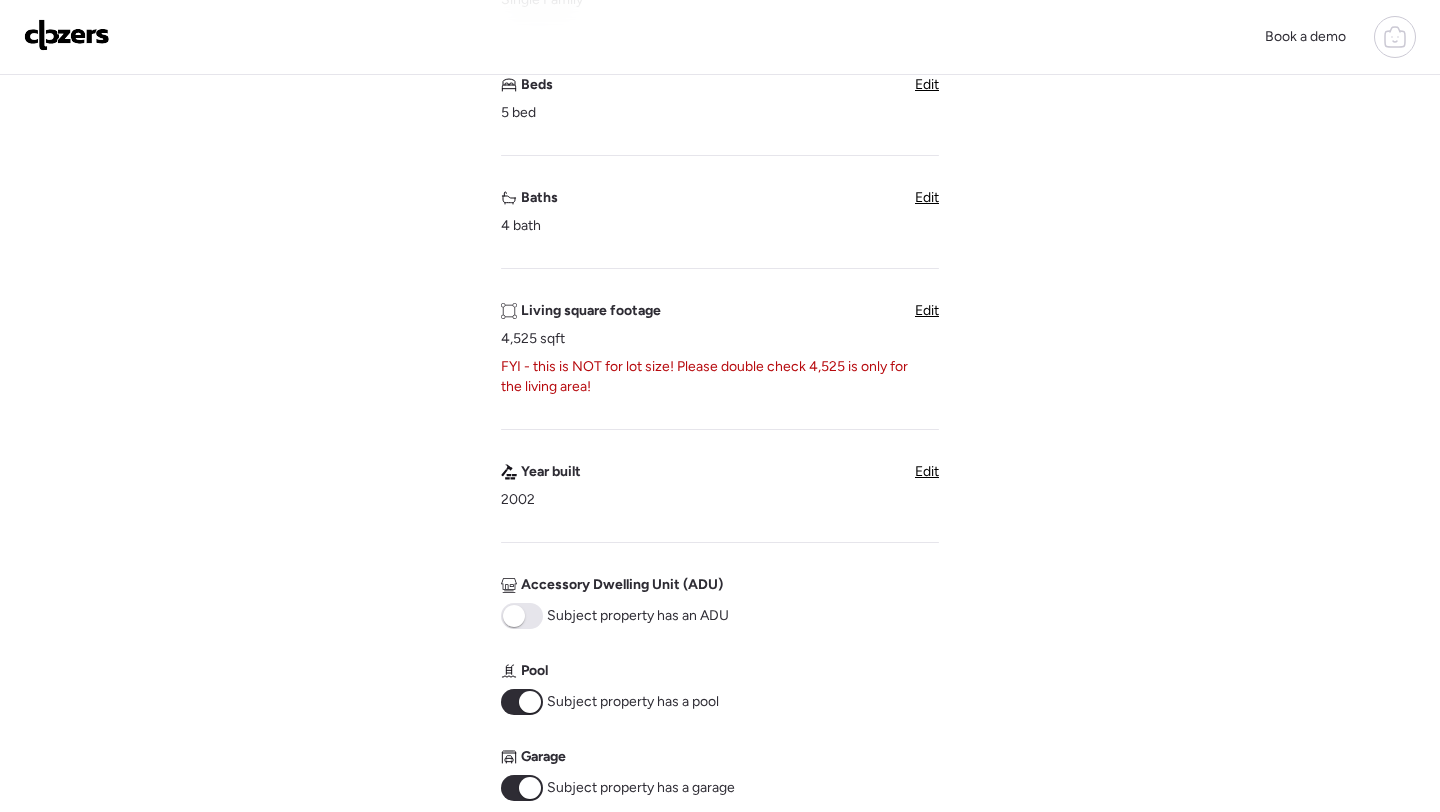 scroll, scrollTop: 377, scrollLeft: 0, axis: vertical 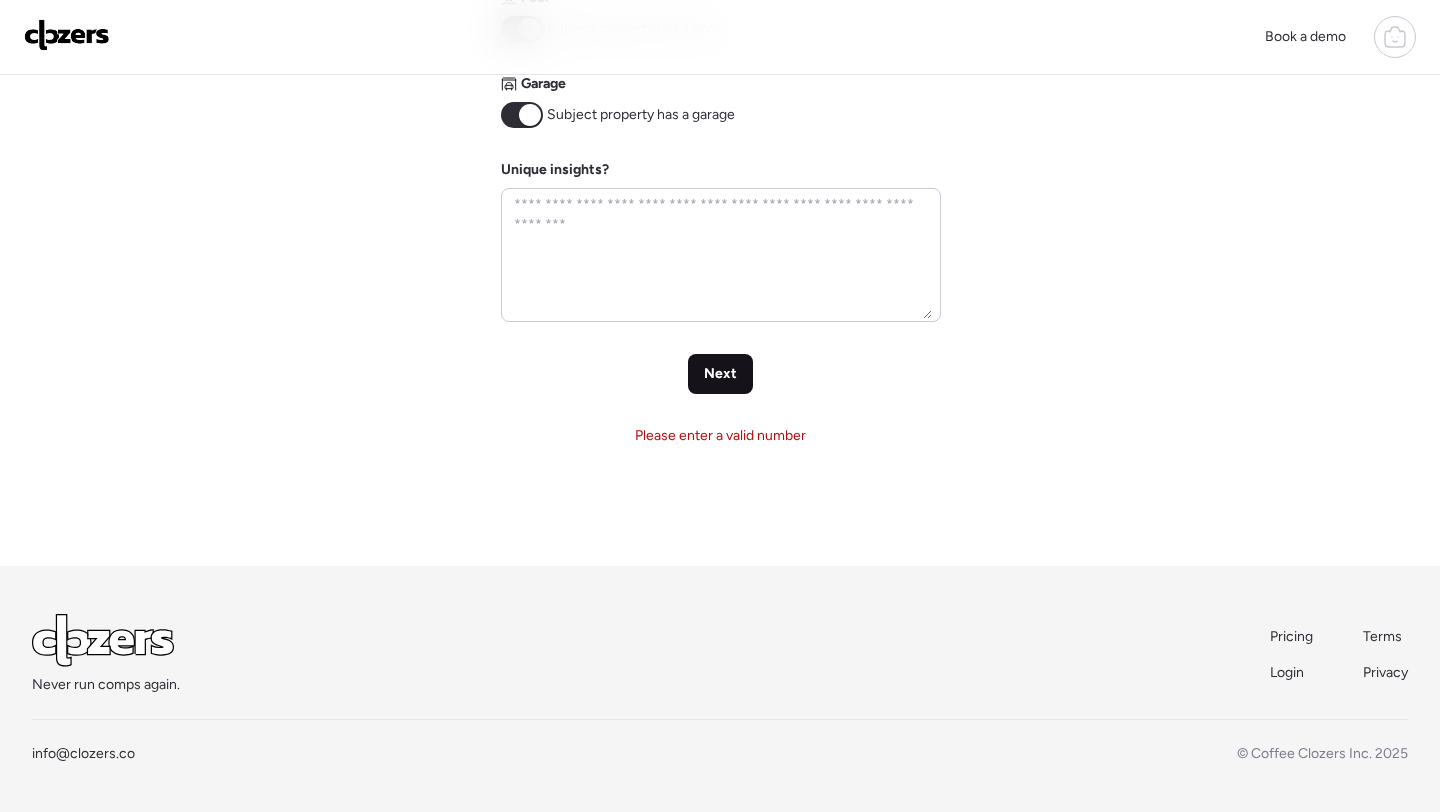 click on "Next" at bounding box center [720, 374] 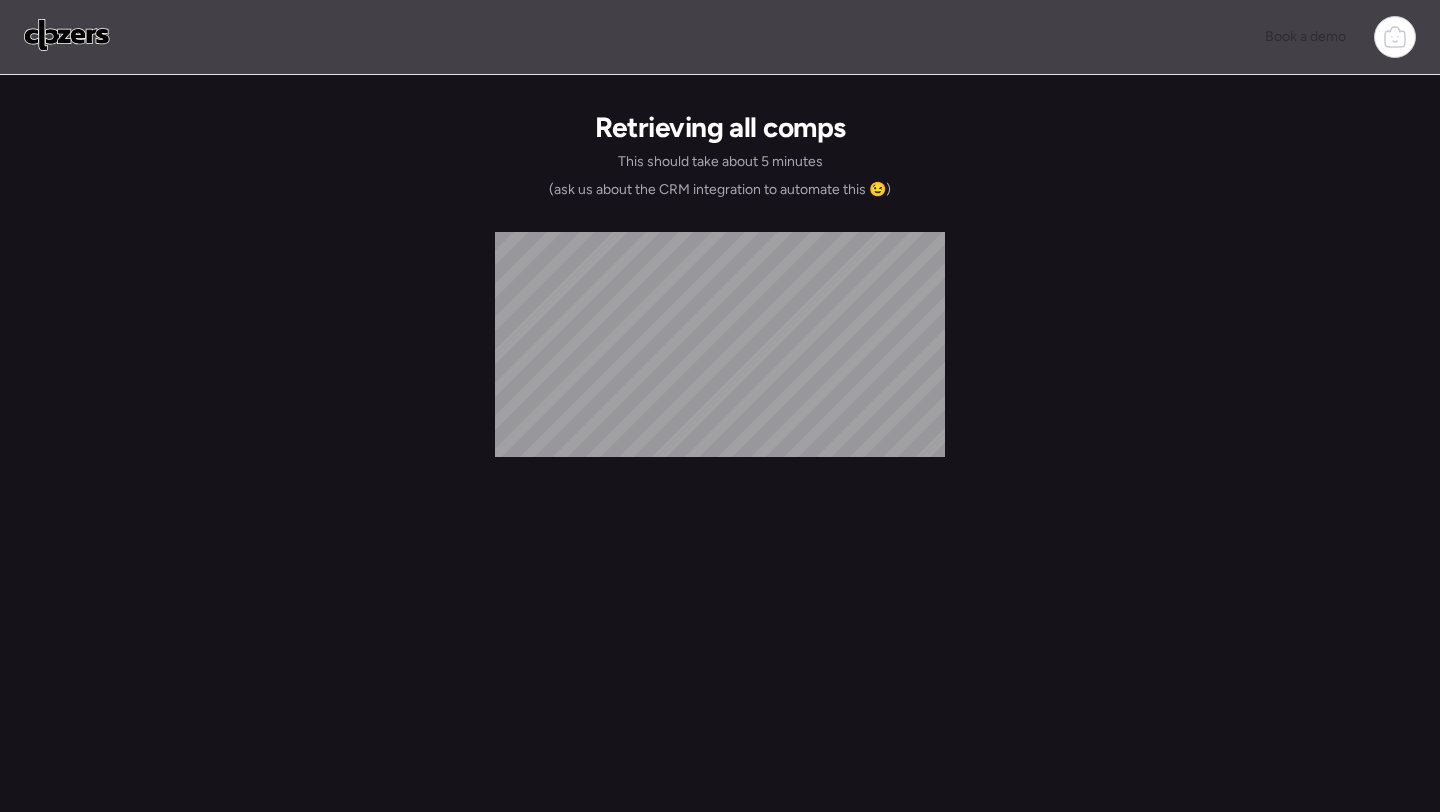 scroll, scrollTop: 0, scrollLeft: 0, axis: both 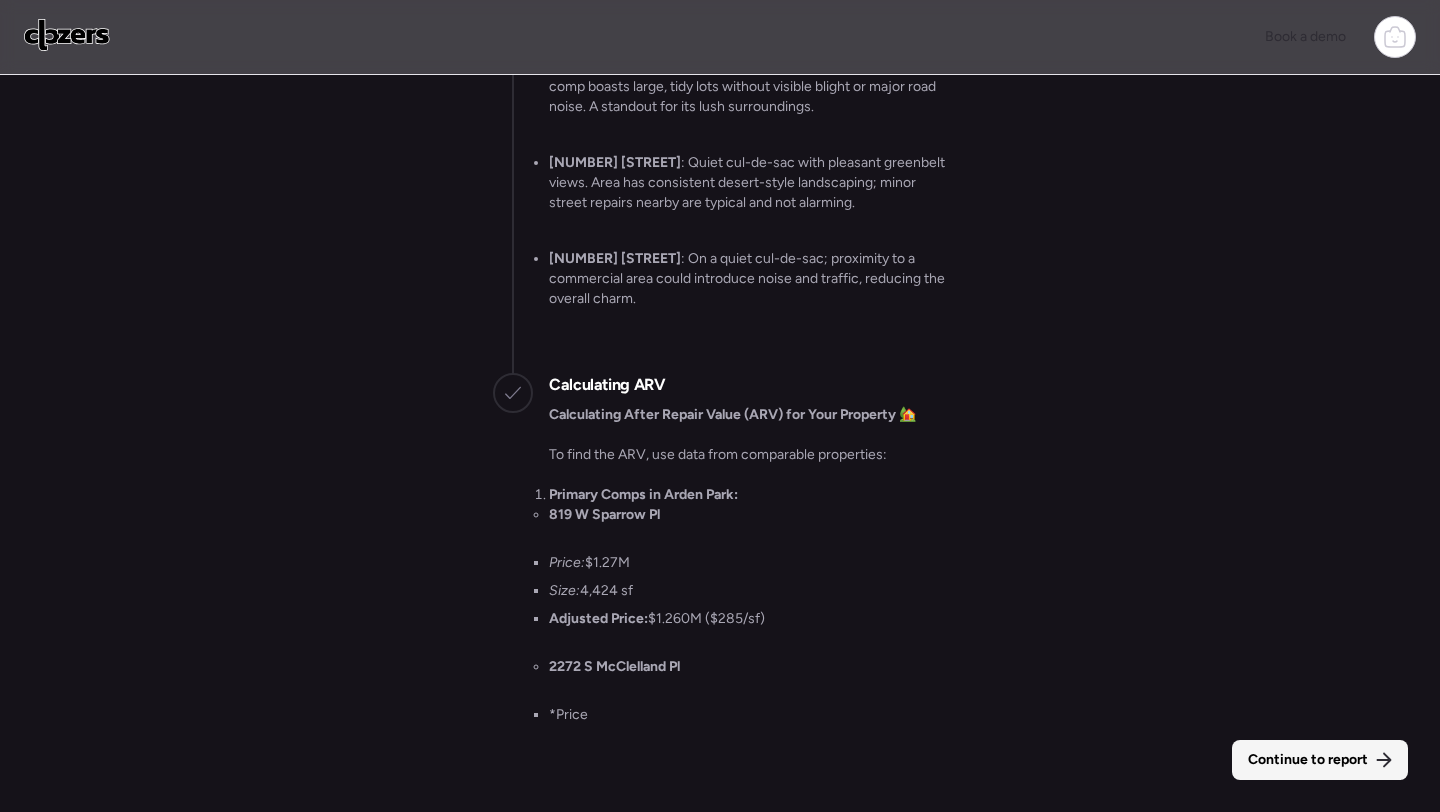 click on "Continue to report" at bounding box center (1320, 760) 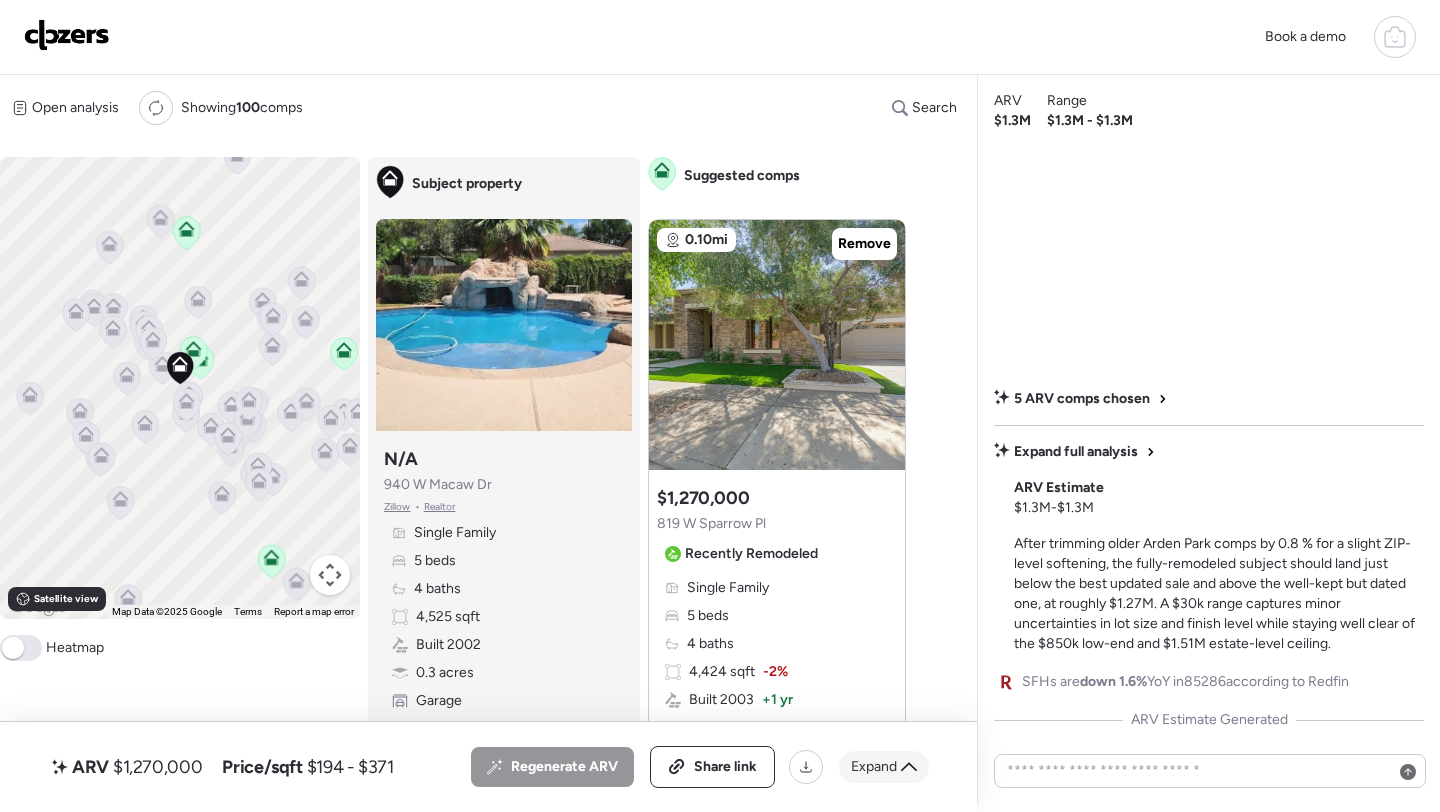 click 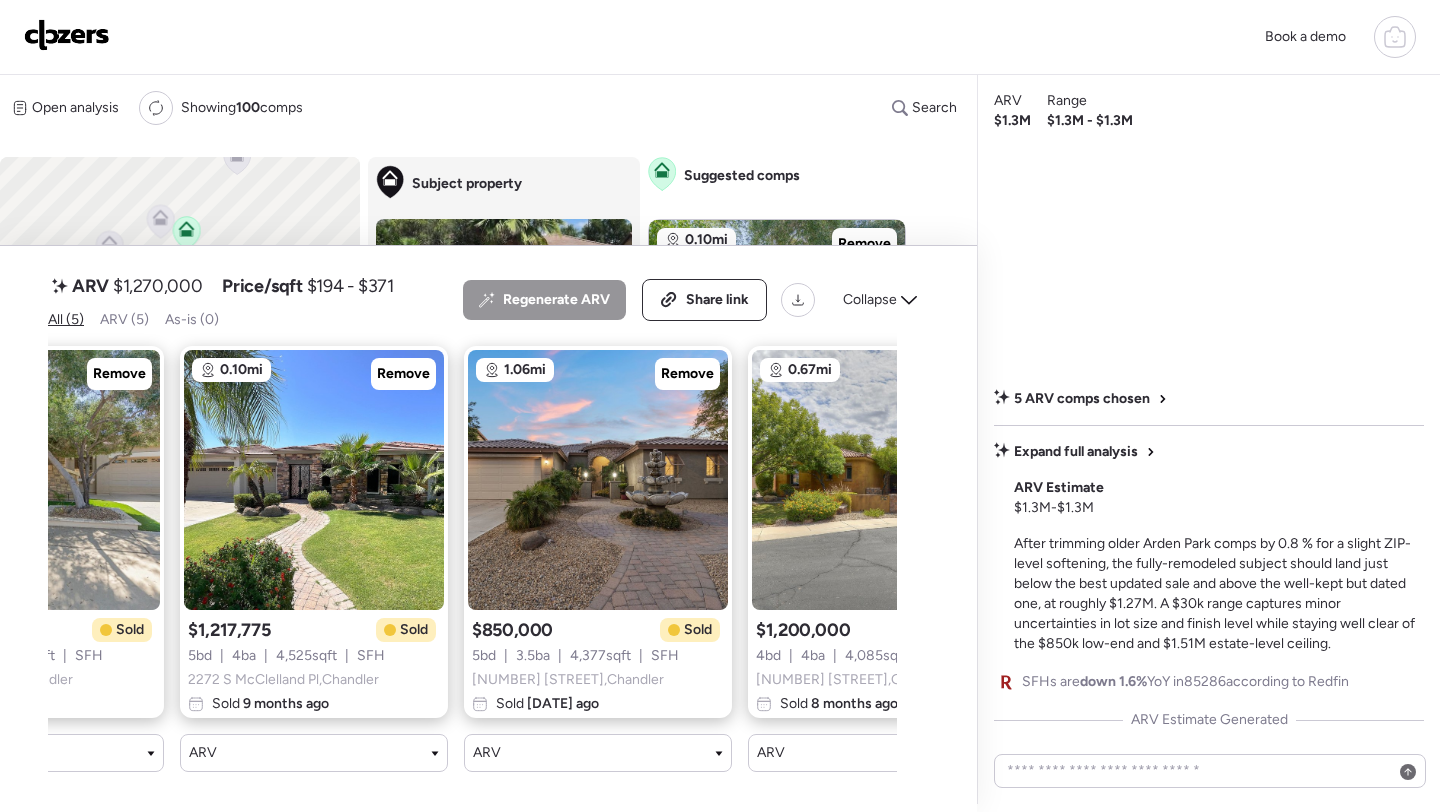 scroll, scrollTop: 0, scrollLeft: 0, axis: both 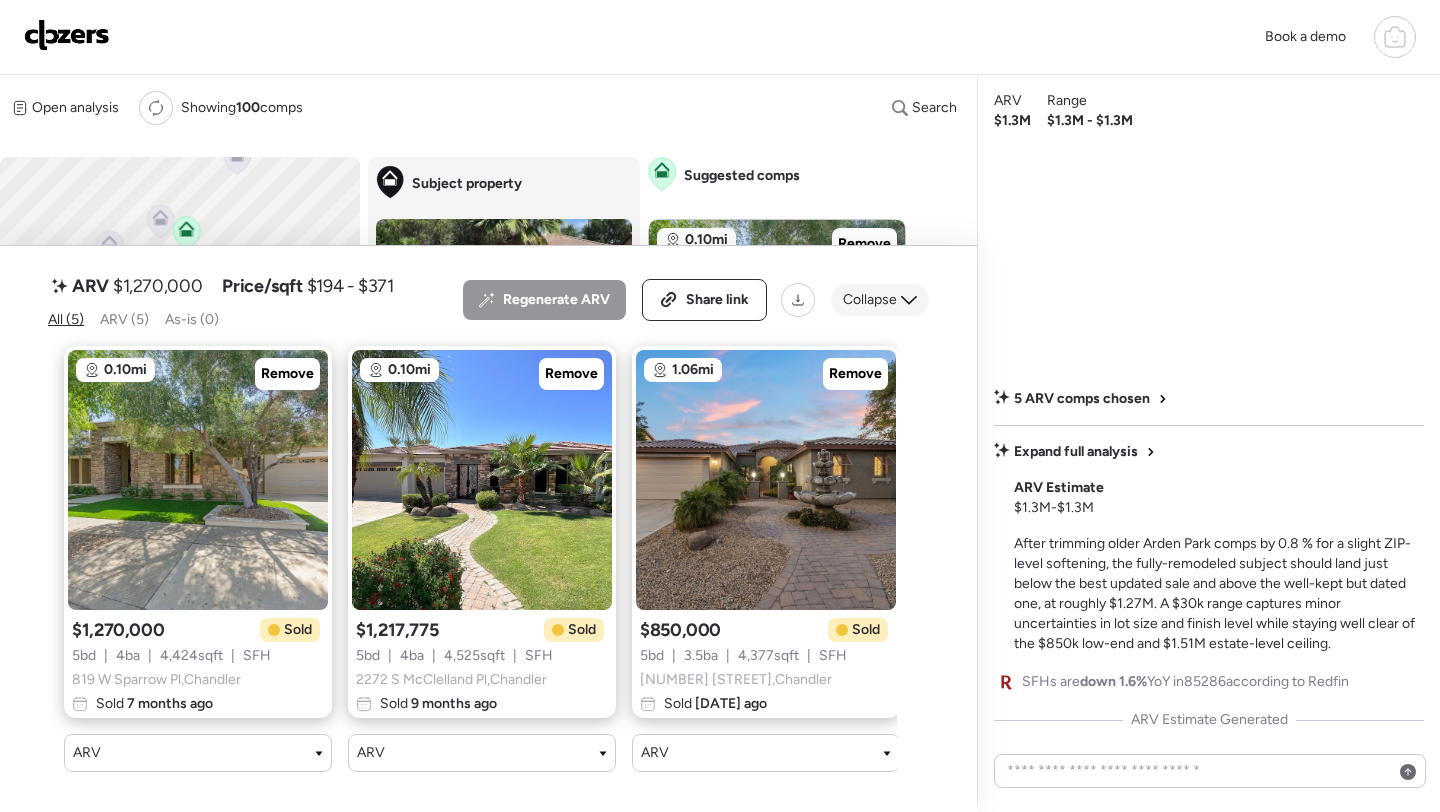click on "Collapse" at bounding box center [880, 300] 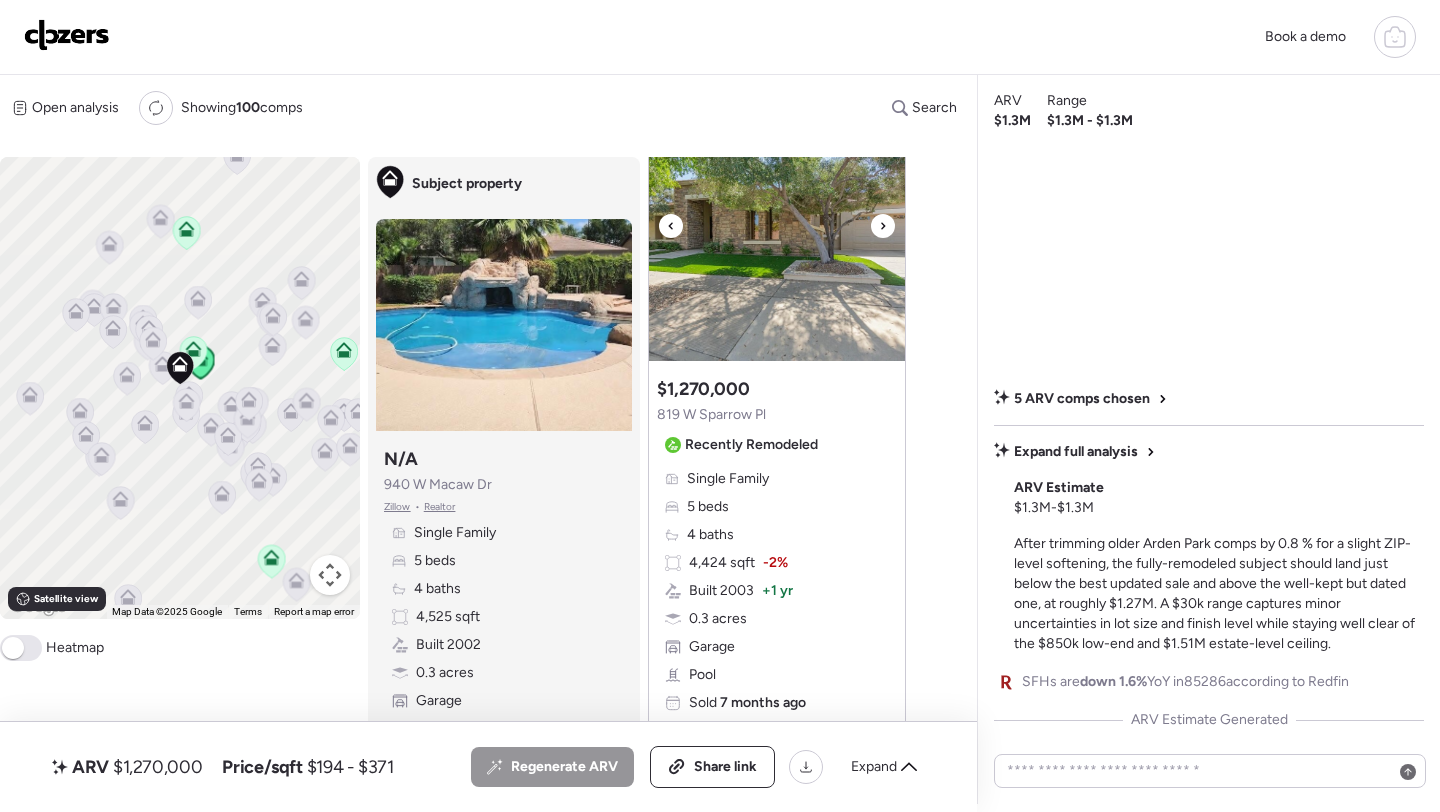 scroll, scrollTop: 112, scrollLeft: 0, axis: vertical 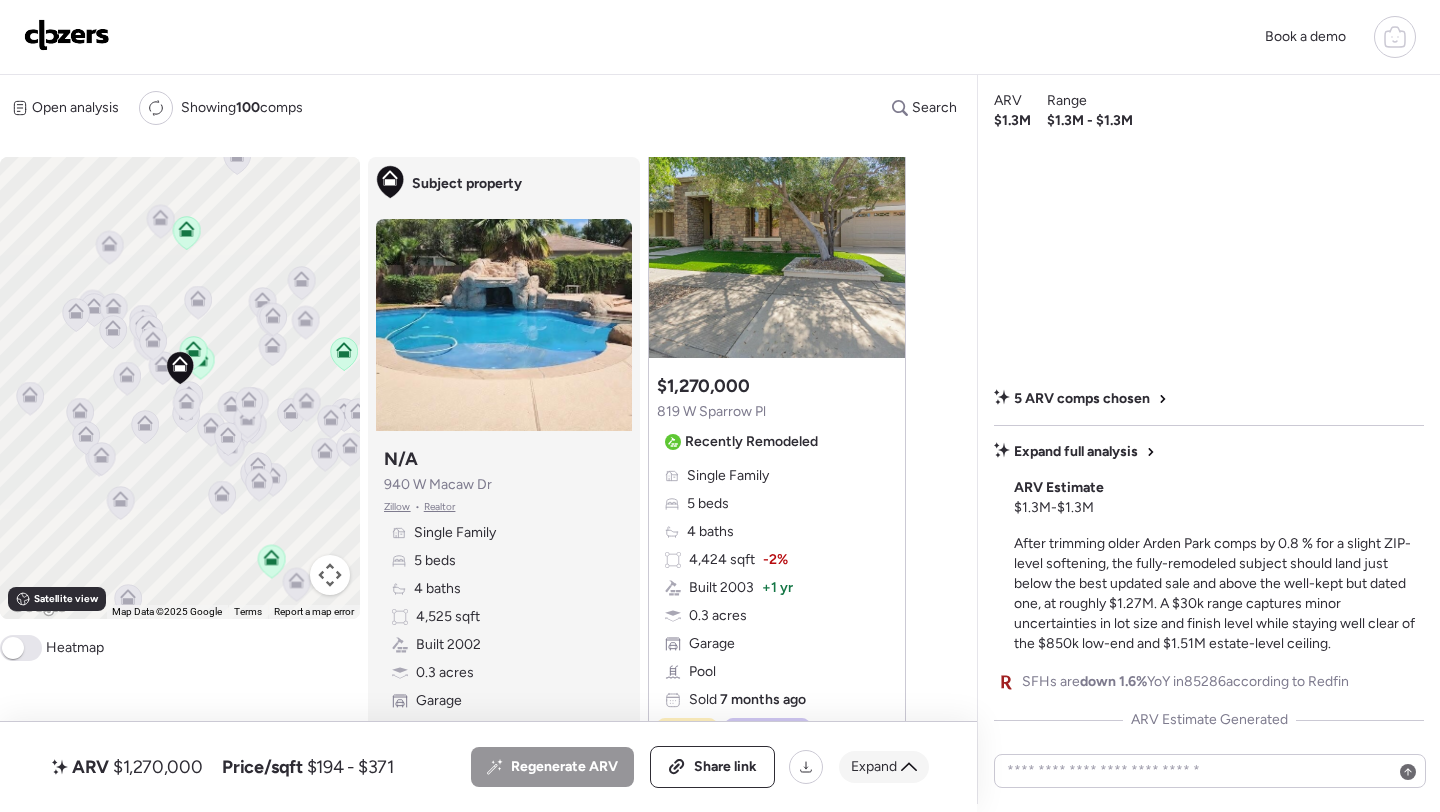 click on "Expand" at bounding box center [874, 767] 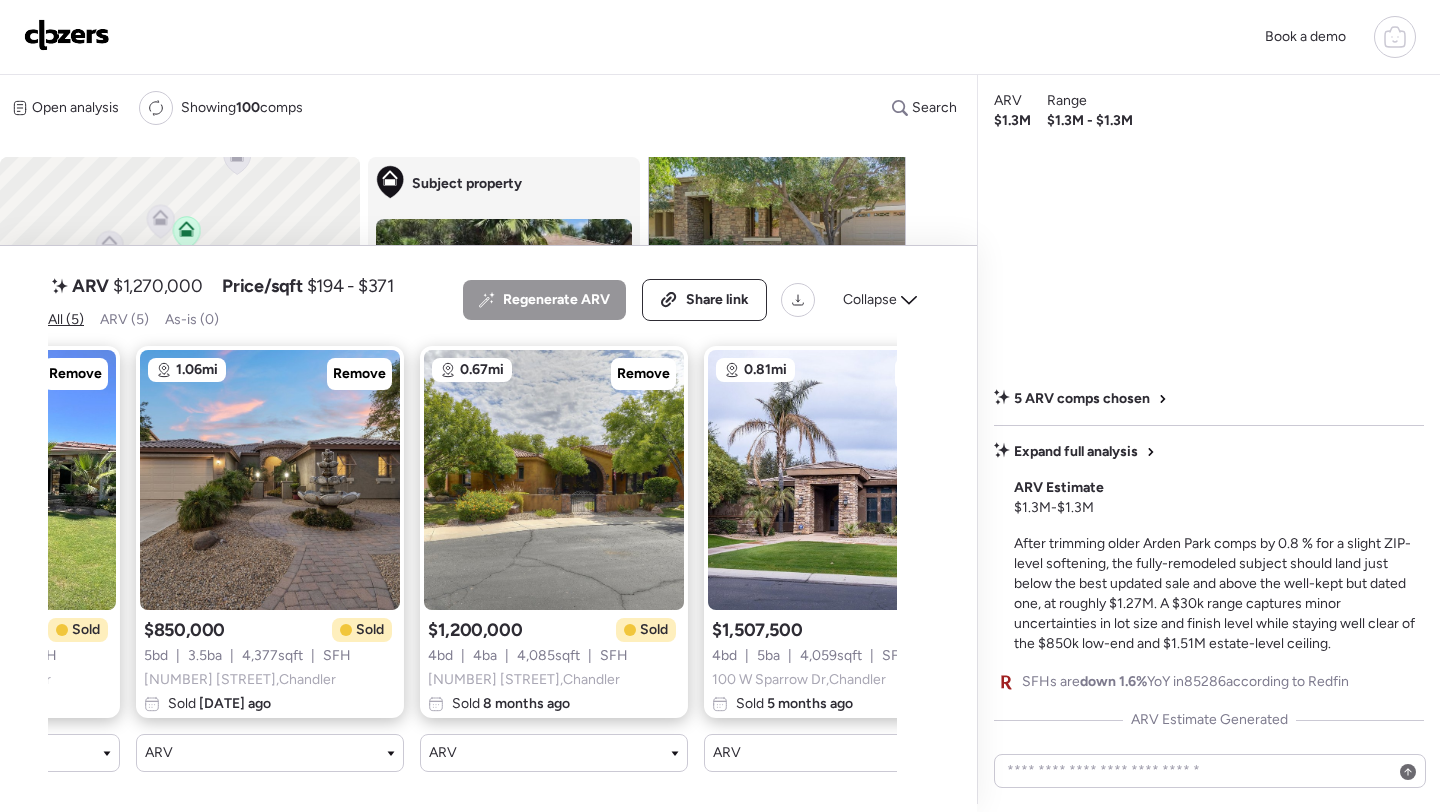 scroll, scrollTop: 0, scrollLeft: 587, axis: horizontal 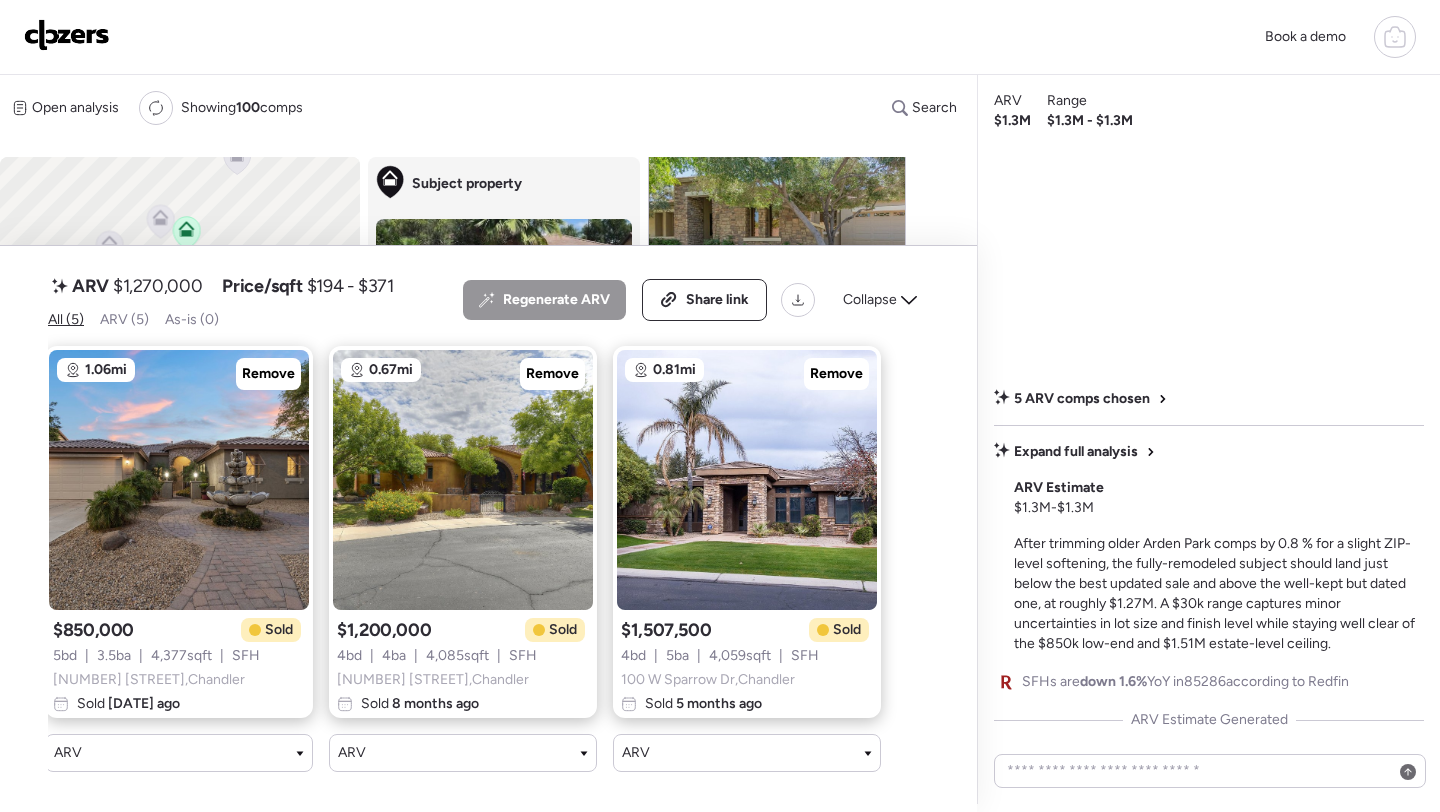 click on "Regenerate ARV Share link Collapse" at bounding box center (696, 300) 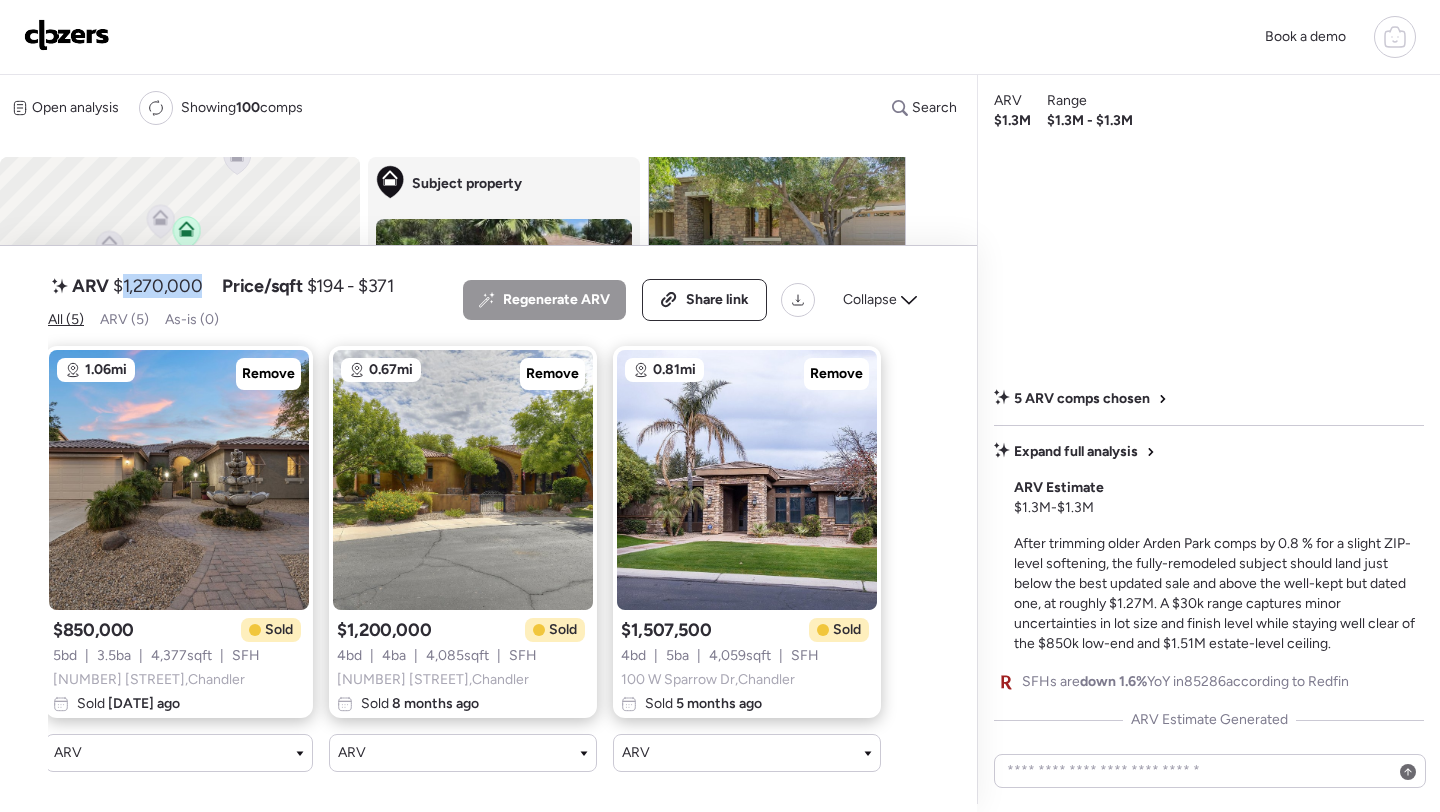 copy on "1,270,000" 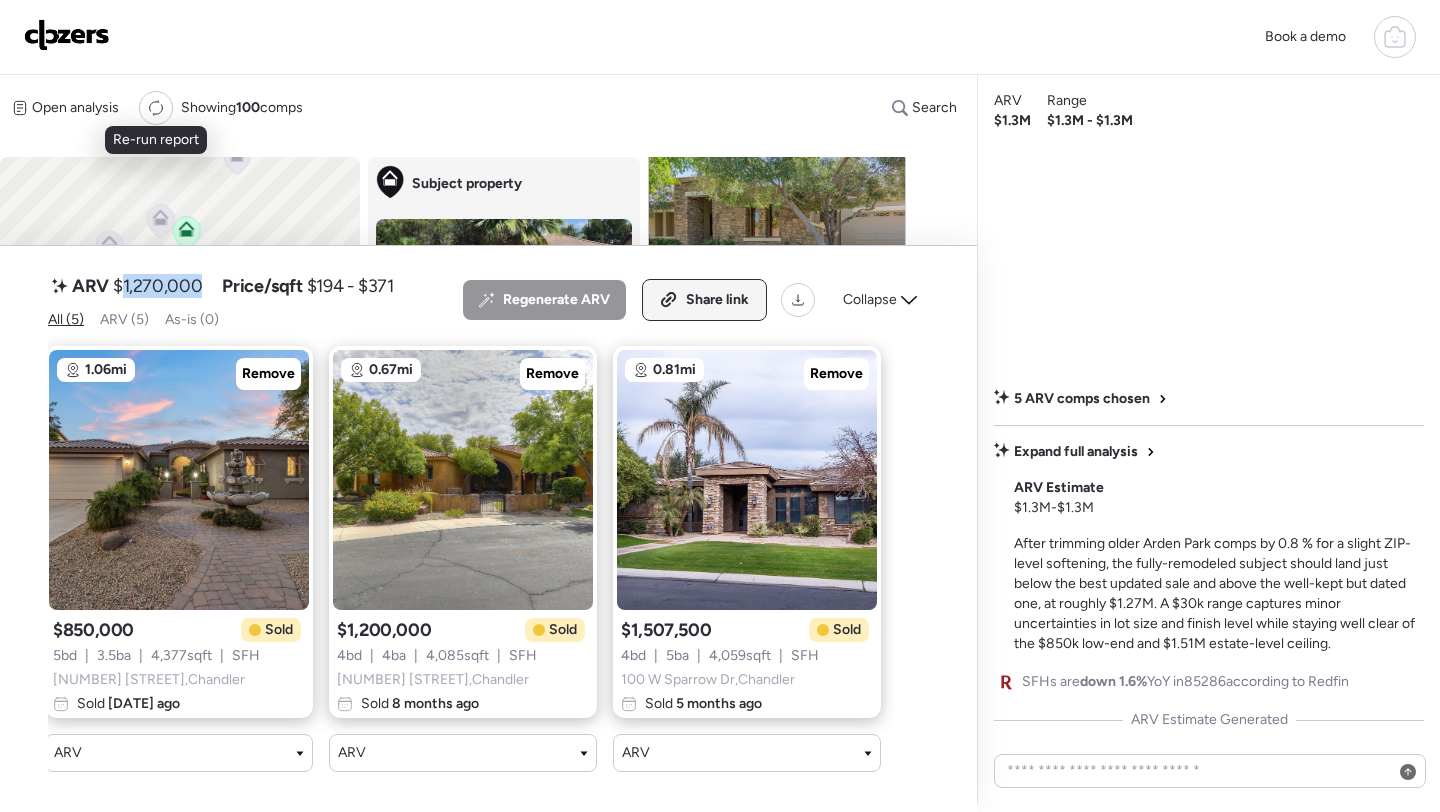 click on "Share link" at bounding box center (704, 300) 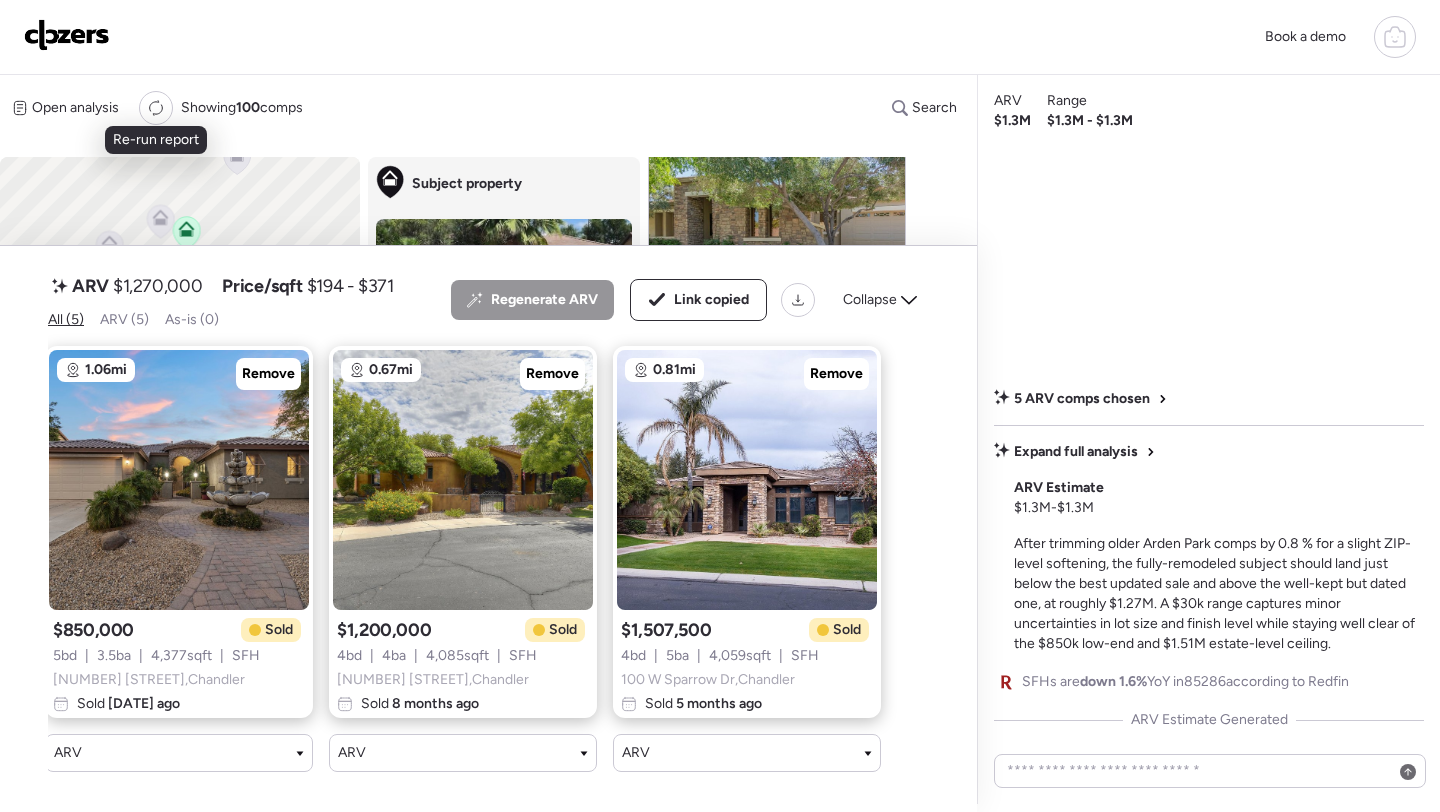 click on "Book a demo" at bounding box center [720, 37] 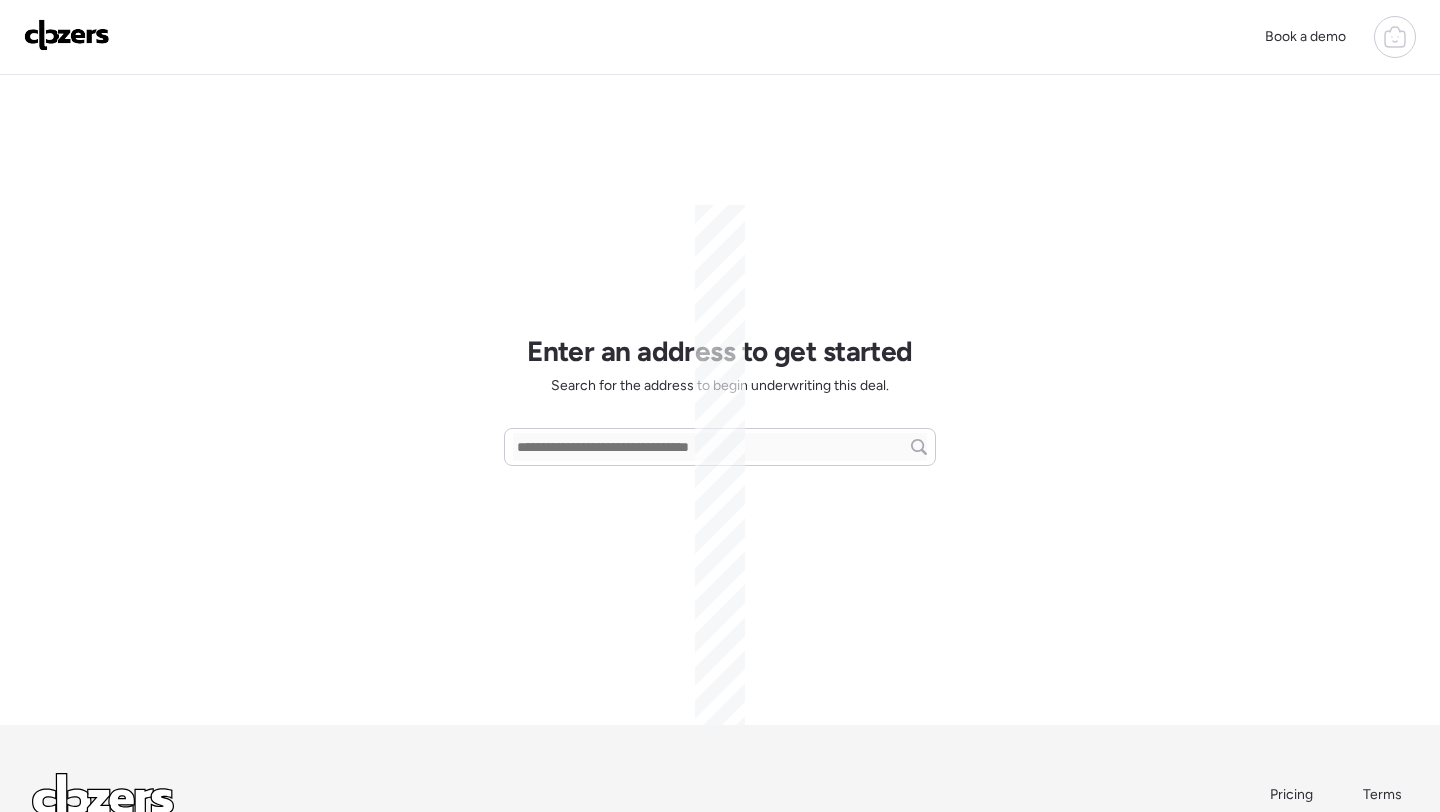 scroll, scrollTop: 0, scrollLeft: 0, axis: both 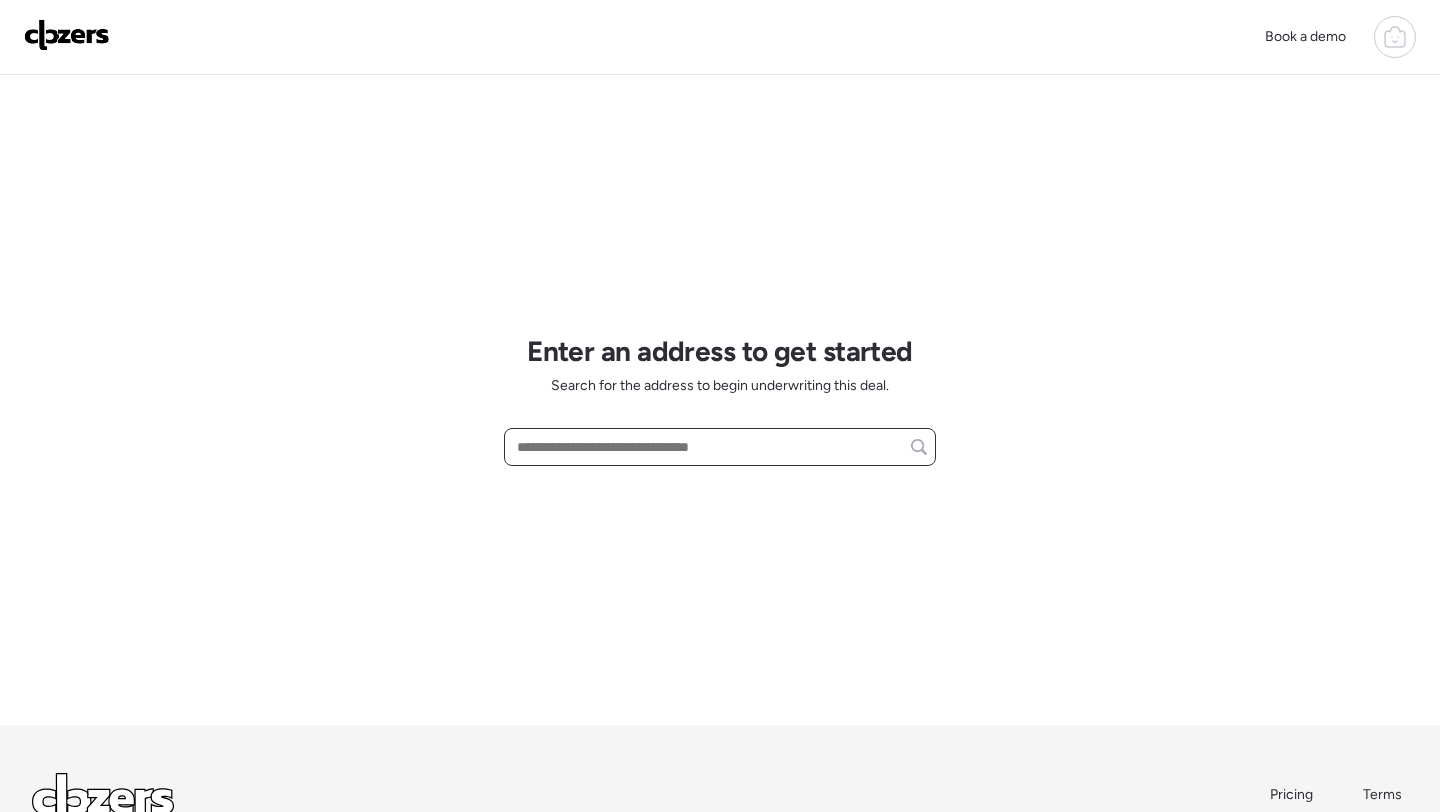 click at bounding box center [720, 447] 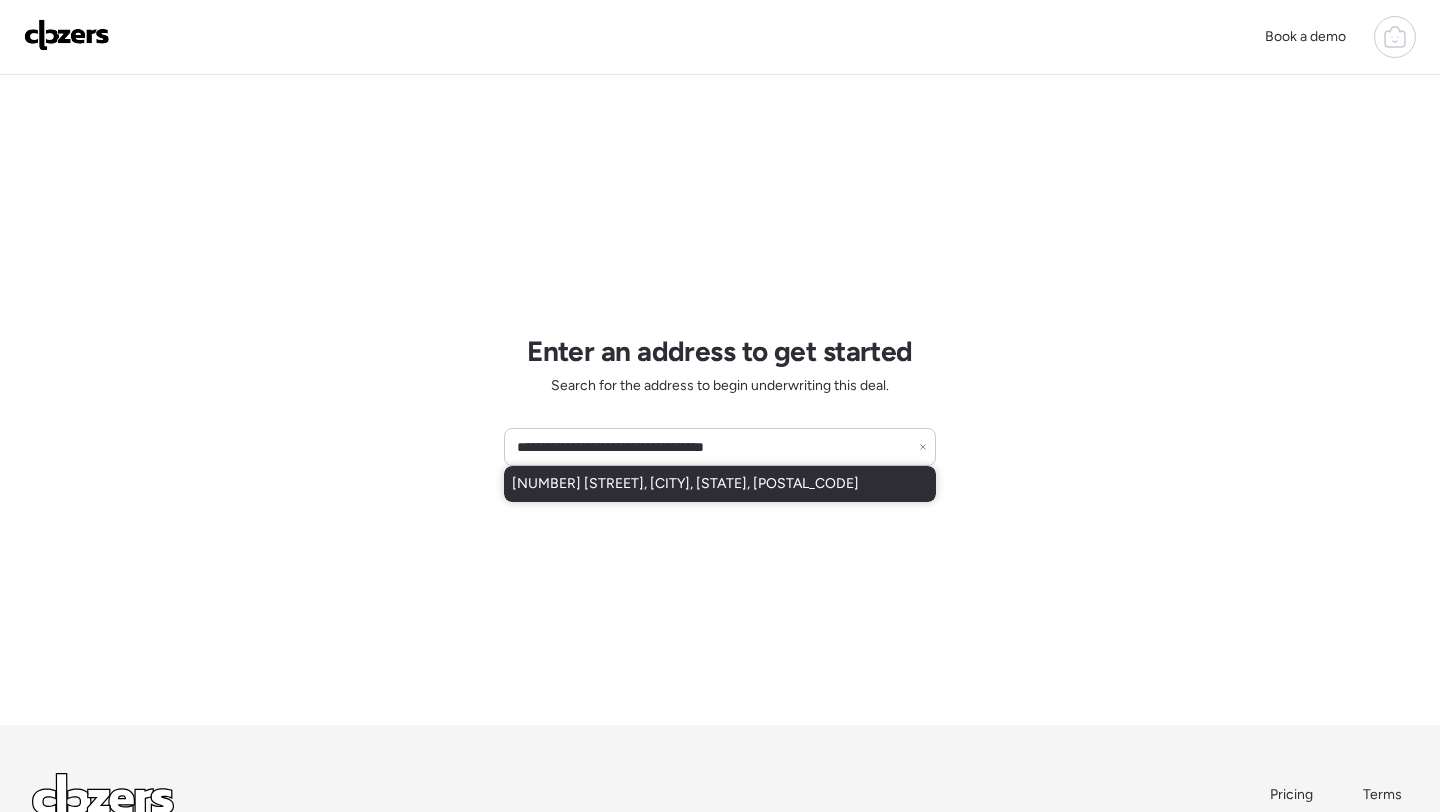 click on "1011 E La Salle St, Phoenix, AZ, 85040" at bounding box center [685, 484] 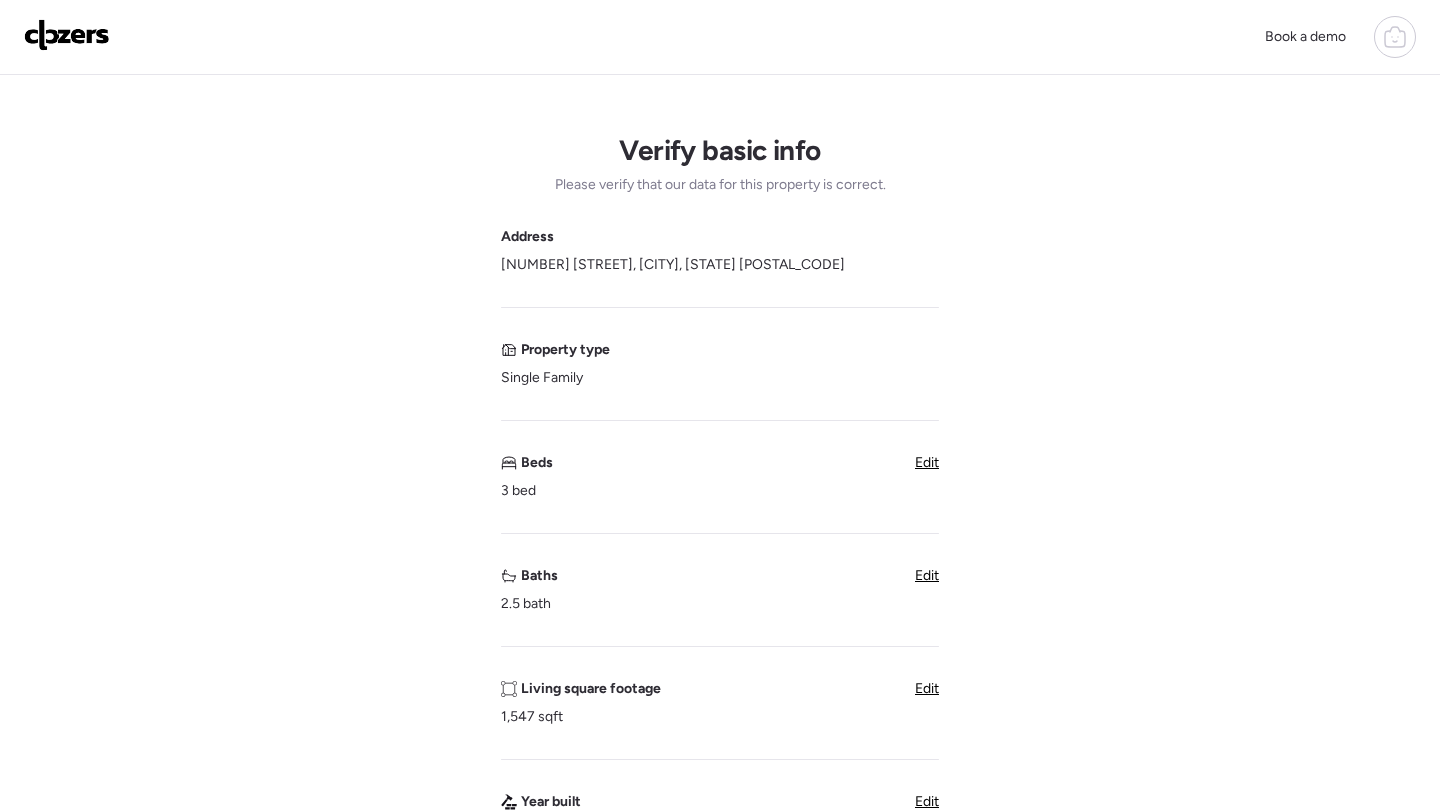 click at bounding box center (67, 35) 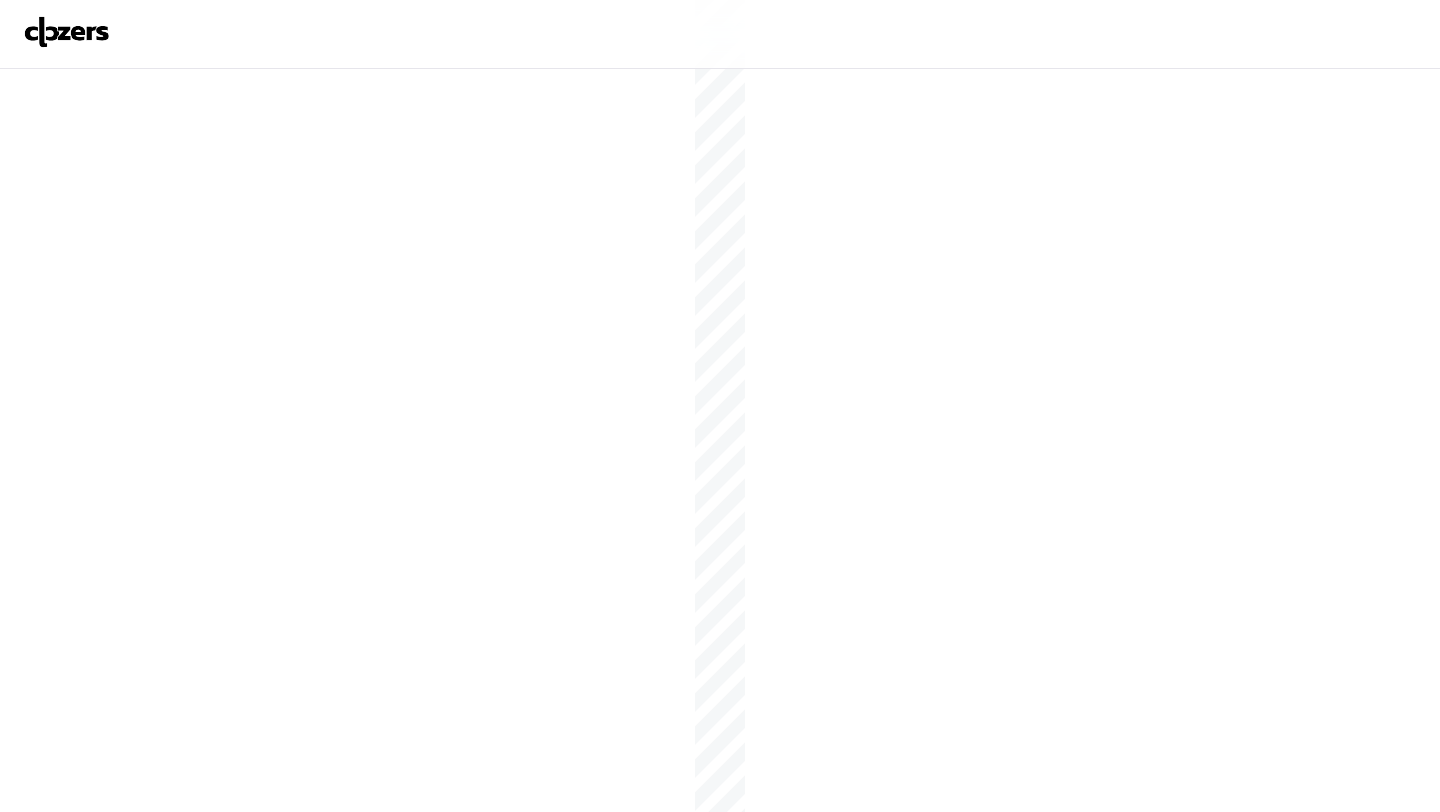 scroll, scrollTop: 0, scrollLeft: 0, axis: both 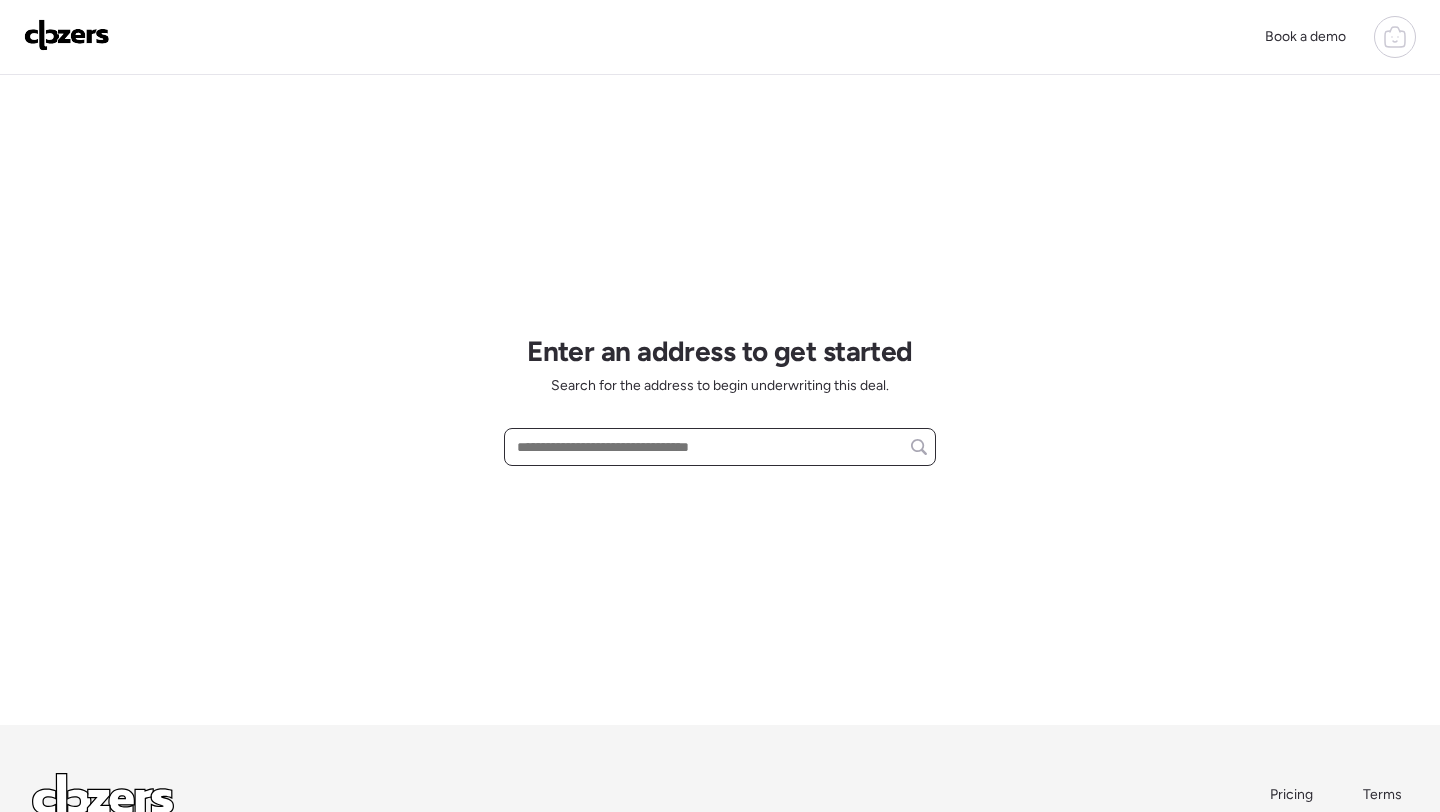 click at bounding box center (720, 447) 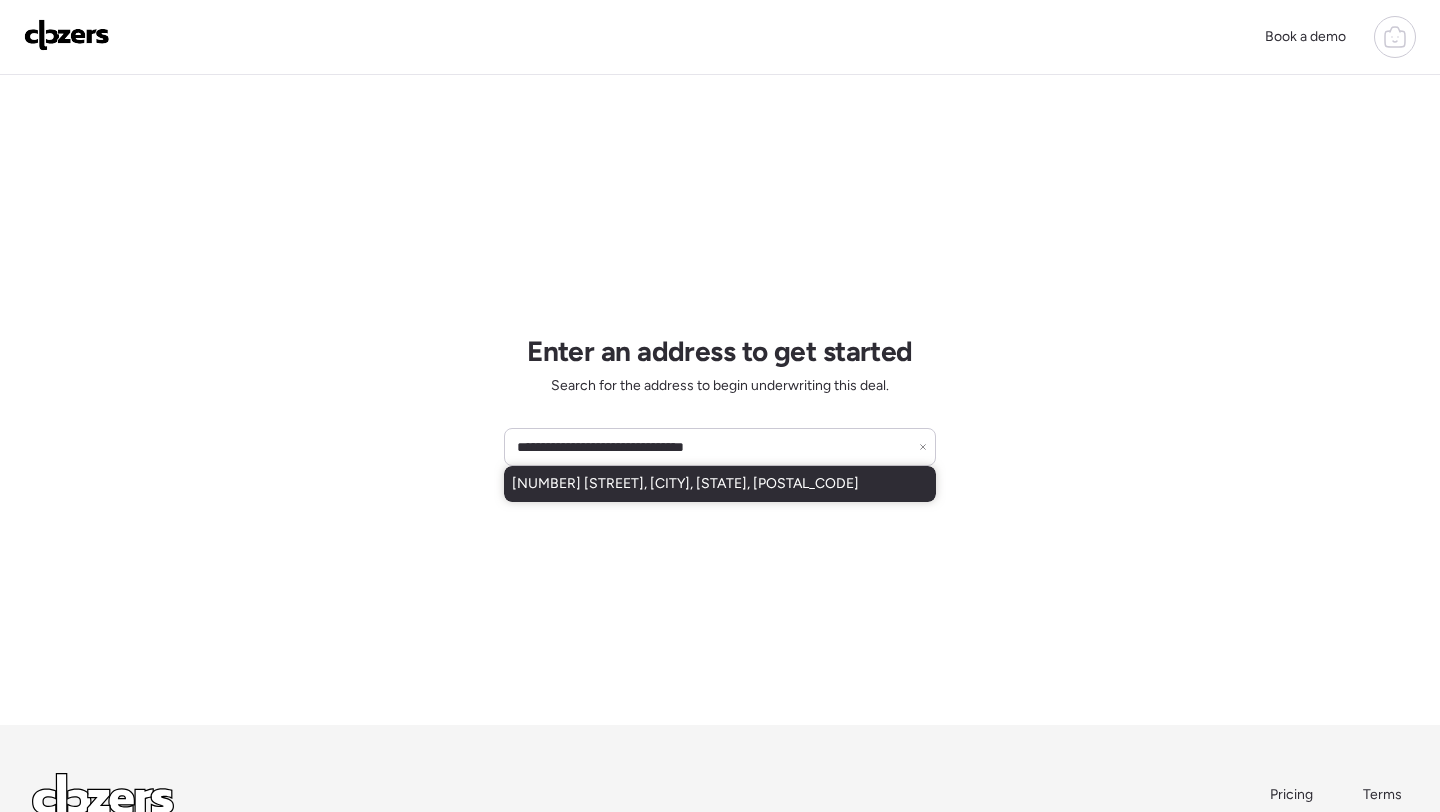 click on "1046 W Polk St, Phoenix, AZ, 85007" at bounding box center [685, 484] 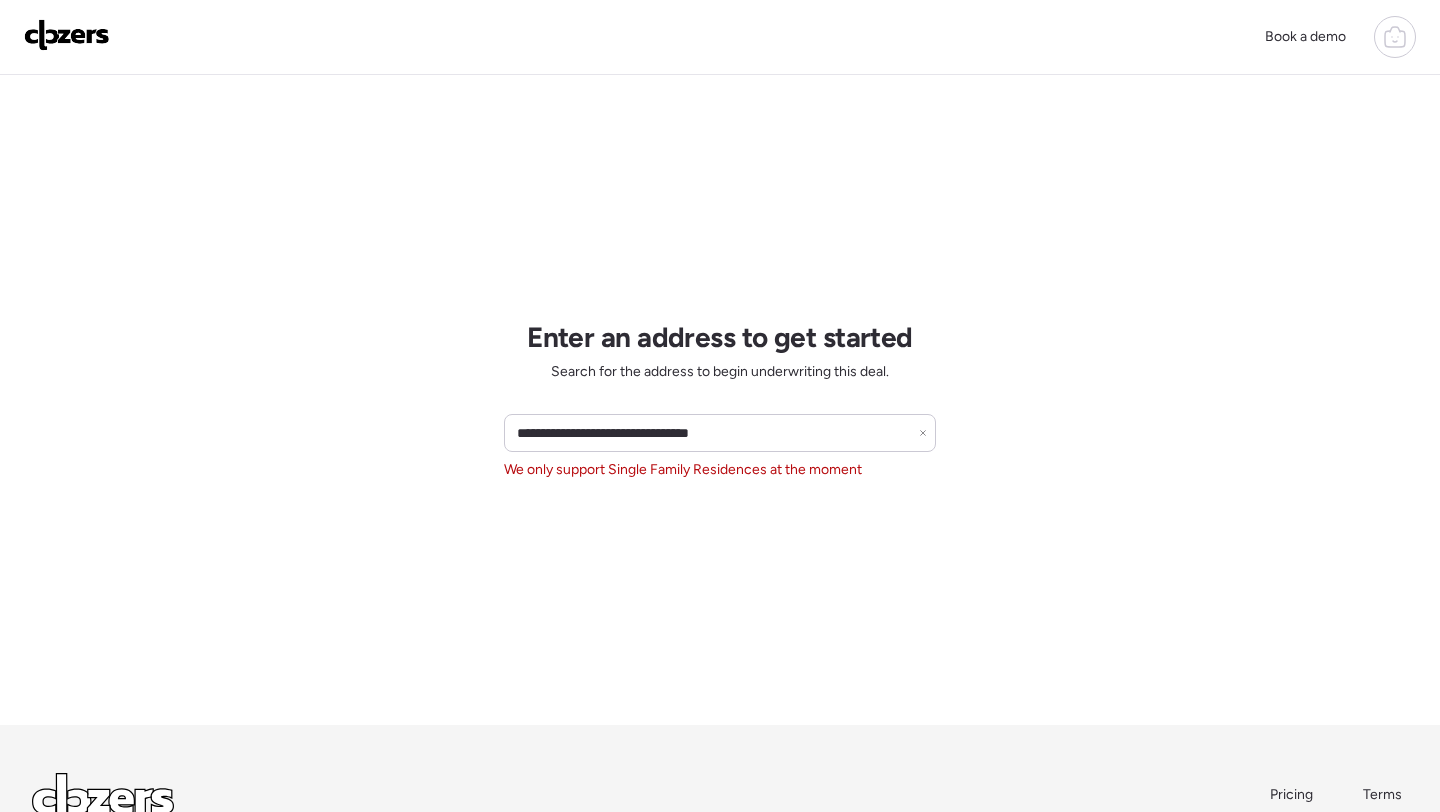 click 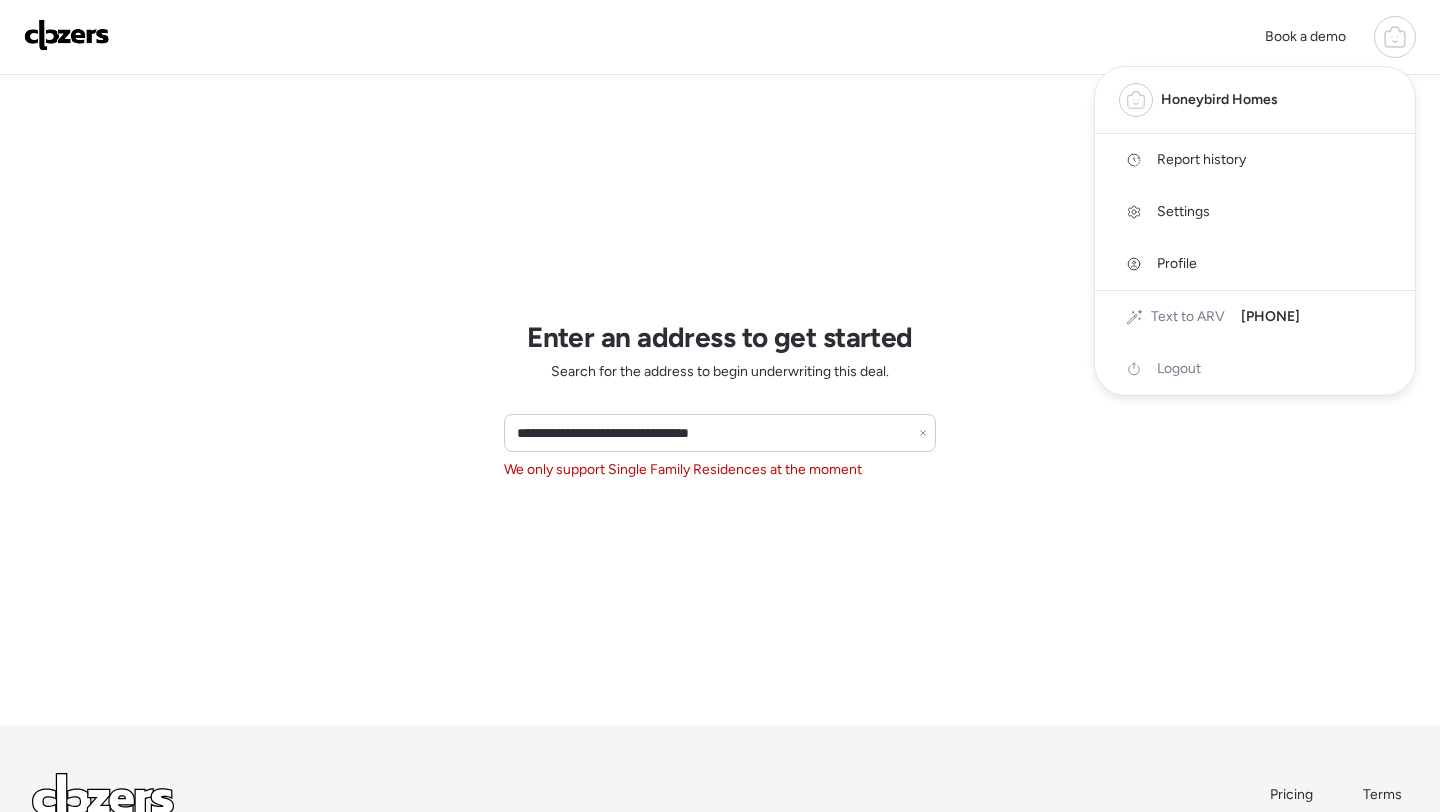 click on "Report history" at bounding box center [1255, 160] 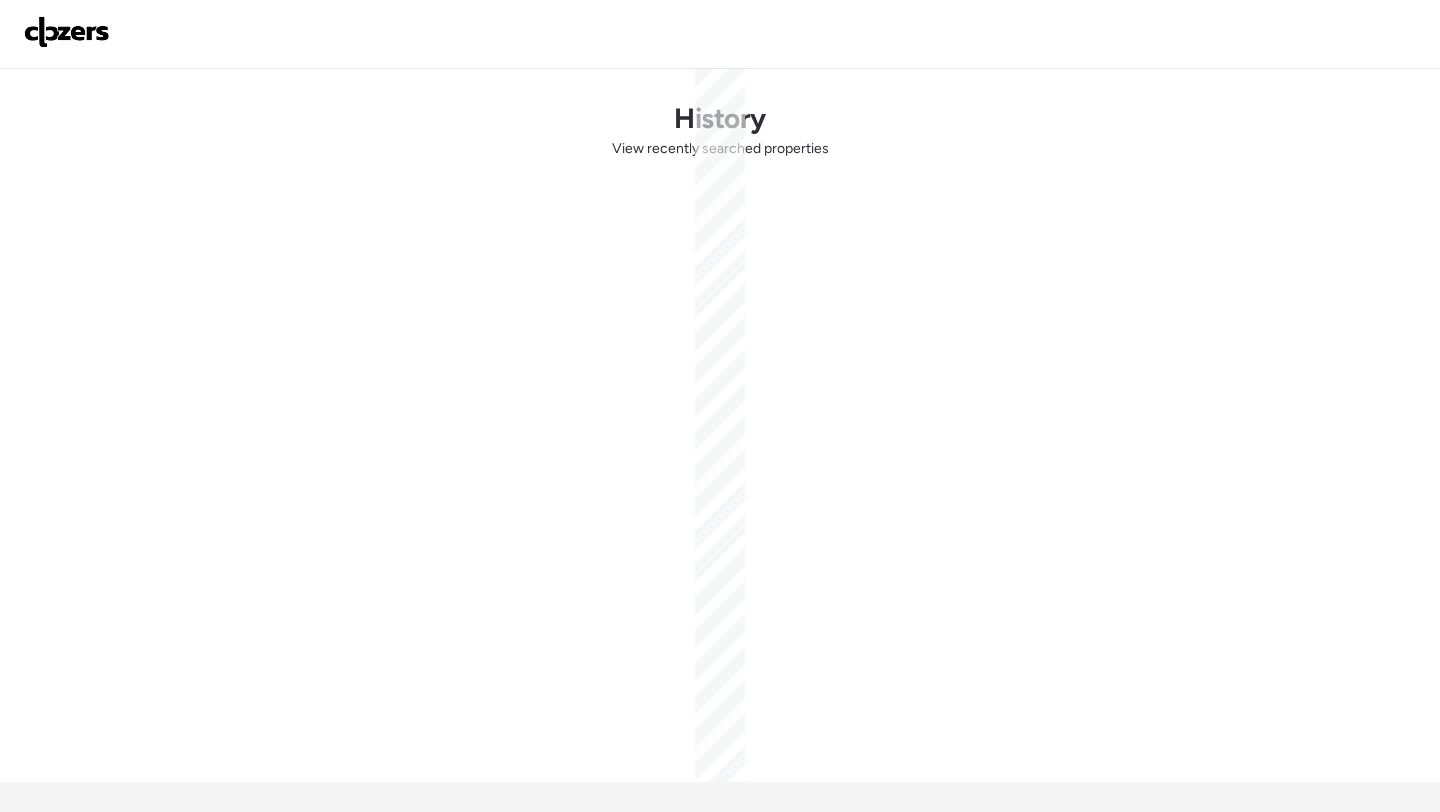 scroll, scrollTop: 0, scrollLeft: 0, axis: both 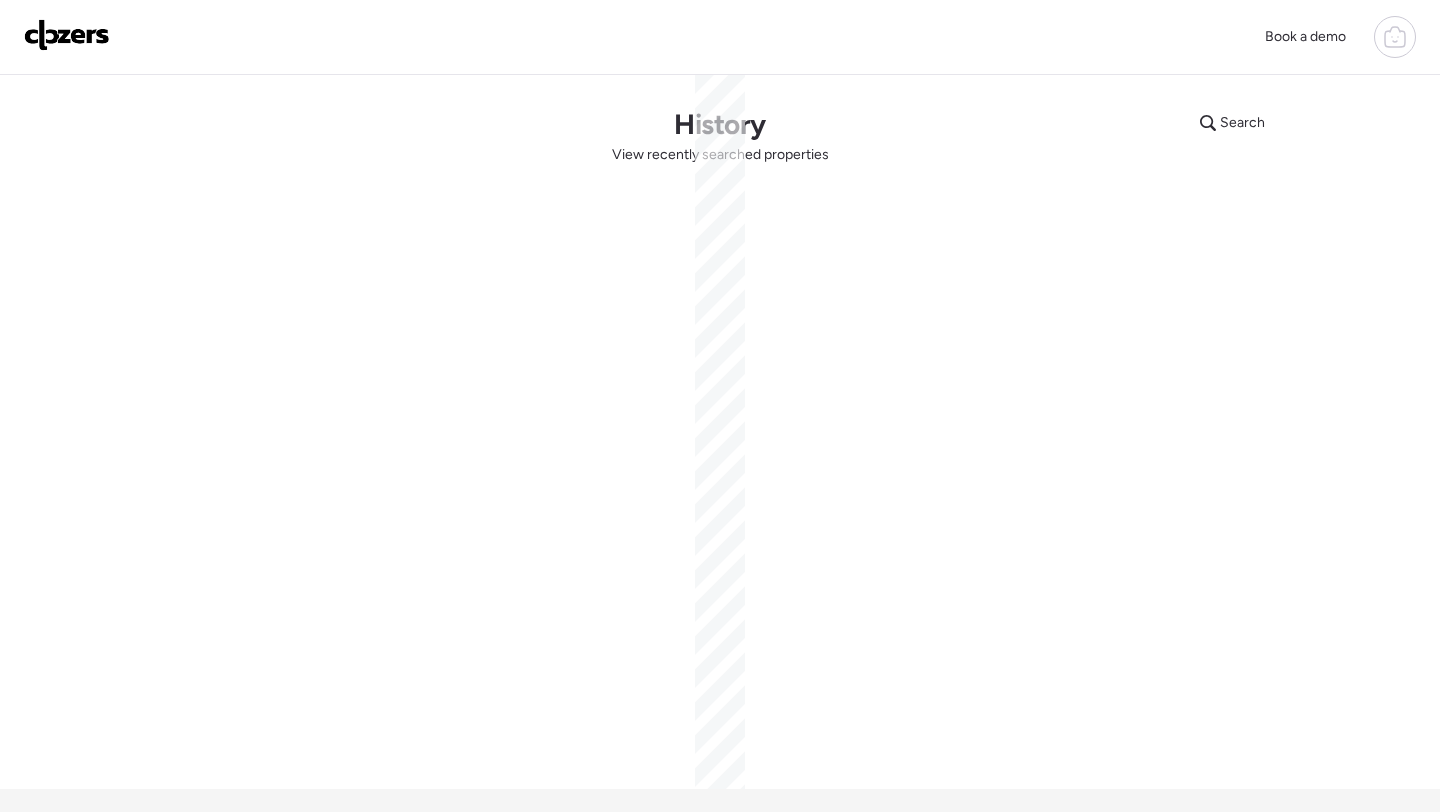 click on "Search" at bounding box center [1288, 123] 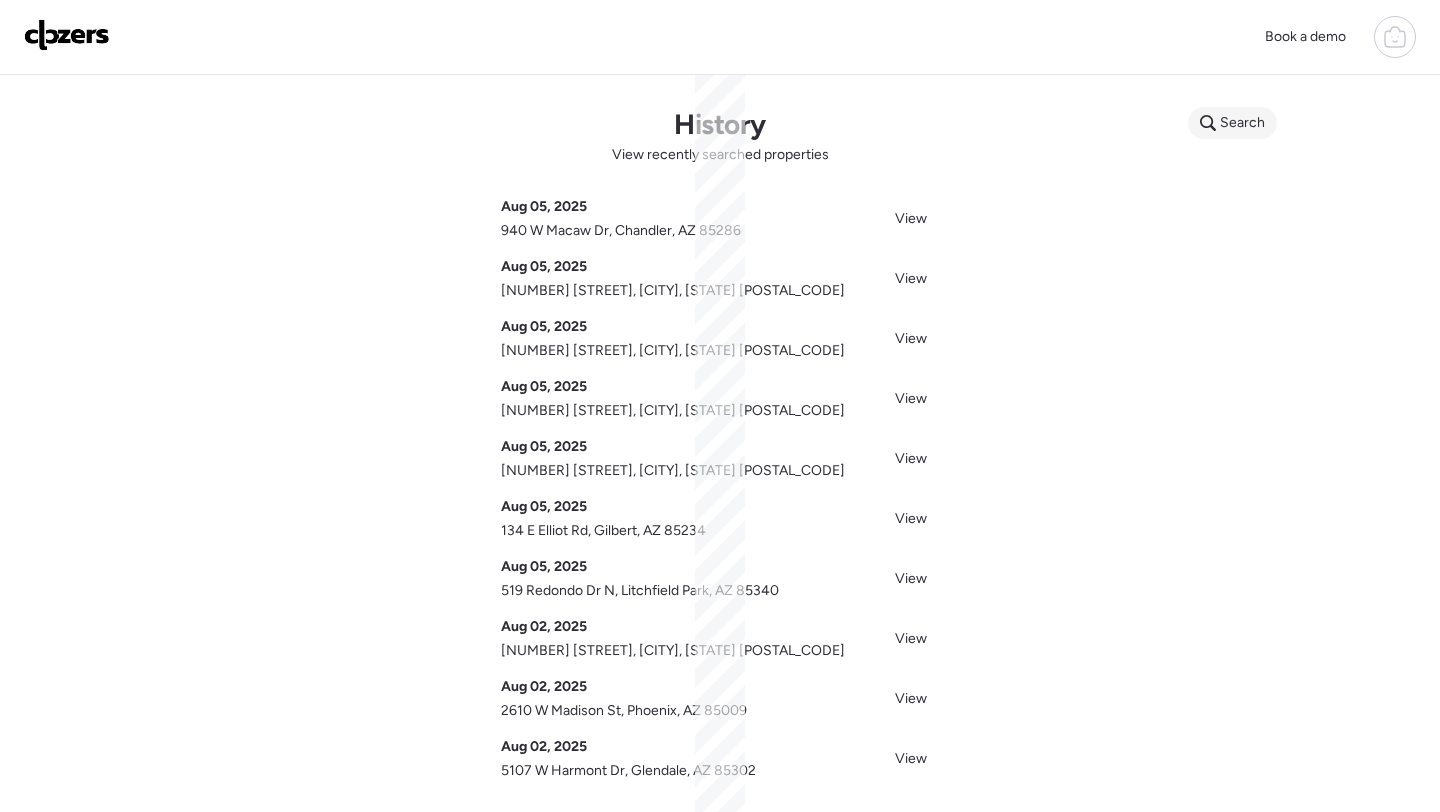 click on "Search" at bounding box center (1242, 123) 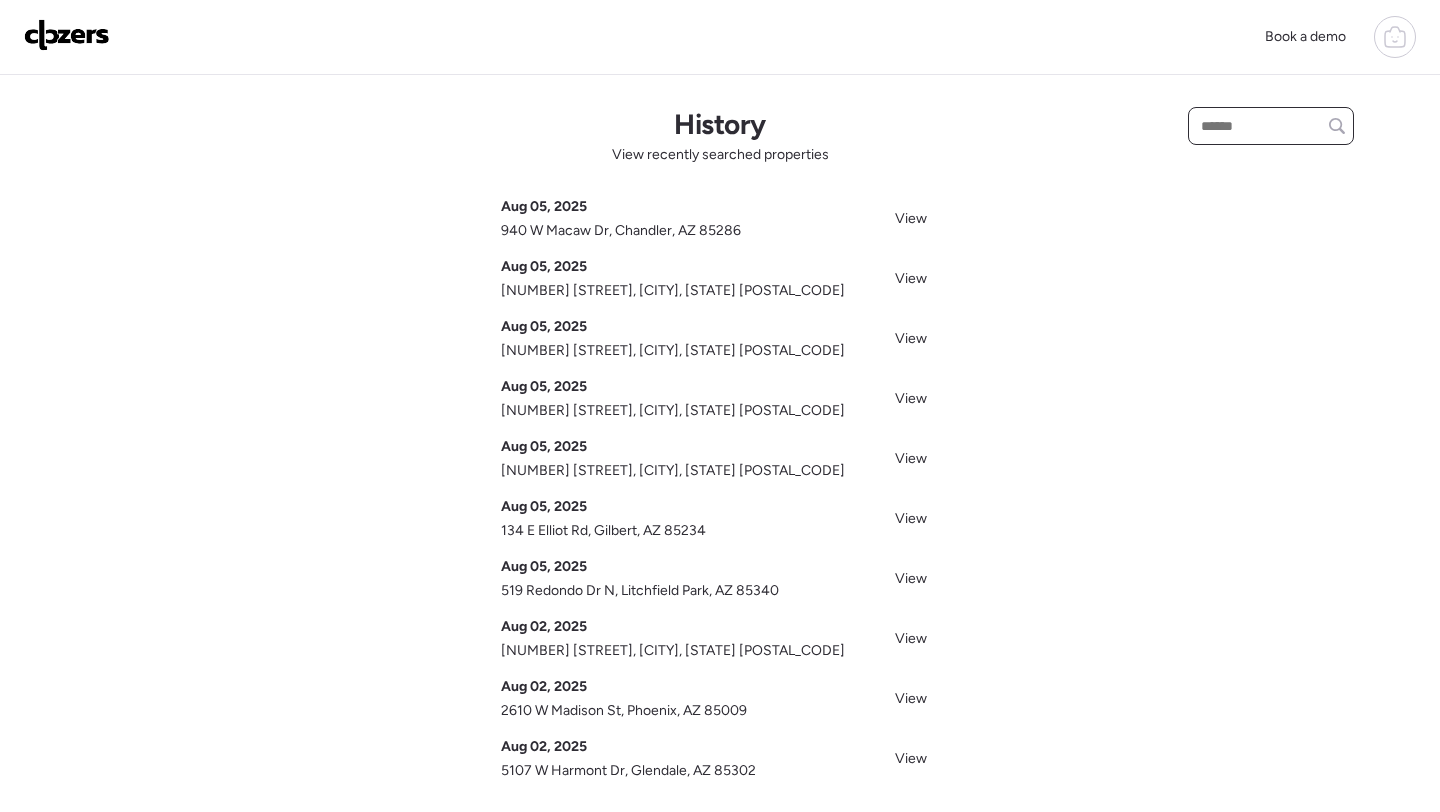 click at bounding box center [1271, 126] 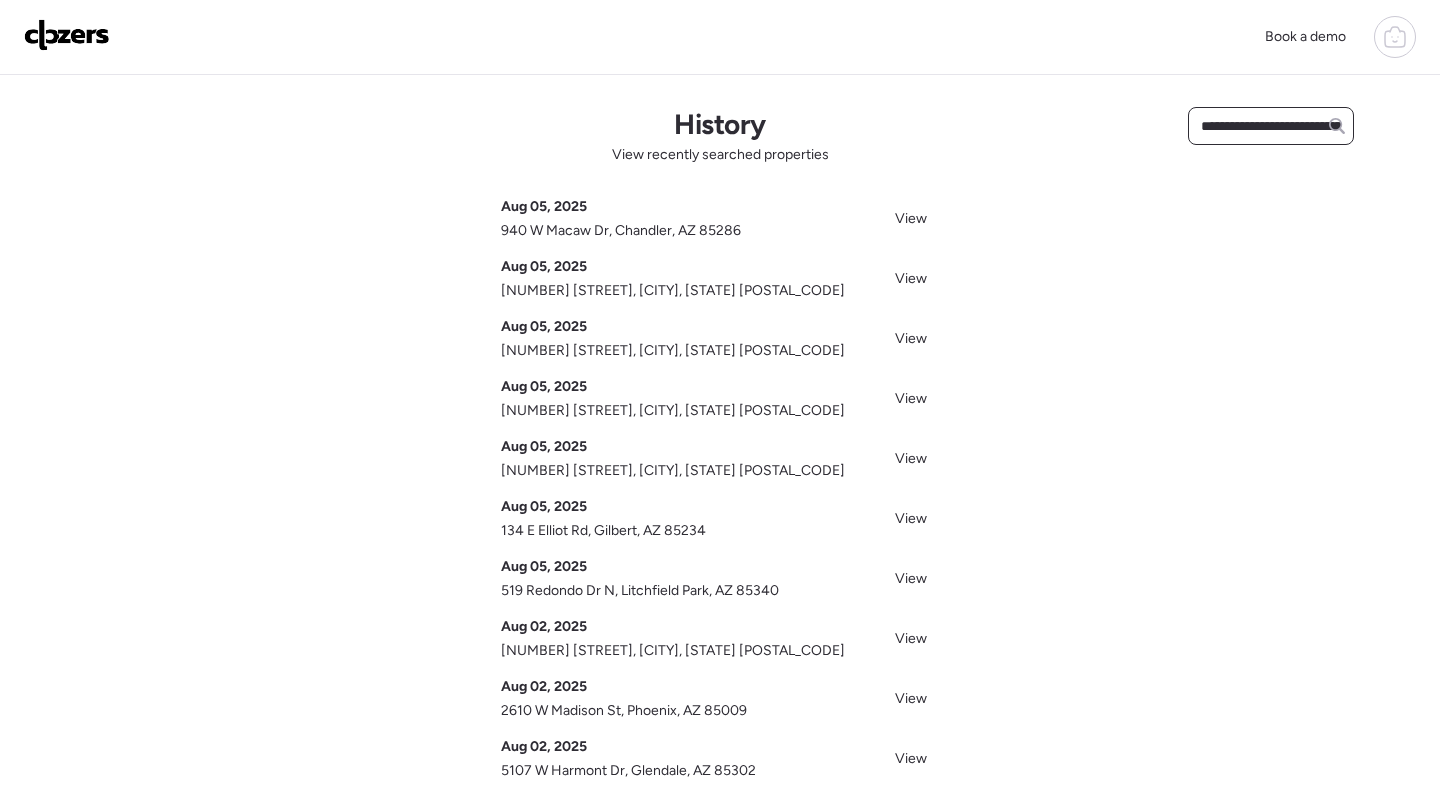 scroll, scrollTop: 0, scrollLeft: 159, axis: horizontal 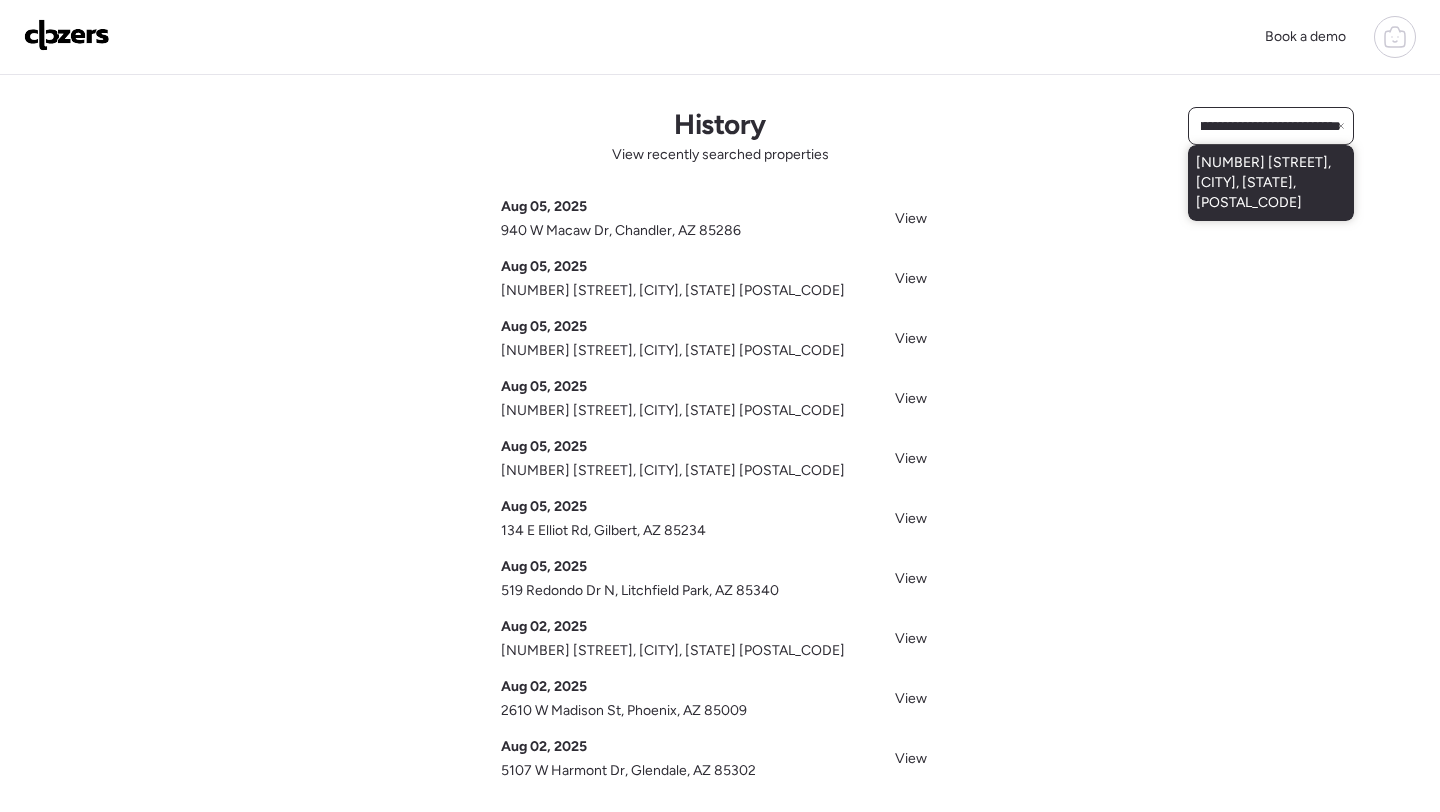 type on "**********" 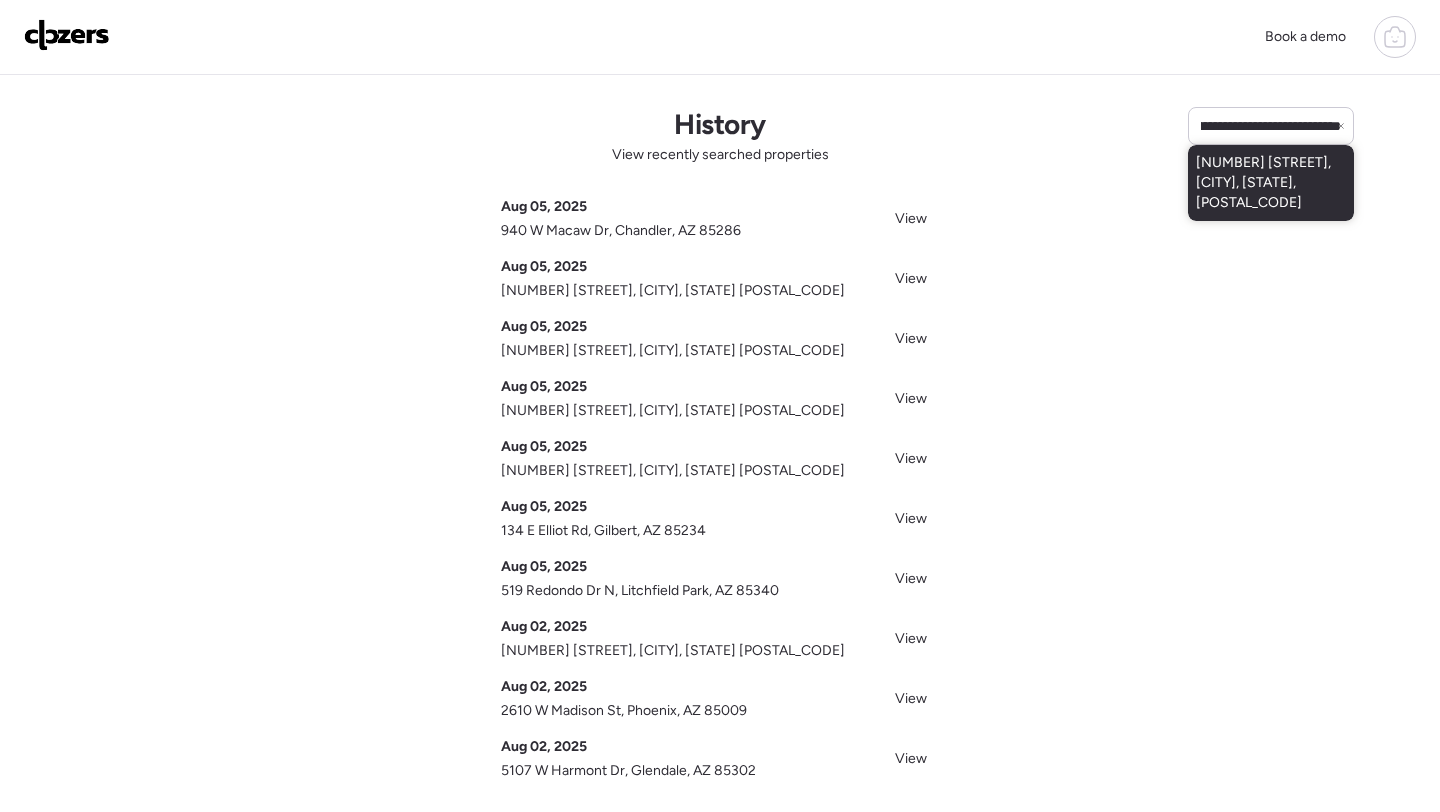 click on "1106 N Villa Nueva Dr, Litchfield Park, AZ, 85340" at bounding box center [1271, 183] 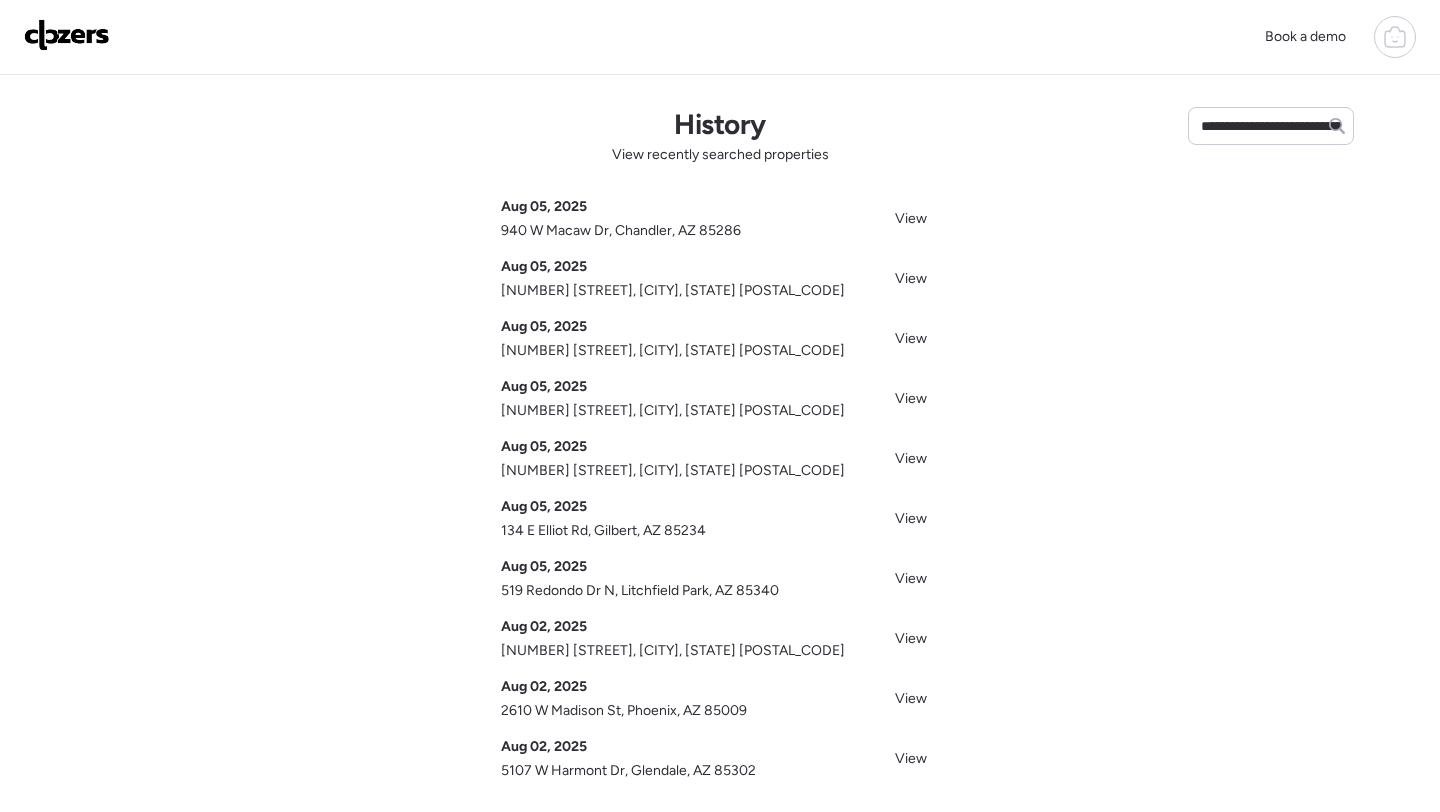 type 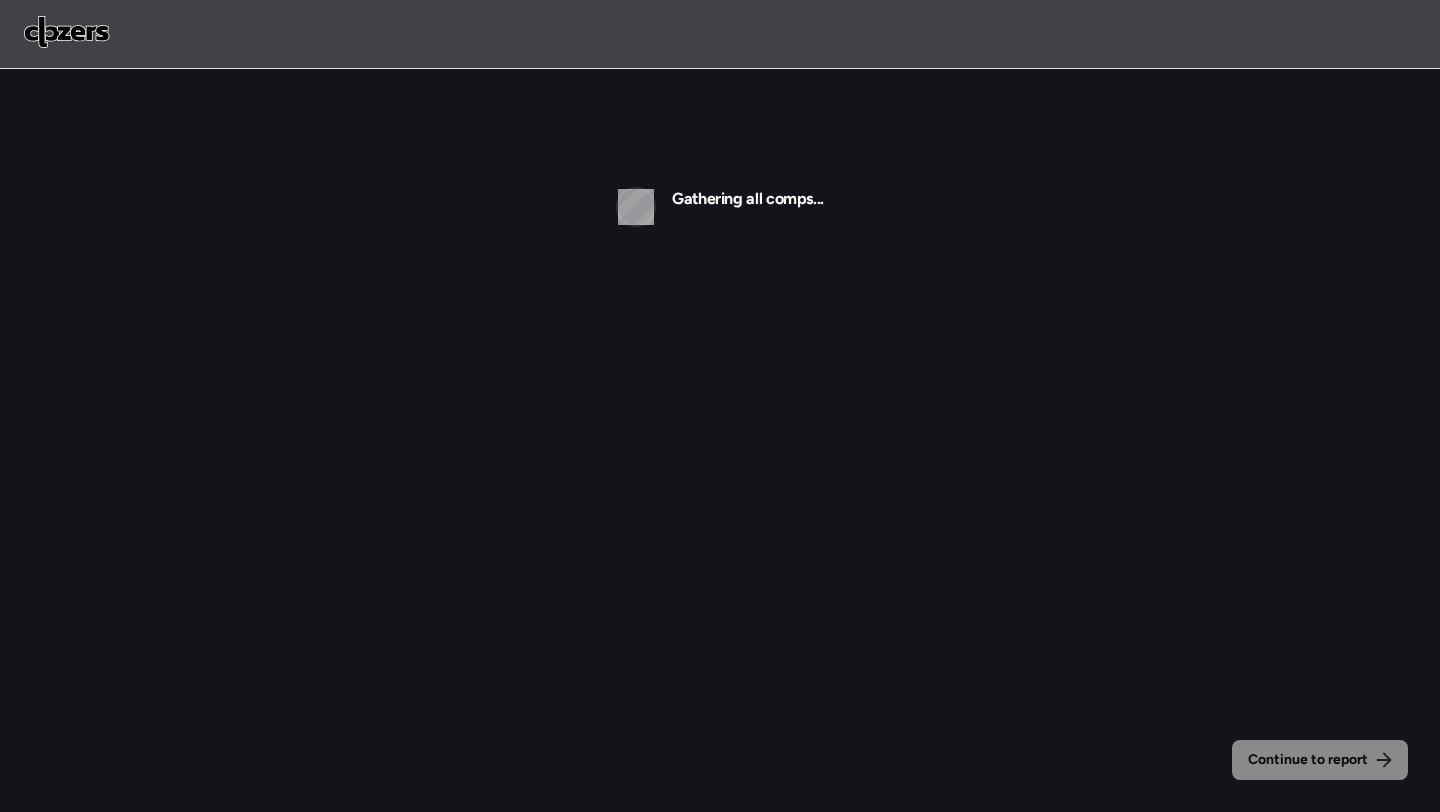 scroll, scrollTop: 0, scrollLeft: 0, axis: both 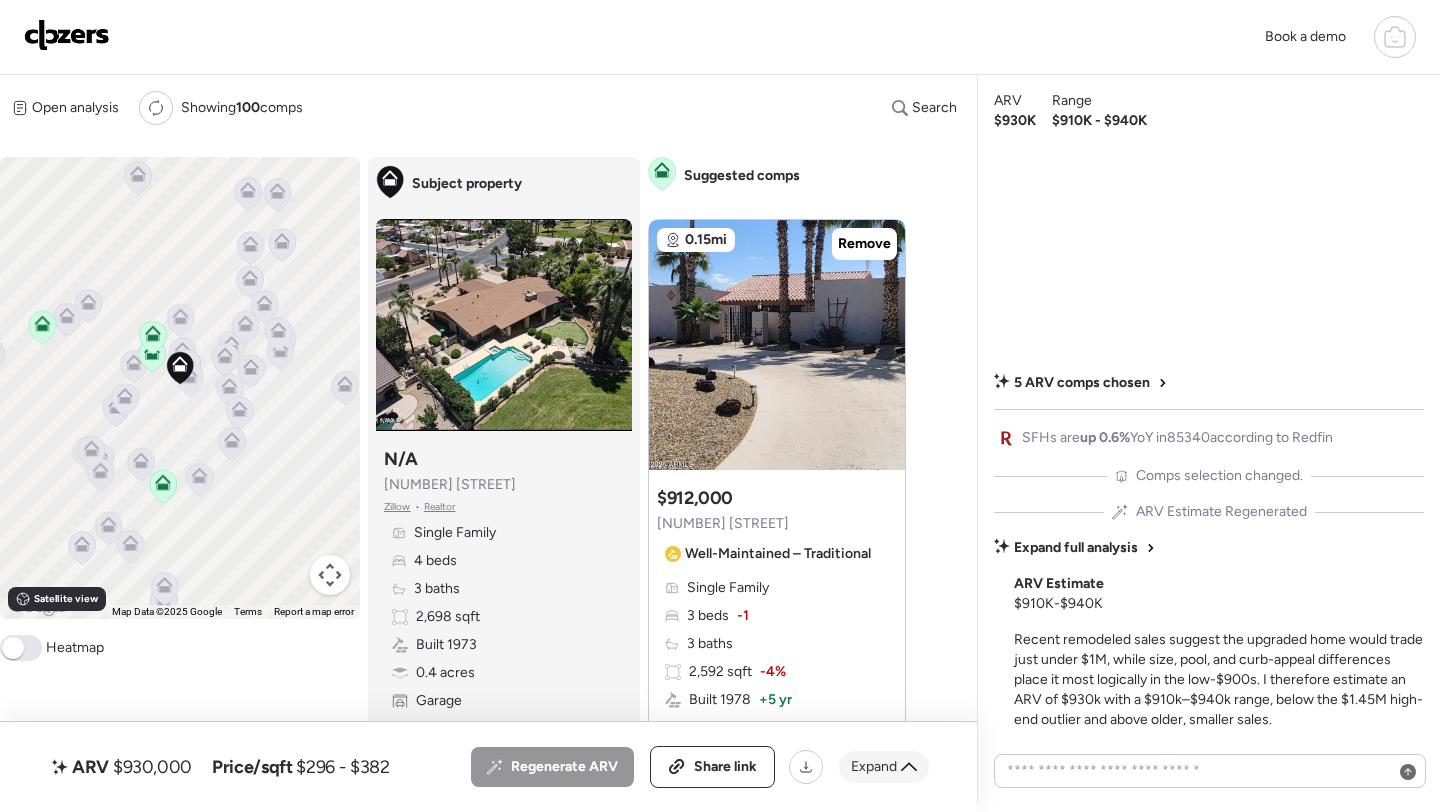 click on "Expand" at bounding box center (874, 767) 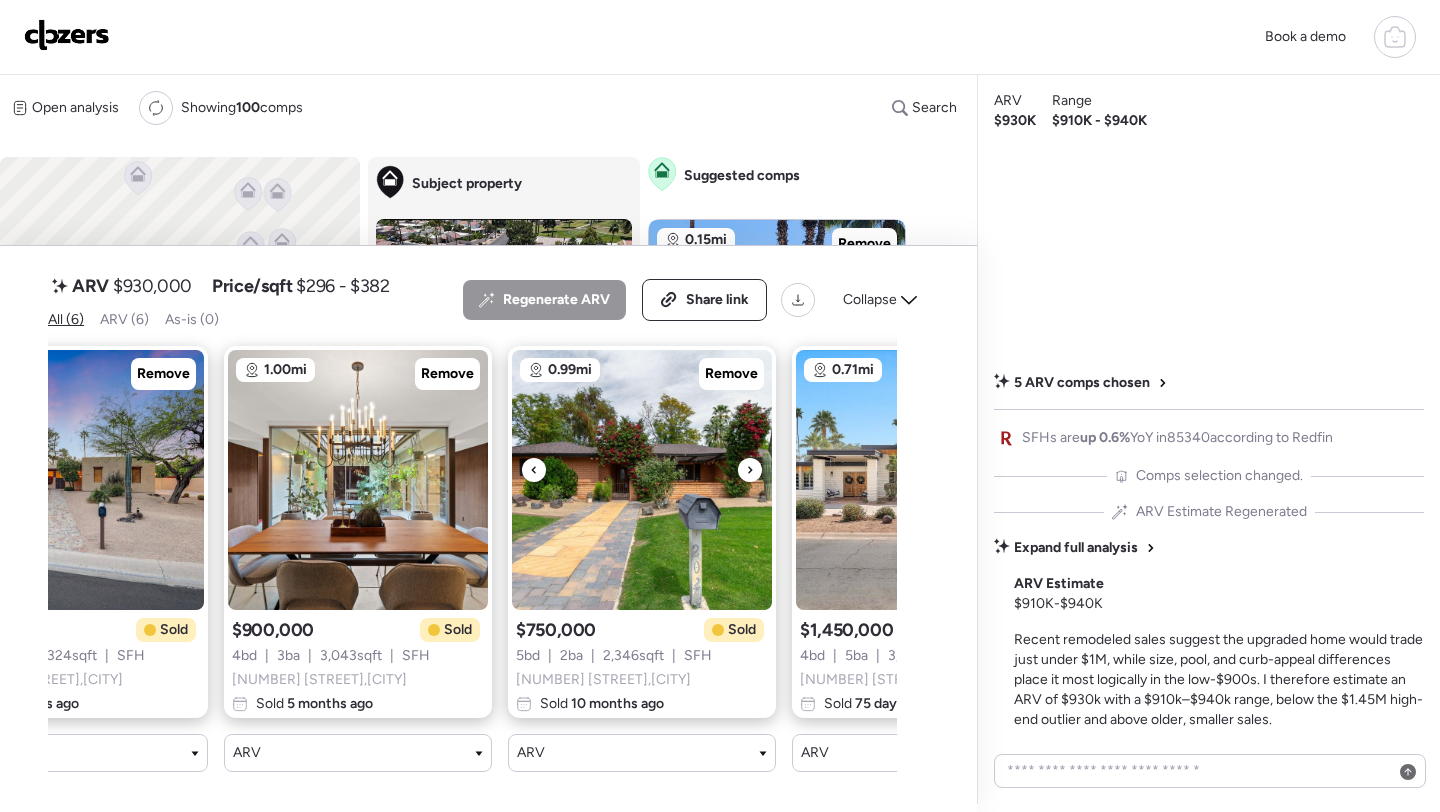 scroll, scrollTop: 0, scrollLeft: 871, axis: horizontal 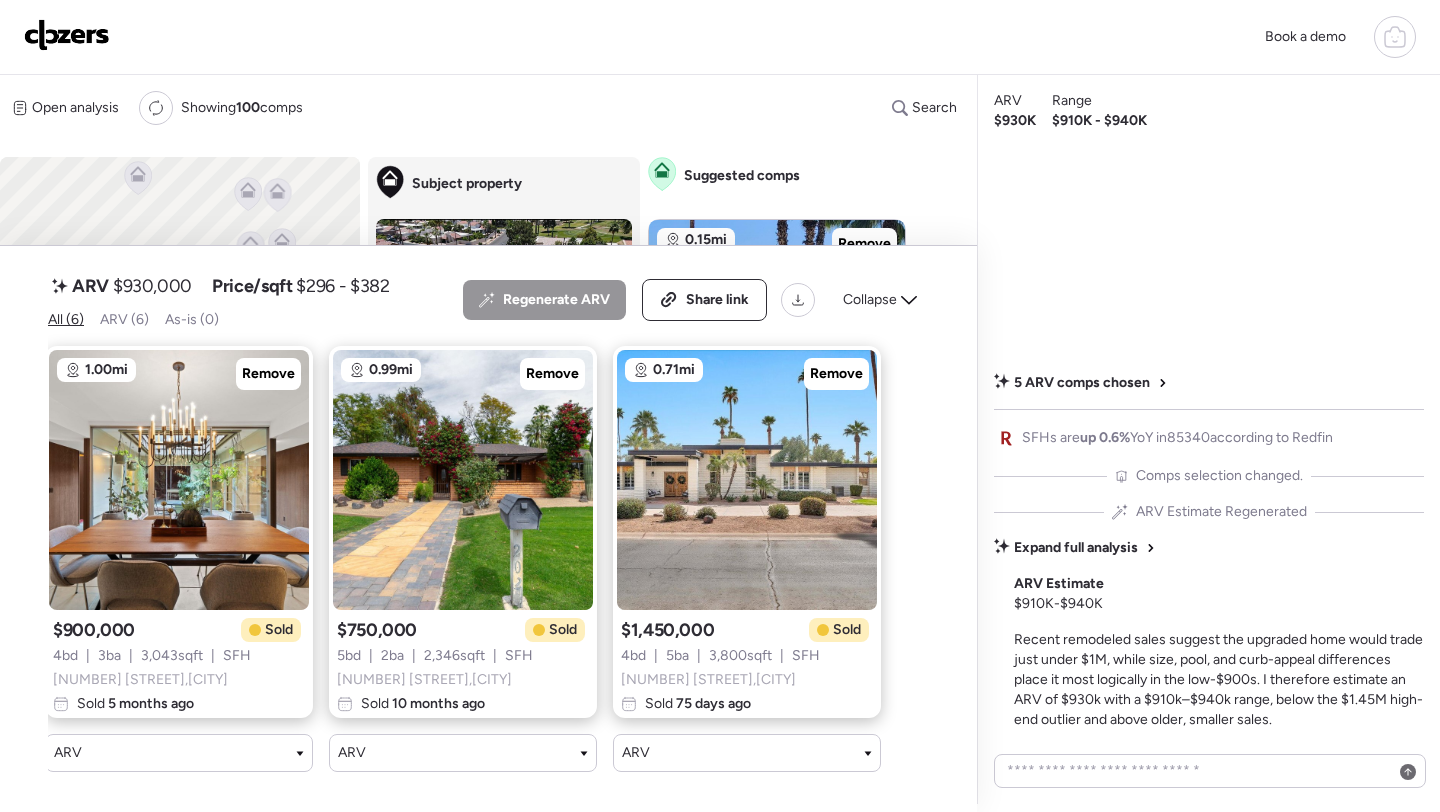 click on "$930,000" at bounding box center [152, 286] 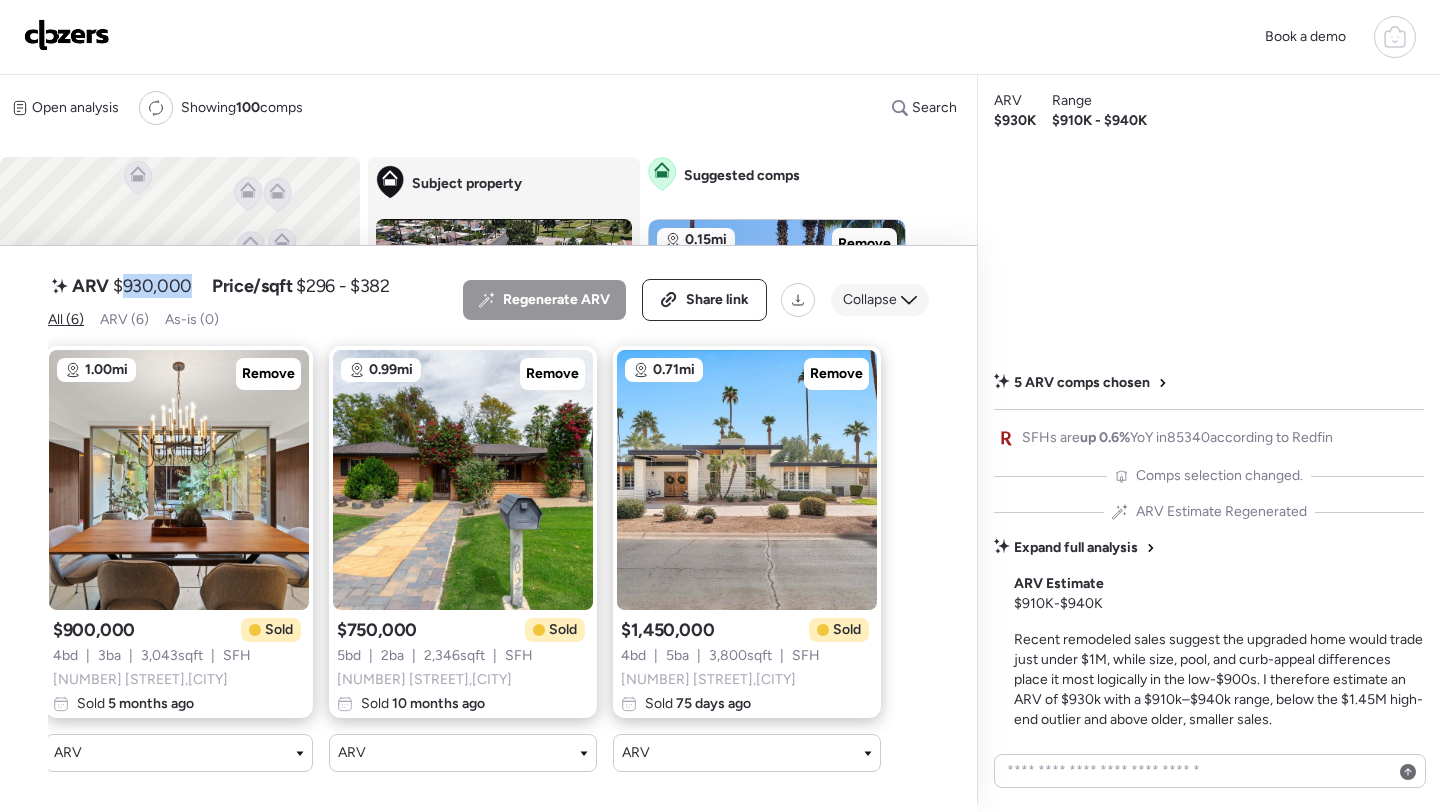 click on "Collapse" at bounding box center (870, 300) 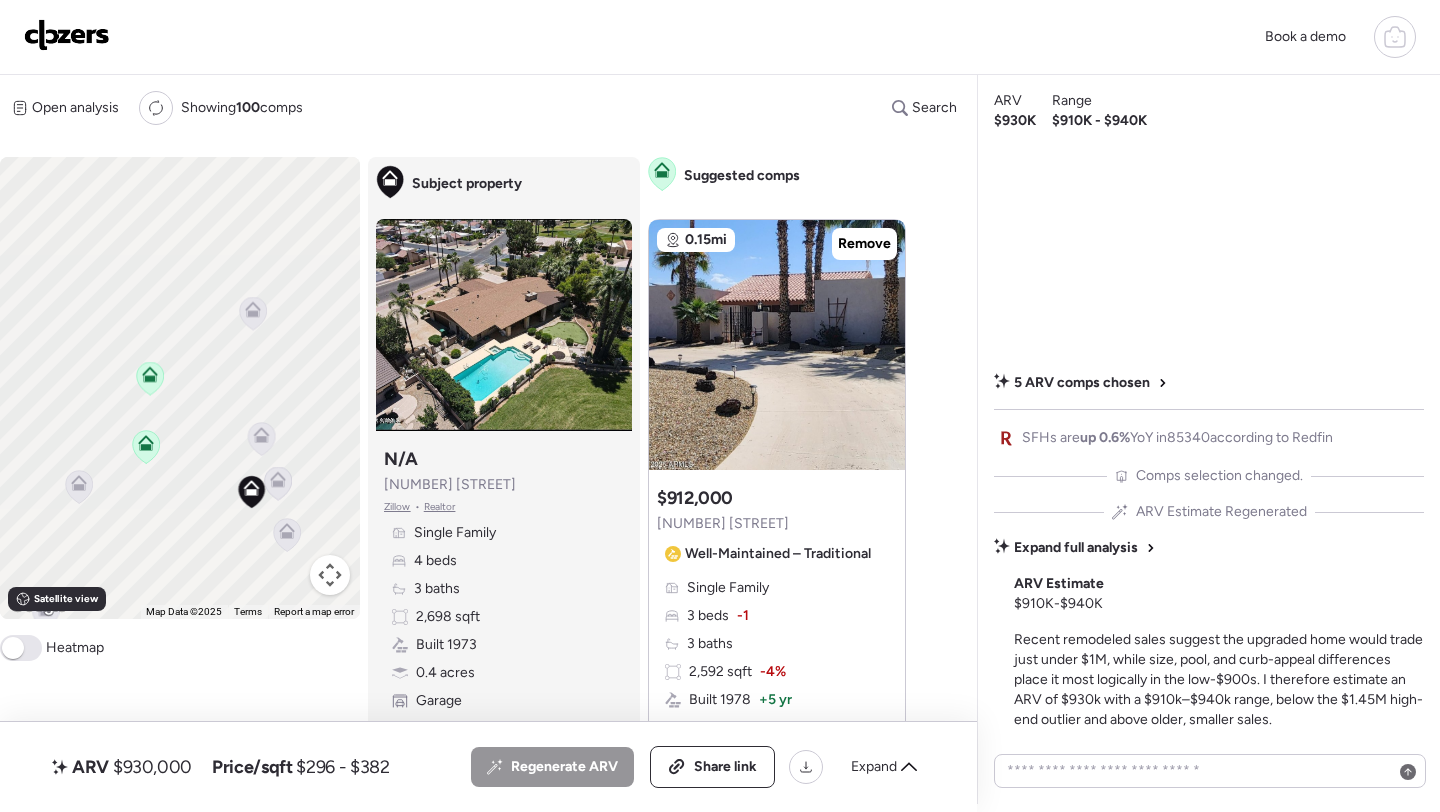 click 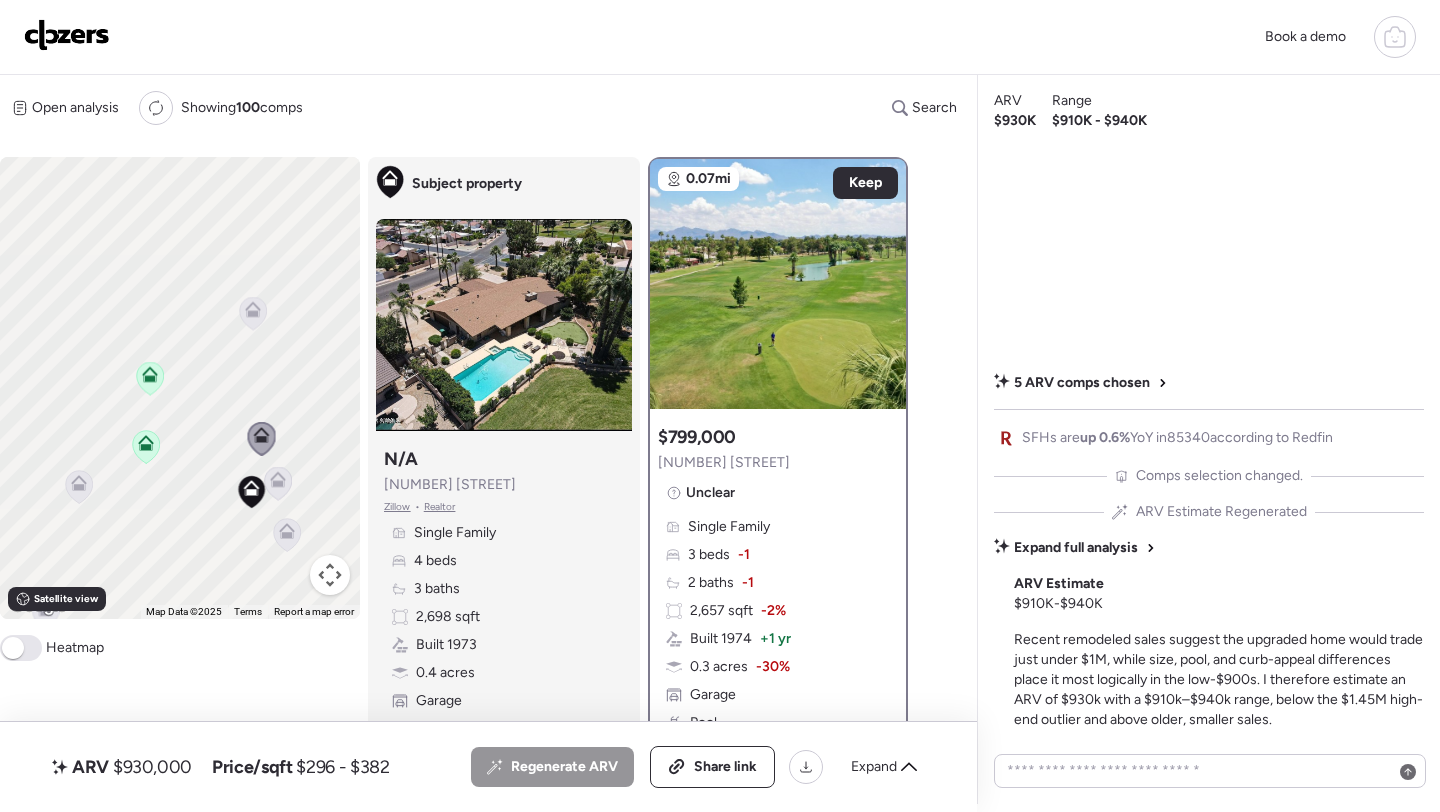 click 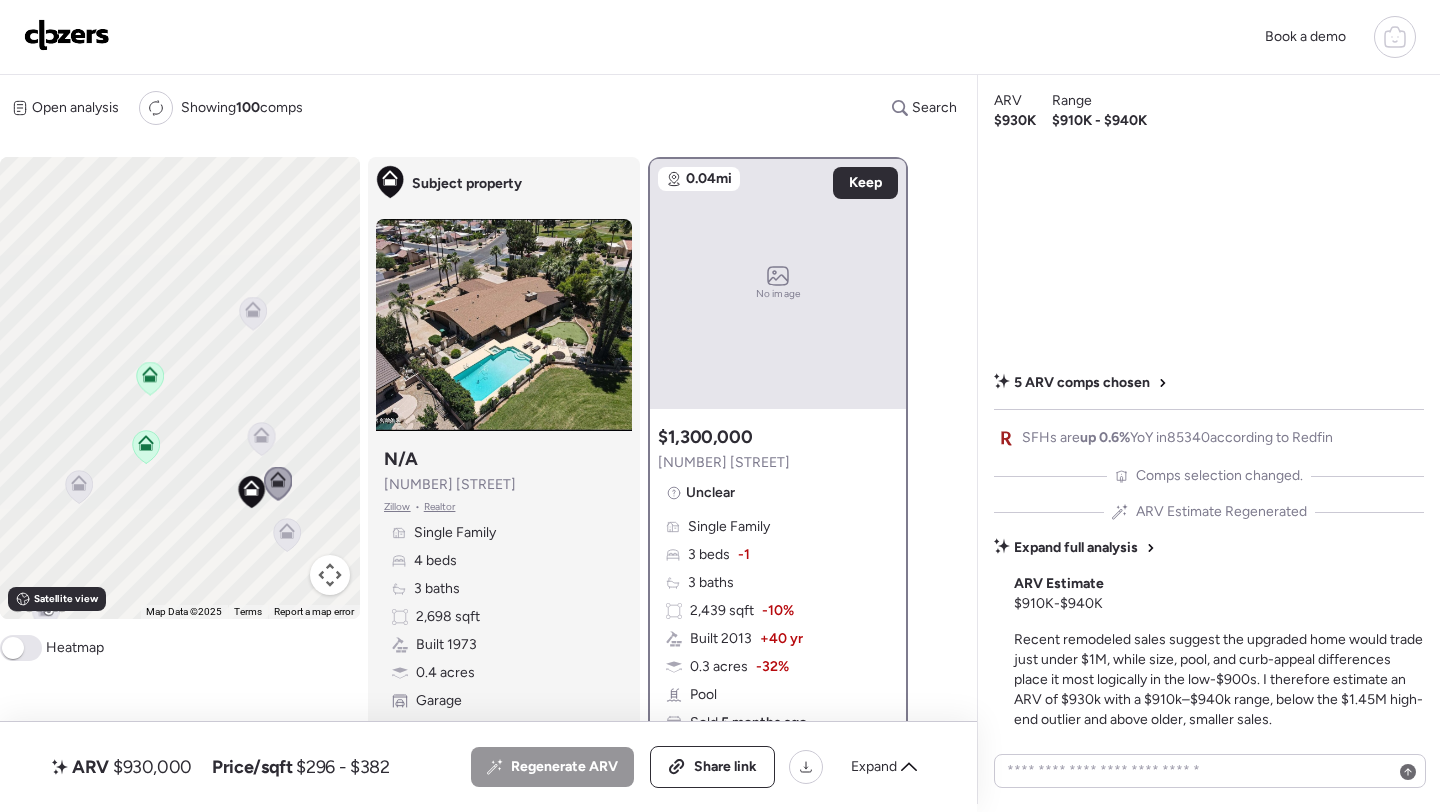 click 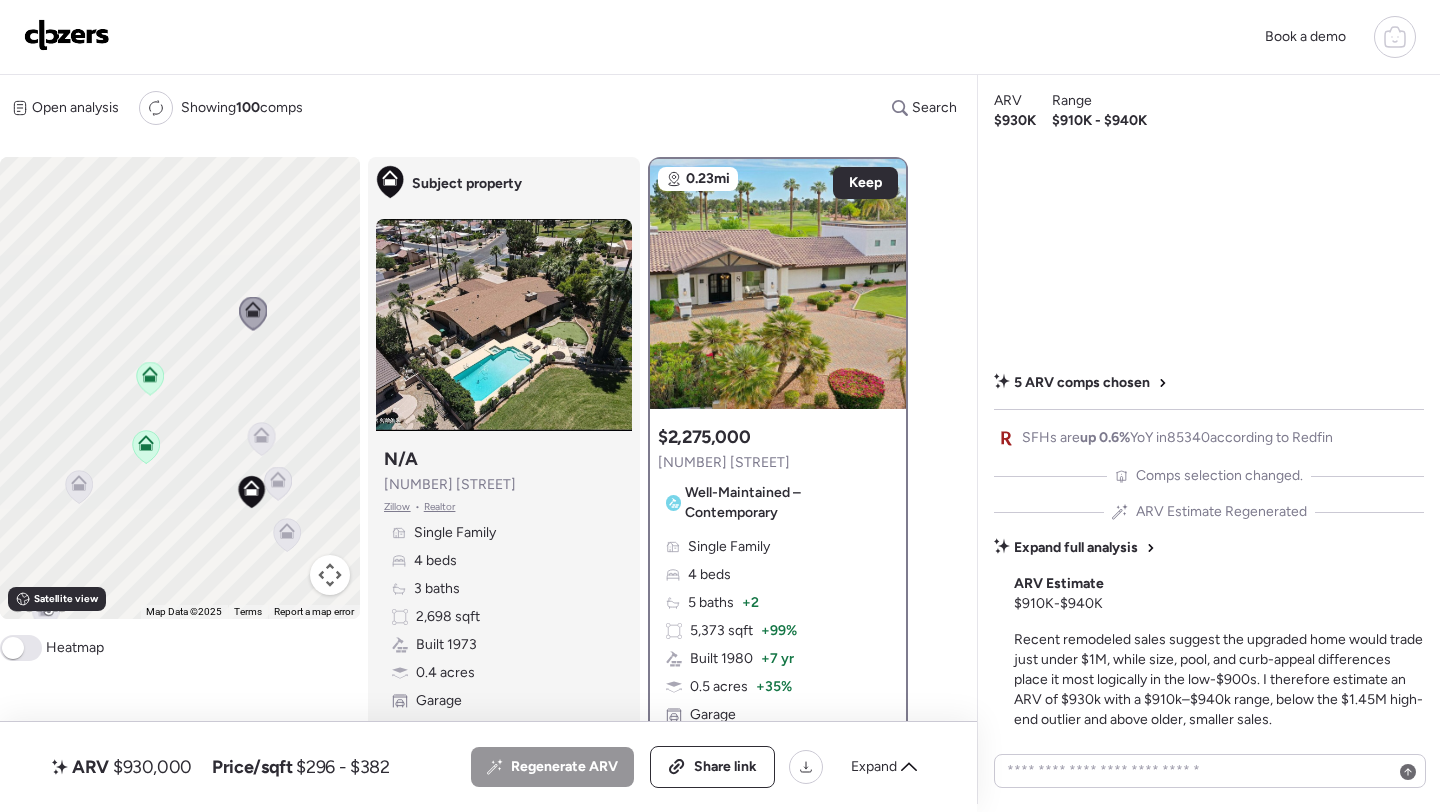 click 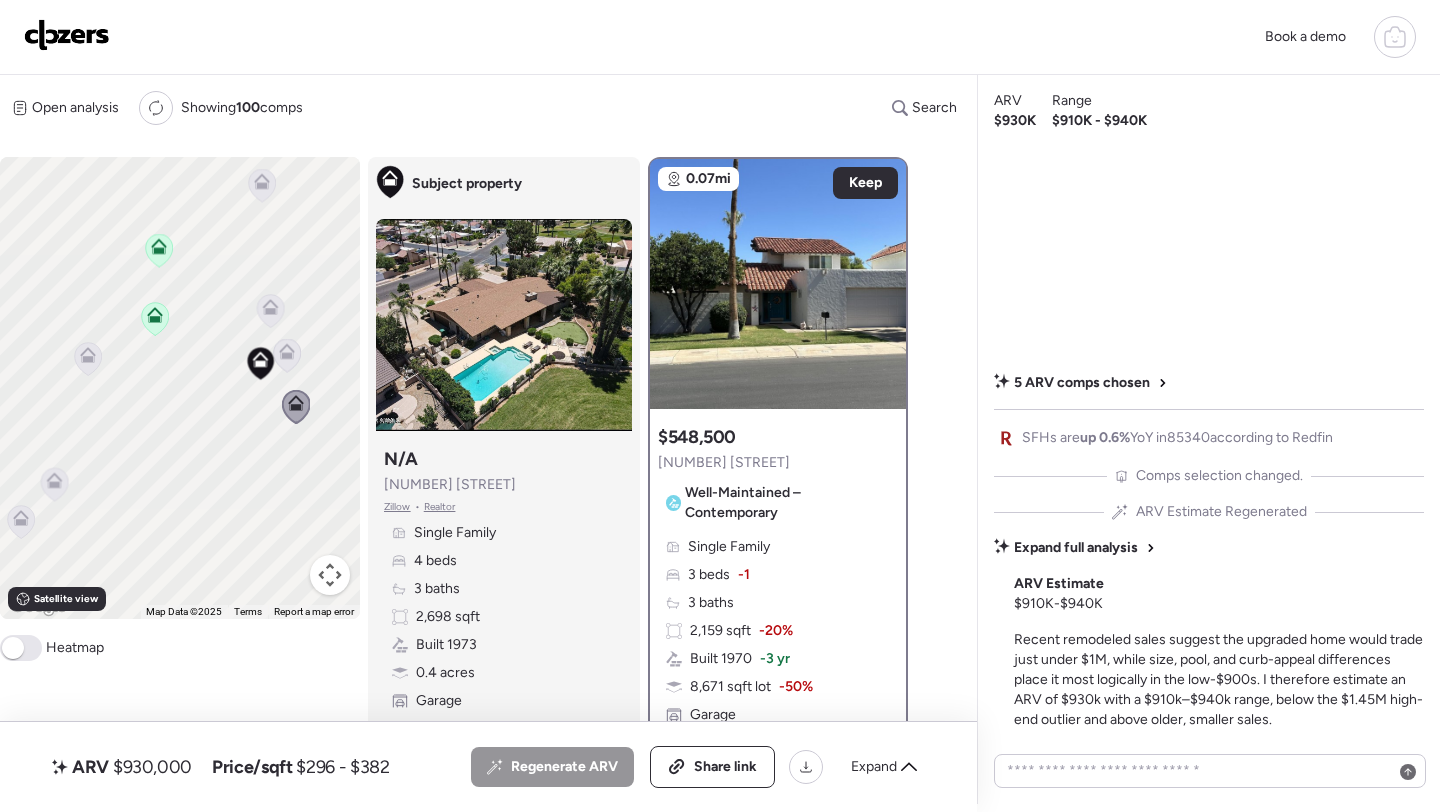 drag, startPoint x: 220, startPoint y: 445, endPoint x: 229, endPoint y: 306, distance: 139.29106 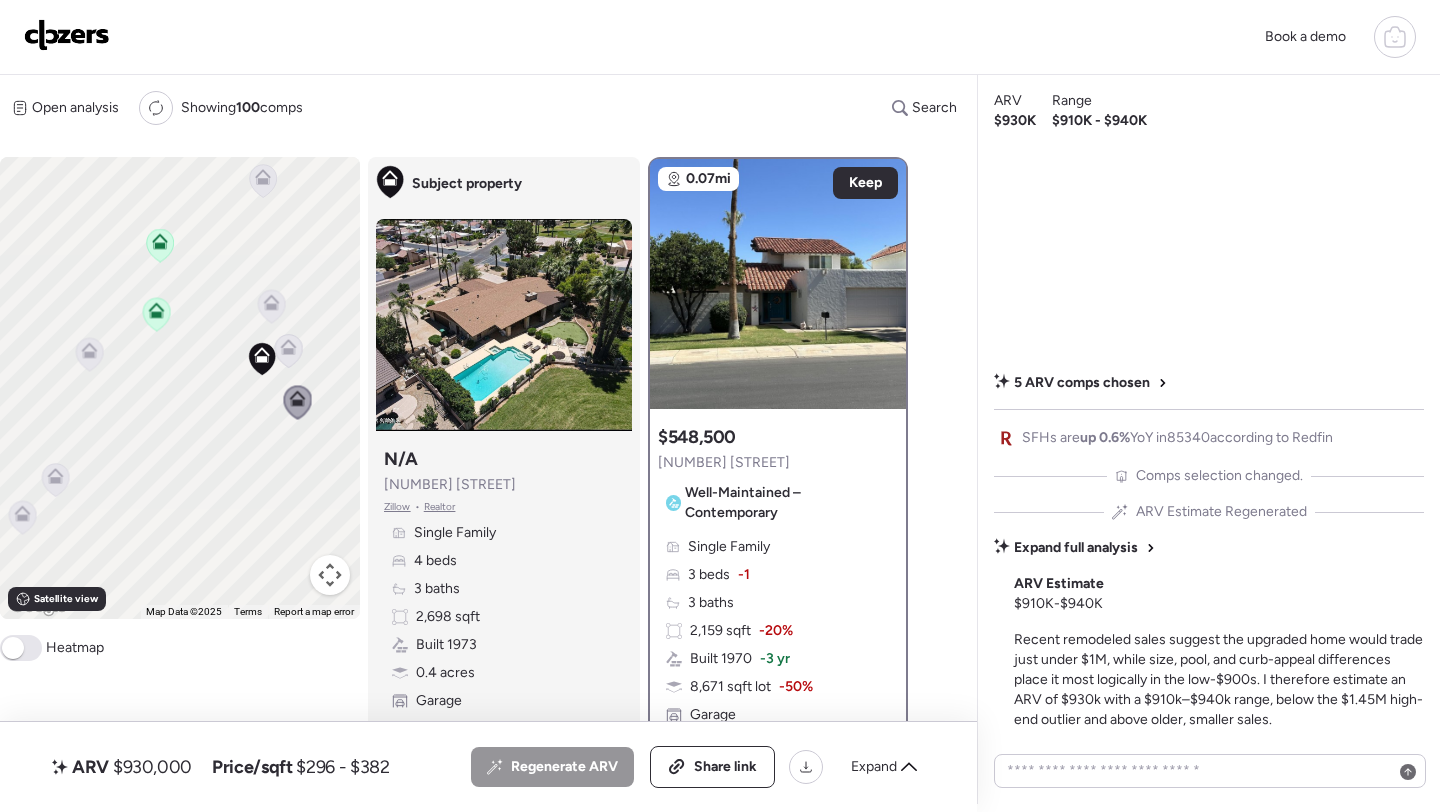 click 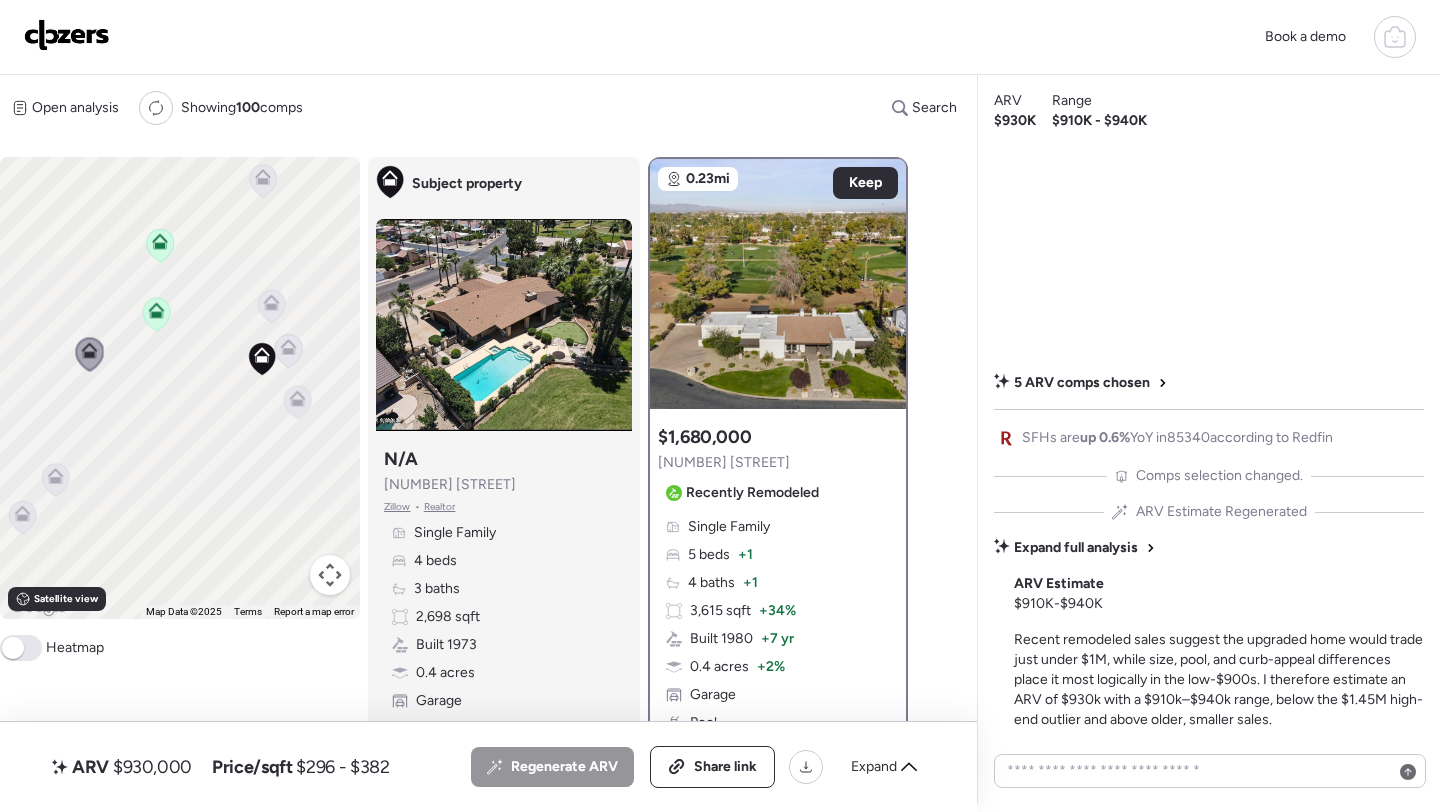 click 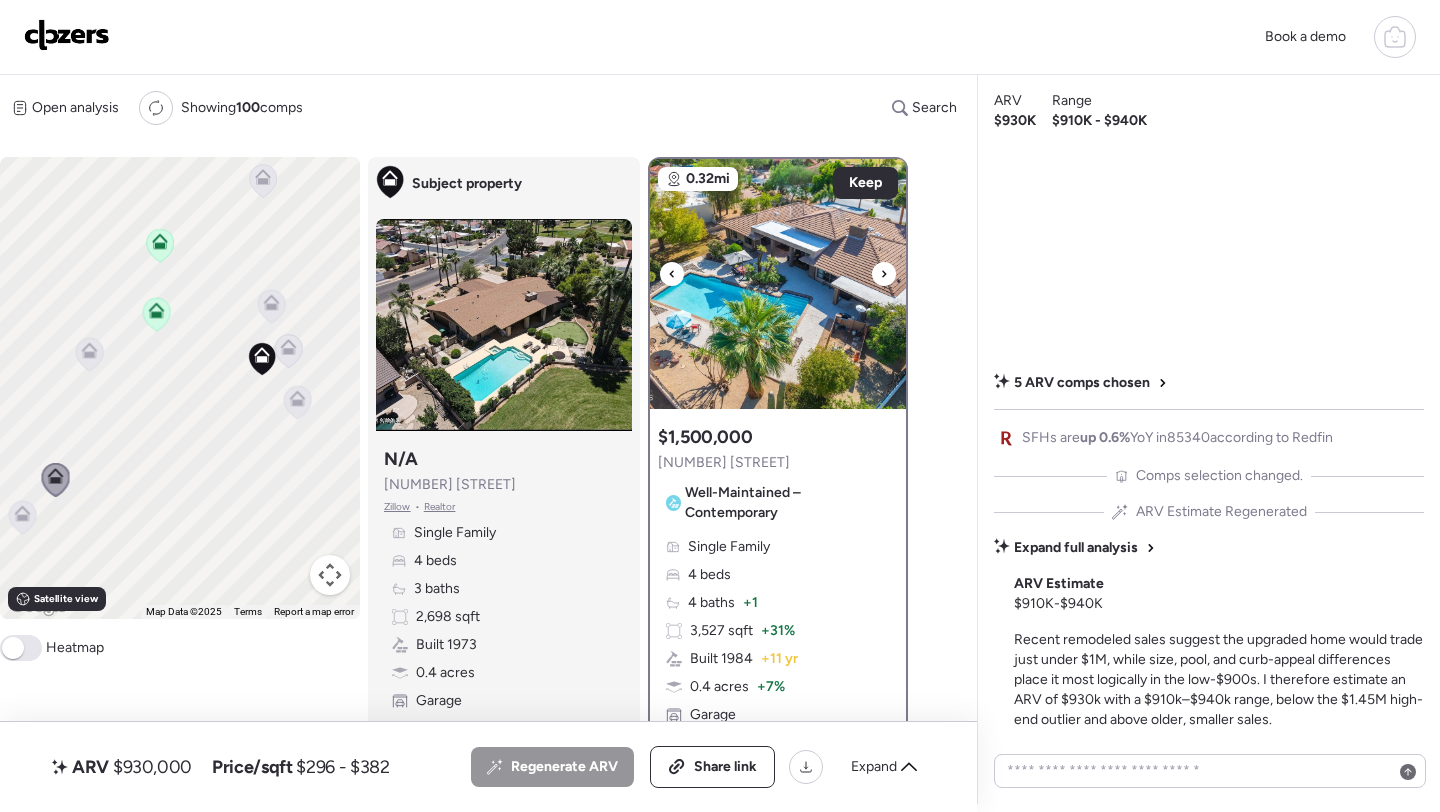 click 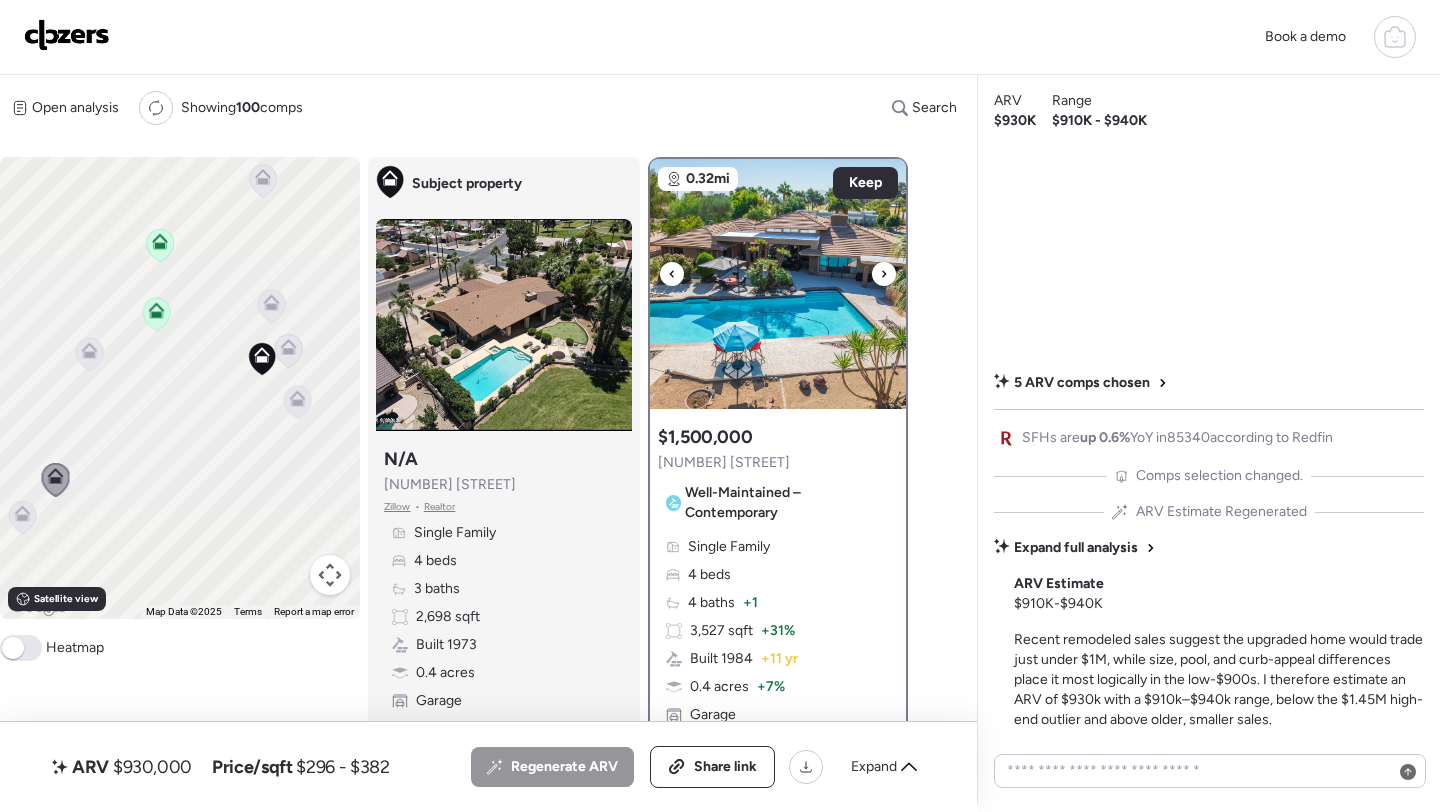 click 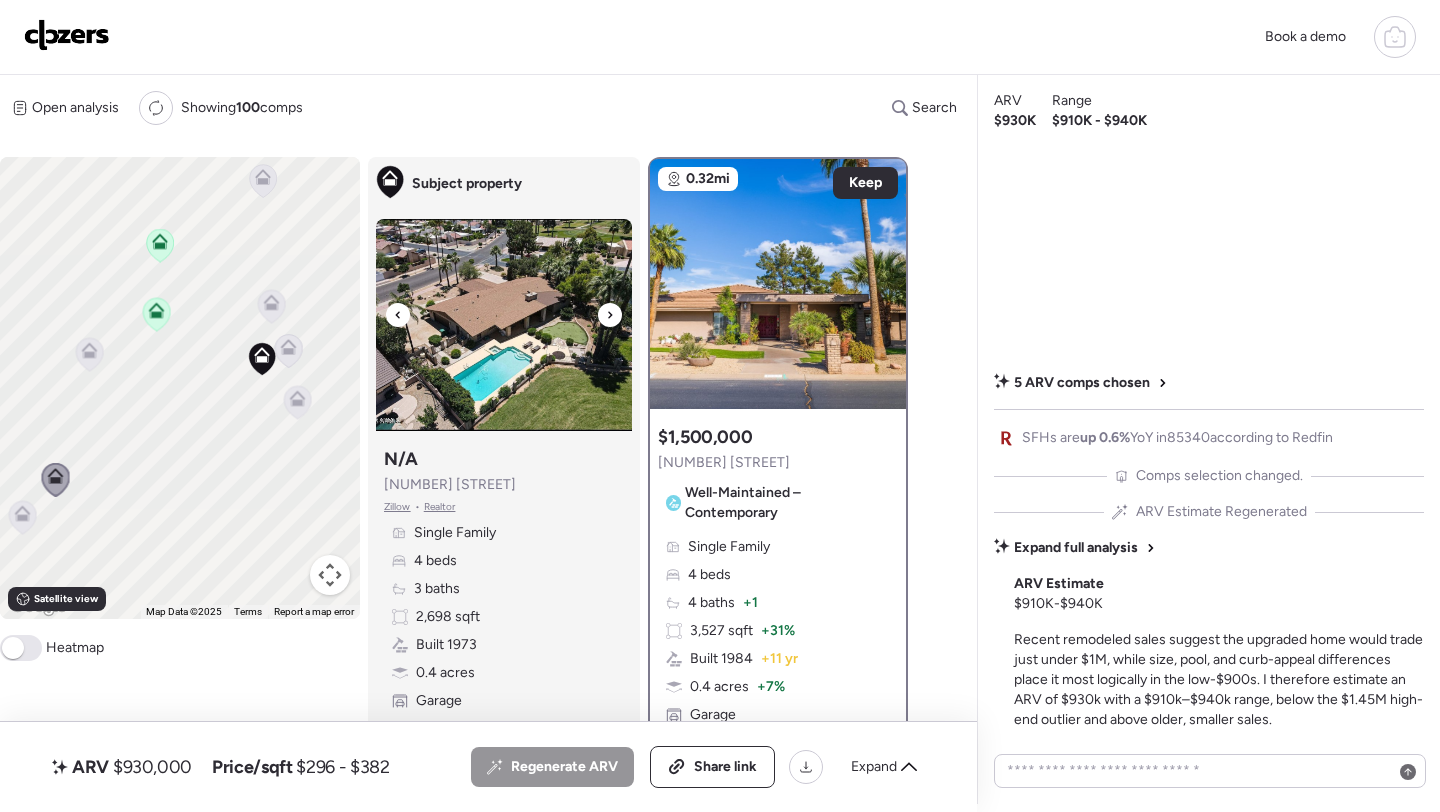 click at bounding box center [610, 315] 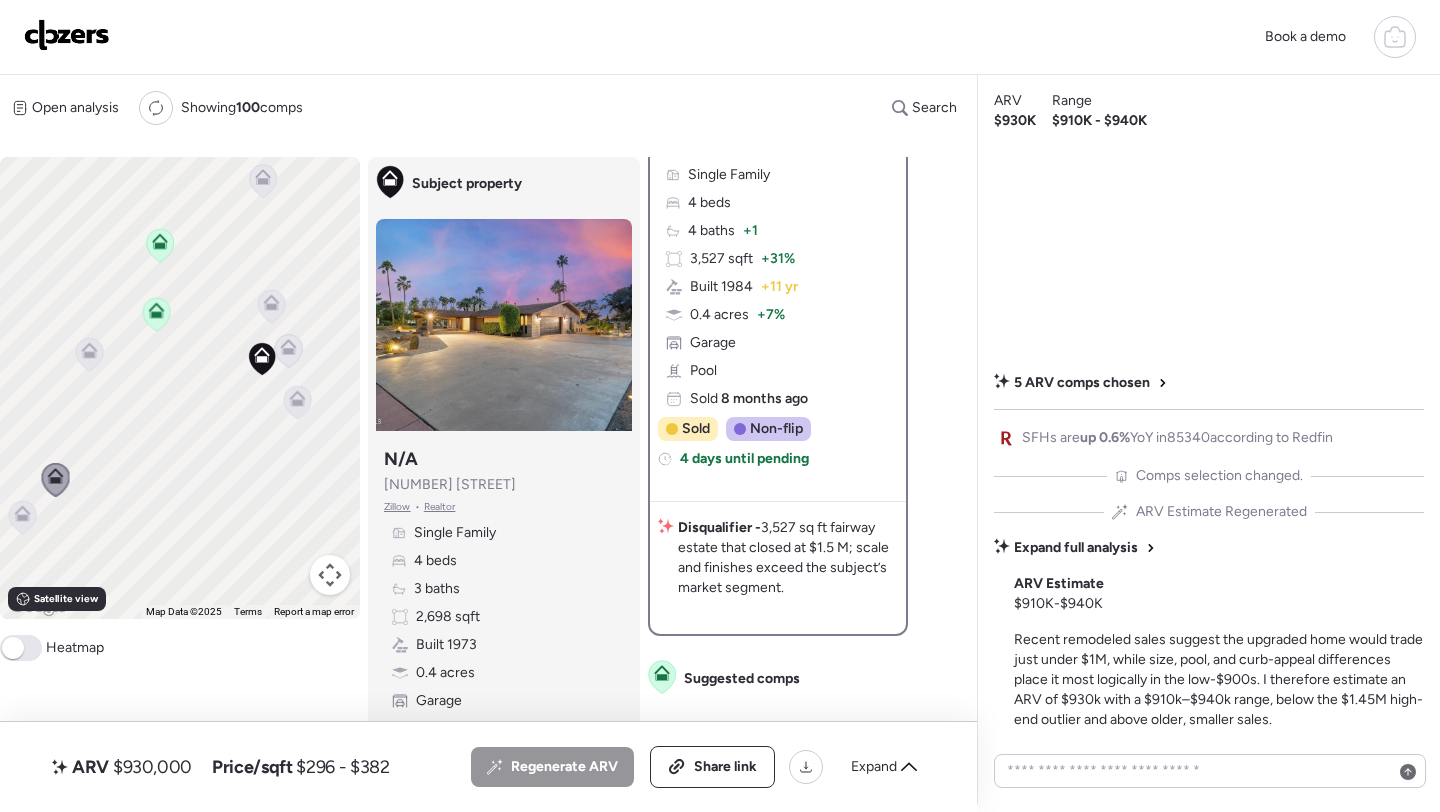 scroll, scrollTop: 374, scrollLeft: 0, axis: vertical 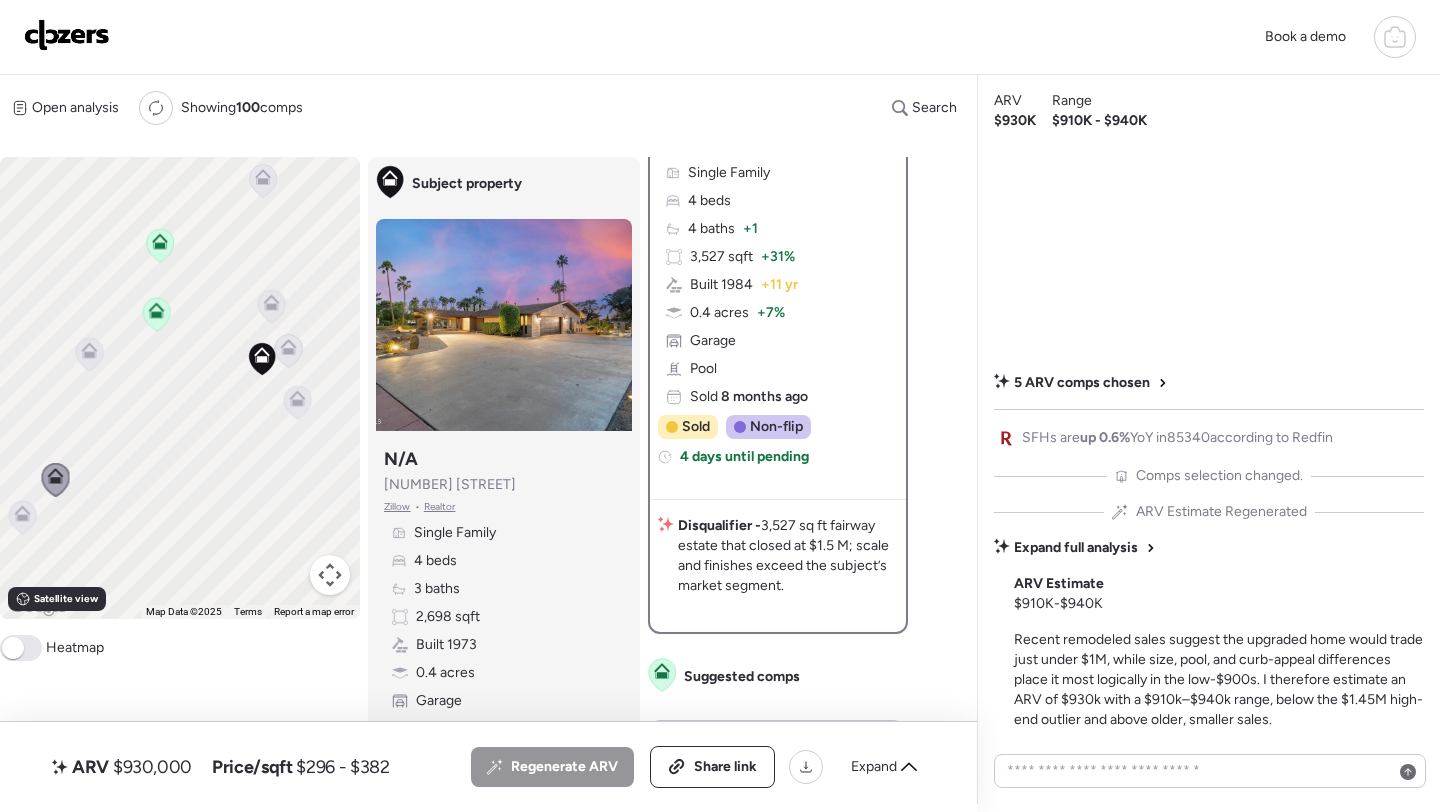 click on "To activate drag with keyboard, press Alt + Enter. Once in keyboard drag state, use the arrow keys to move the marker. To complete the drag, press the Enter key. To cancel, press Escape." at bounding box center [180, 388] 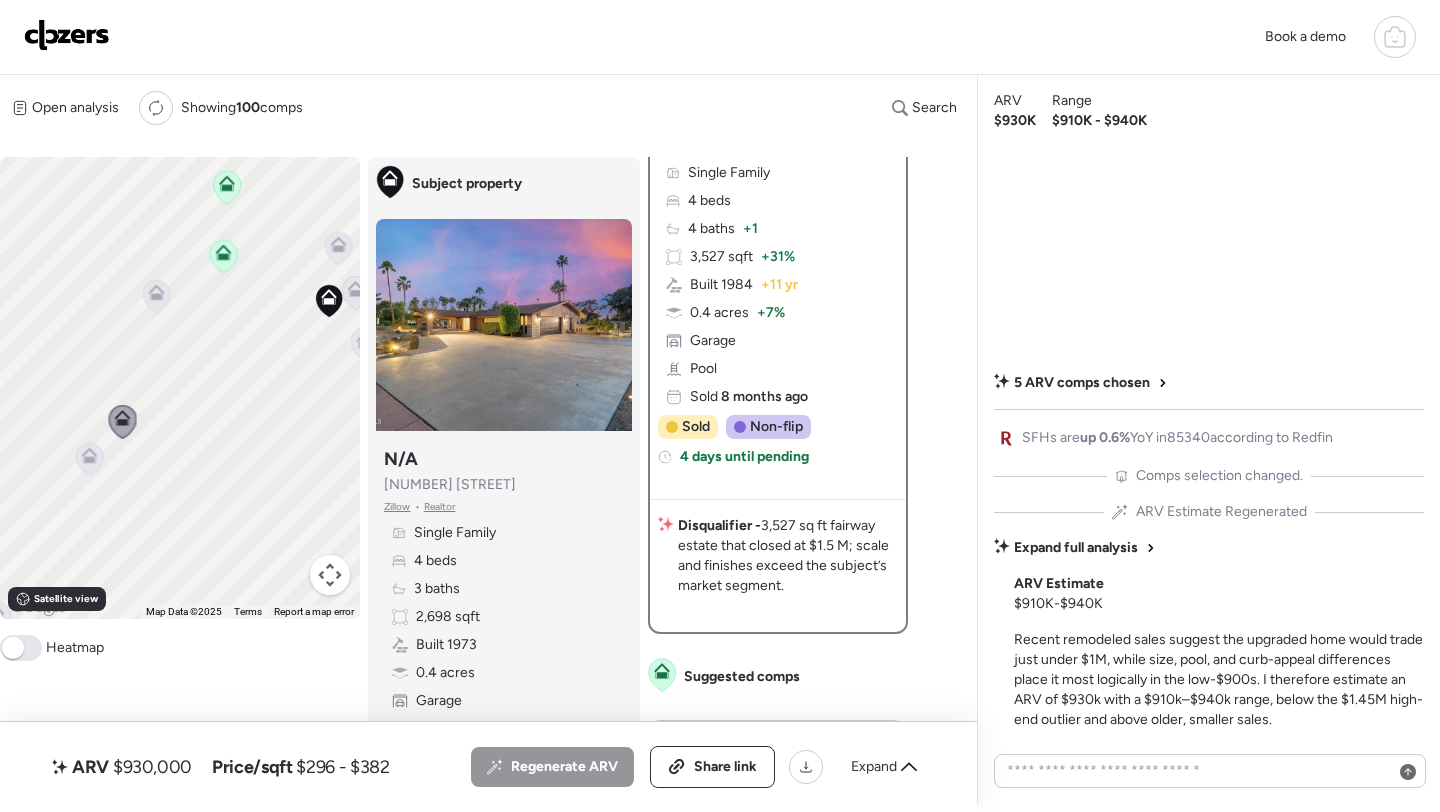 drag, startPoint x: 107, startPoint y: 458, endPoint x: 176, endPoint y: 397, distance: 92.09777 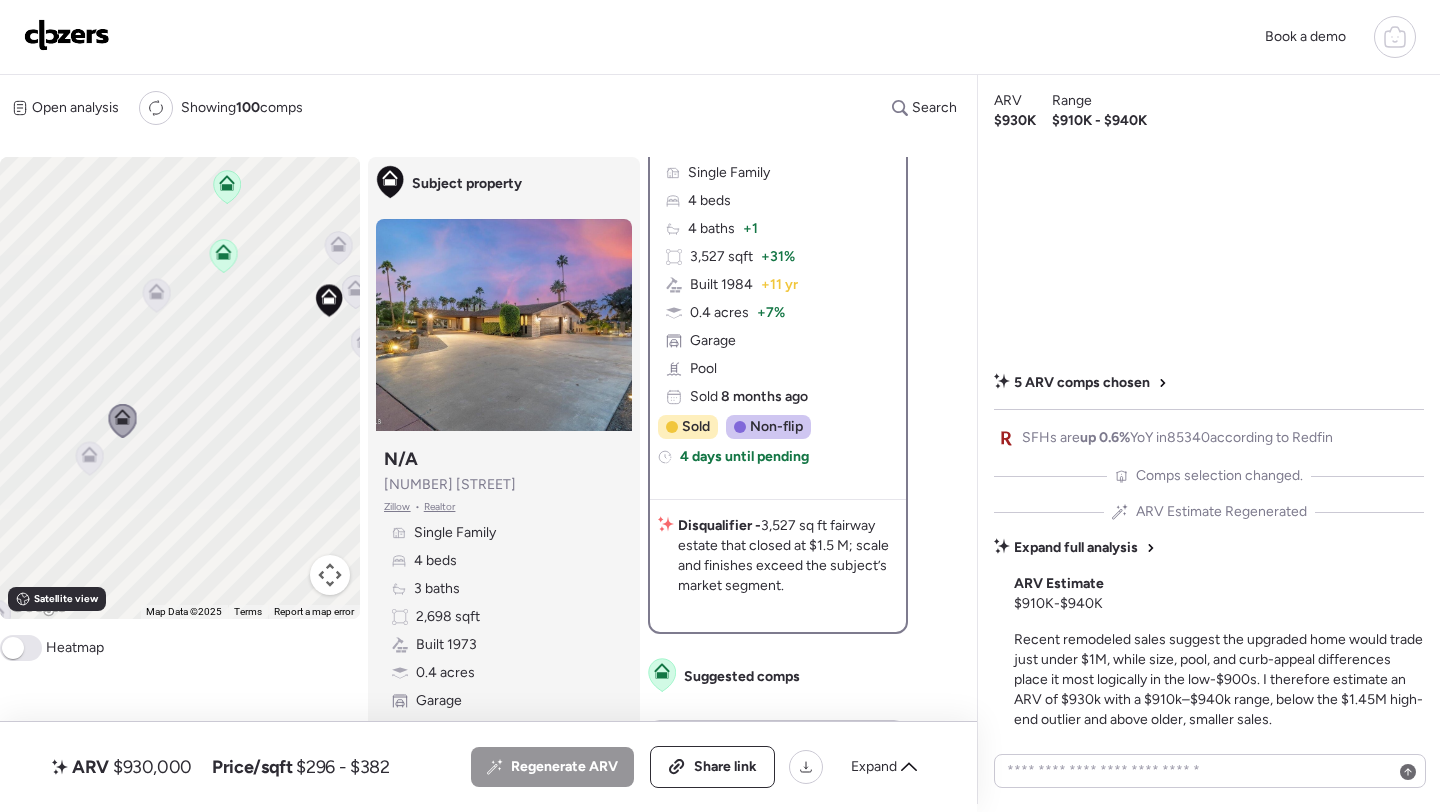 click 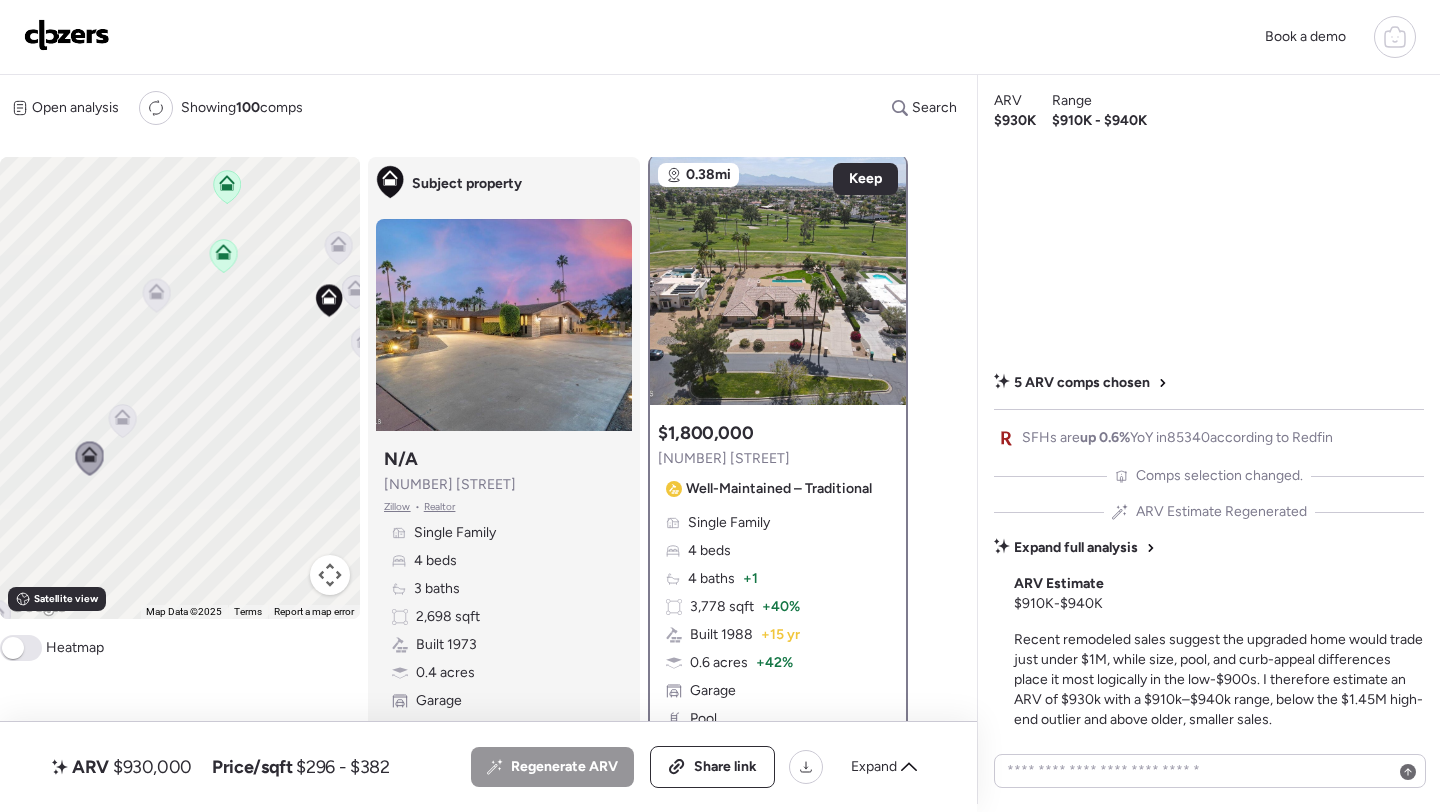 scroll, scrollTop: 0, scrollLeft: 0, axis: both 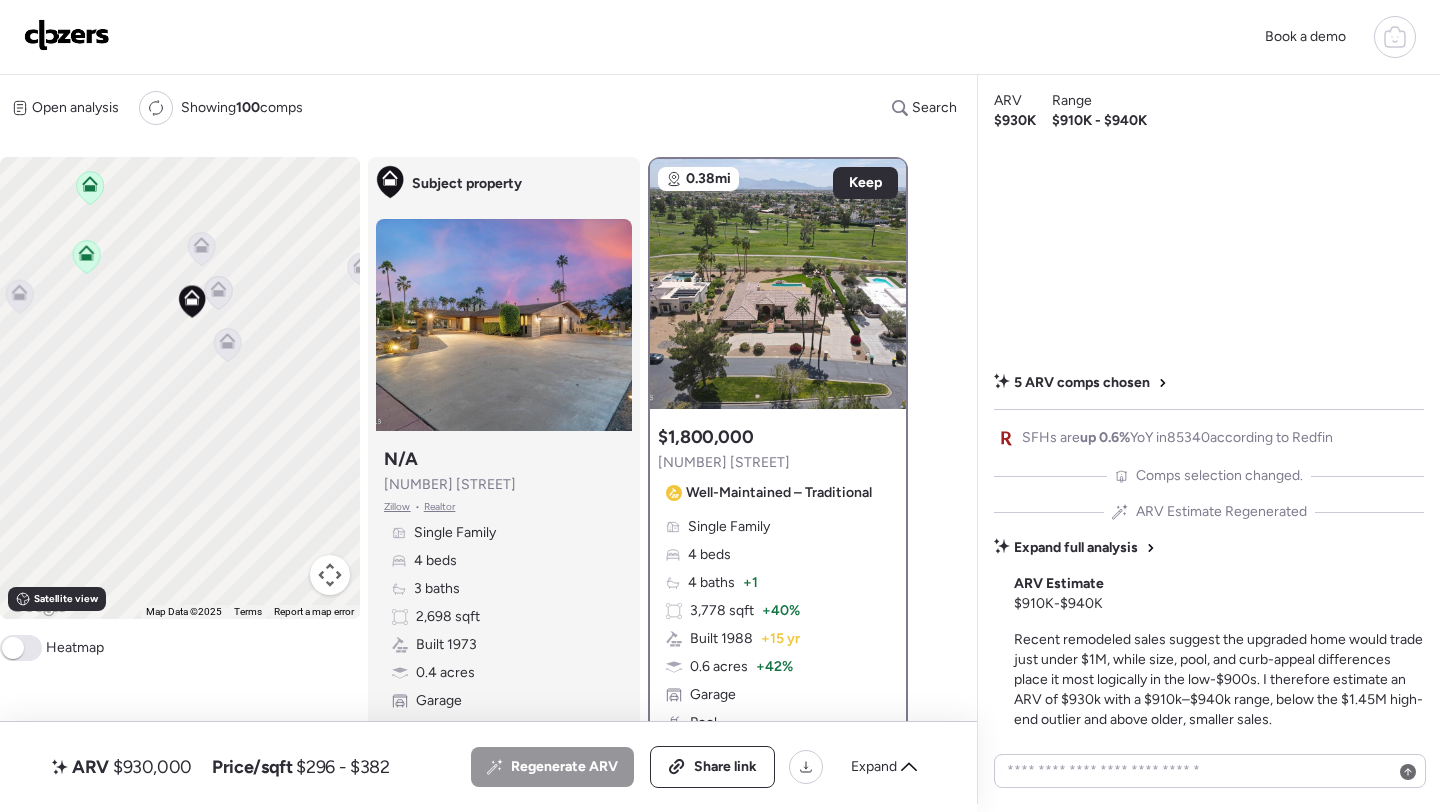 drag, startPoint x: 215, startPoint y: 483, endPoint x: 45, endPoint y: 483, distance: 170 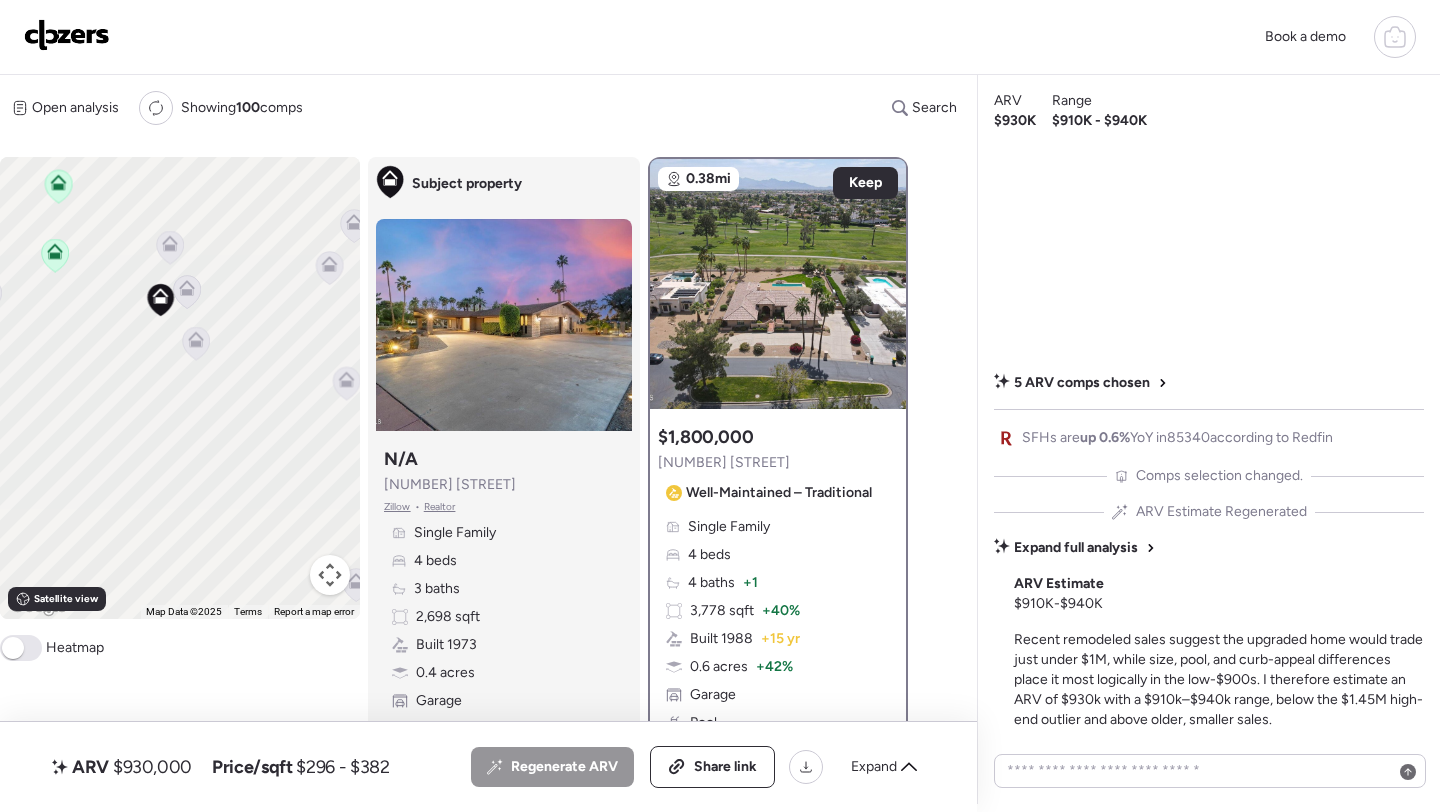 click 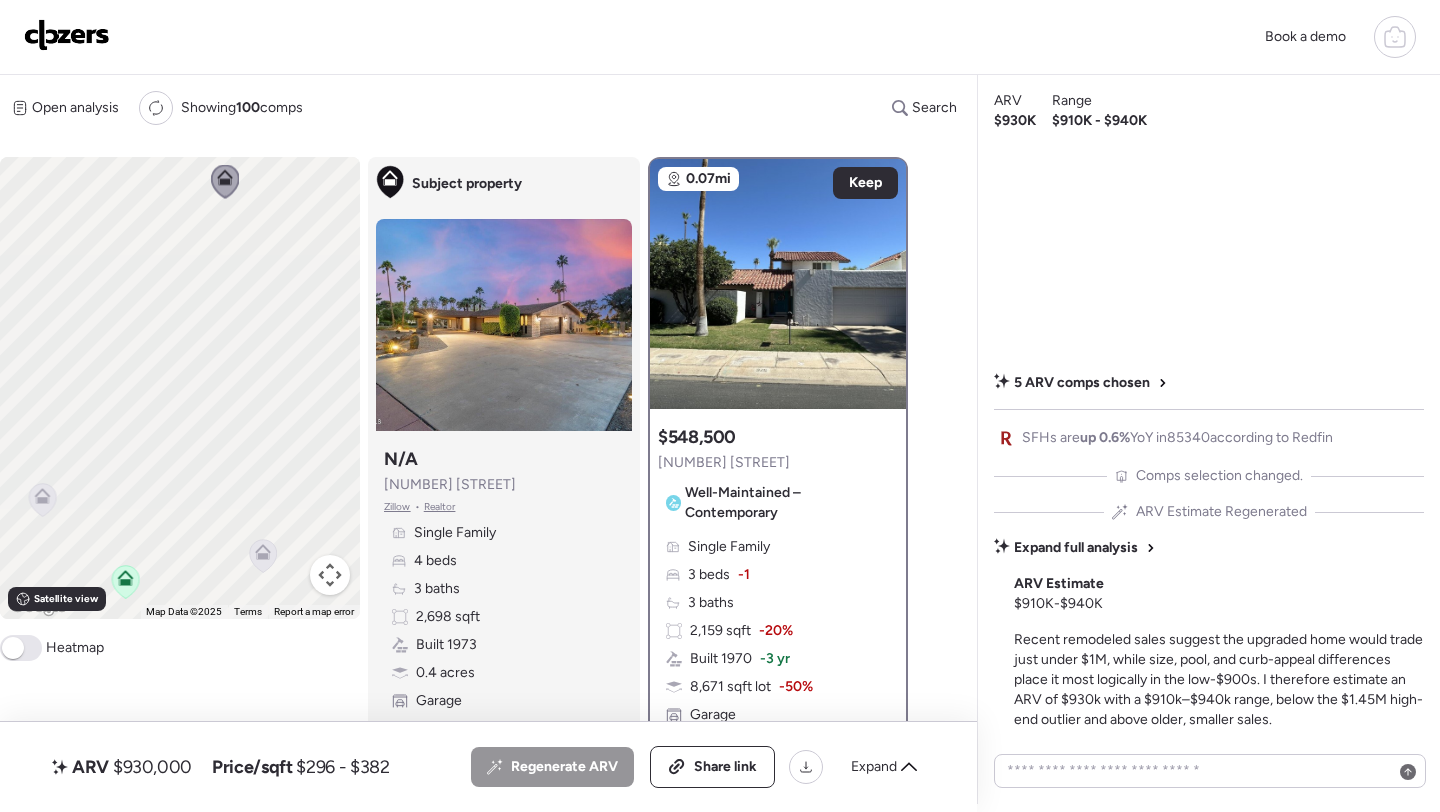 drag, startPoint x: 180, startPoint y: 480, endPoint x: 209, endPoint y: 311, distance: 171.47011 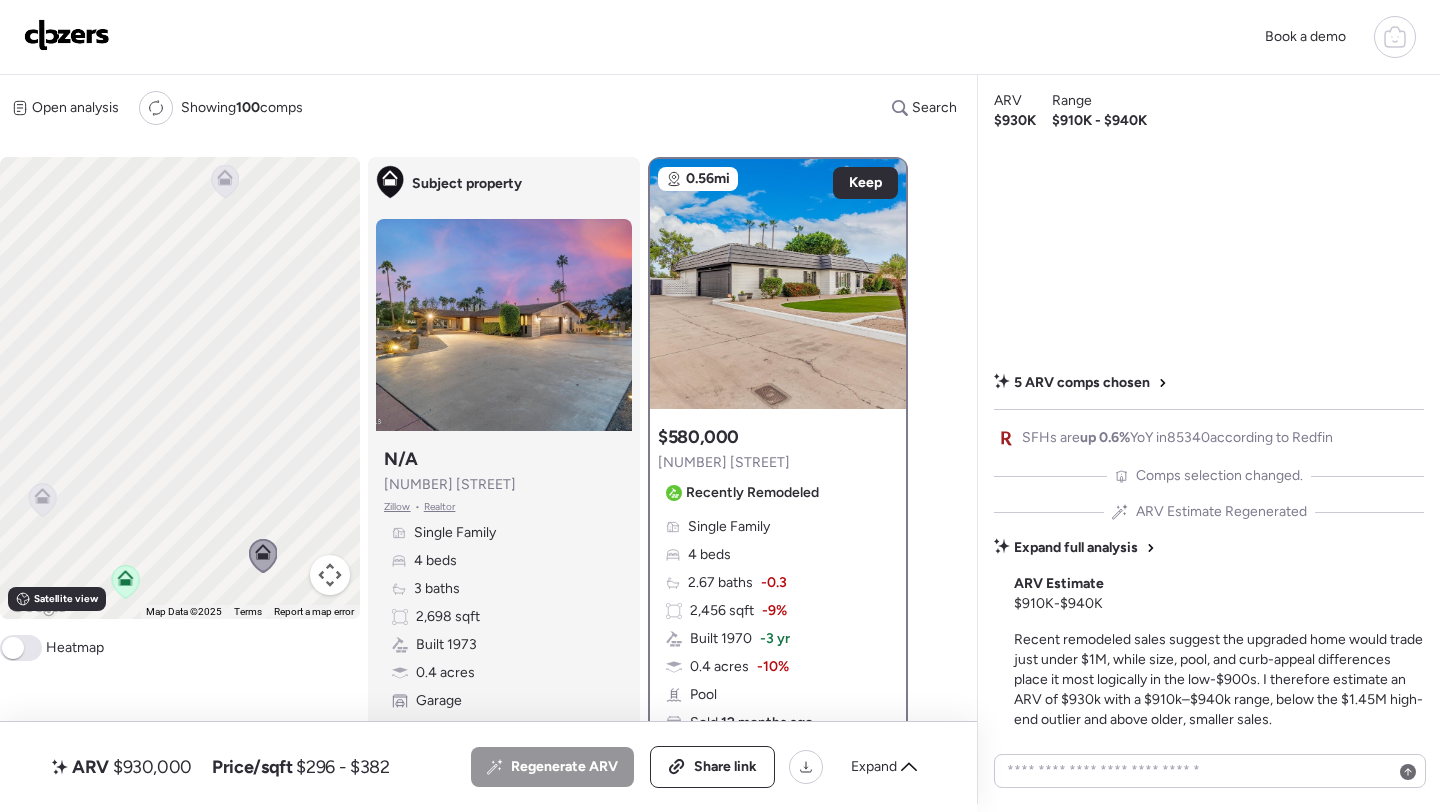 click 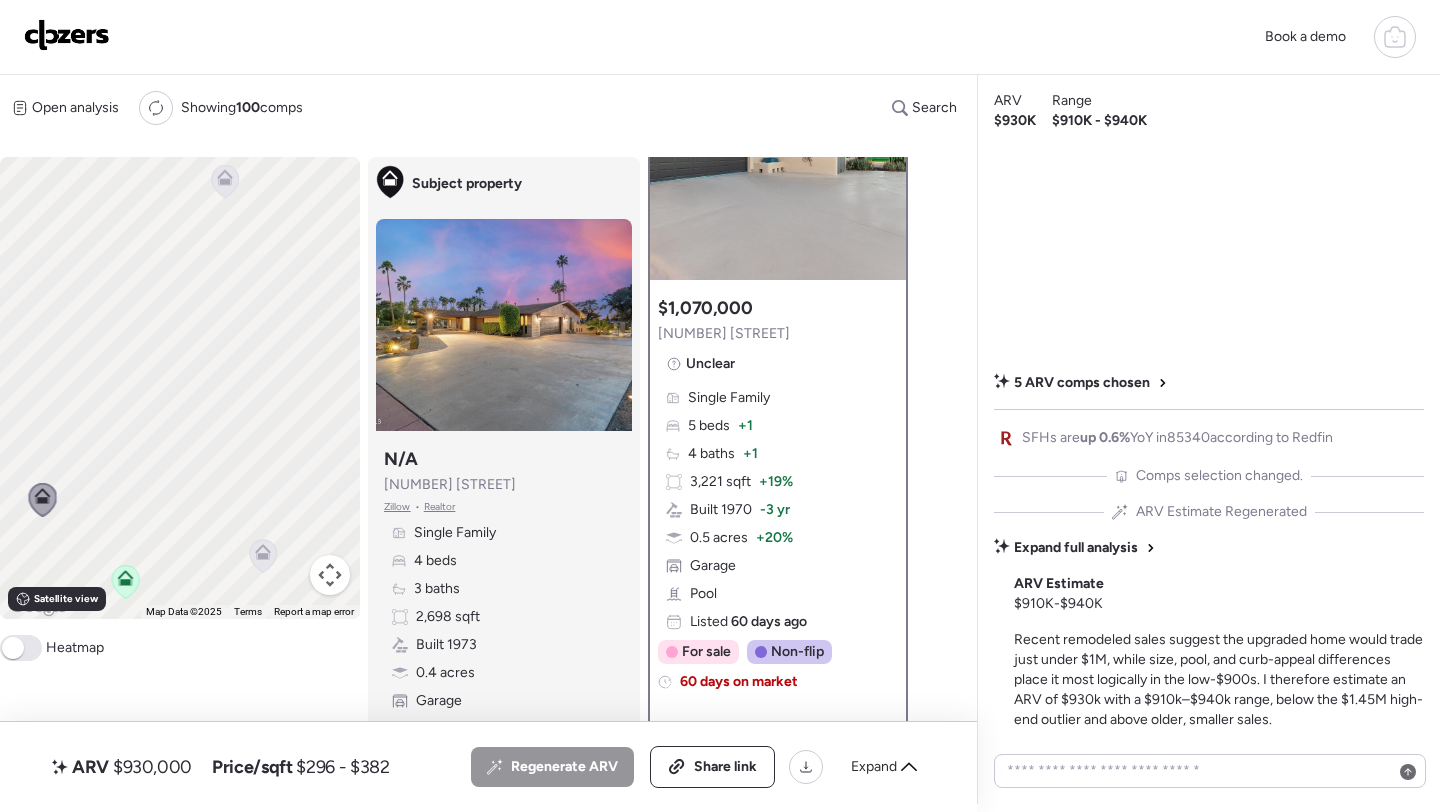 scroll, scrollTop: 118, scrollLeft: 0, axis: vertical 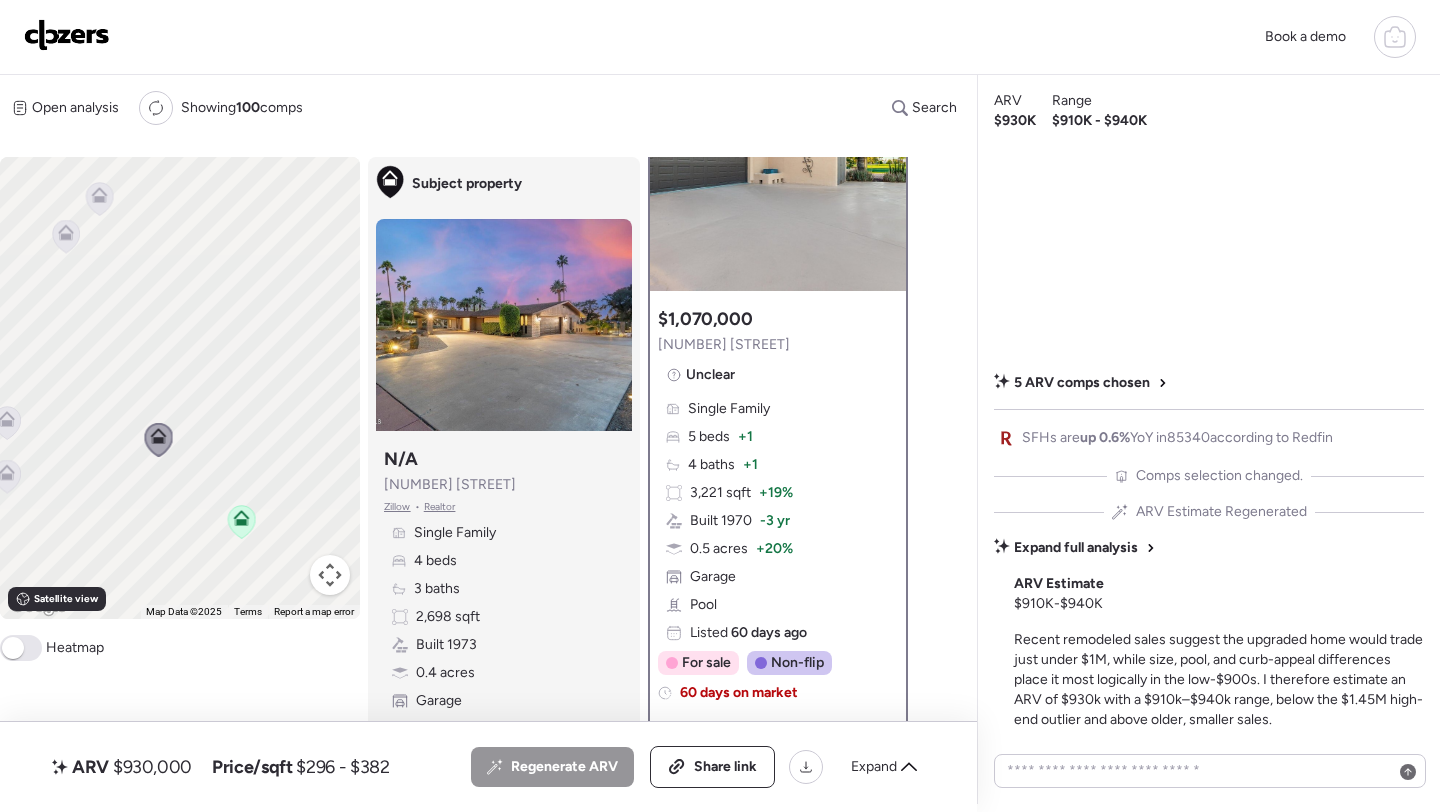 drag, startPoint x: 226, startPoint y: 545, endPoint x: 385, endPoint y: 460, distance: 180.2942 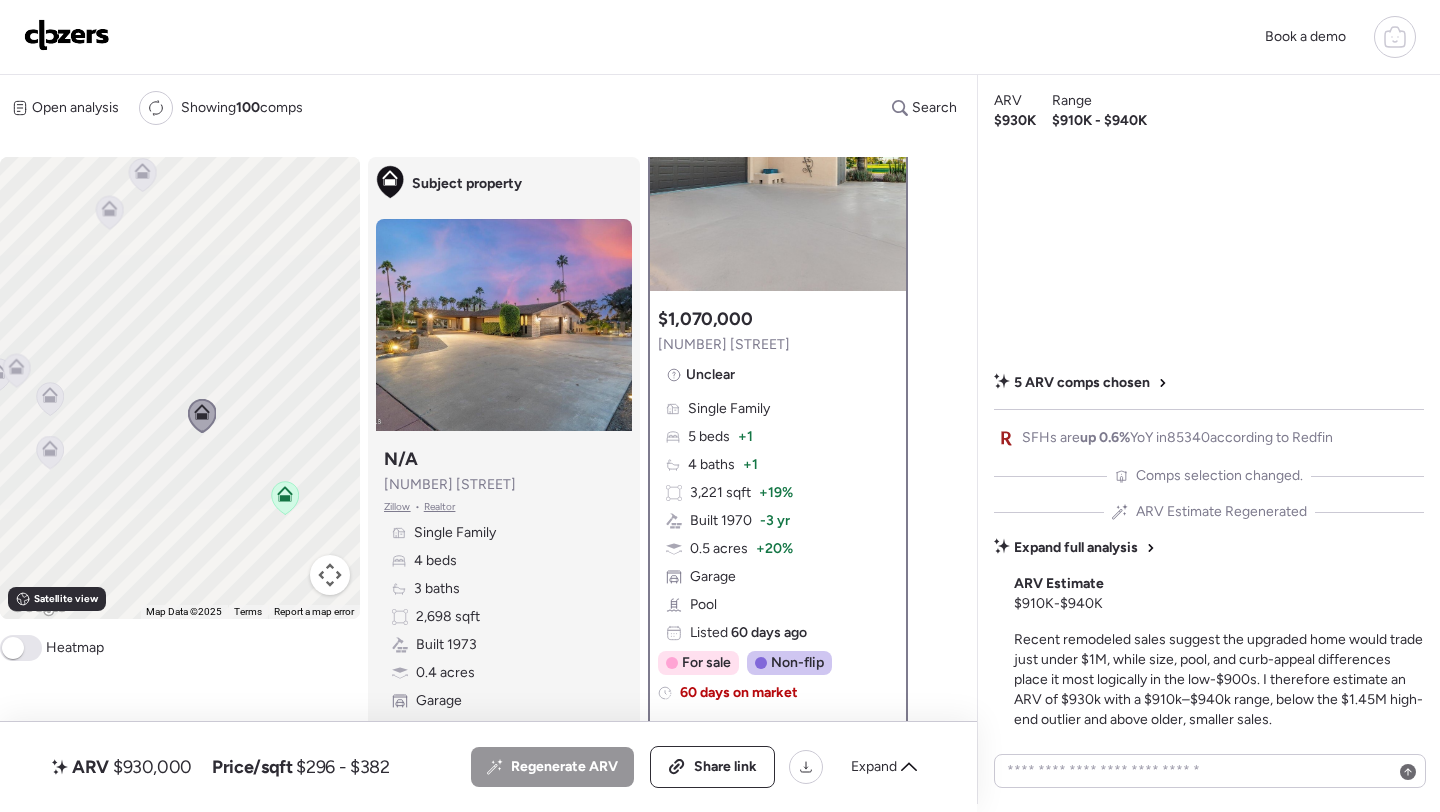click 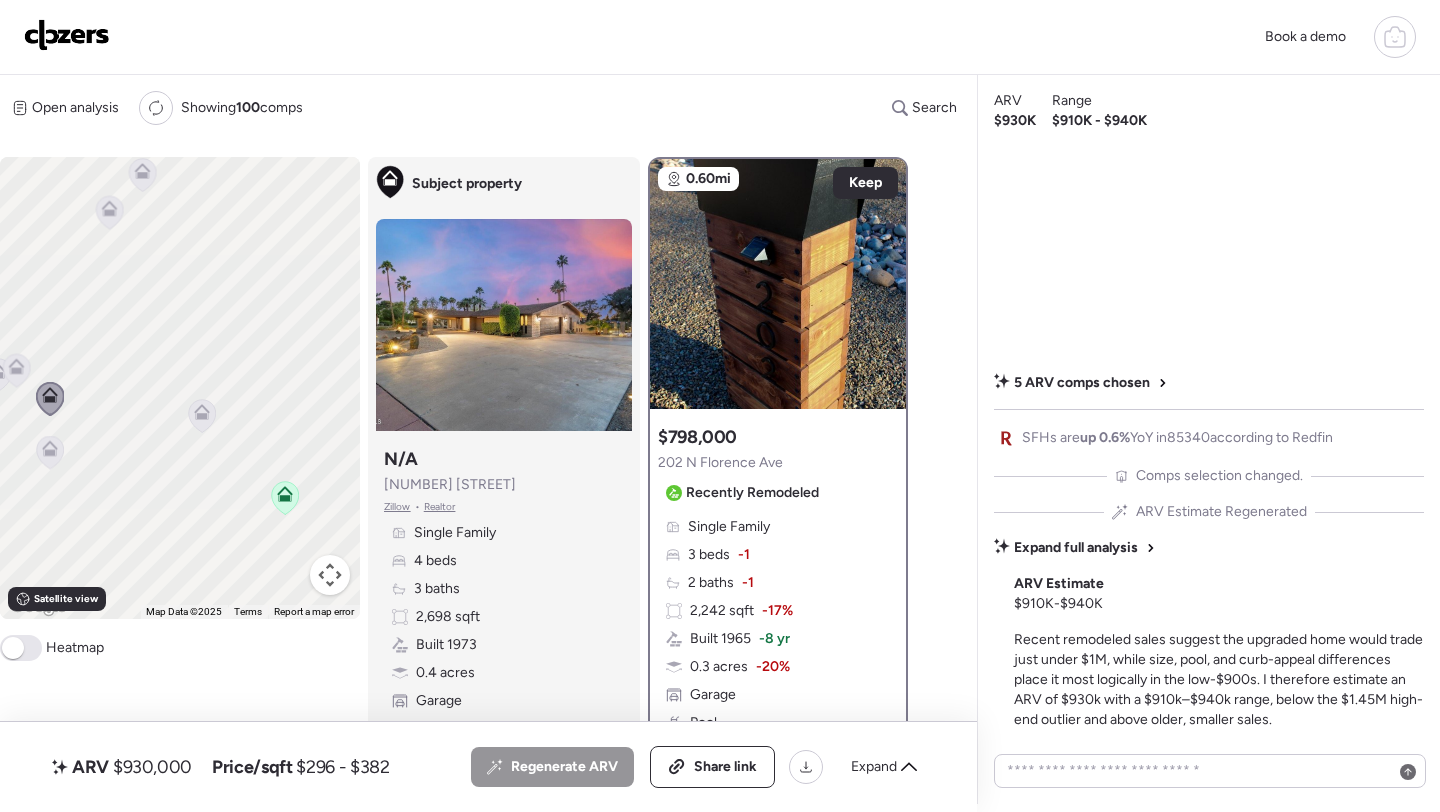 scroll, scrollTop: 0, scrollLeft: 0, axis: both 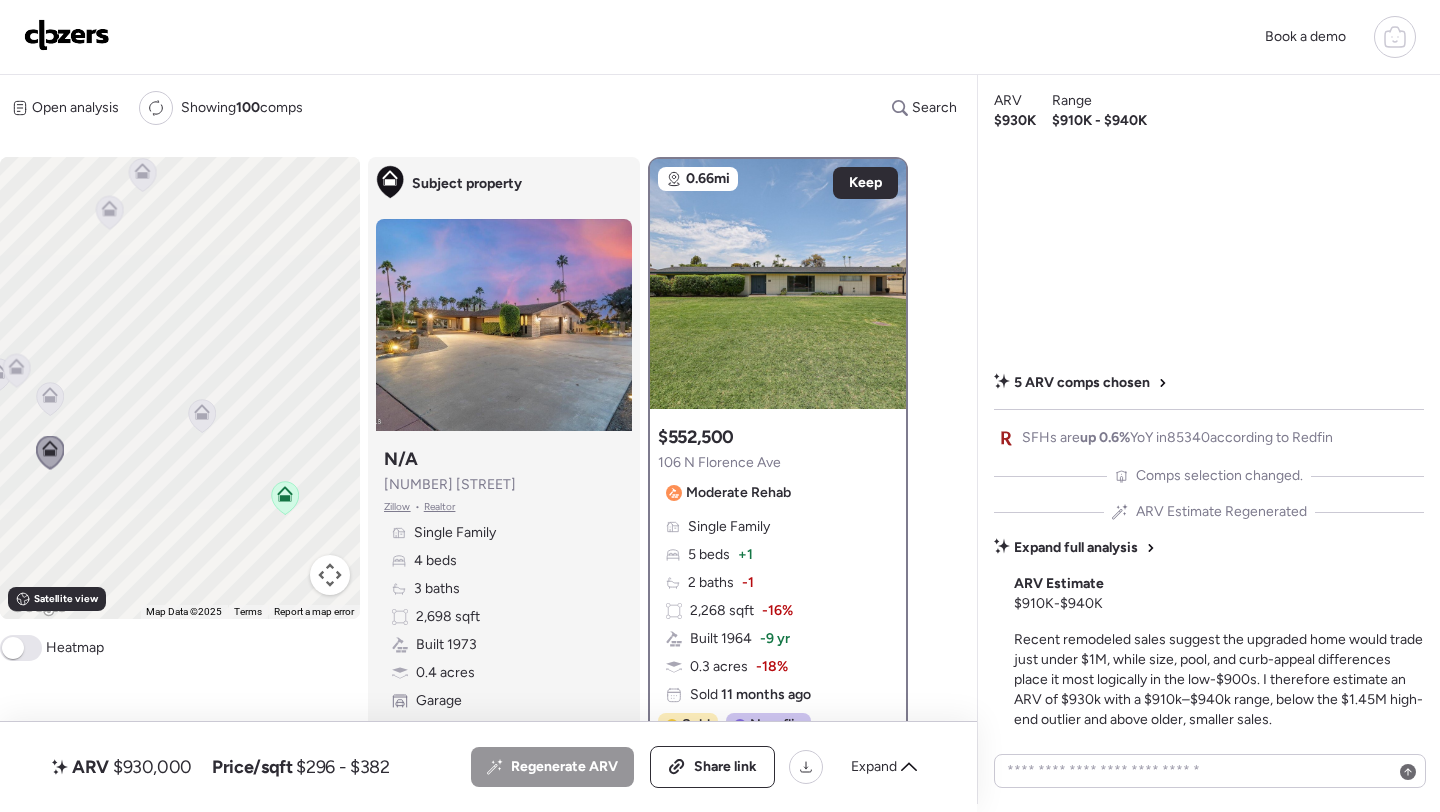 click 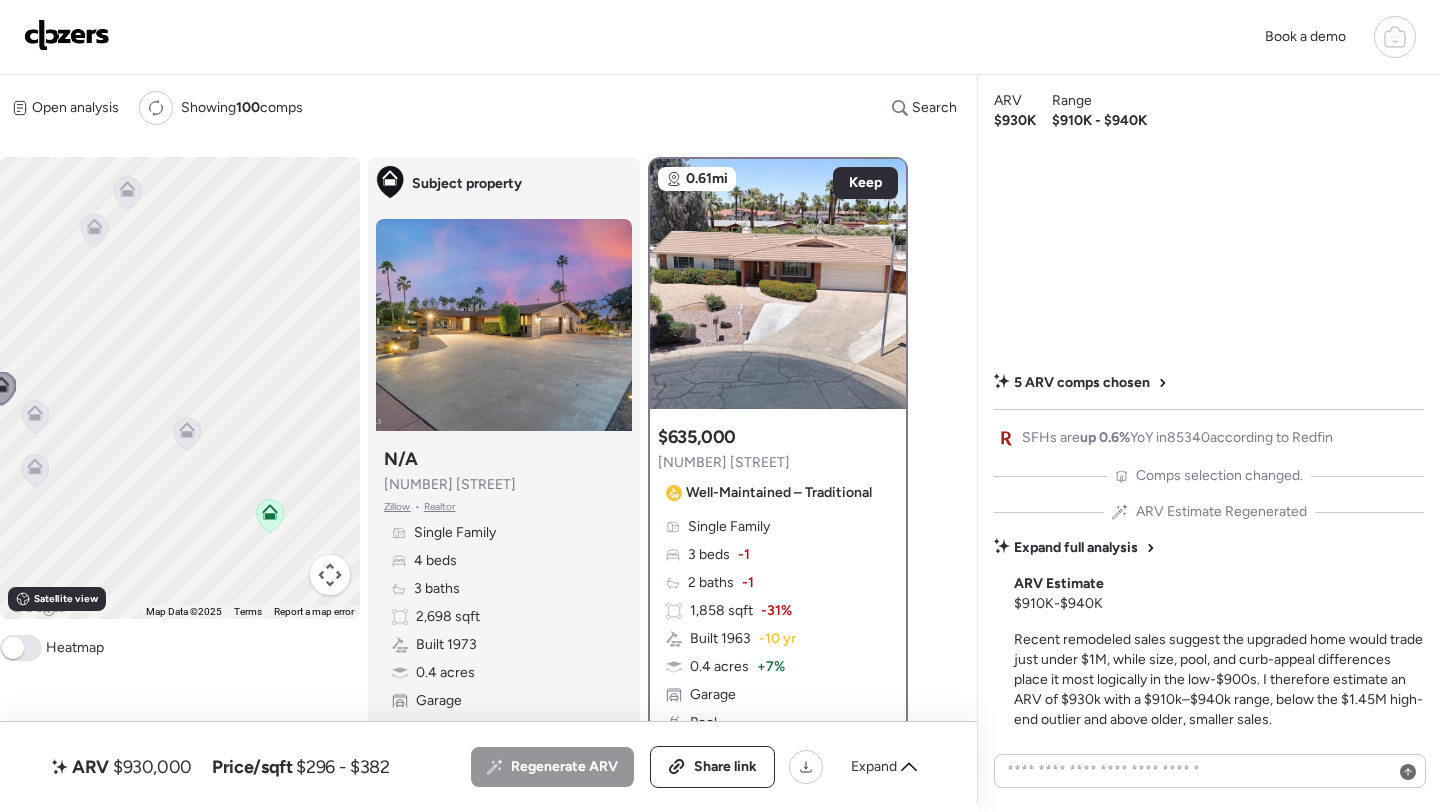 drag, startPoint x: 206, startPoint y: 437, endPoint x: 141, endPoint y: 514, distance: 100.76706 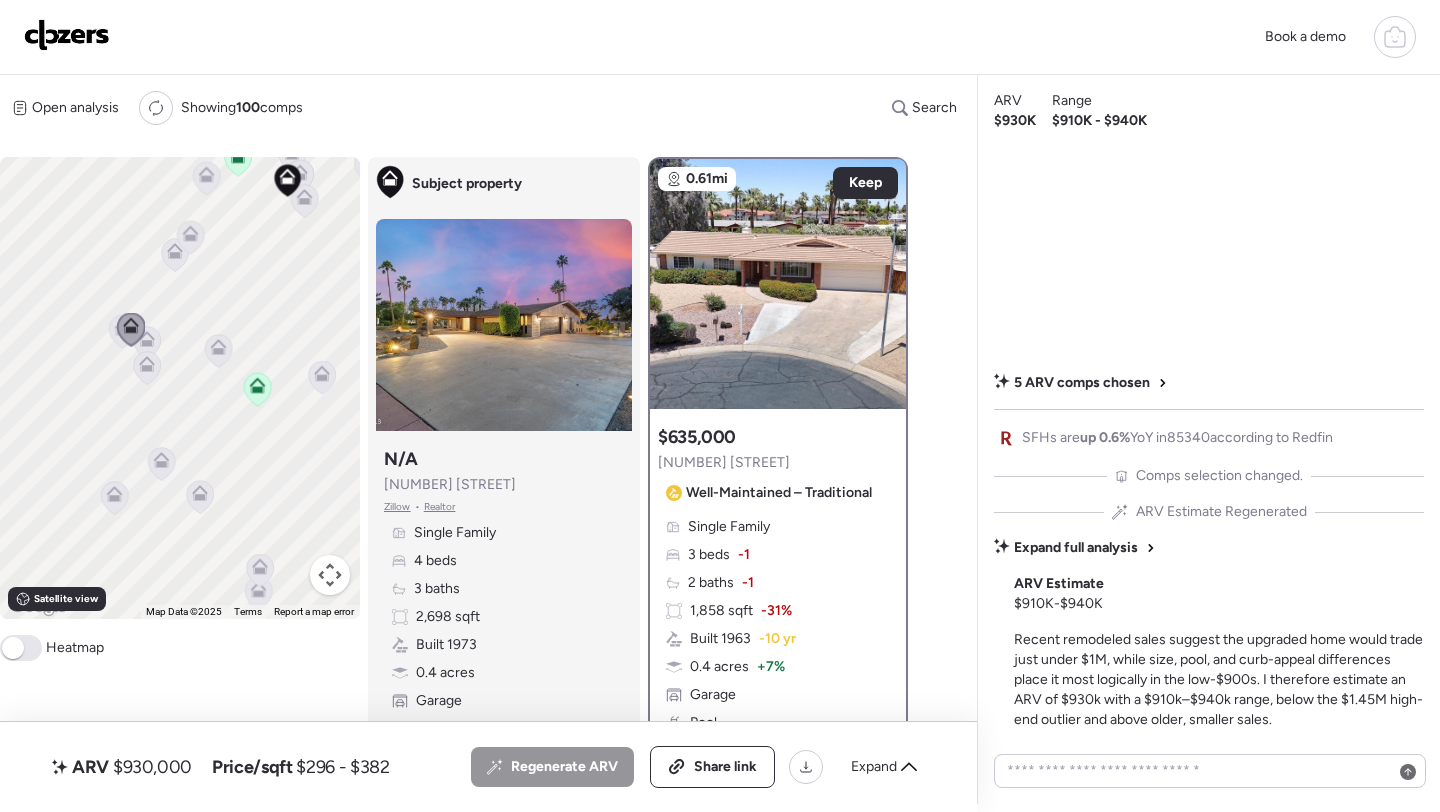 drag, startPoint x: 134, startPoint y: 423, endPoint x: 247, endPoint y: 242, distance: 213.3776 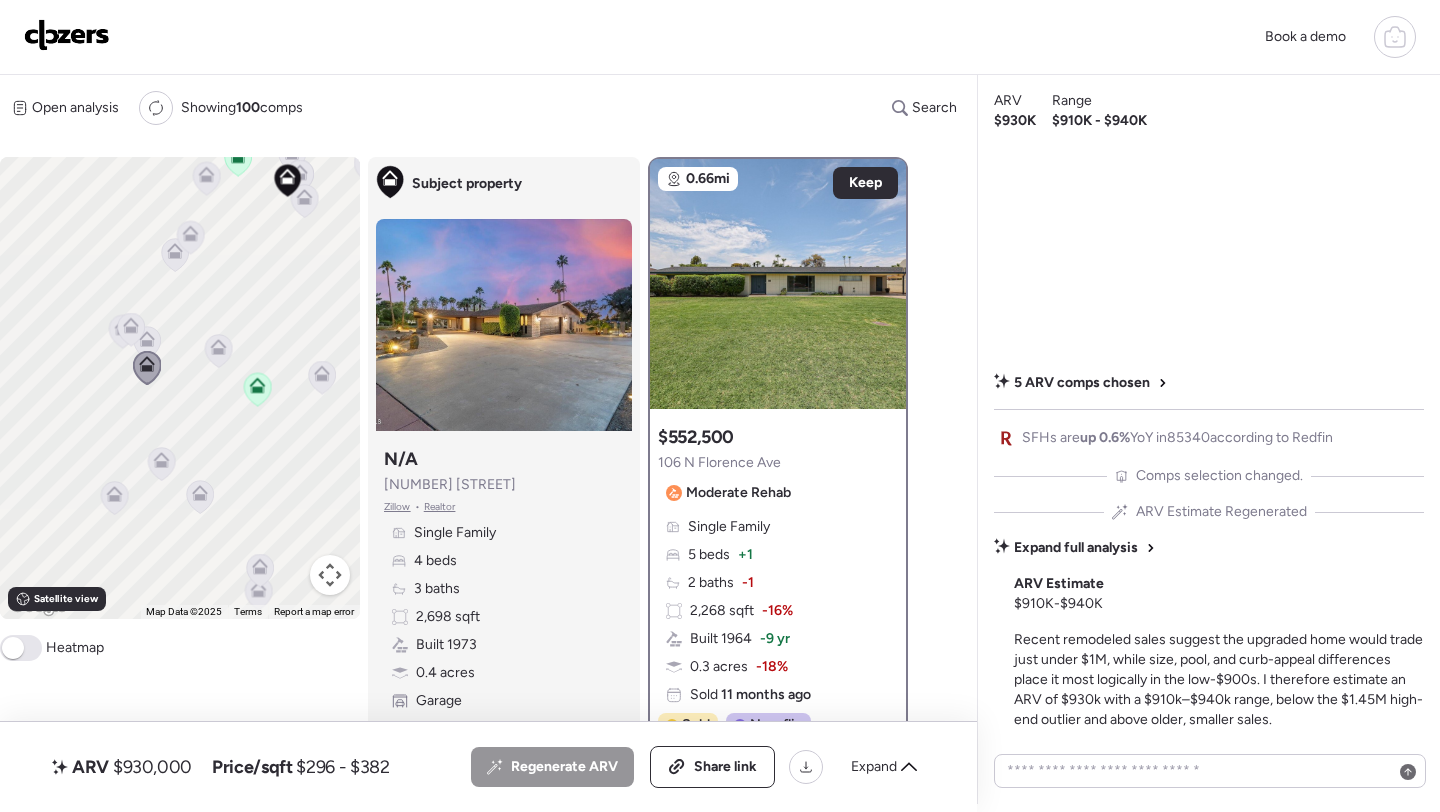 click 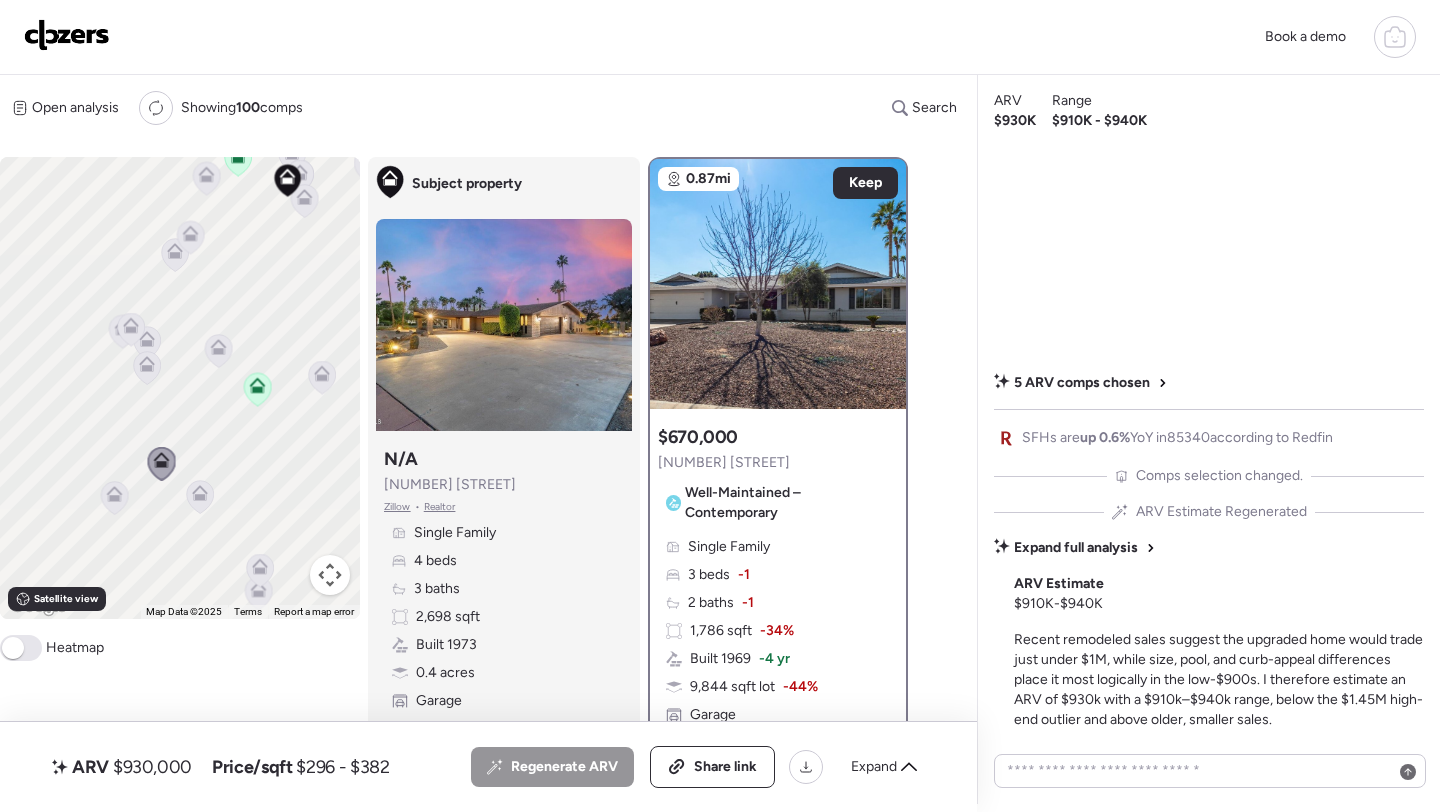 click 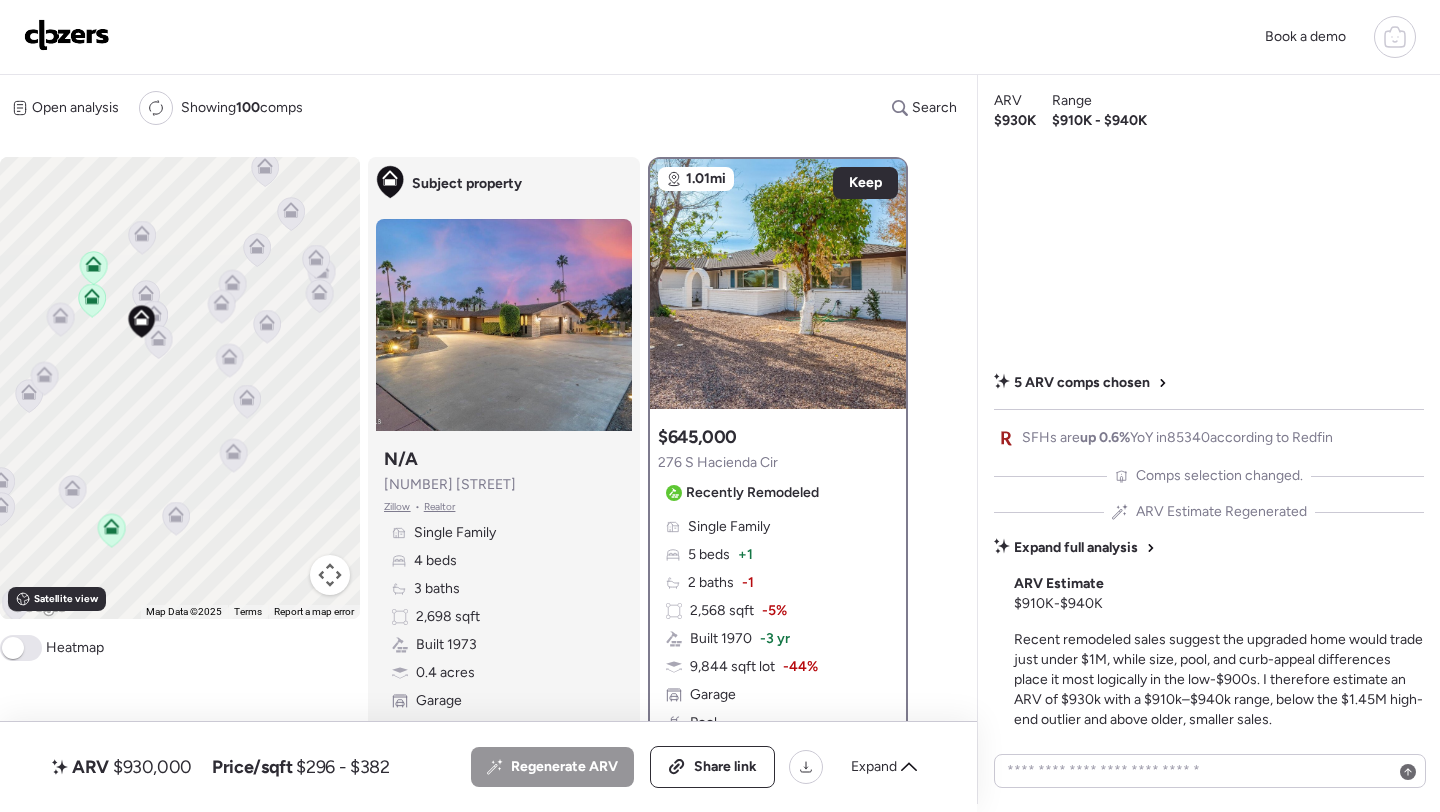 drag, startPoint x: 312, startPoint y: 343, endPoint x: 162, endPoint y: 485, distance: 206.55266 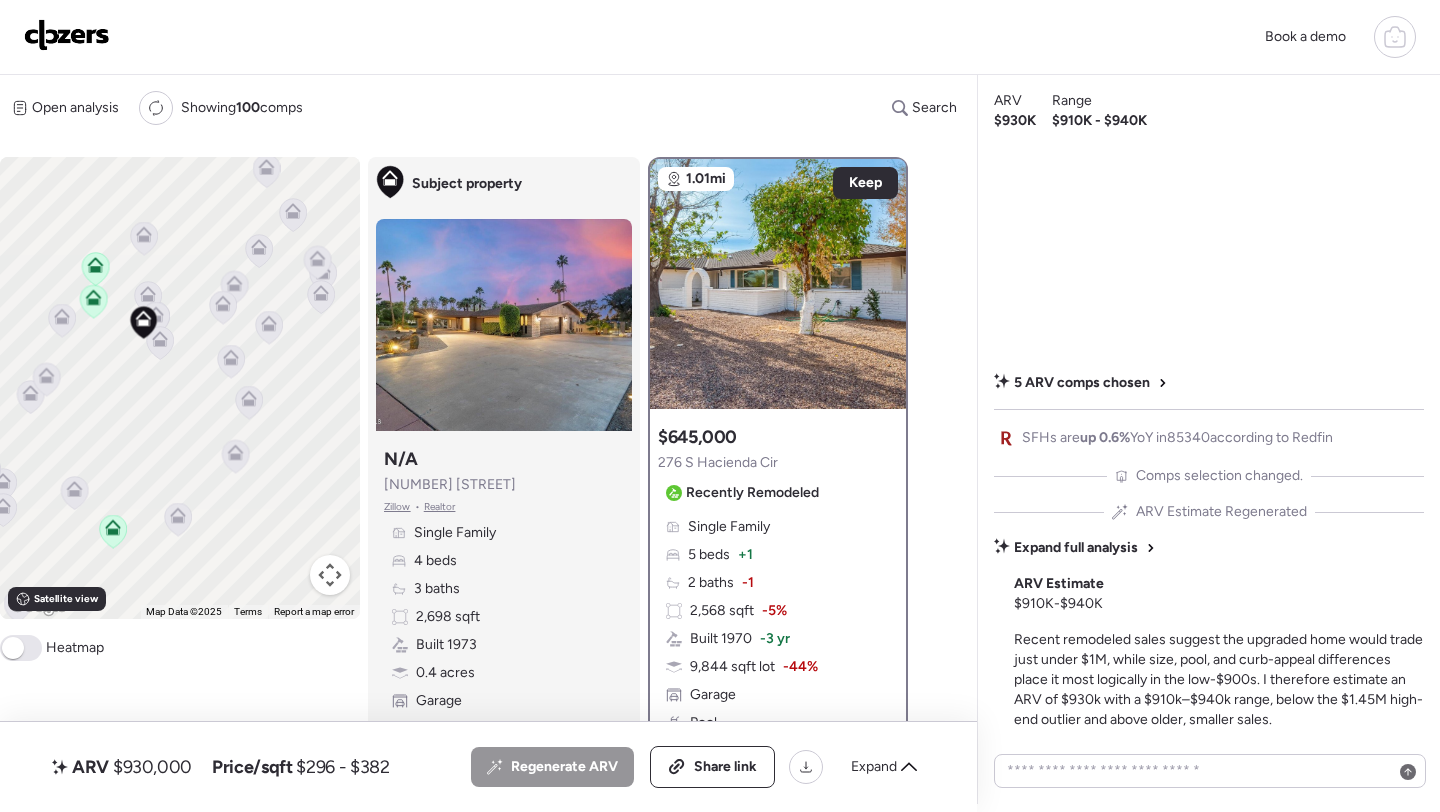 click 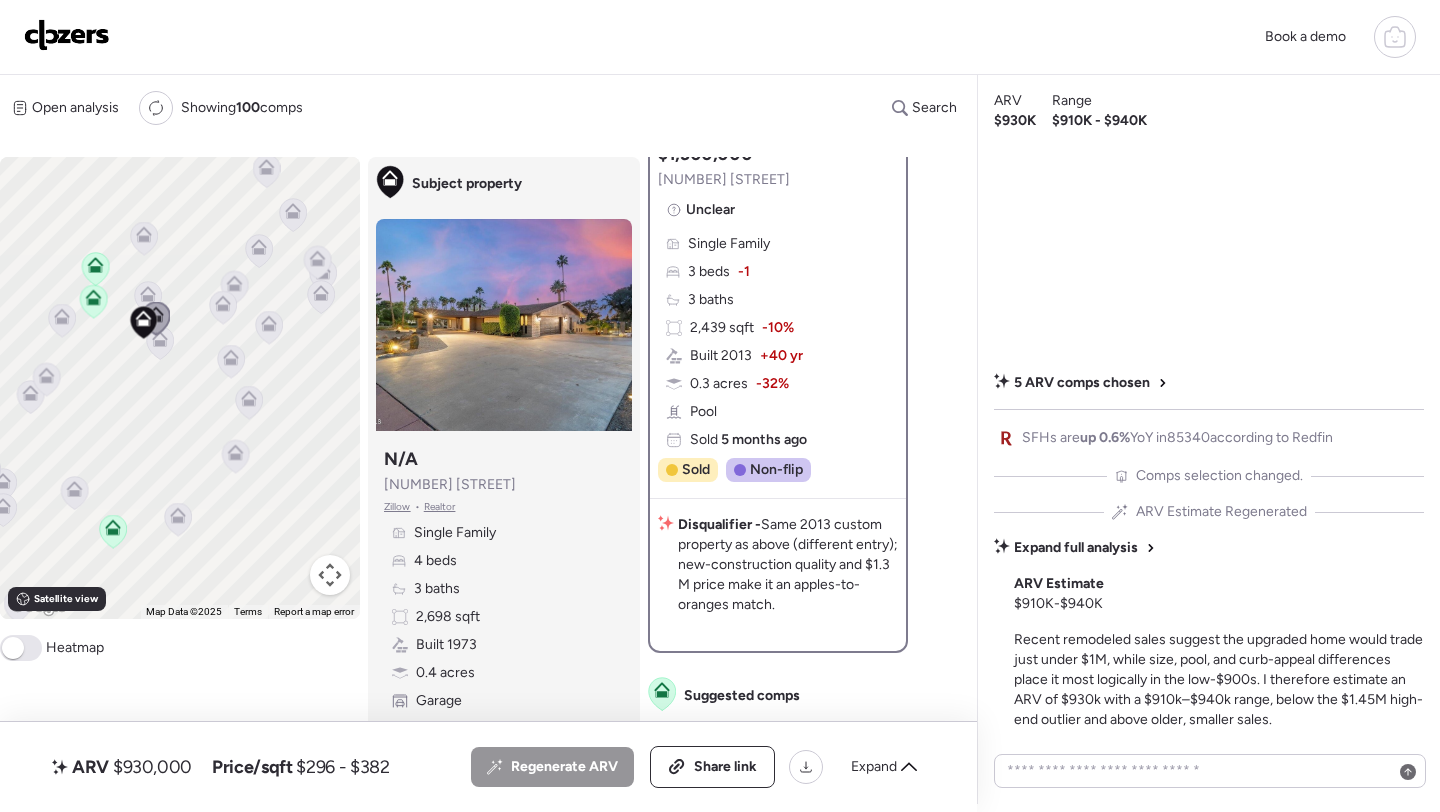 scroll, scrollTop: 0, scrollLeft: 0, axis: both 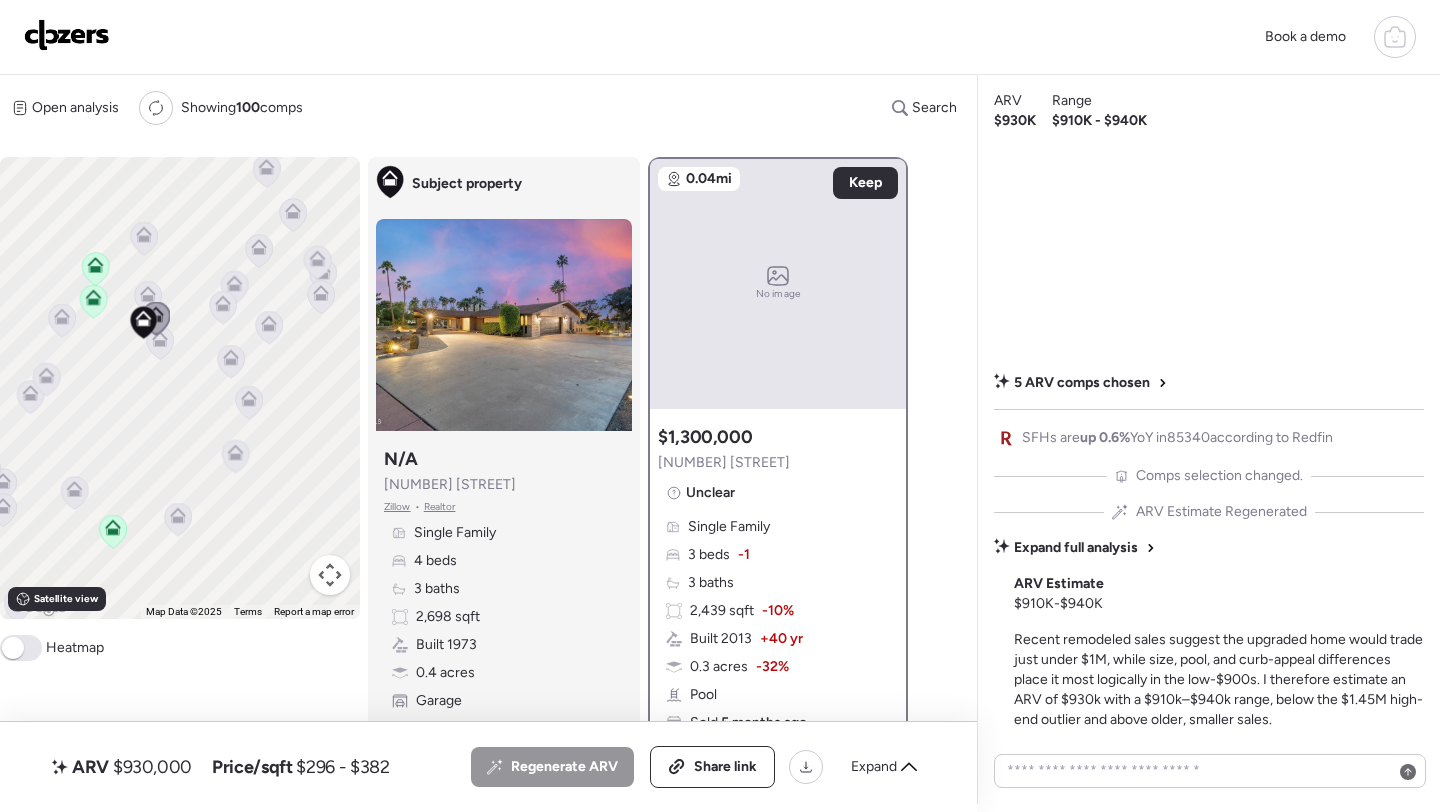 click on "$930,000" at bounding box center [152, 767] 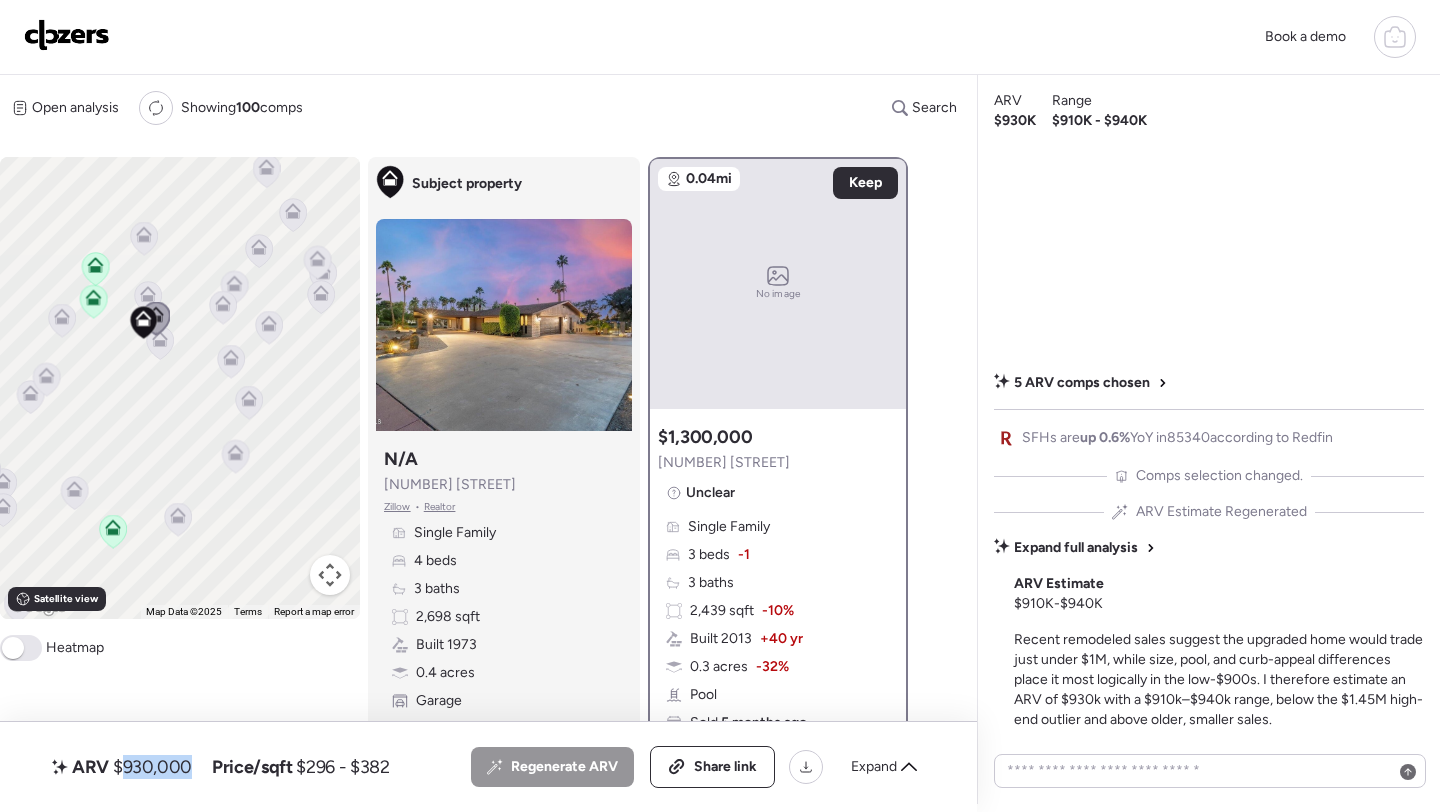 copy on "930,000" 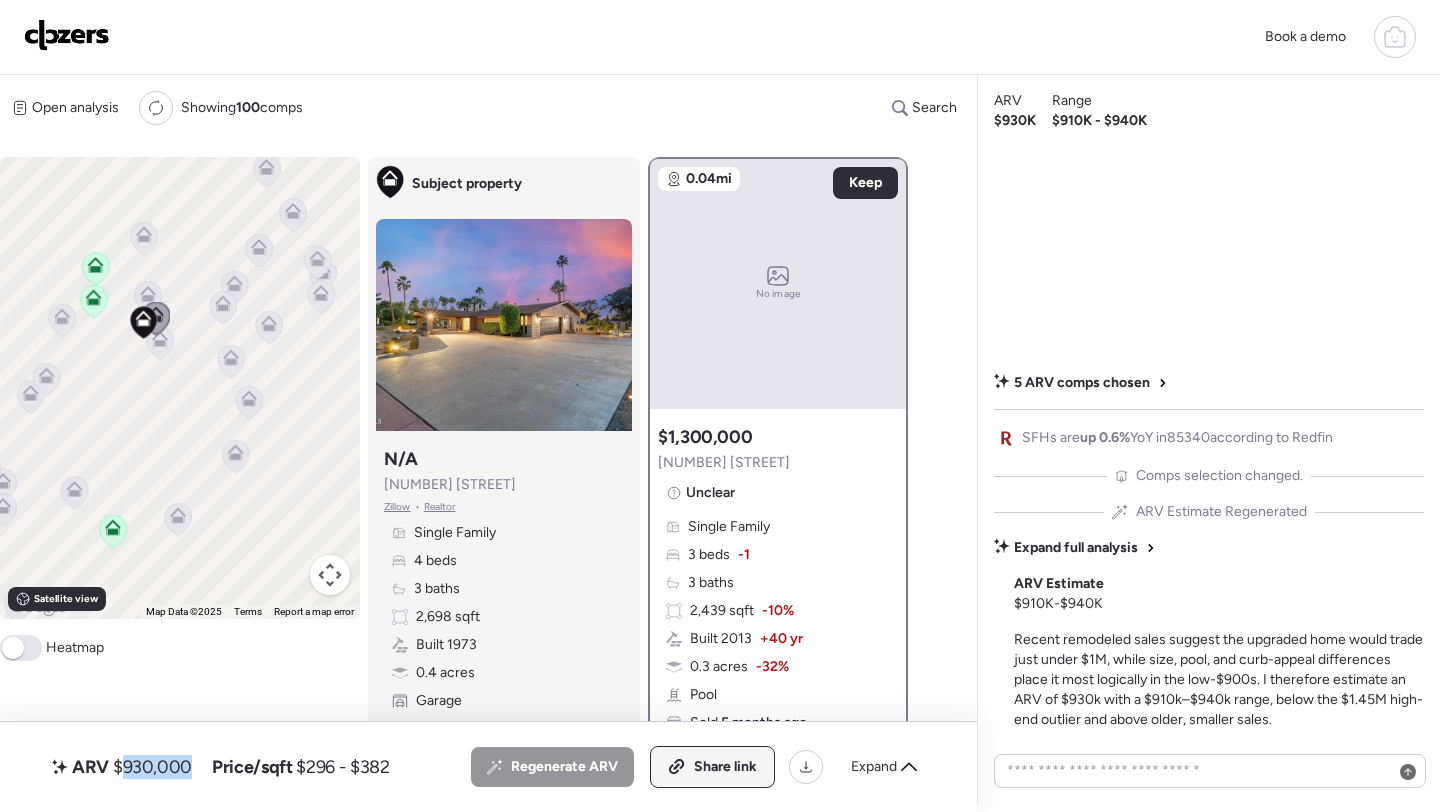 click on "Share link" at bounding box center (712, 767) 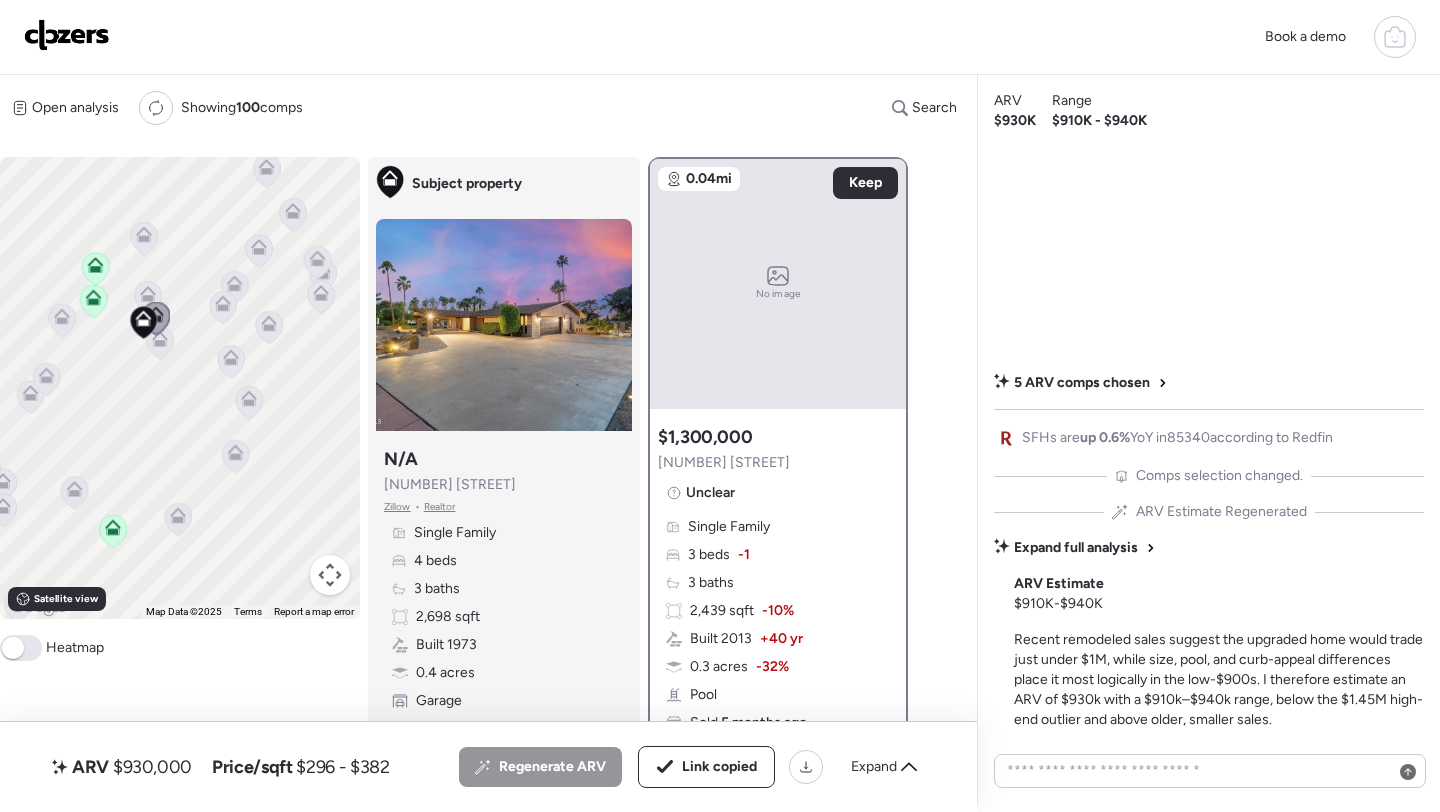 click at bounding box center [67, 35] 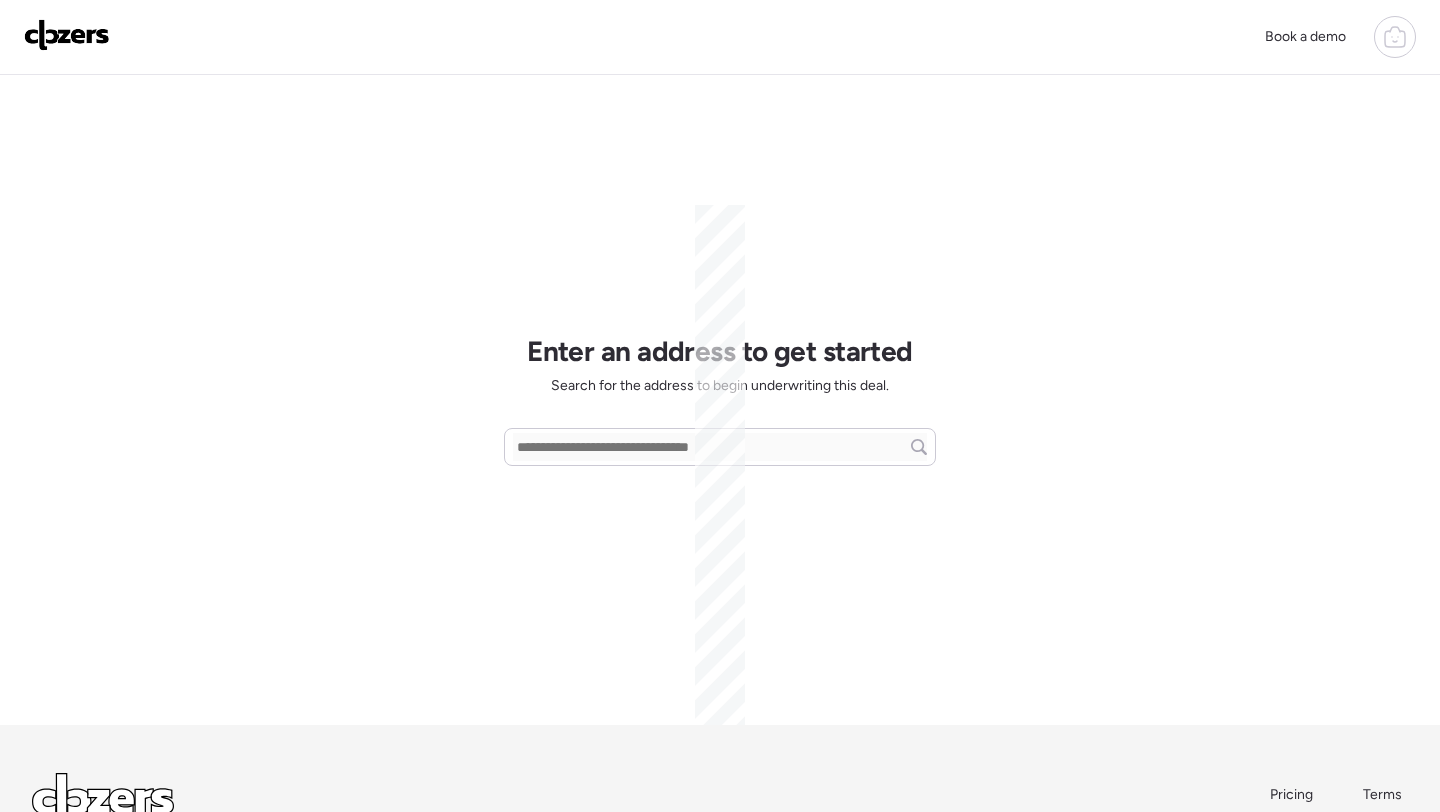 scroll, scrollTop: 0, scrollLeft: 0, axis: both 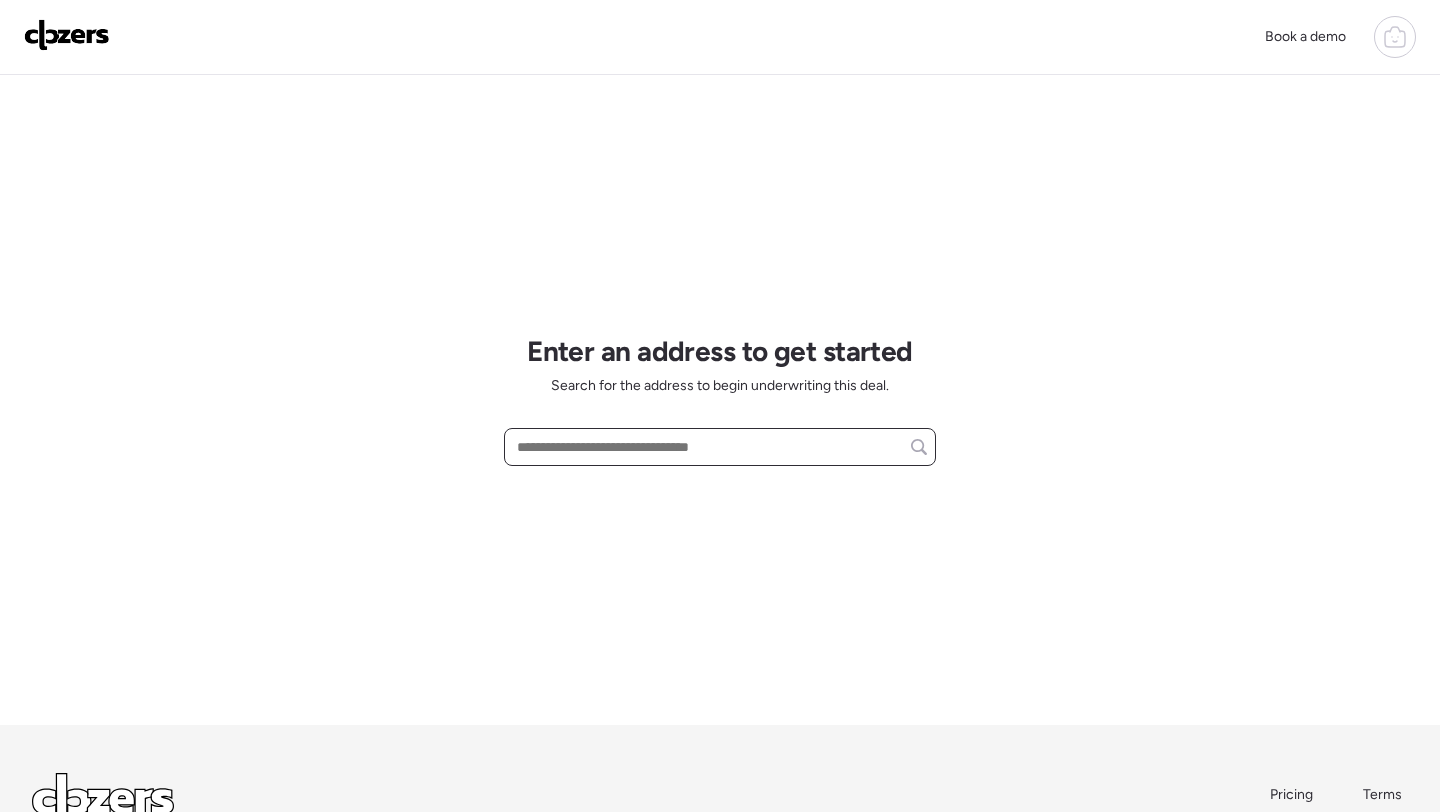 click at bounding box center (720, 447) 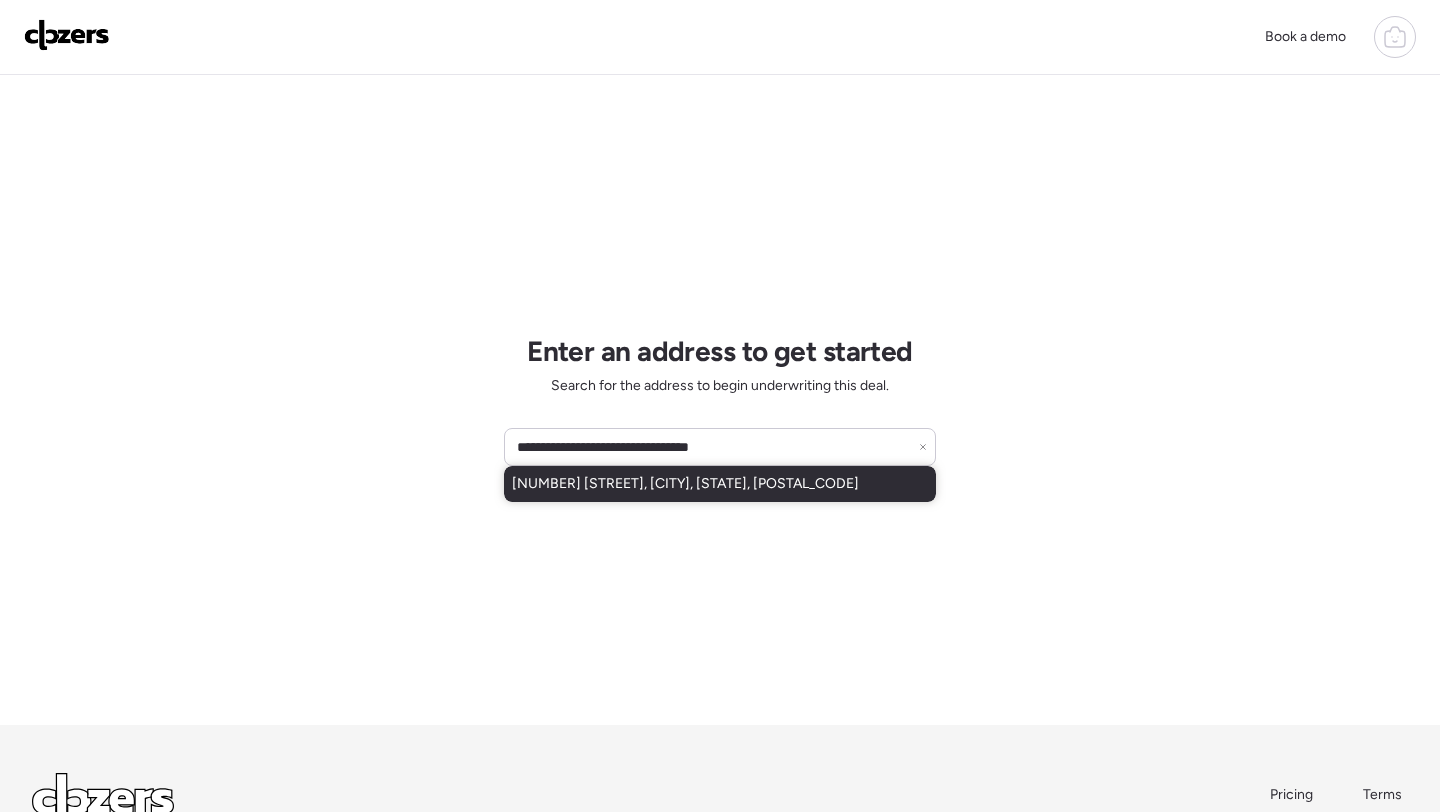click on "[NUMBER] [STREET], [CITY], [STATE], [POSTAL_CODE]" at bounding box center (685, 484) 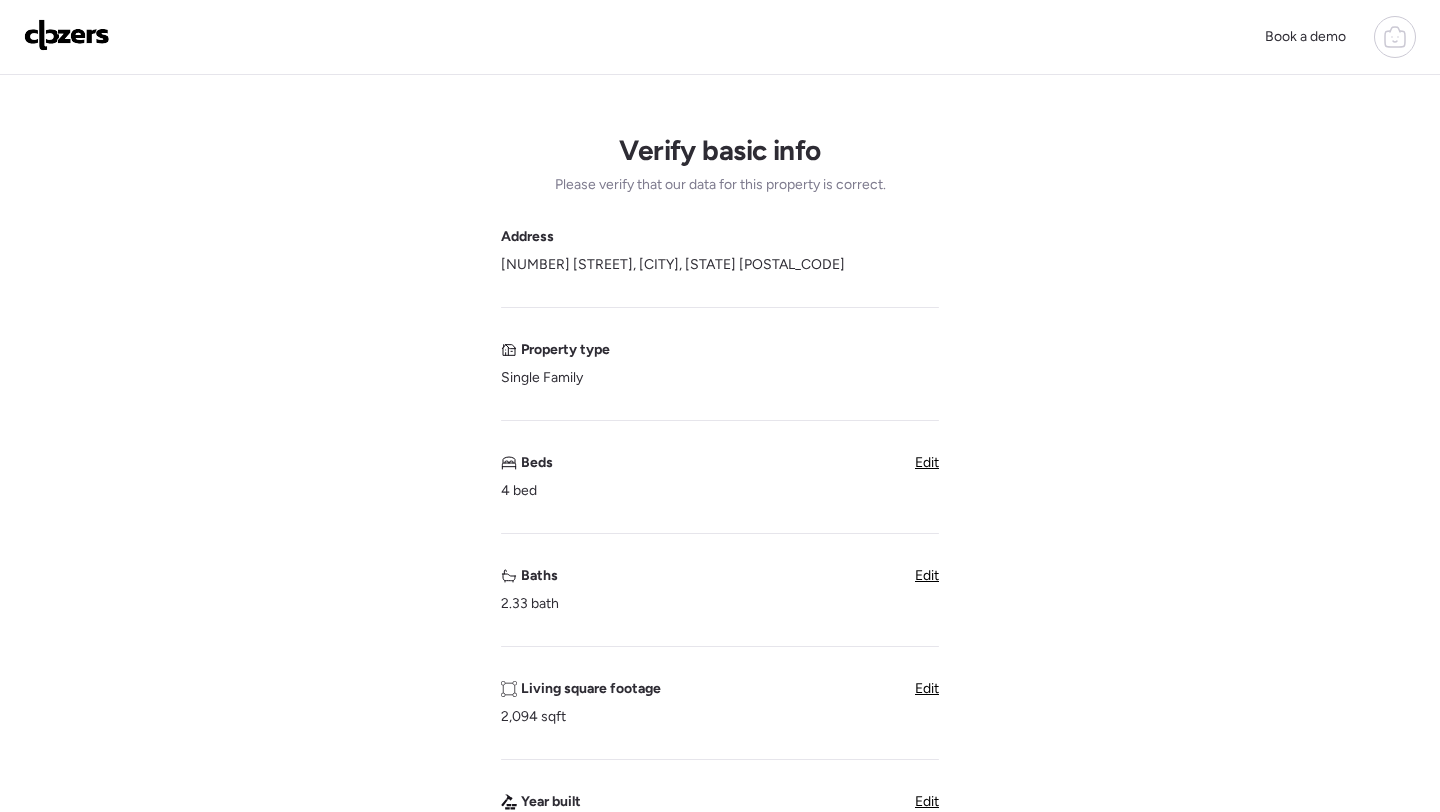 click on "Baths 2.33 bath Edit" at bounding box center [720, 590] 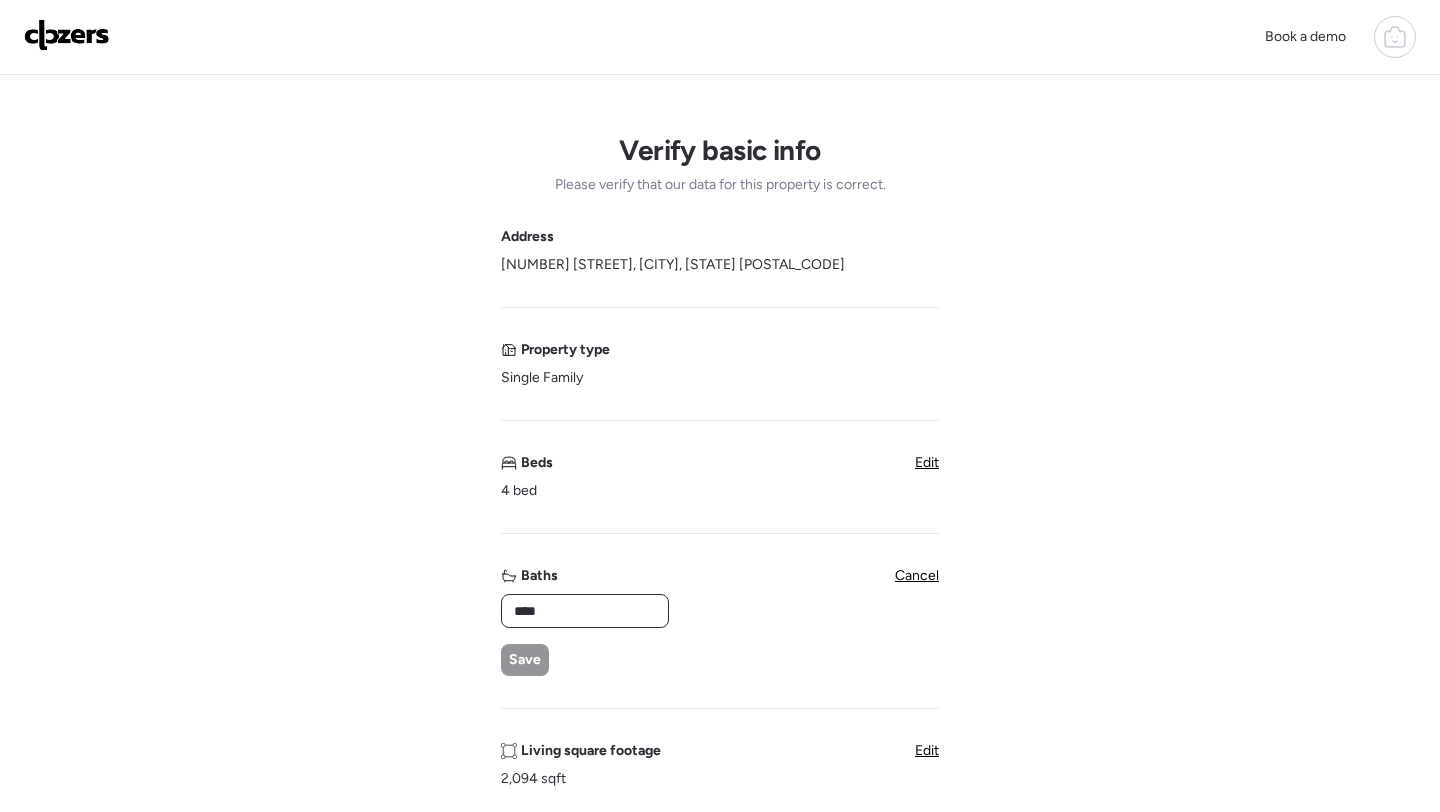click on "****" at bounding box center [585, 611] 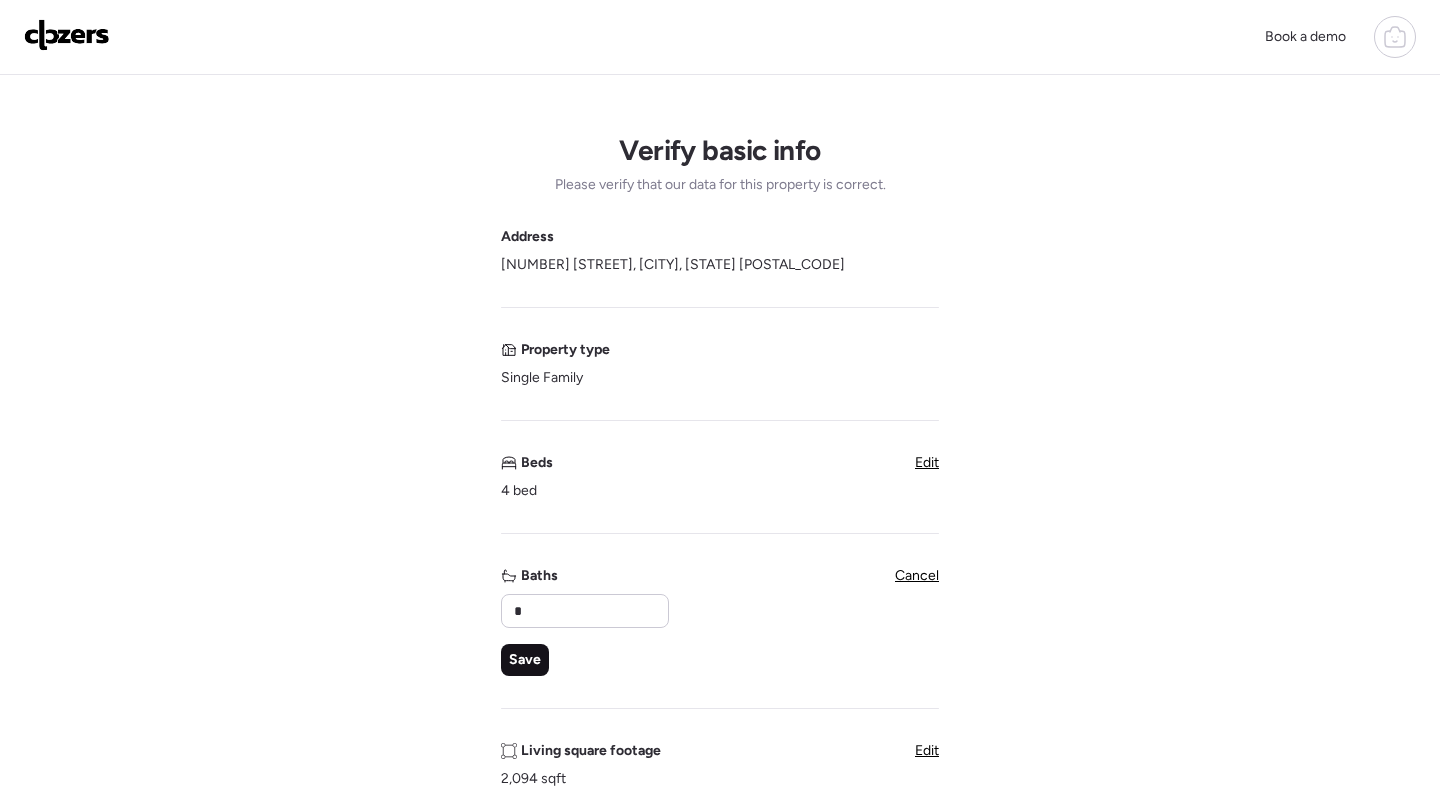 click on "Save" at bounding box center (525, 660) 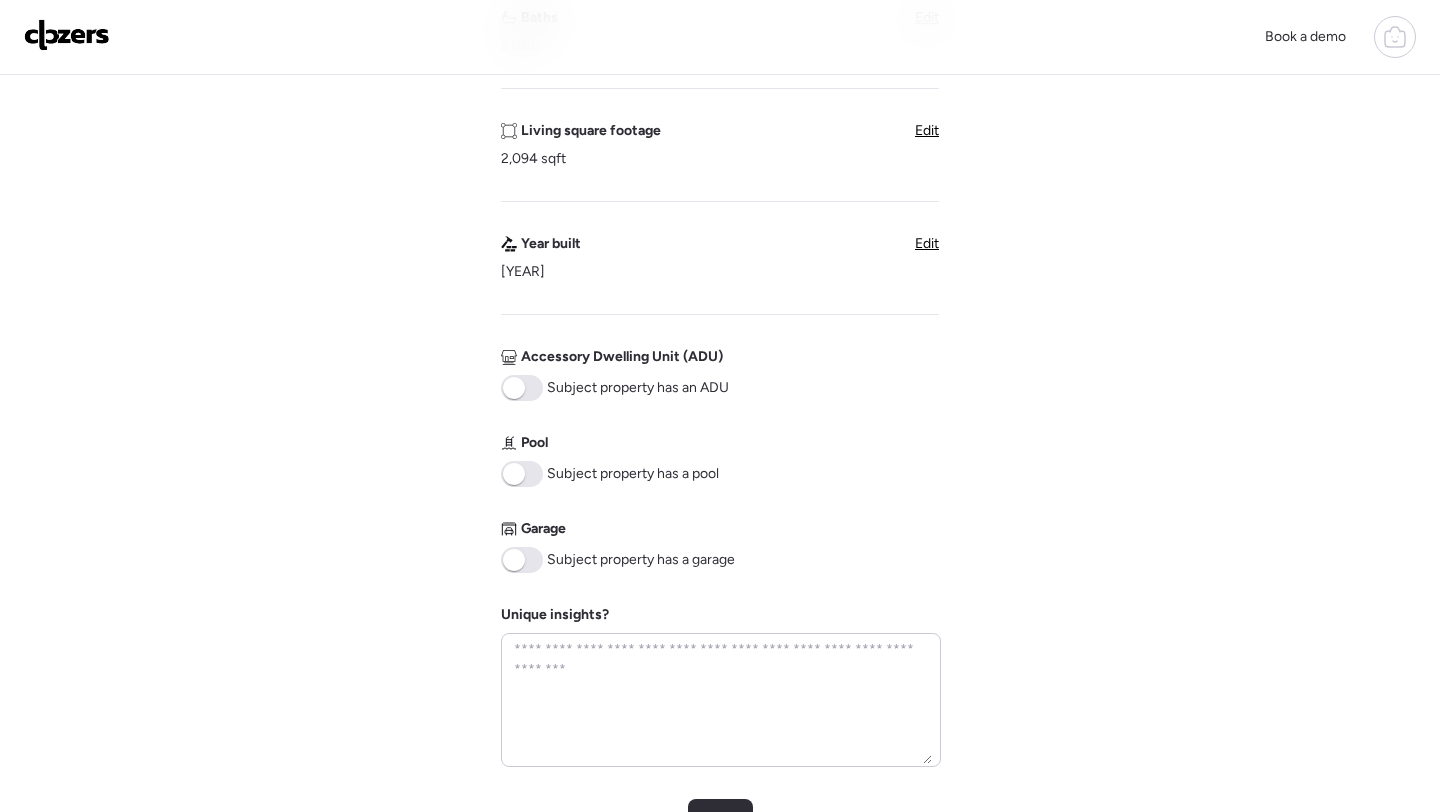 scroll, scrollTop: 595, scrollLeft: 0, axis: vertical 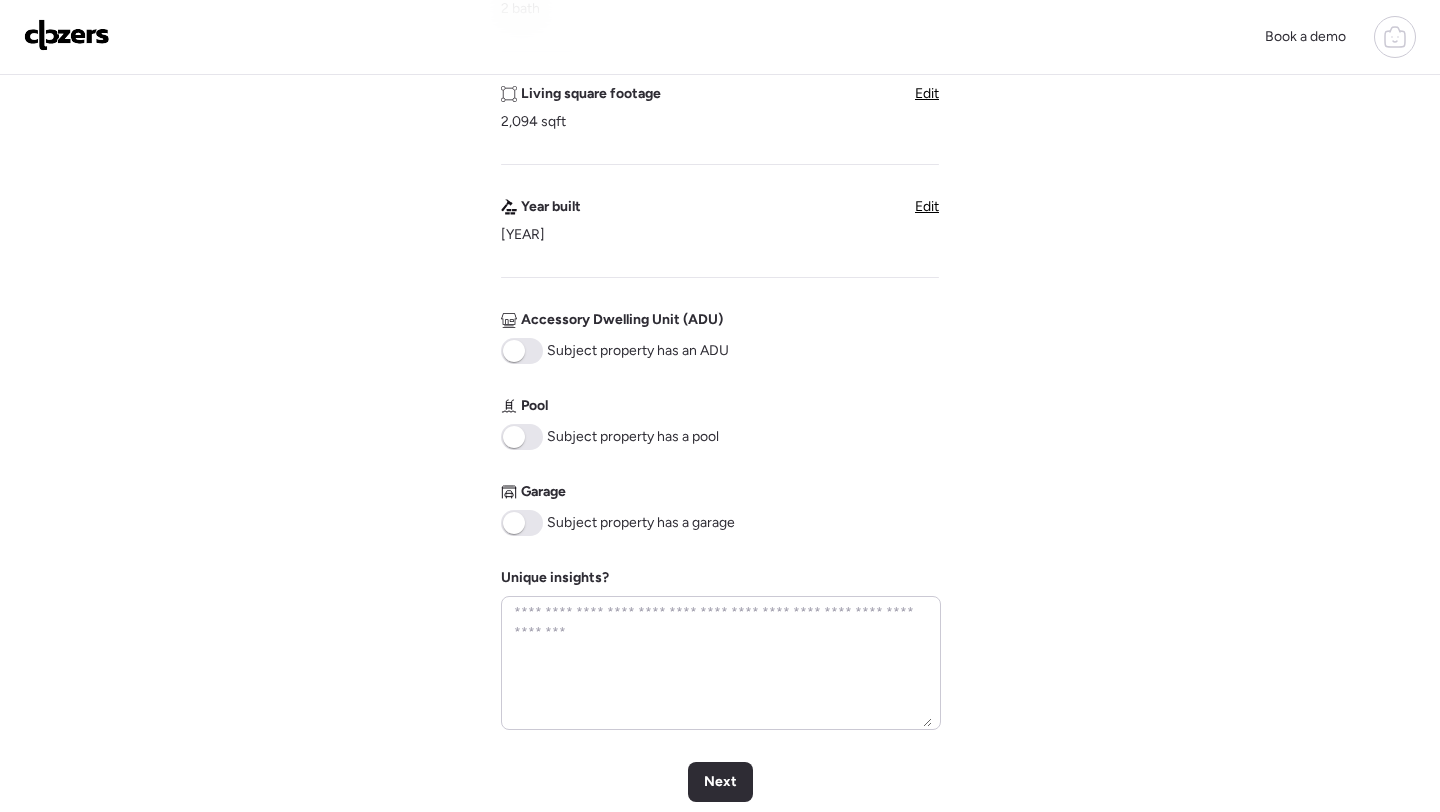 click at bounding box center (522, 437) 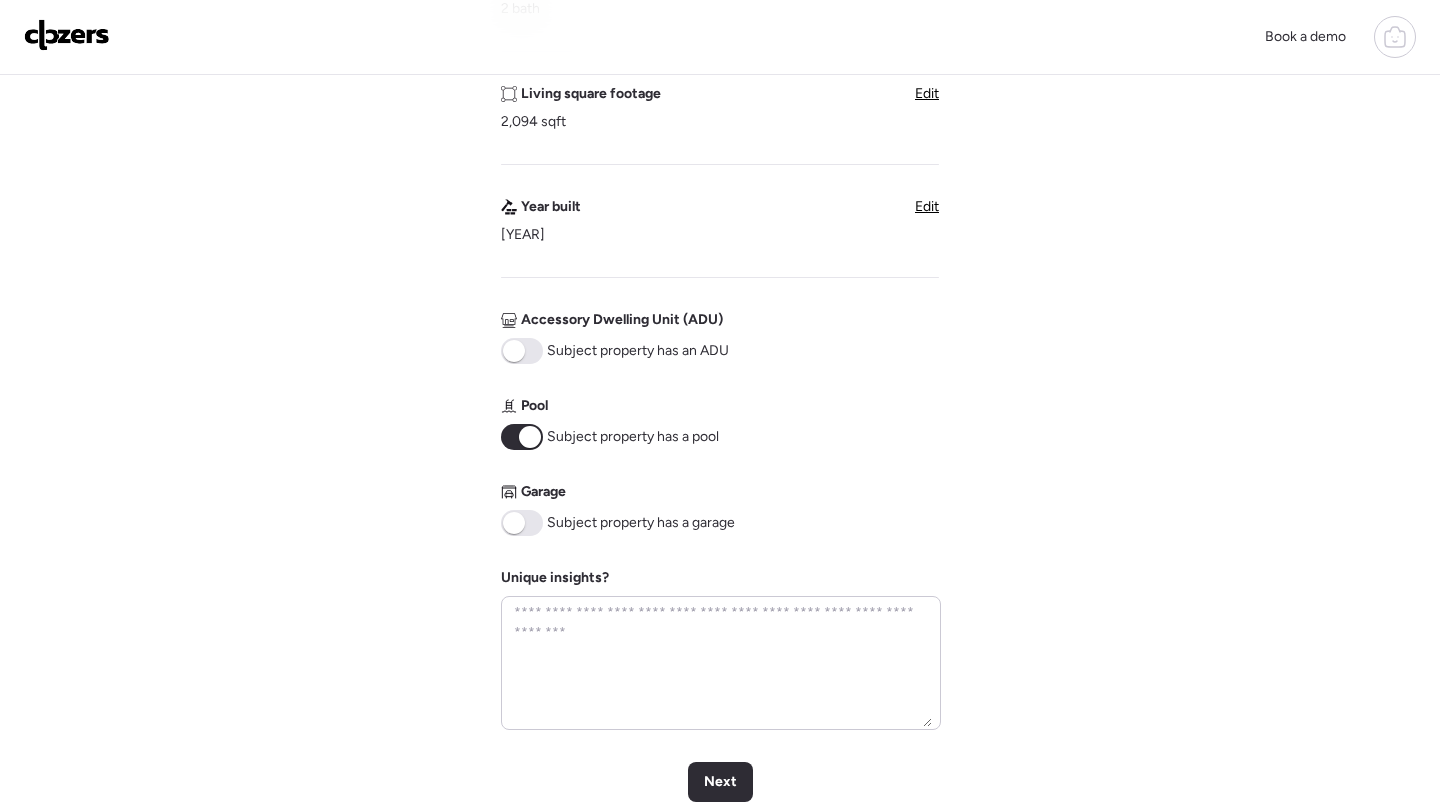 click at bounding box center (522, 523) 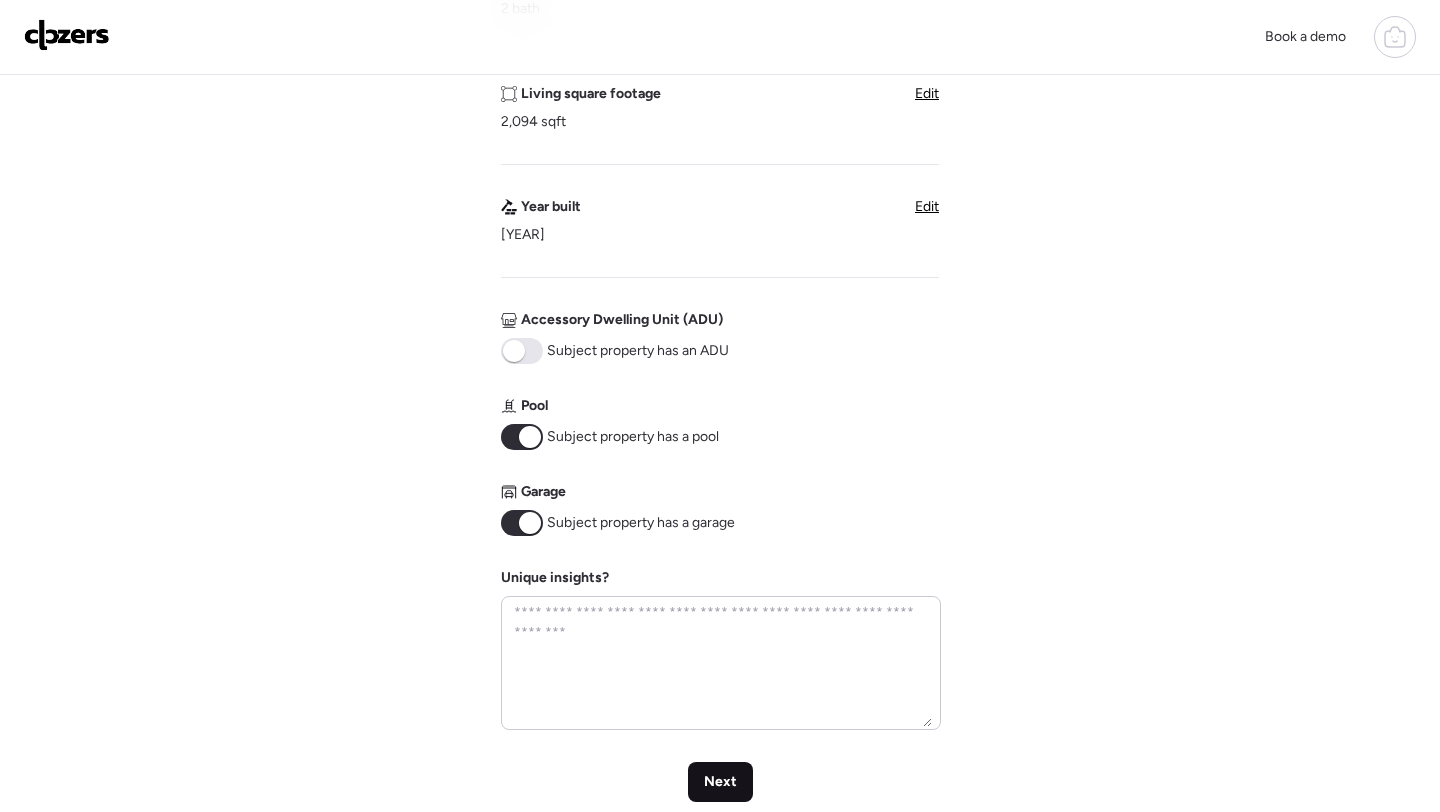 click on "Next" at bounding box center [720, 782] 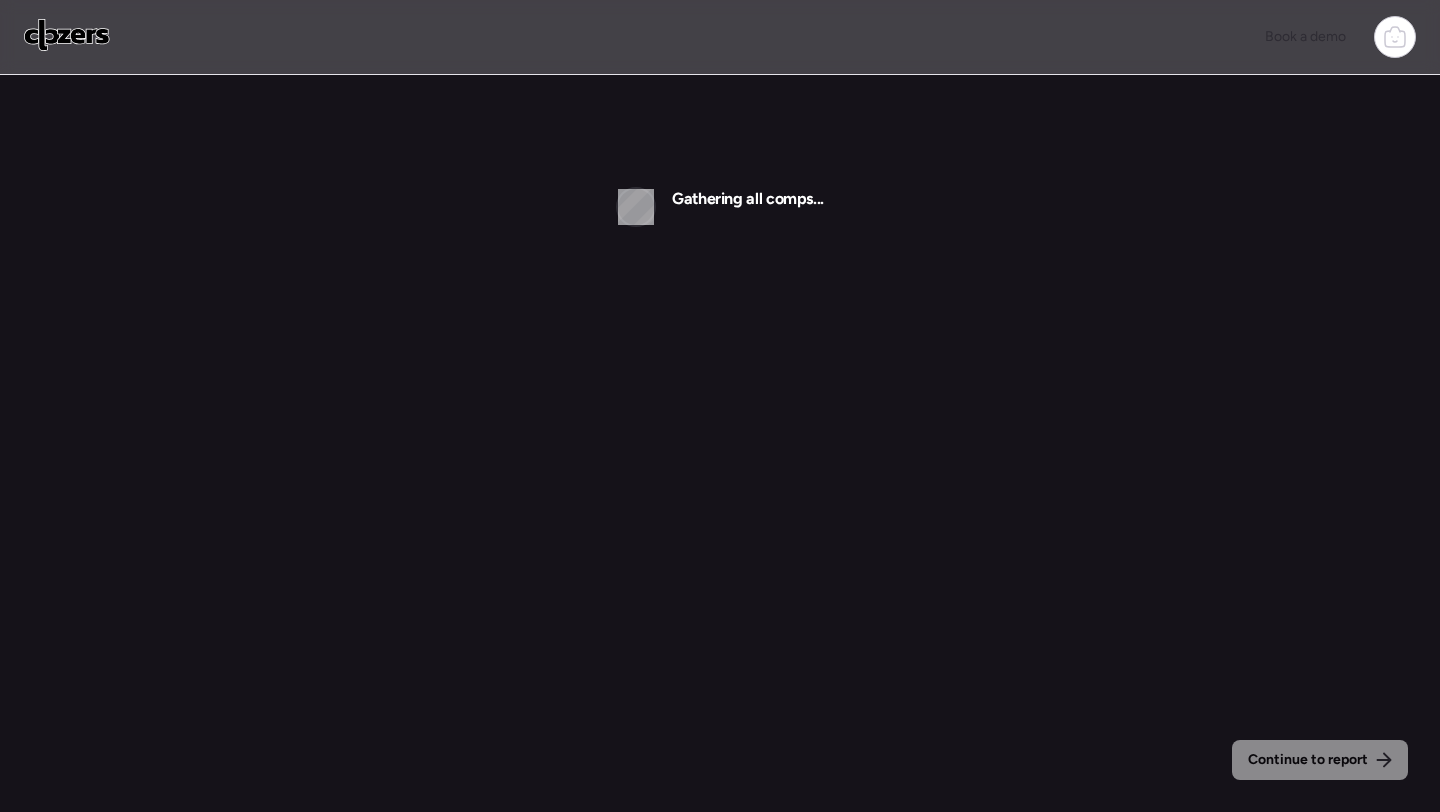 scroll, scrollTop: 0, scrollLeft: 0, axis: both 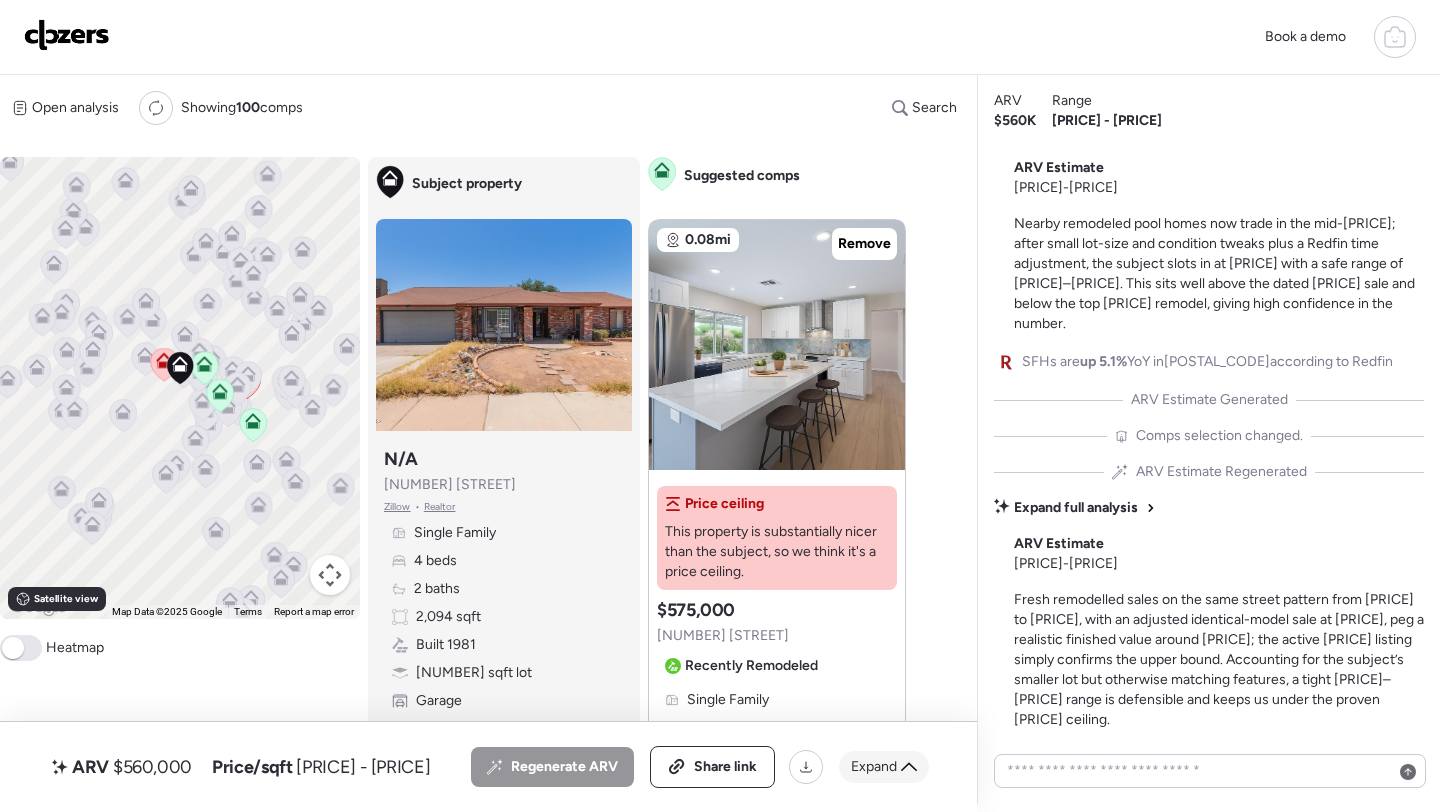 click 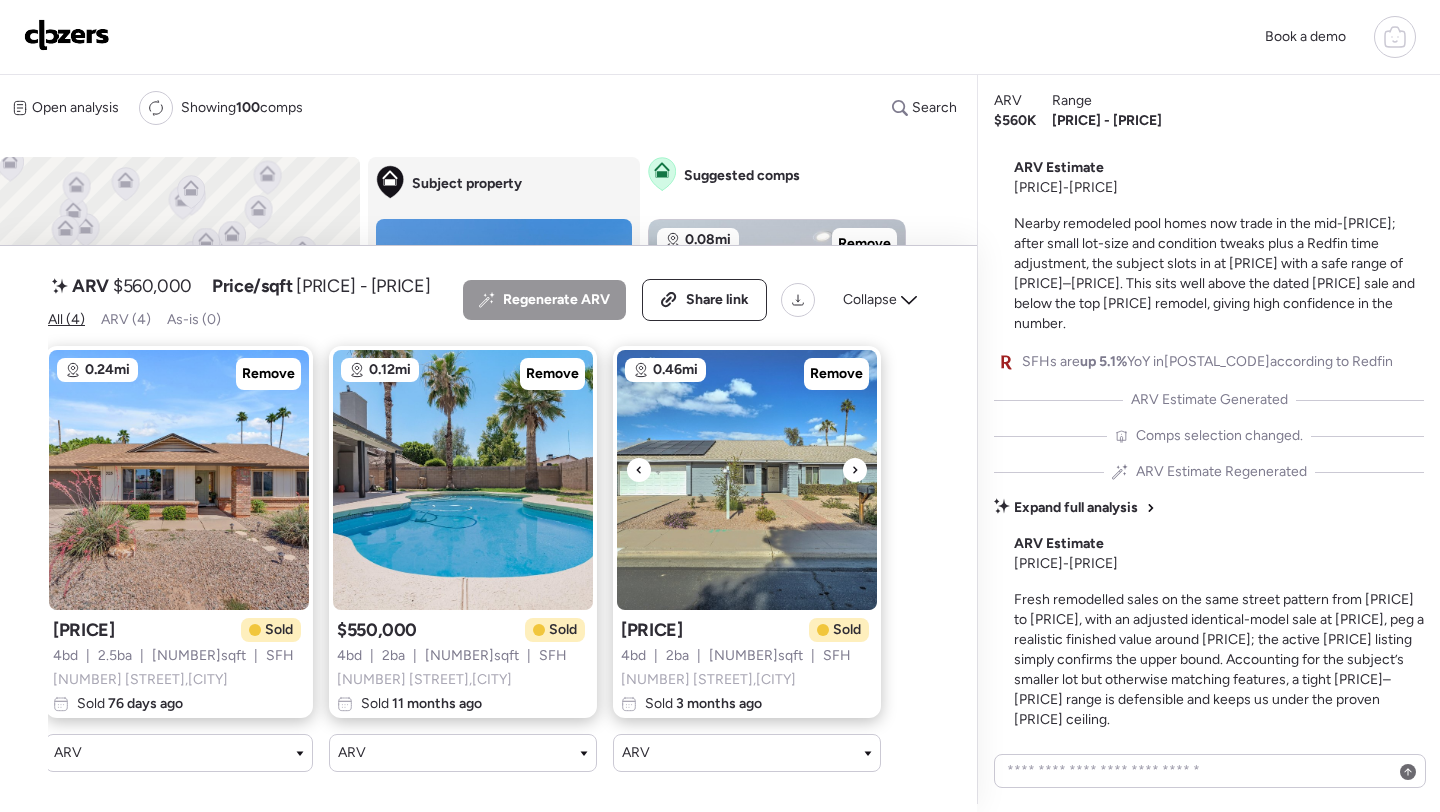 scroll, scrollTop: 0, scrollLeft: 0, axis: both 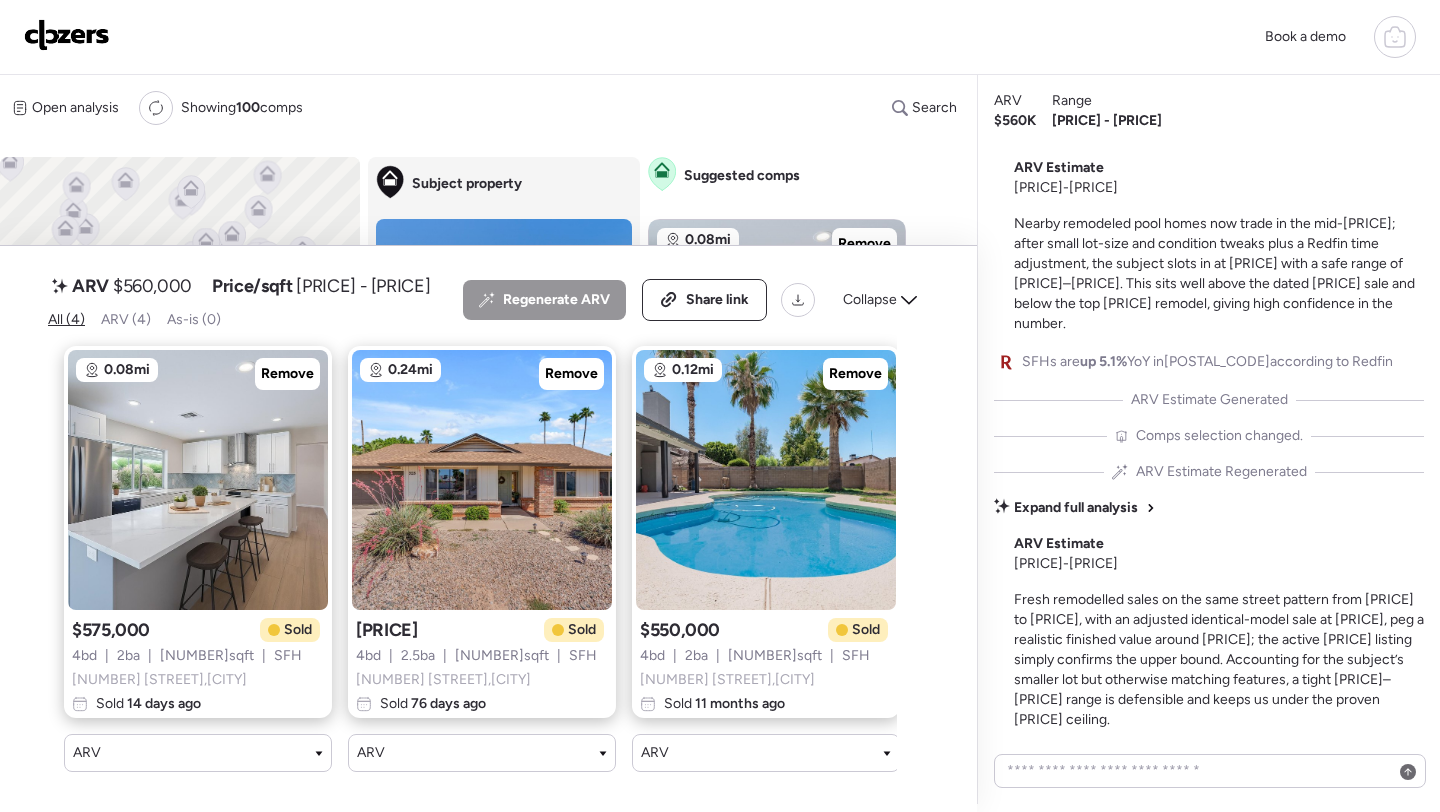 click on "$560,000" at bounding box center (152, 286) 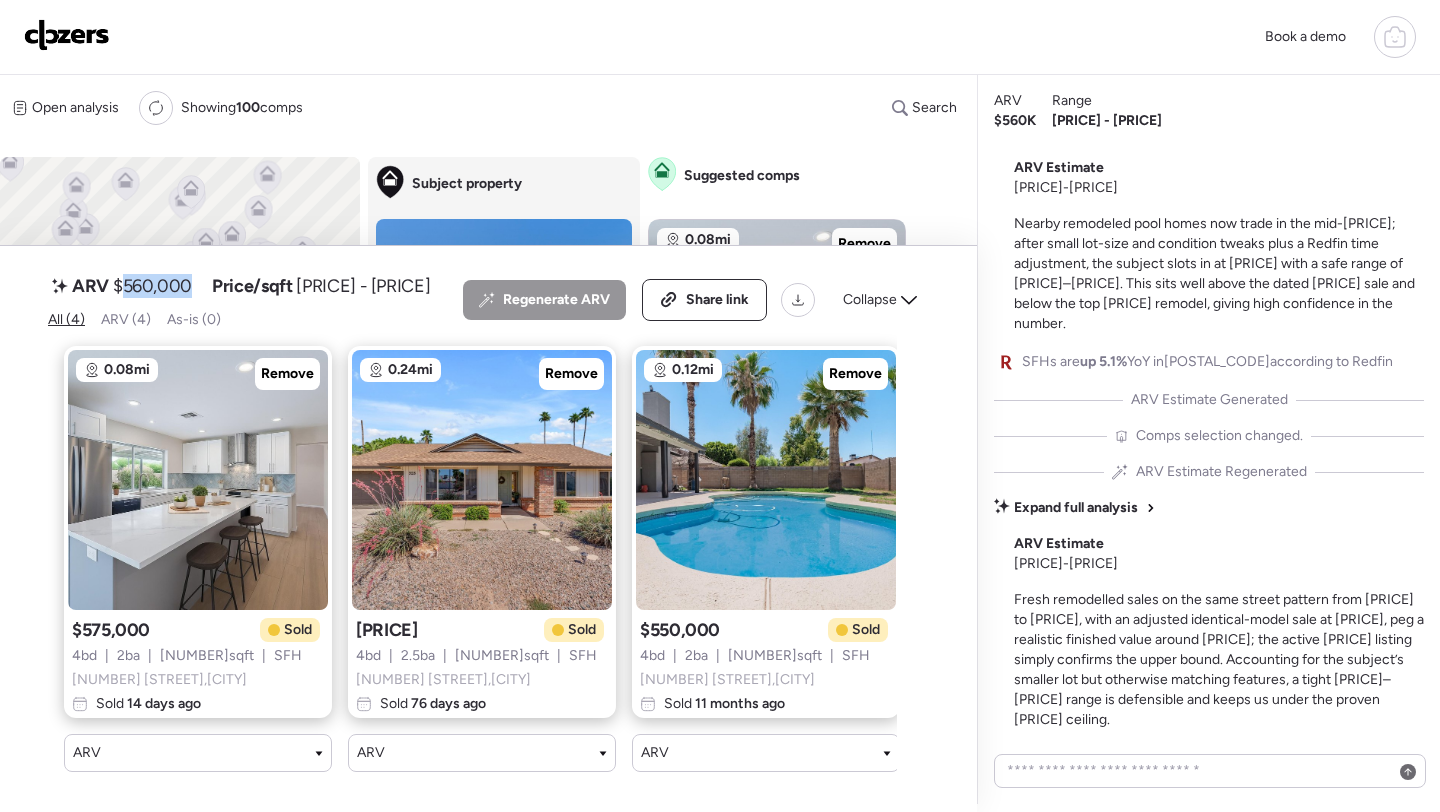 copy on "560,000" 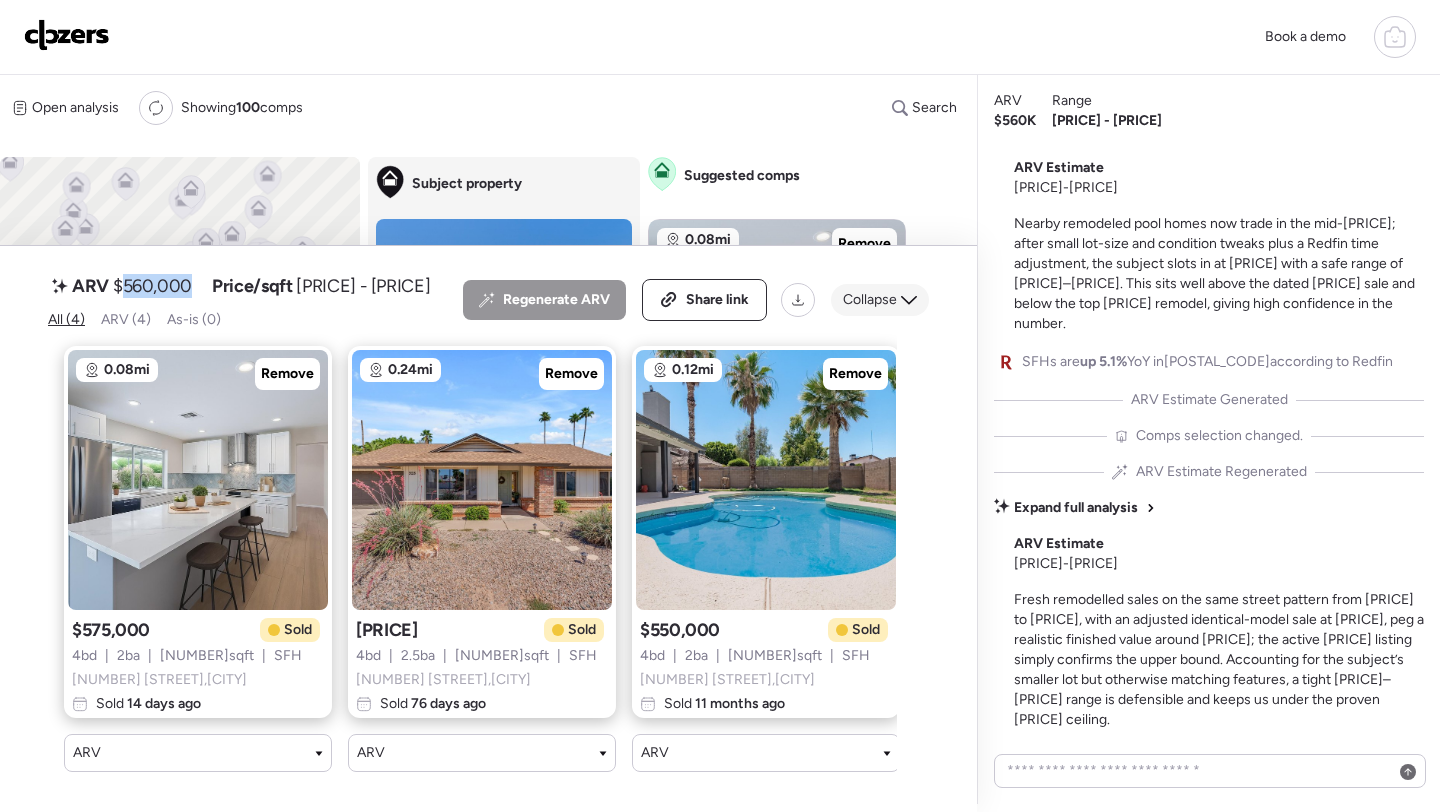 click on "Collapse" at bounding box center [880, 300] 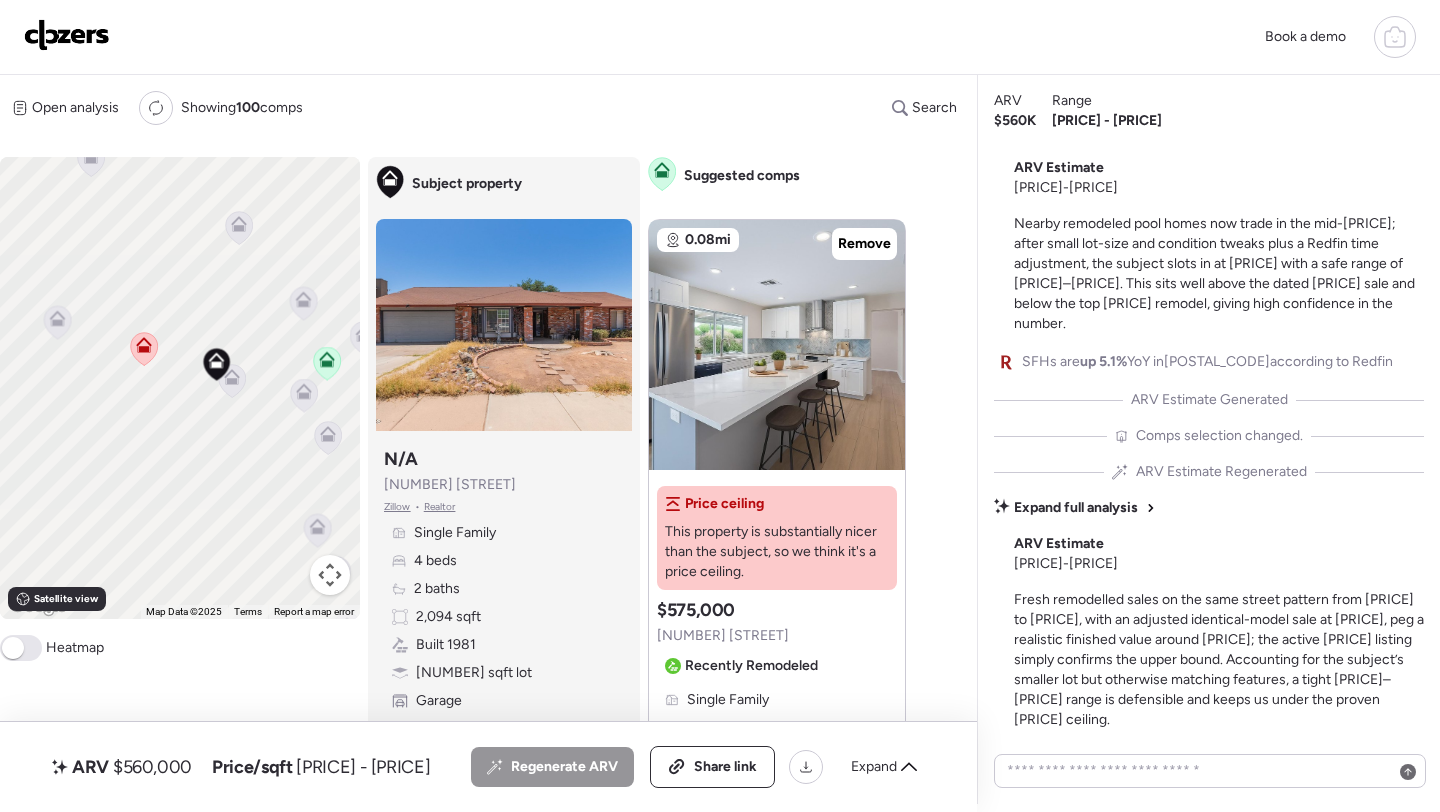 click 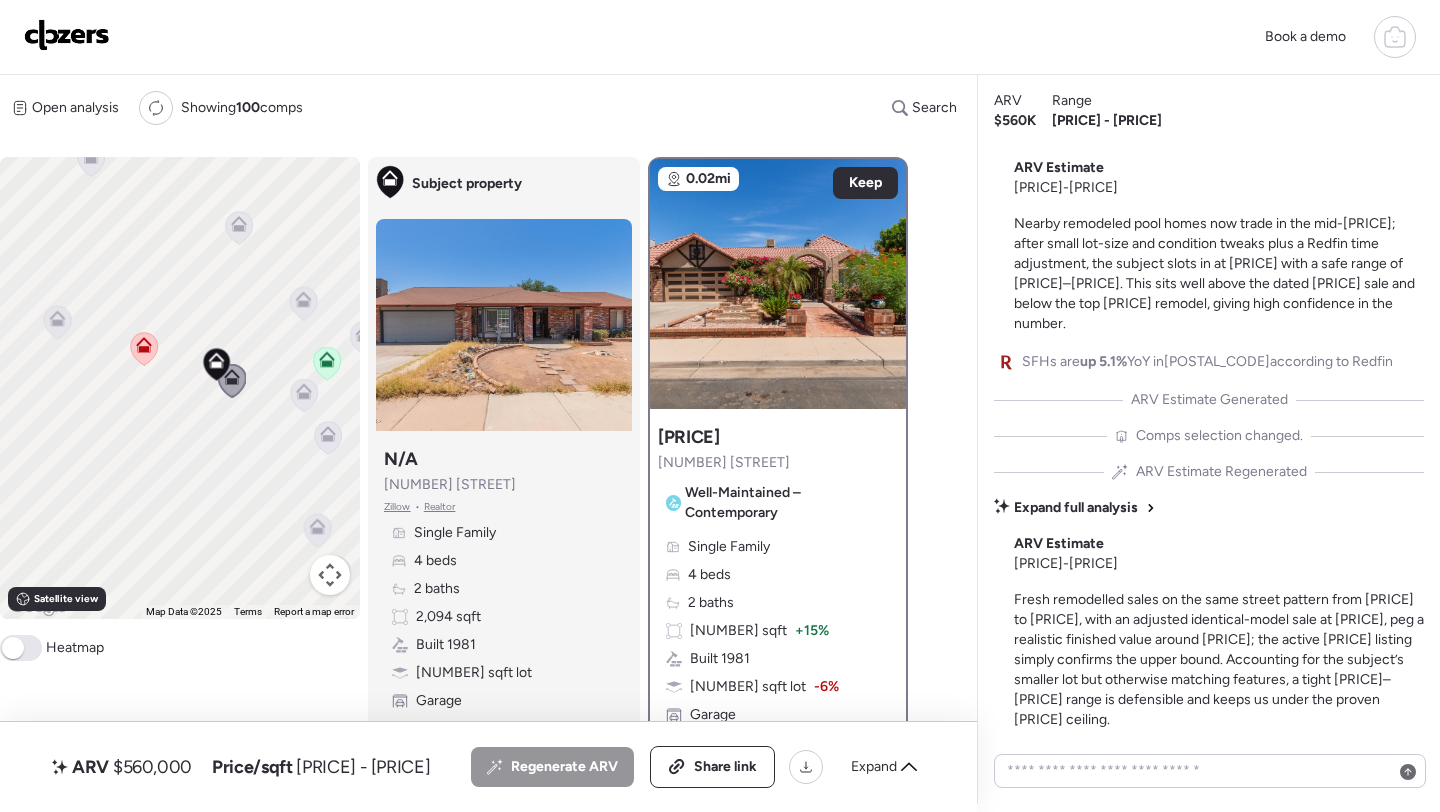 click 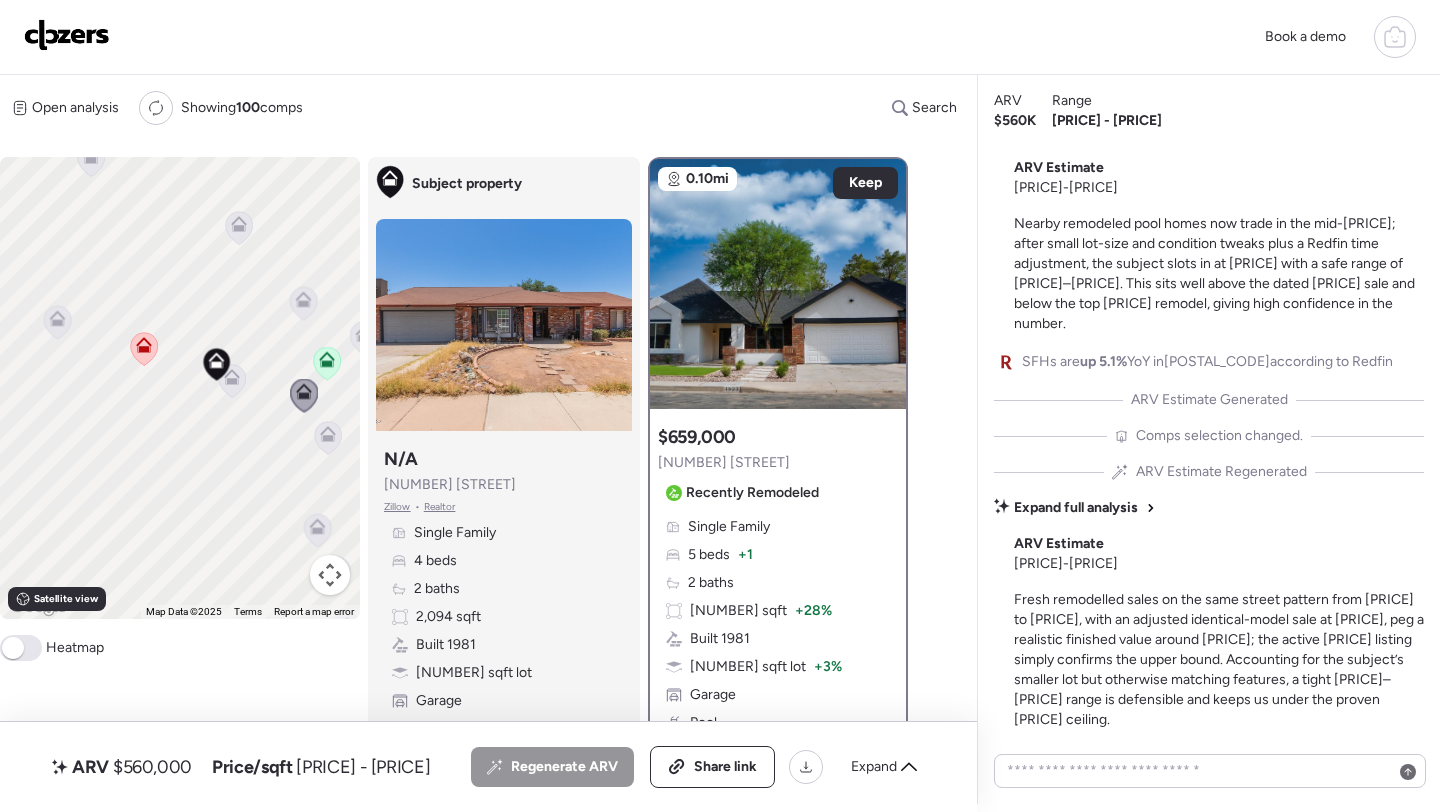 click 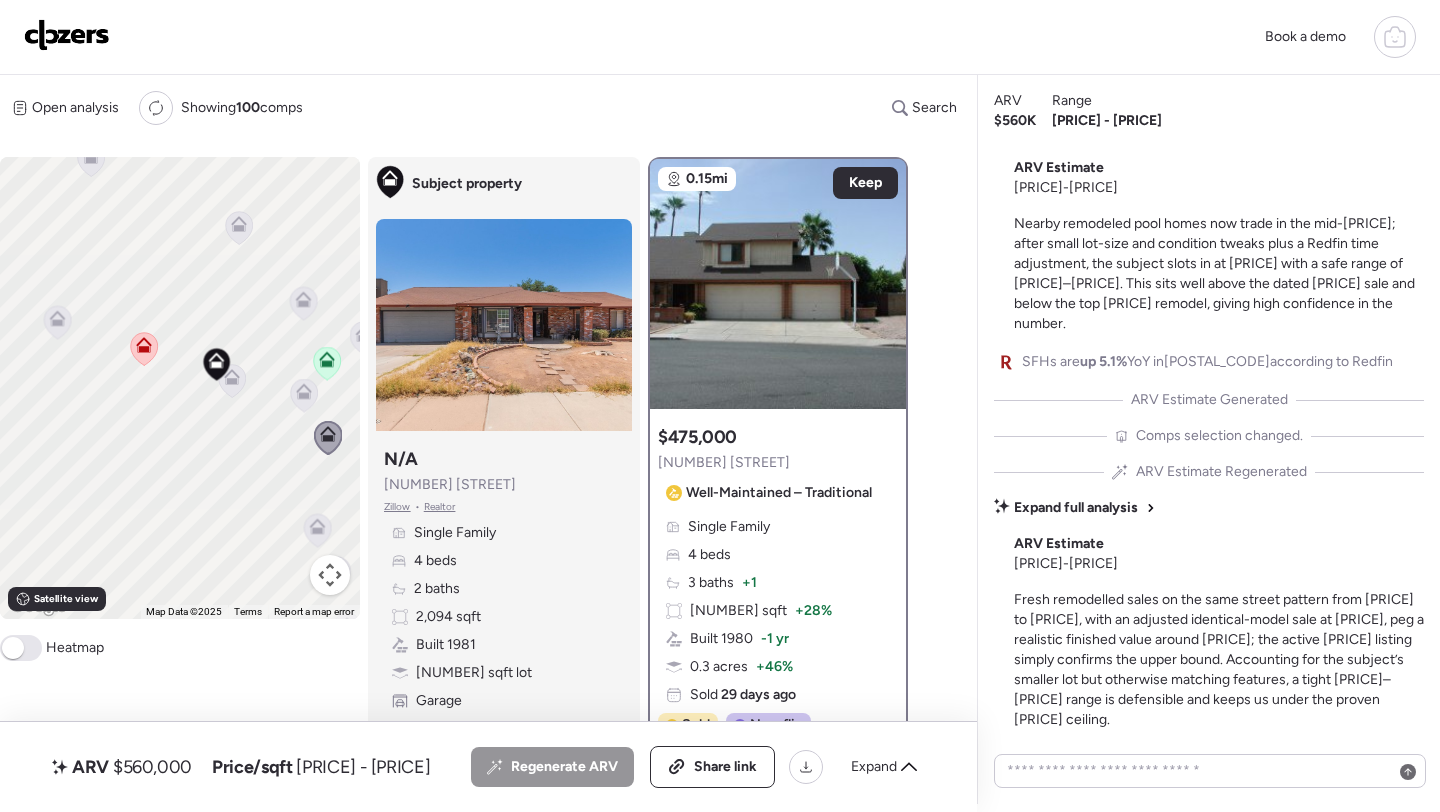 click on "$560,000" at bounding box center [152, 767] 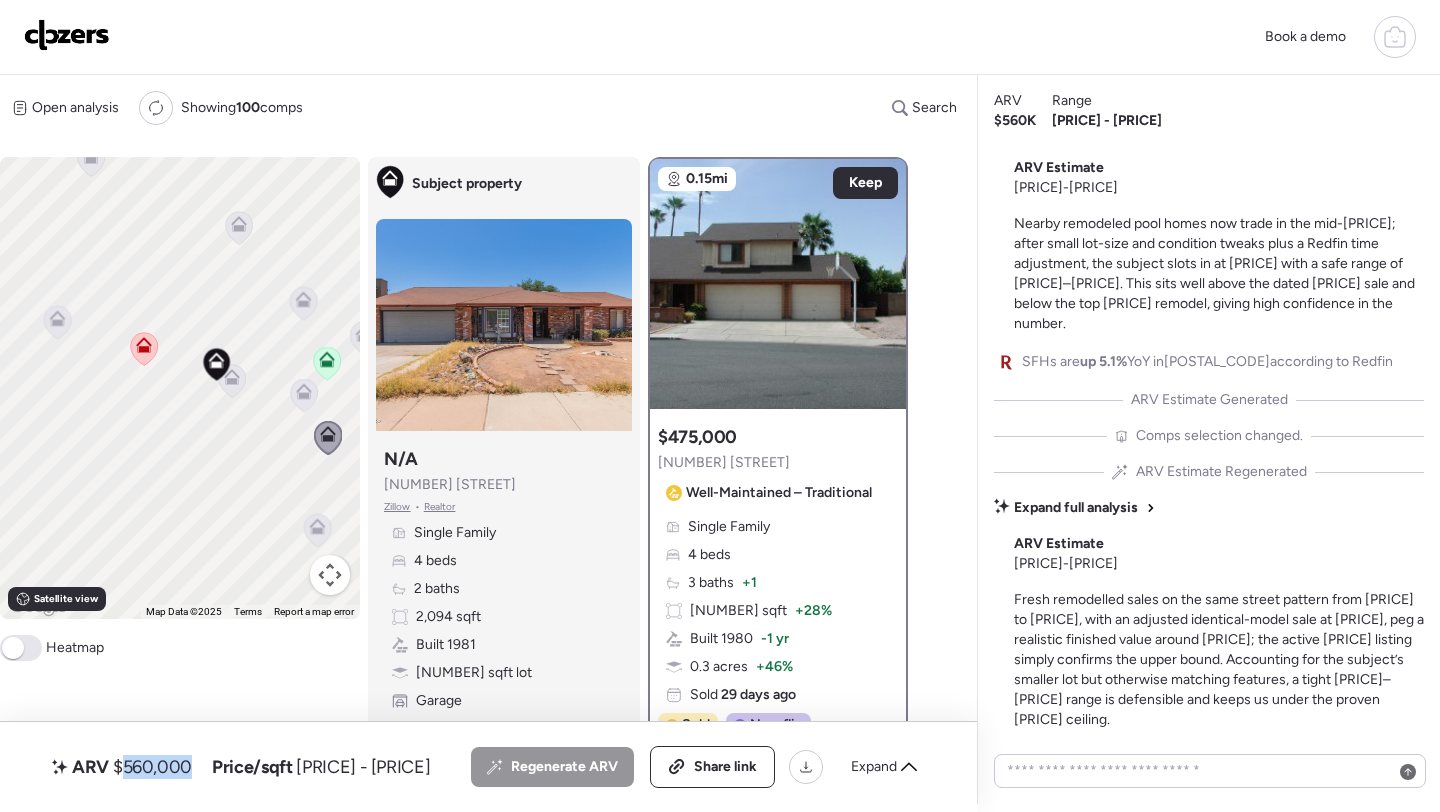 copy on "560,000" 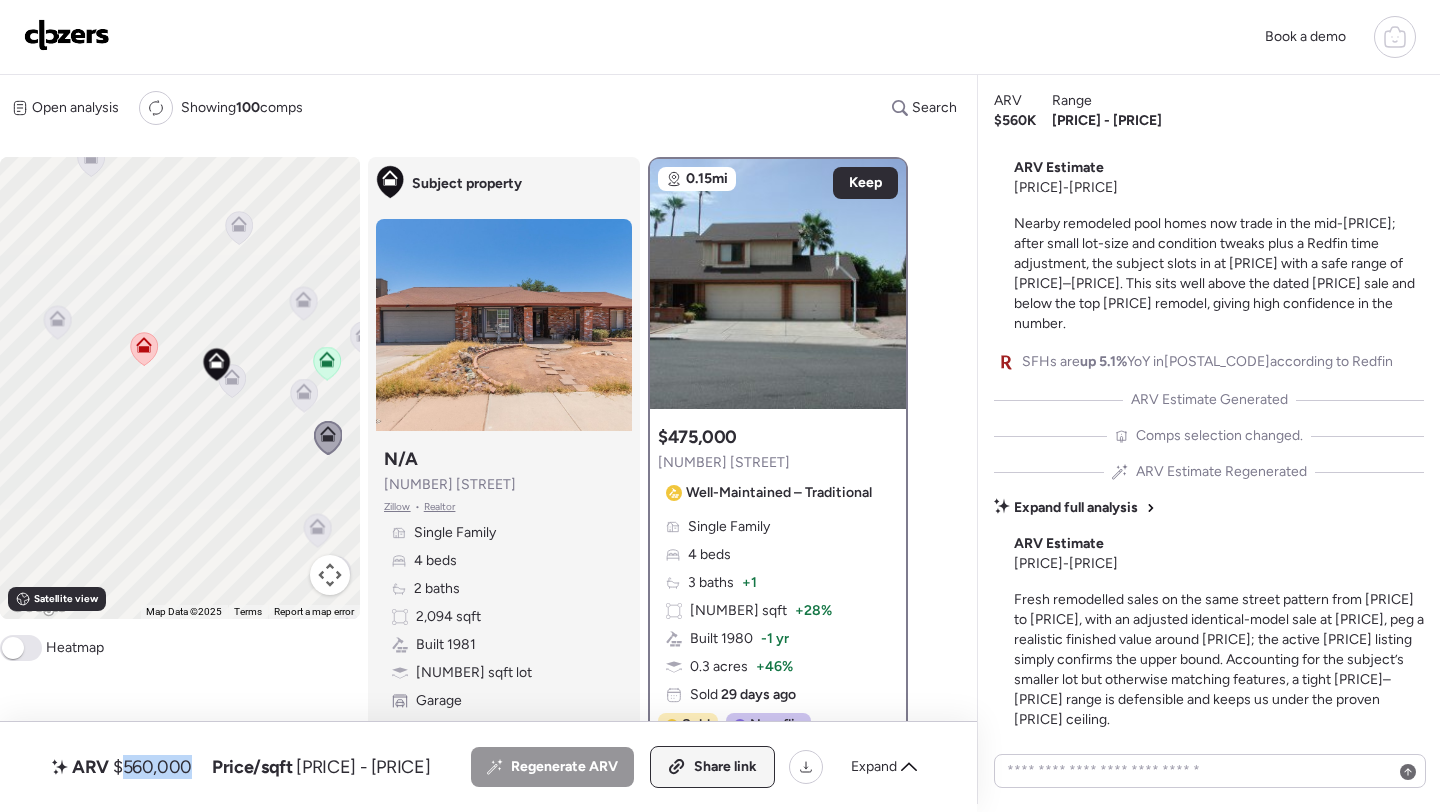 click on "Share link" at bounding box center [725, 767] 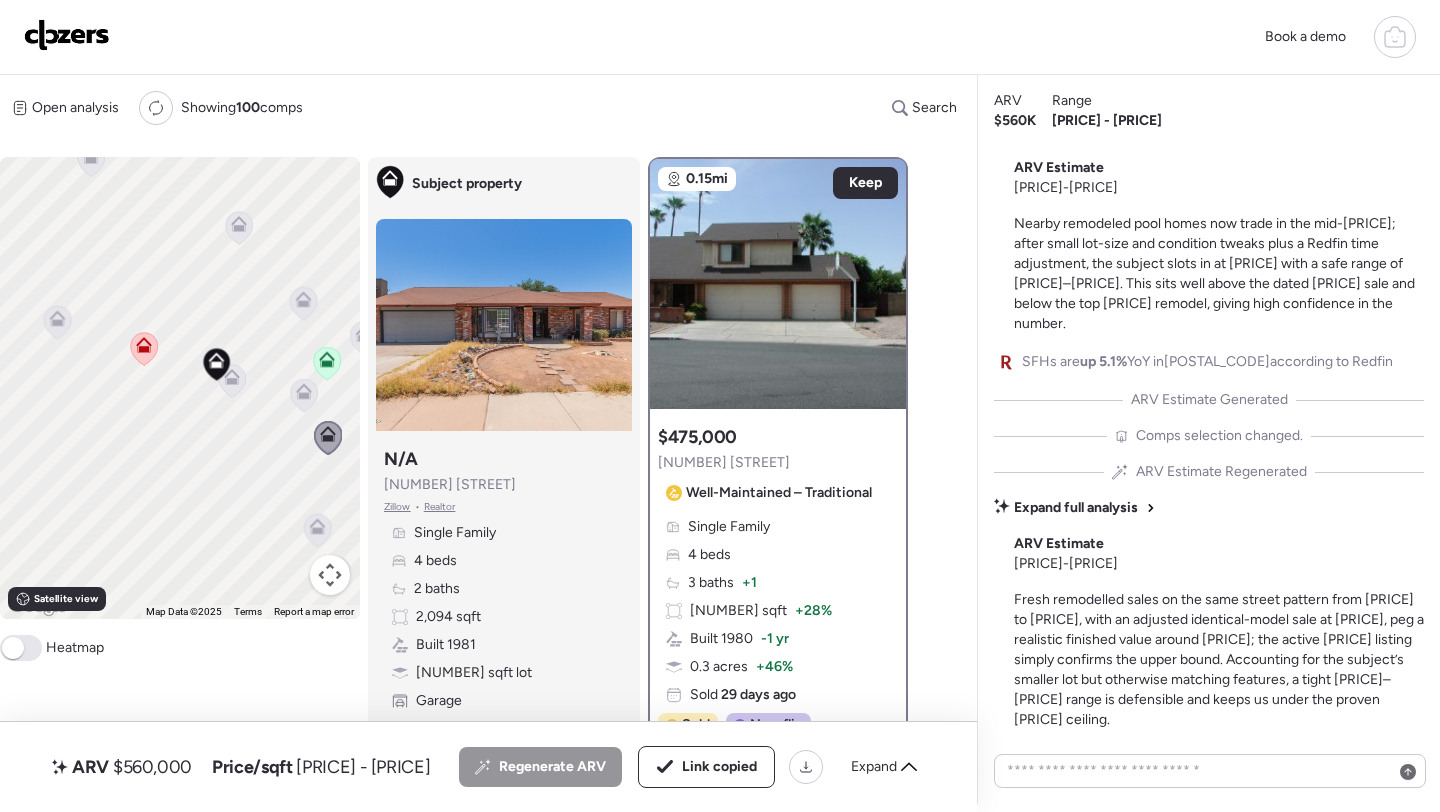 click at bounding box center (67, 35) 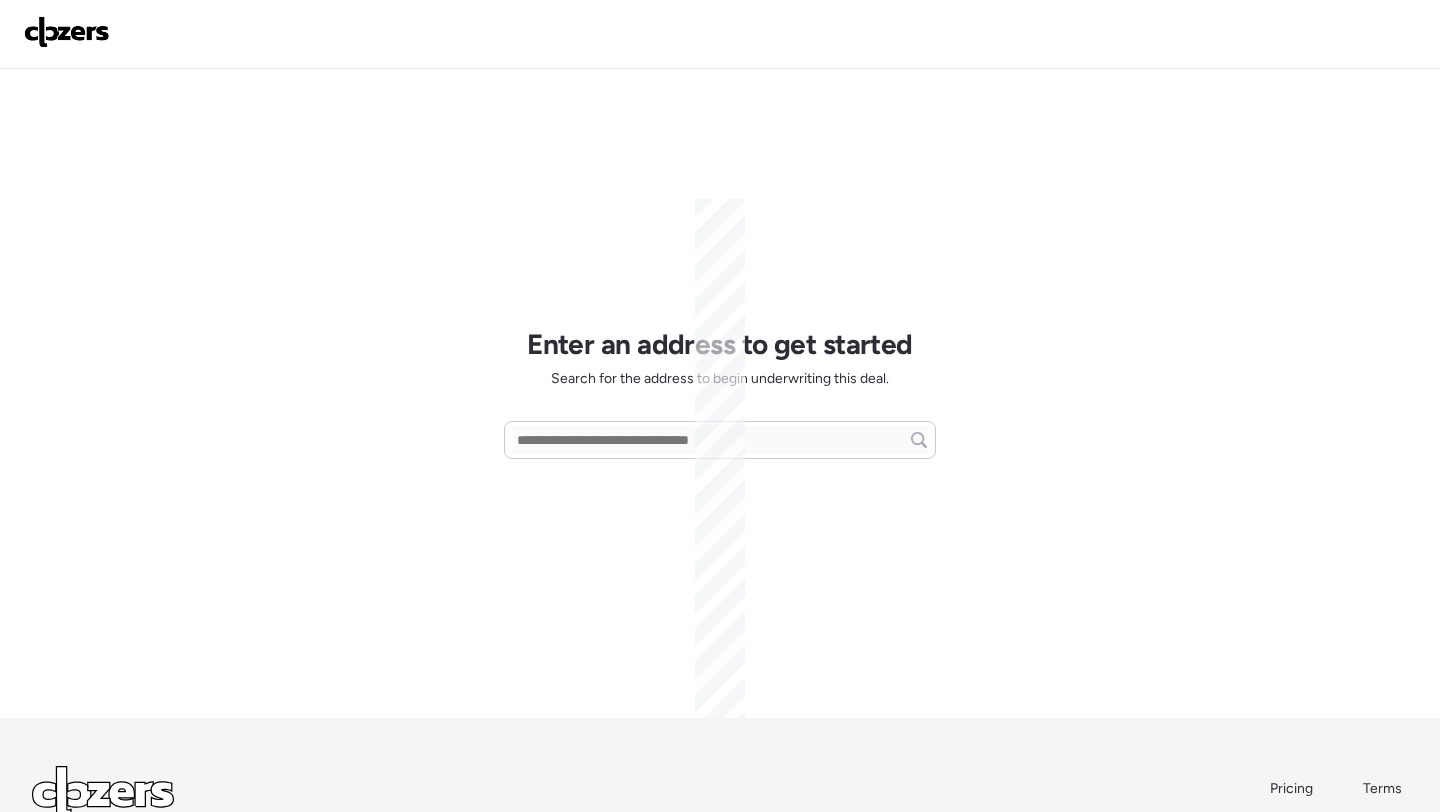scroll, scrollTop: 0, scrollLeft: 0, axis: both 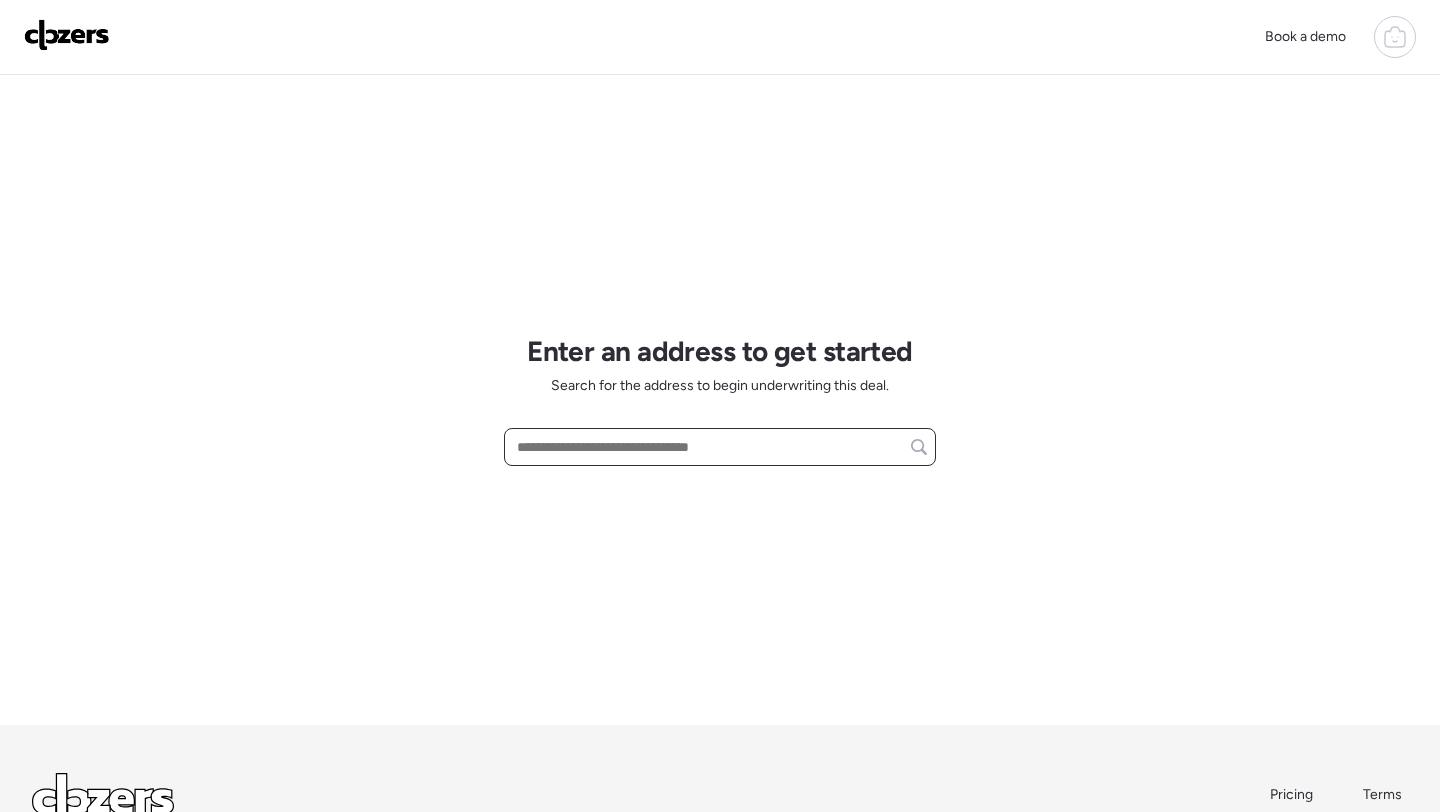 click at bounding box center [720, 447] 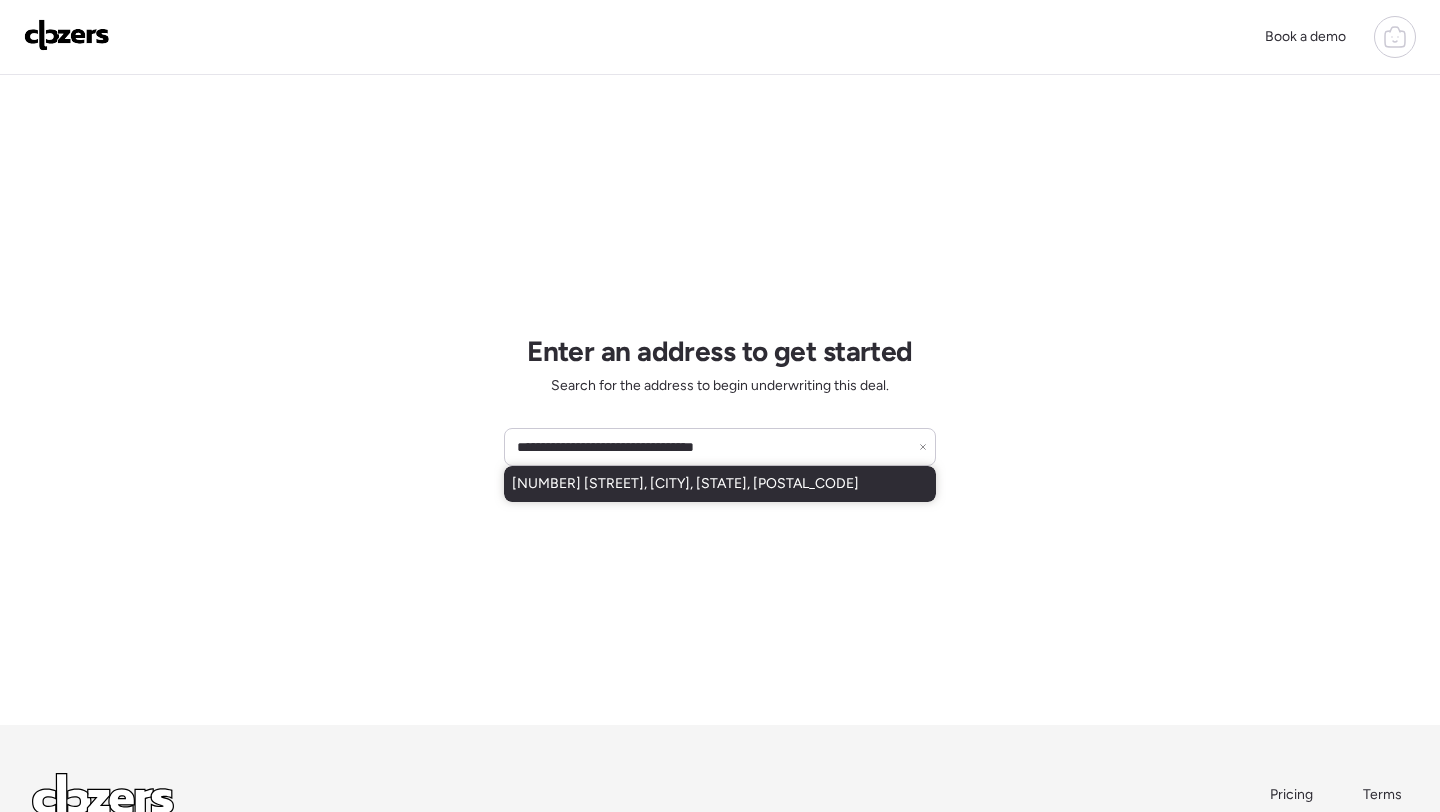 click on "[NUMBER] [STREET], [CITY], [STATE], [POSTAL_CODE]" at bounding box center (685, 484) 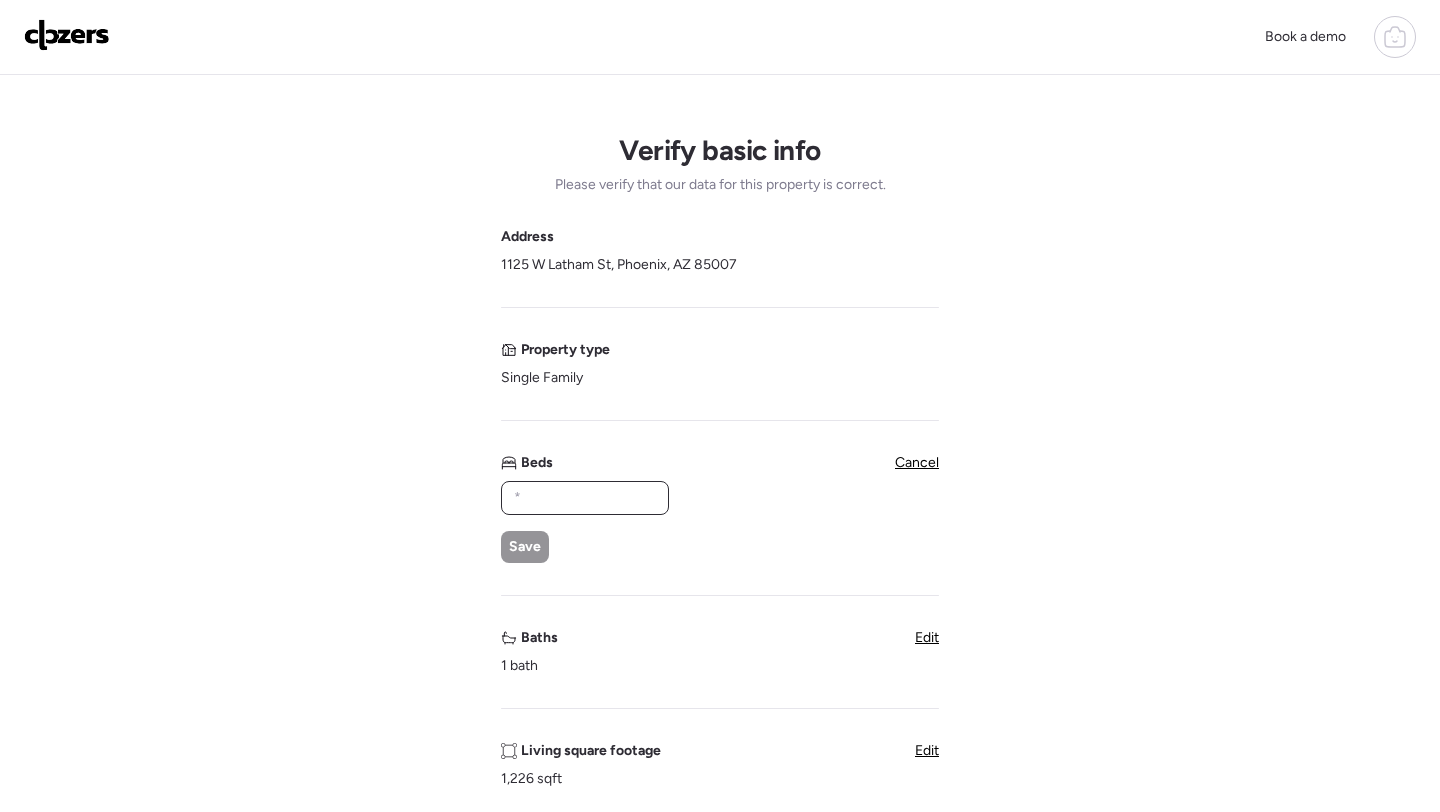 click at bounding box center [585, 498] 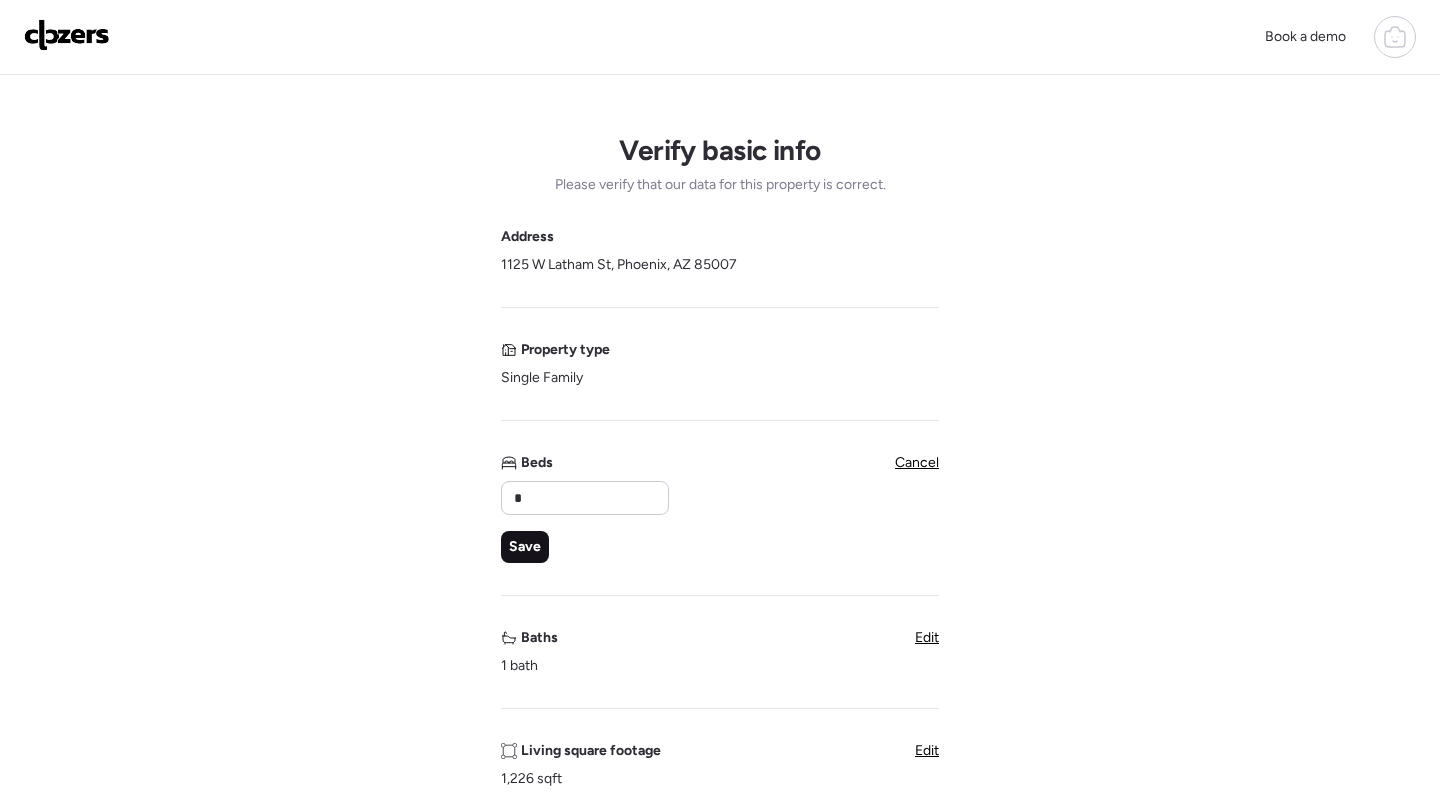click on "Save" at bounding box center [525, 547] 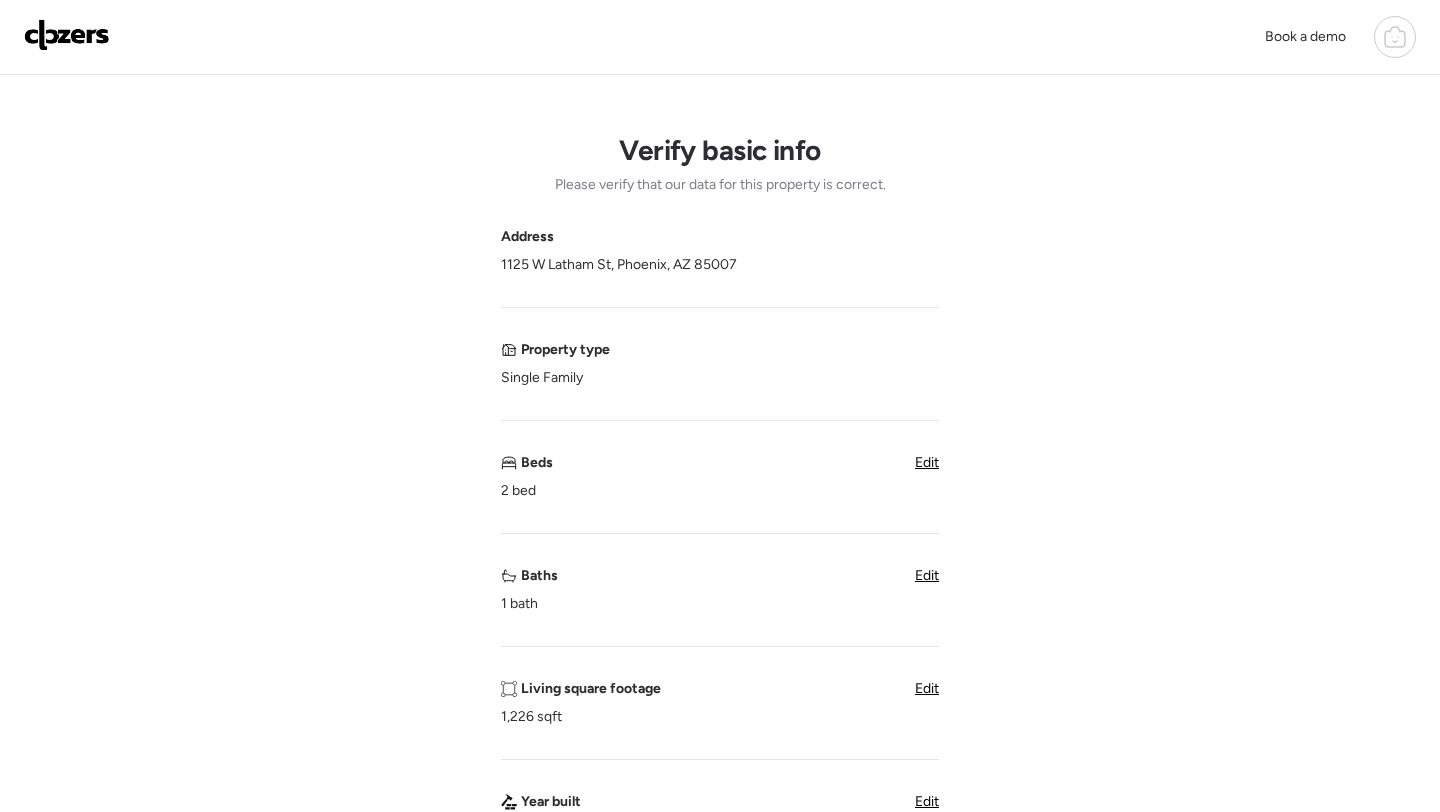 click on "Edit" at bounding box center [927, 688] 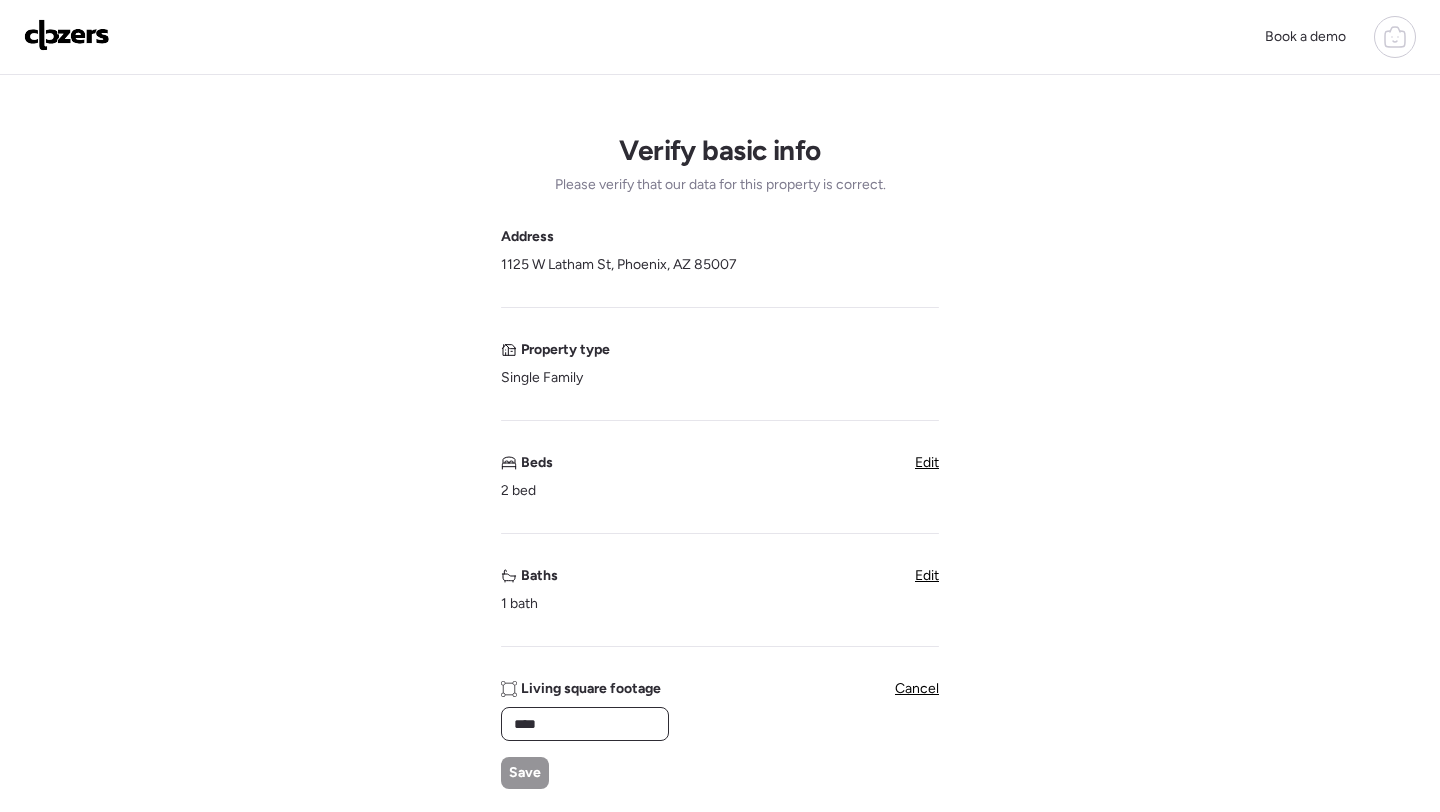 click on "****" at bounding box center [585, 724] 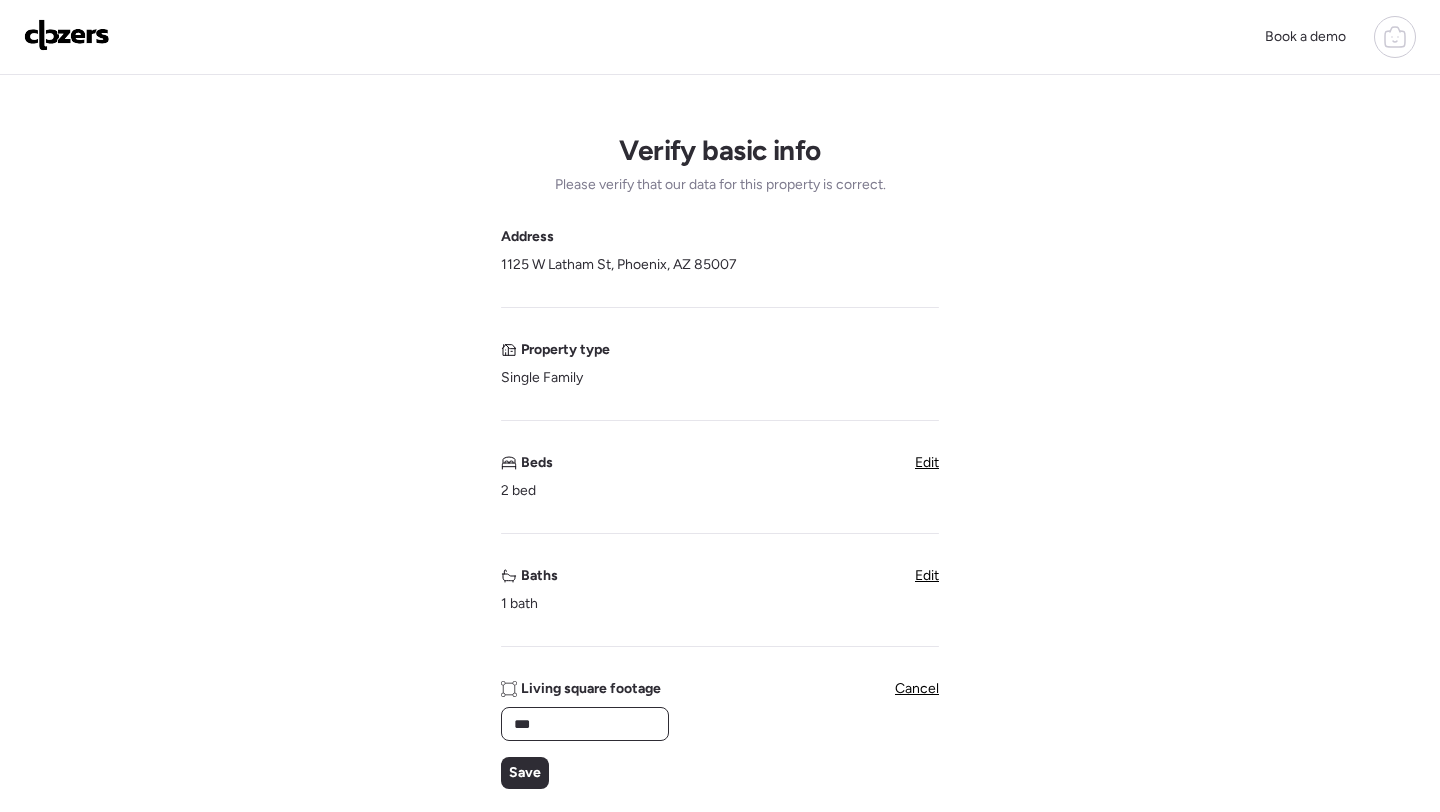 type on "****" 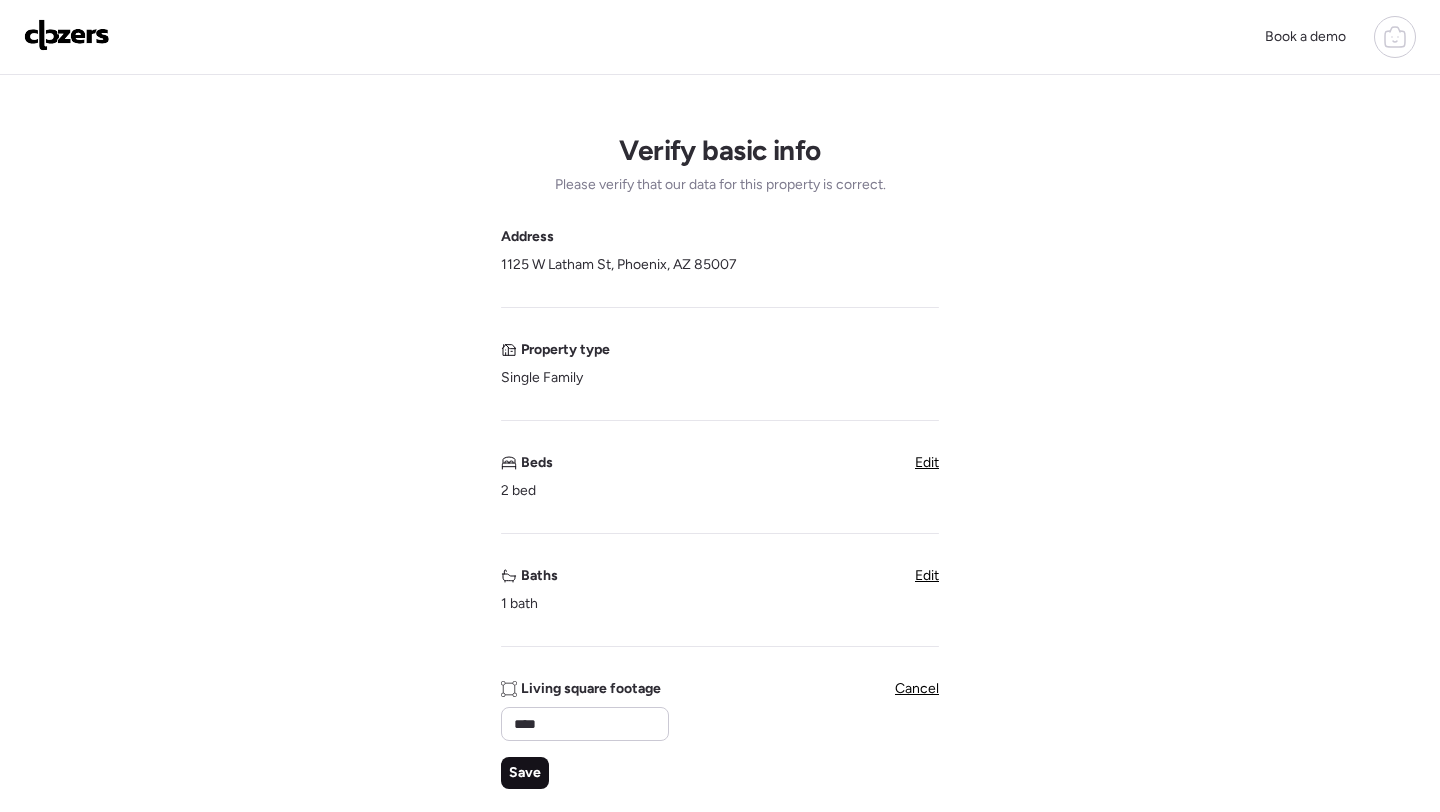 click on "Save" at bounding box center (525, 773) 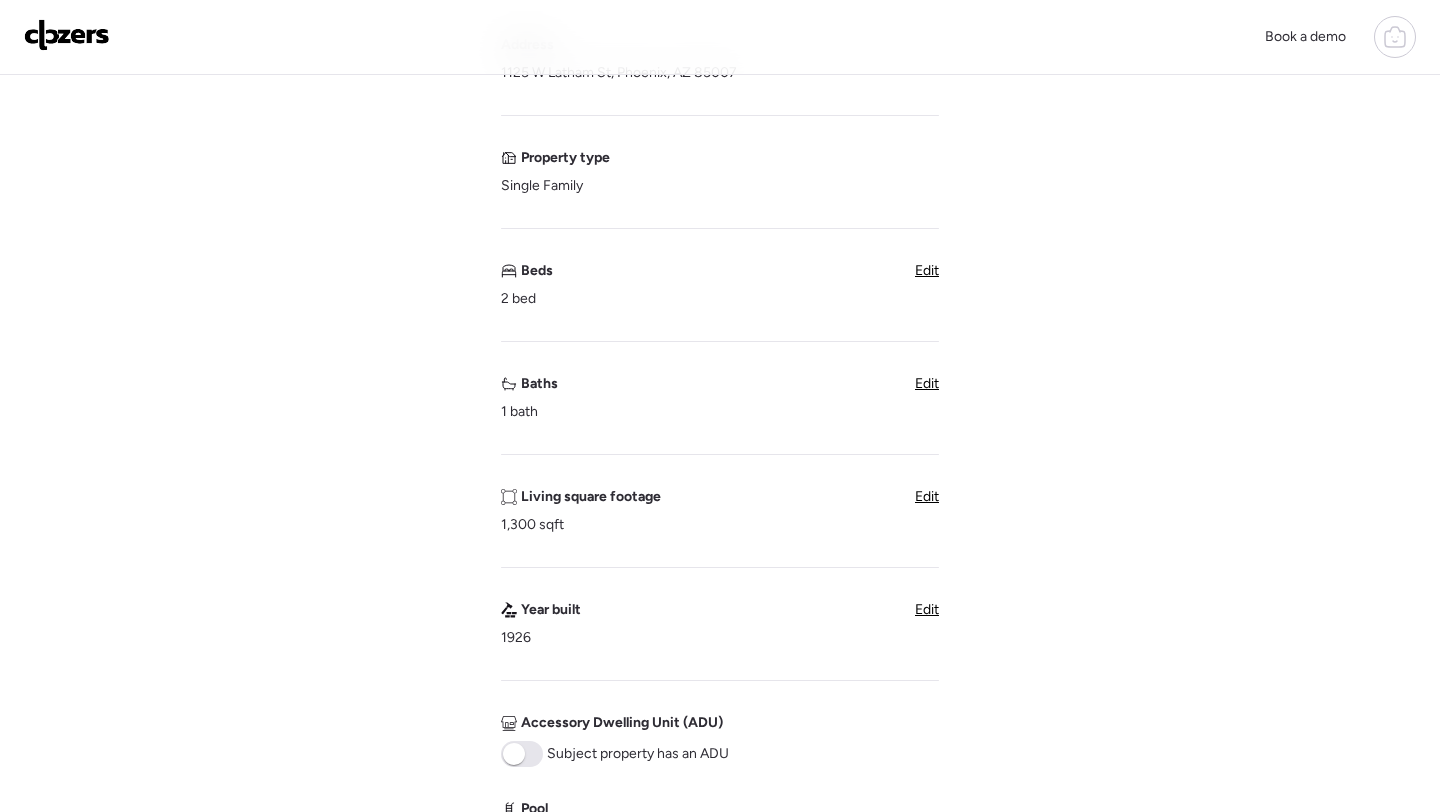 scroll, scrollTop: 329, scrollLeft: 0, axis: vertical 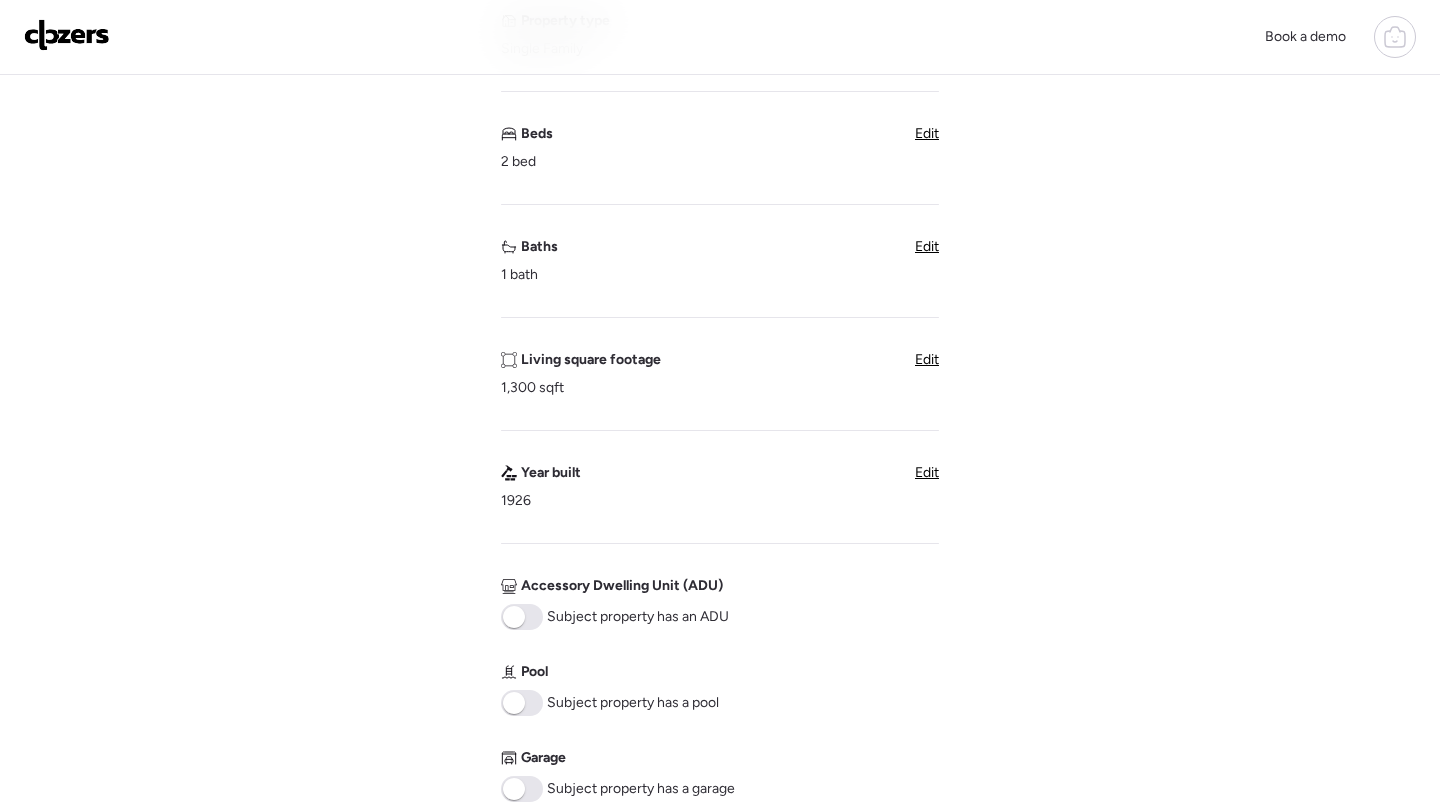 click on "Edit" at bounding box center [927, 359] 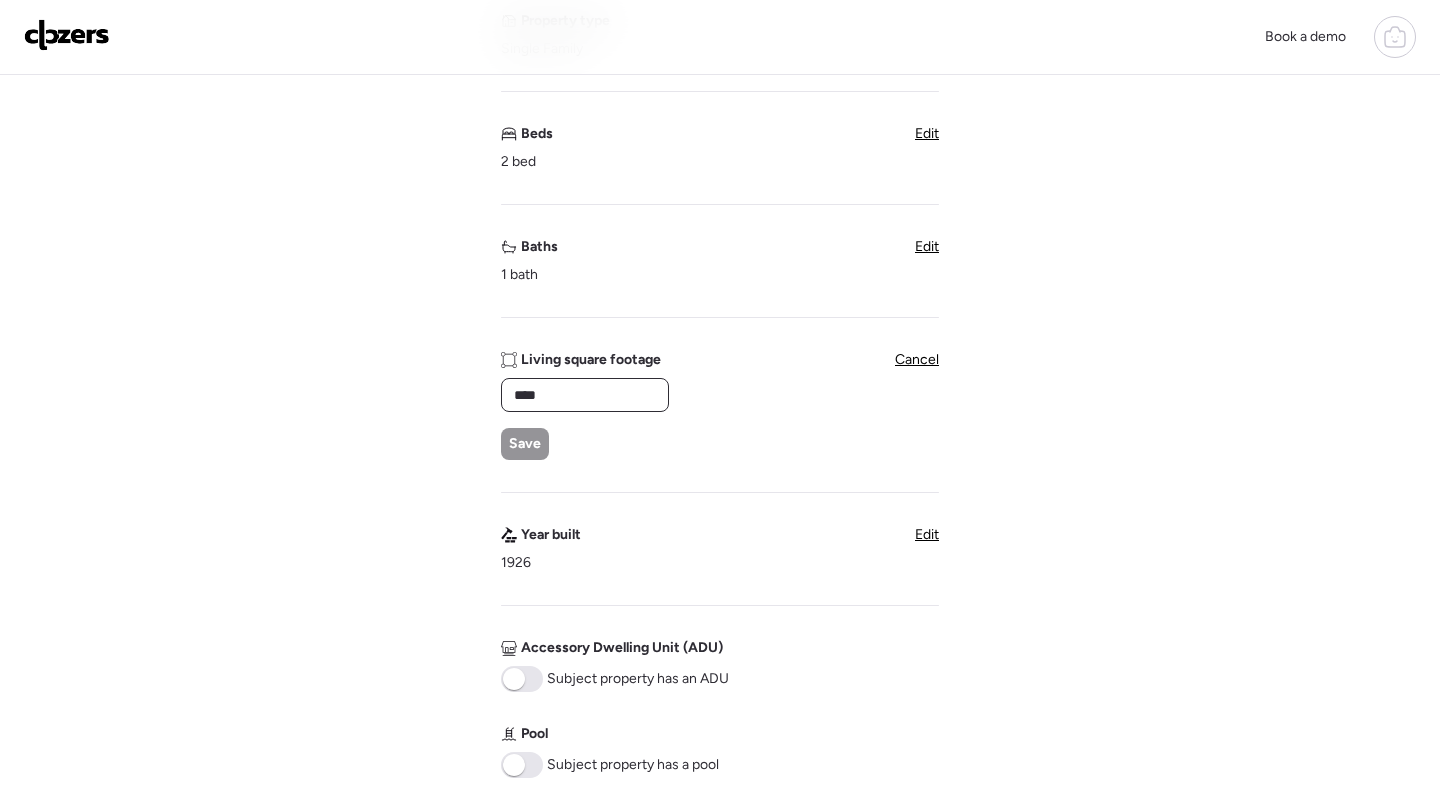 click on "****" at bounding box center [585, 395] 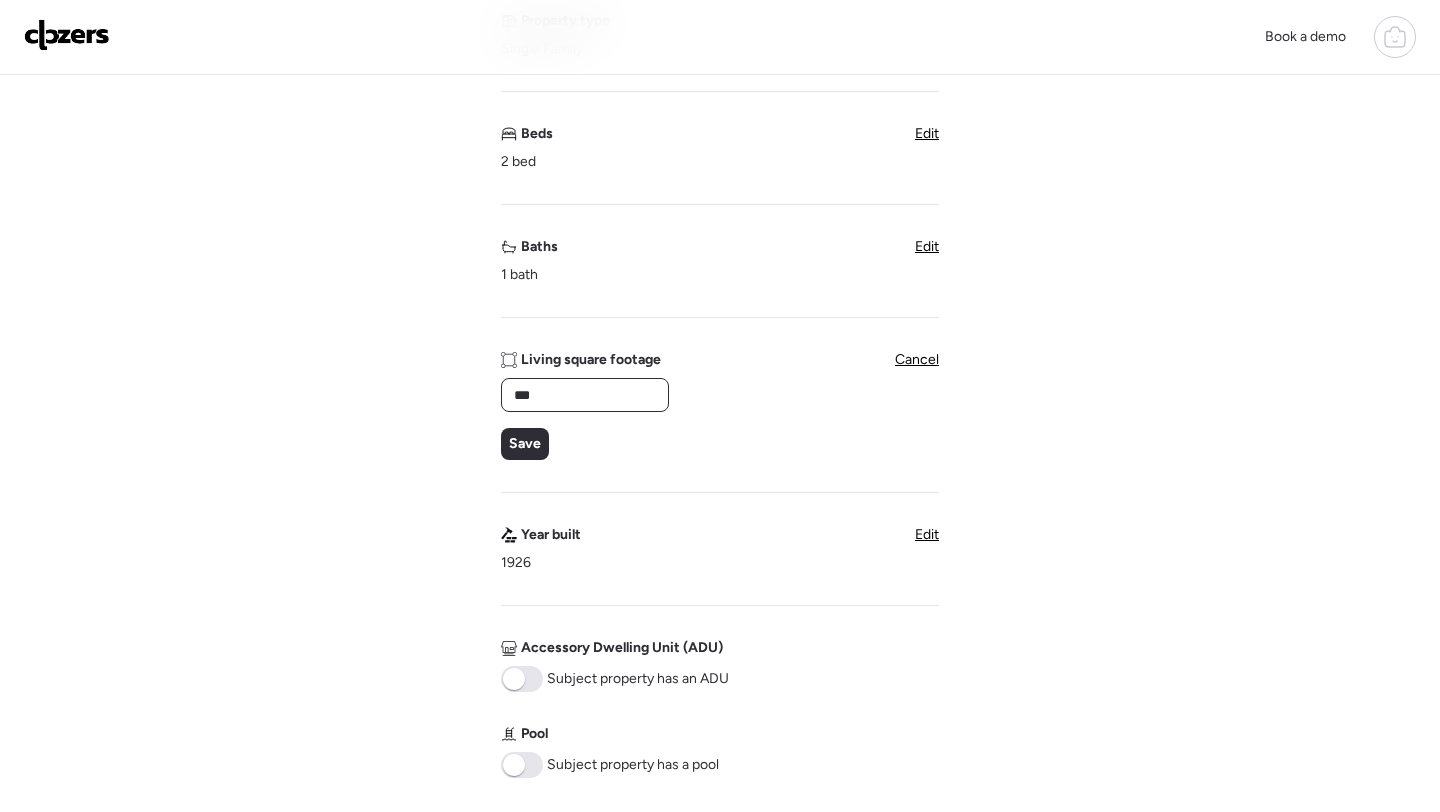 type on "****" 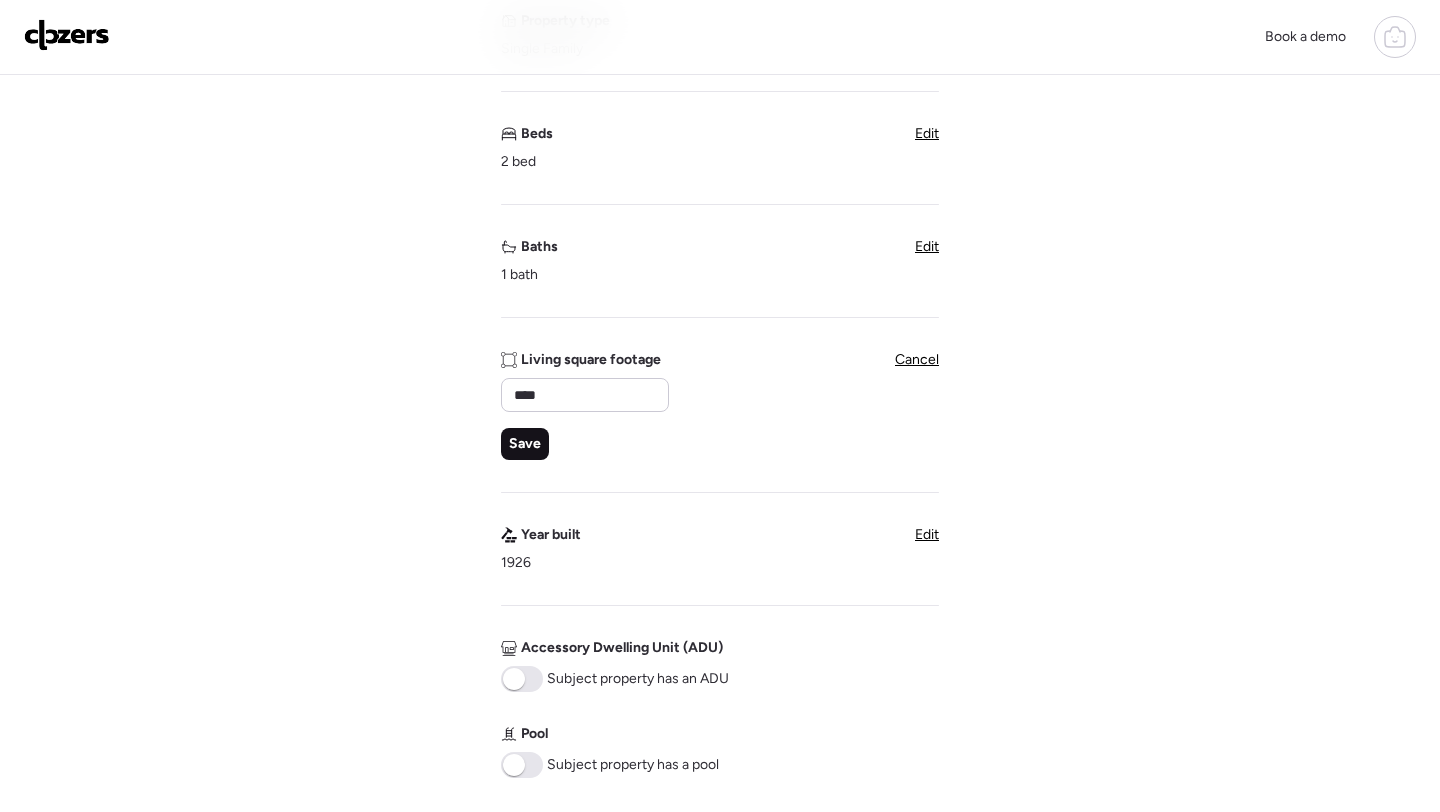 click on "Save" at bounding box center (525, 444) 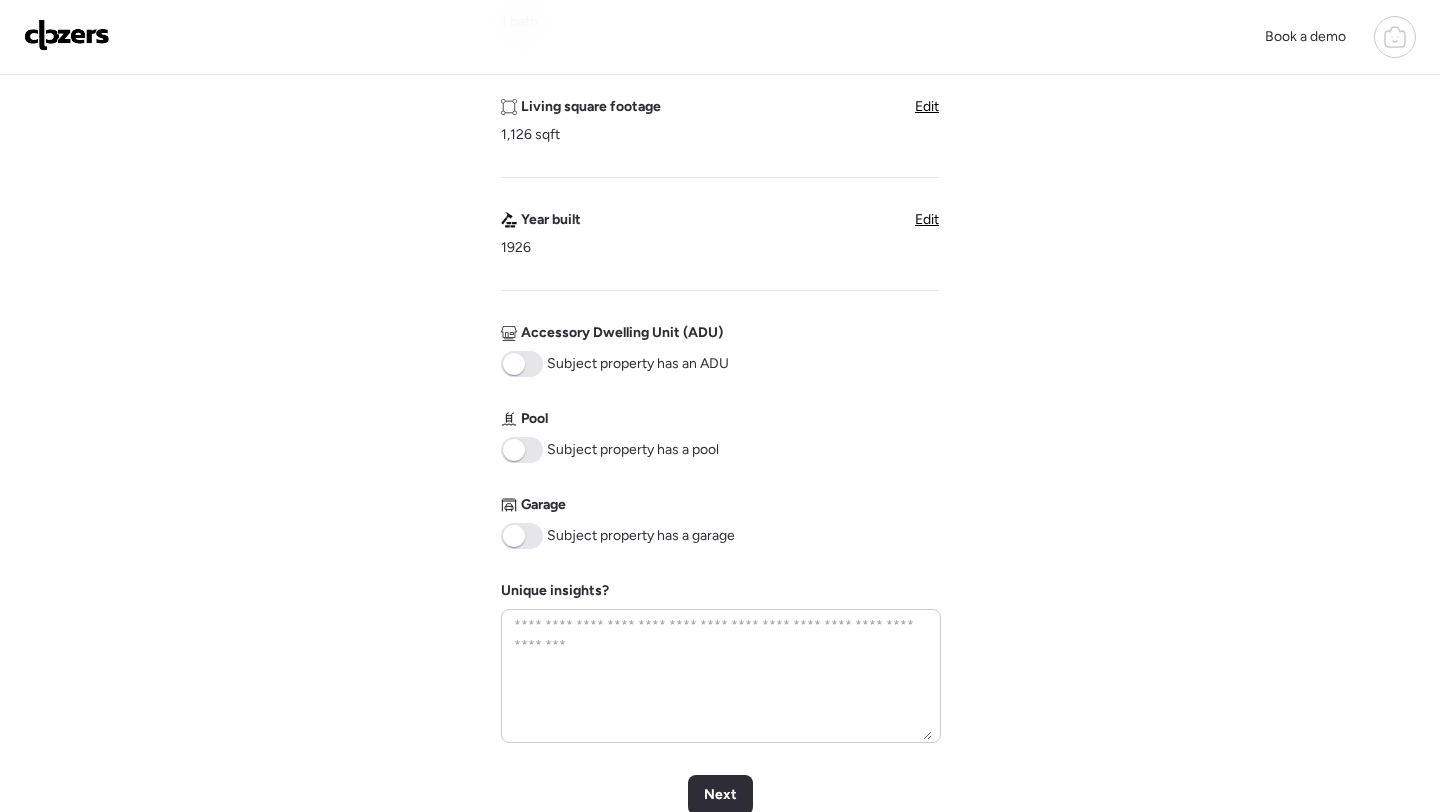 scroll, scrollTop: 837, scrollLeft: 0, axis: vertical 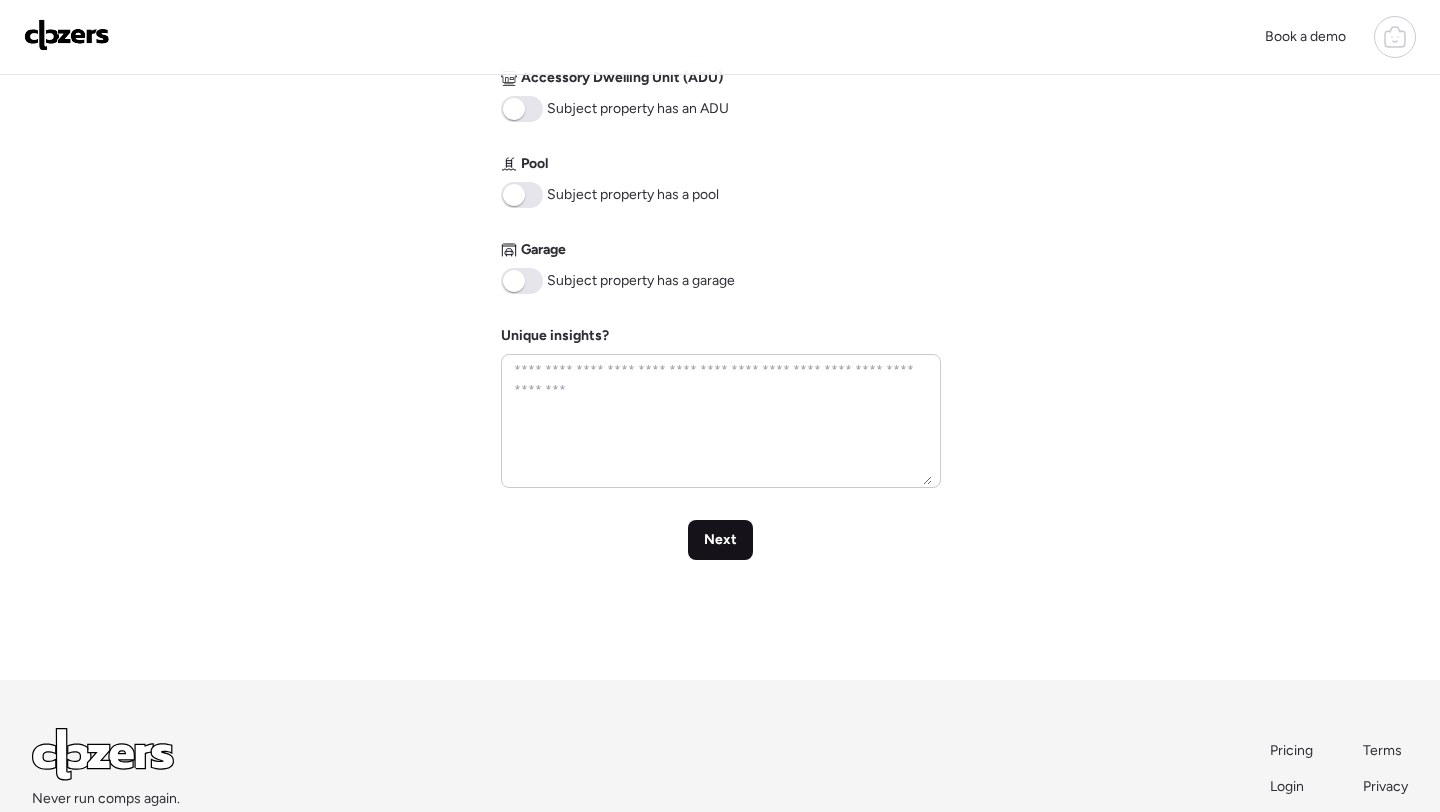 click on "Next" at bounding box center (720, 540) 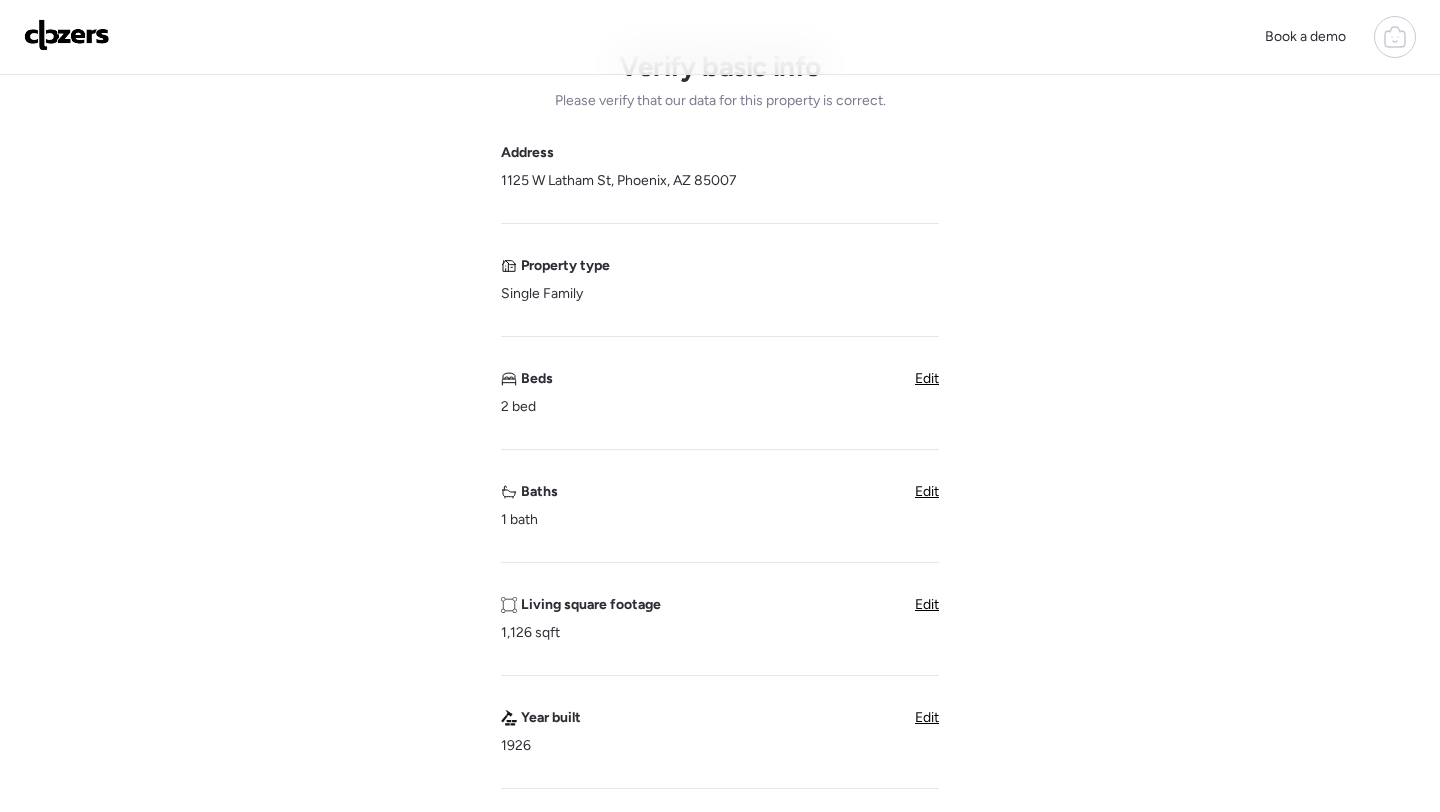 scroll, scrollTop: 0, scrollLeft: 0, axis: both 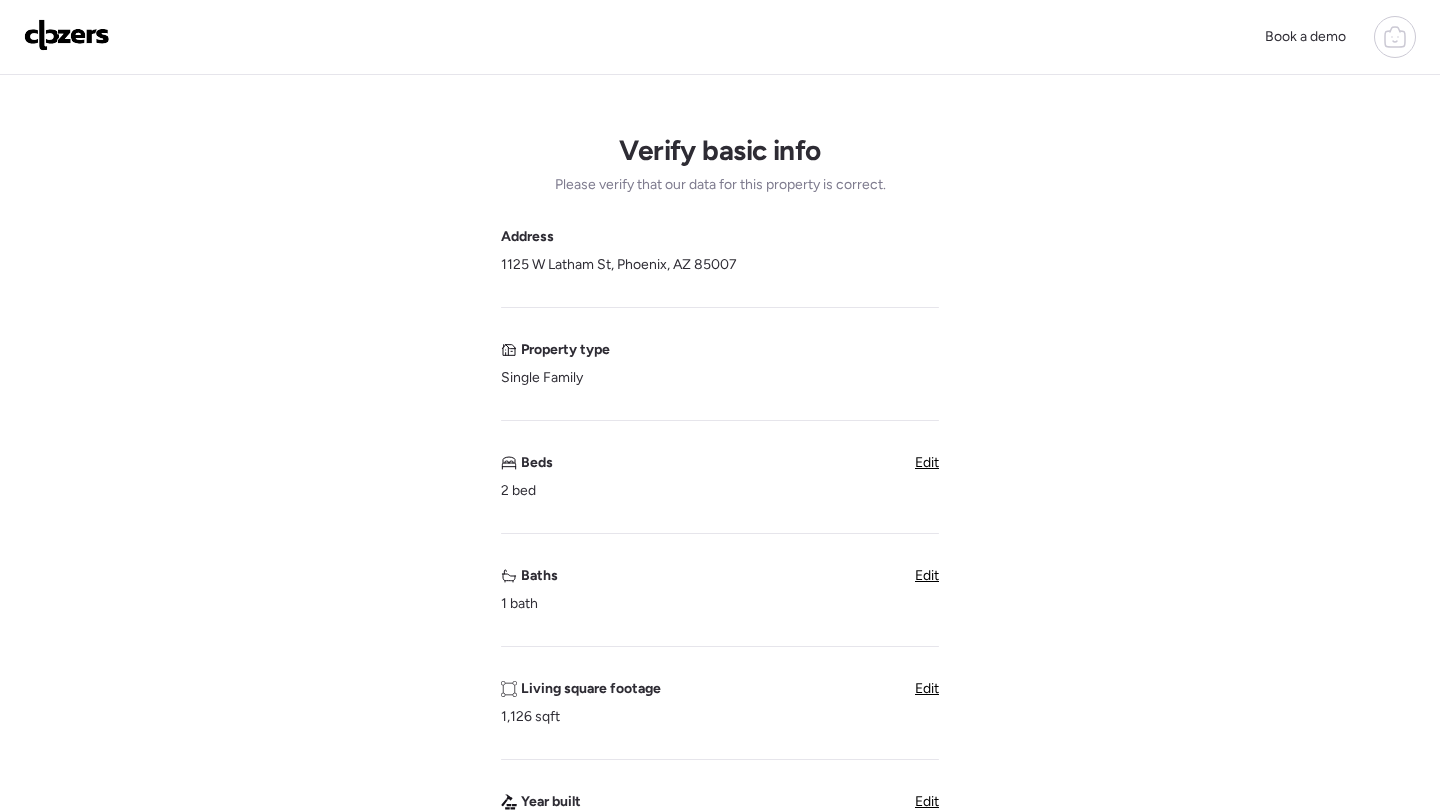 click on "1125 W Latham St, Phoenix, AZ 85007" at bounding box center [619, 265] 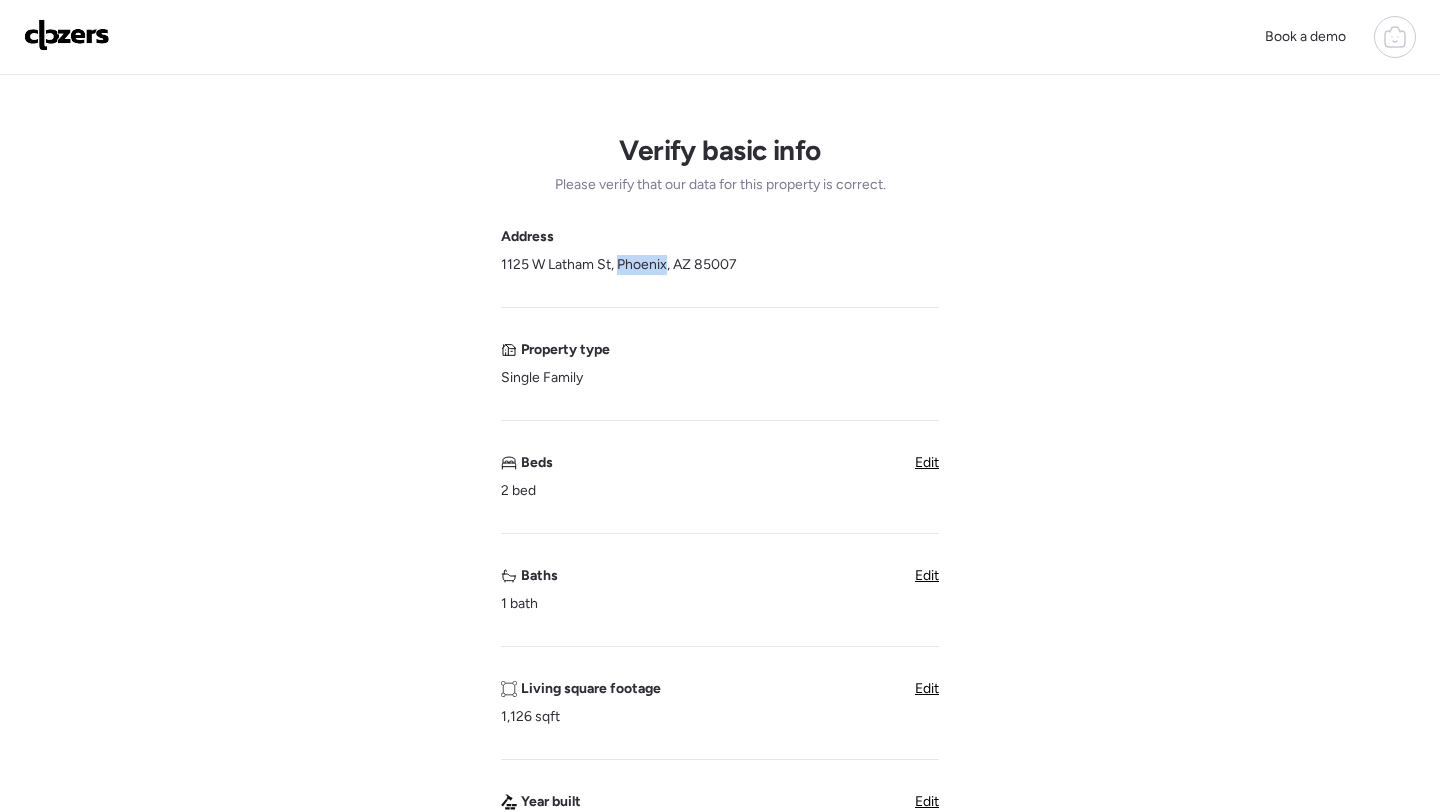 click on "1125 W Latham St, Phoenix, AZ 85007" at bounding box center (619, 265) 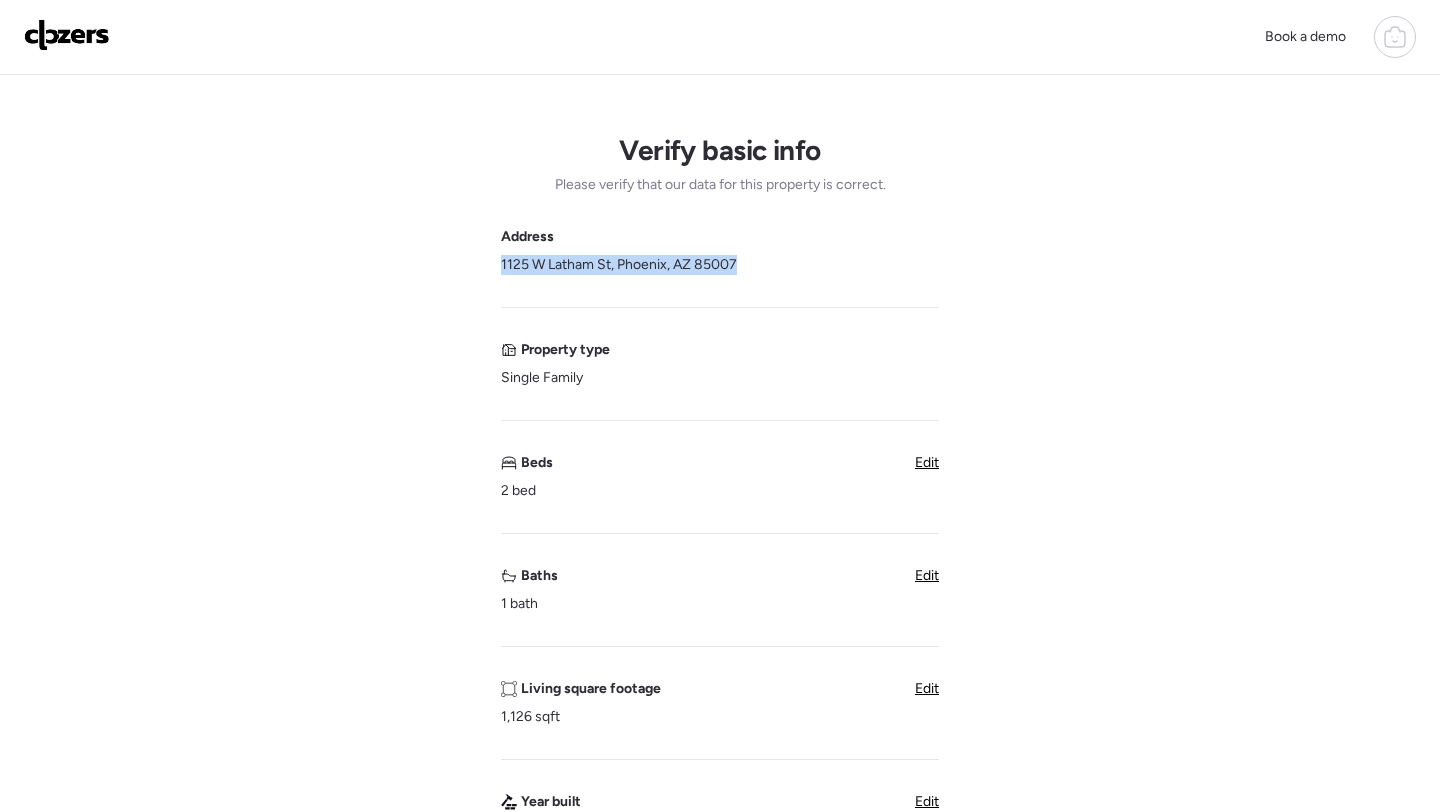 copy on "1125 W Latham St, Phoenix, AZ 85007" 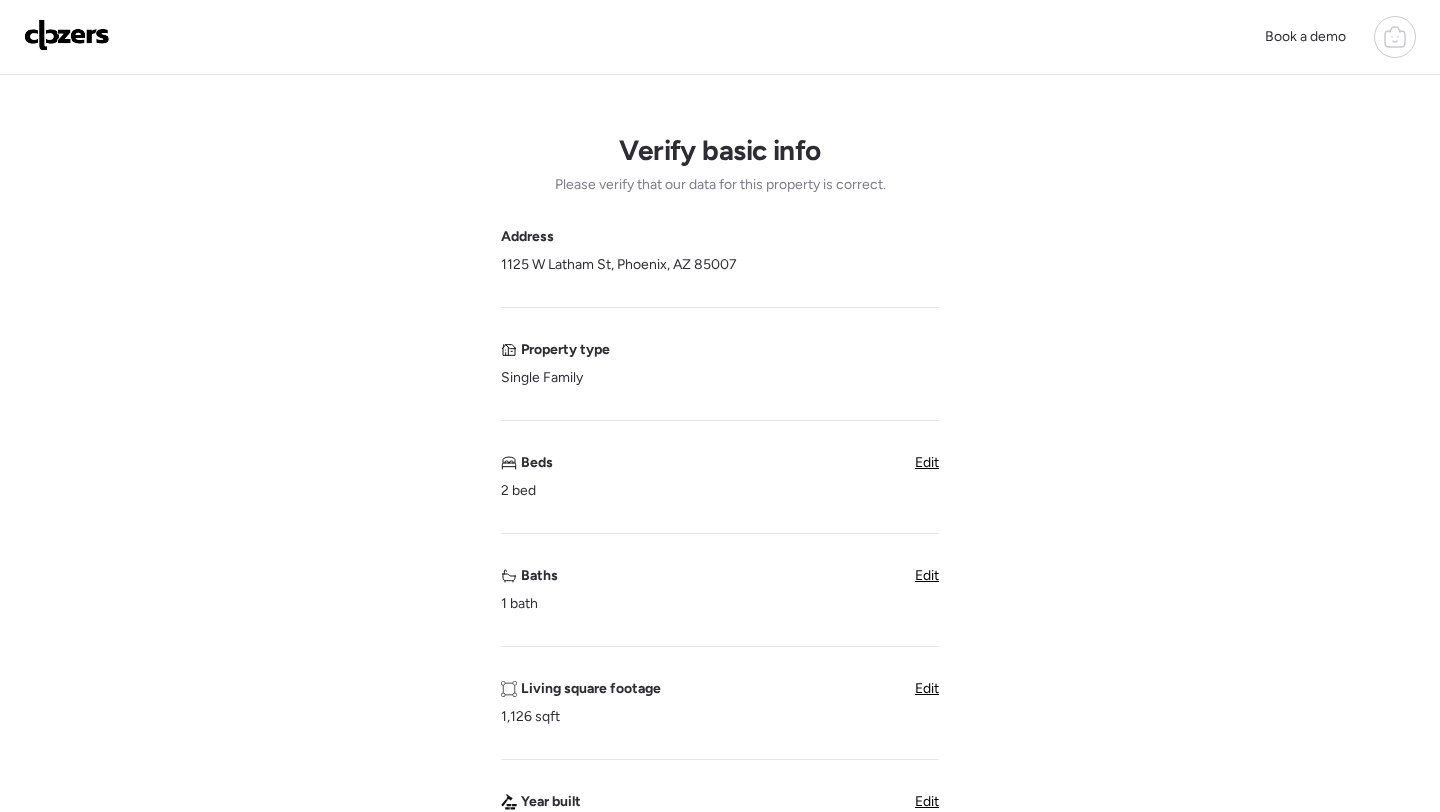 click 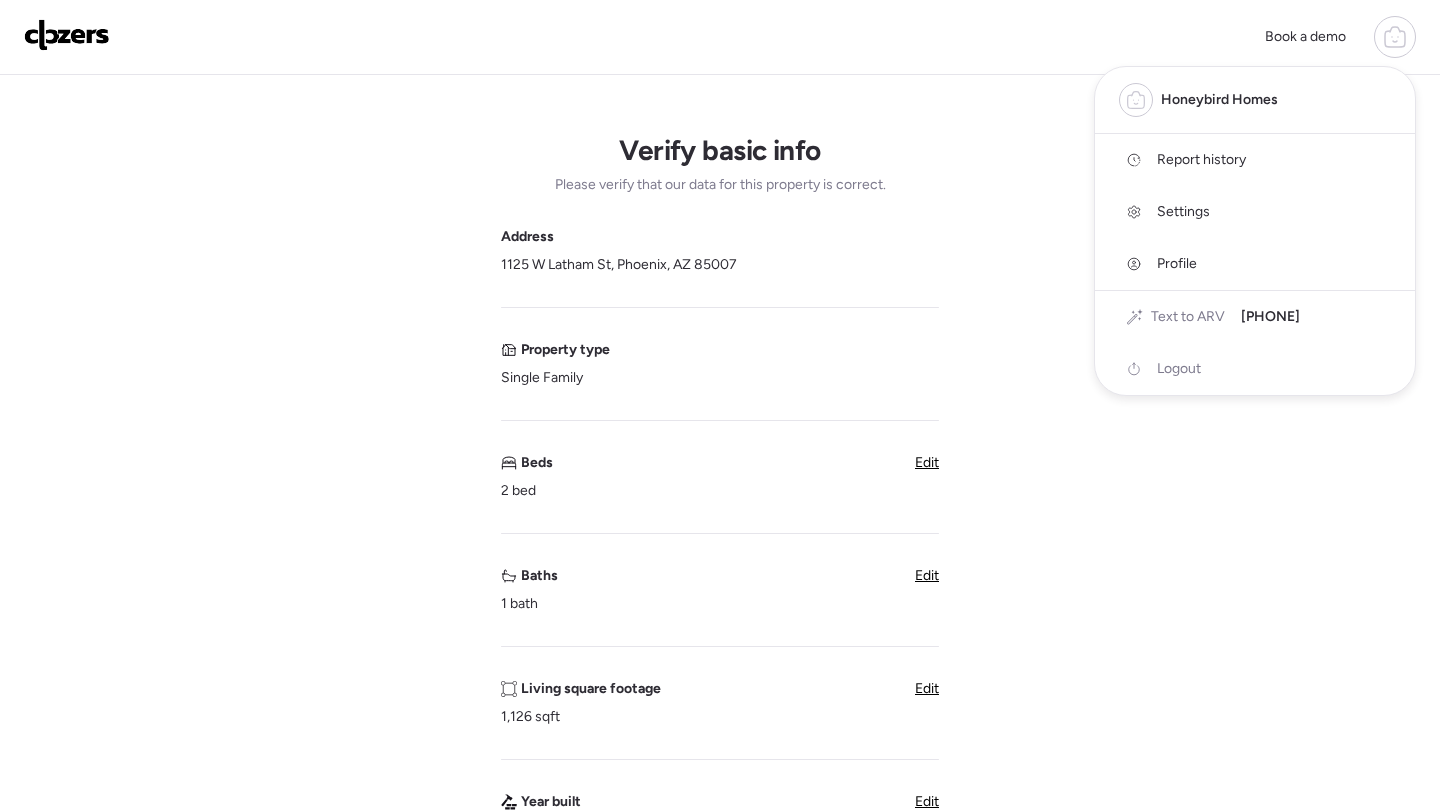 click on "Report history" at bounding box center [1201, 160] 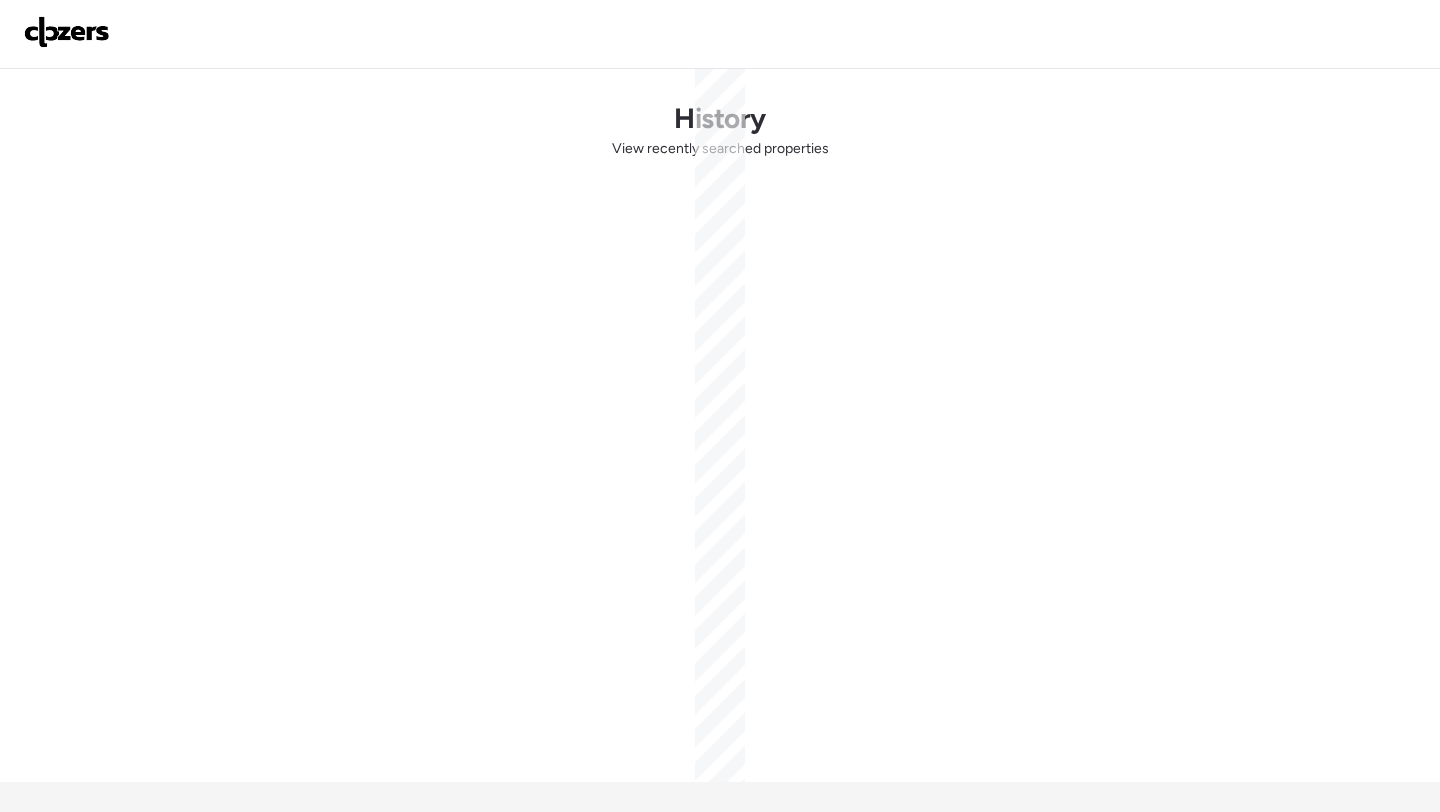 scroll, scrollTop: 0, scrollLeft: 0, axis: both 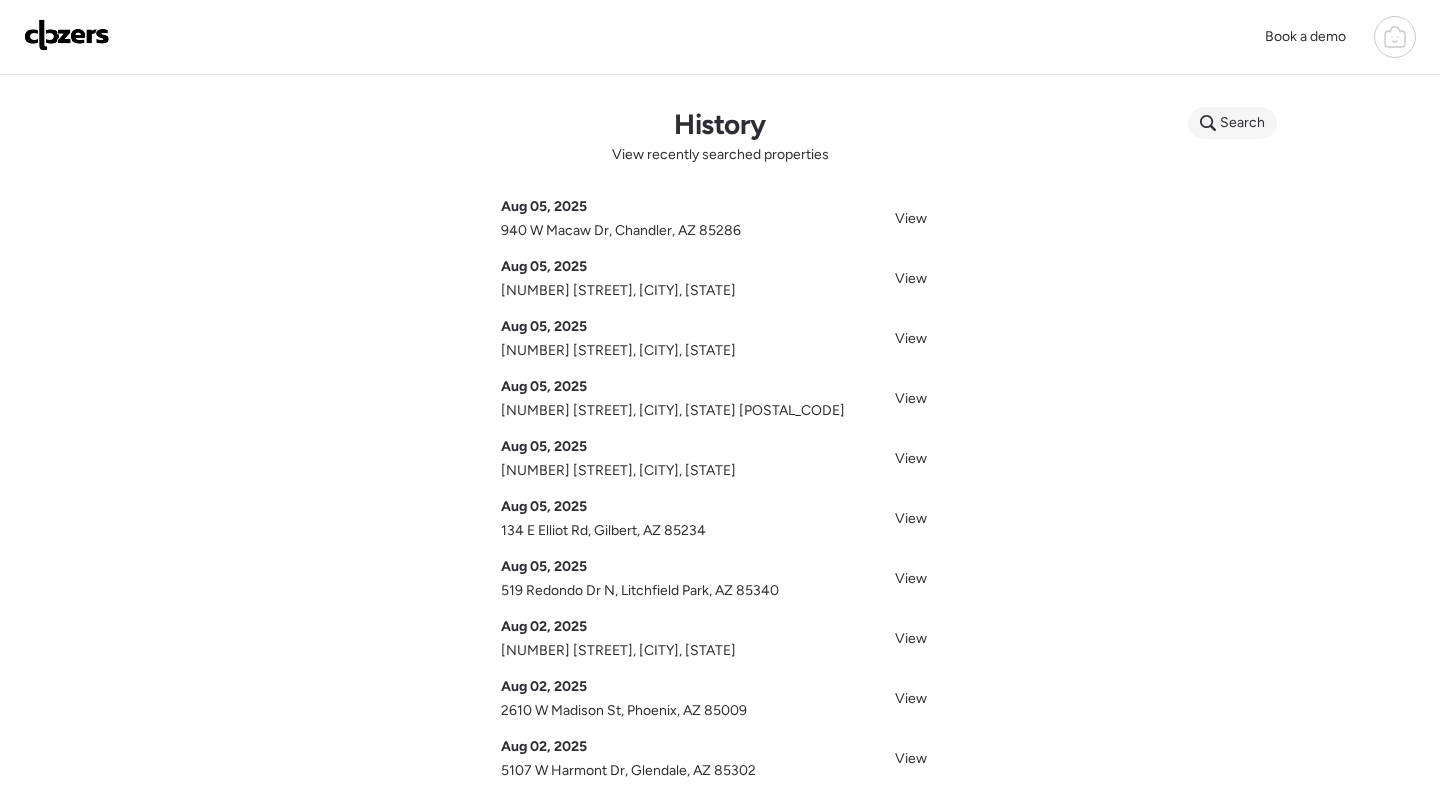click on "Search" at bounding box center (1232, 123) 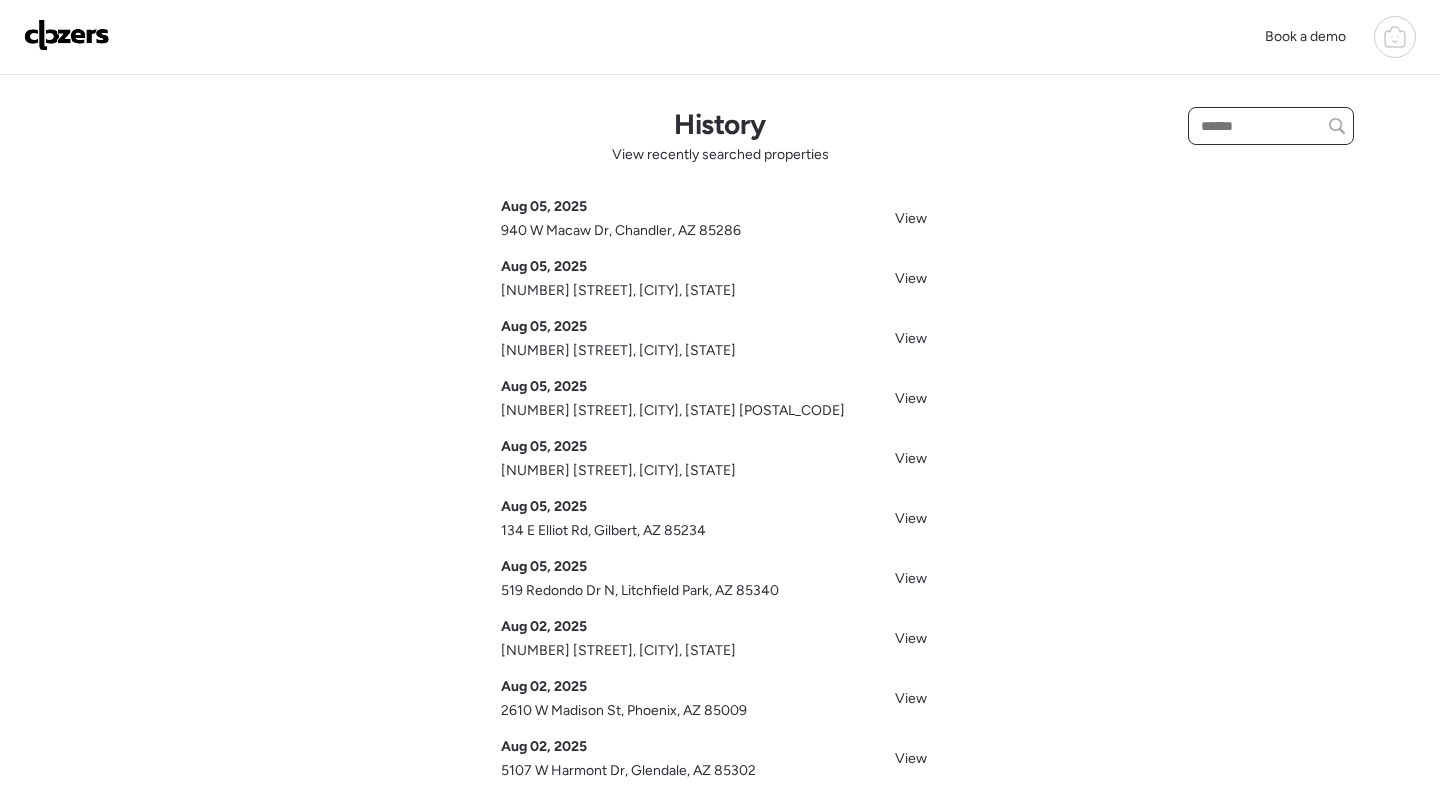 click at bounding box center (1271, 126) 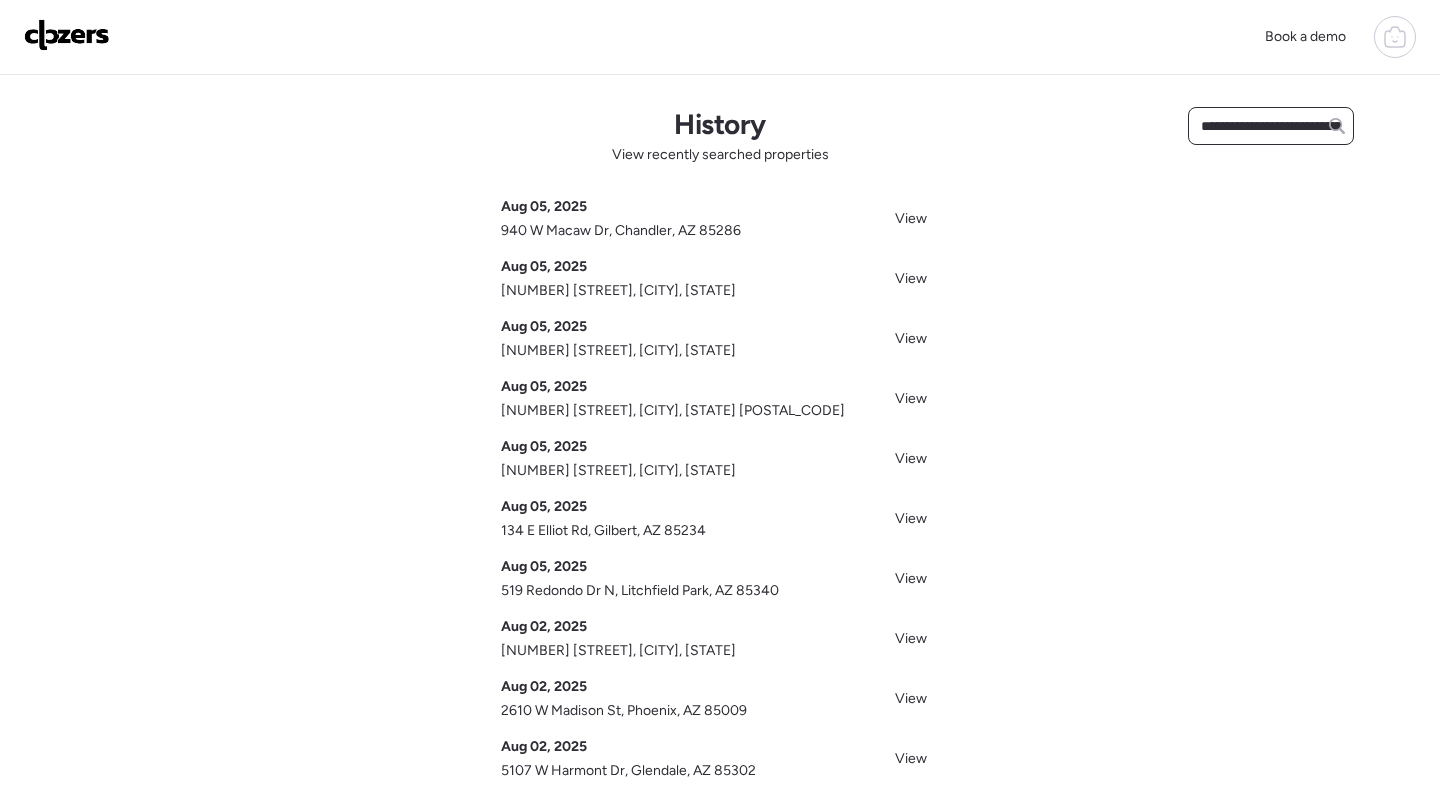scroll, scrollTop: 0, scrollLeft: 98, axis: horizontal 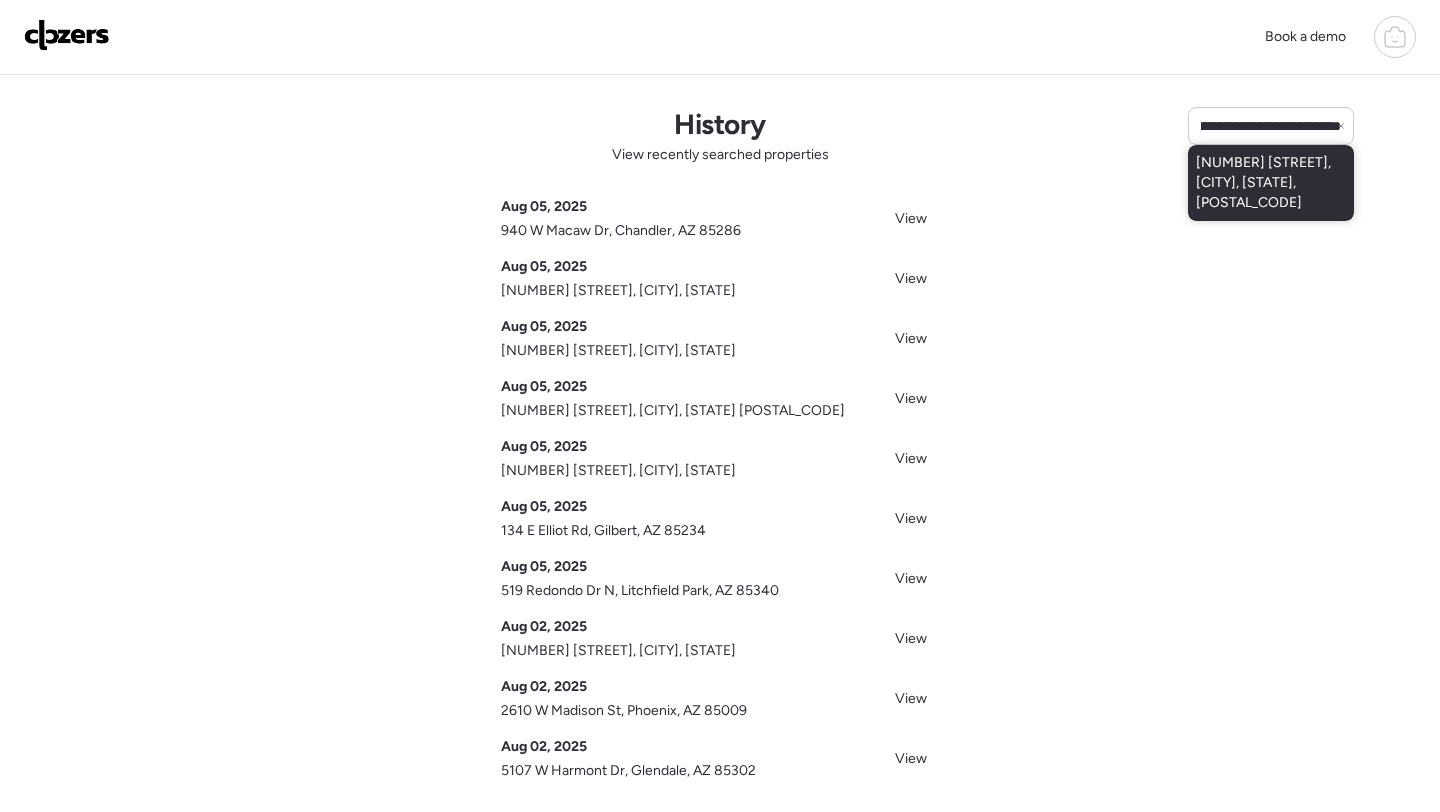 click on "[NUMBER] [STREET], [CITY], [STATE], [POSTAL_CODE]" at bounding box center (1271, 183) 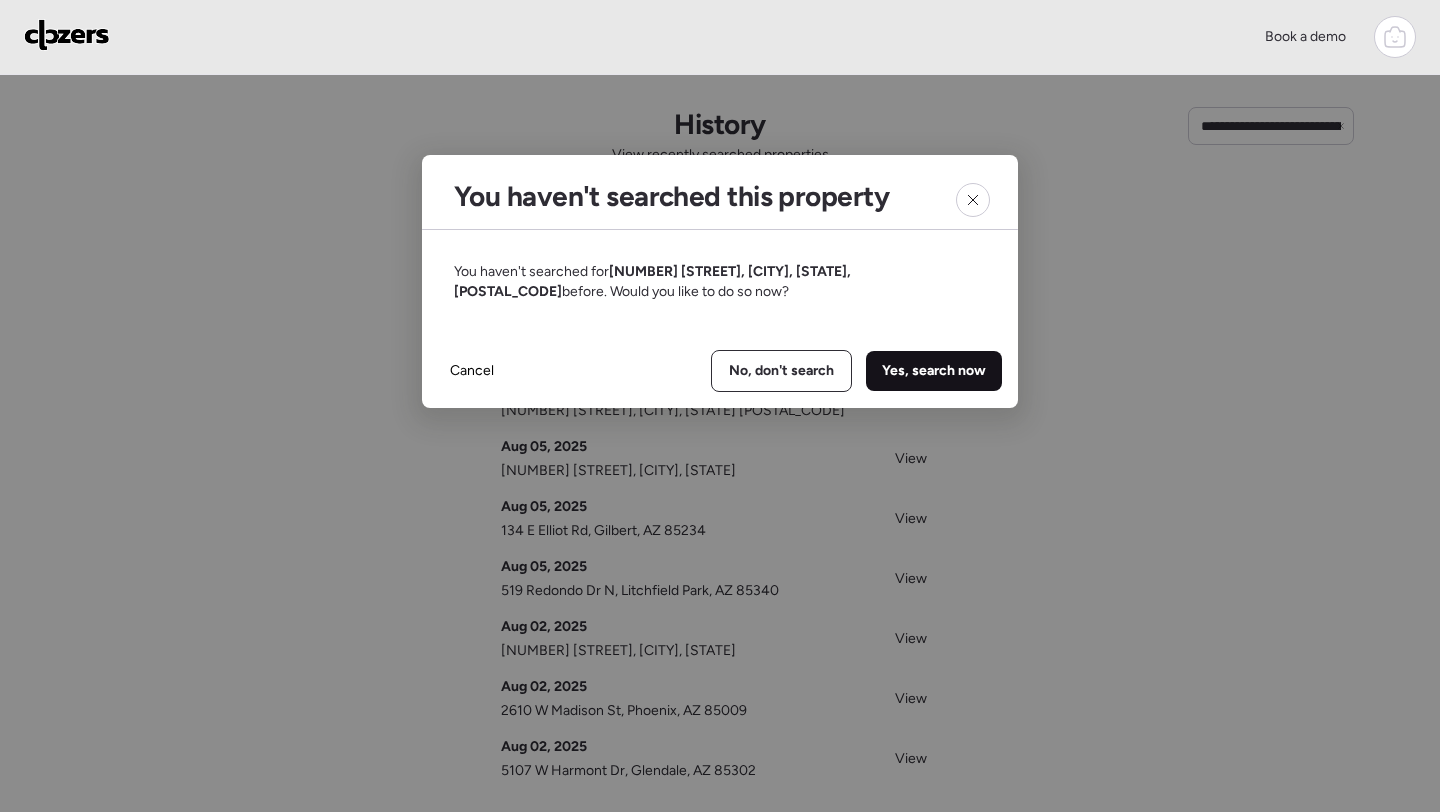 click on "Yes, search now" at bounding box center [934, 371] 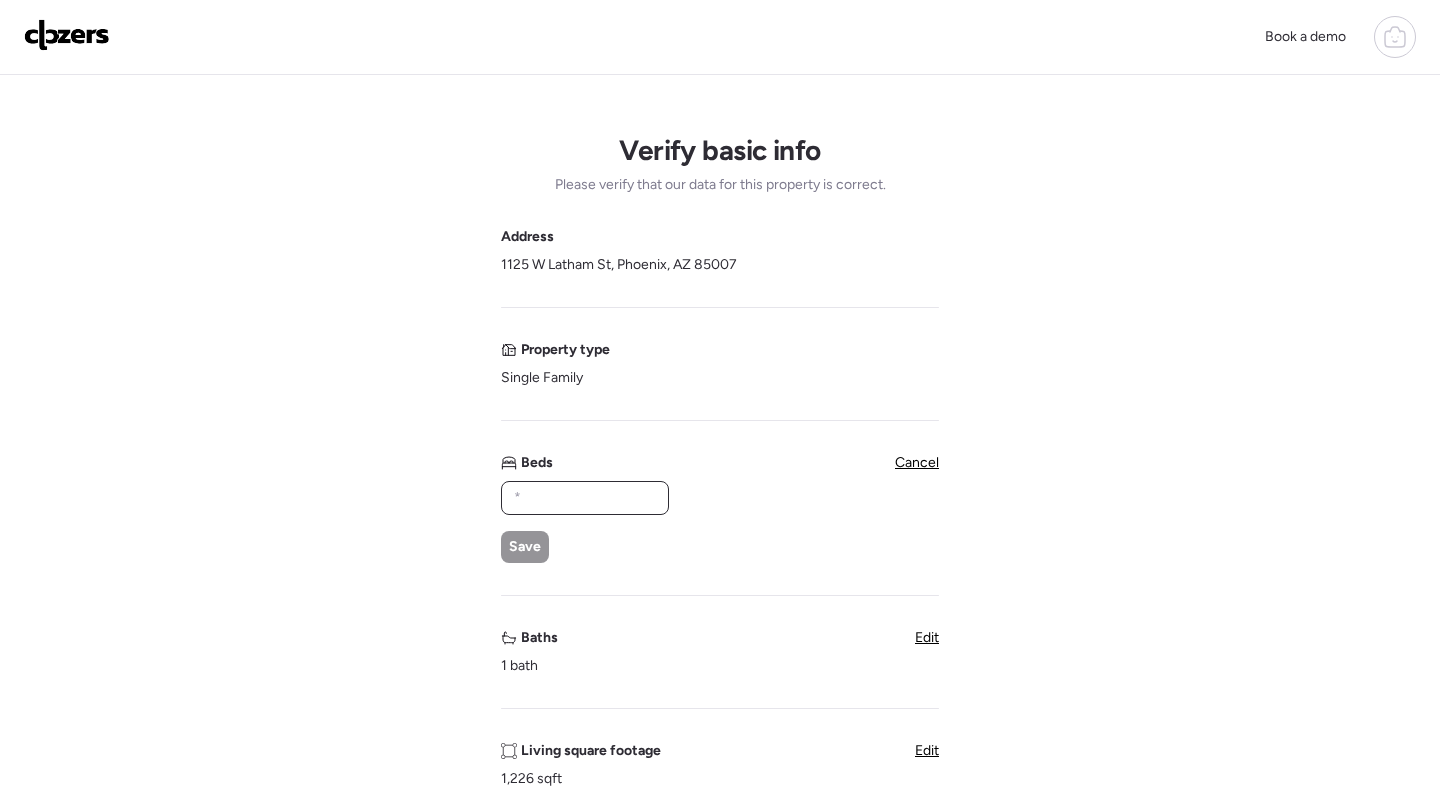 click at bounding box center [585, 498] 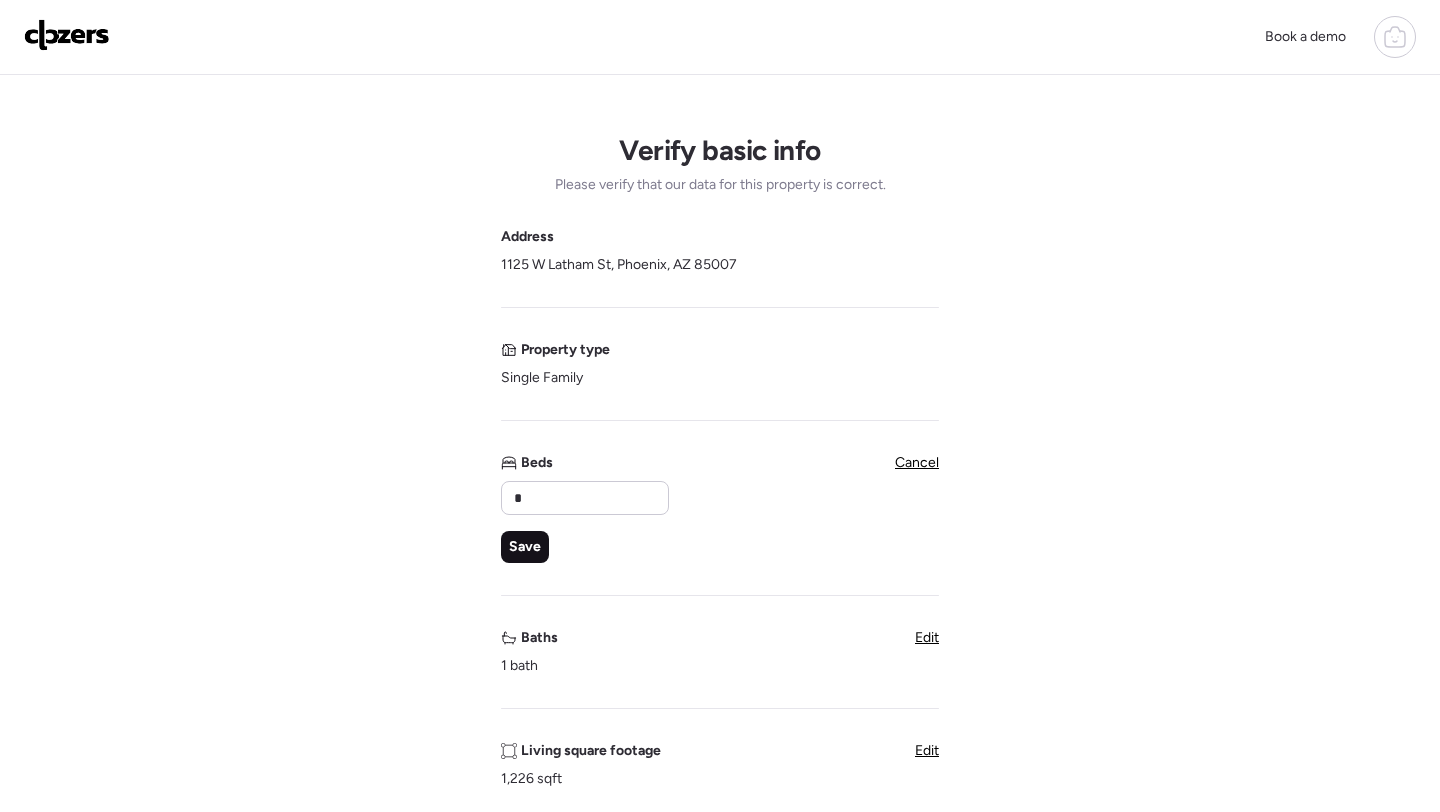 click on "Save" at bounding box center (525, 547) 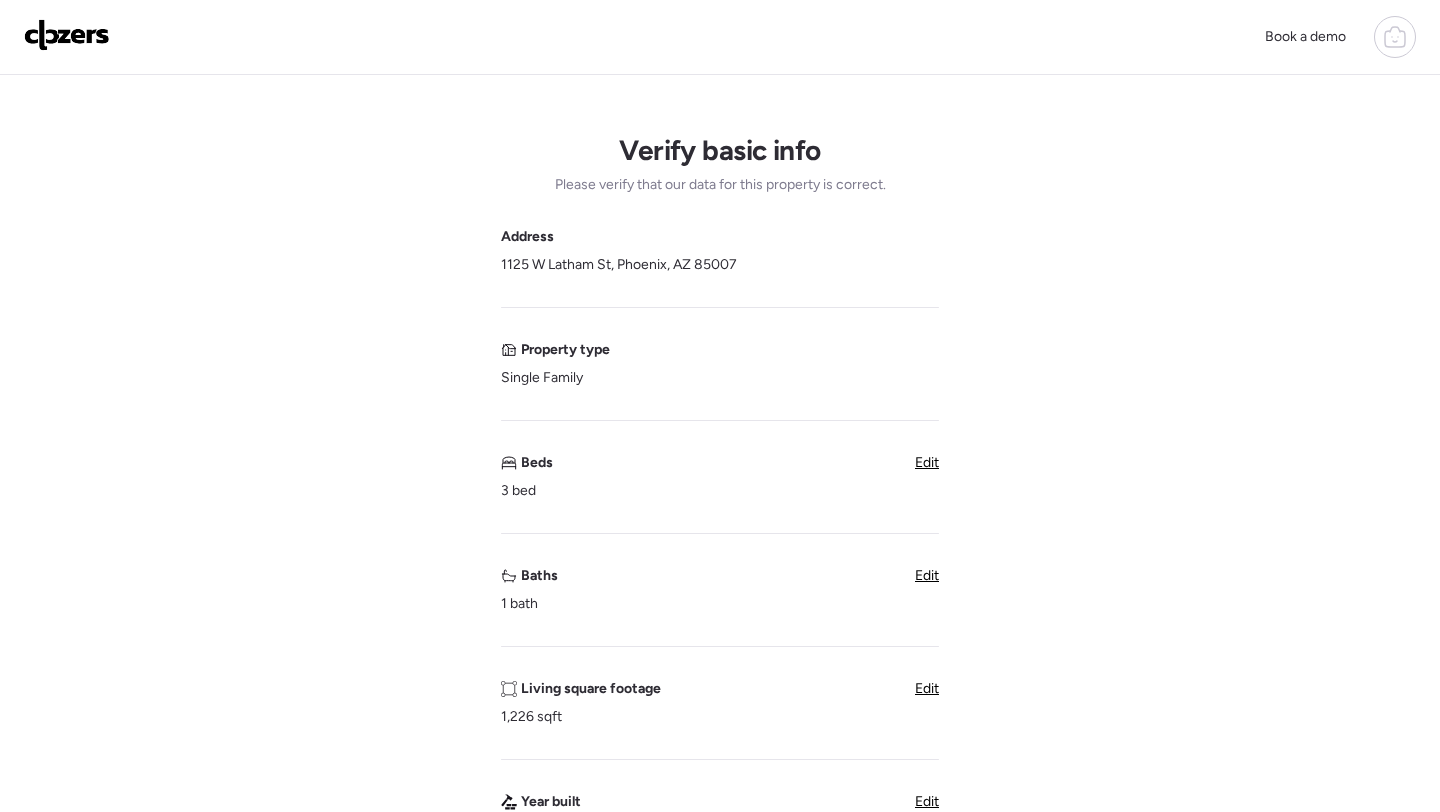 click on "Edit" at bounding box center [927, 575] 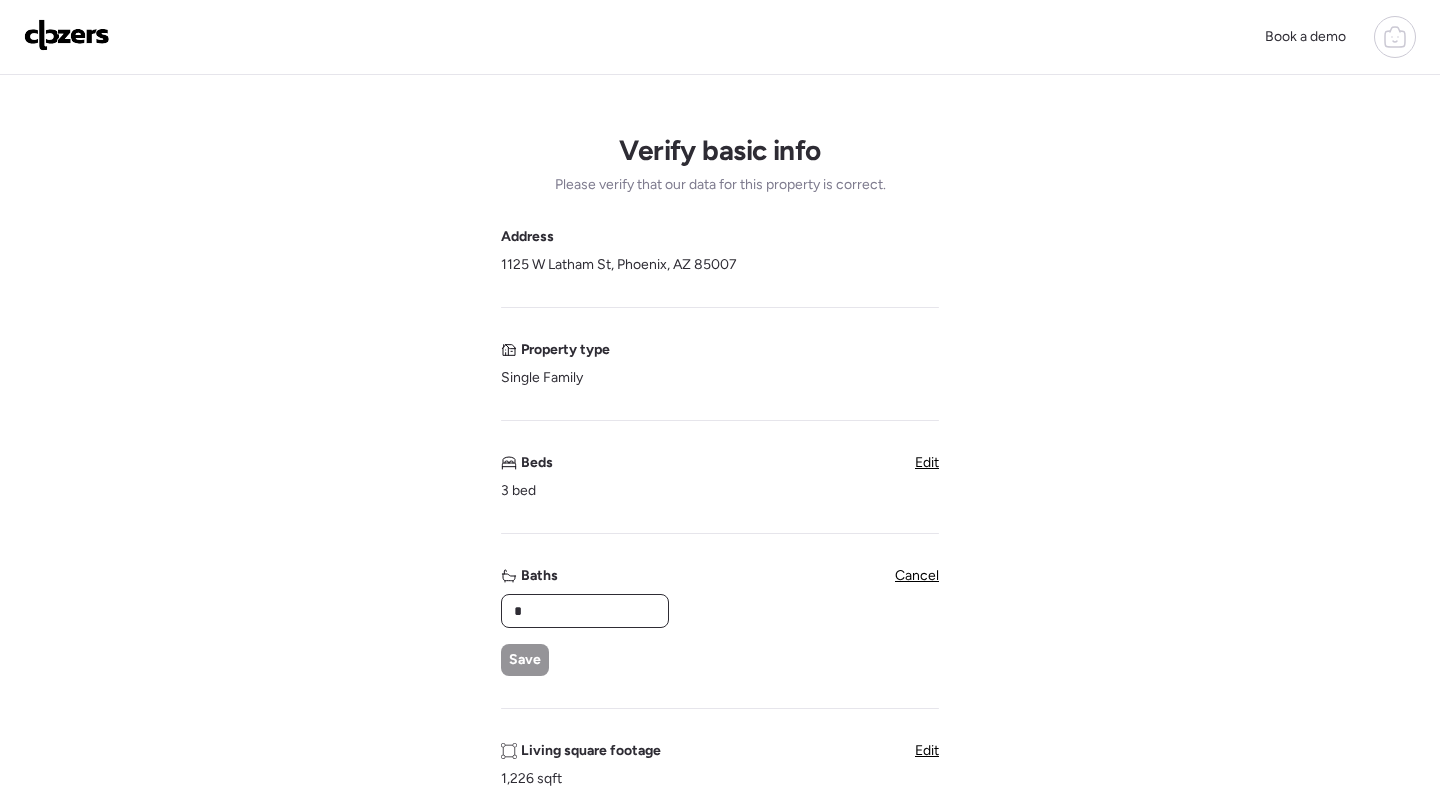 click on "*" at bounding box center [585, 611] 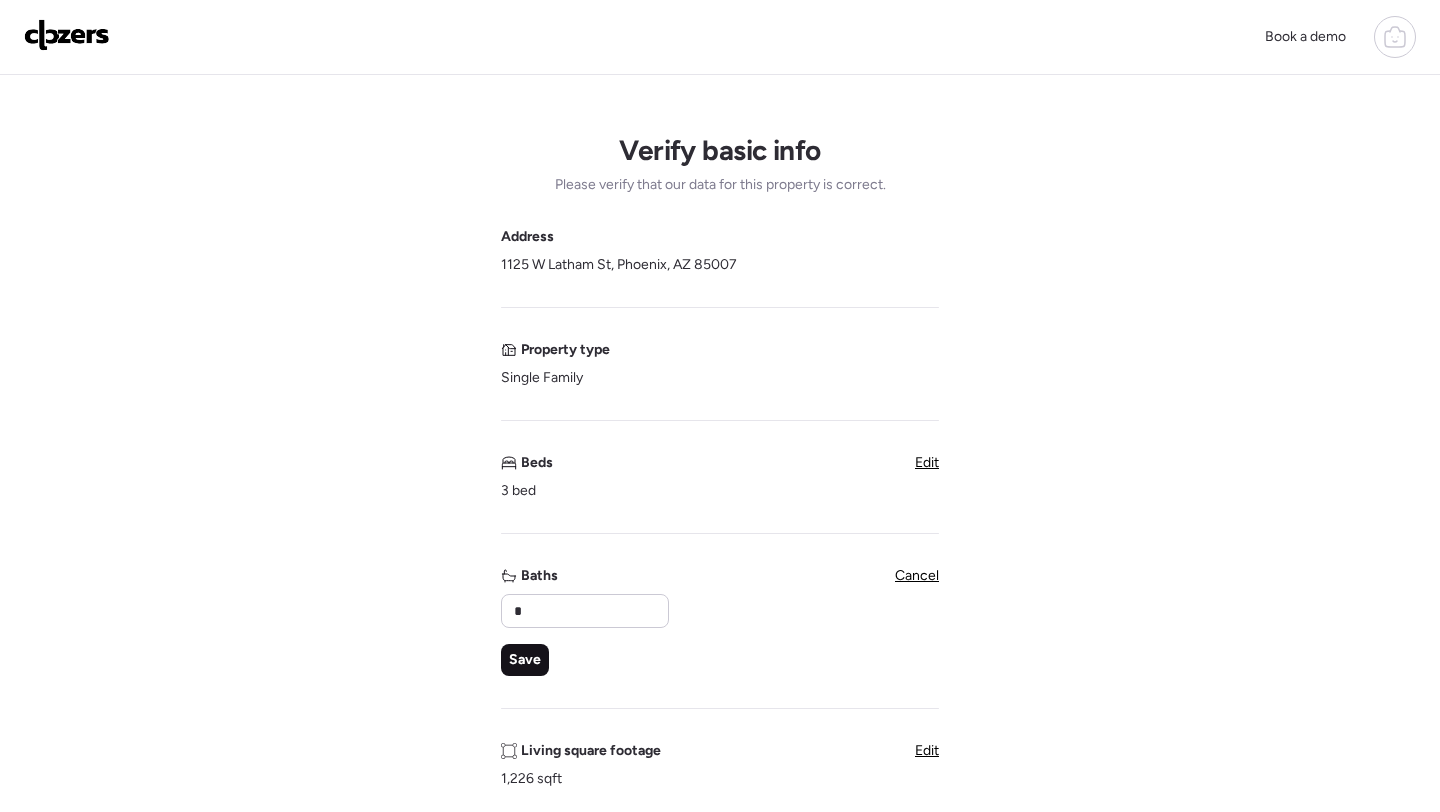 click on "Save" at bounding box center [525, 660] 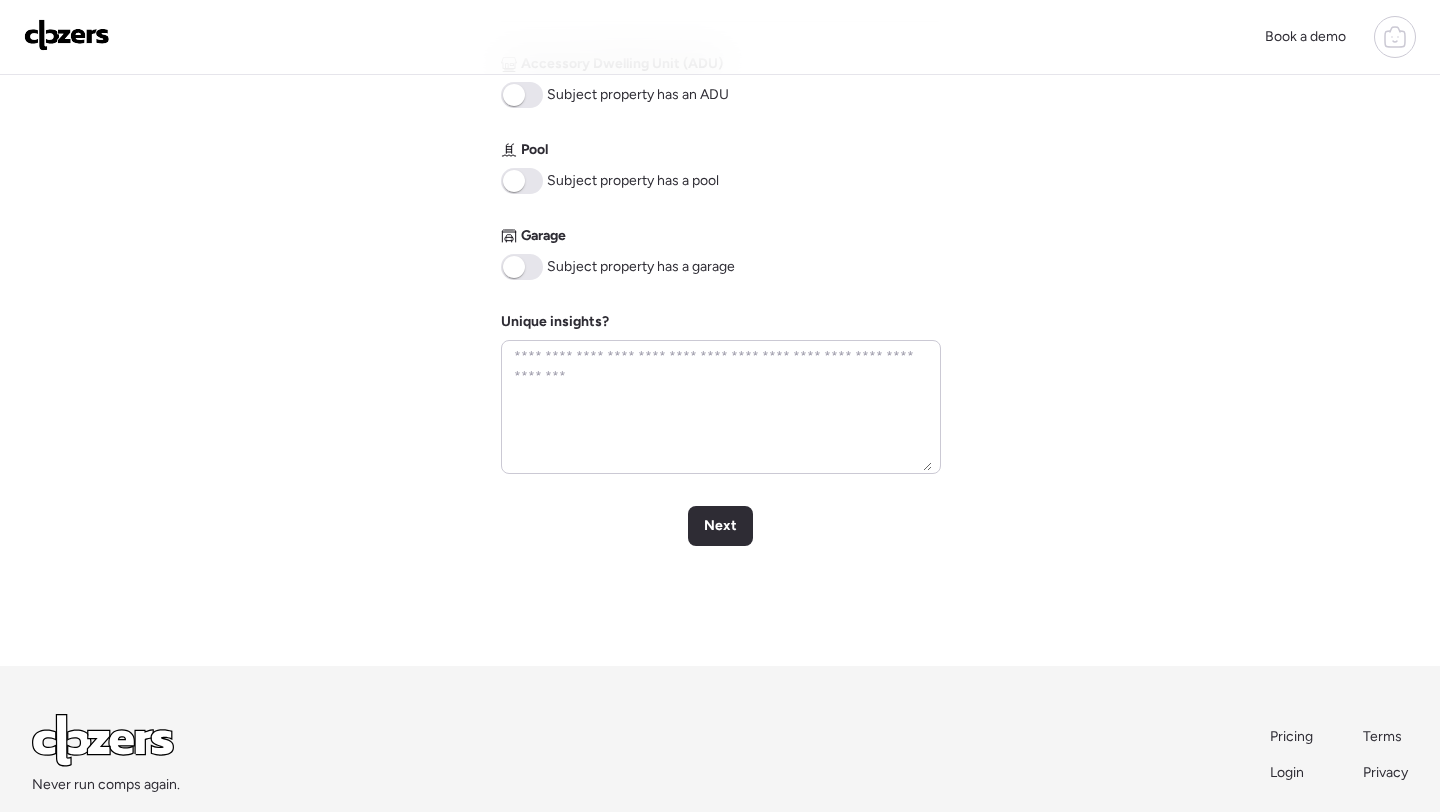 scroll, scrollTop: 952, scrollLeft: 0, axis: vertical 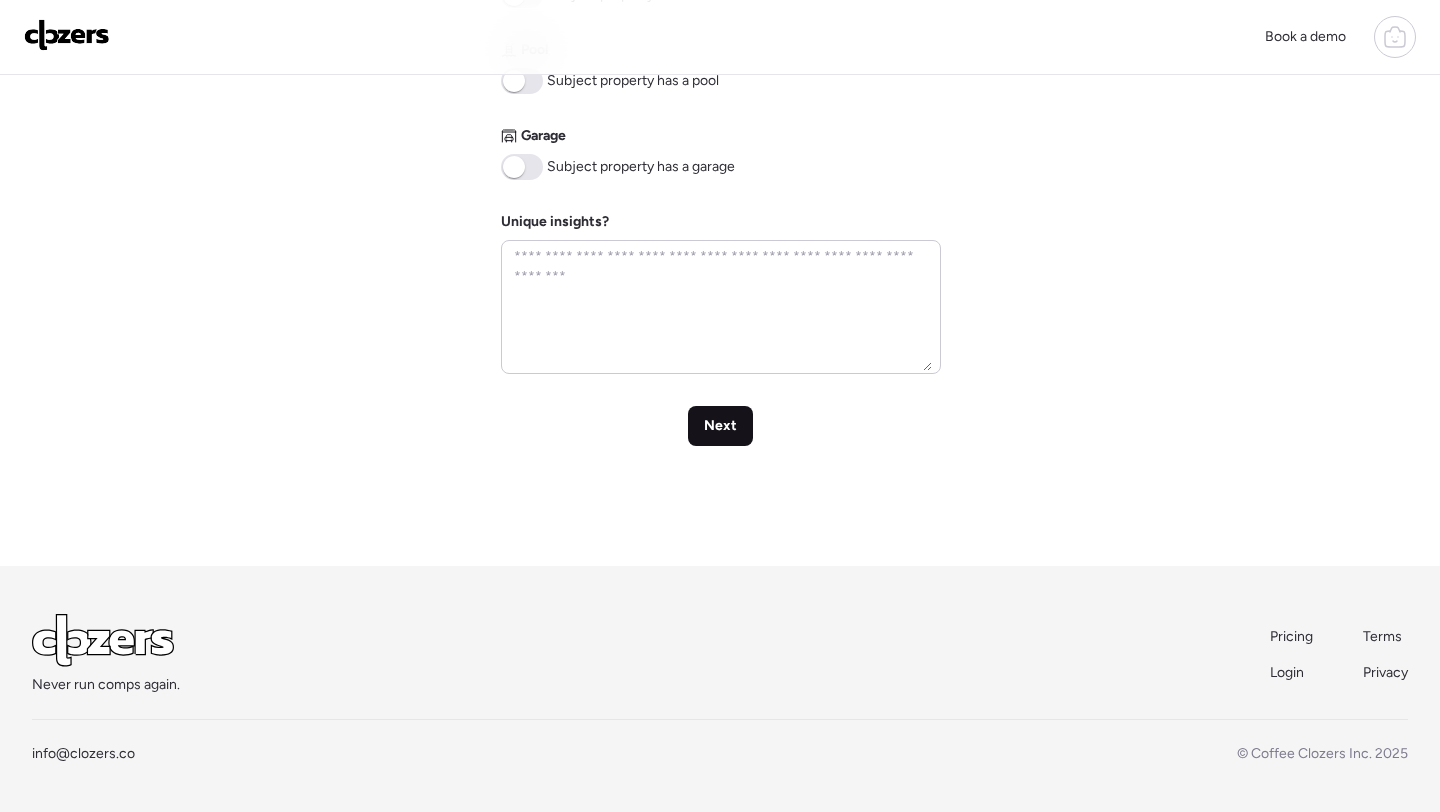 click on "Next" at bounding box center [720, 426] 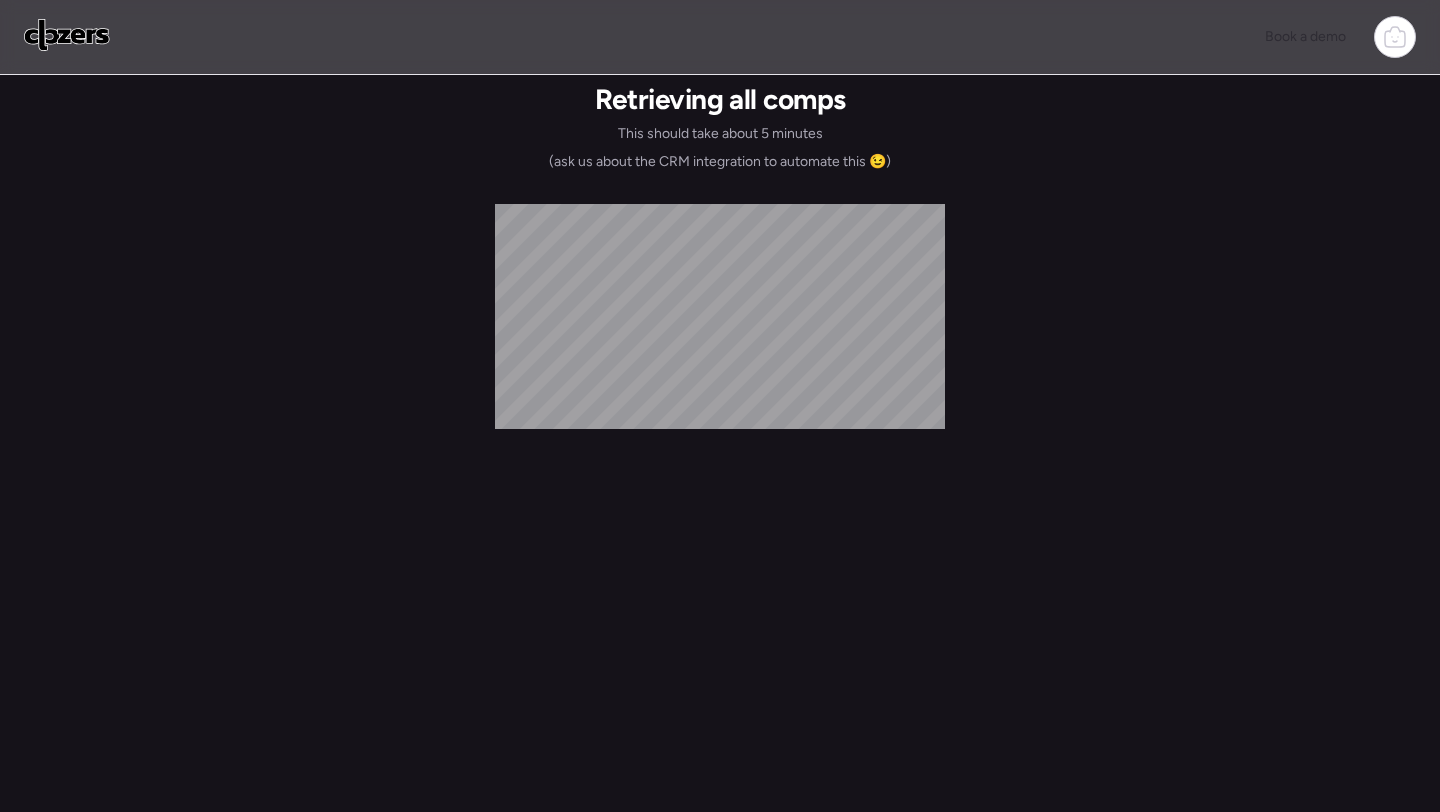 scroll, scrollTop: 0, scrollLeft: 0, axis: both 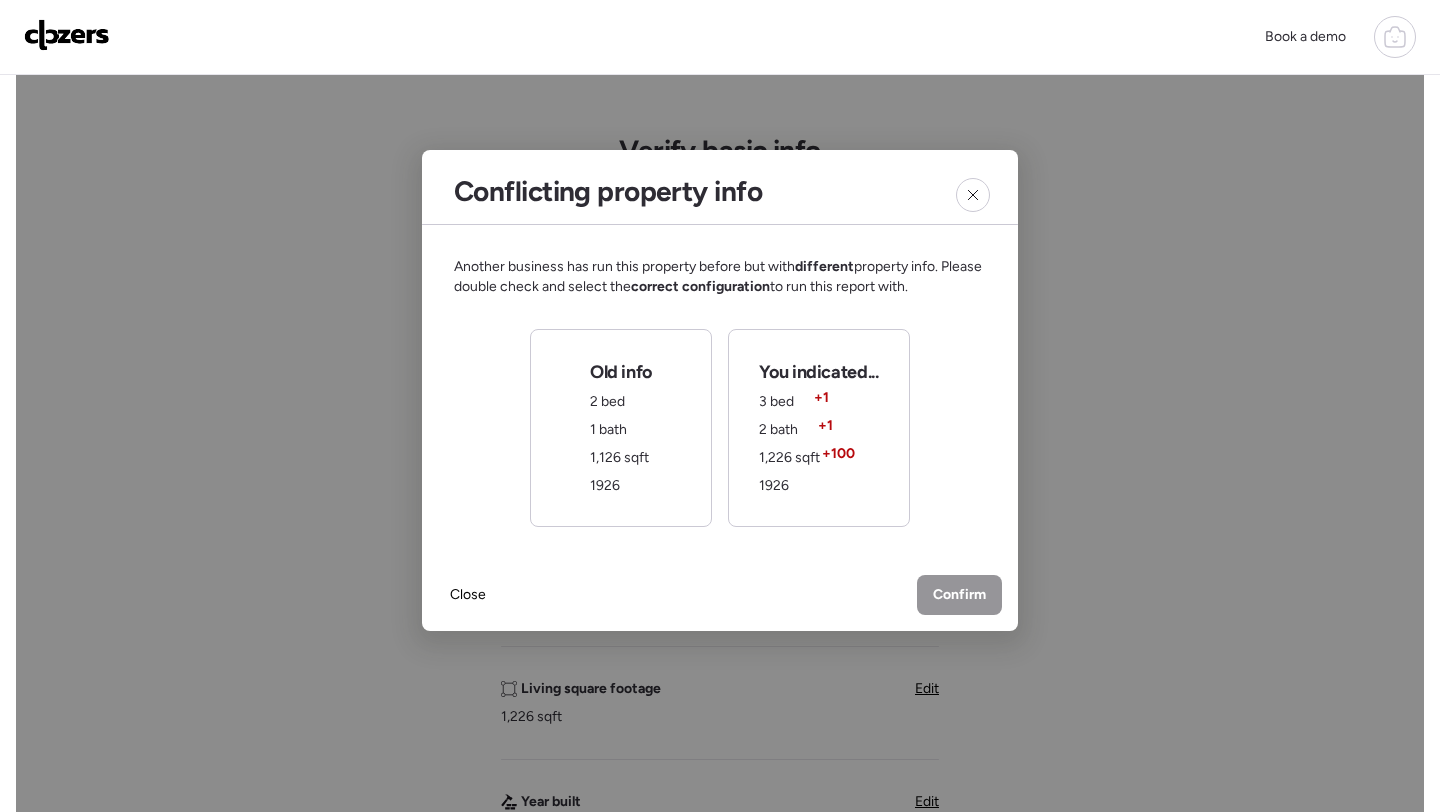 click on "You indicated... 3 bed + 1 2 bath + 1 1,226 sqft + 100 1926" at bounding box center (818, 428) 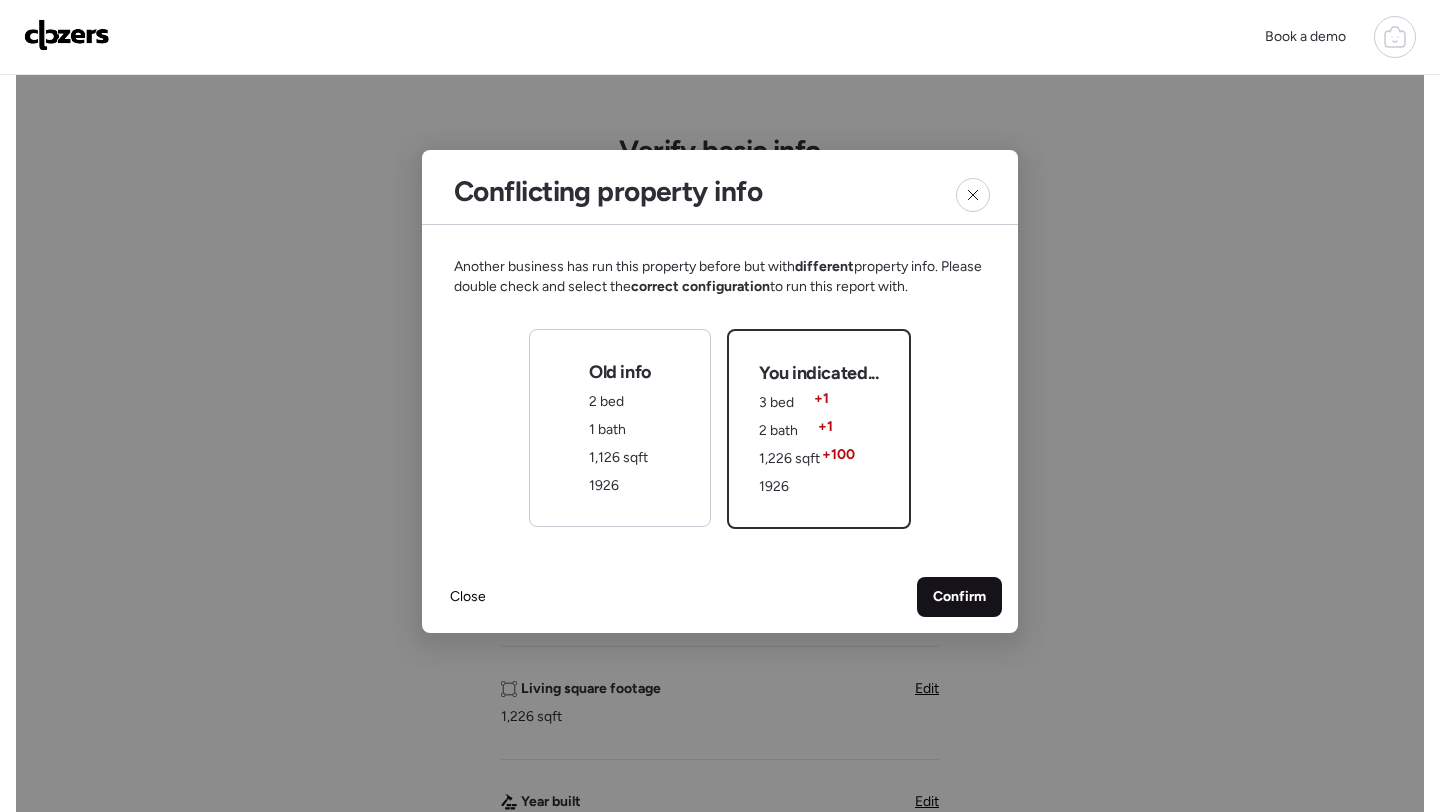 click on "Confirm" at bounding box center [959, 597] 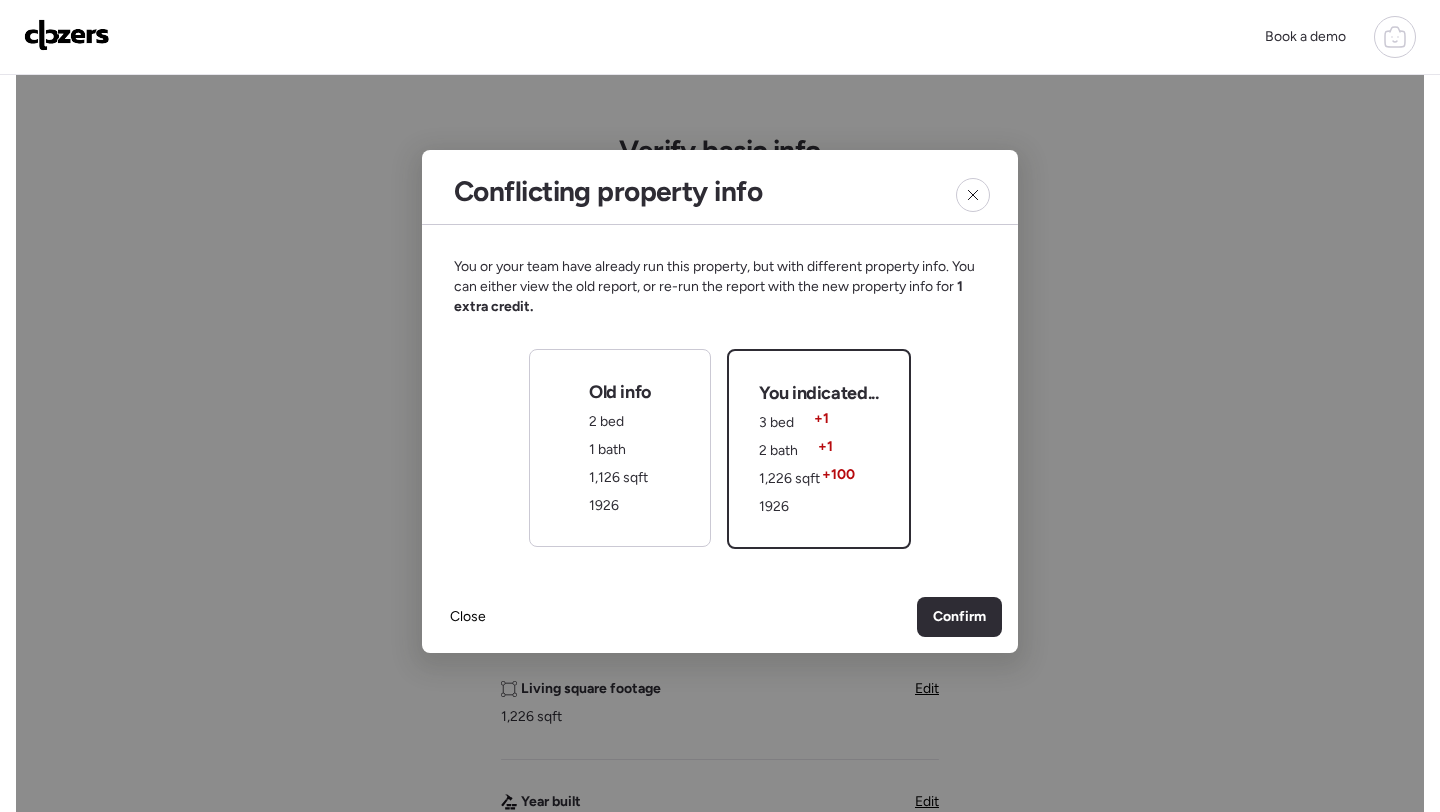 click on "1 bath" at bounding box center [607, 449] 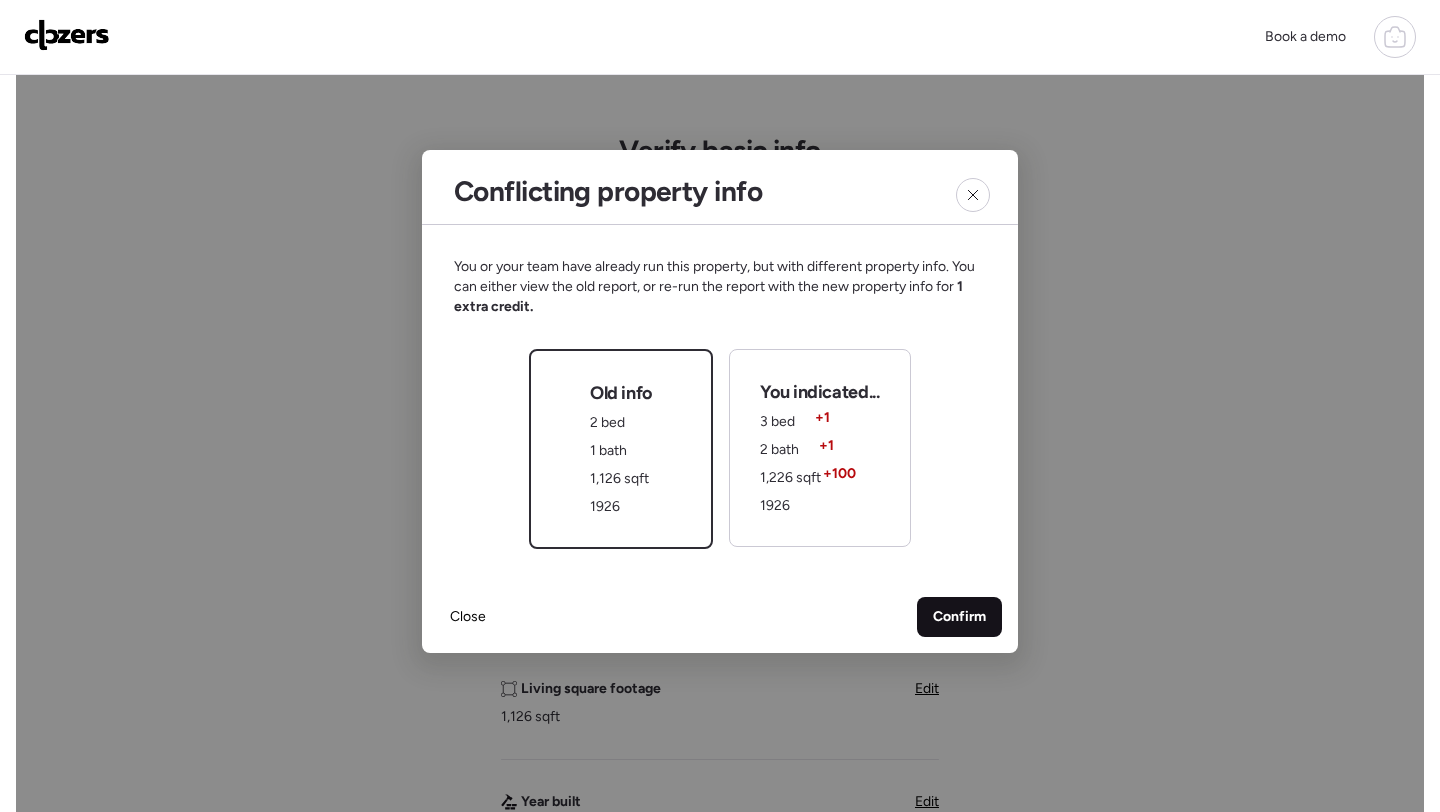 click on "Confirm" at bounding box center (959, 617) 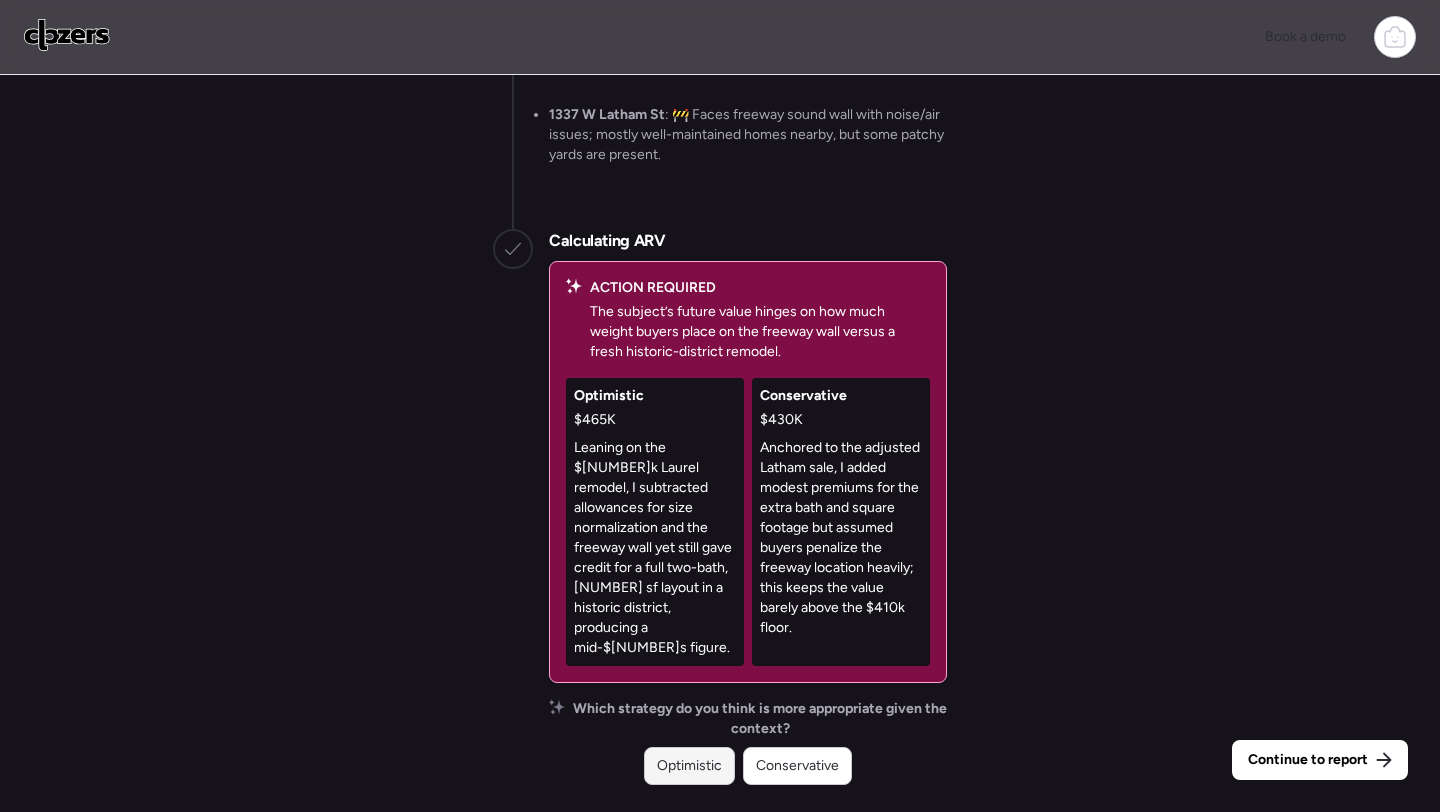 click on "Optimistic" at bounding box center (689, 766) 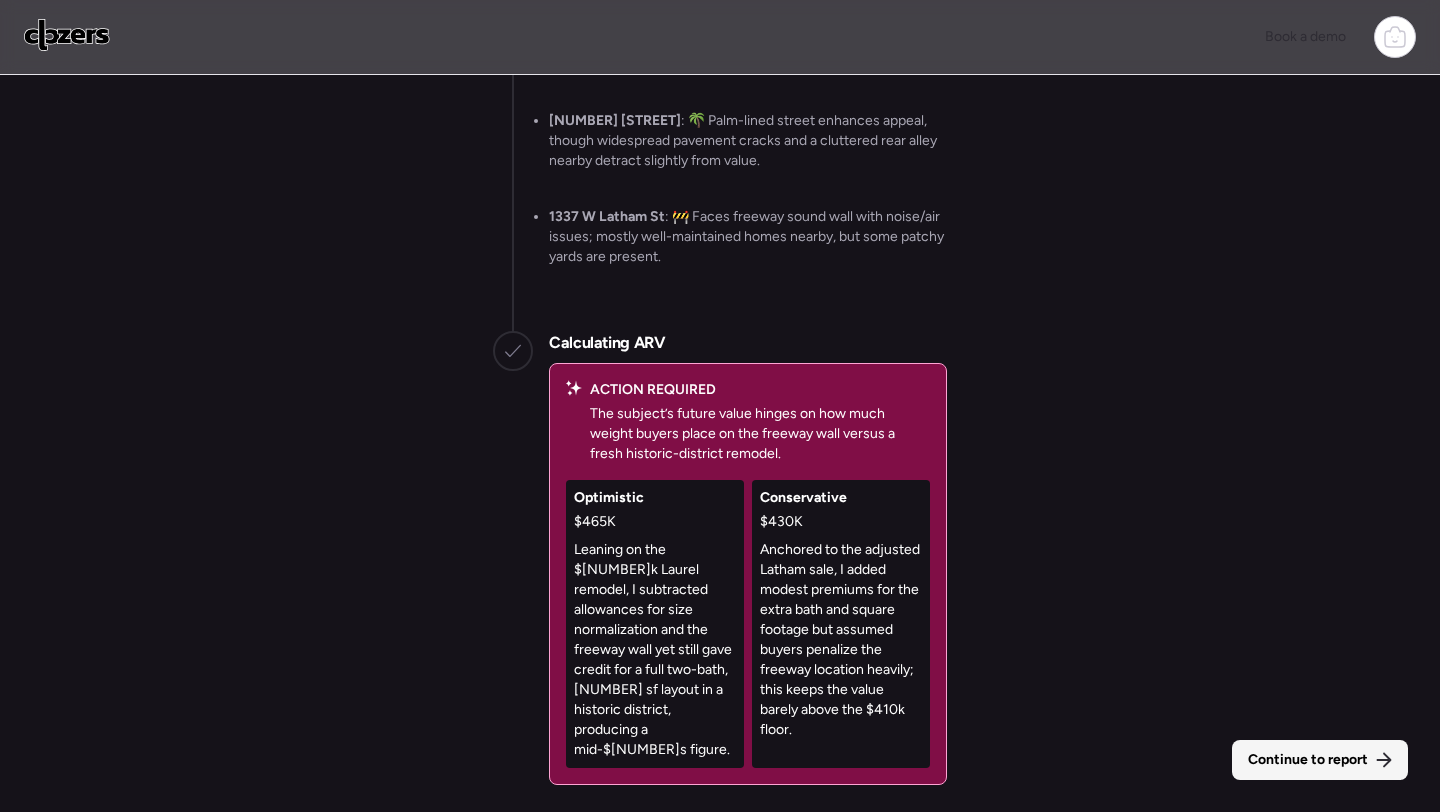 click on "Continue to report" at bounding box center [1320, 760] 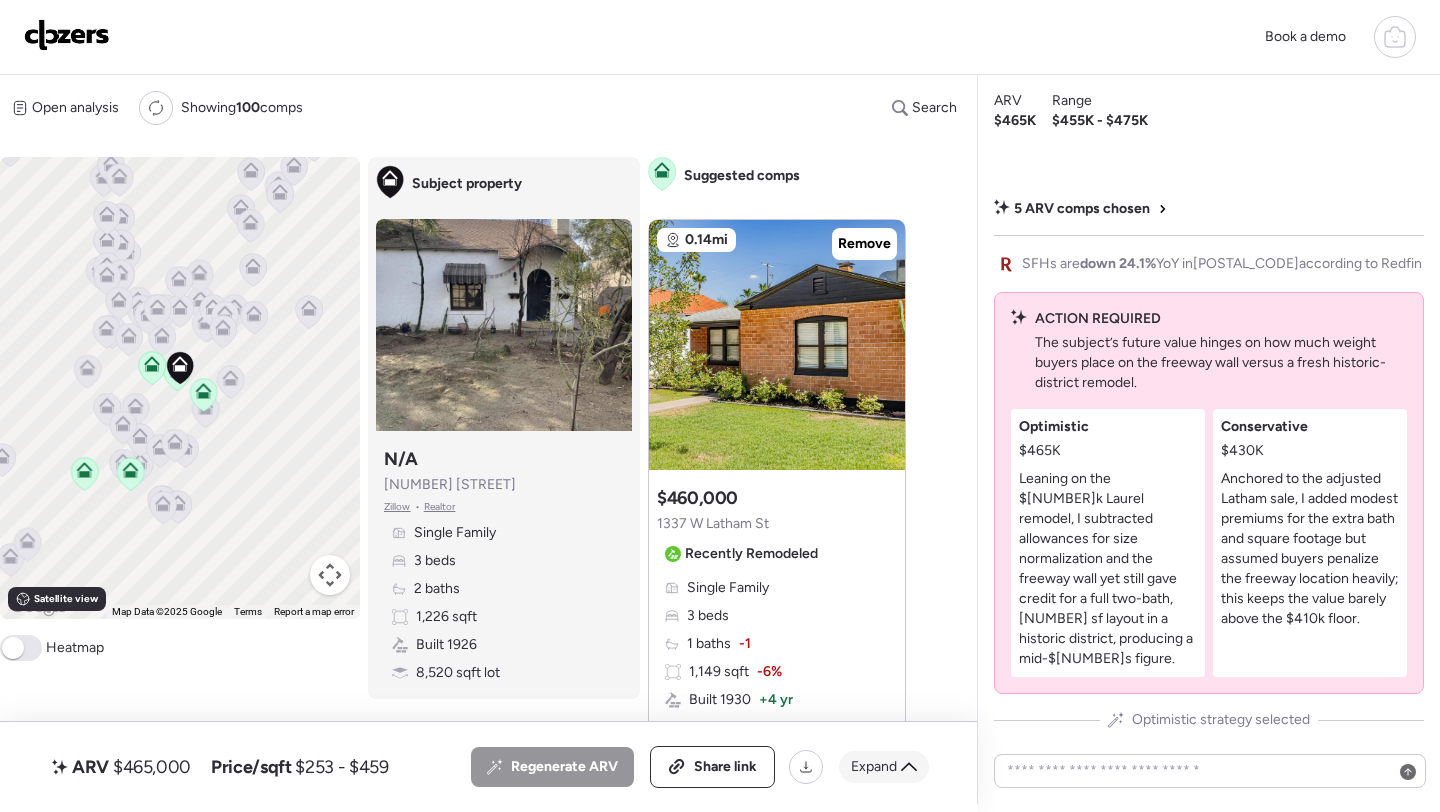 click on "Expand" at bounding box center [874, 767] 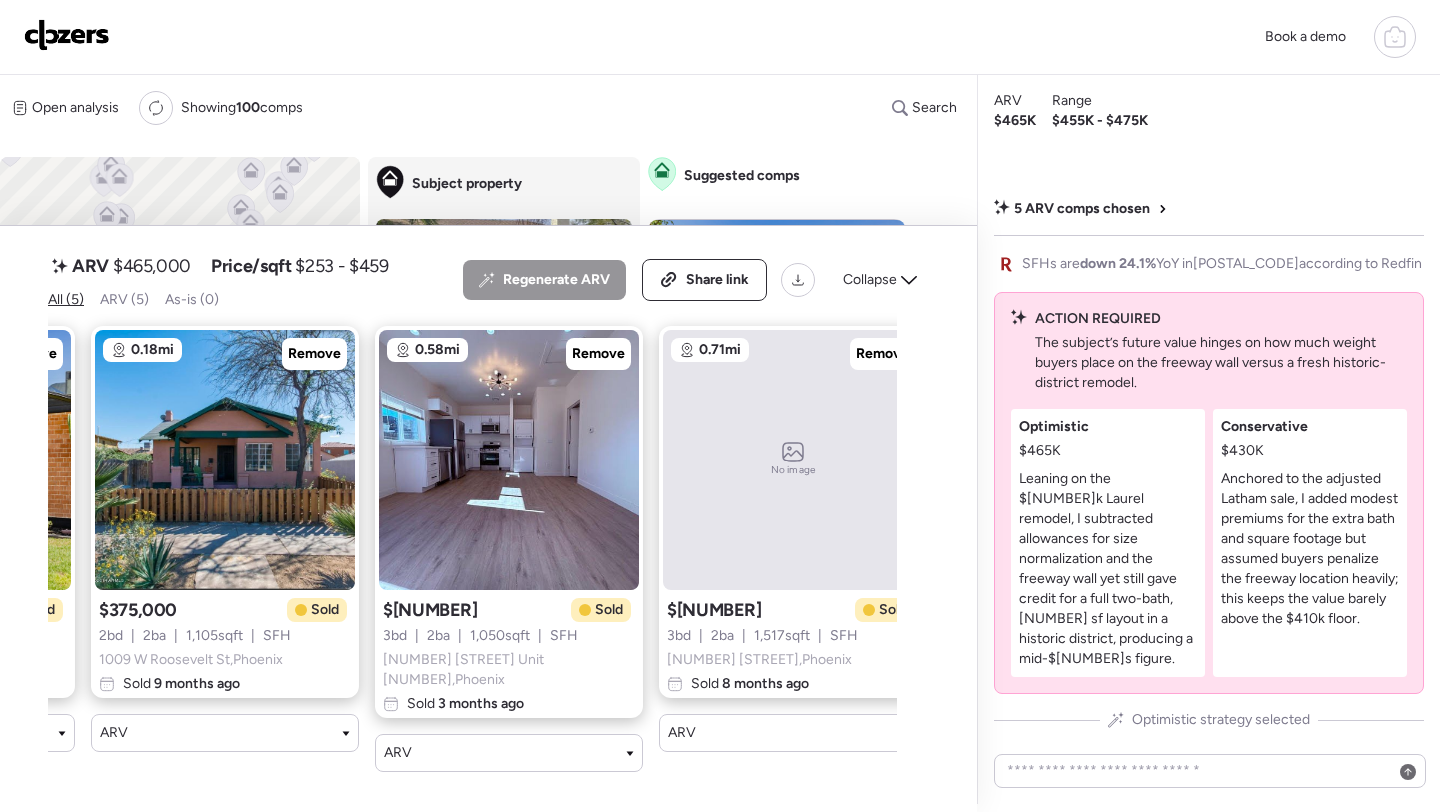 scroll, scrollTop: 0, scrollLeft: 587, axis: horizontal 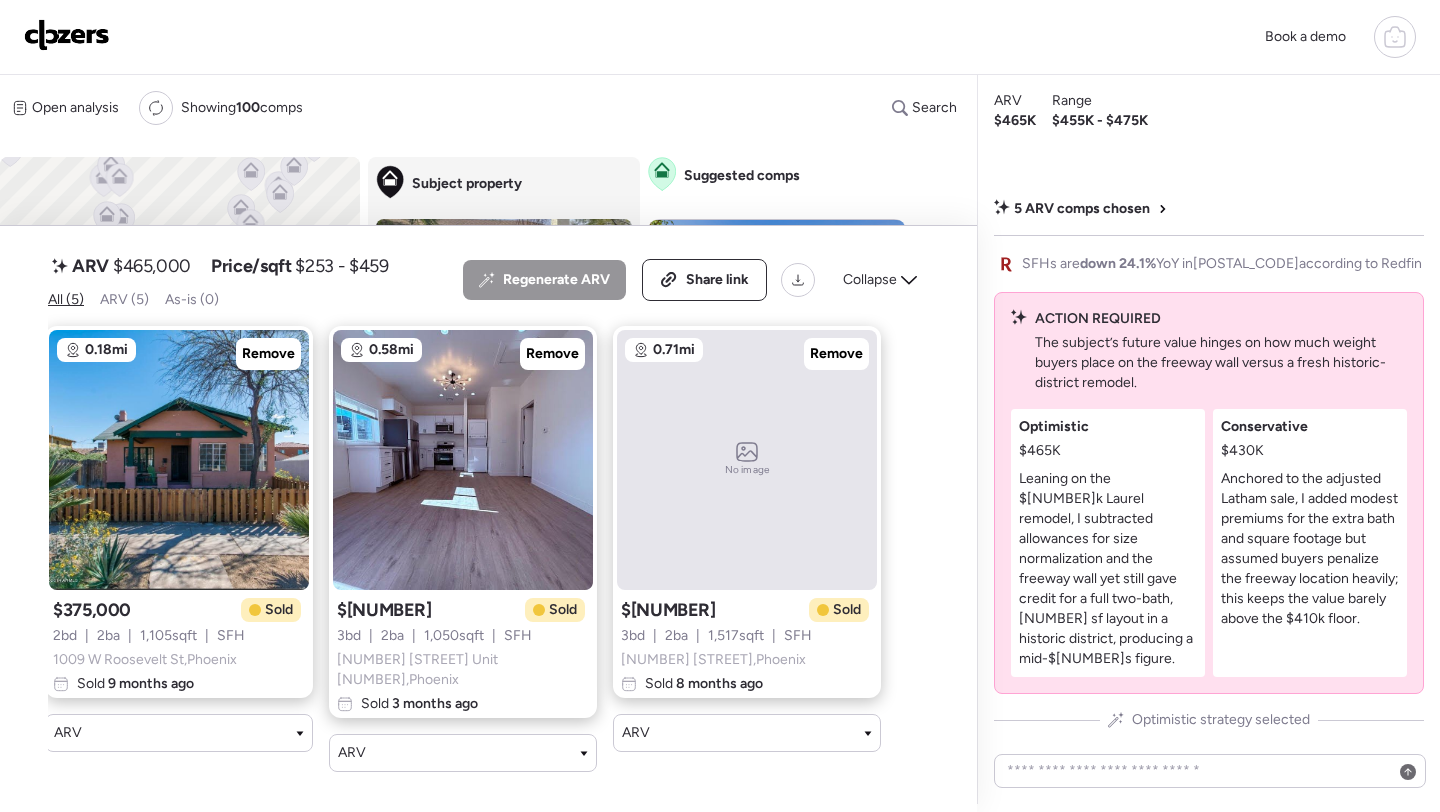 click on "$465,000" at bounding box center (152, 266) 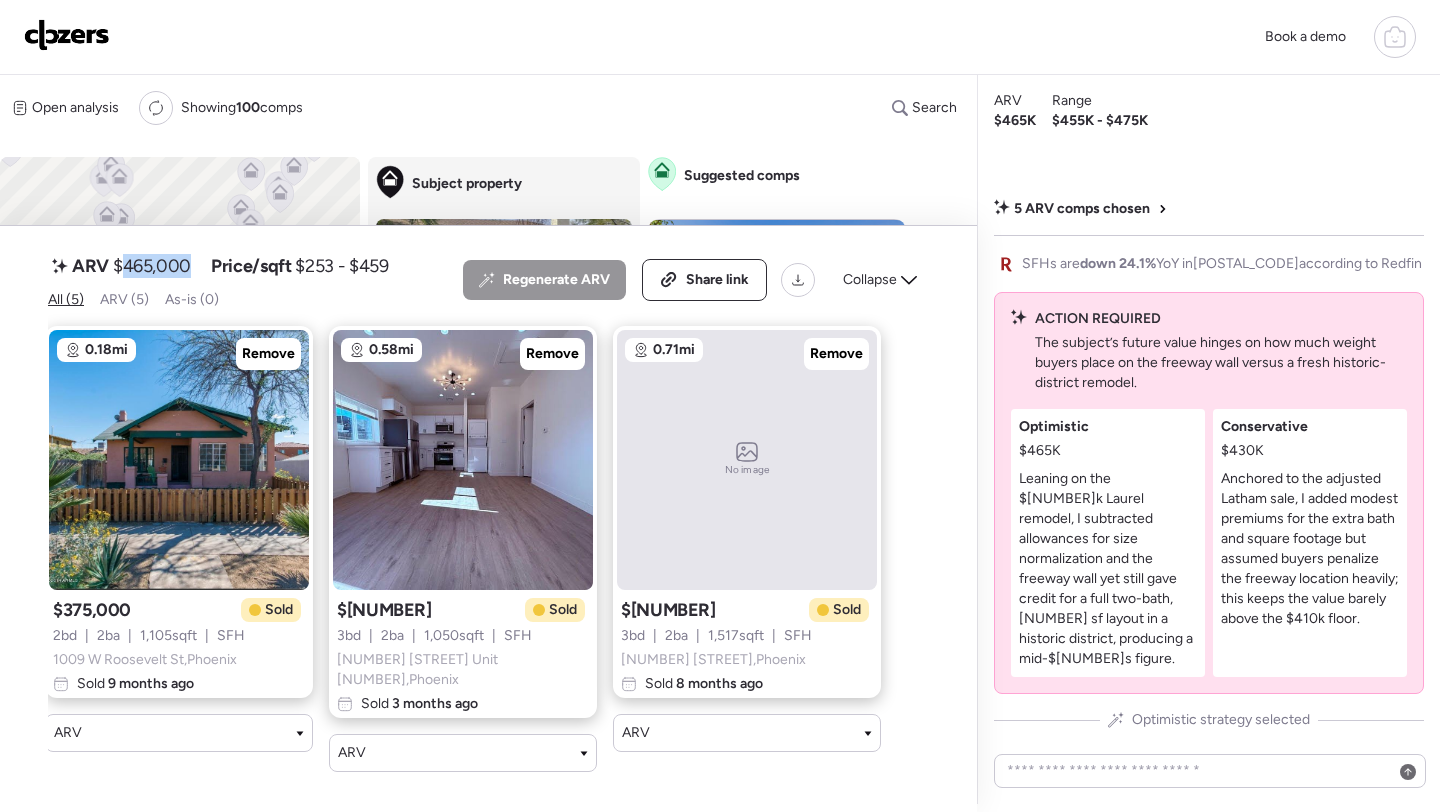 copy on "465,000" 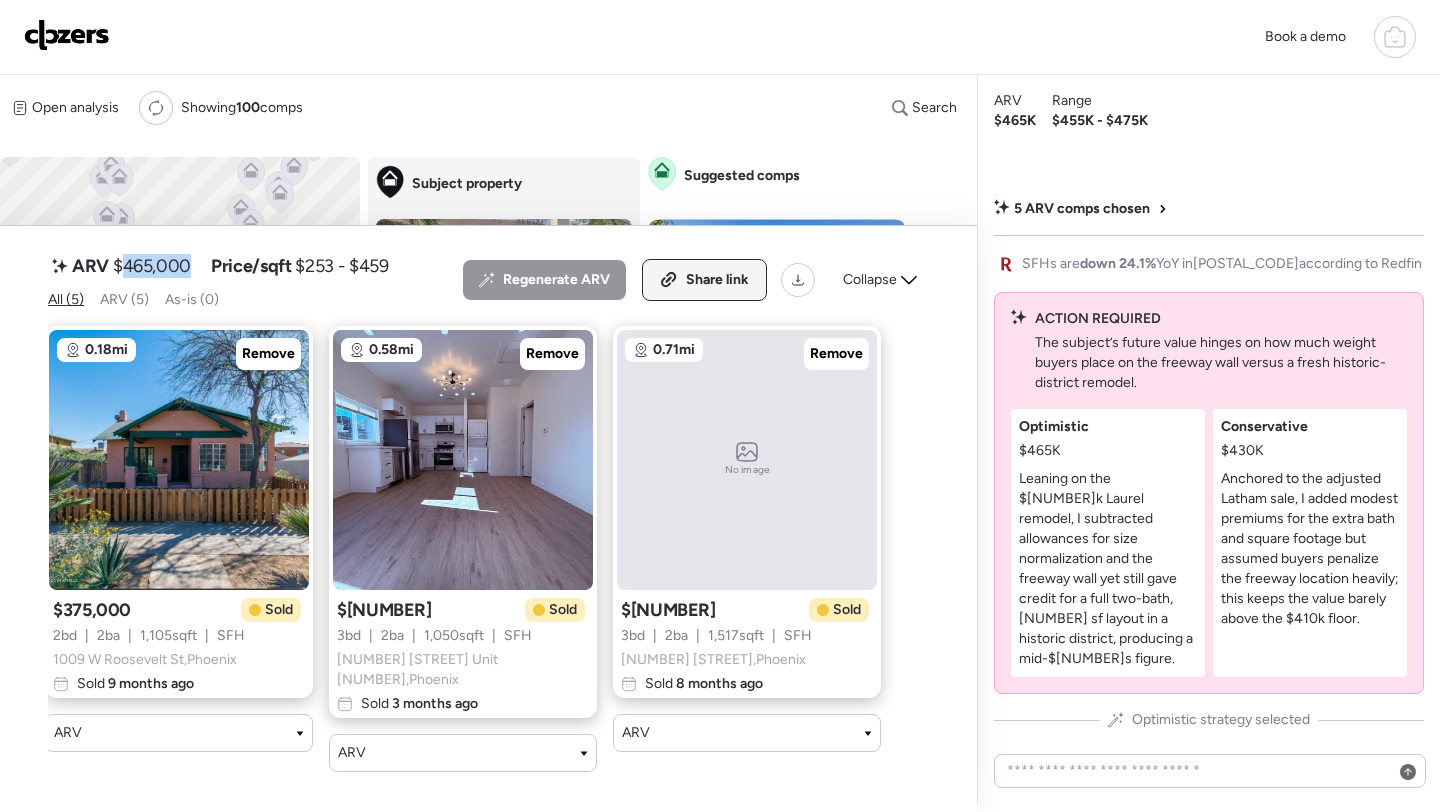 click on "Share link" at bounding box center (717, 280) 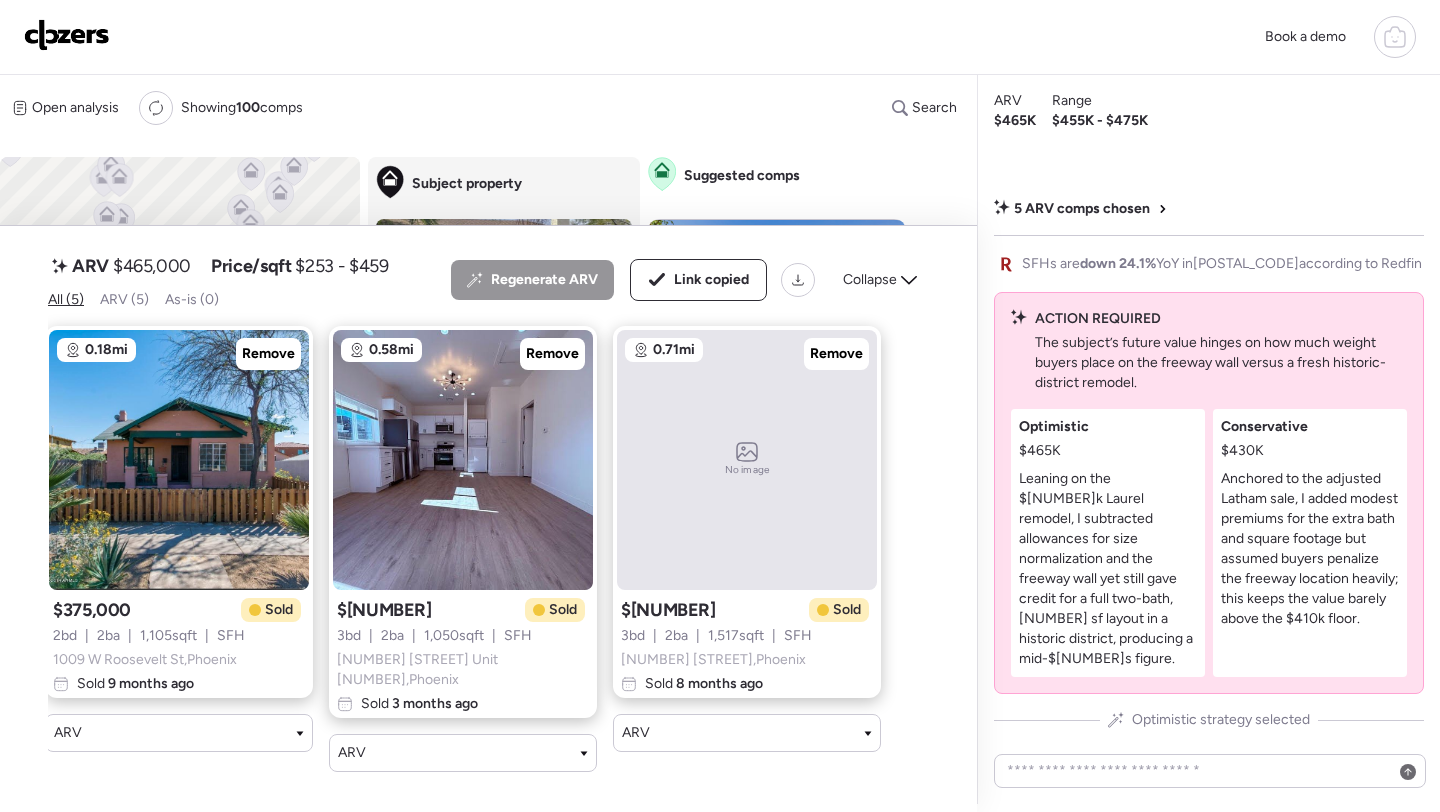 click at bounding box center [67, 35] 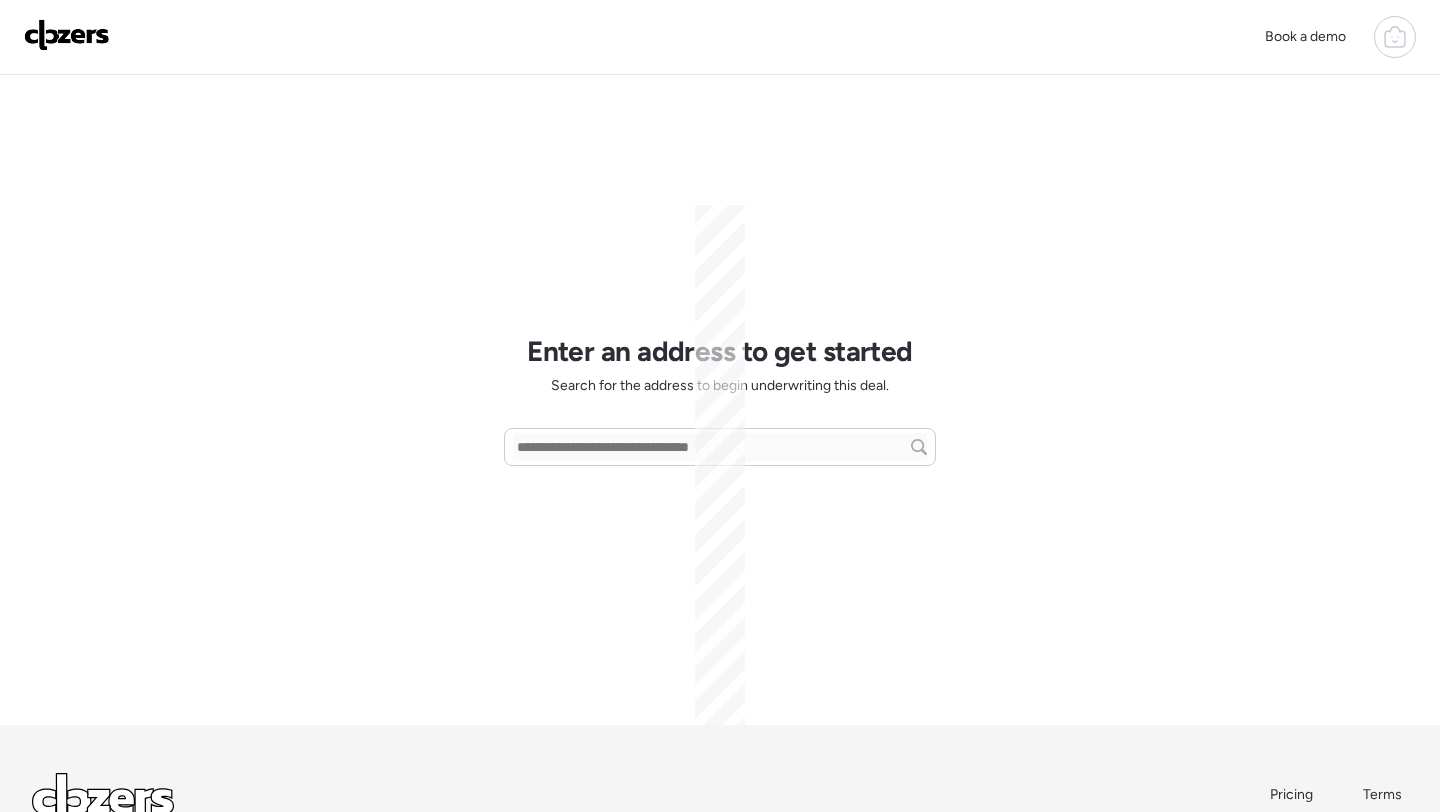 scroll, scrollTop: 0, scrollLeft: 0, axis: both 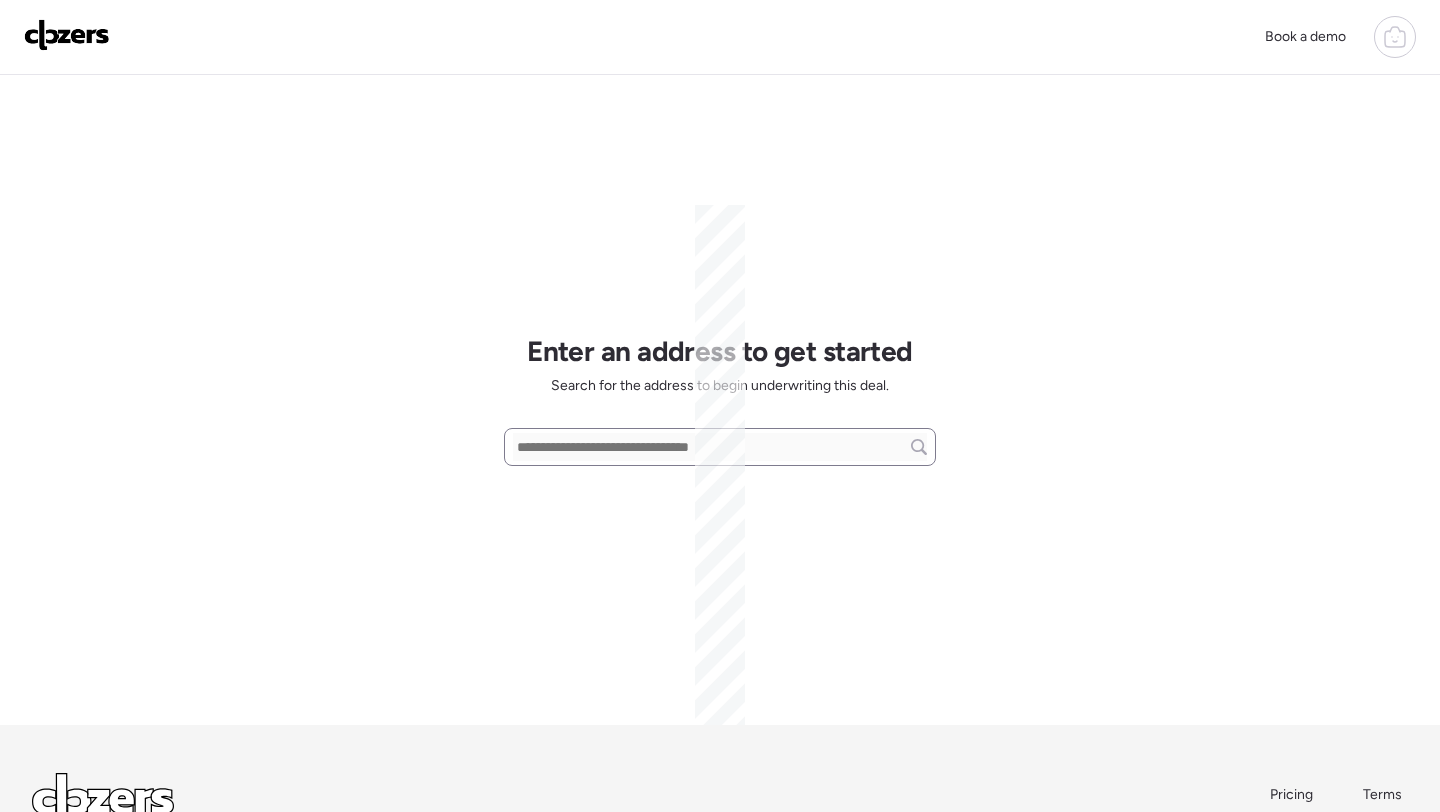click at bounding box center (720, 447) 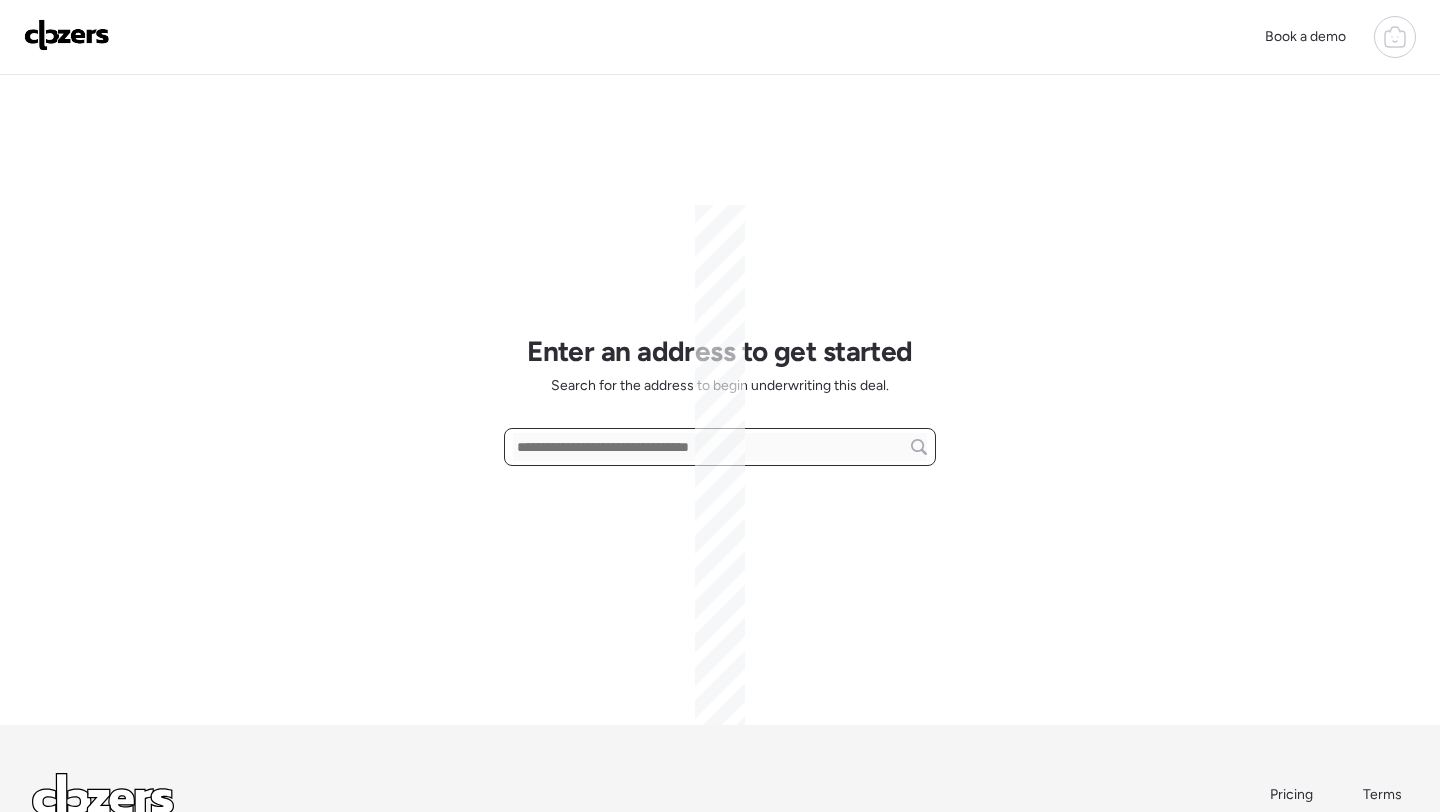 click at bounding box center (720, 447) 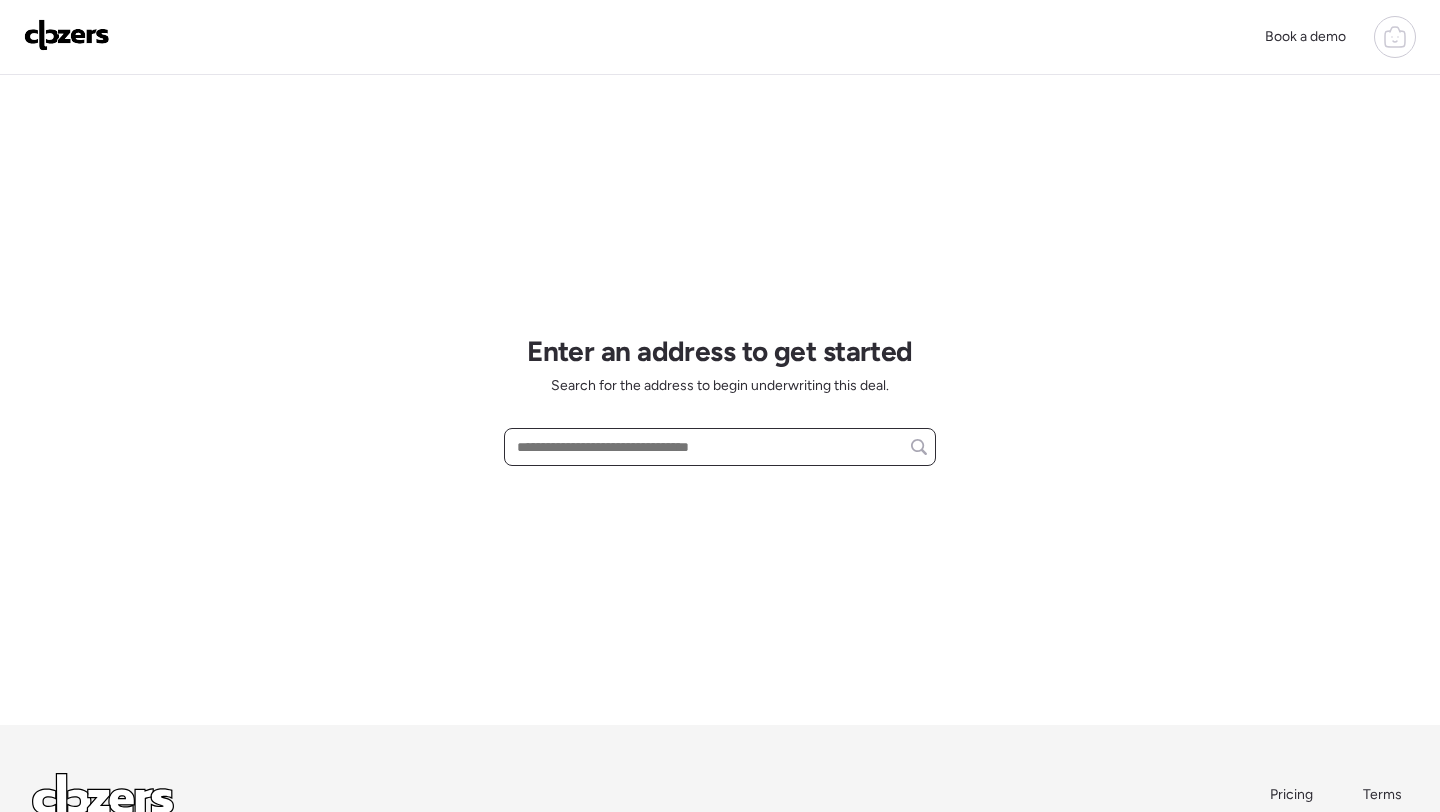 paste on "**********" 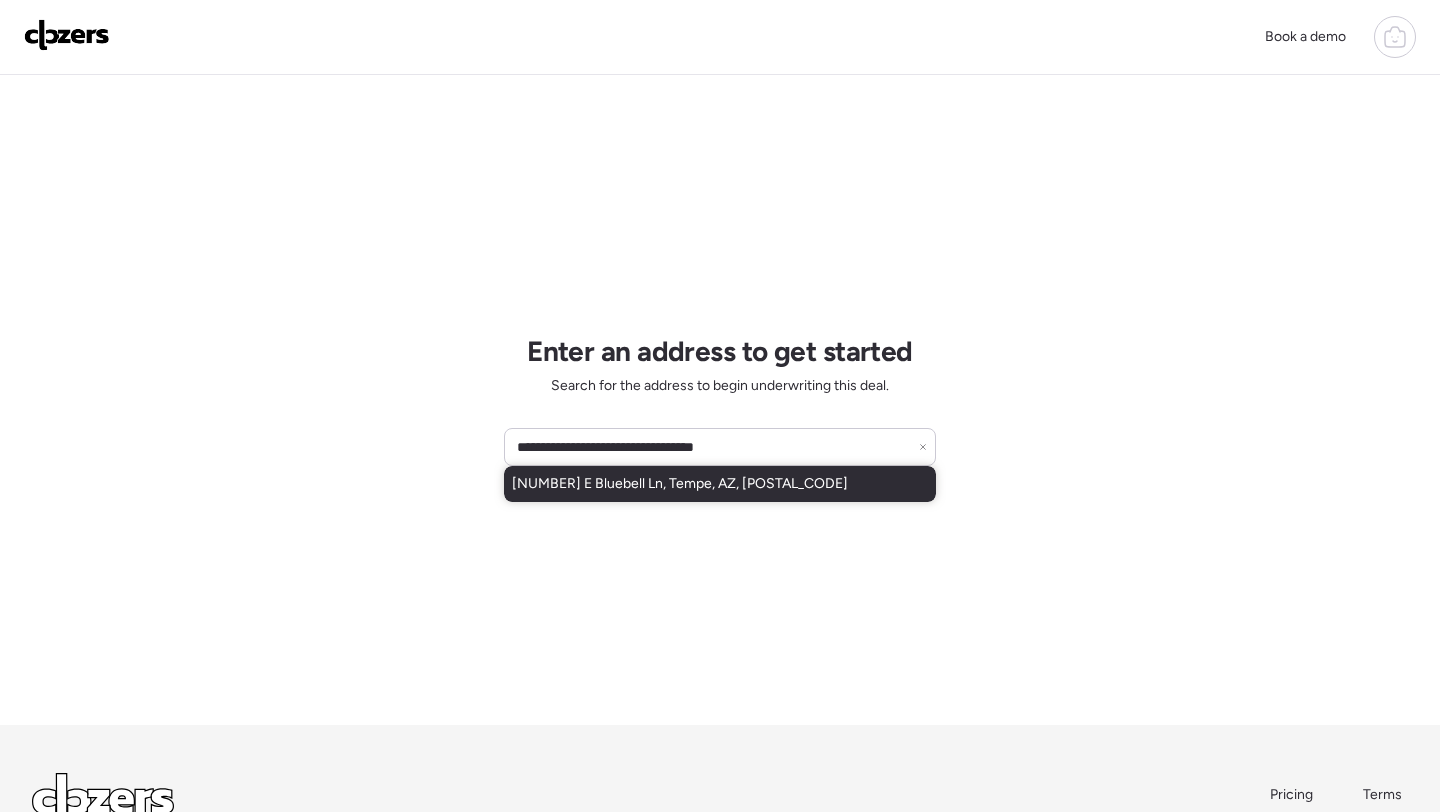 click on "[NUMBER] E Bluebell Ln, Tempe, AZ, [POSTAL_CODE]" at bounding box center (680, 484) 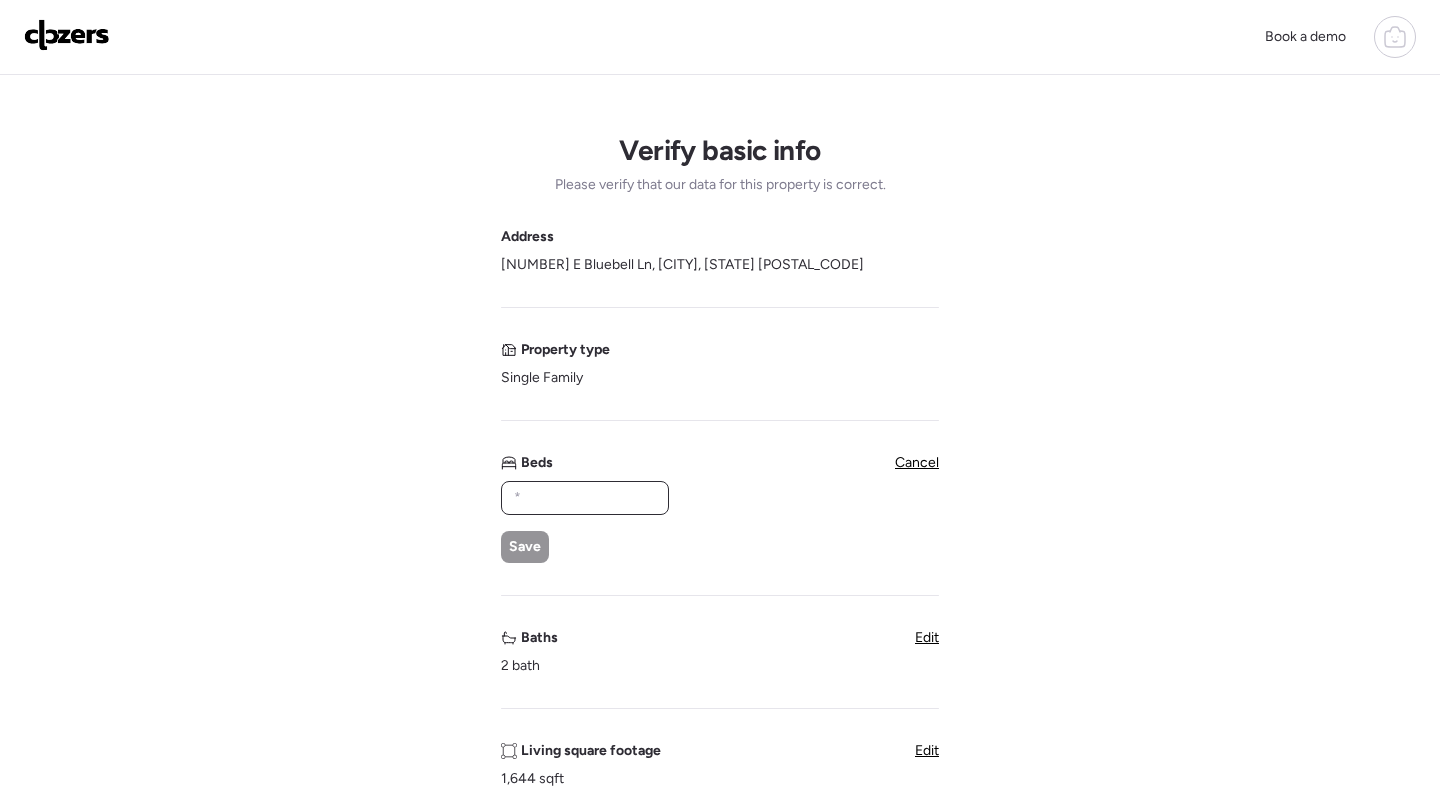 click at bounding box center (585, 498) 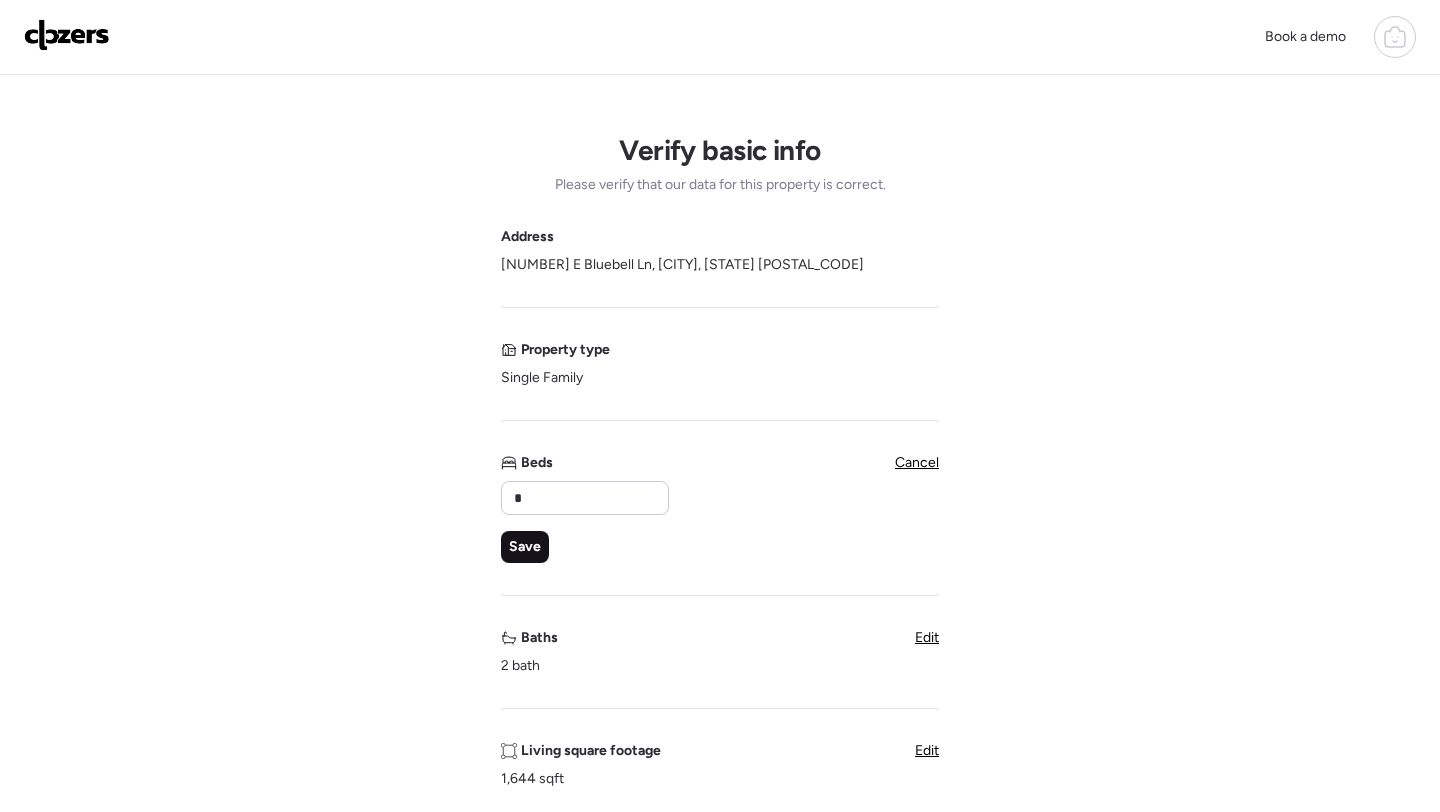 click on "Save" at bounding box center (525, 547) 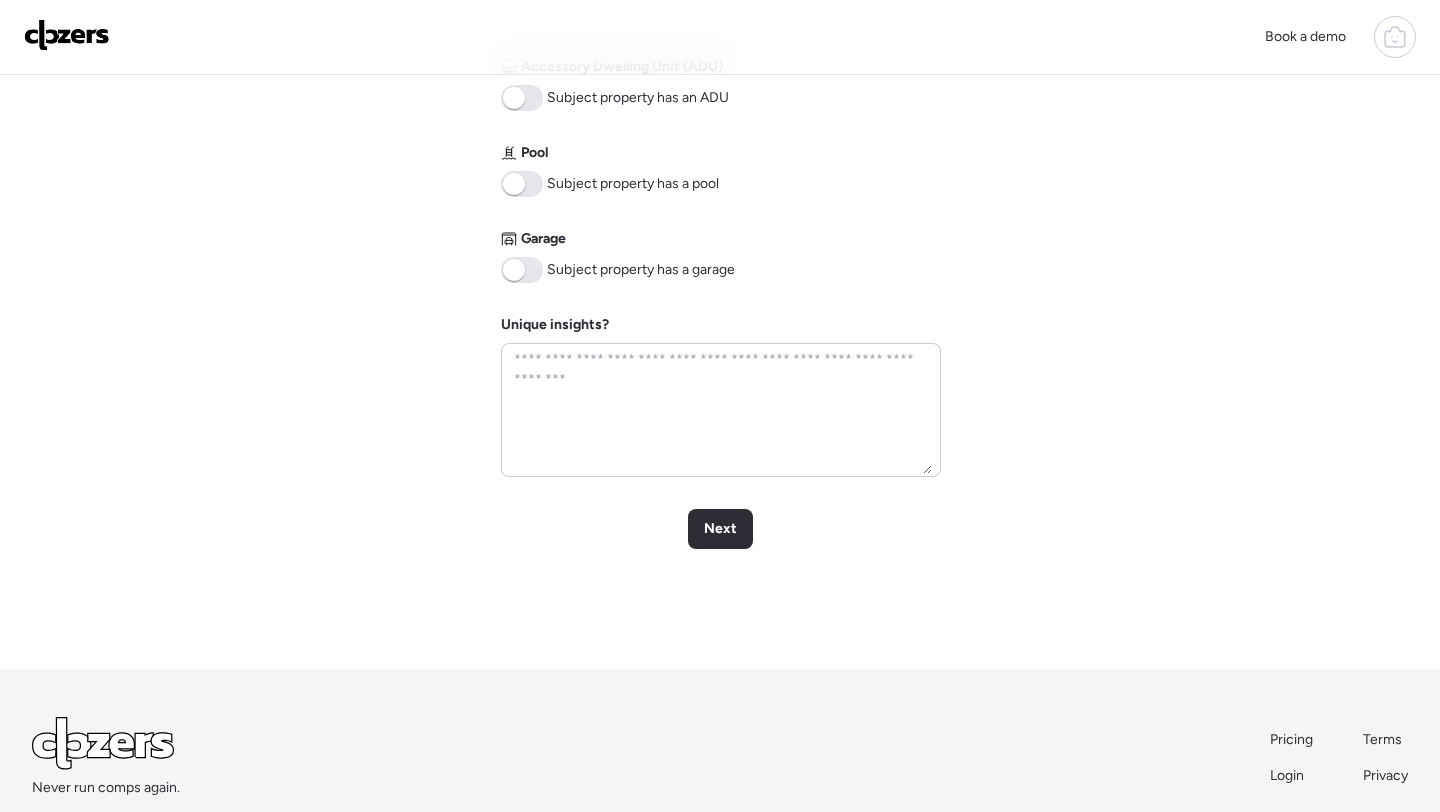 scroll, scrollTop: 810, scrollLeft: 0, axis: vertical 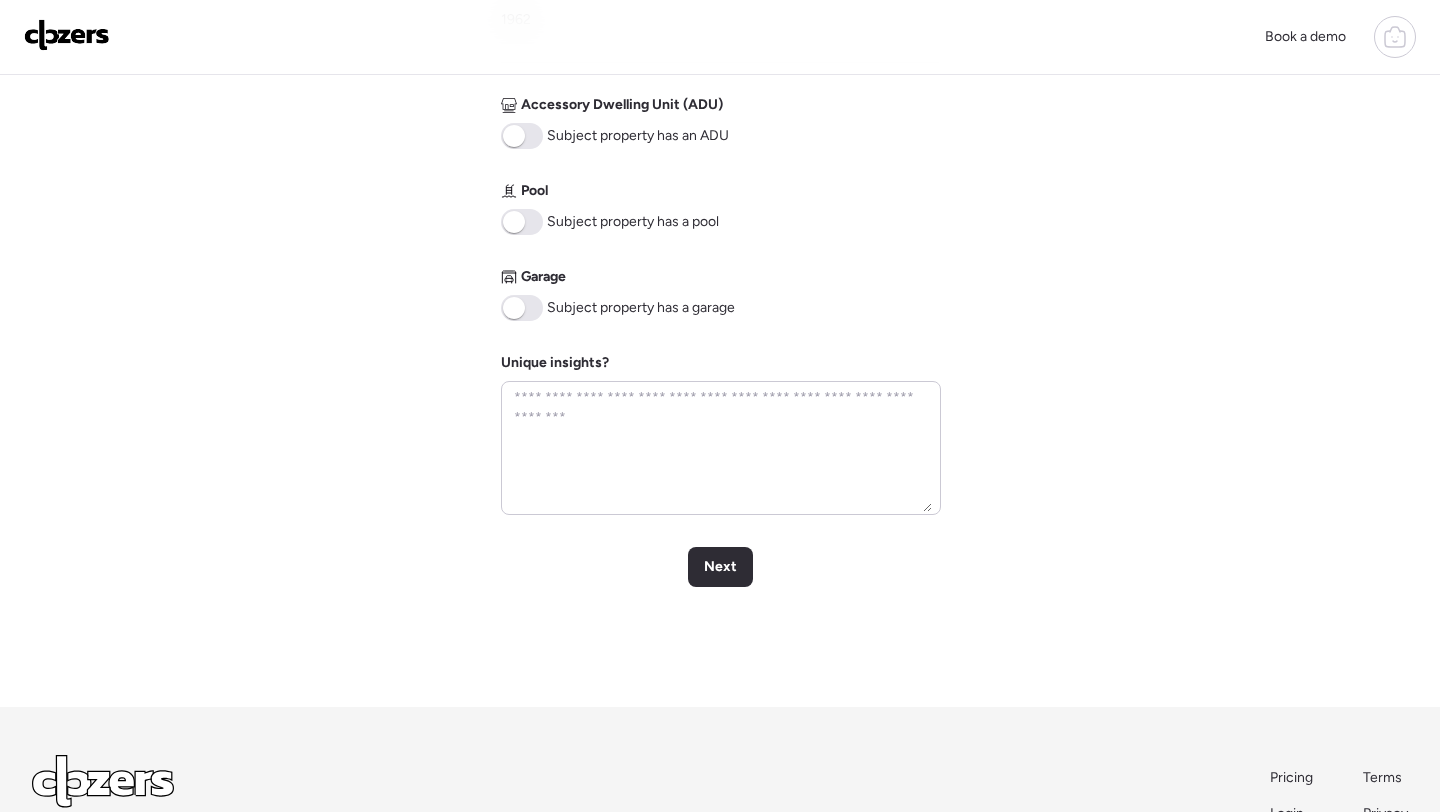 click at bounding box center (522, 222) 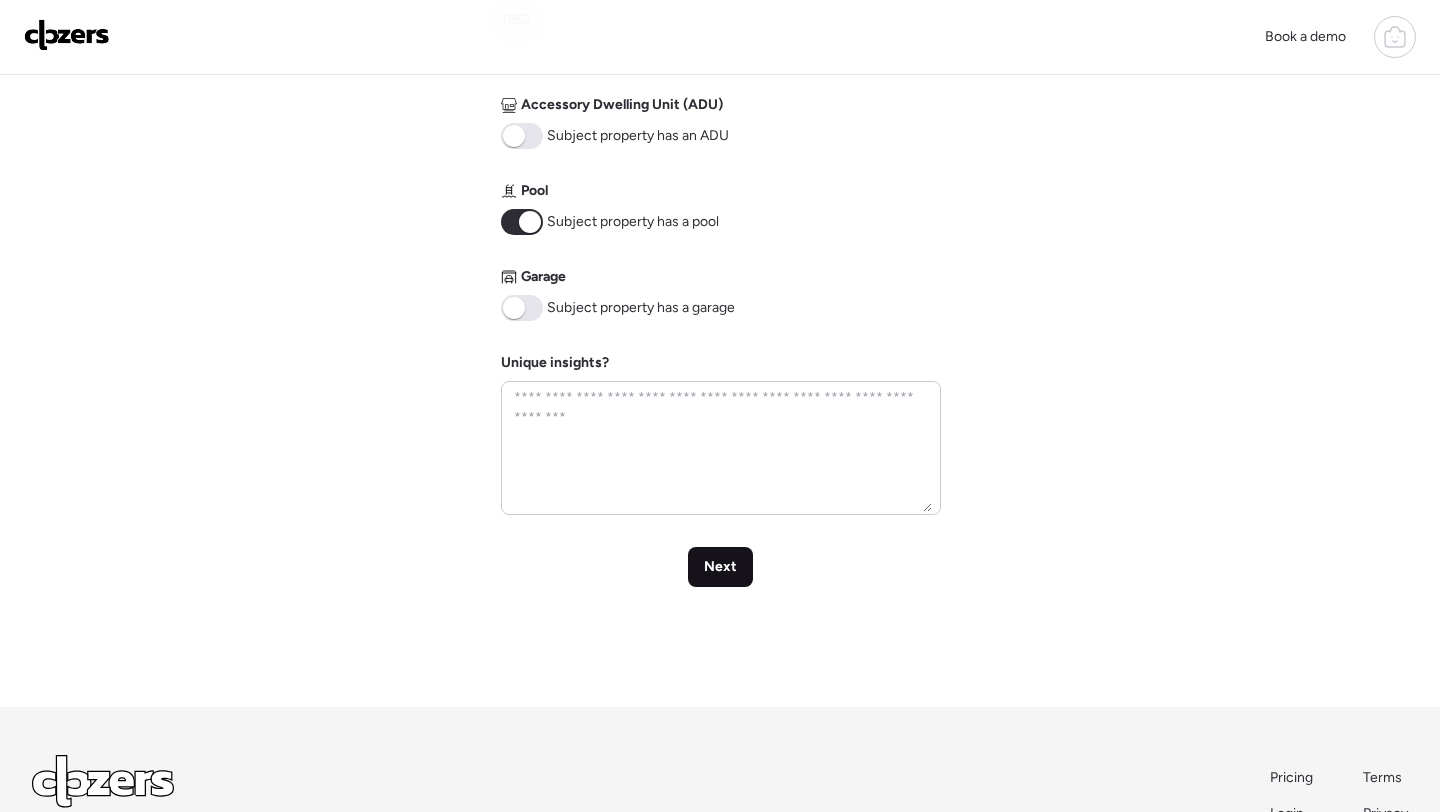 click on "Next" at bounding box center [720, 567] 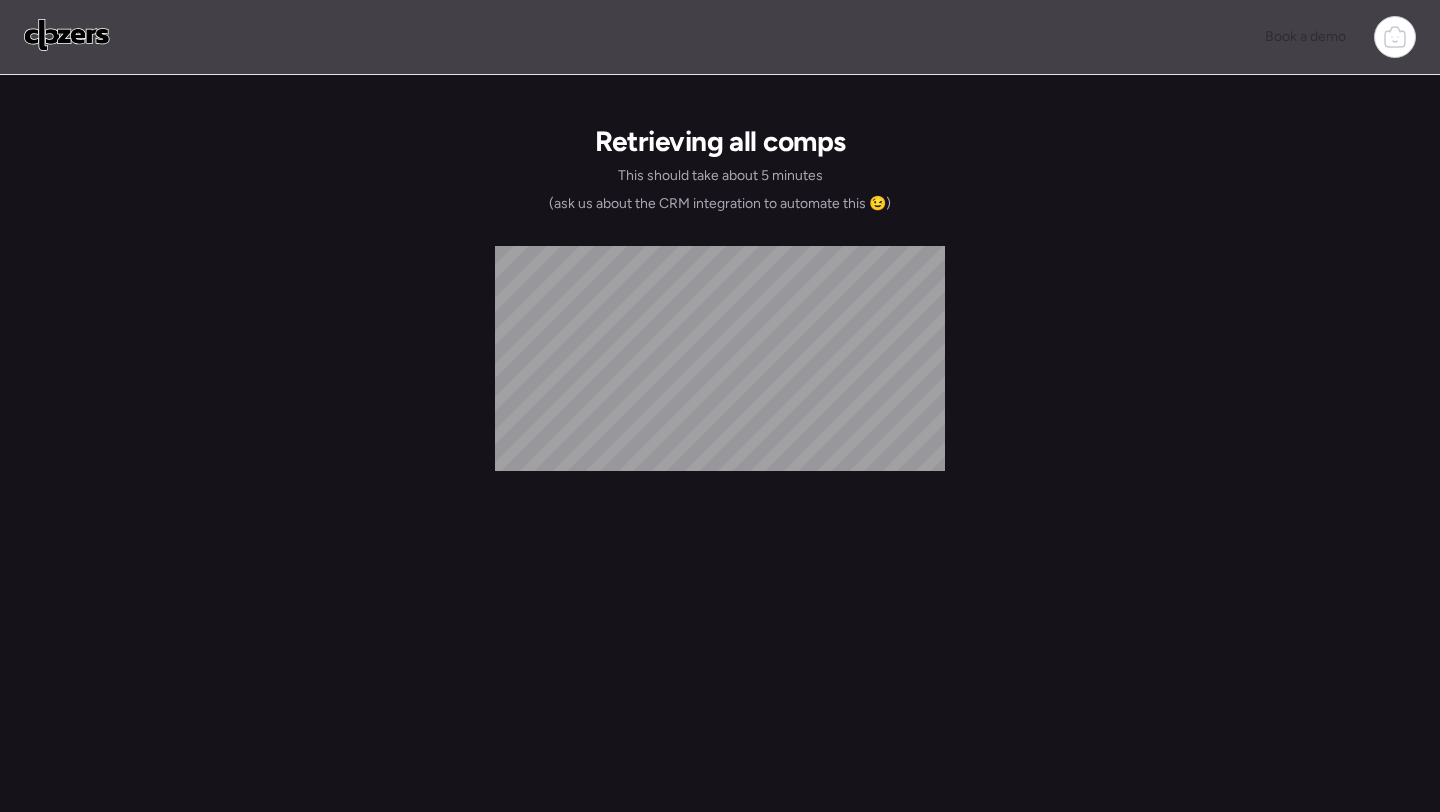 scroll, scrollTop: 0, scrollLeft: 0, axis: both 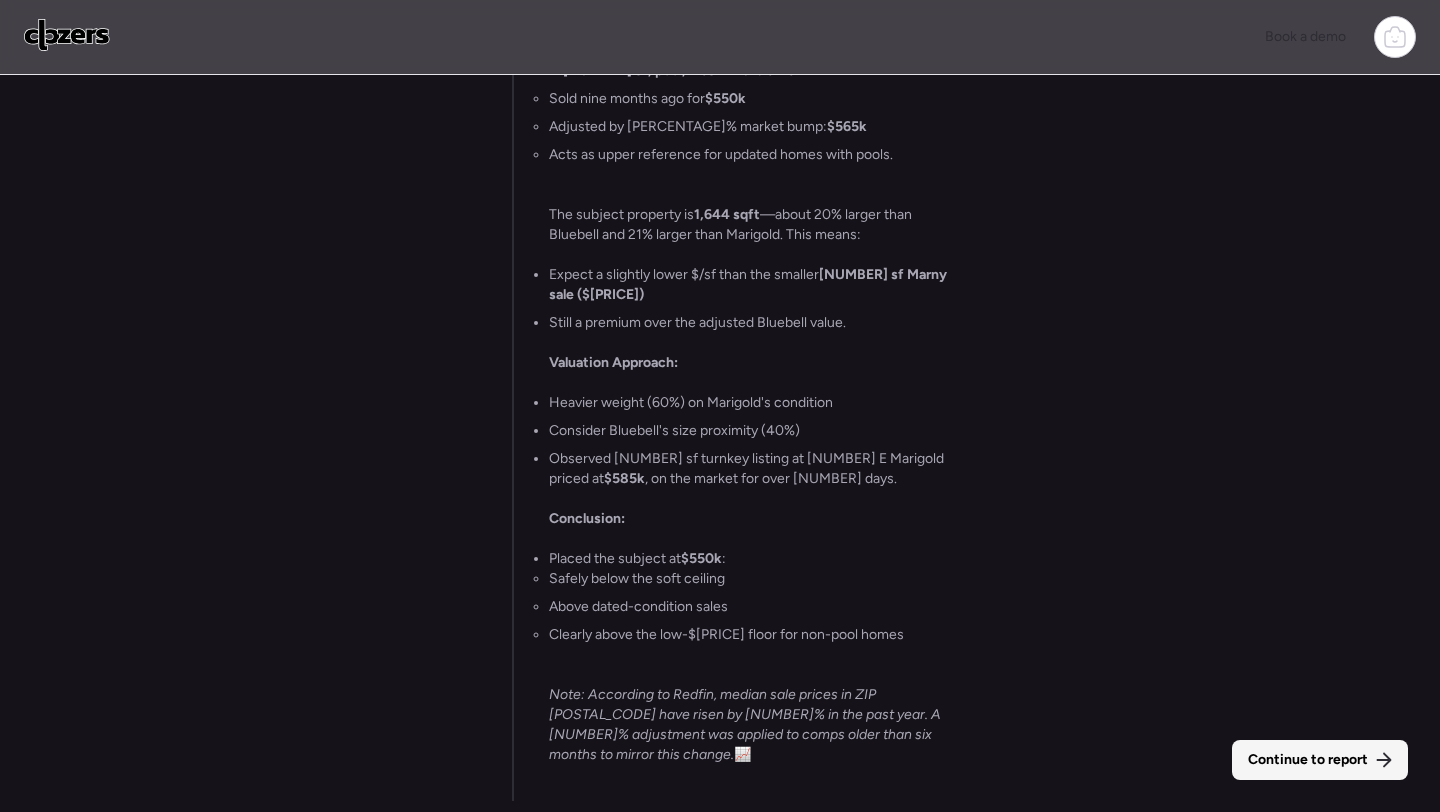 click on "Continue to report" at bounding box center (1320, 760) 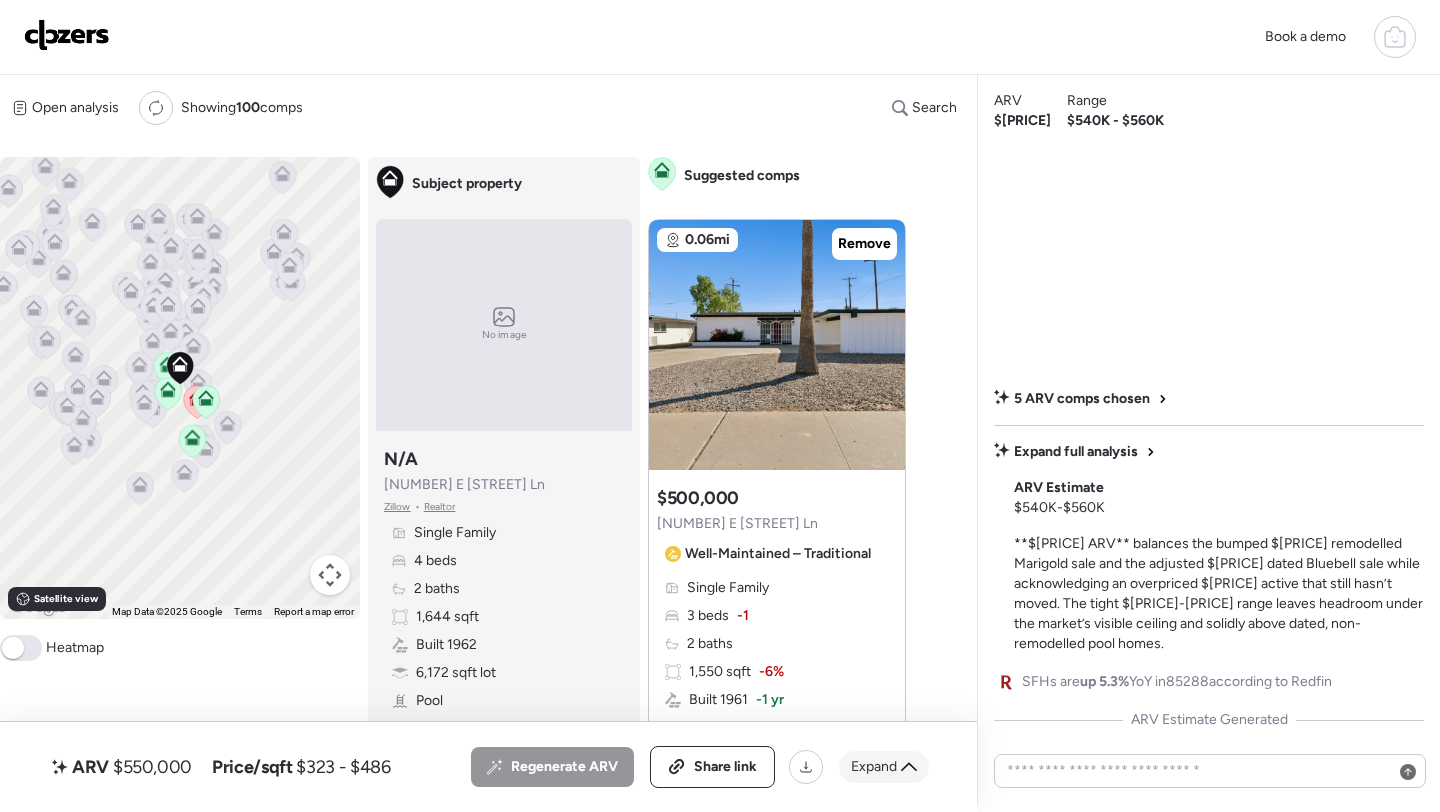 click on "Expand" at bounding box center (884, 767) 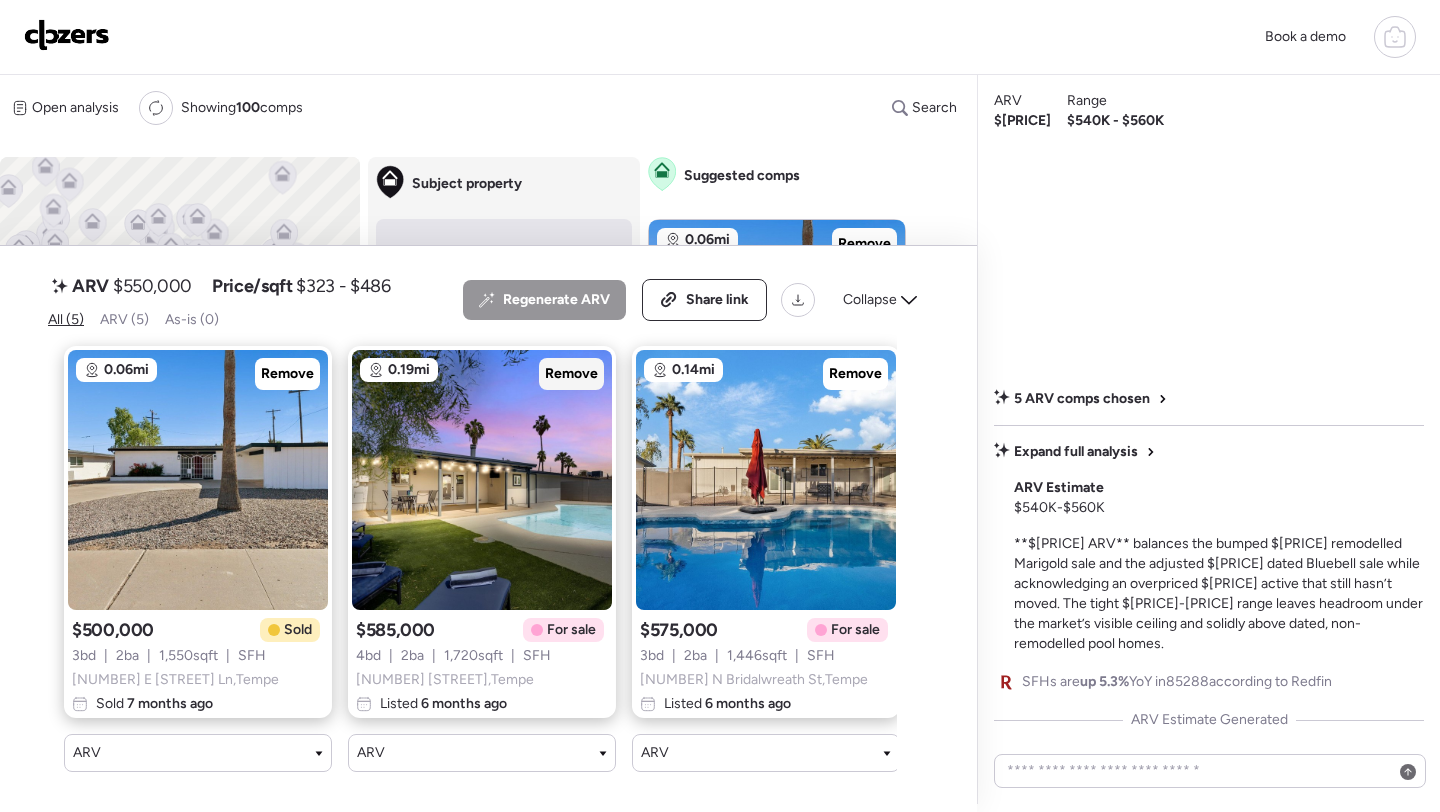 click on "Remove" at bounding box center (571, 374) 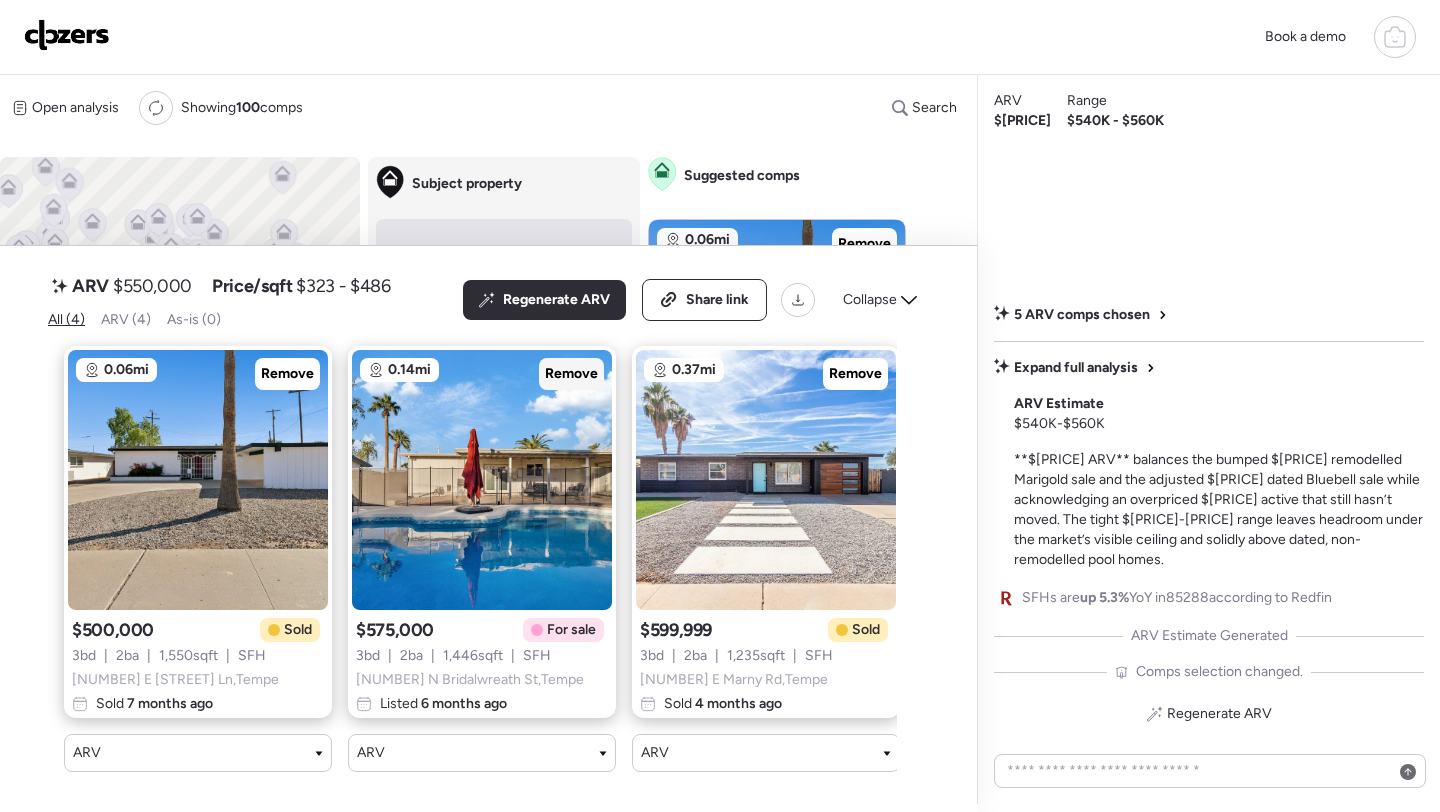 click on "Remove" at bounding box center [571, 374] 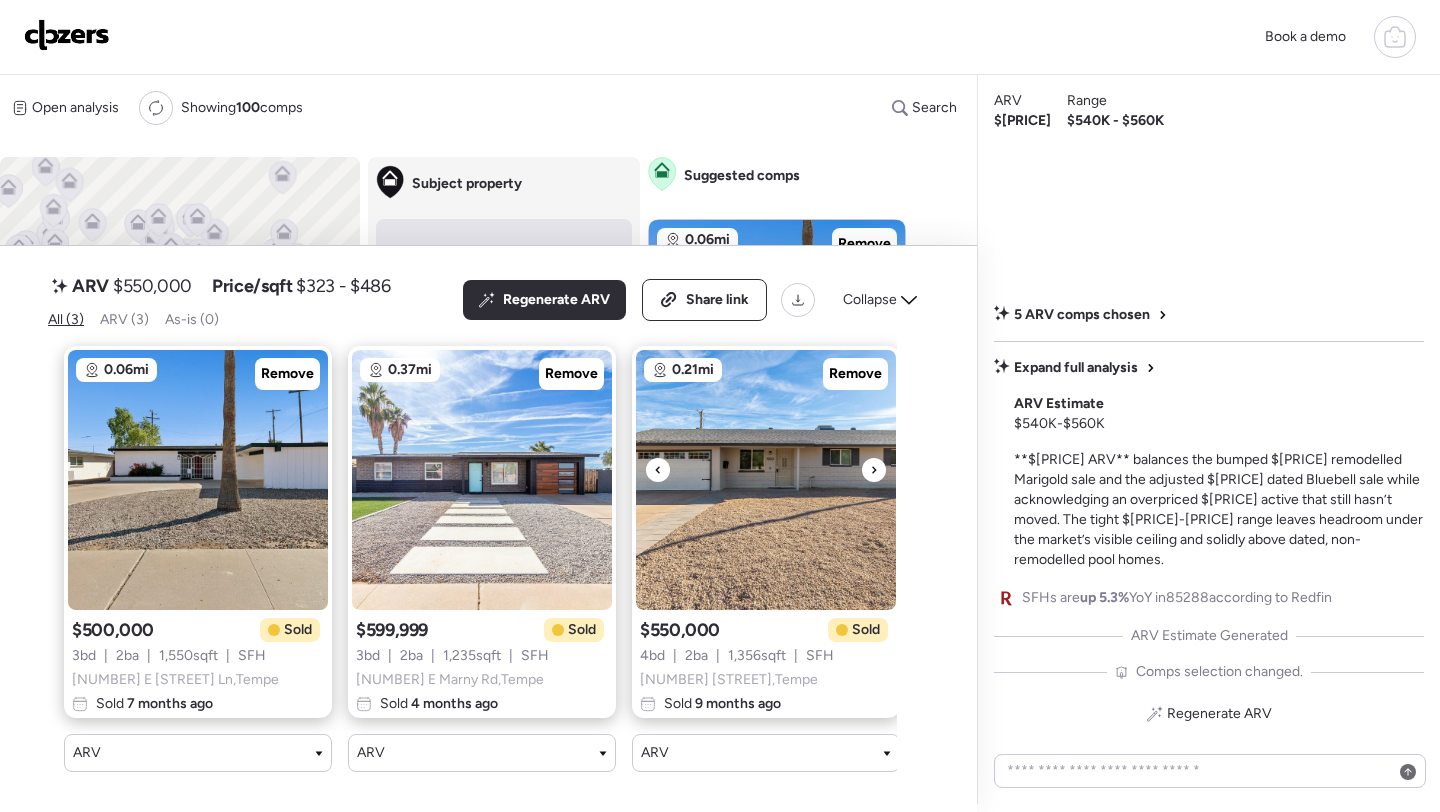 scroll, scrollTop: 0, scrollLeft: 19, axis: horizontal 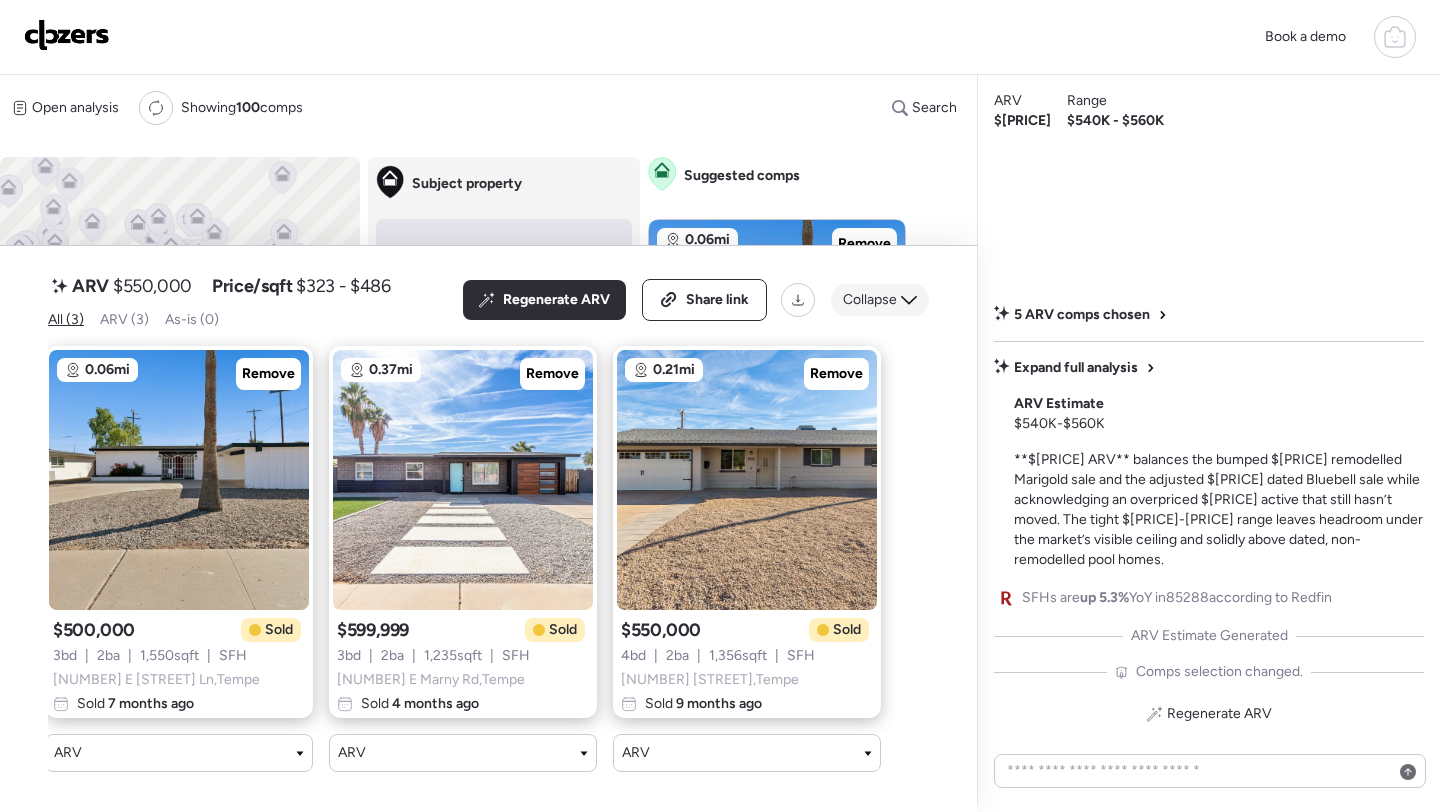 click 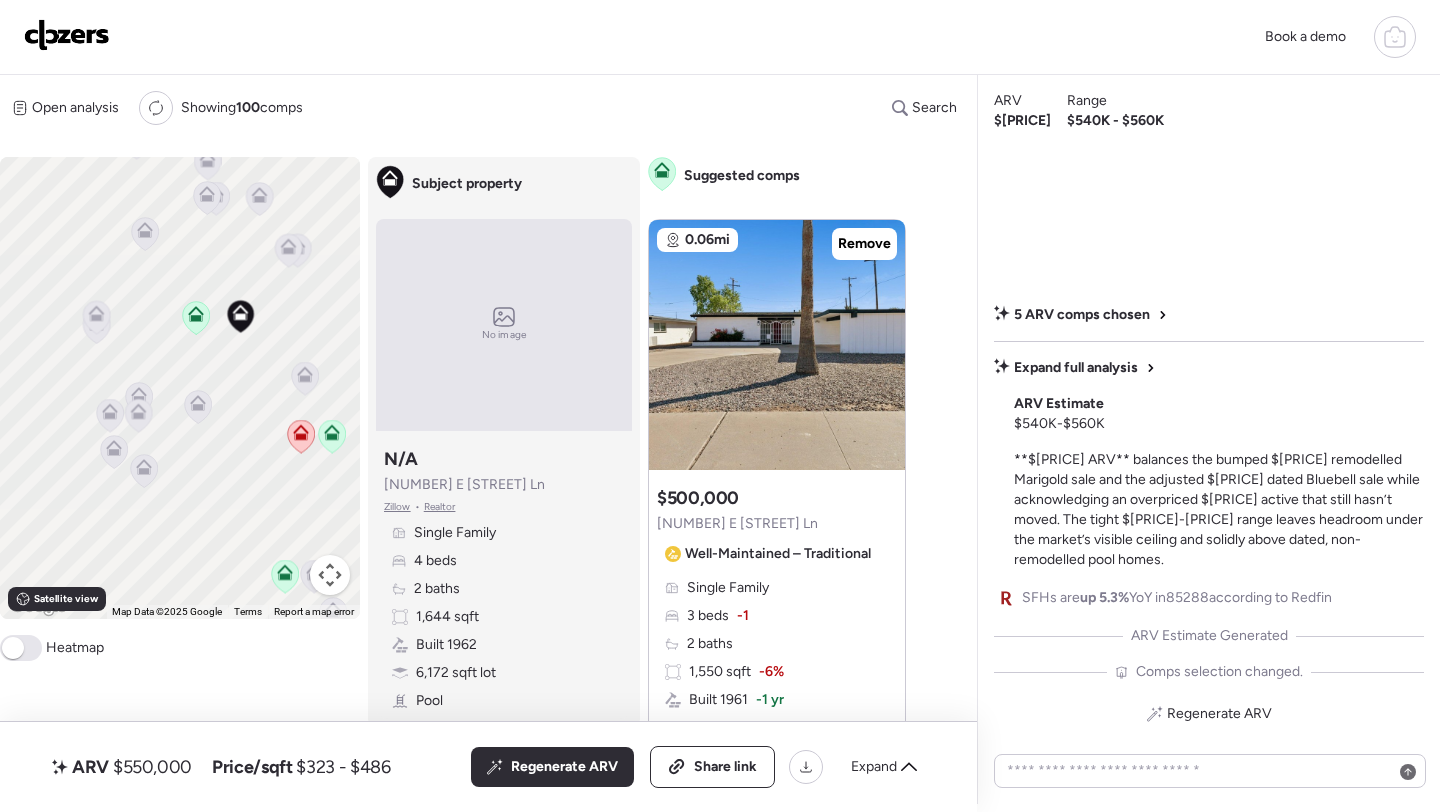 drag, startPoint x: 130, startPoint y: 450, endPoint x: 217, endPoint y: 379, distance: 112.29426 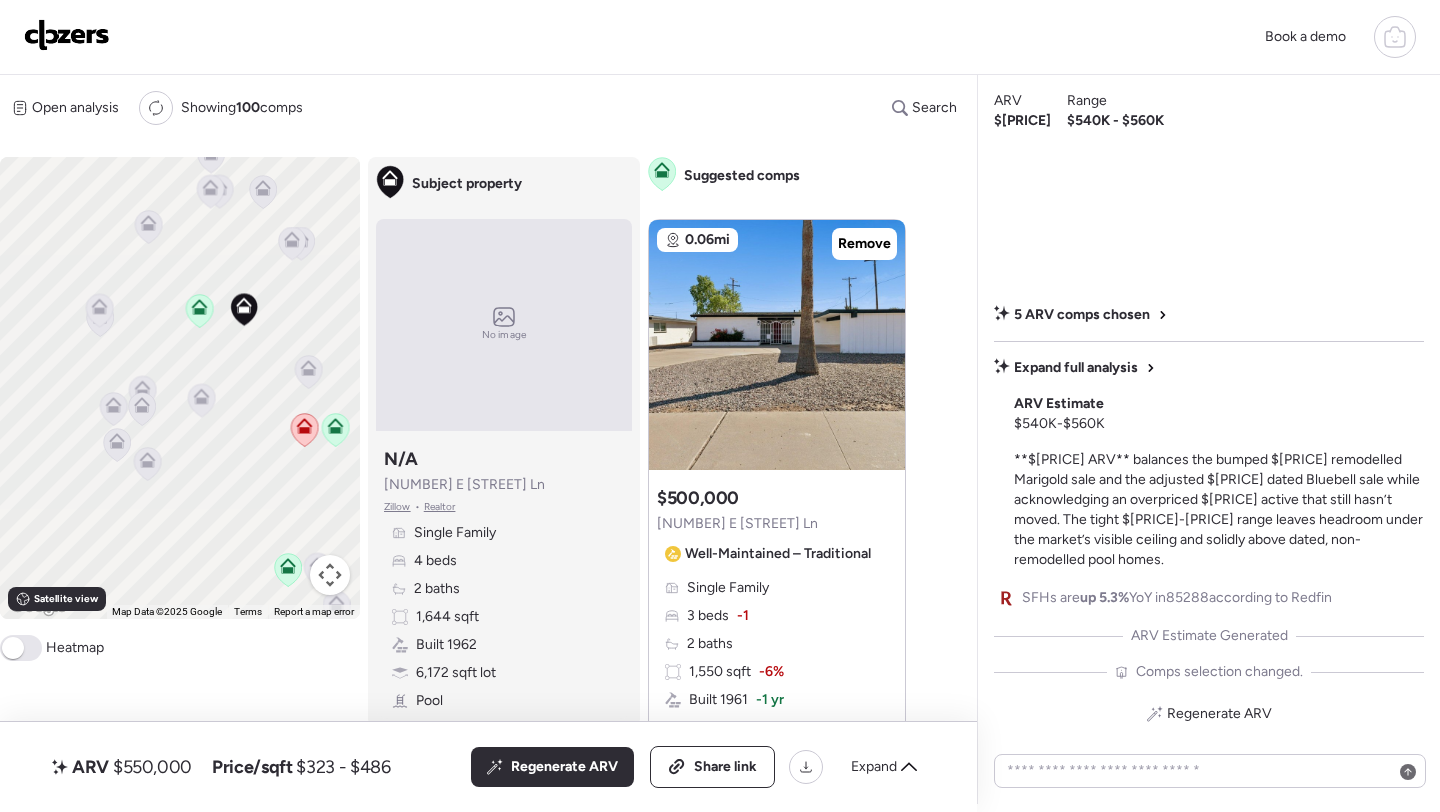 click 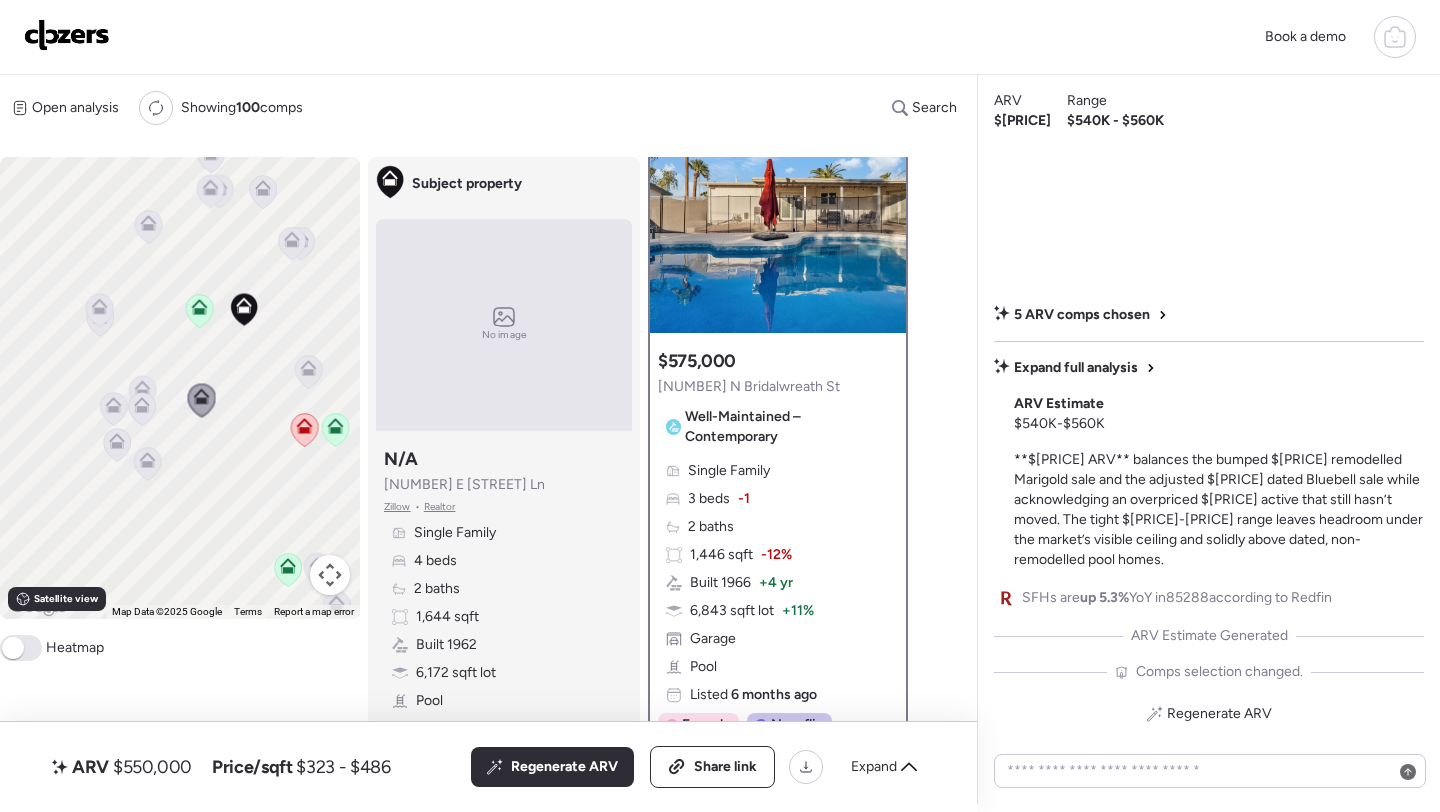 click 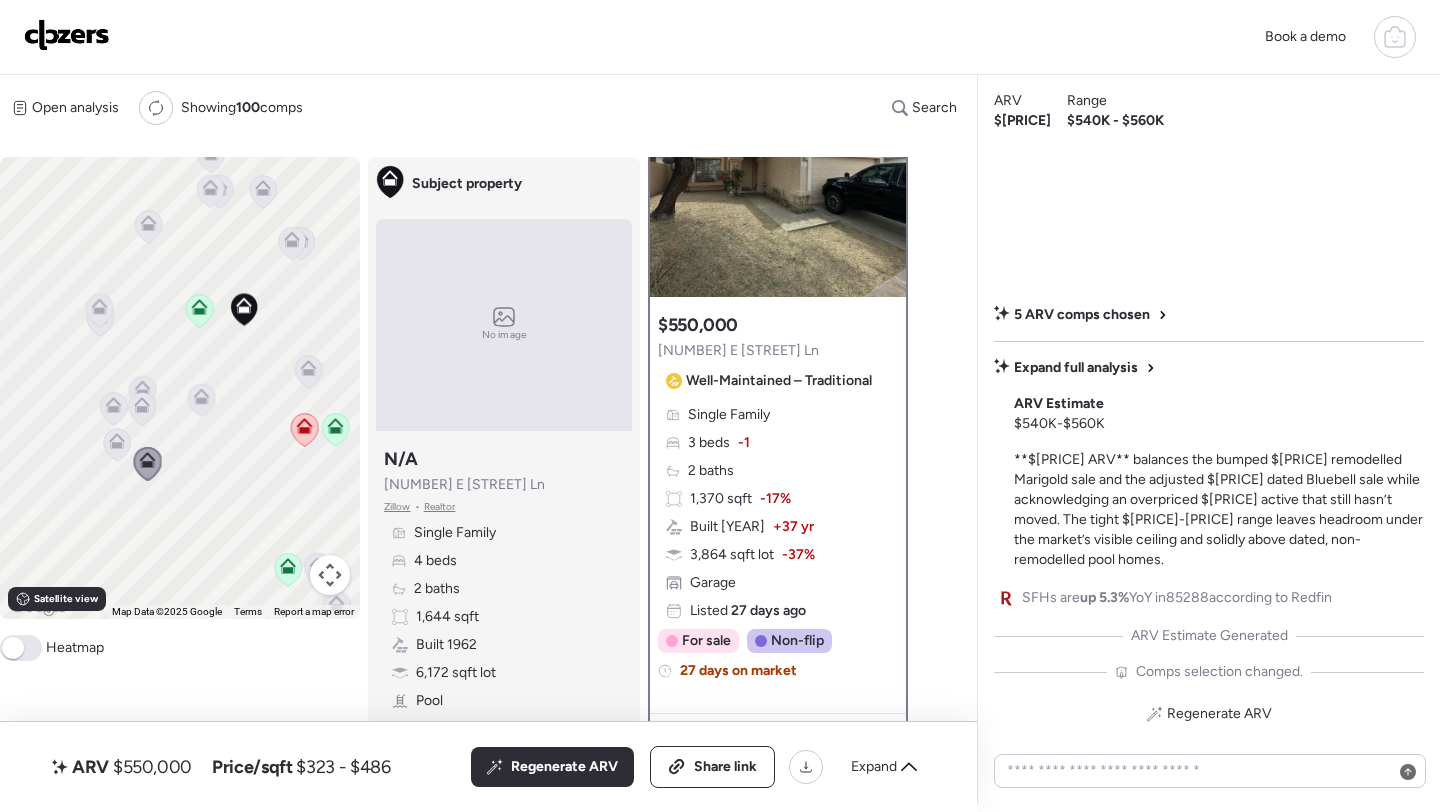 scroll, scrollTop: 113, scrollLeft: 0, axis: vertical 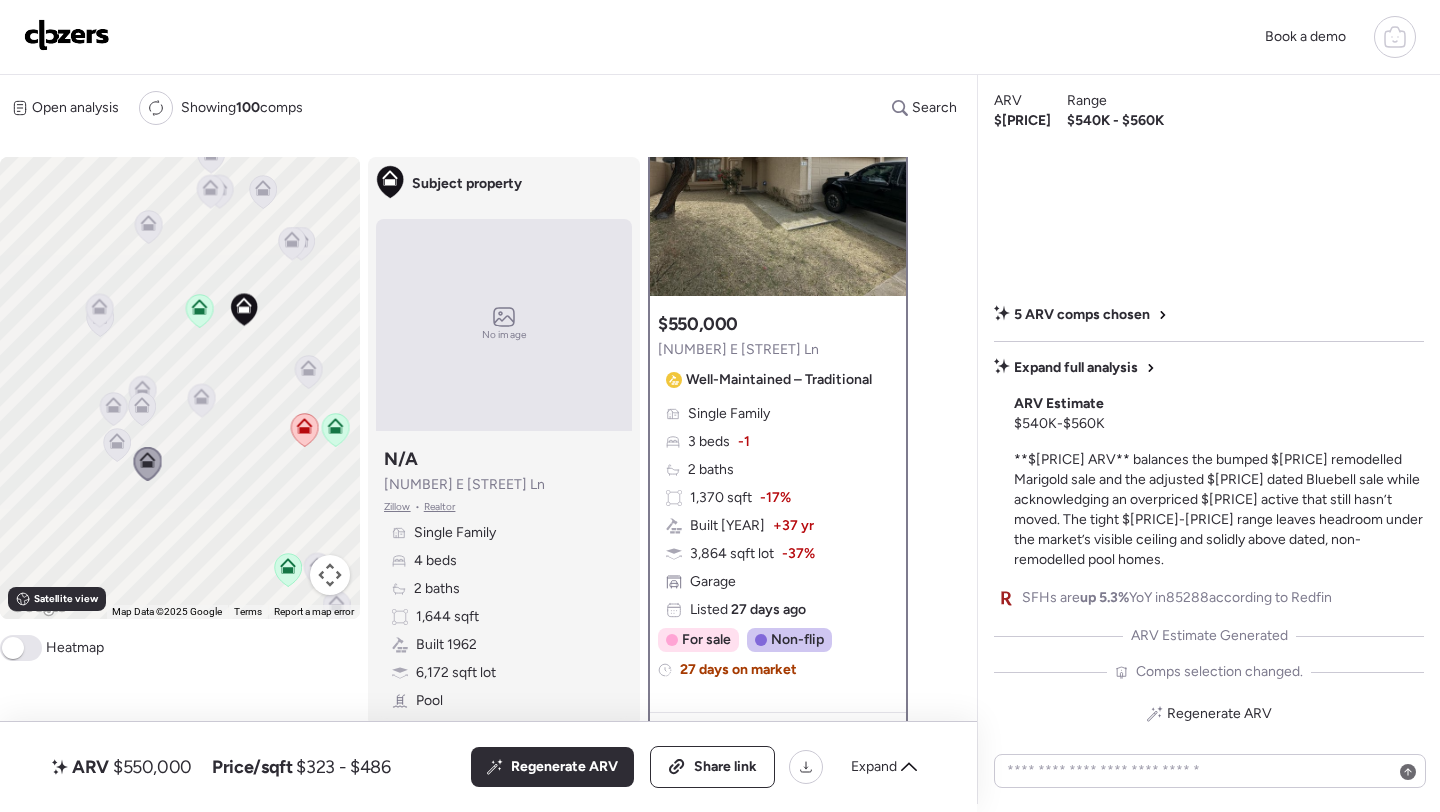 click 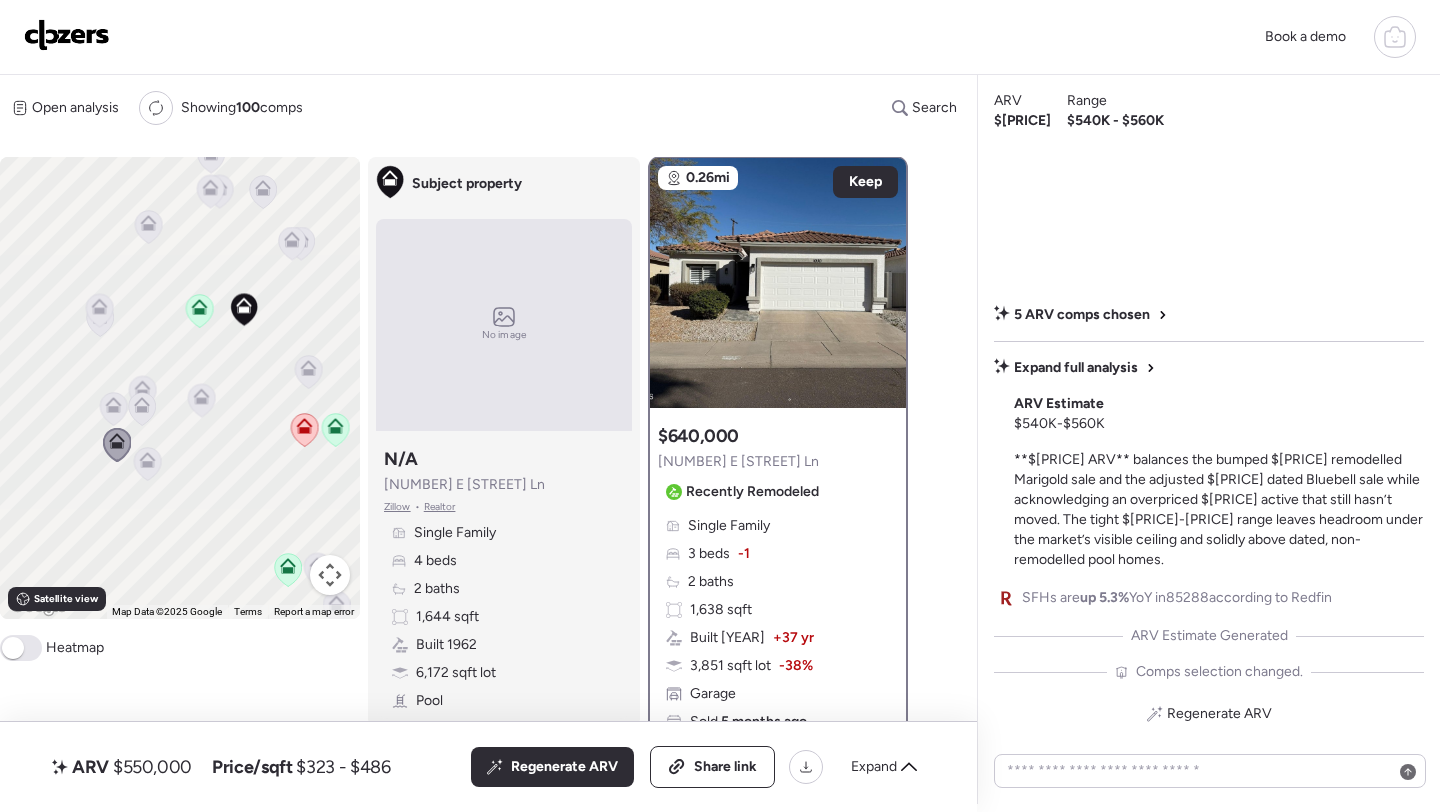 scroll, scrollTop: 0, scrollLeft: 0, axis: both 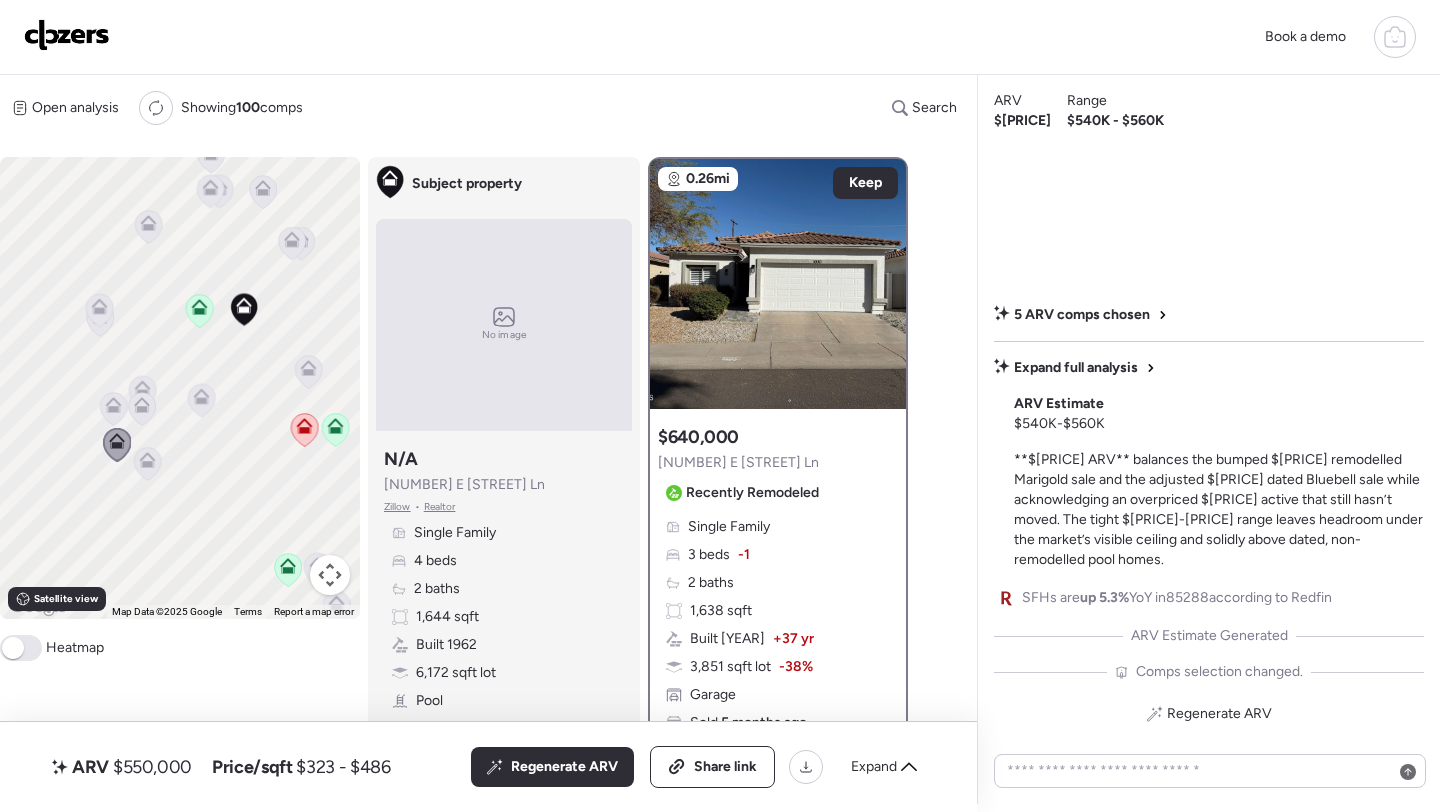 click 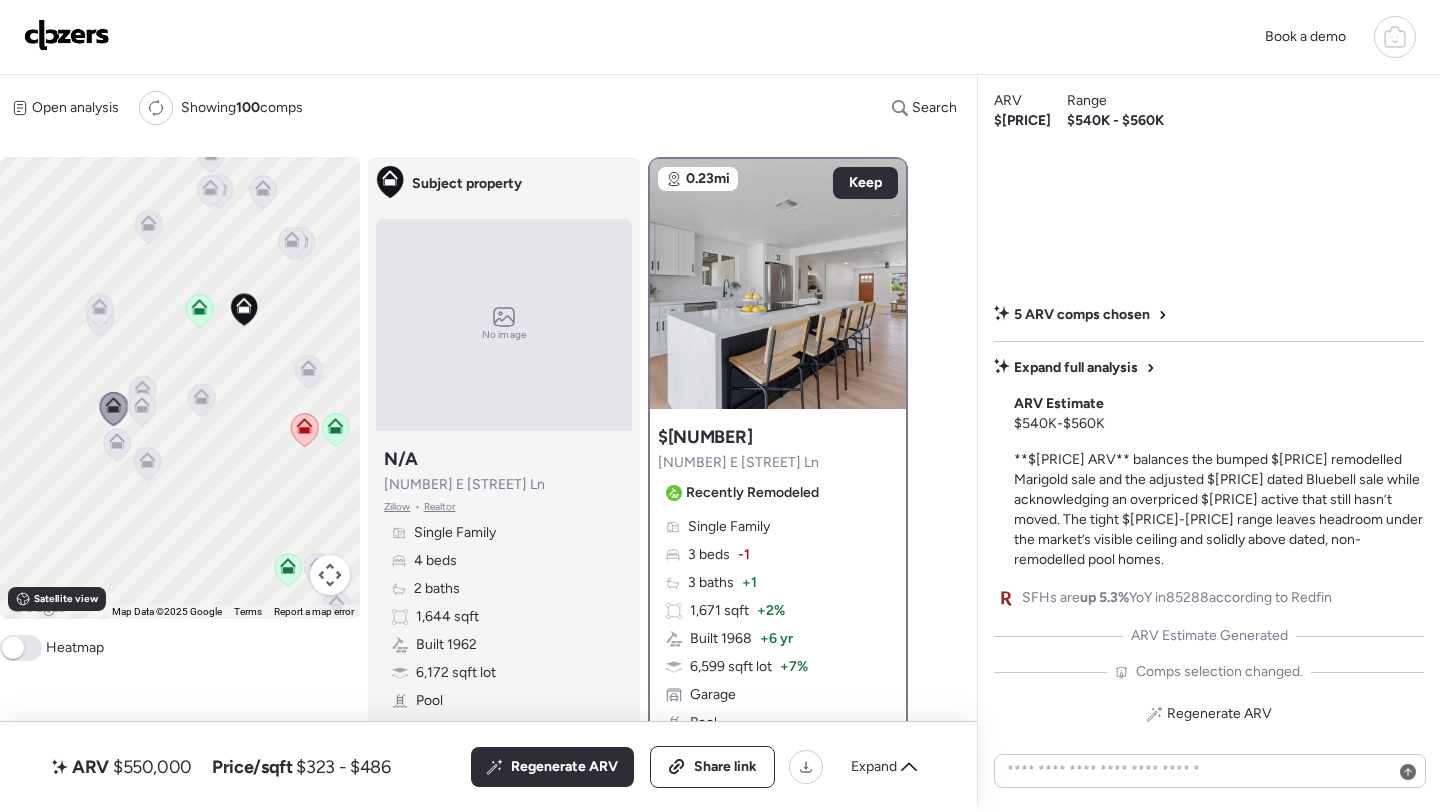 click 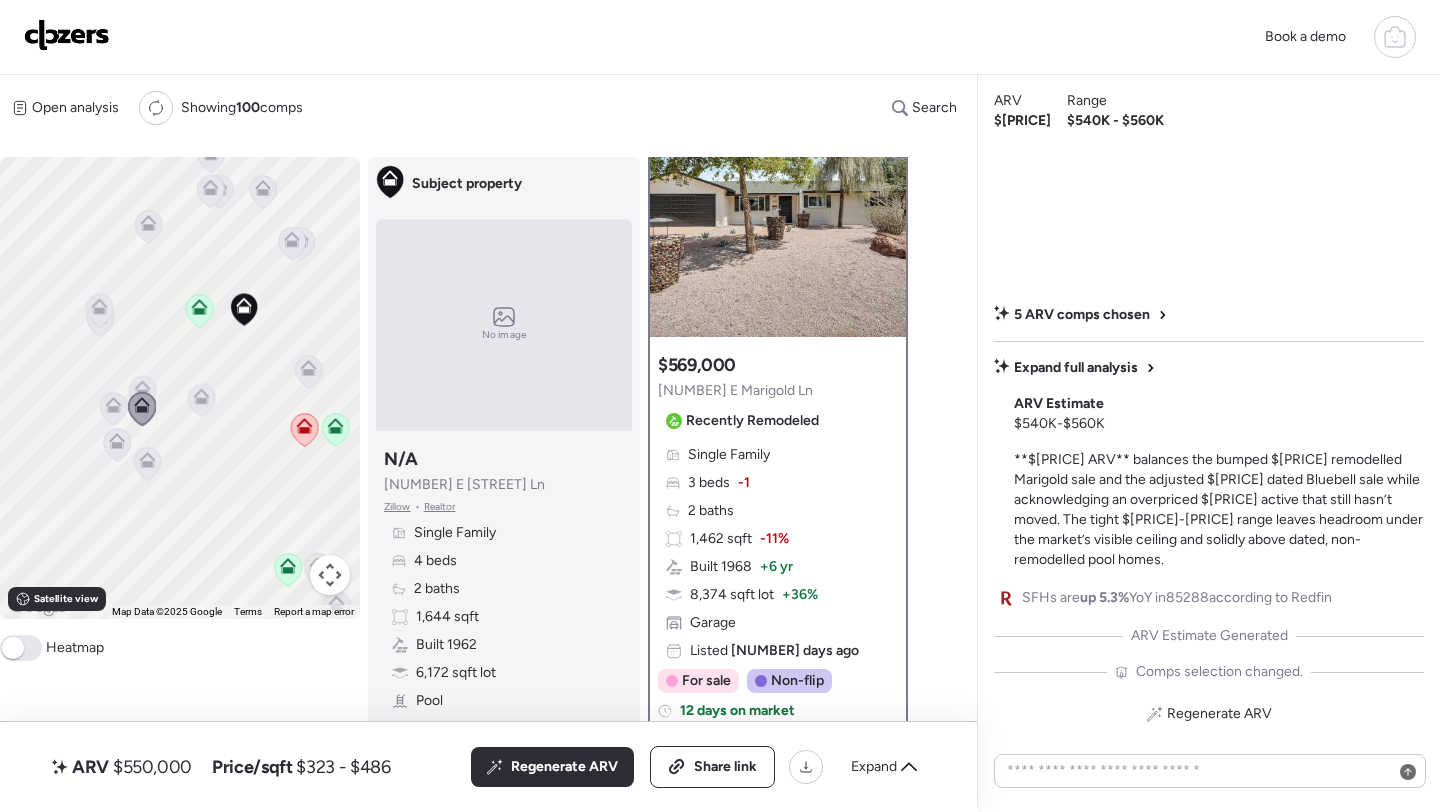 scroll, scrollTop: 66, scrollLeft: 0, axis: vertical 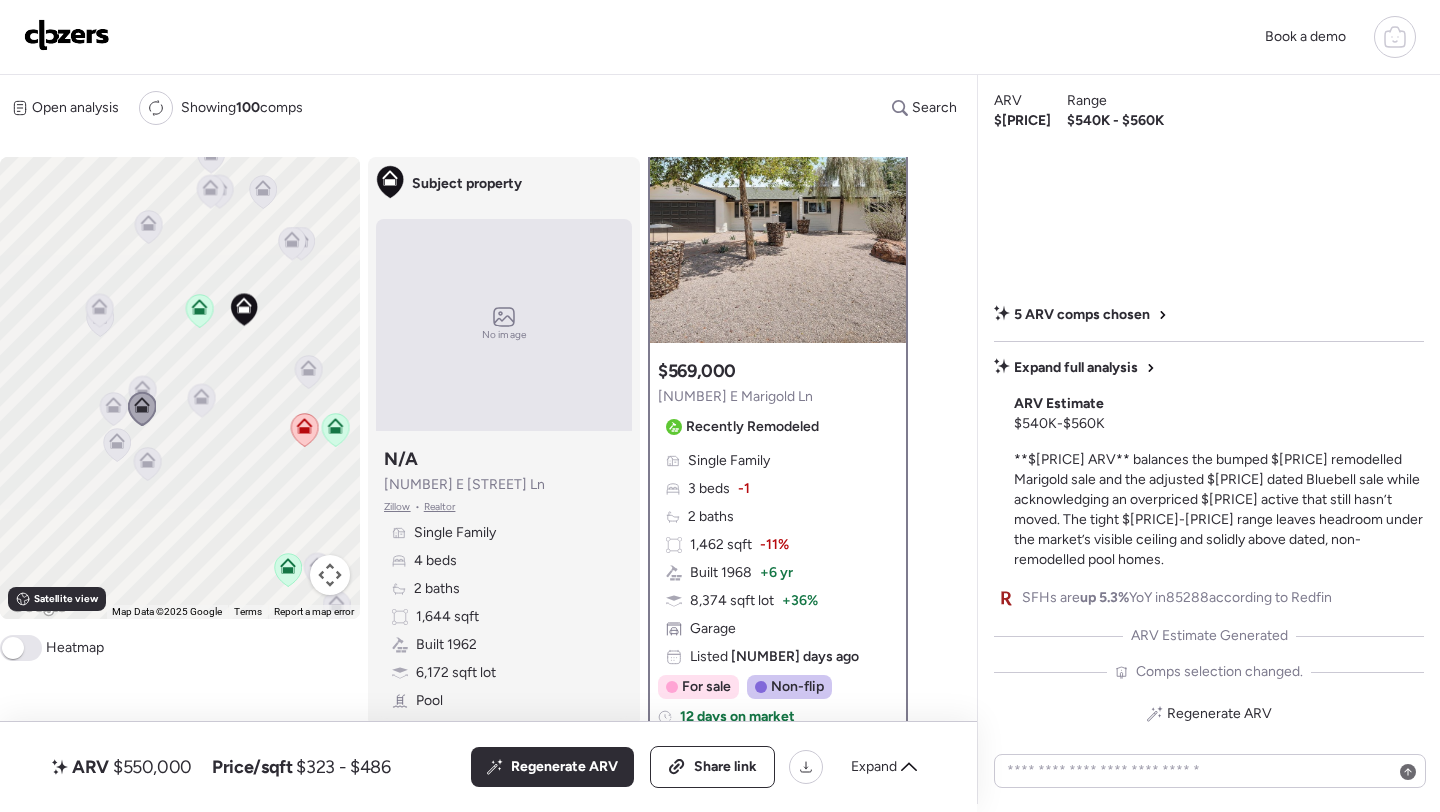 click 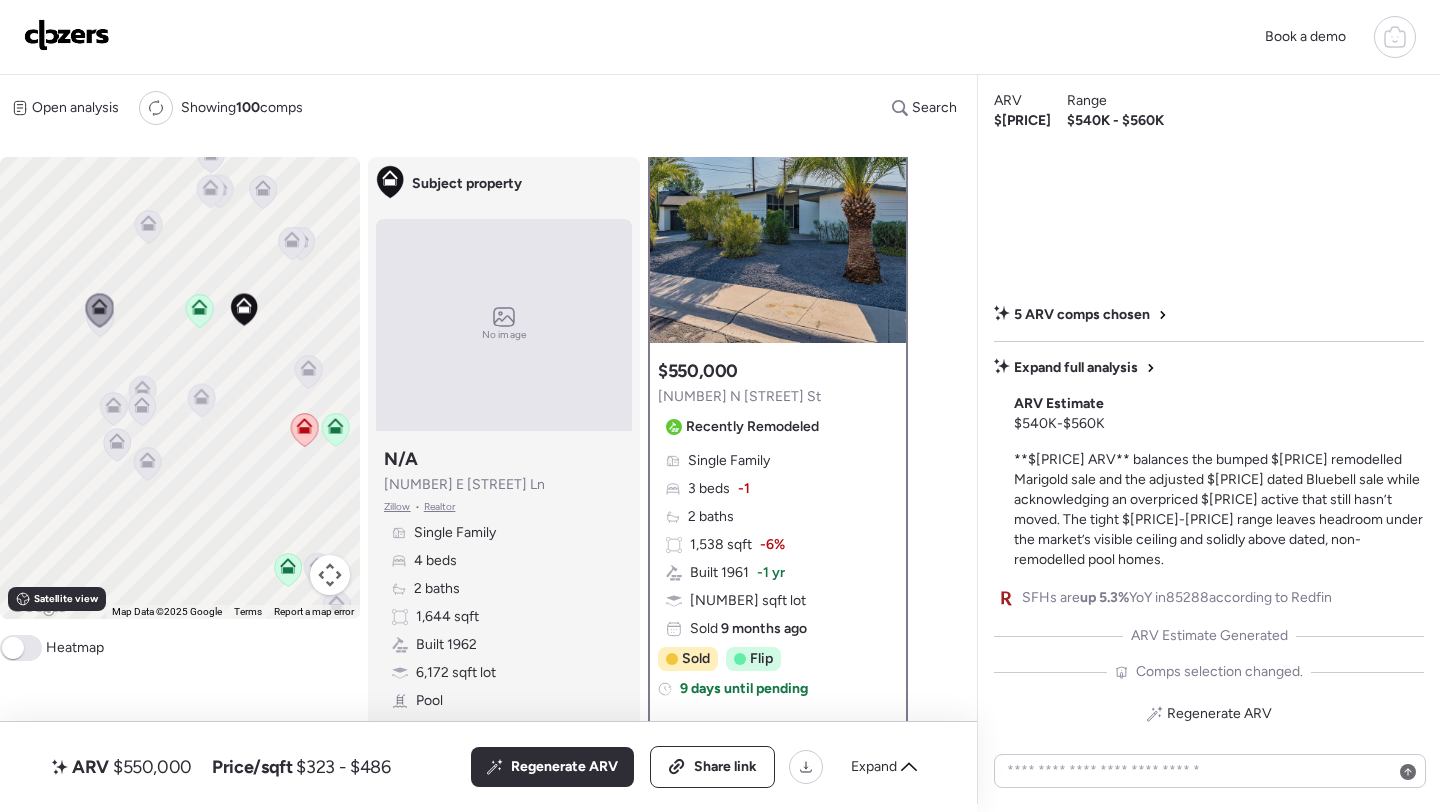 scroll, scrollTop: 0, scrollLeft: 0, axis: both 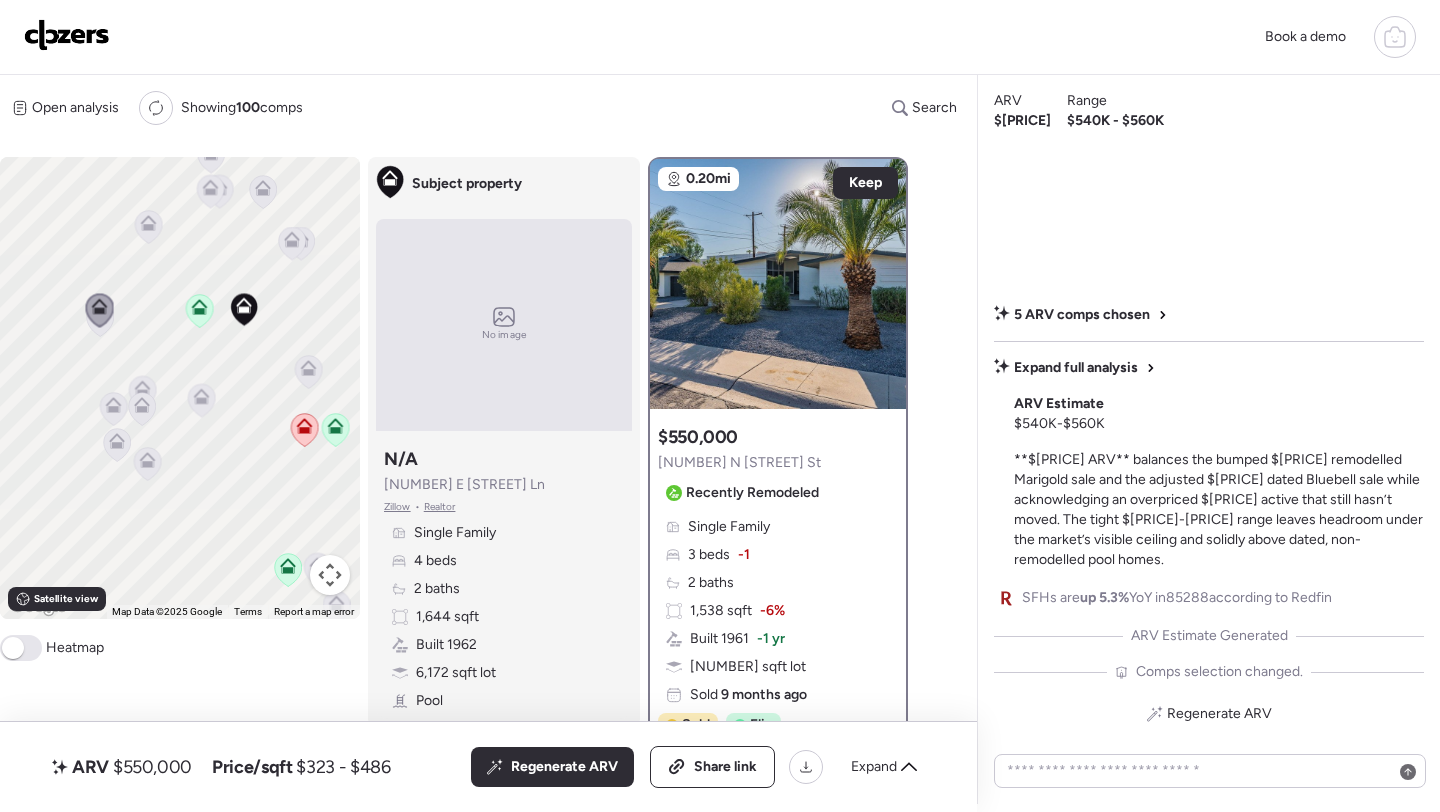 click 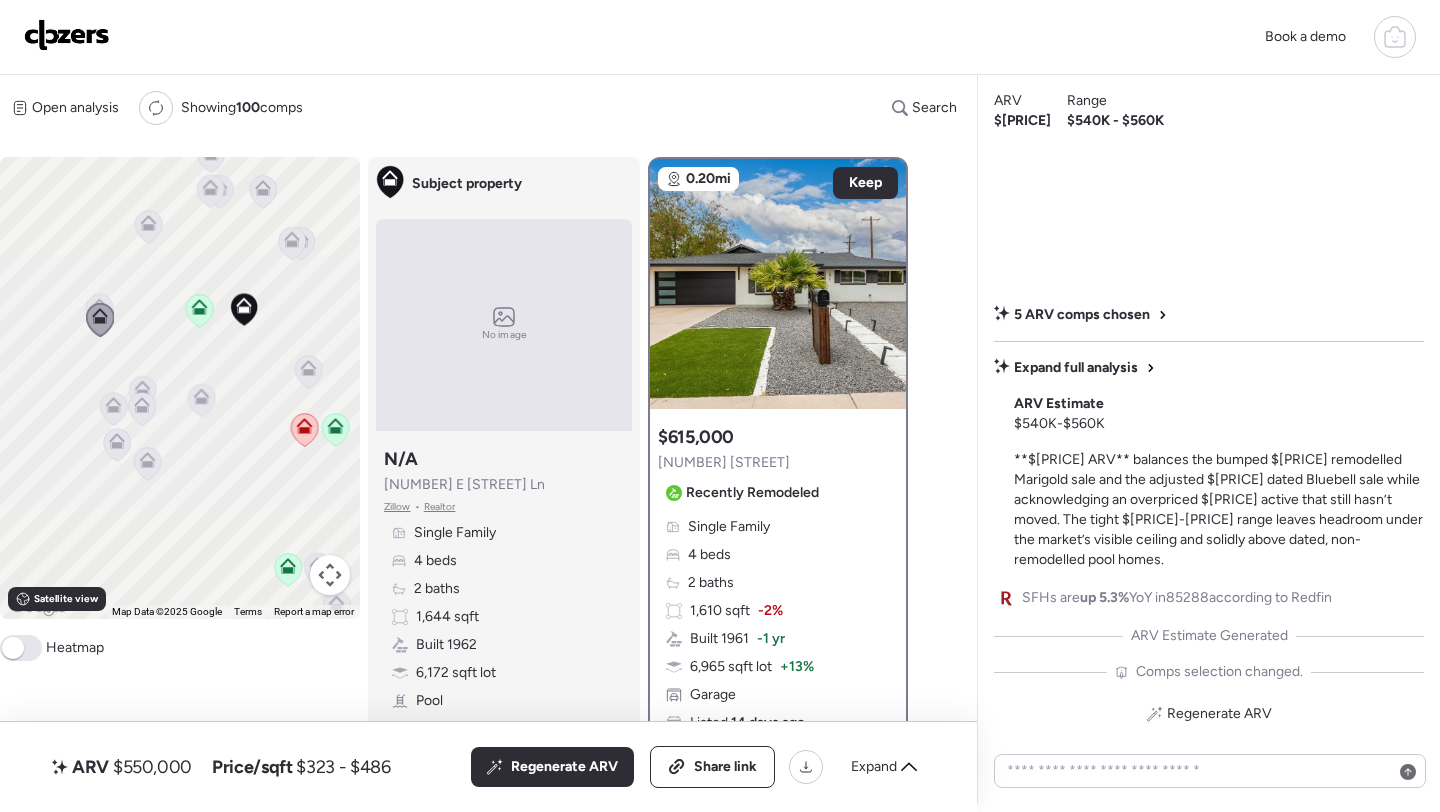 click 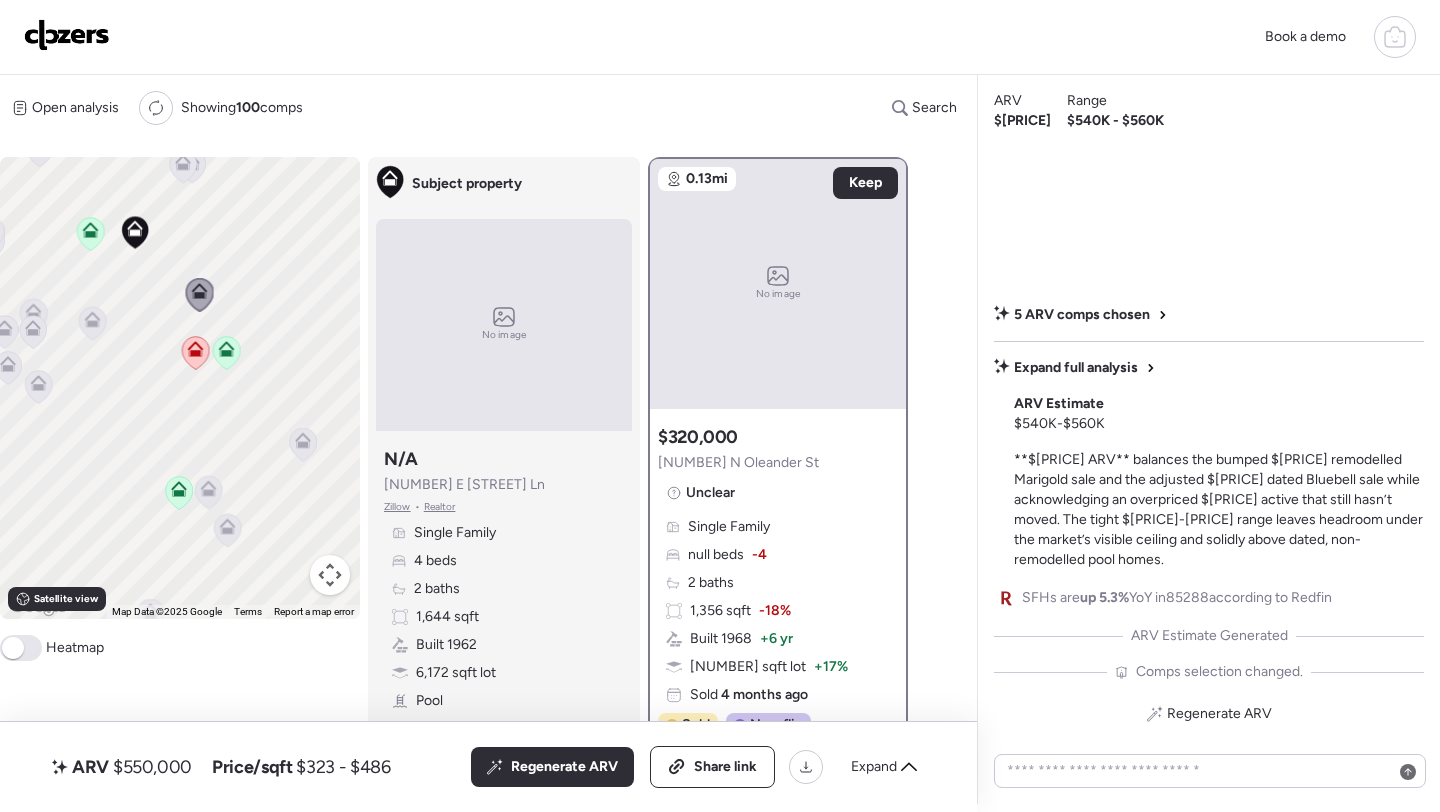 drag, startPoint x: 301, startPoint y: 459, endPoint x: 188, endPoint y: 382, distance: 136.74063 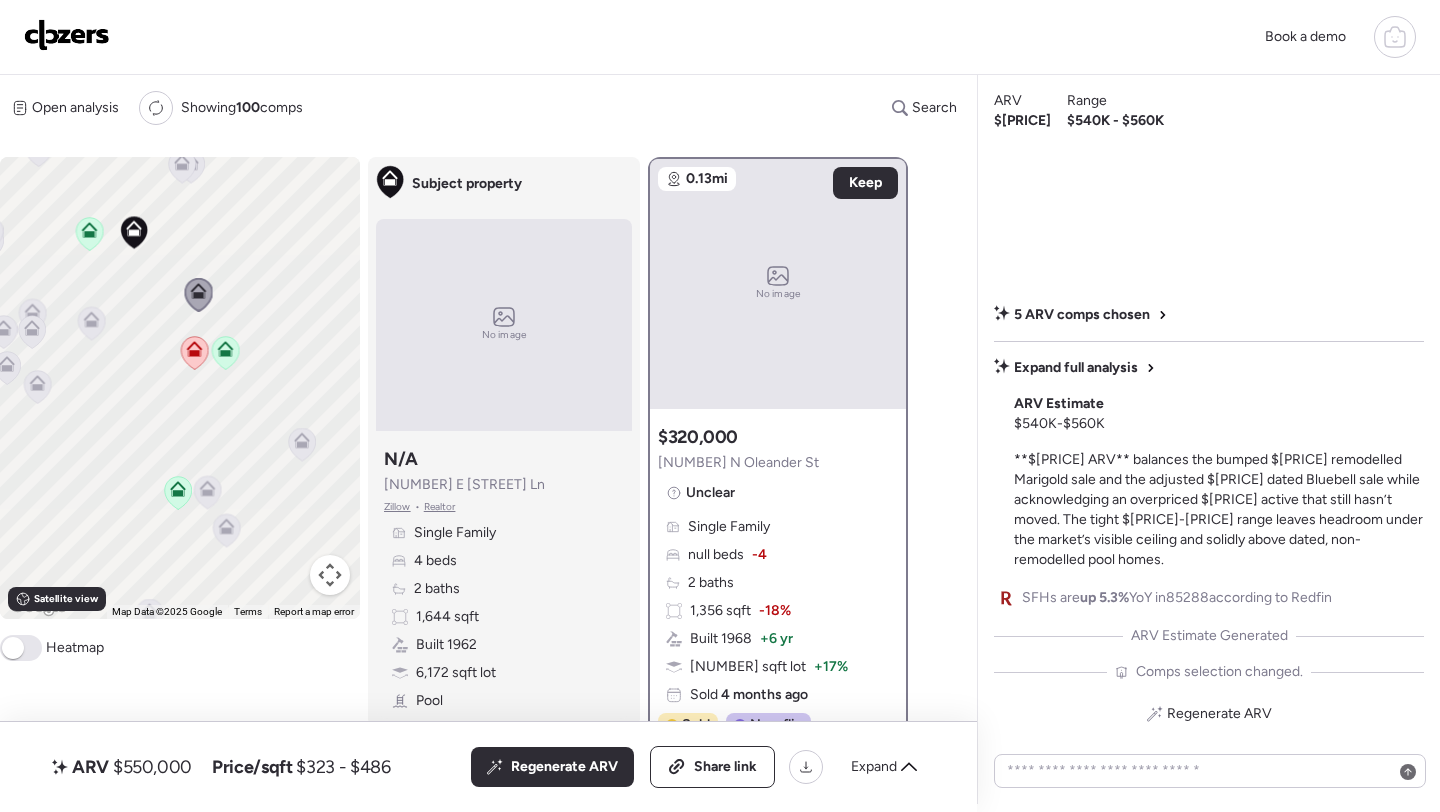 click 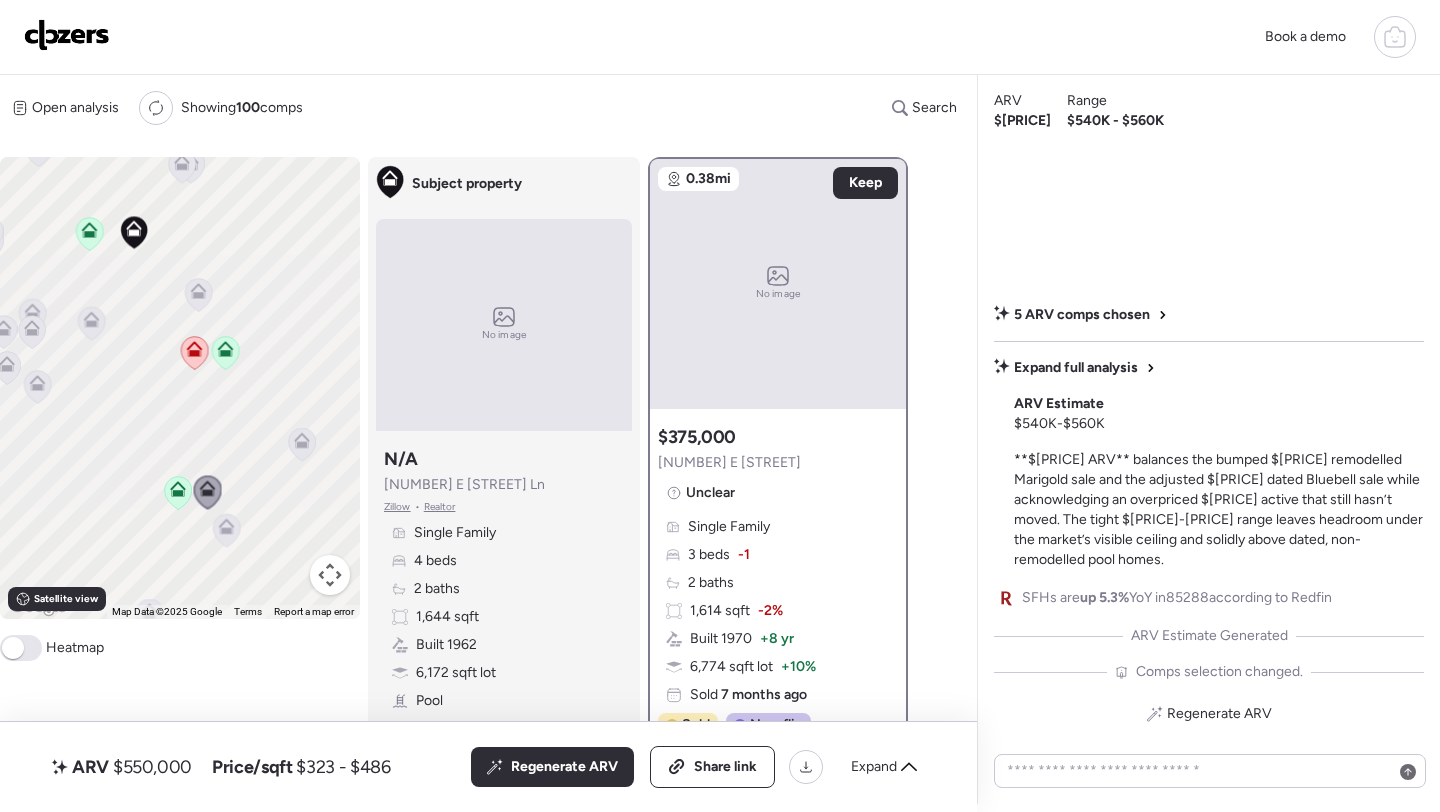 click 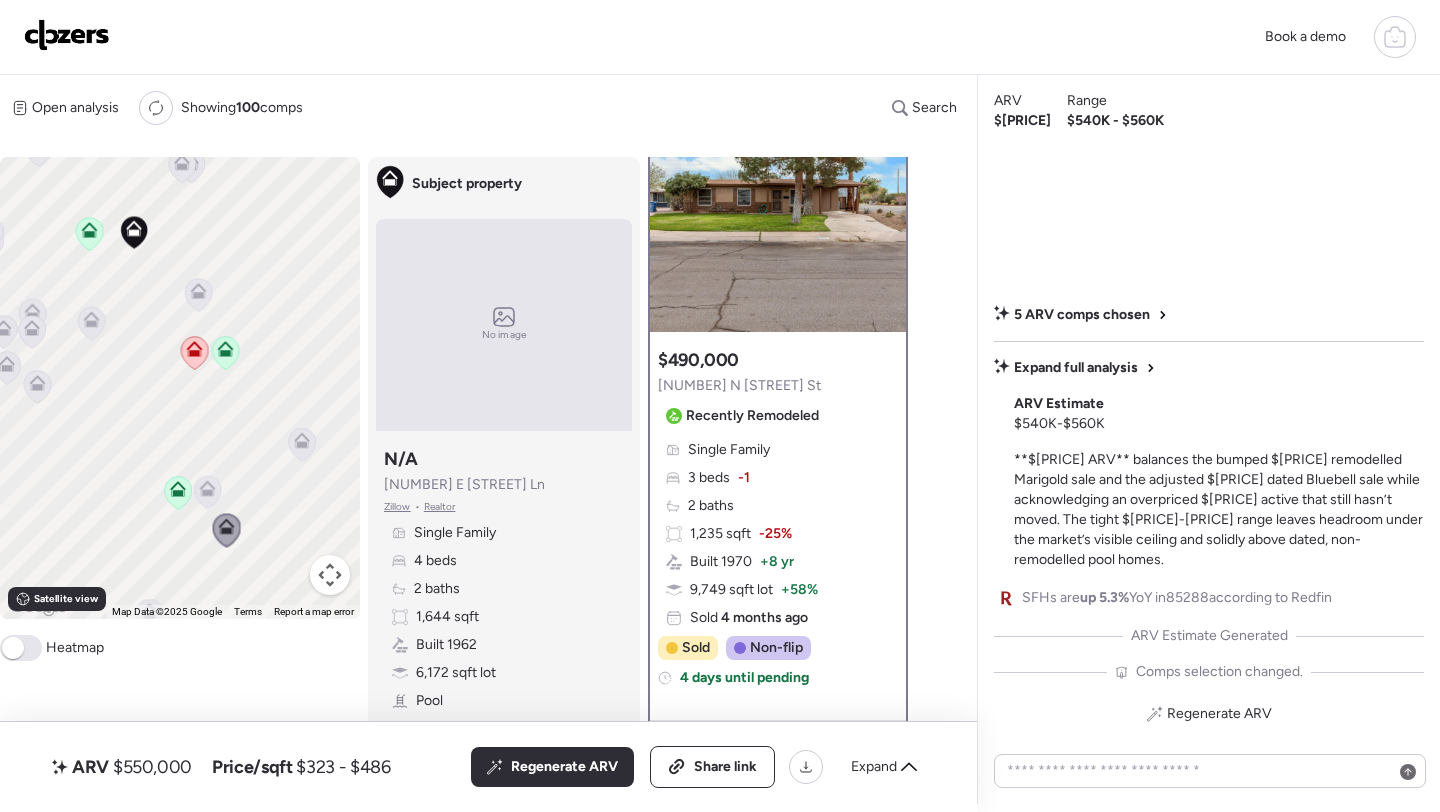 scroll, scrollTop: 0, scrollLeft: 0, axis: both 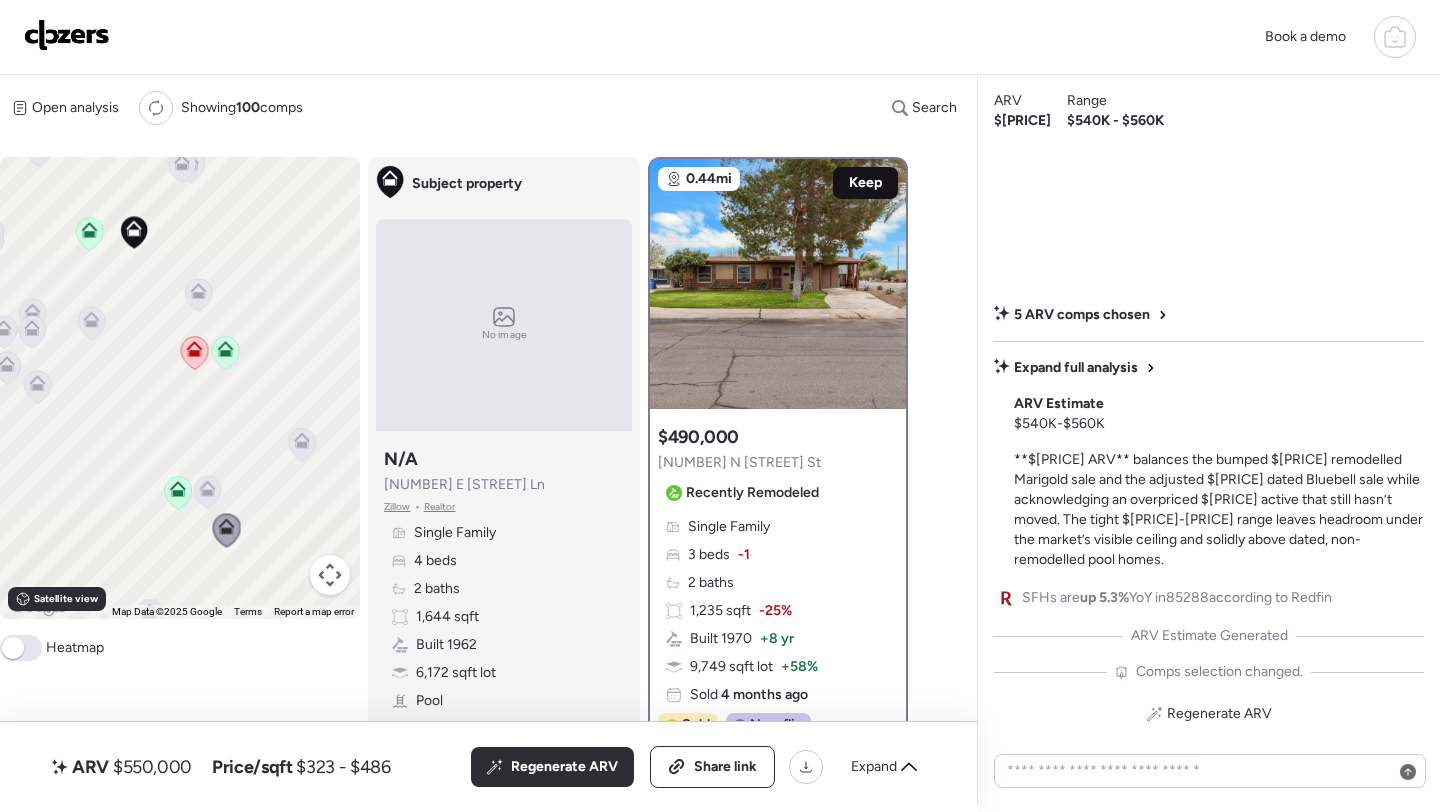 click on "Keep" at bounding box center [865, 183] 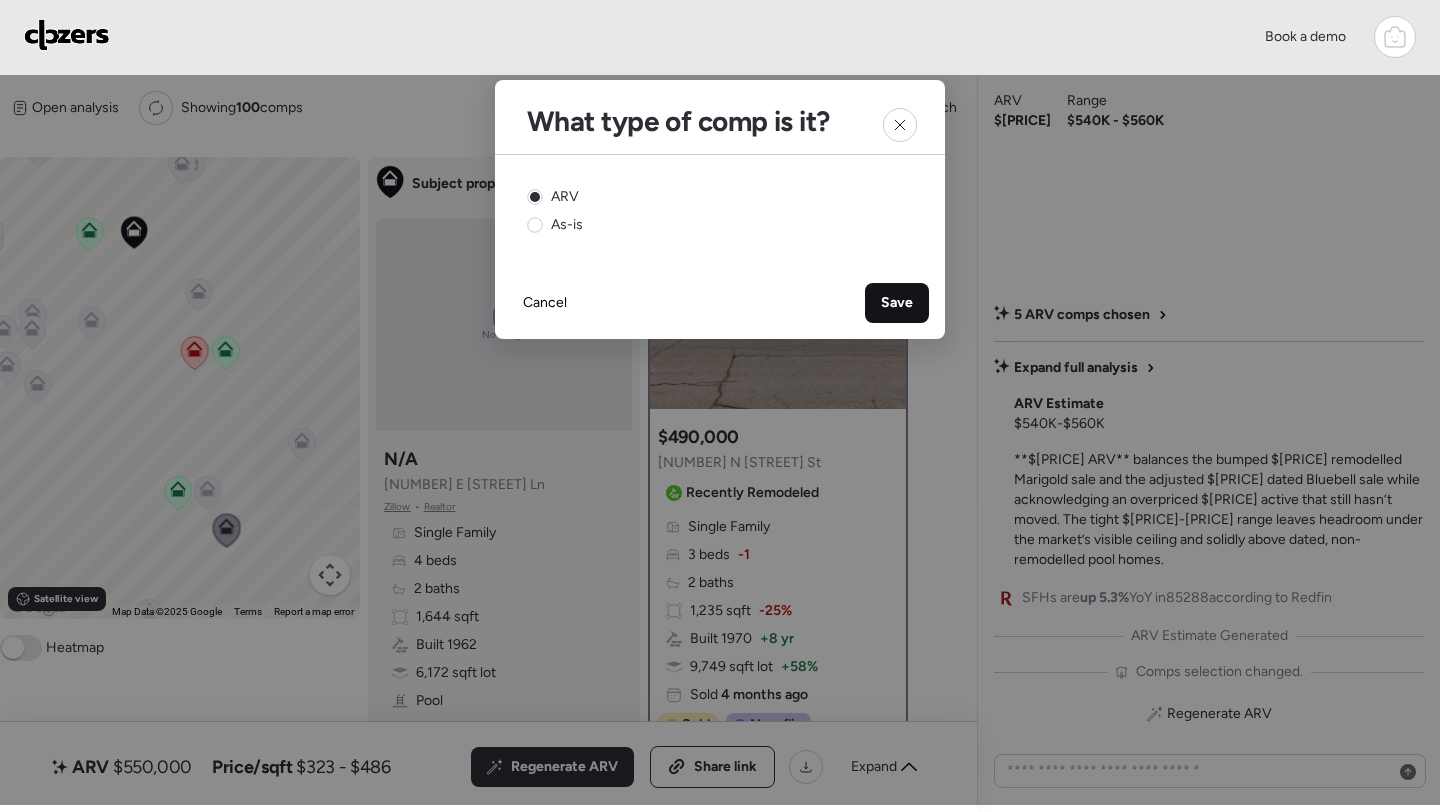 click on "Save" at bounding box center (897, 303) 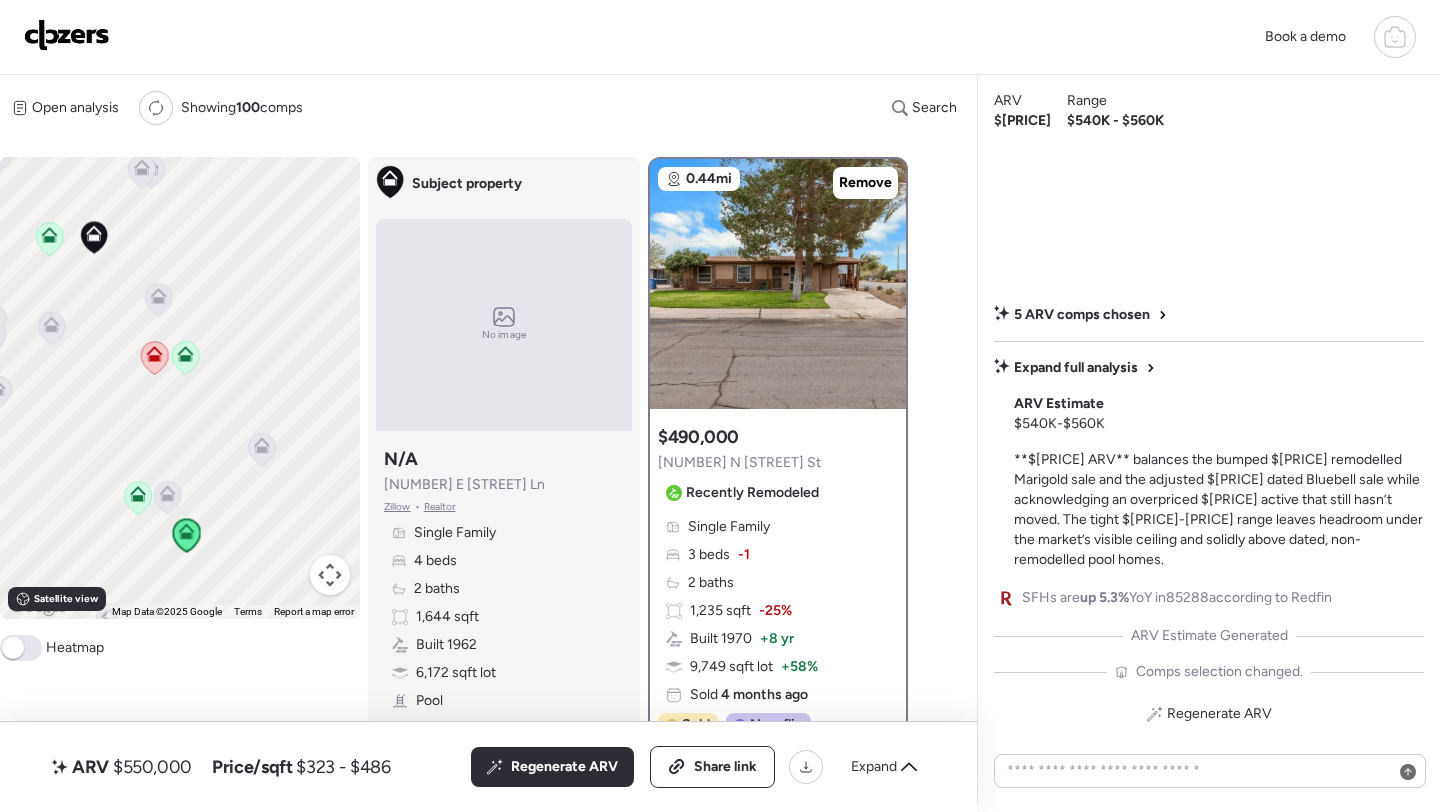 drag, startPoint x: 177, startPoint y: 420, endPoint x: 120, endPoint y: 420, distance: 57 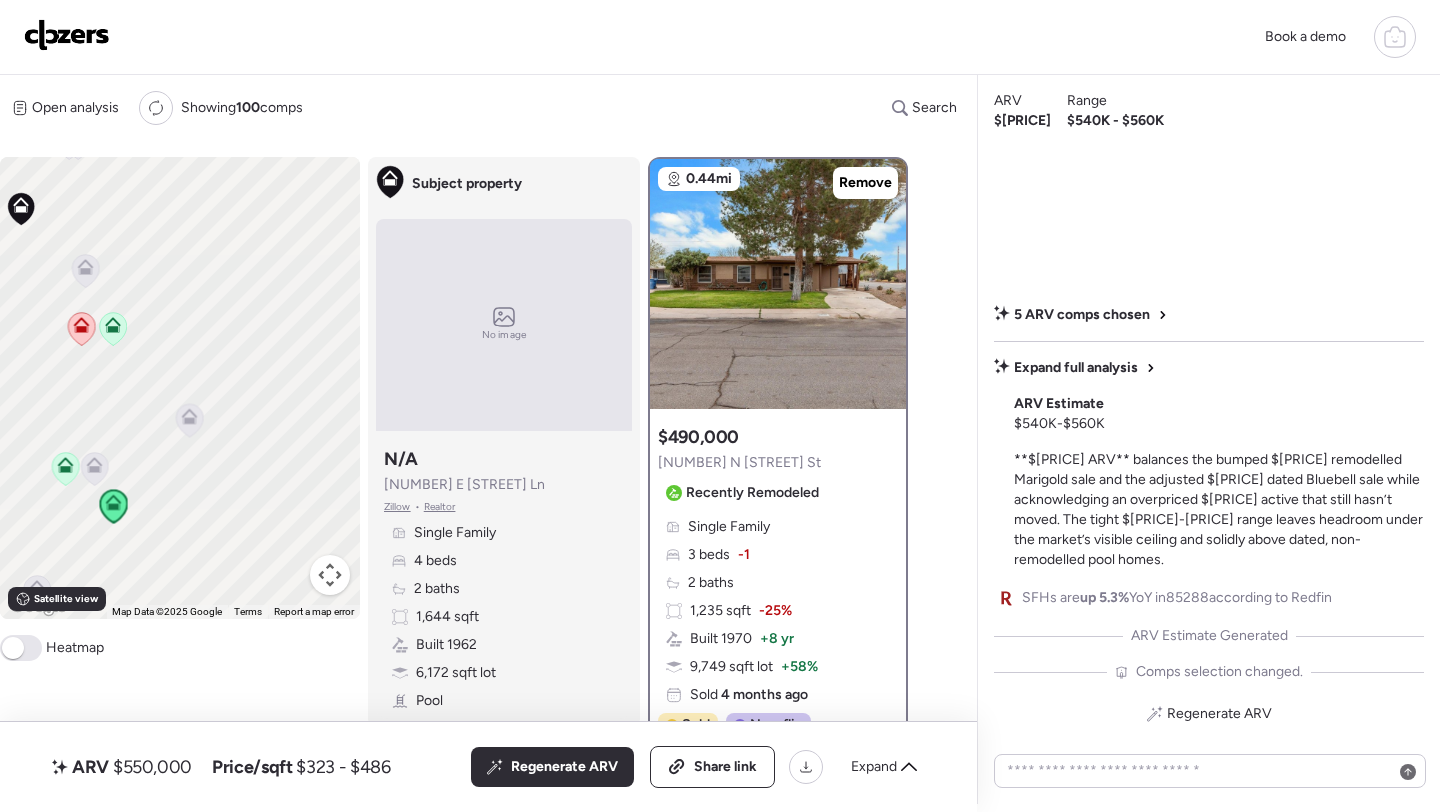 click 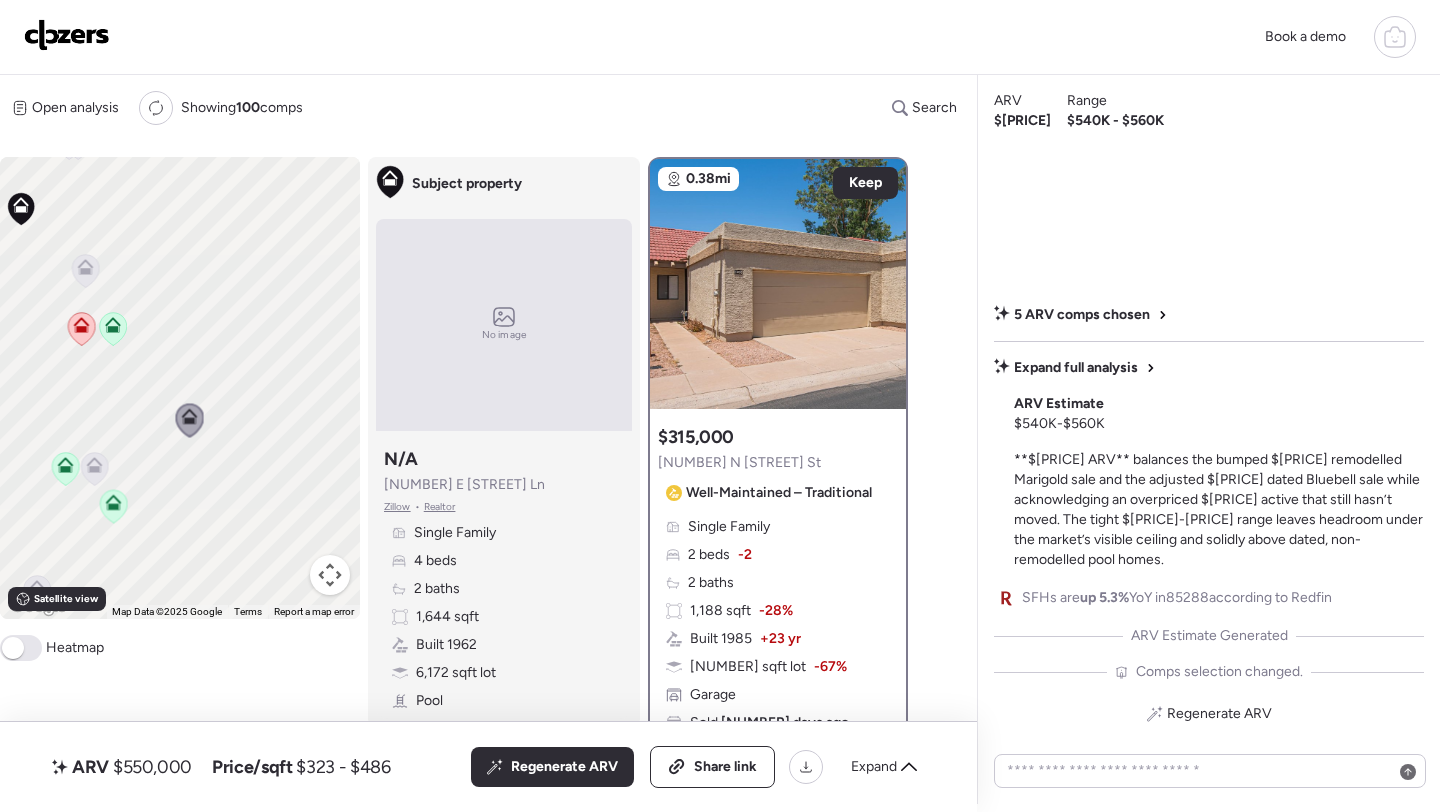 click 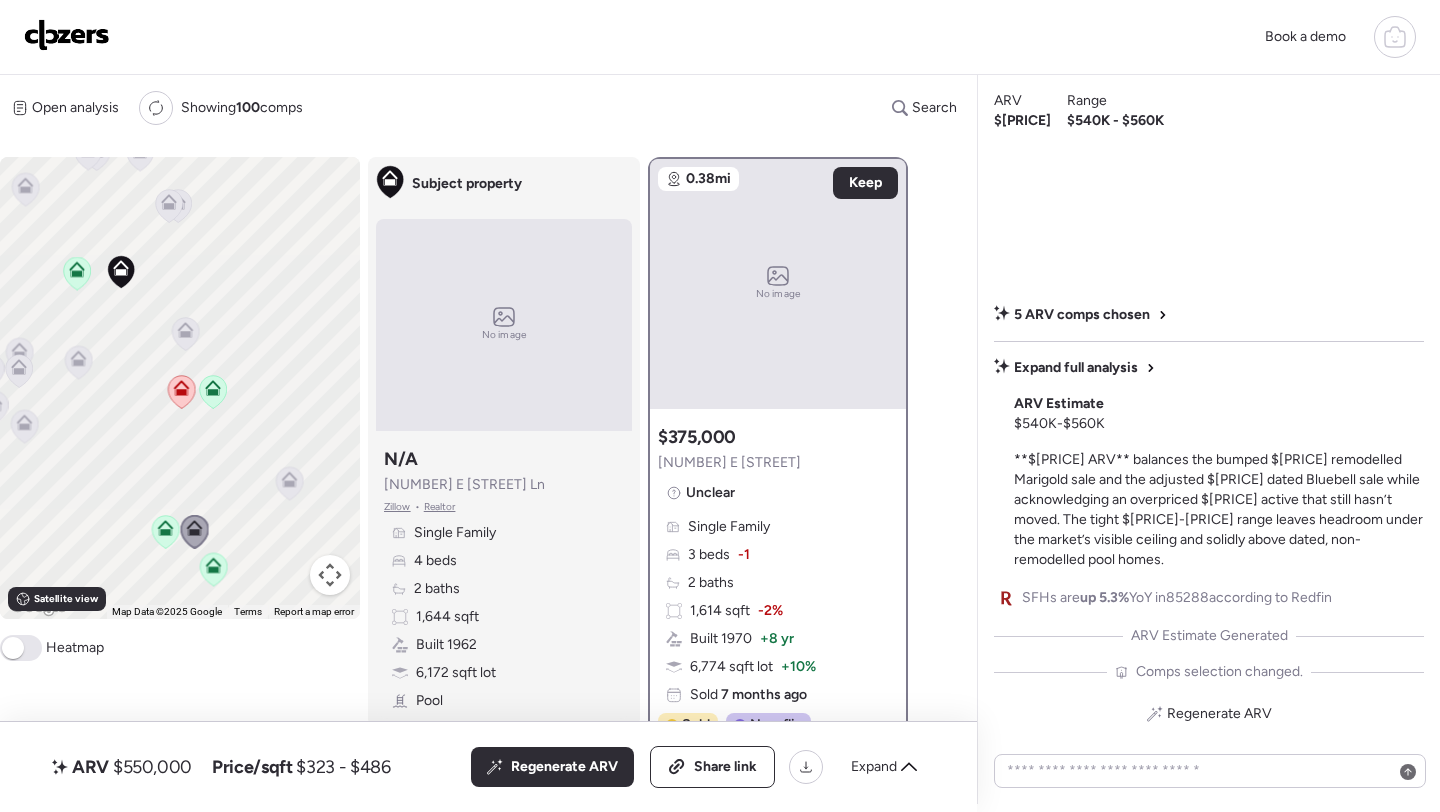 drag, startPoint x: 98, startPoint y: 407, endPoint x: 249, endPoint y: 478, distance: 166.85922 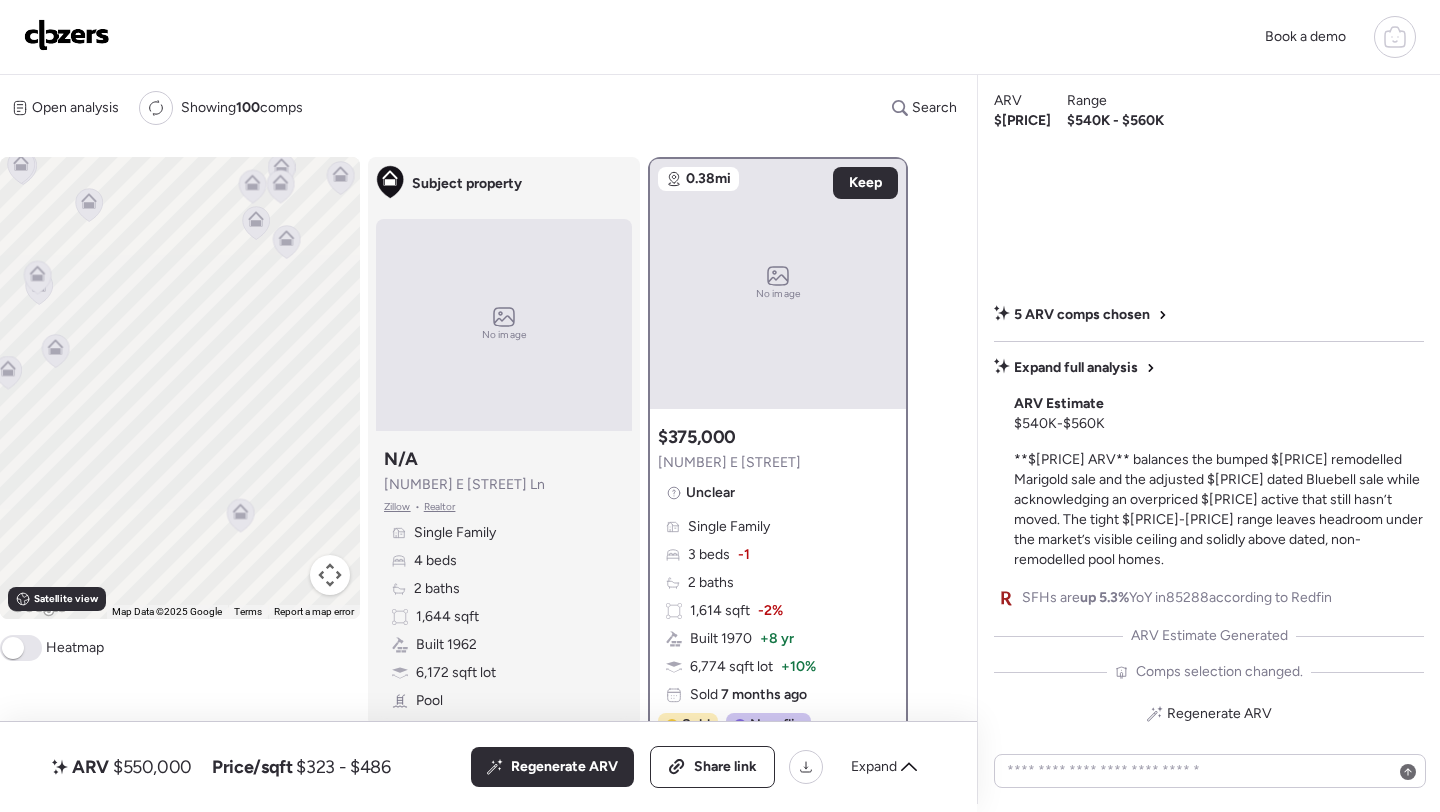 drag, startPoint x: 84, startPoint y: 373, endPoint x: 264, endPoint y: 176, distance: 266.85016 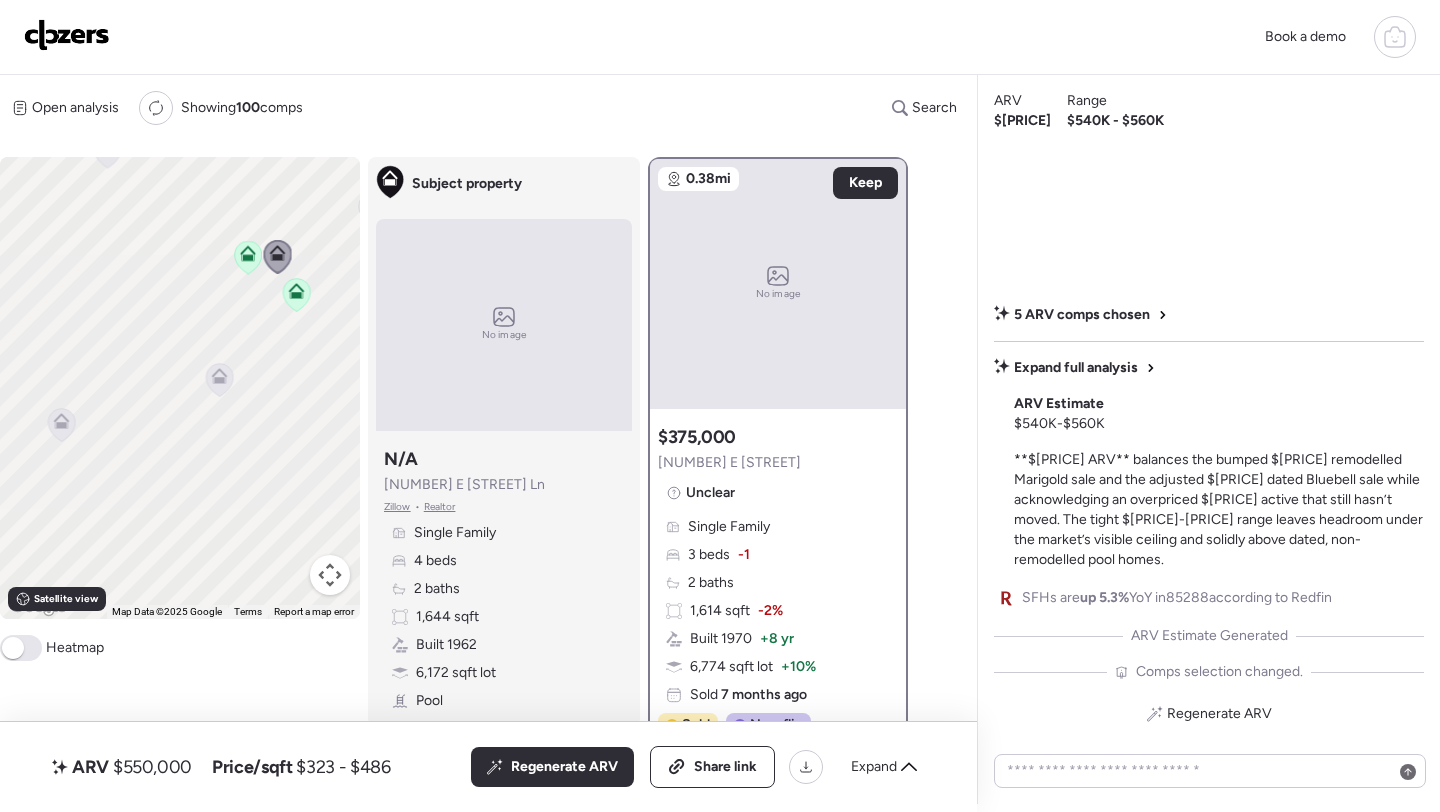 drag, startPoint x: 268, startPoint y: 267, endPoint x: 114, endPoint y: 205, distance: 166.01205 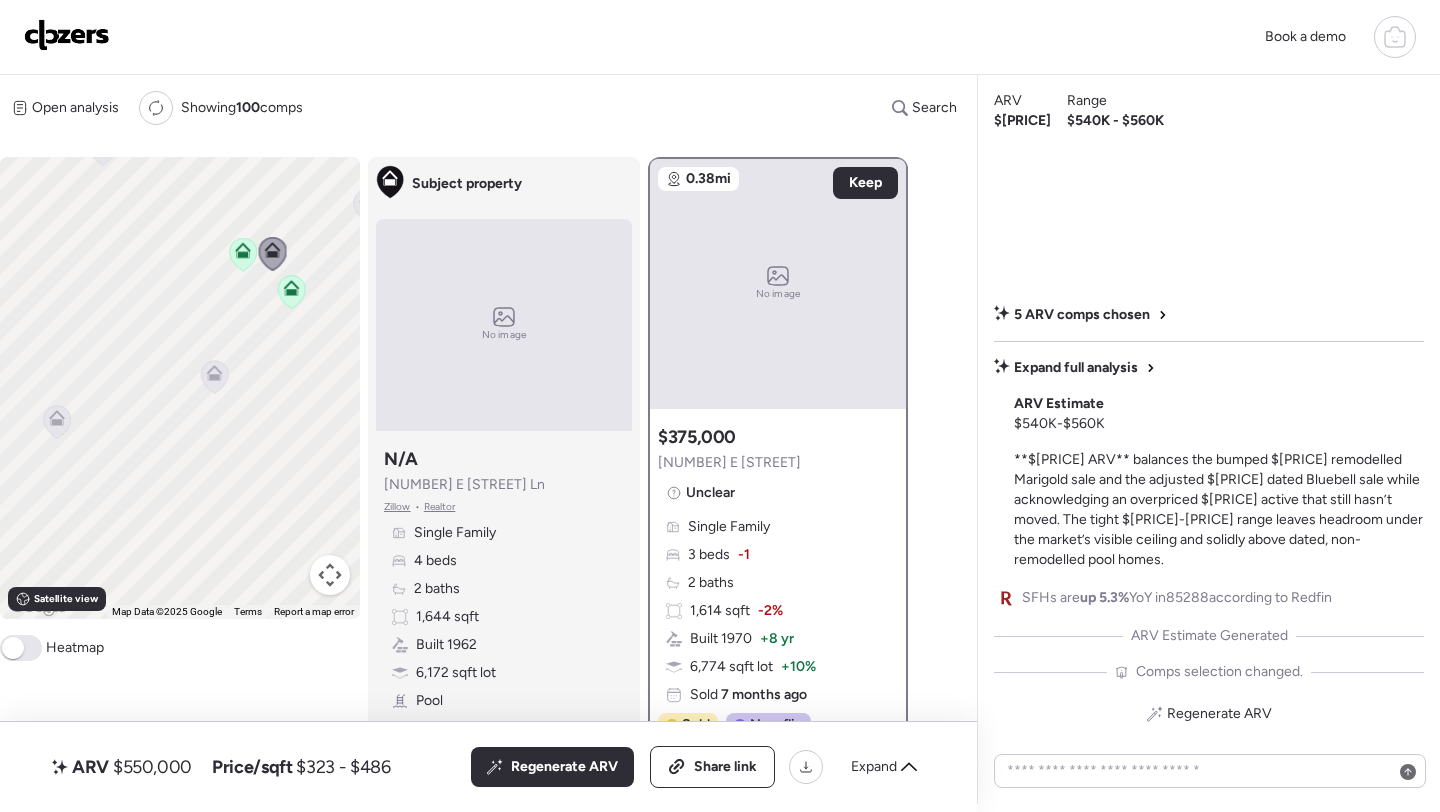 click 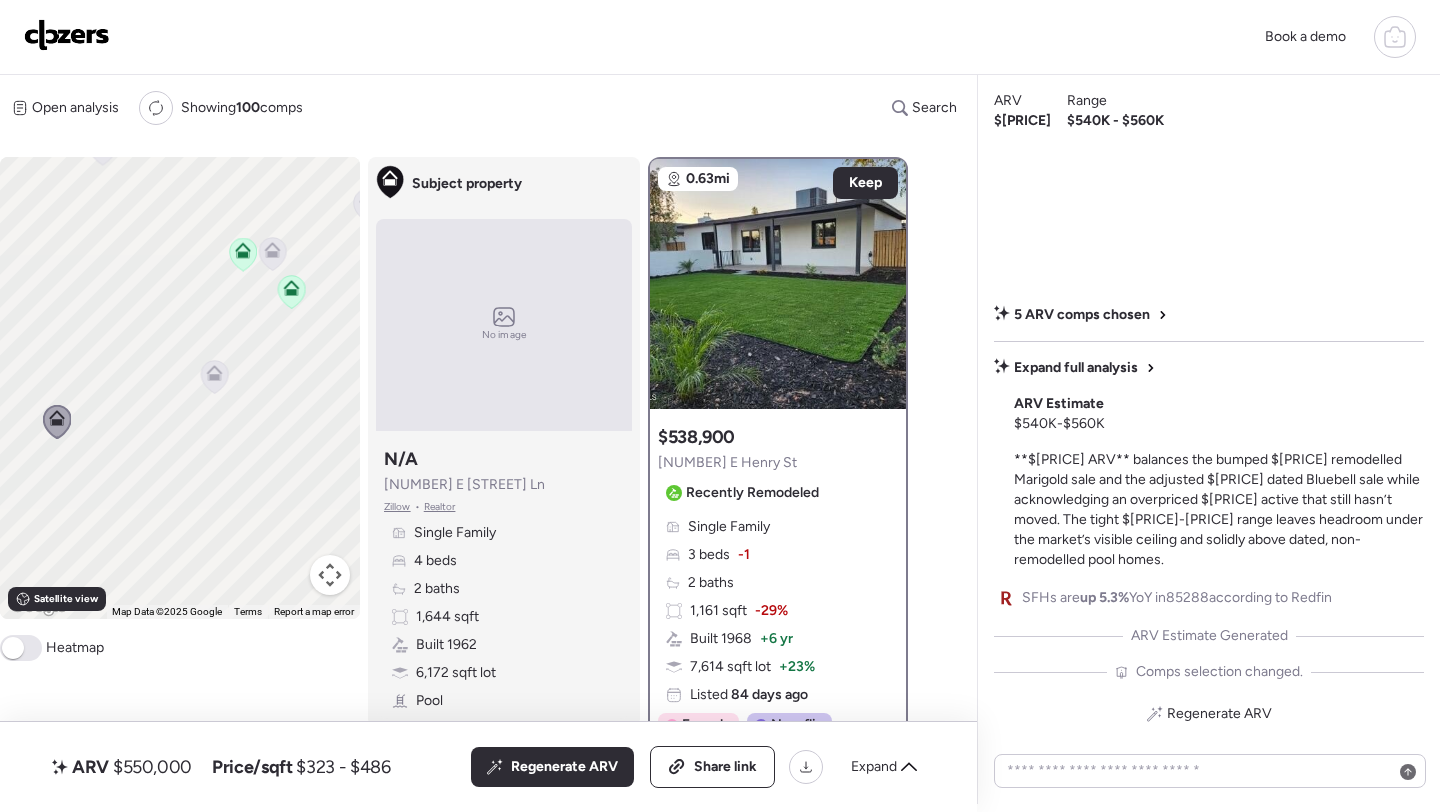 click 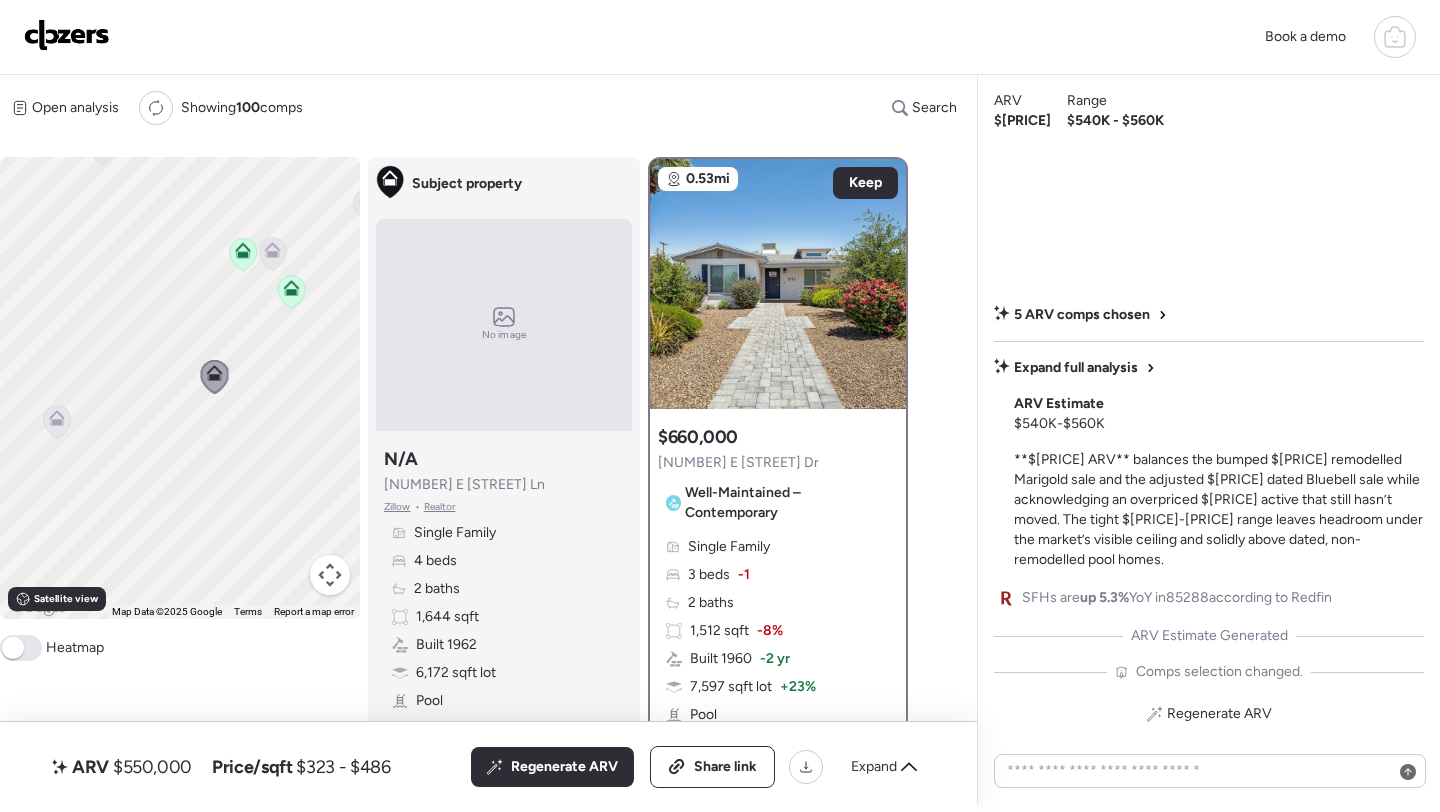 click 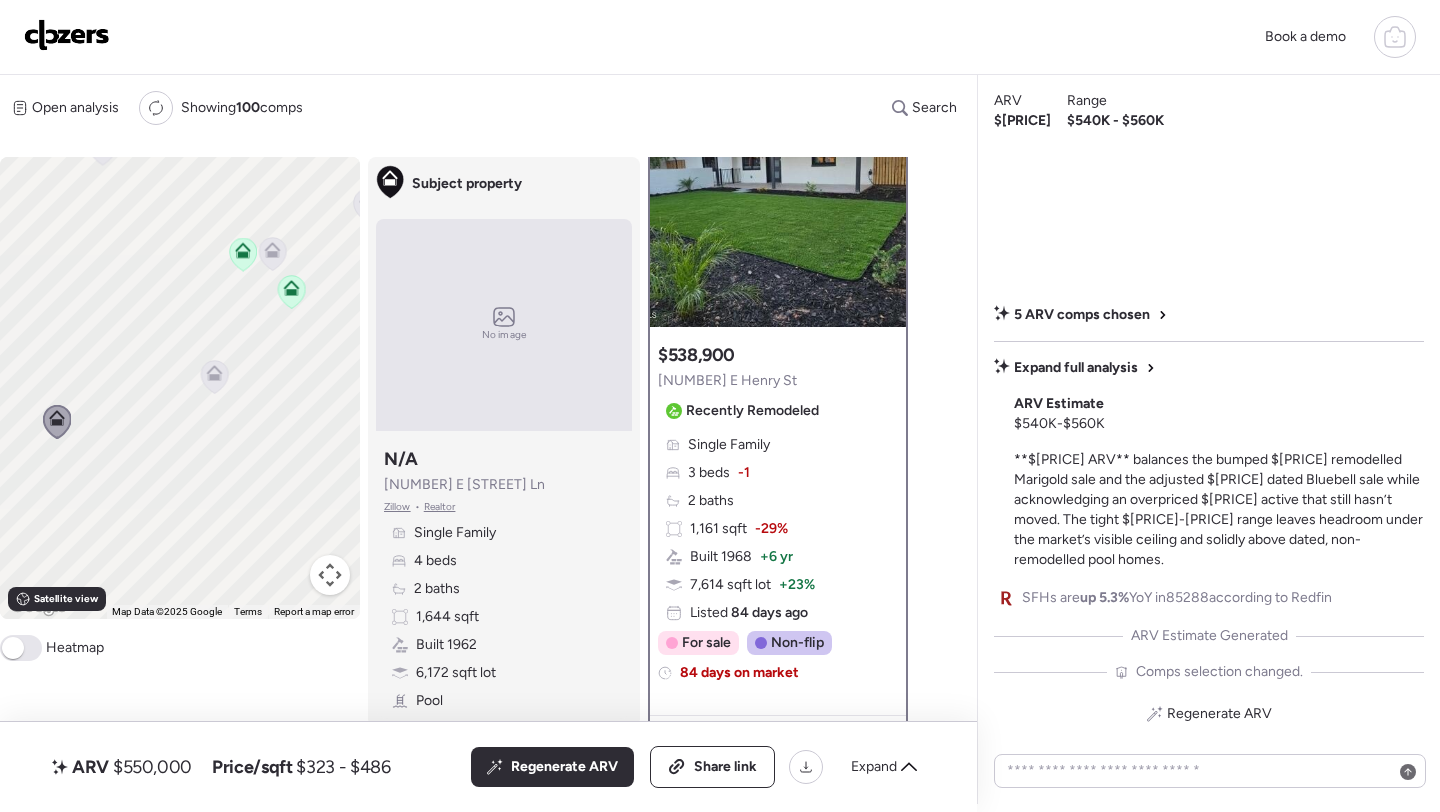 scroll, scrollTop: 86, scrollLeft: 0, axis: vertical 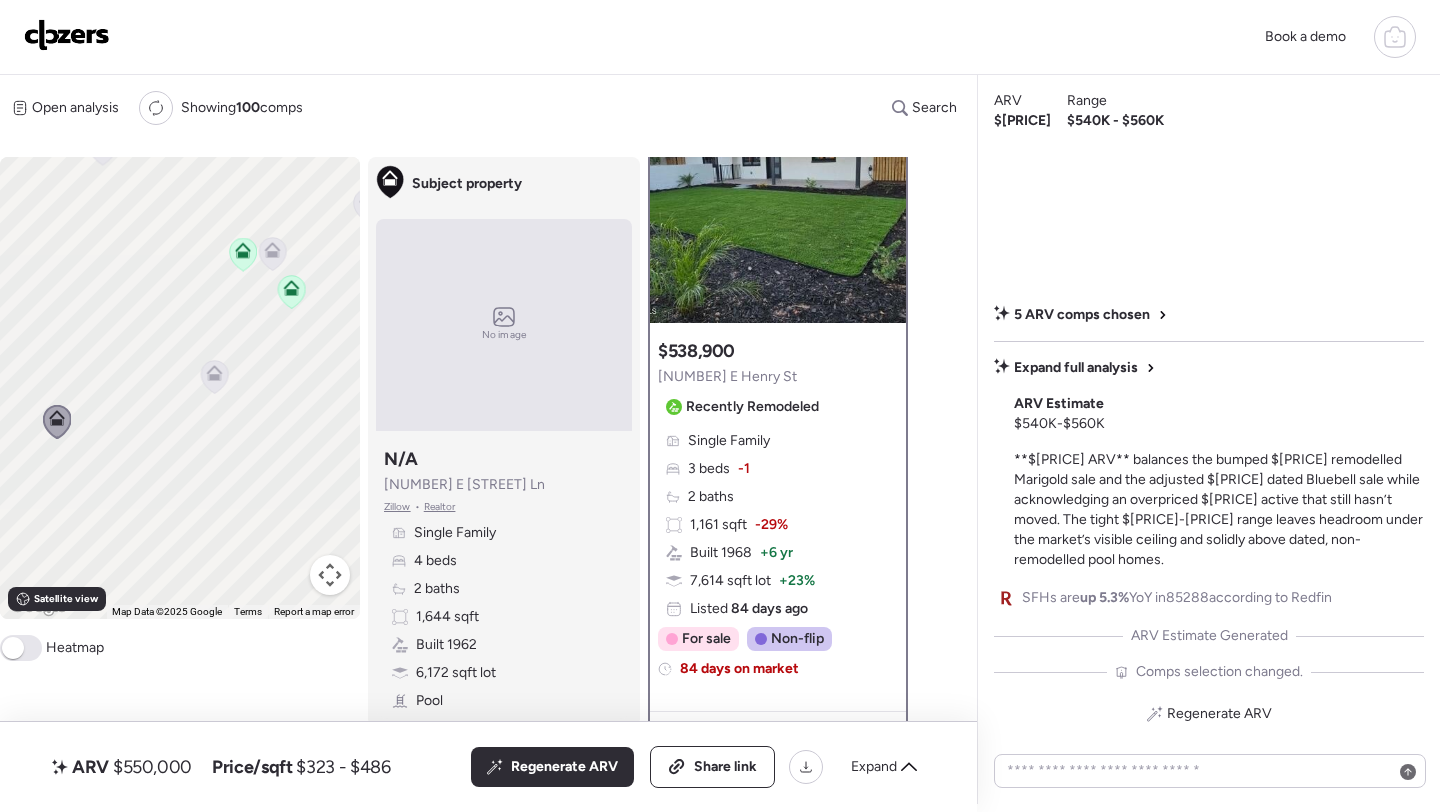 click 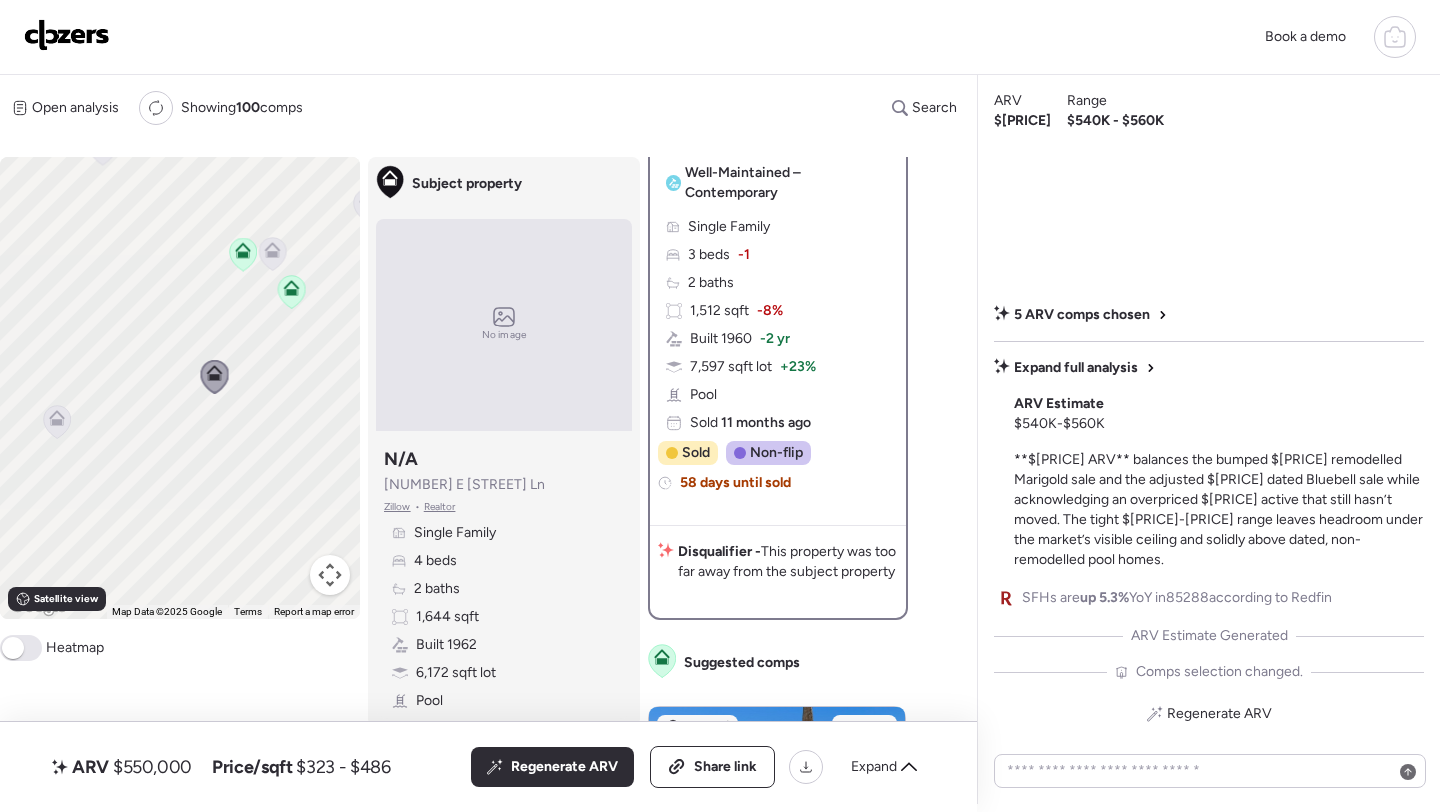 scroll, scrollTop: 0, scrollLeft: 0, axis: both 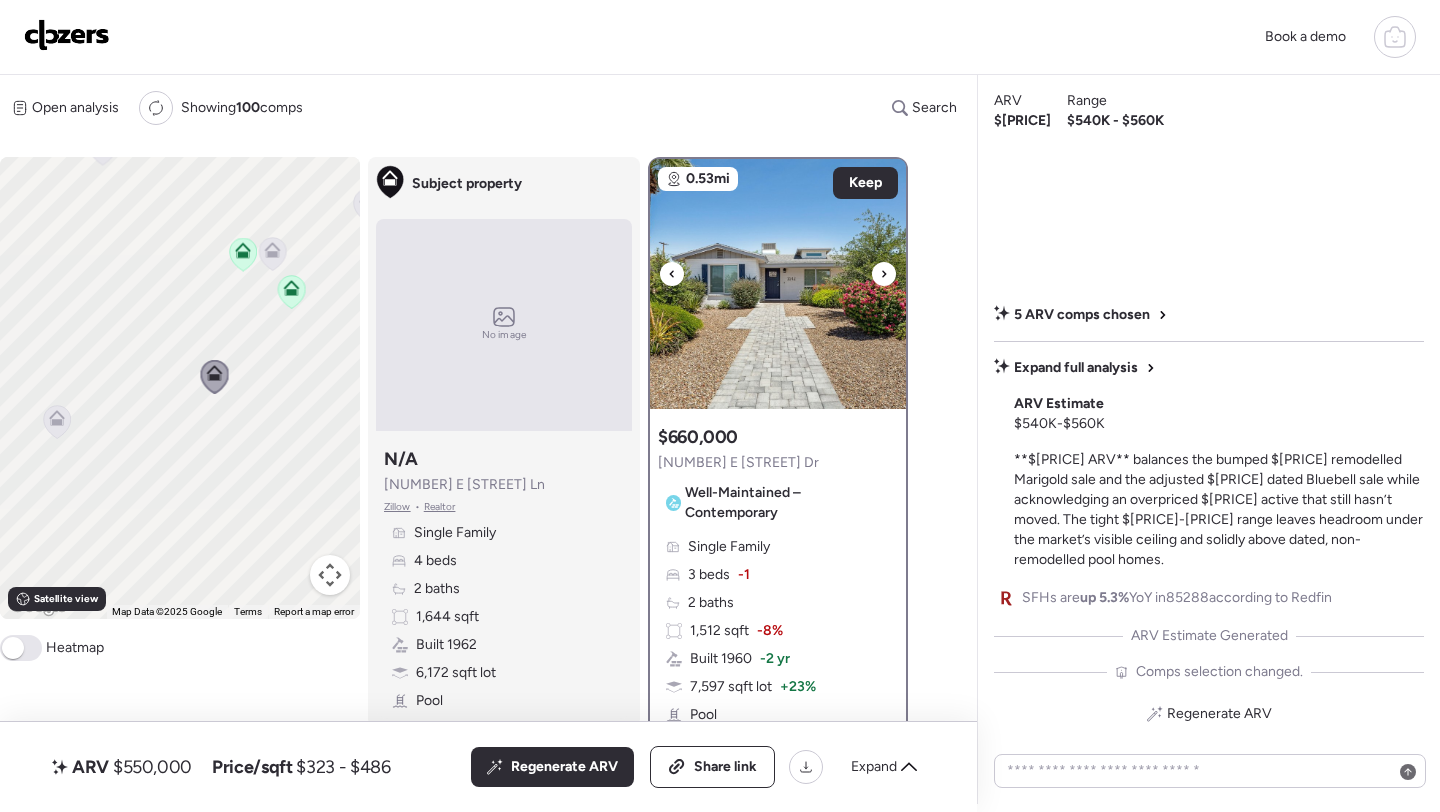 click at bounding box center (778, 284) 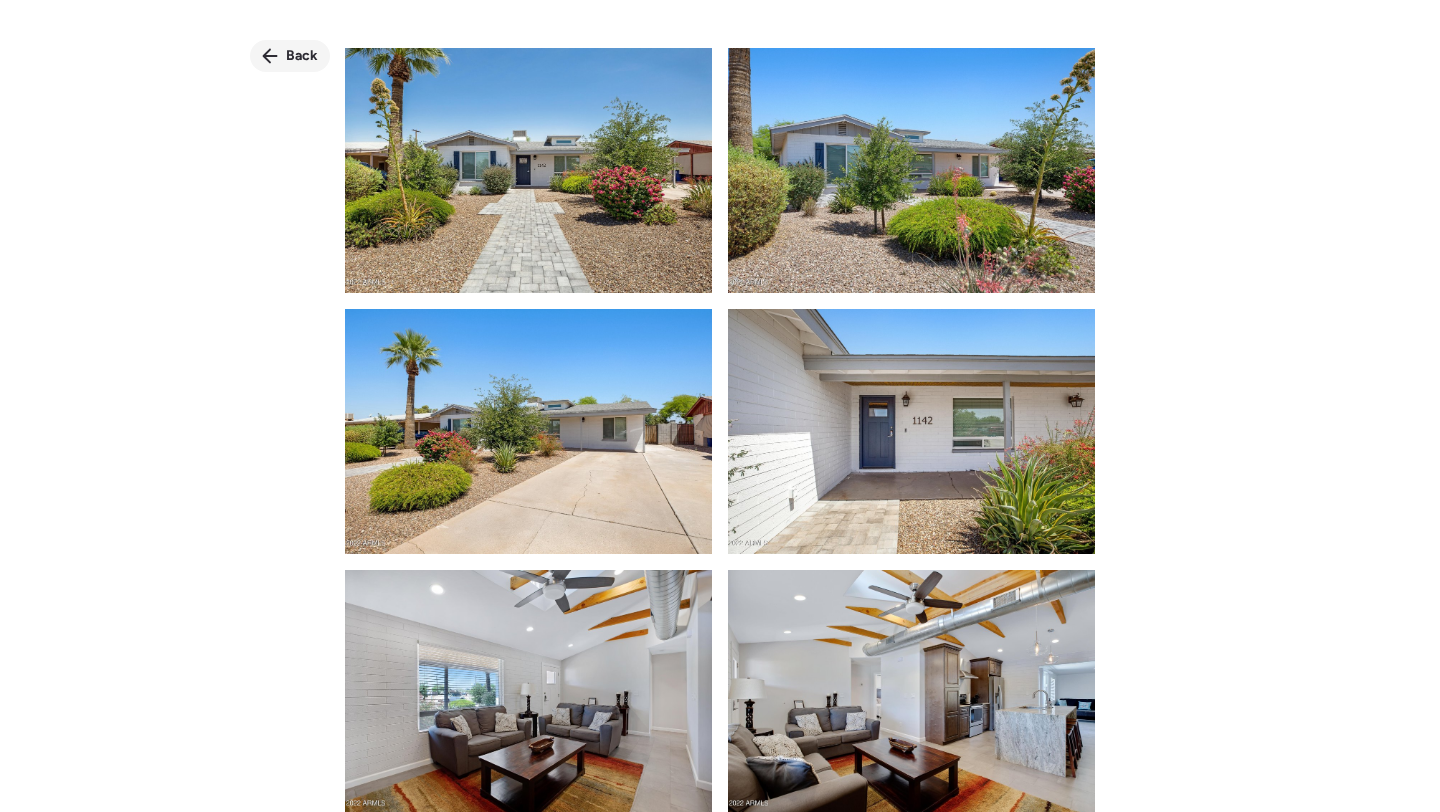 click on "Back" at bounding box center [290, 56] 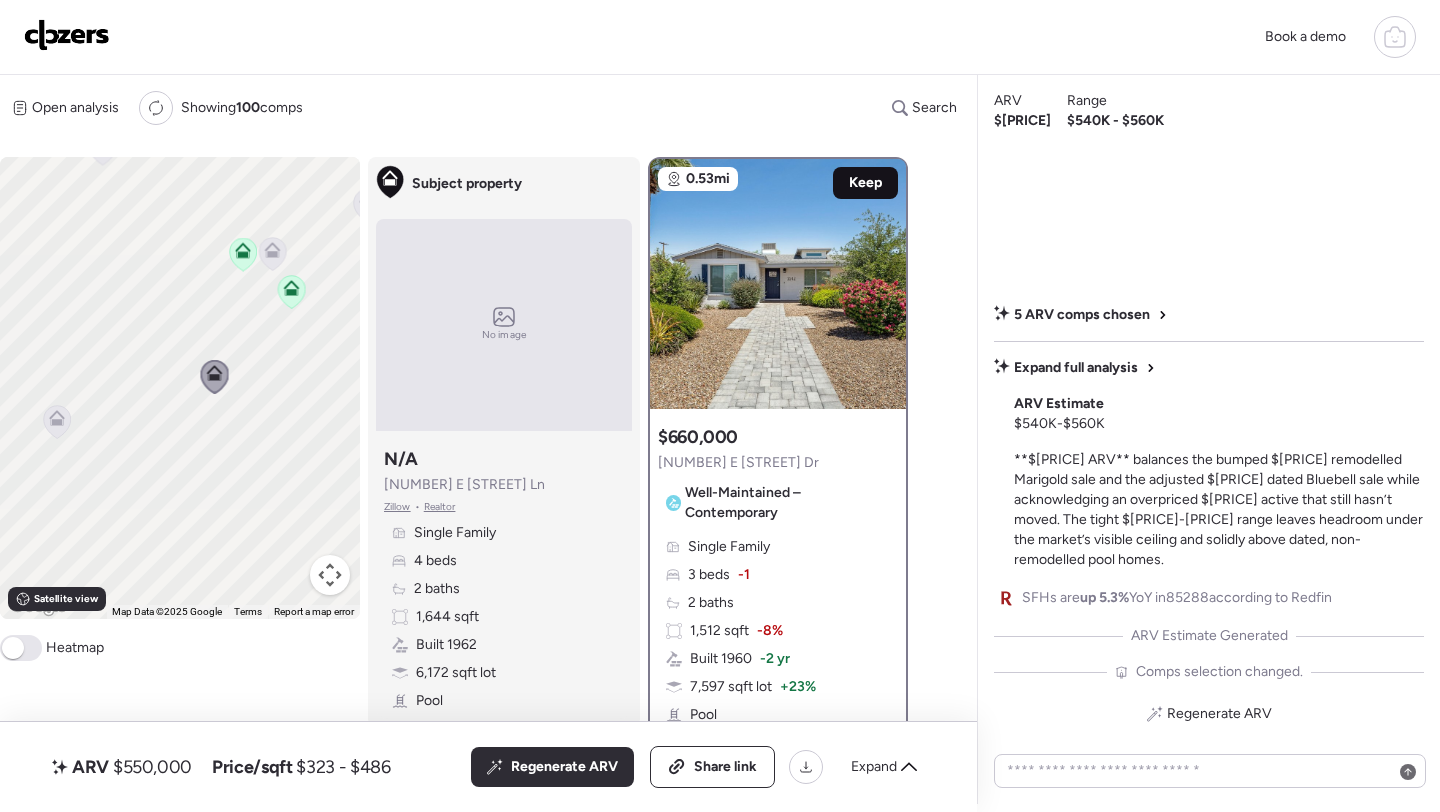 click on "Keep" at bounding box center (865, 183) 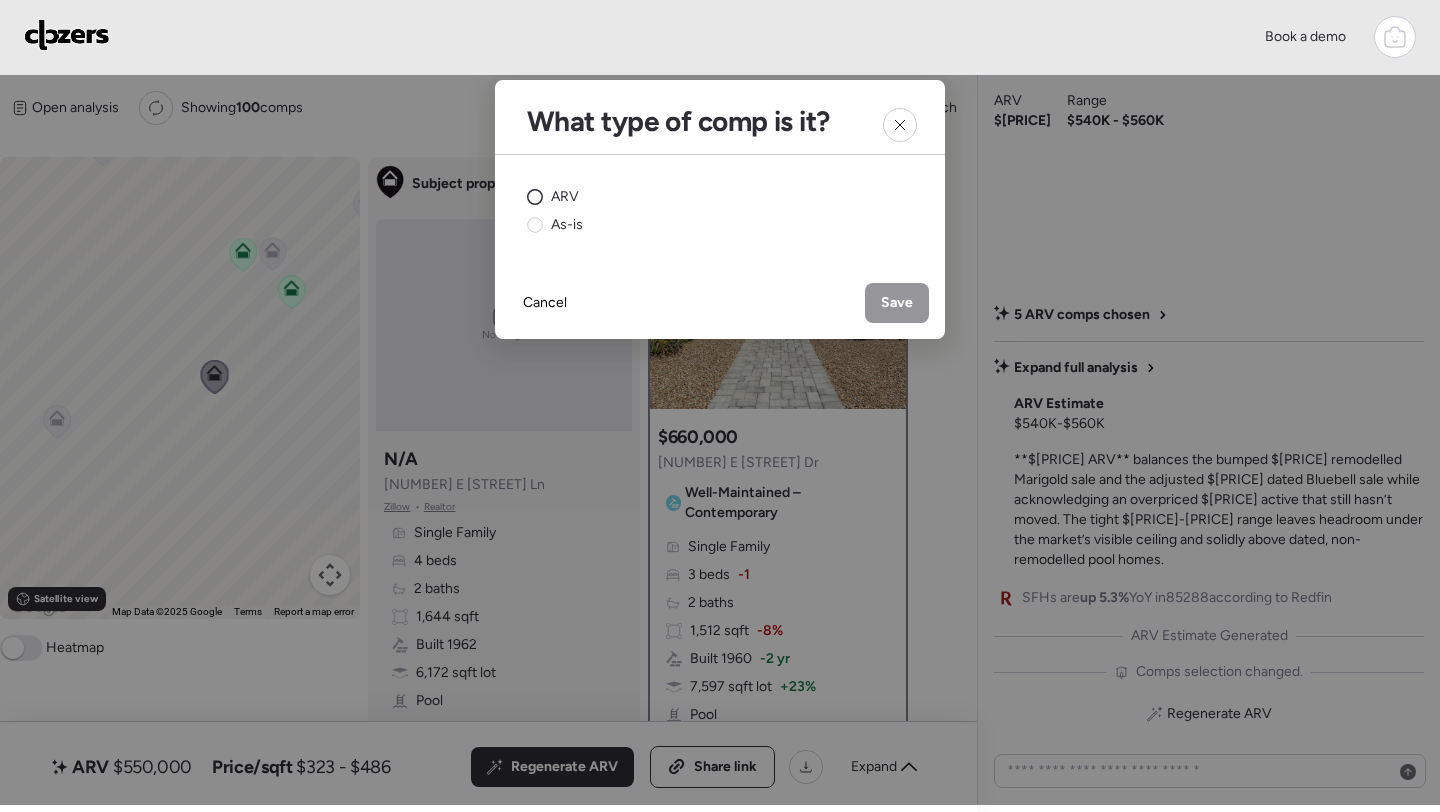 click on "ARV" at bounding box center [565, 197] 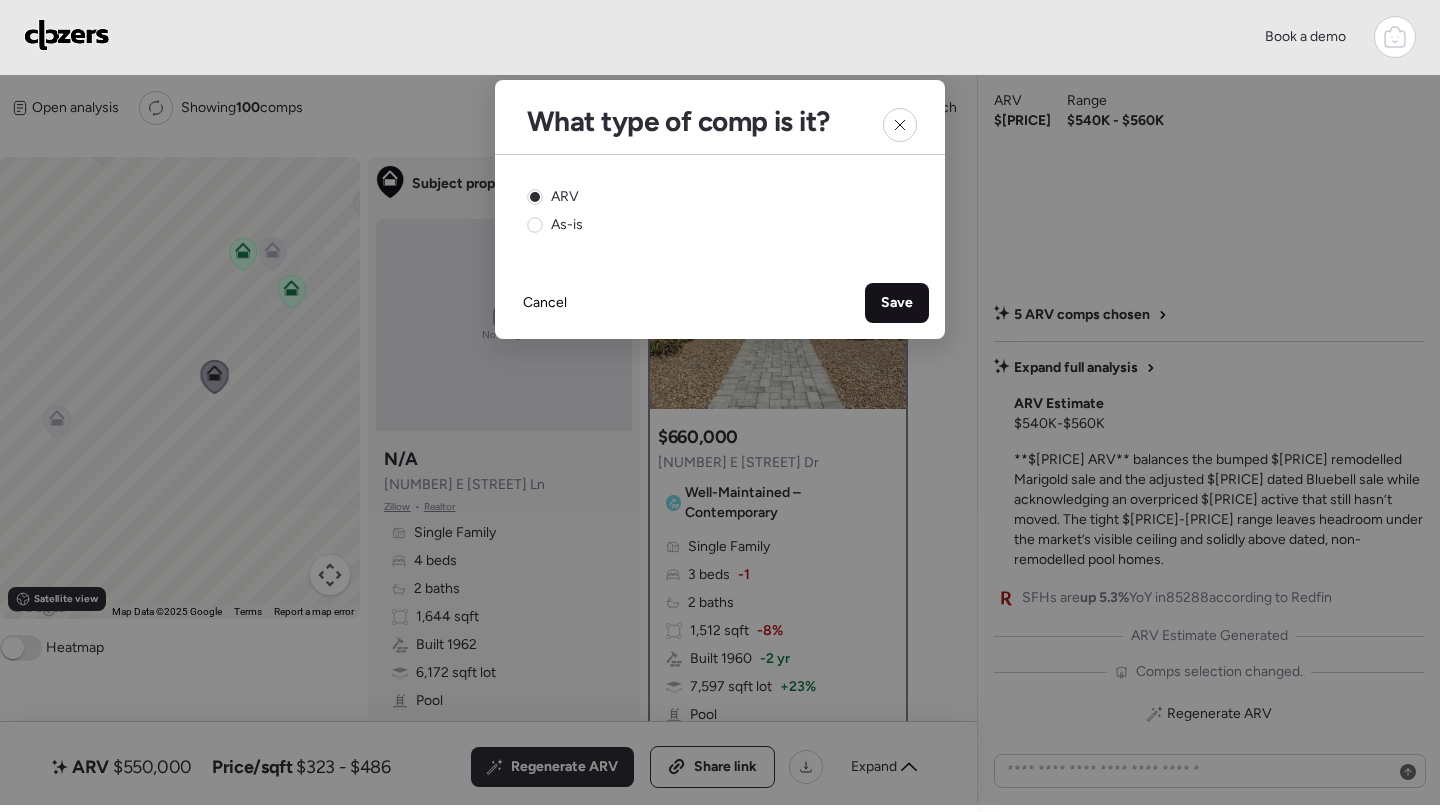 click on "Save" at bounding box center [897, 303] 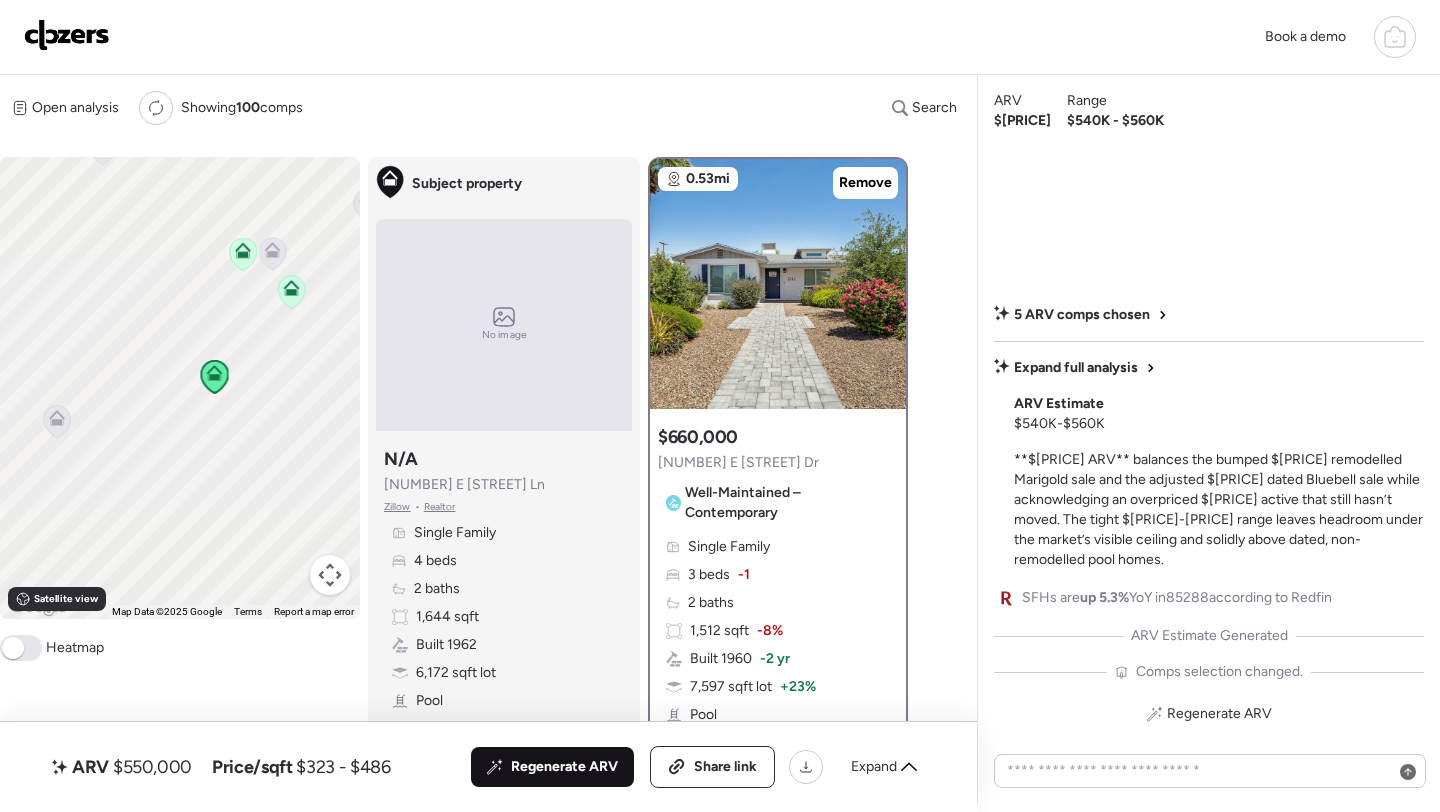 click on "Regenerate ARV" at bounding box center (552, 767) 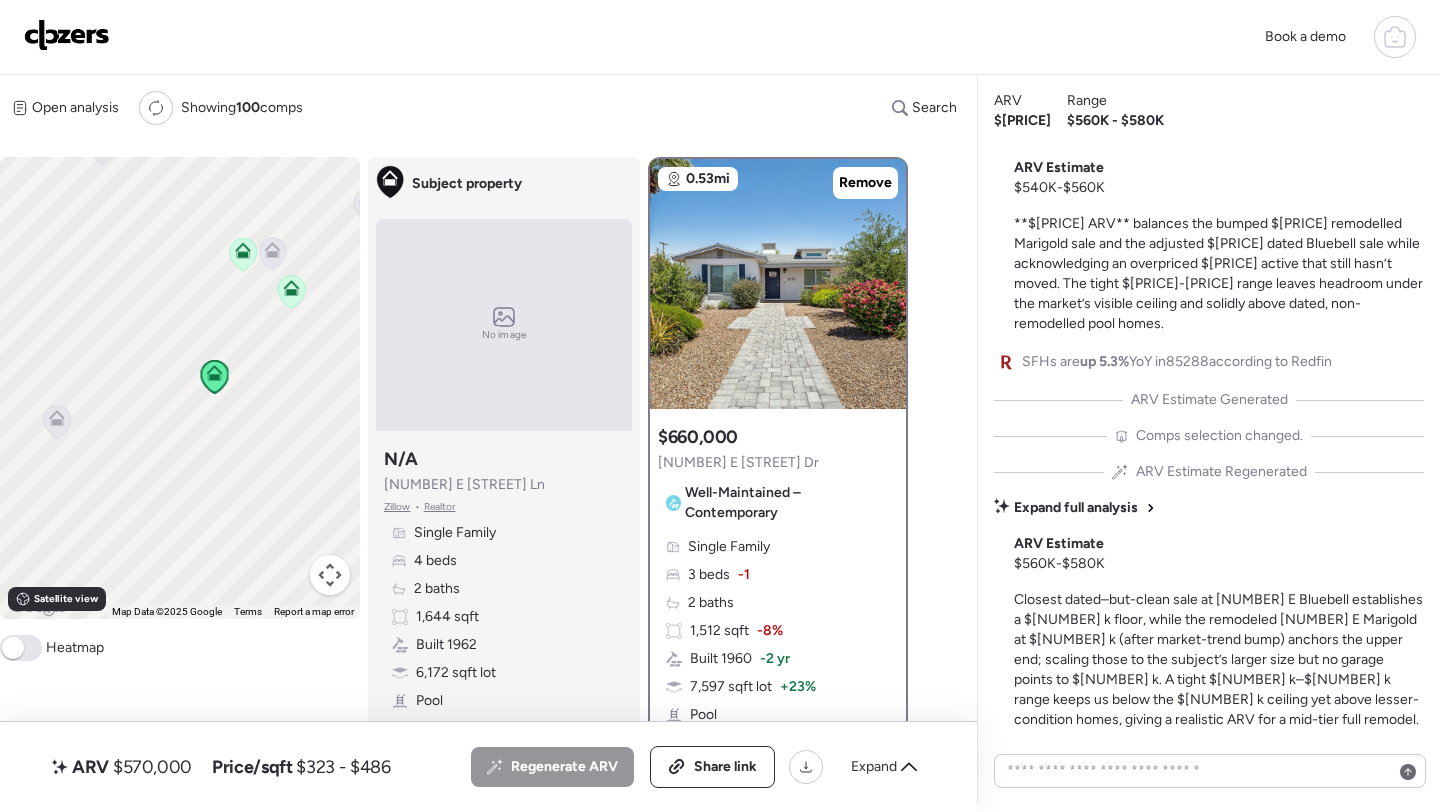 click on "$570,000" at bounding box center [152, 767] 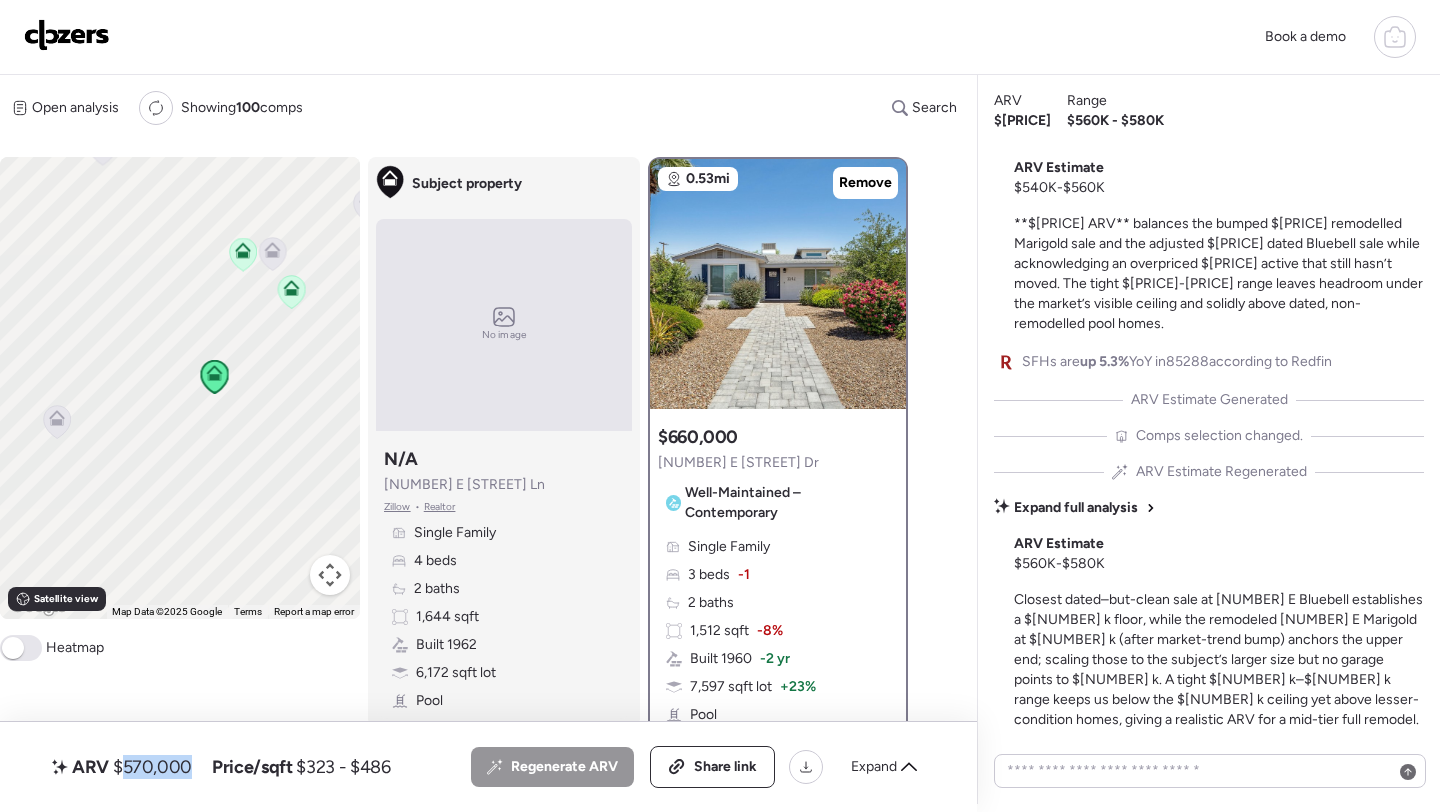 copy on "570,000" 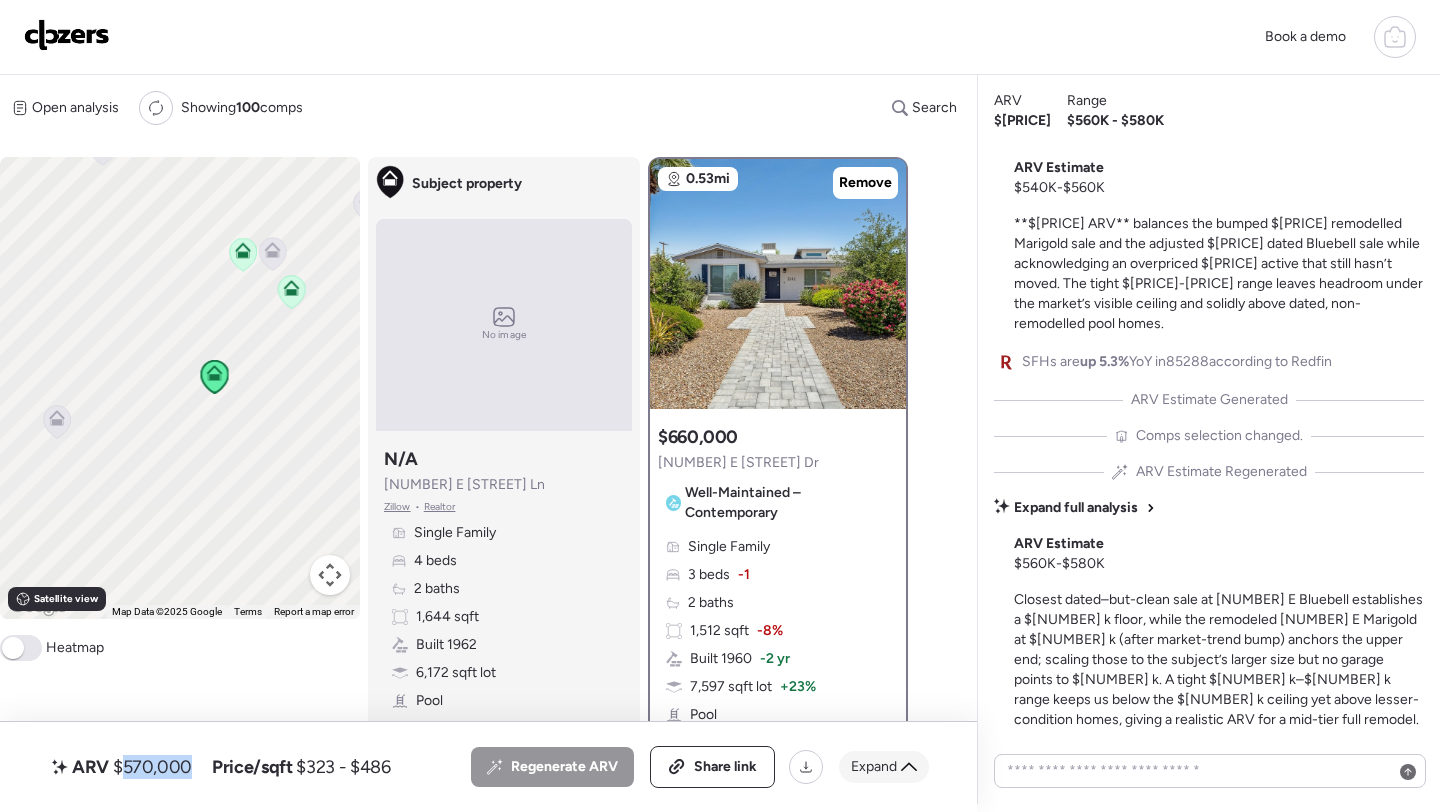 click on "Expand" at bounding box center (874, 767) 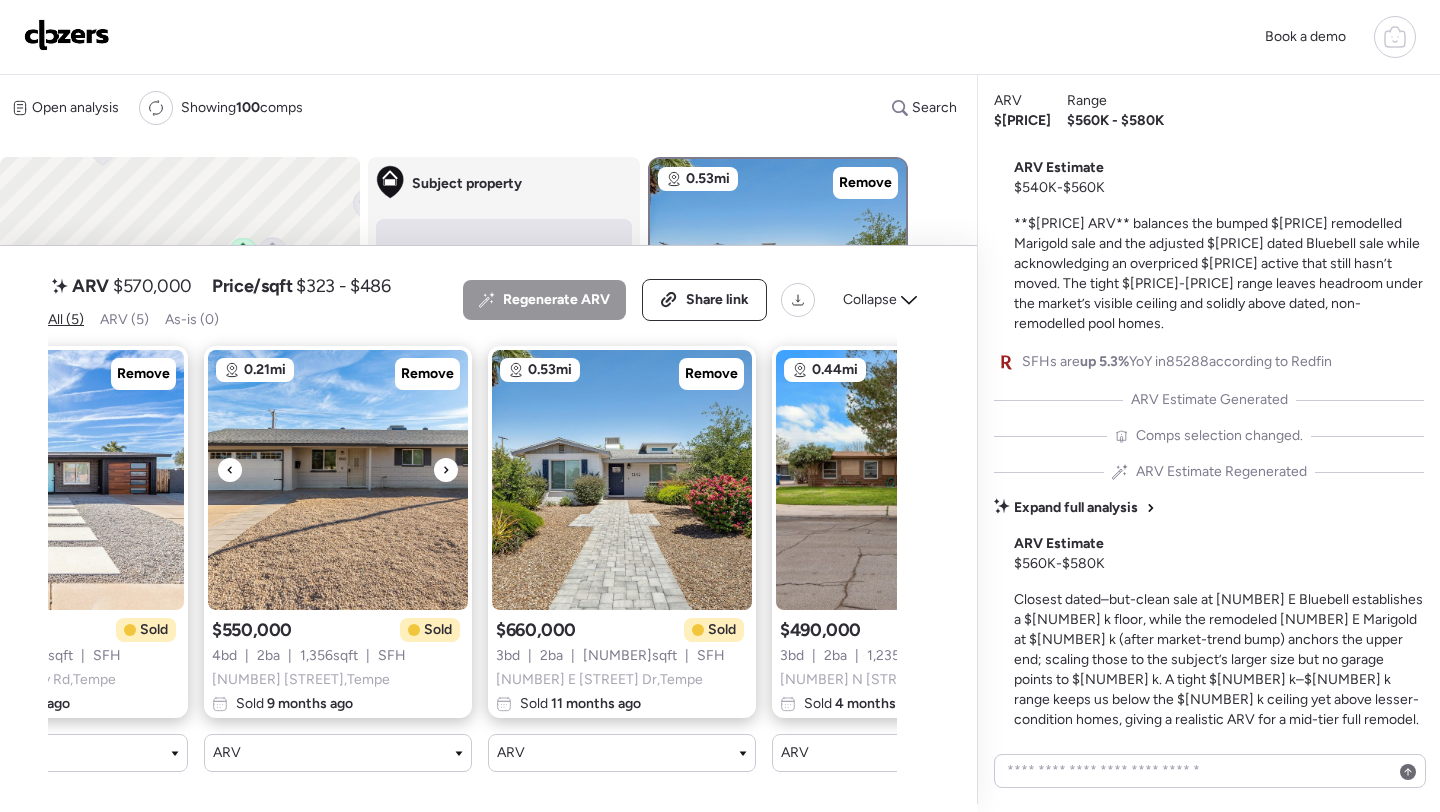 scroll, scrollTop: 0, scrollLeft: 587, axis: horizontal 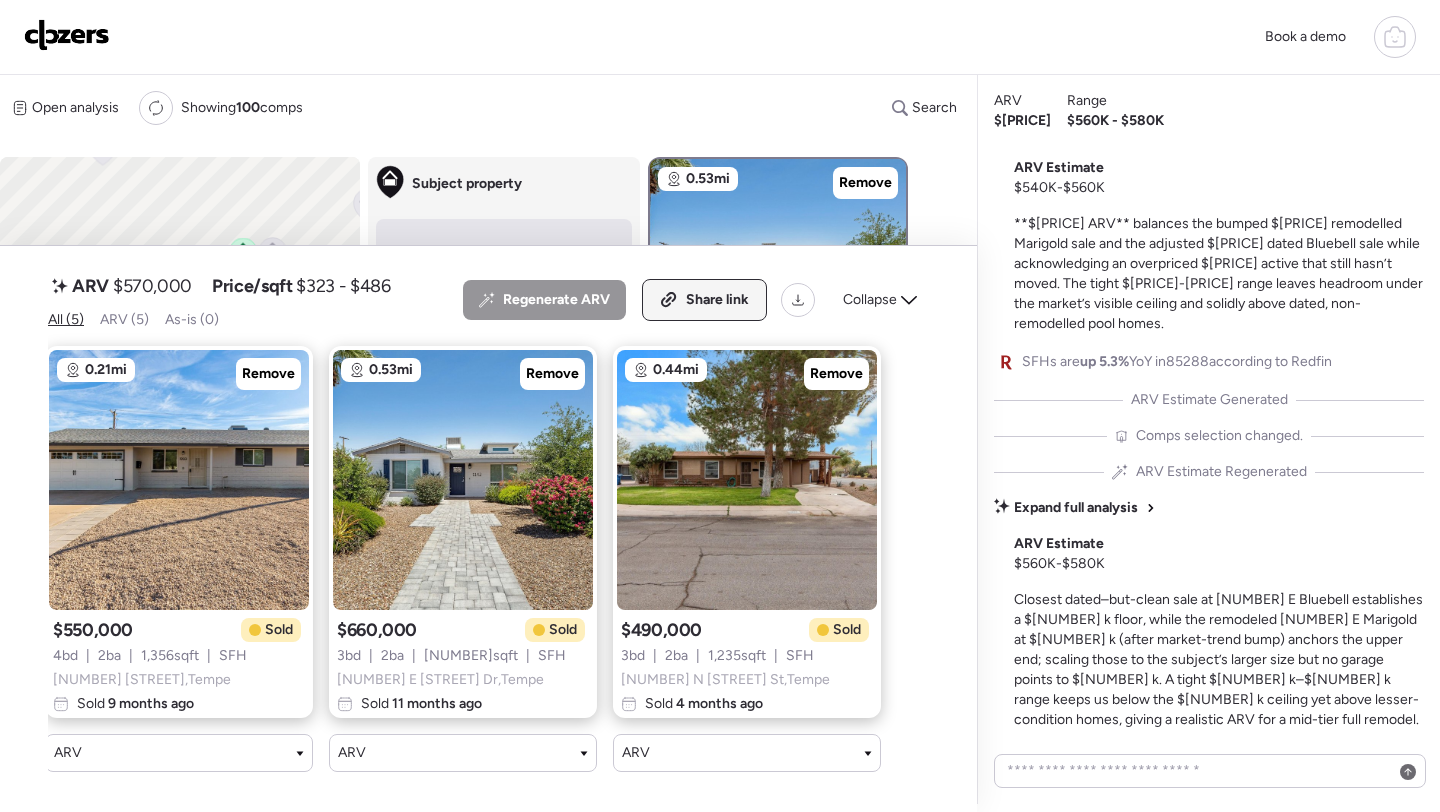click on "Share link" at bounding box center [717, 300] 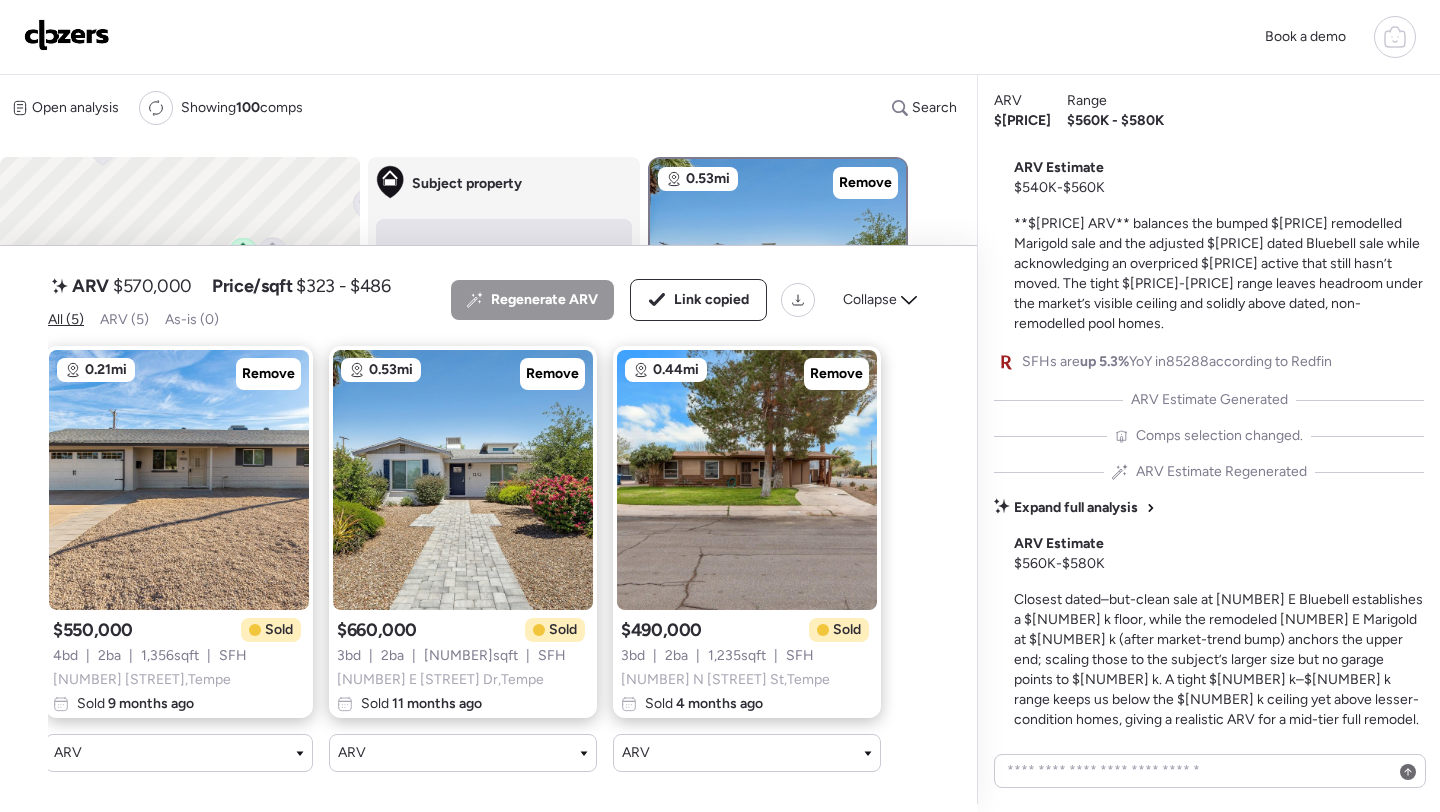 click at bounding box center (67, 35) 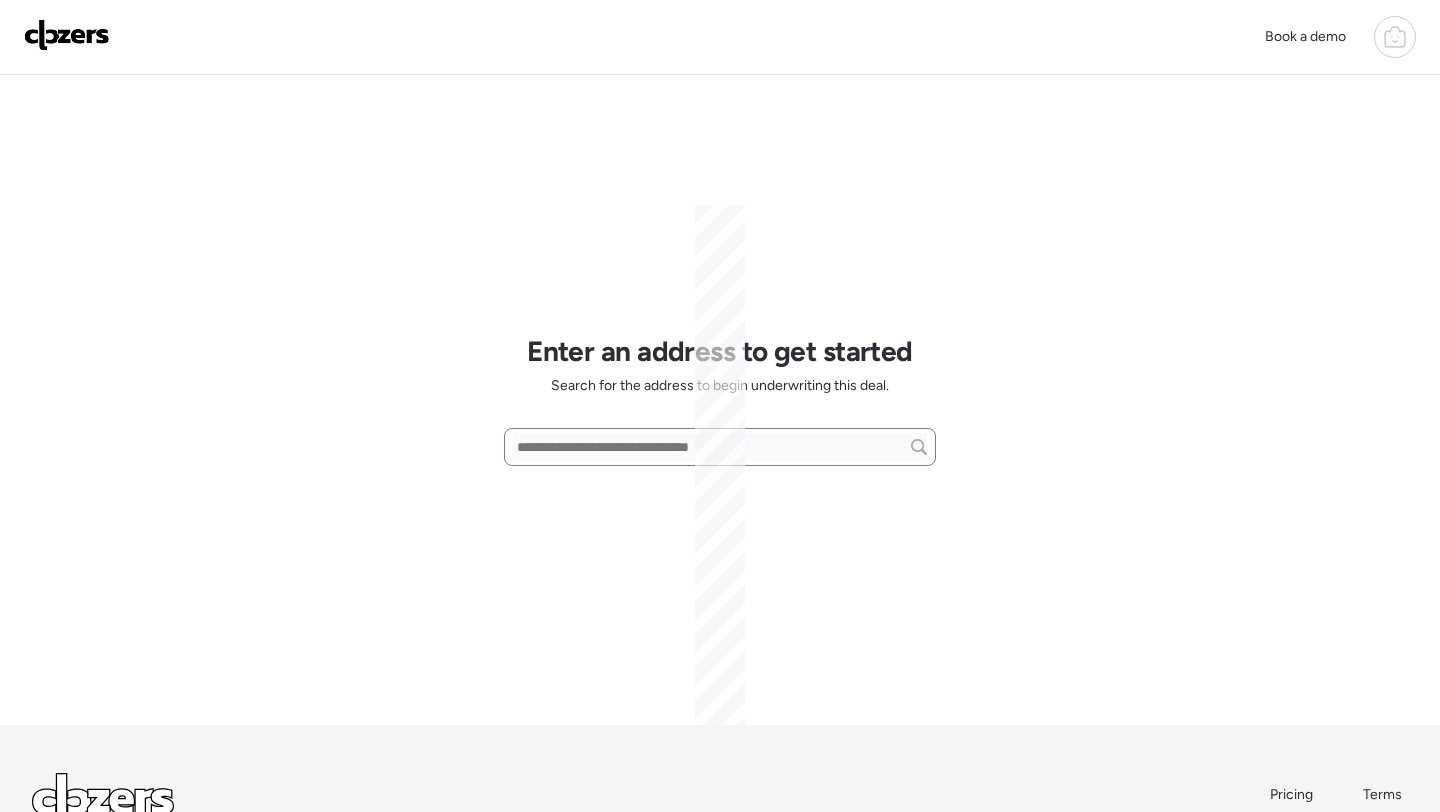 scroll, scrollTop: 0, scrollLeft: 0, axis: both 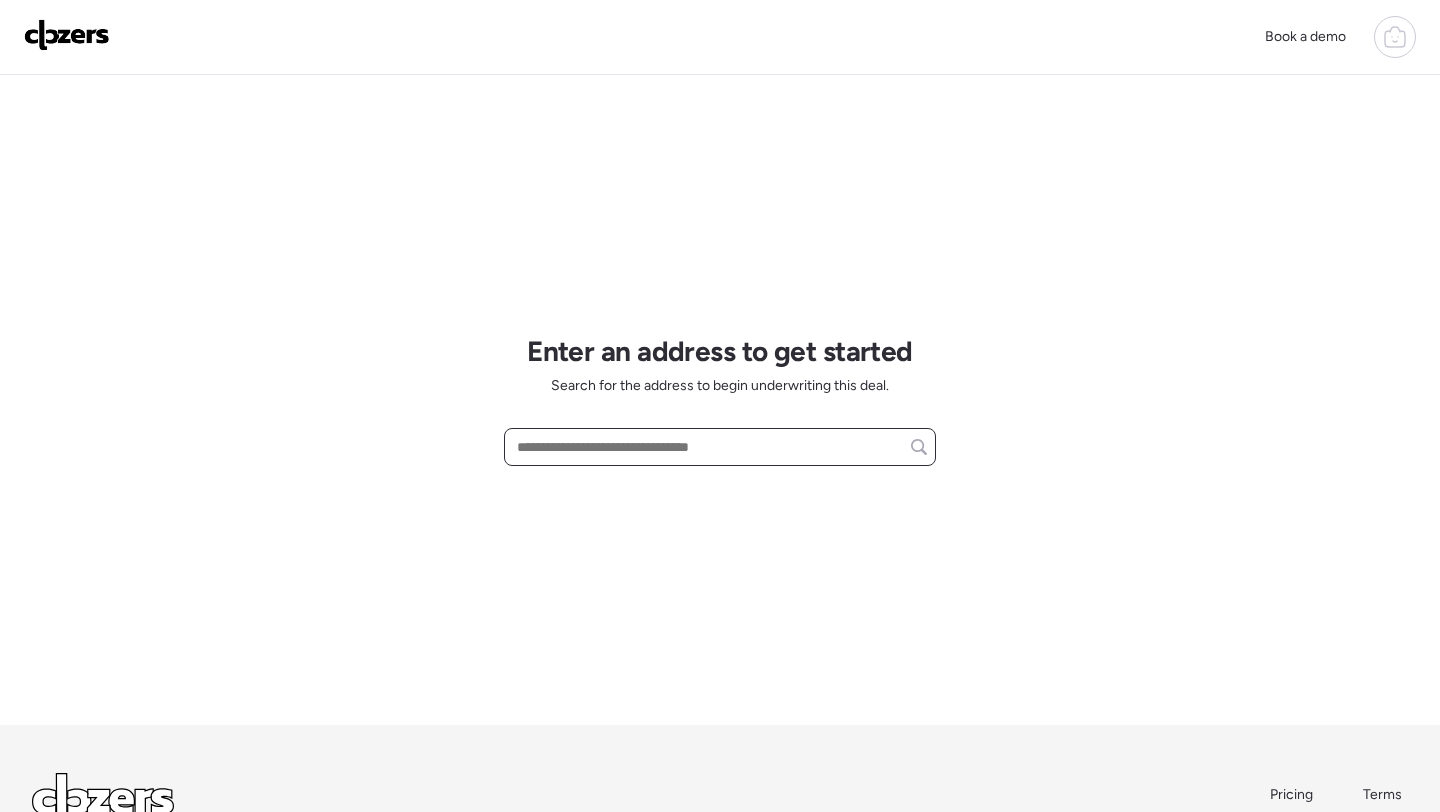 click at bounding box center [720, 447] 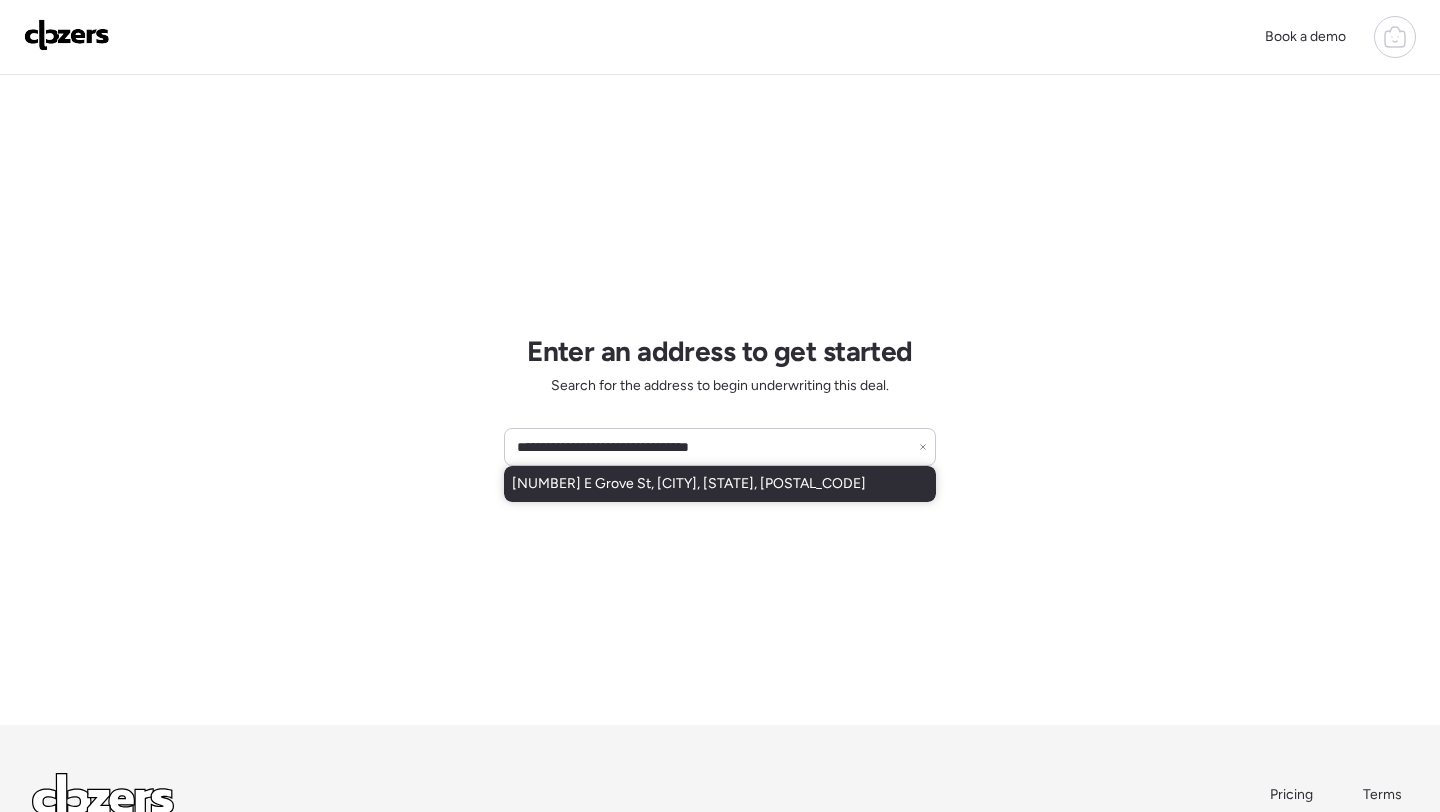 click on "[NUMBER] E Grove St, [CITY], [STATE], [POSTAL_CODE]" at bounding box center (720, 484) 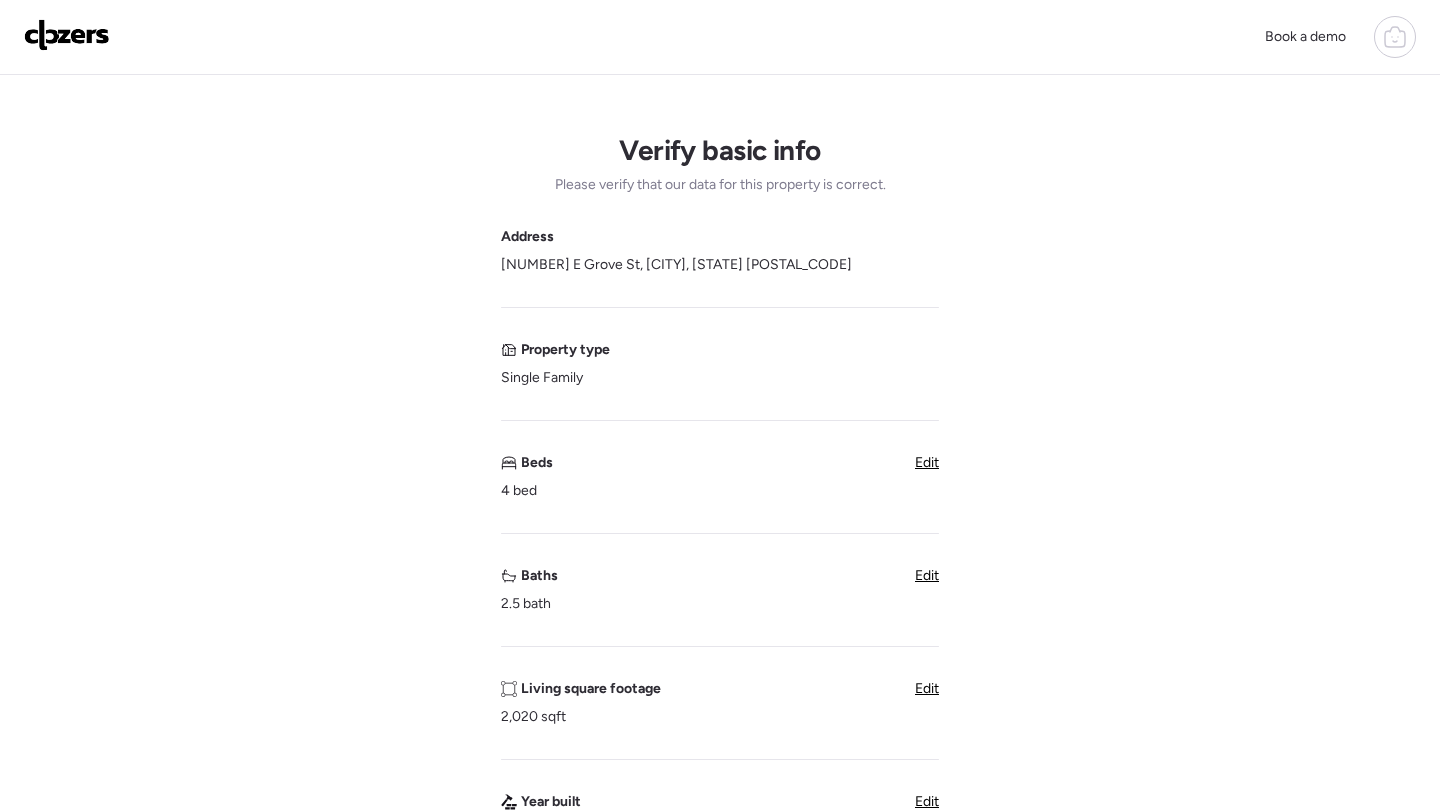 click on "Edit" at bounding box center (927, 575) 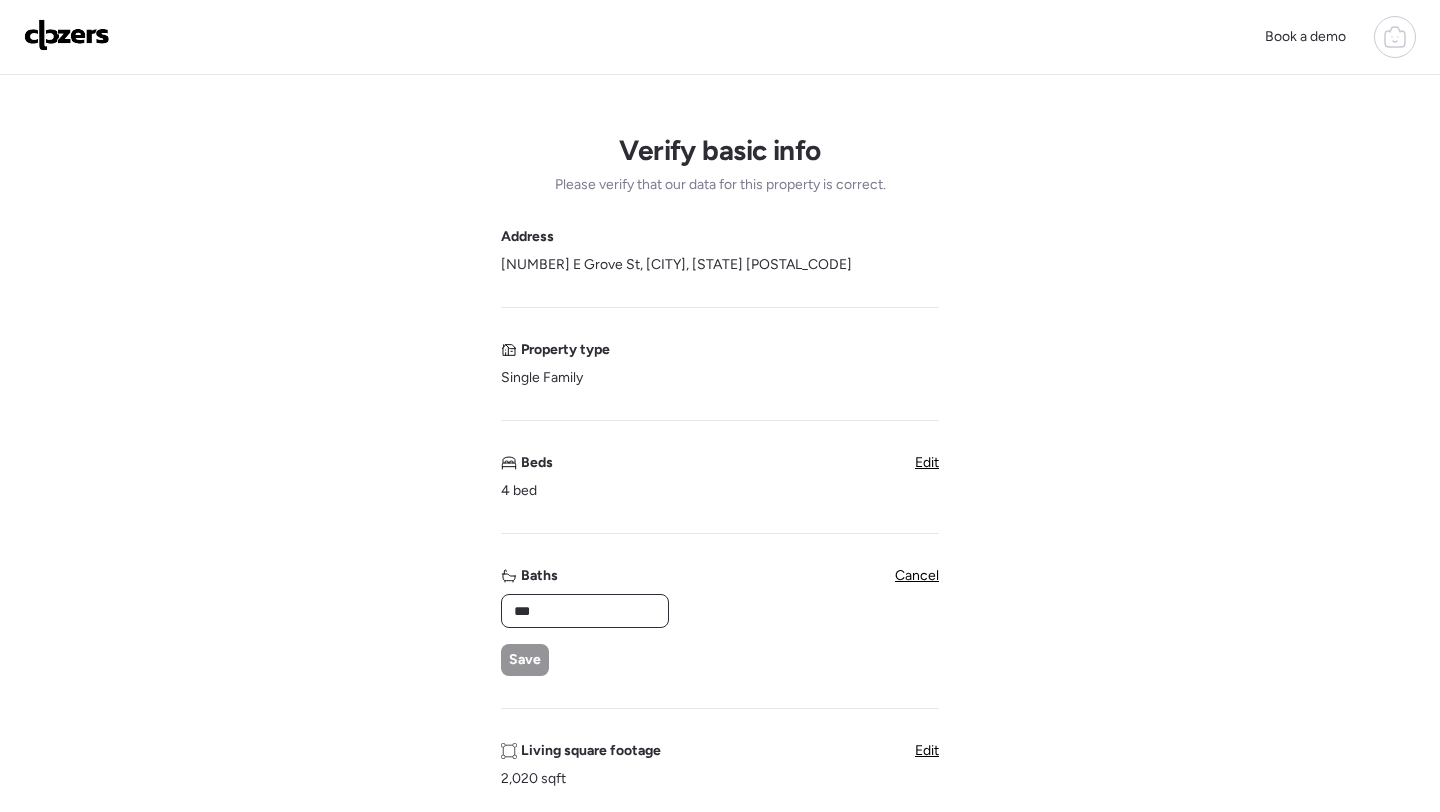 click on "***" at bounding box center (585, 611) 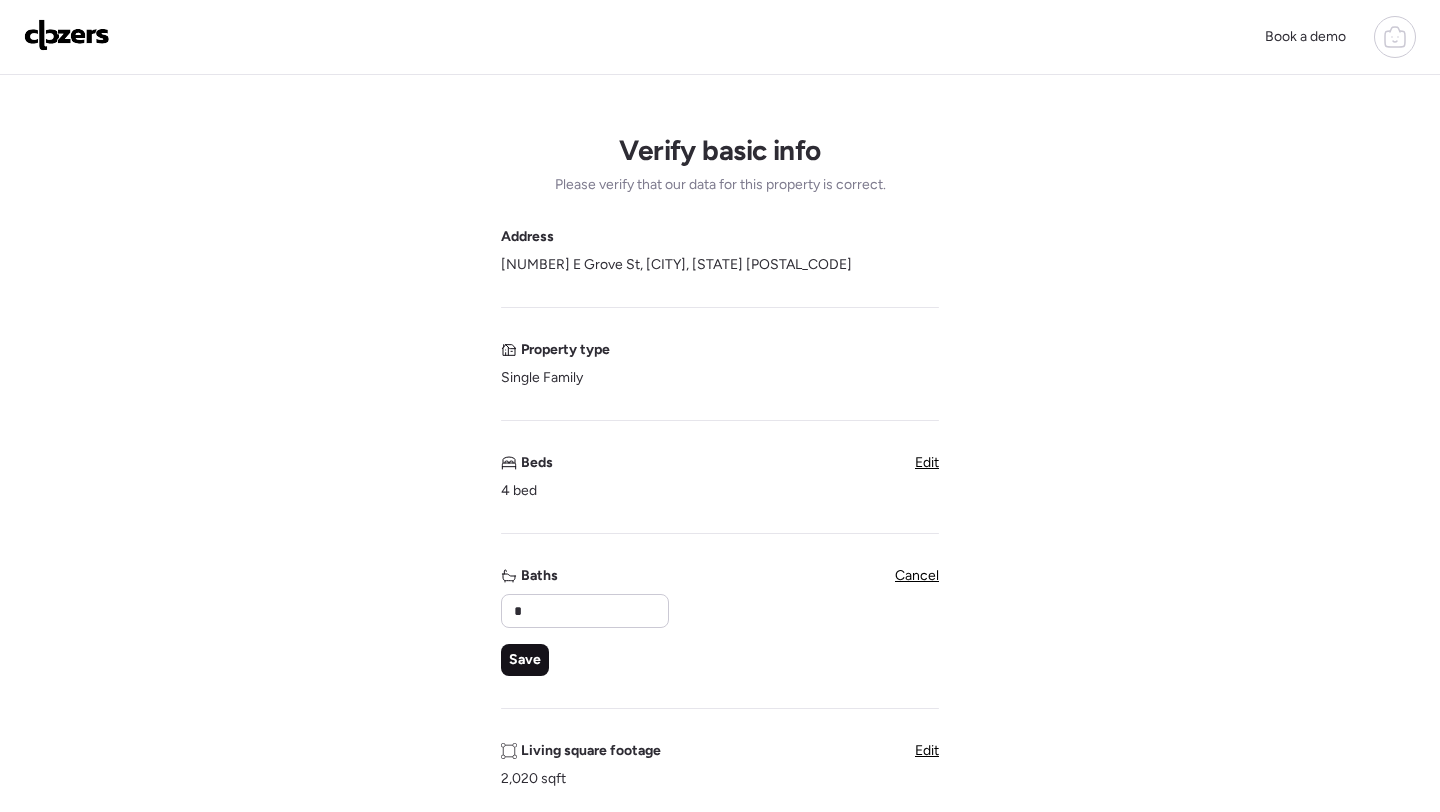 click on "Save" at bounding box center [525, 660] 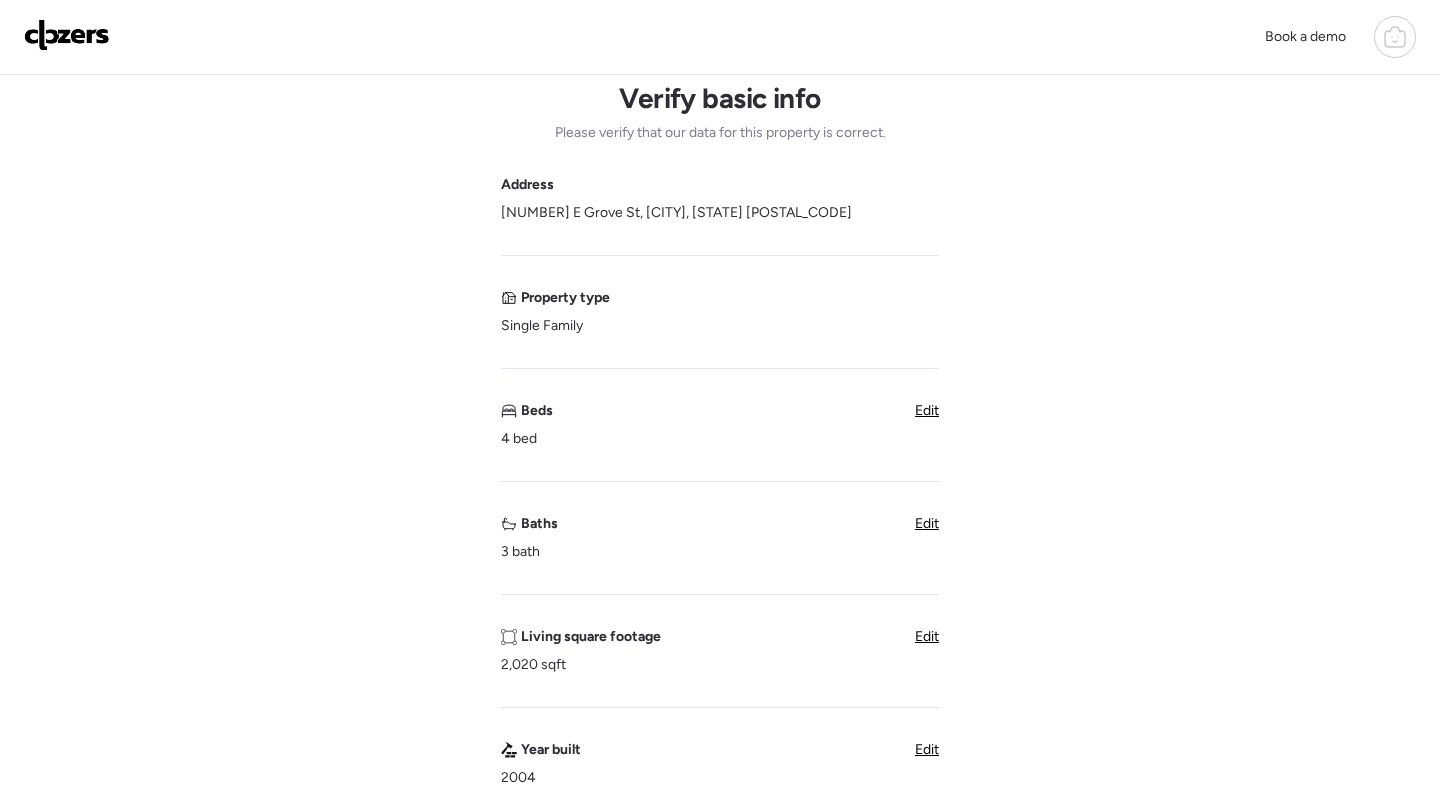 scroll, scrollTop: 169, scrollLeft: 0, axis: vertical 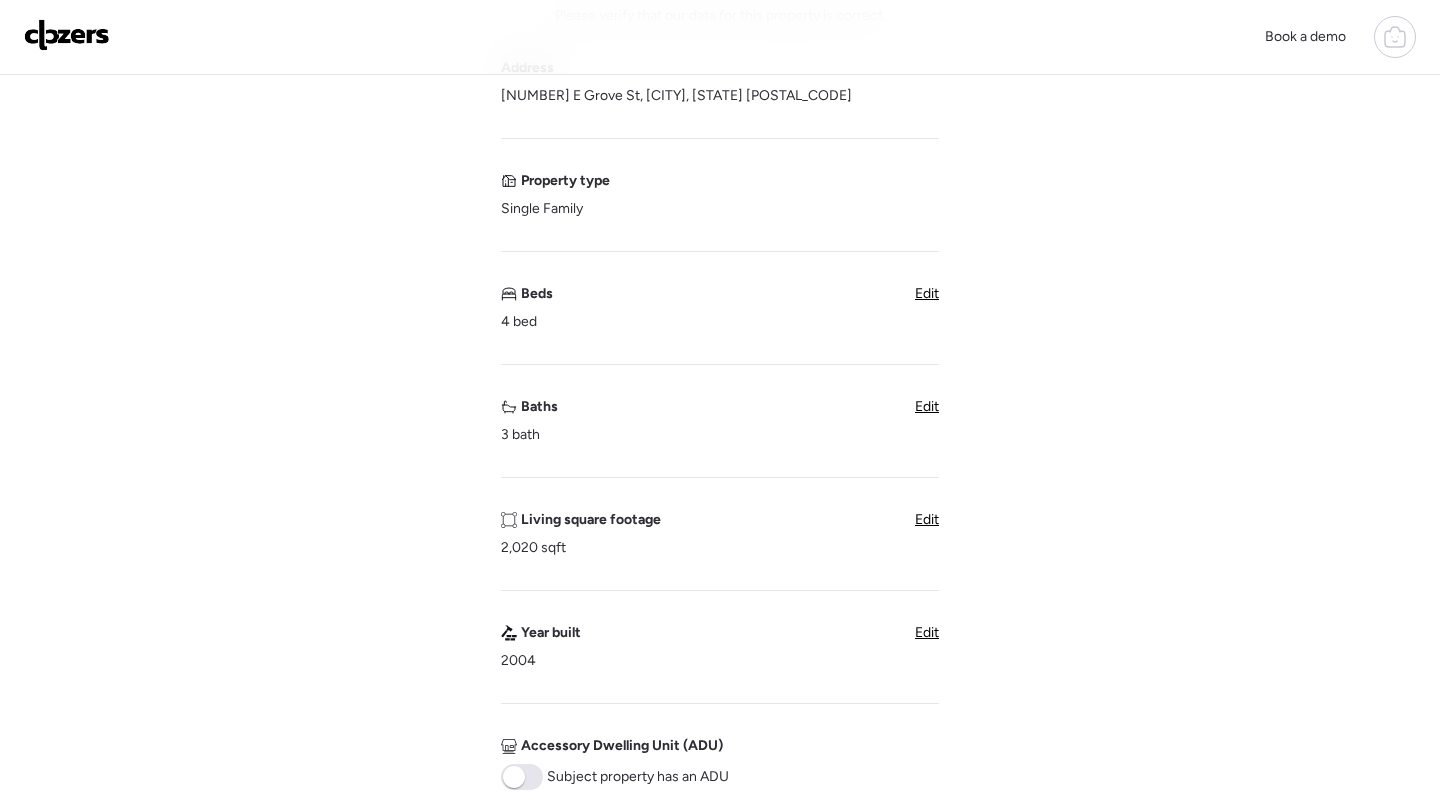 click on "Edit" at bounding box center [927, 519] 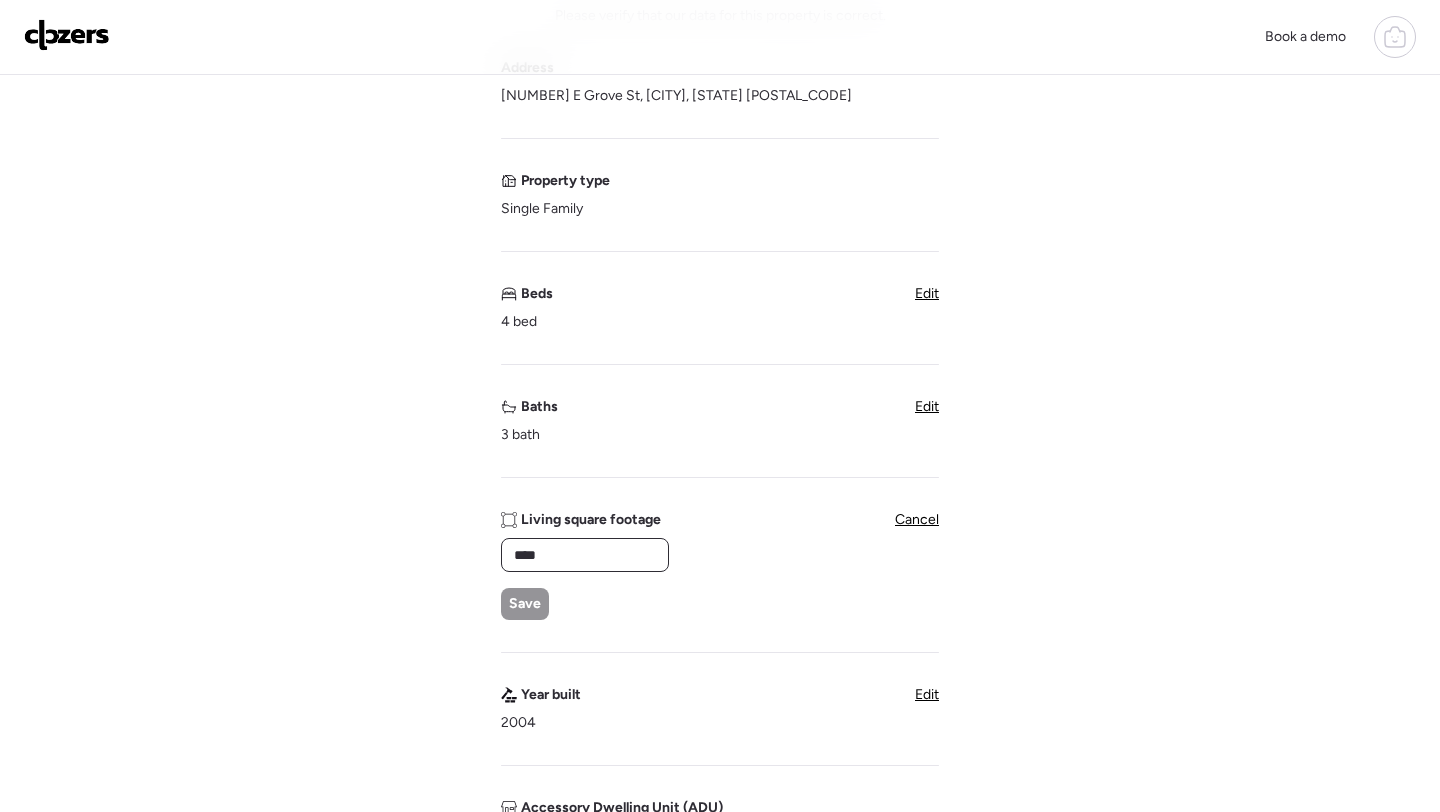 click on "****" at bounding box center [585, 555] 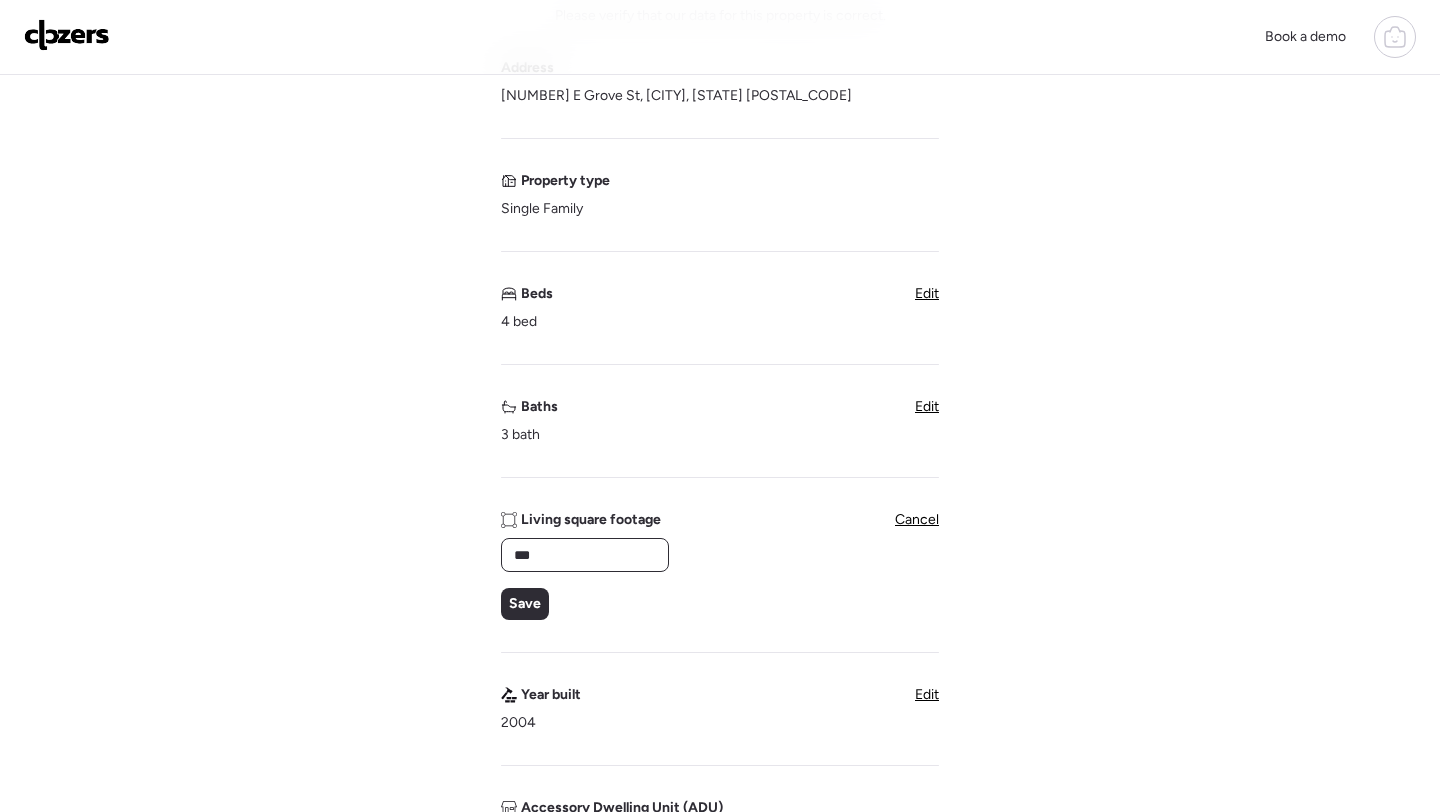 type on "****" 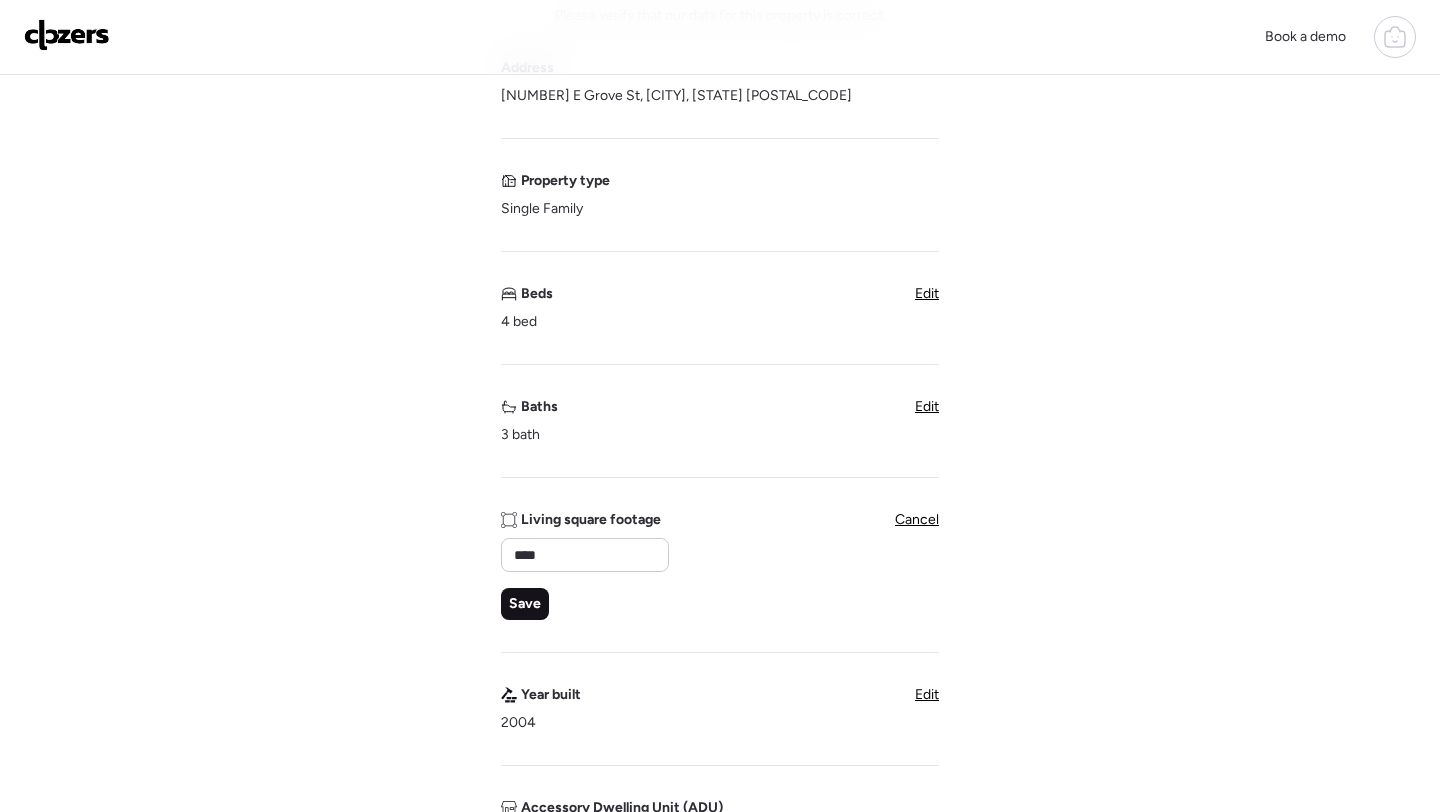 click on "Save" at bounding box center [525, 604] 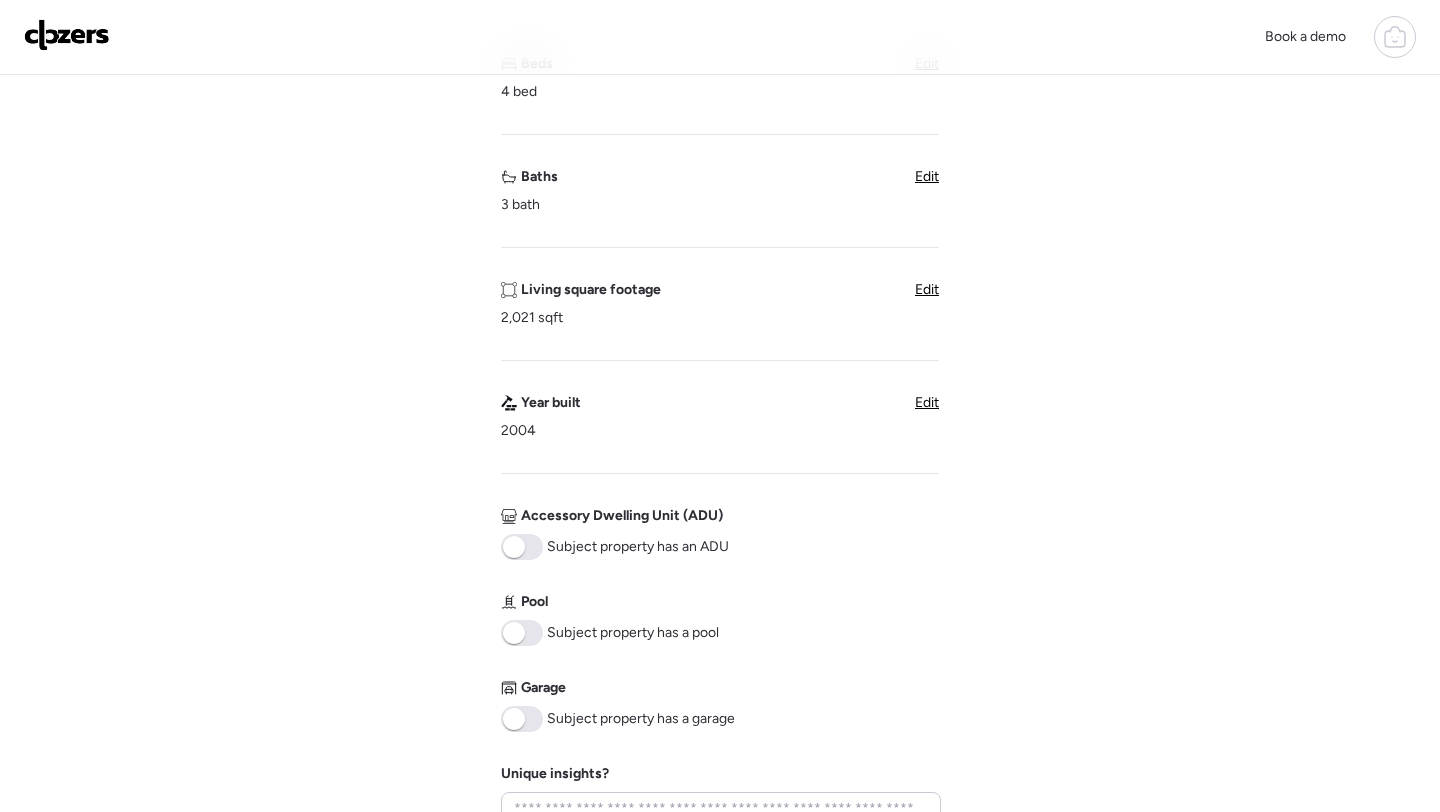 scroll, scrollTop: 563, scrollLeft: 0, axis: vertical 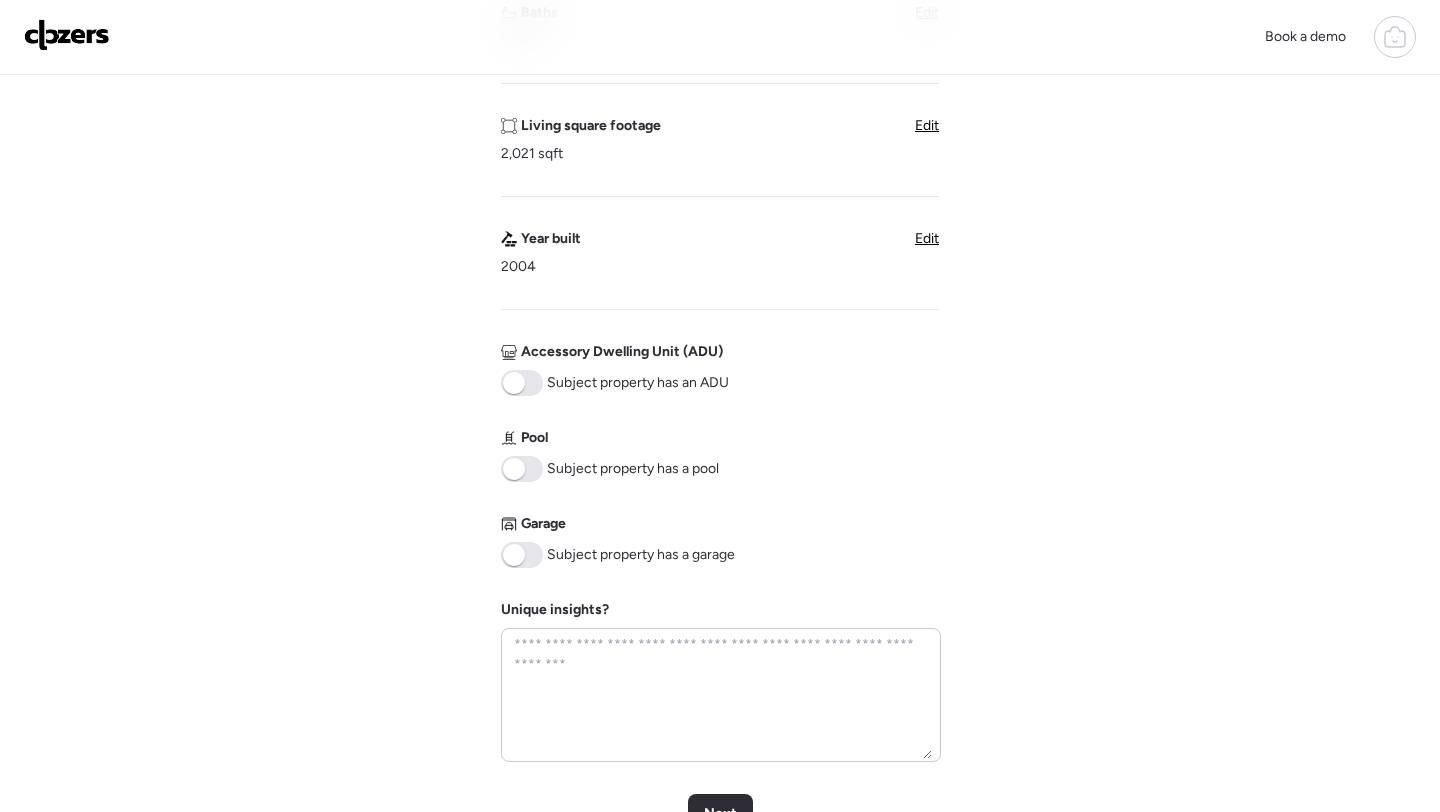 click at bounding box center (514, 555) 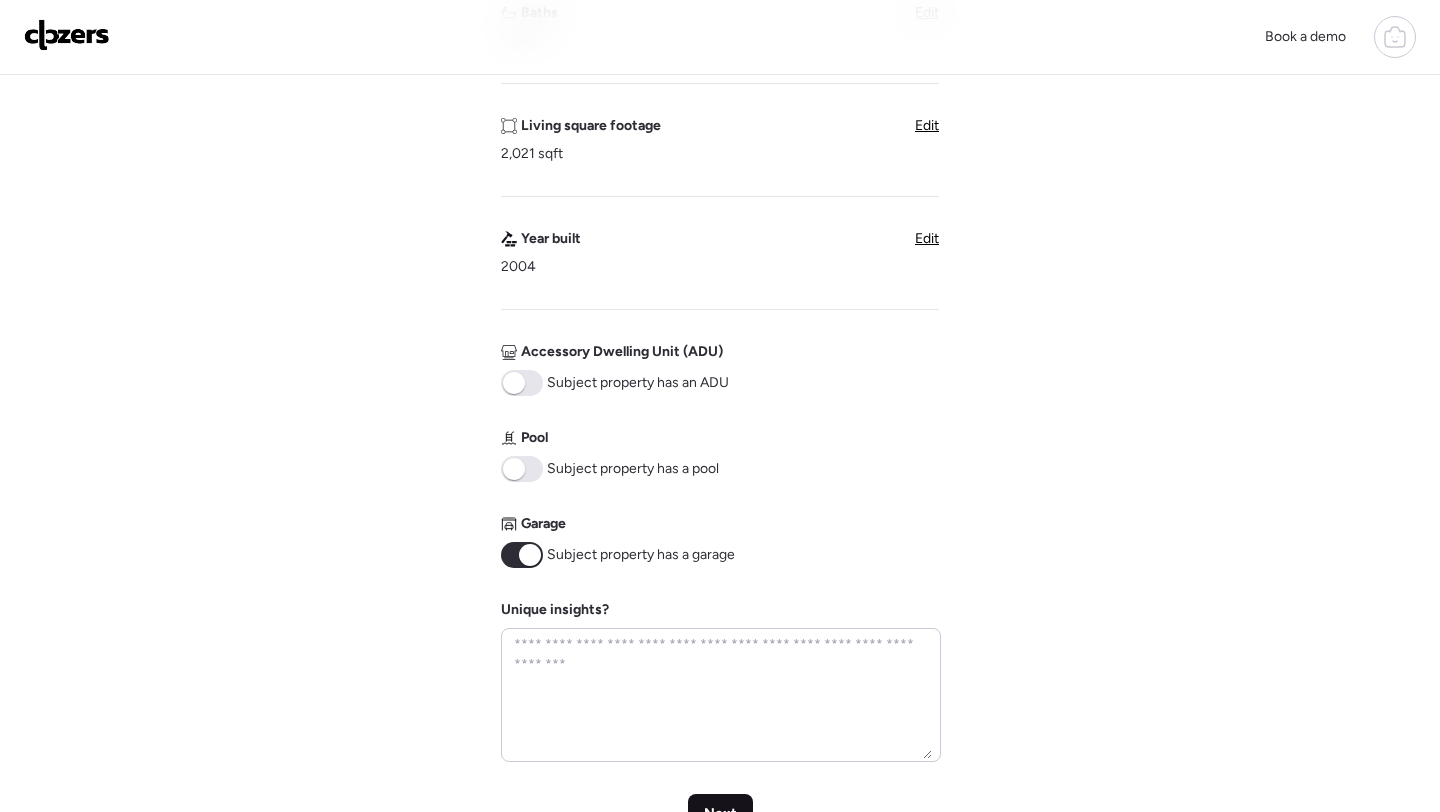 click on "Next" at bounding box center [720, 814] 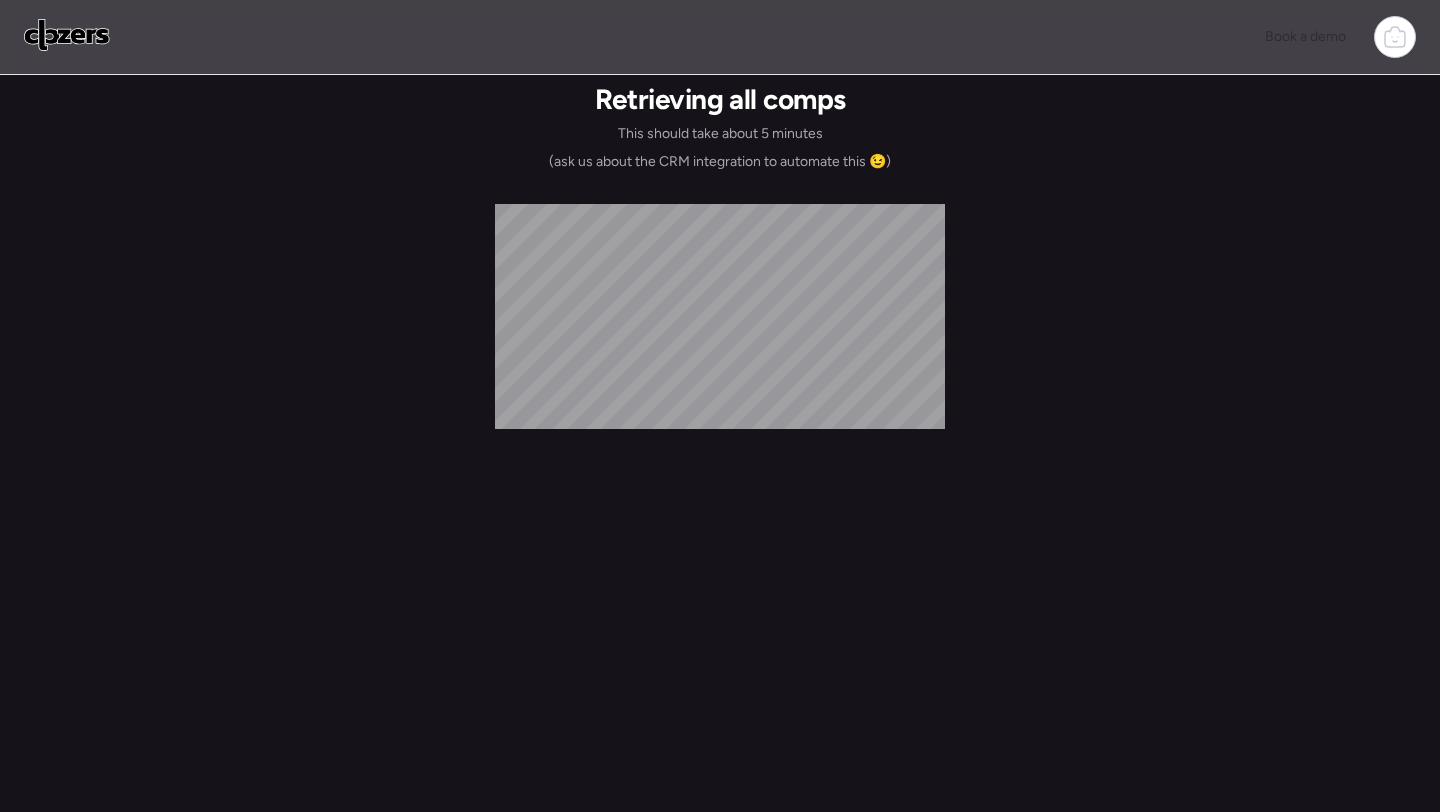 scroll, scrollTop: 0, scrollLeft: 0, axis: both 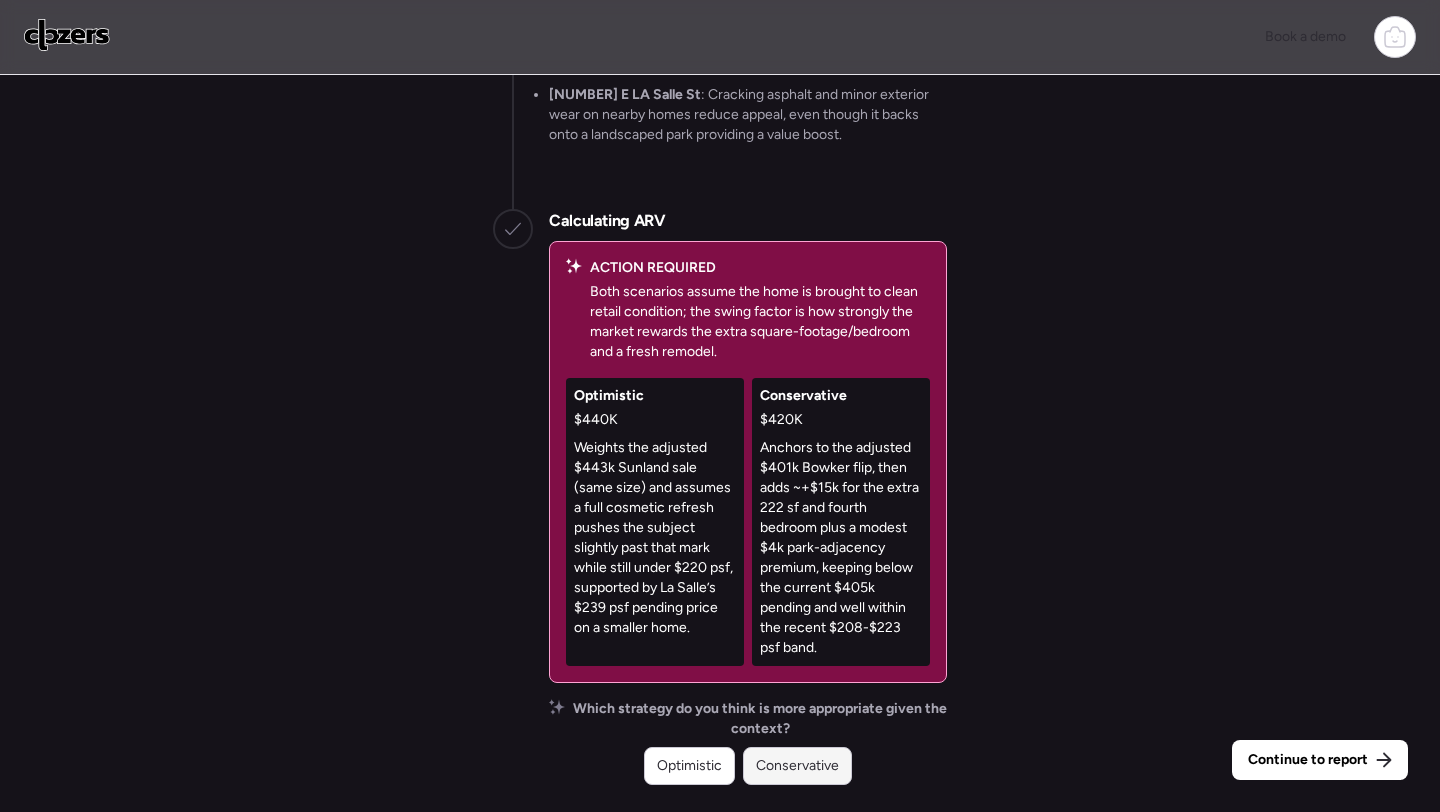 click on "Conservative" at bounding box center [797, 766] 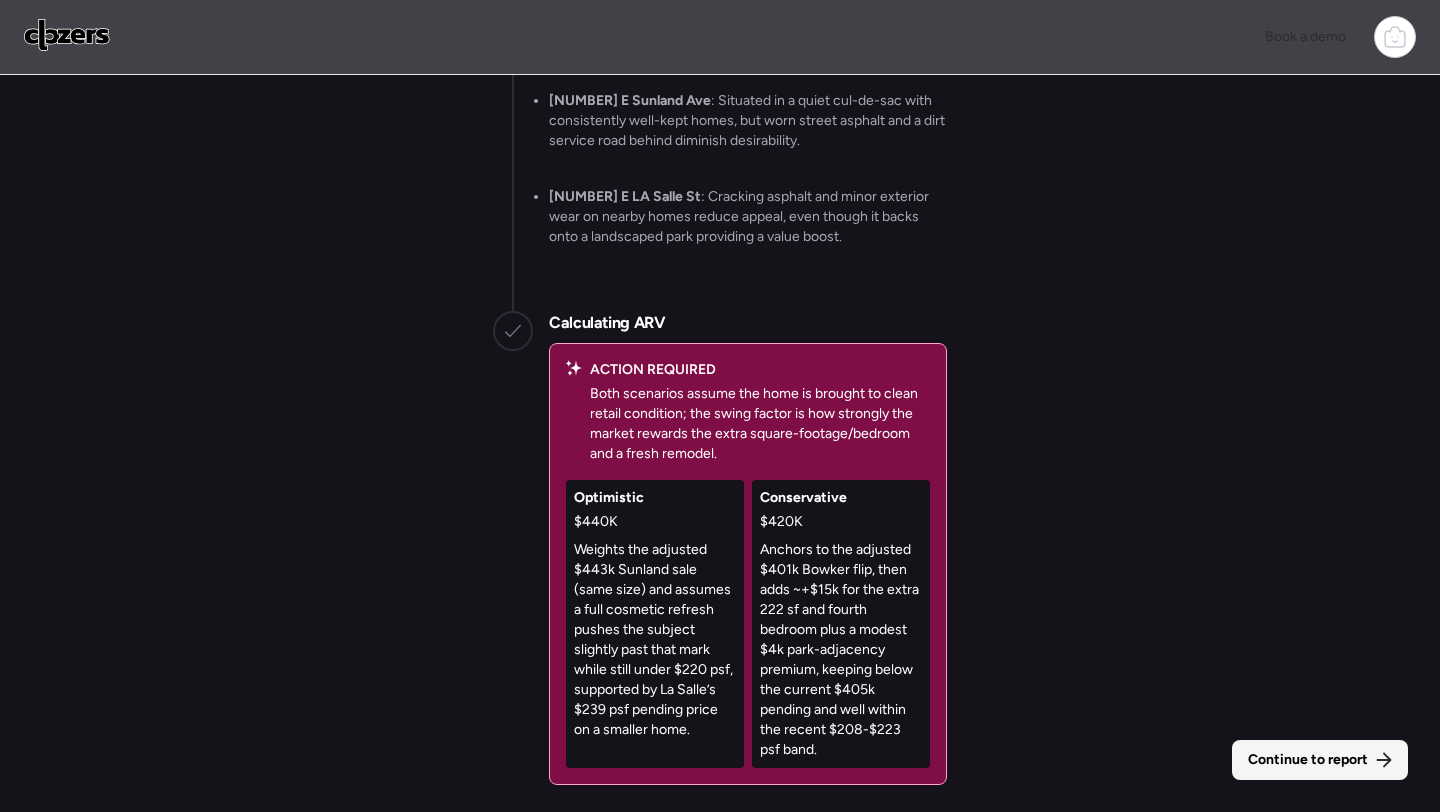 click on "Continue to report" at bounding box center (1308, 760) 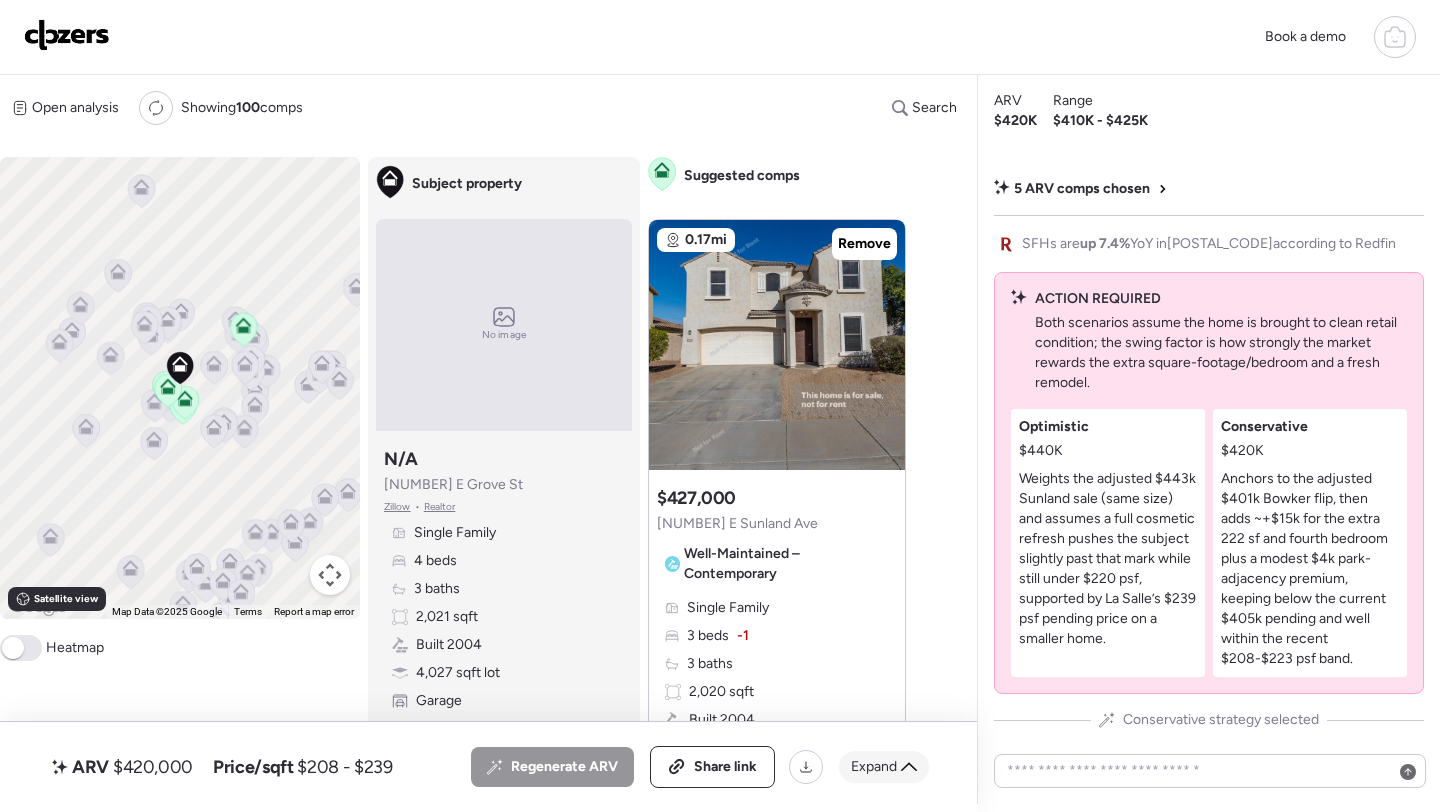 click on "Expand" at bounding box center (874, 767) 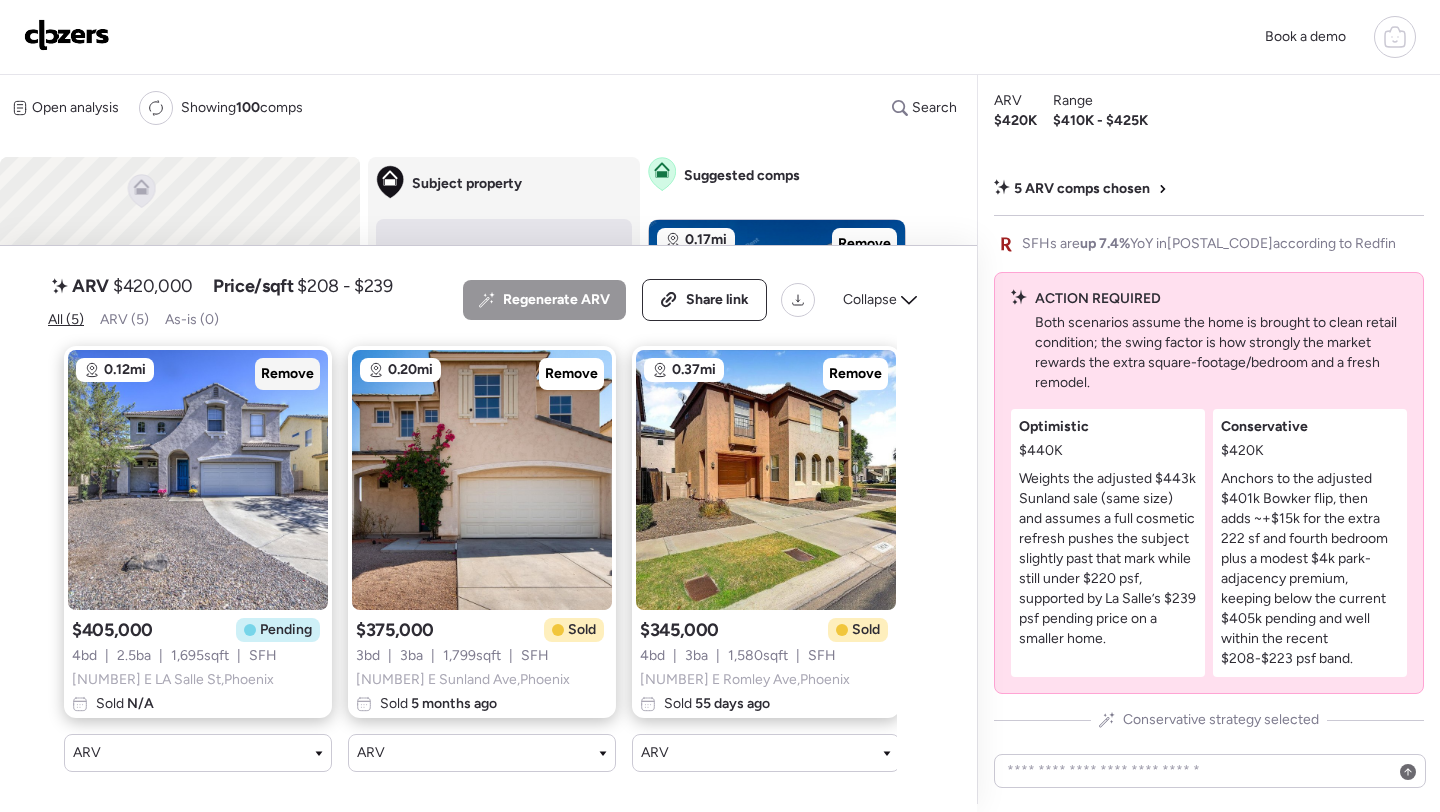 click on "Remove" at bounding box center [287, 374] 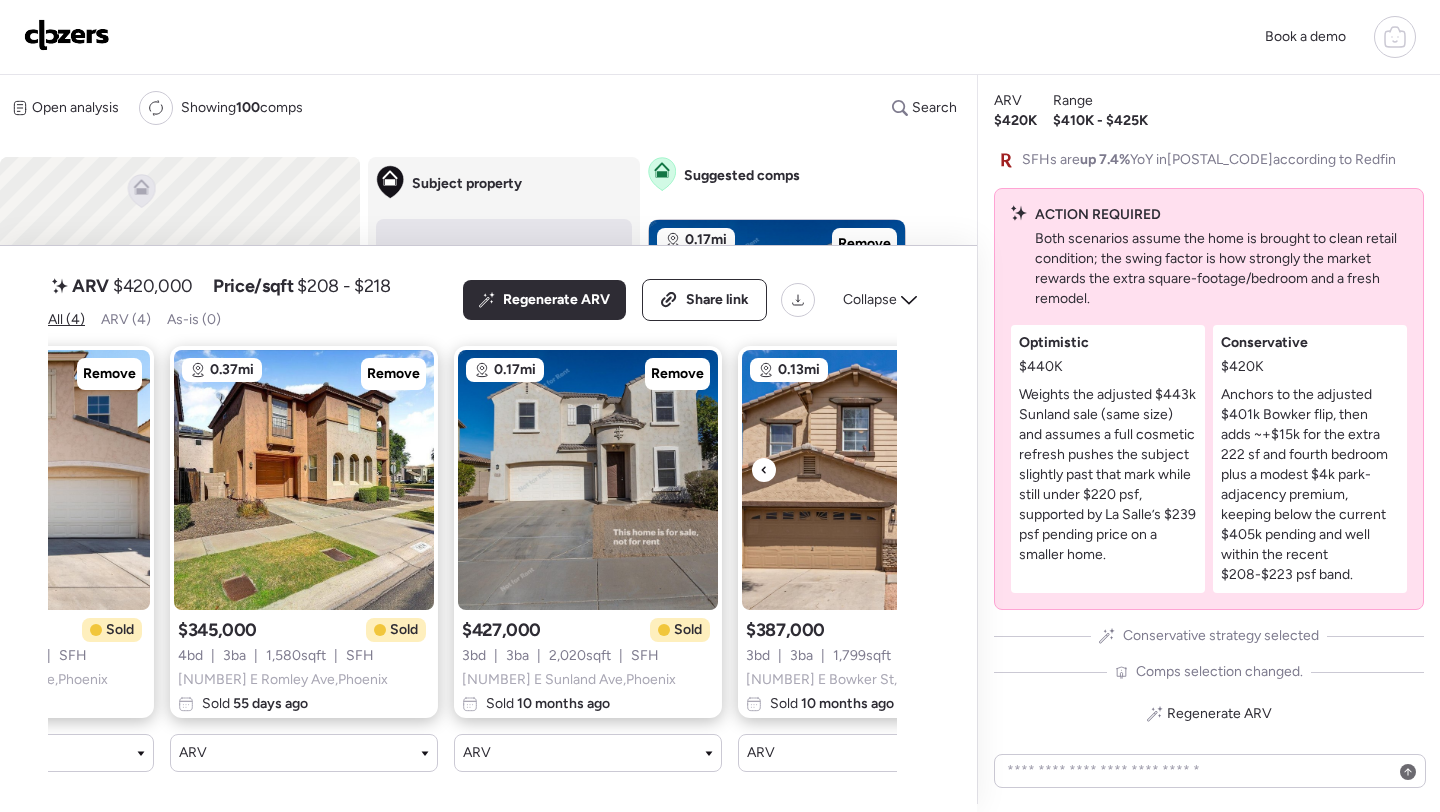 scroll, scrollTop: 0, scrollLeft: 0, axis: both 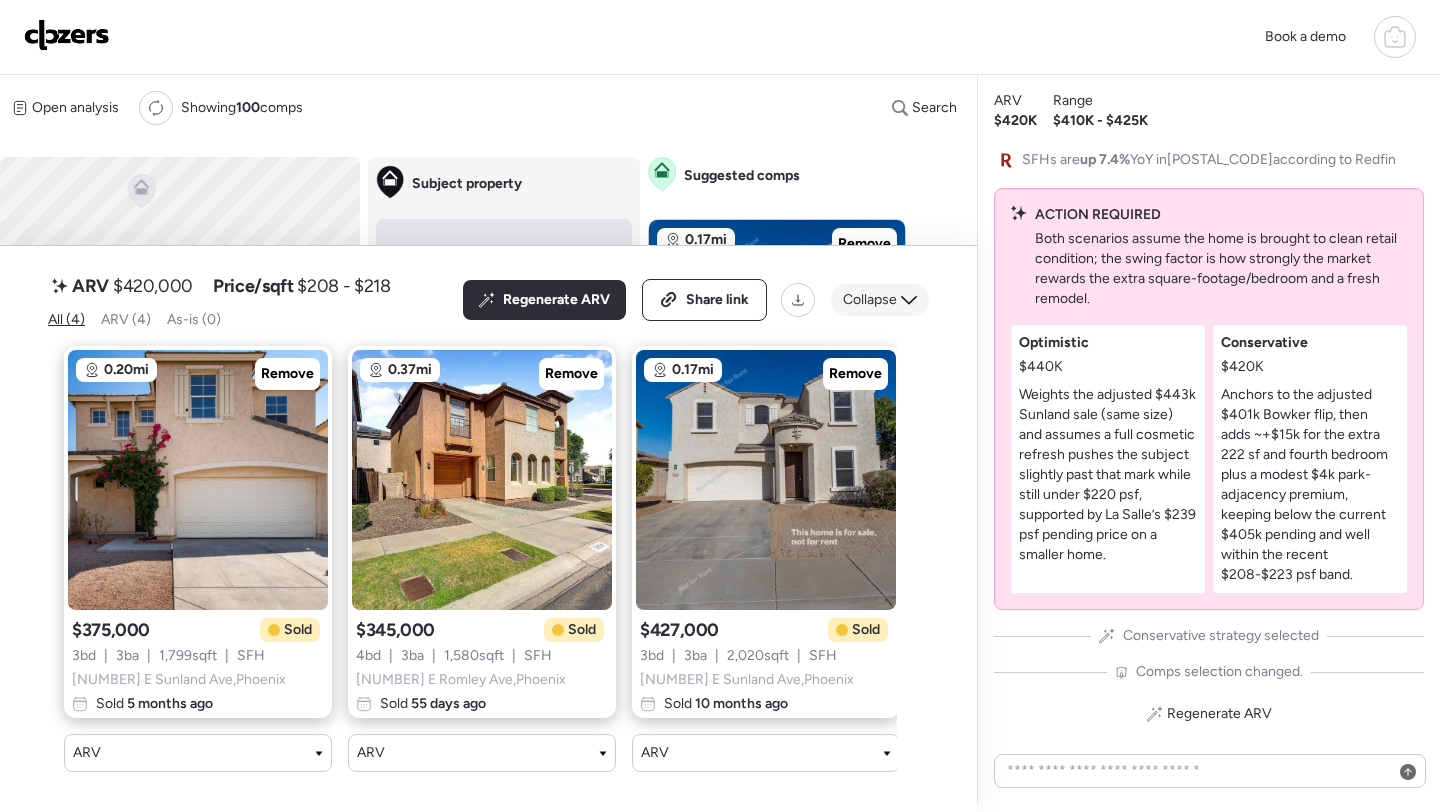 click on "Collapse" at bounding box center (880, 300) 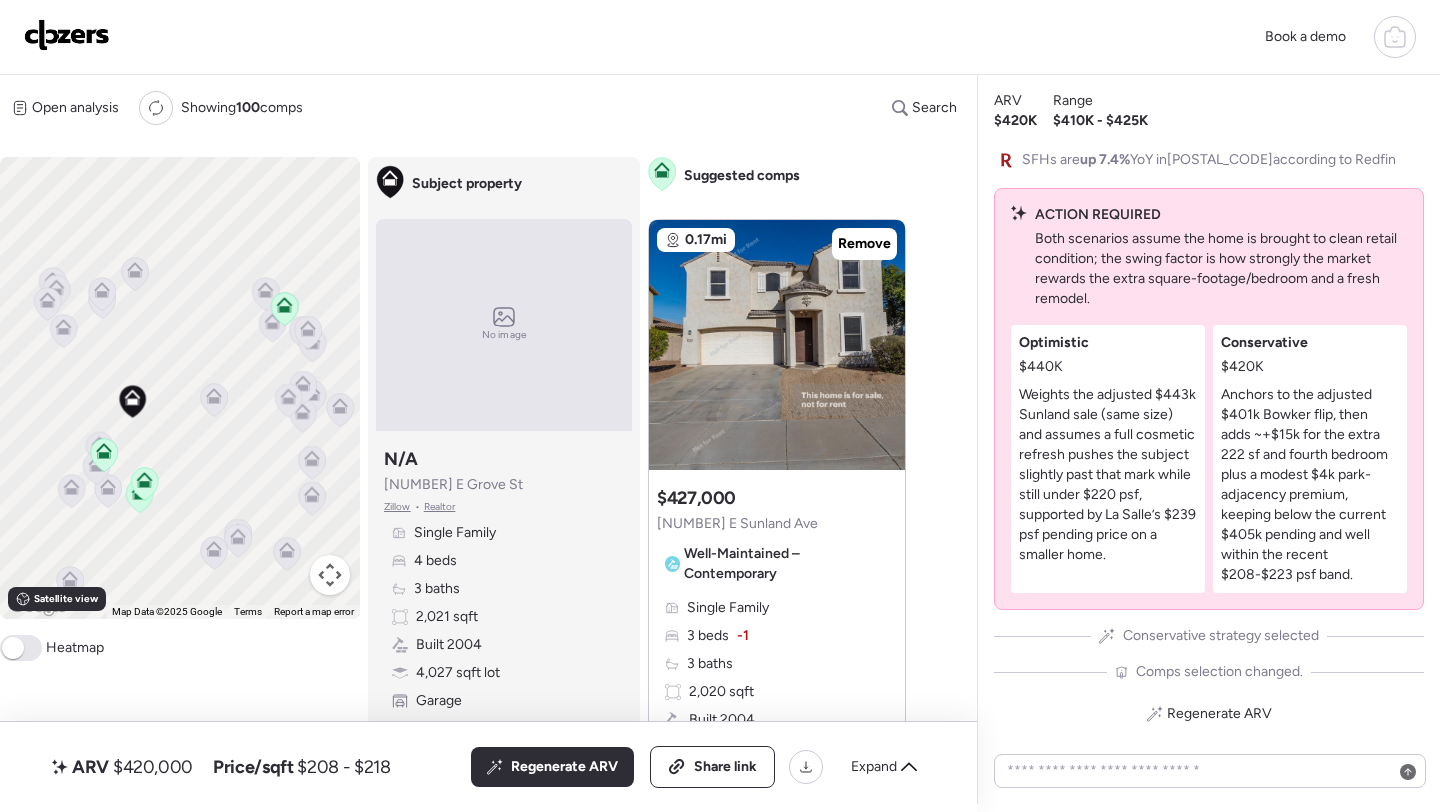 click 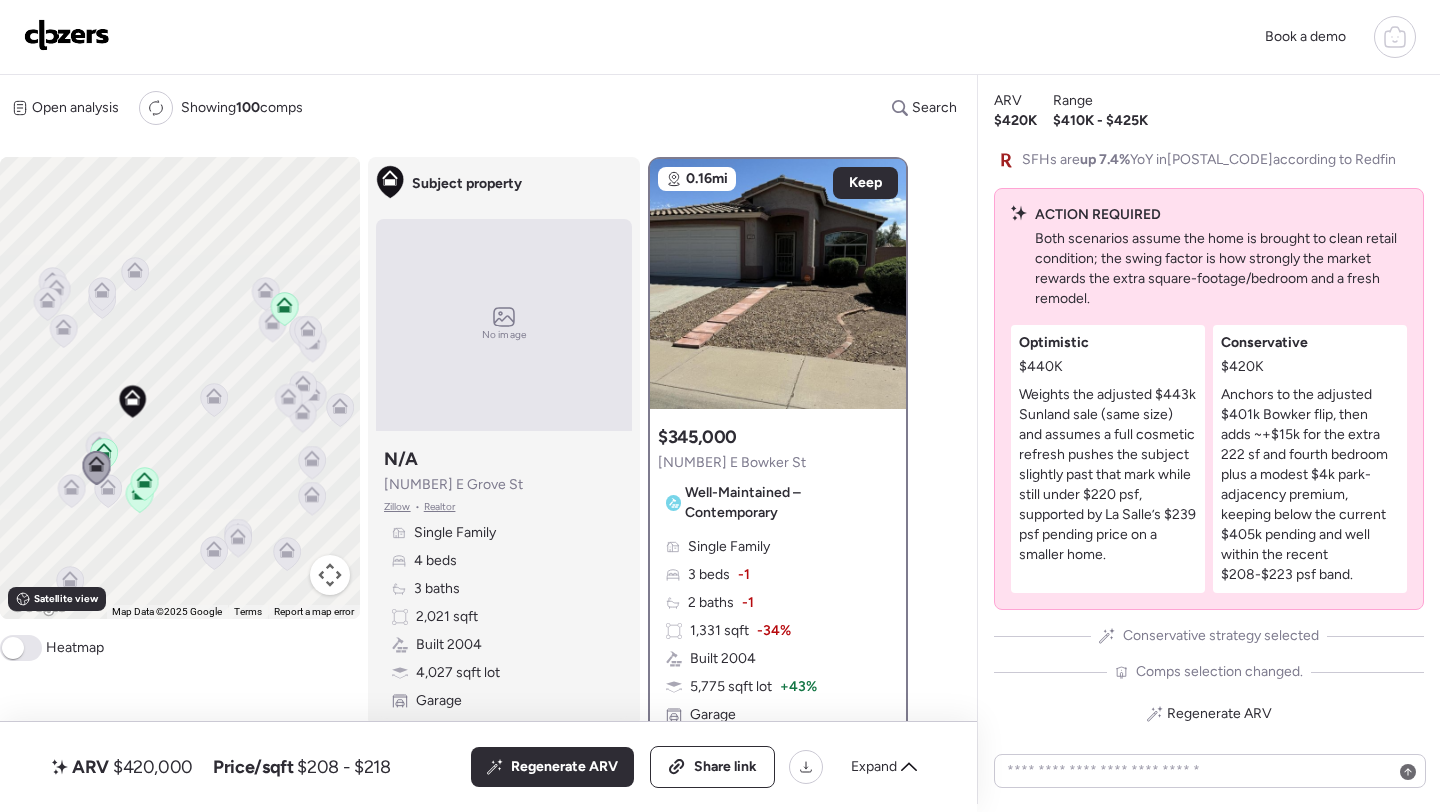 click 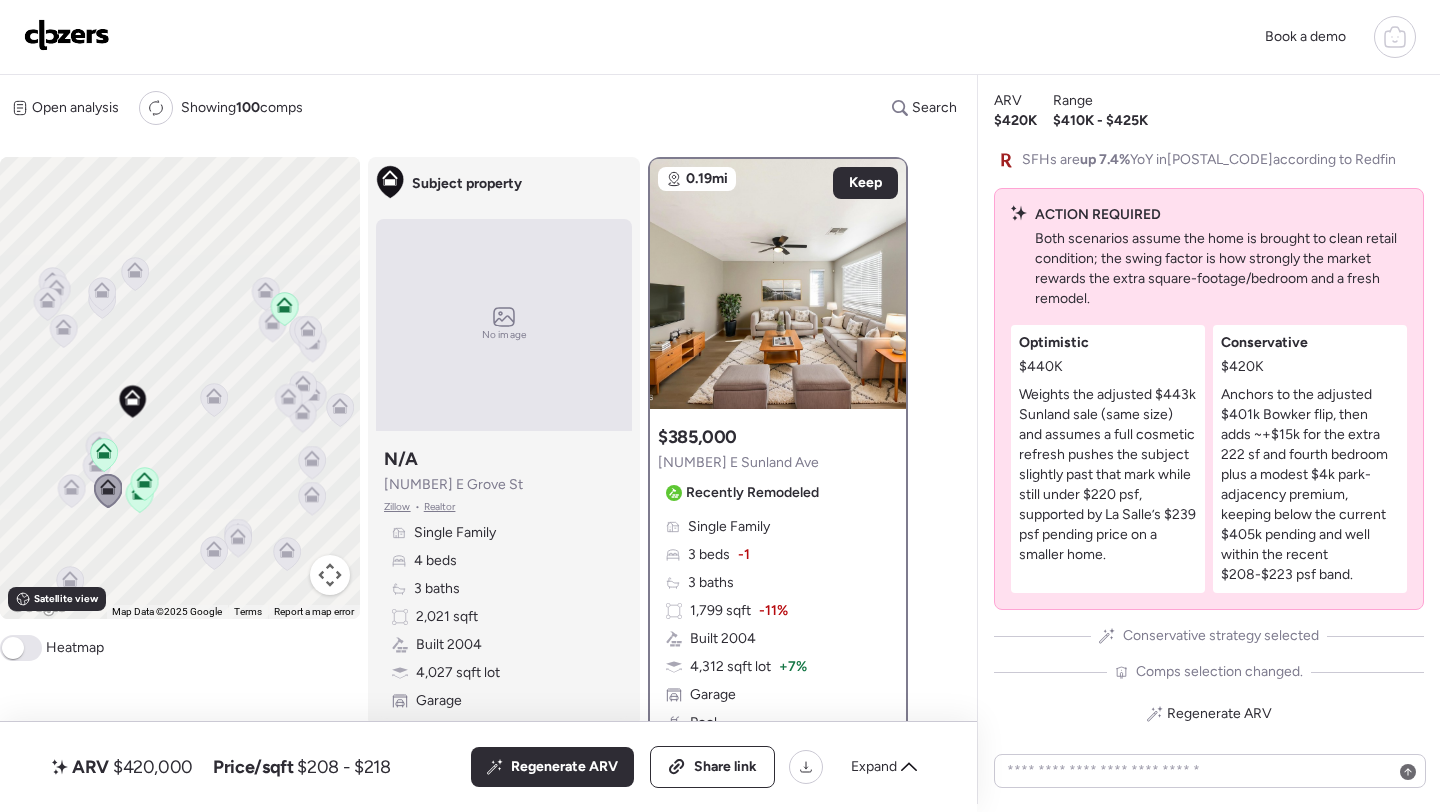 click 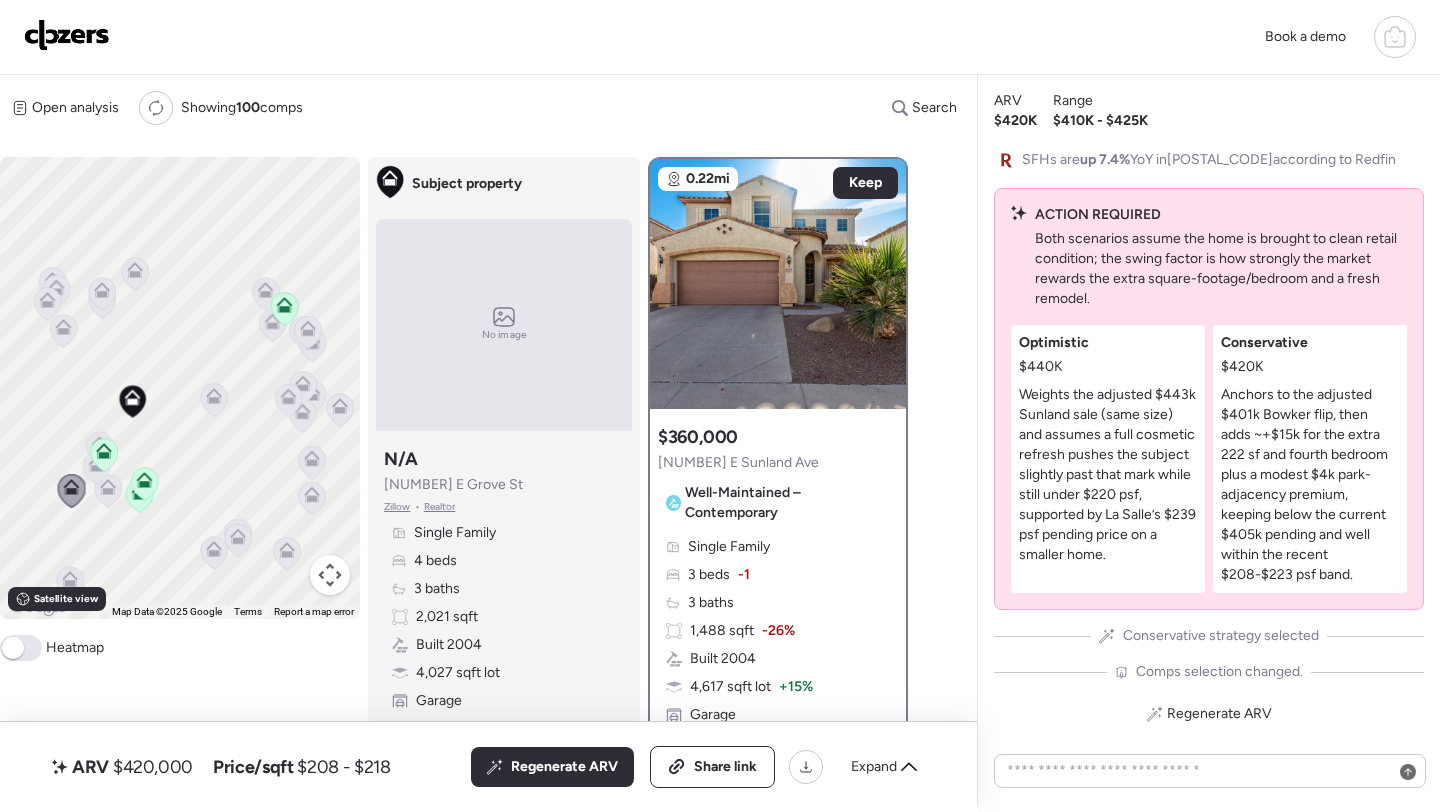 click 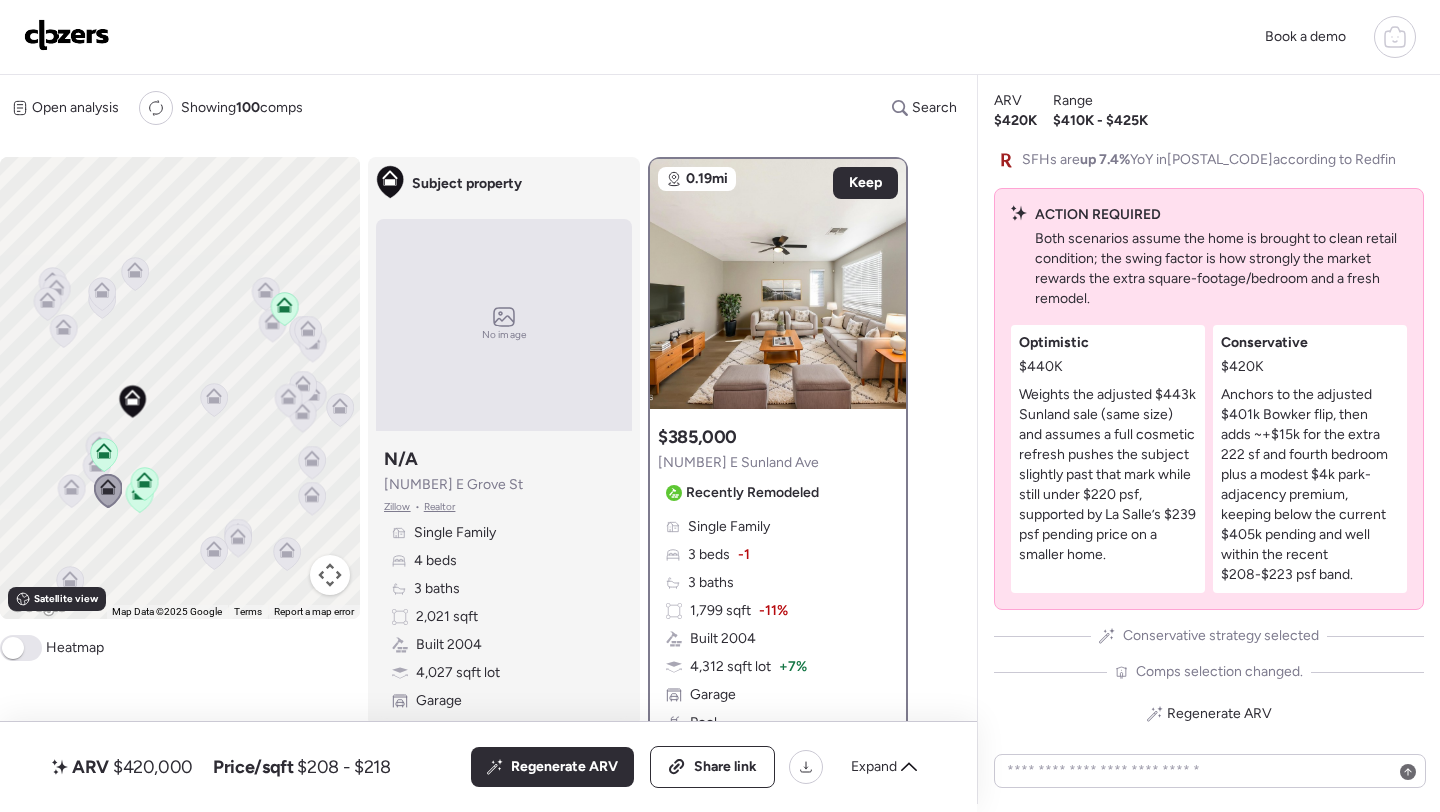 drag, startPoint x: 191, startPoint y: 512, endPoint x: 241, endPoint y: 422, distance: 102.9563 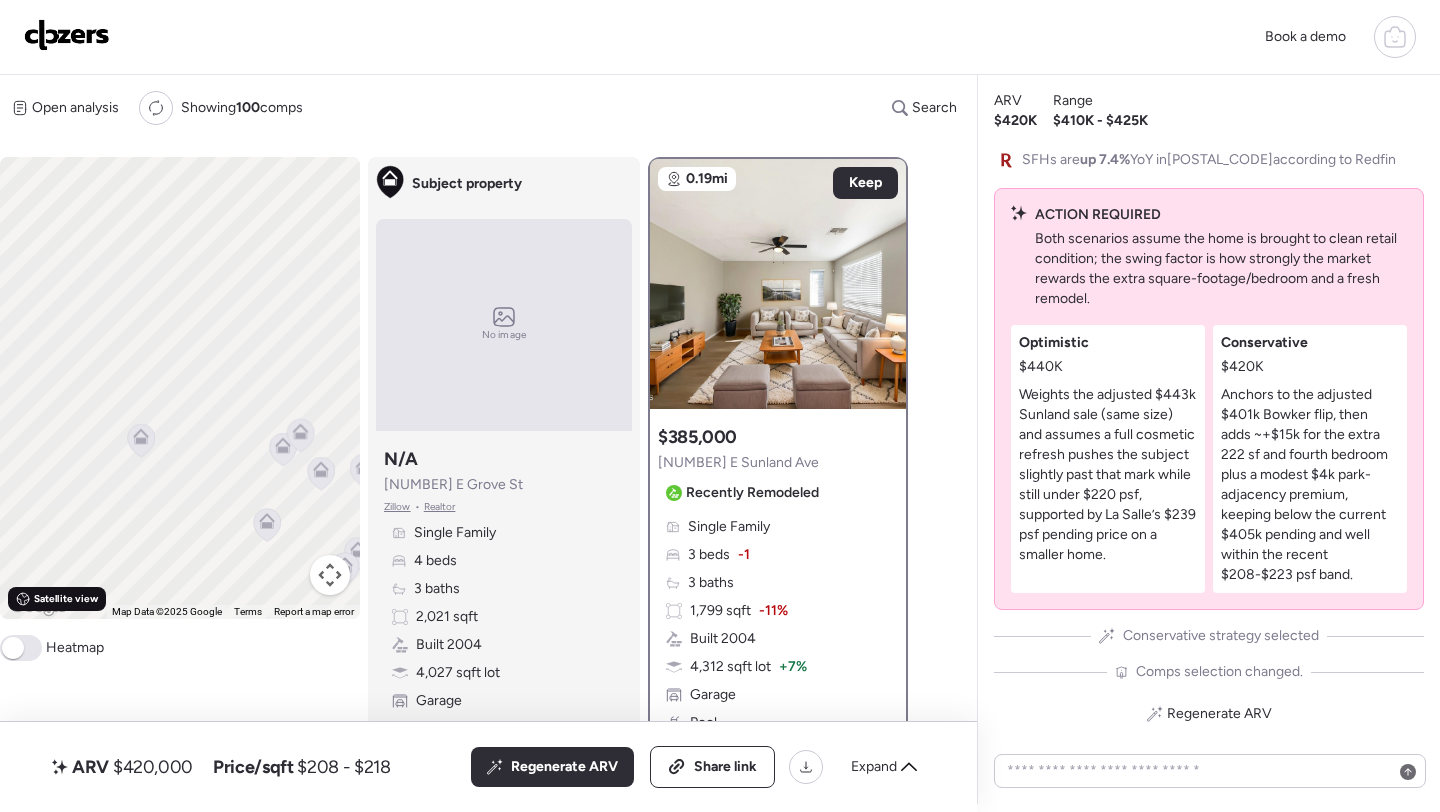 drag, startPoint x: 246, startPoint y: 415, endPoint x: 8, endPoint y: 600, distance: 301.44485 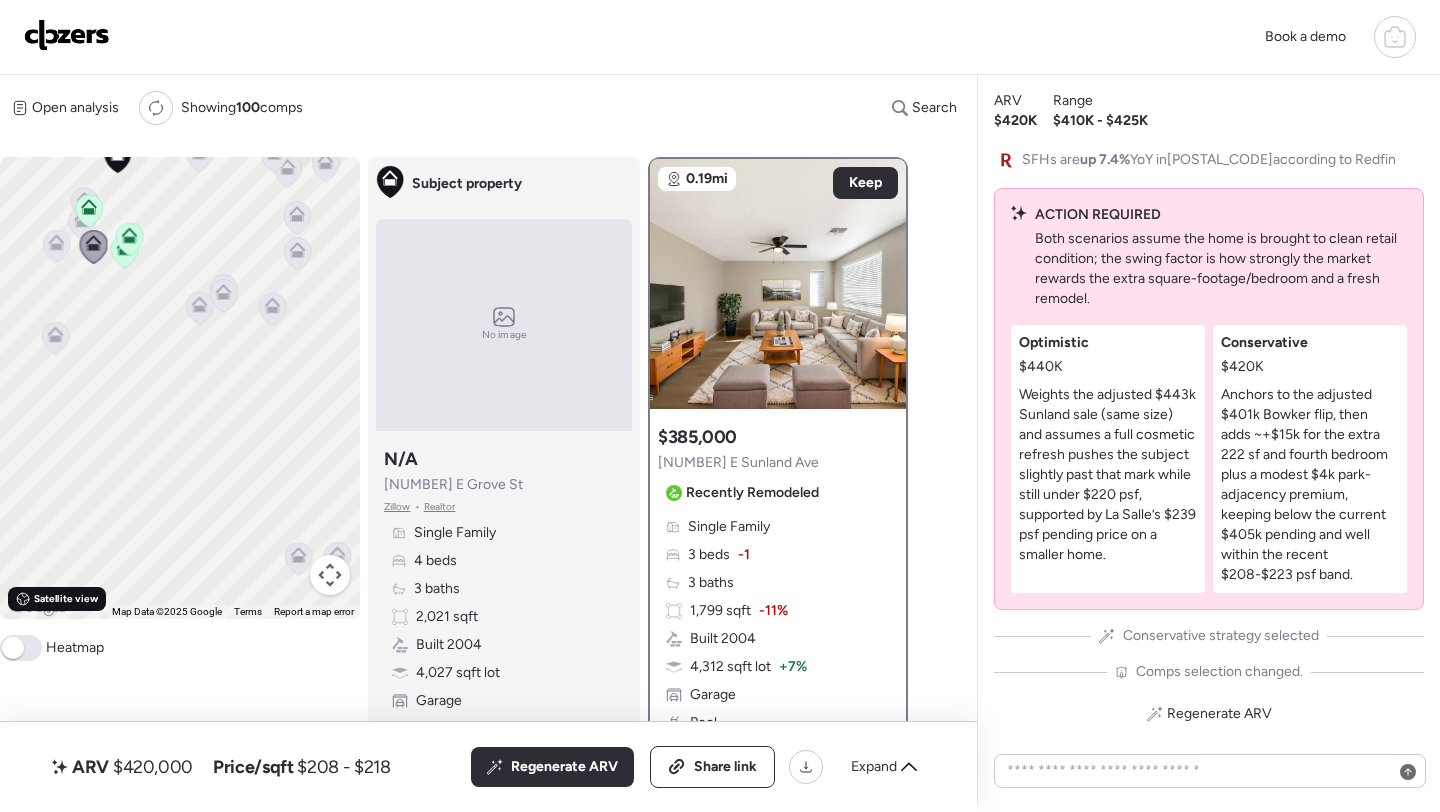 drag, startPoint x: 173, startPoint y: 405, endPoint x: 46, endPoint y: 605, distance: 236.9156 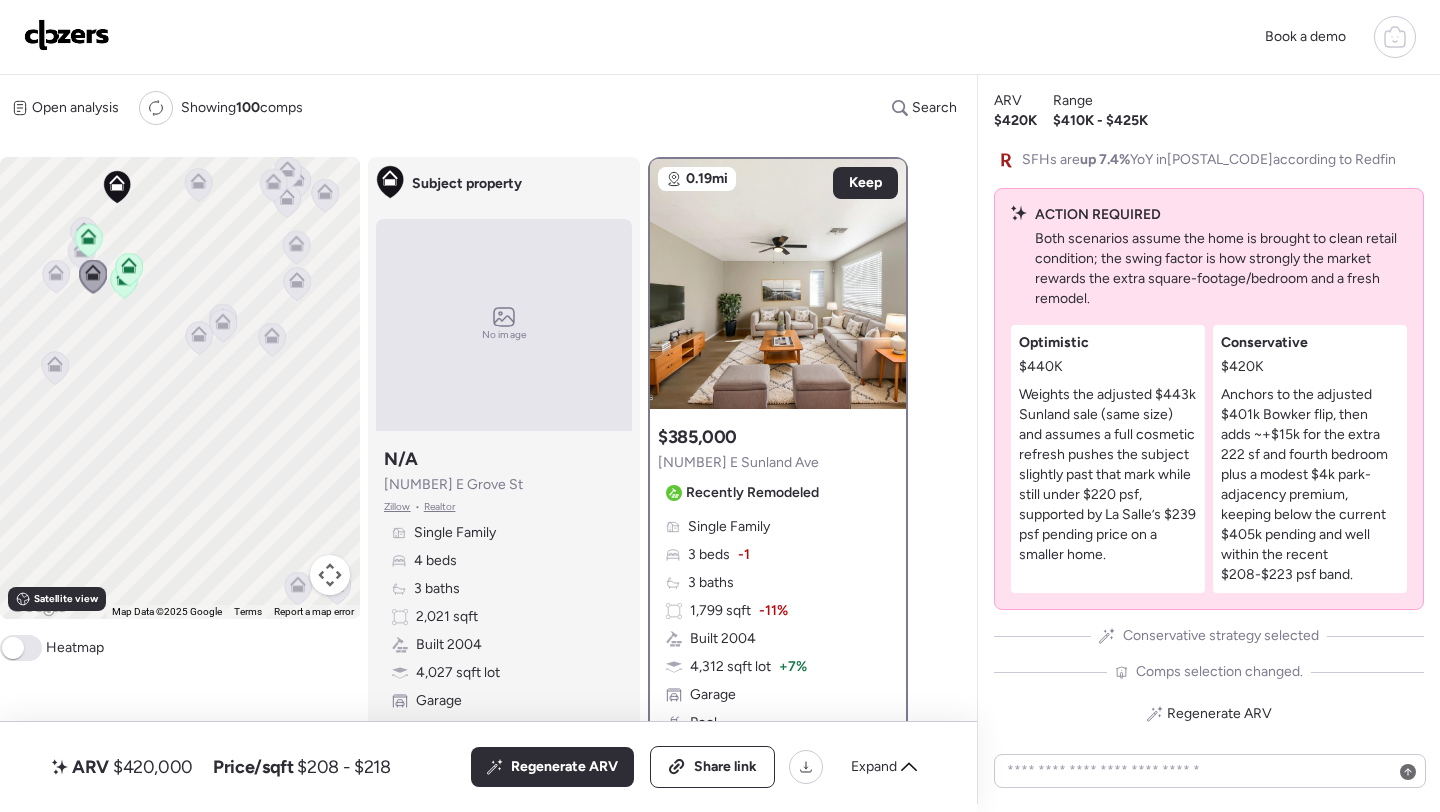 drag, startPoint x: 117, startPoint y: 477, endPoint x: 145, endPoint y: 490, distance: 30.870699 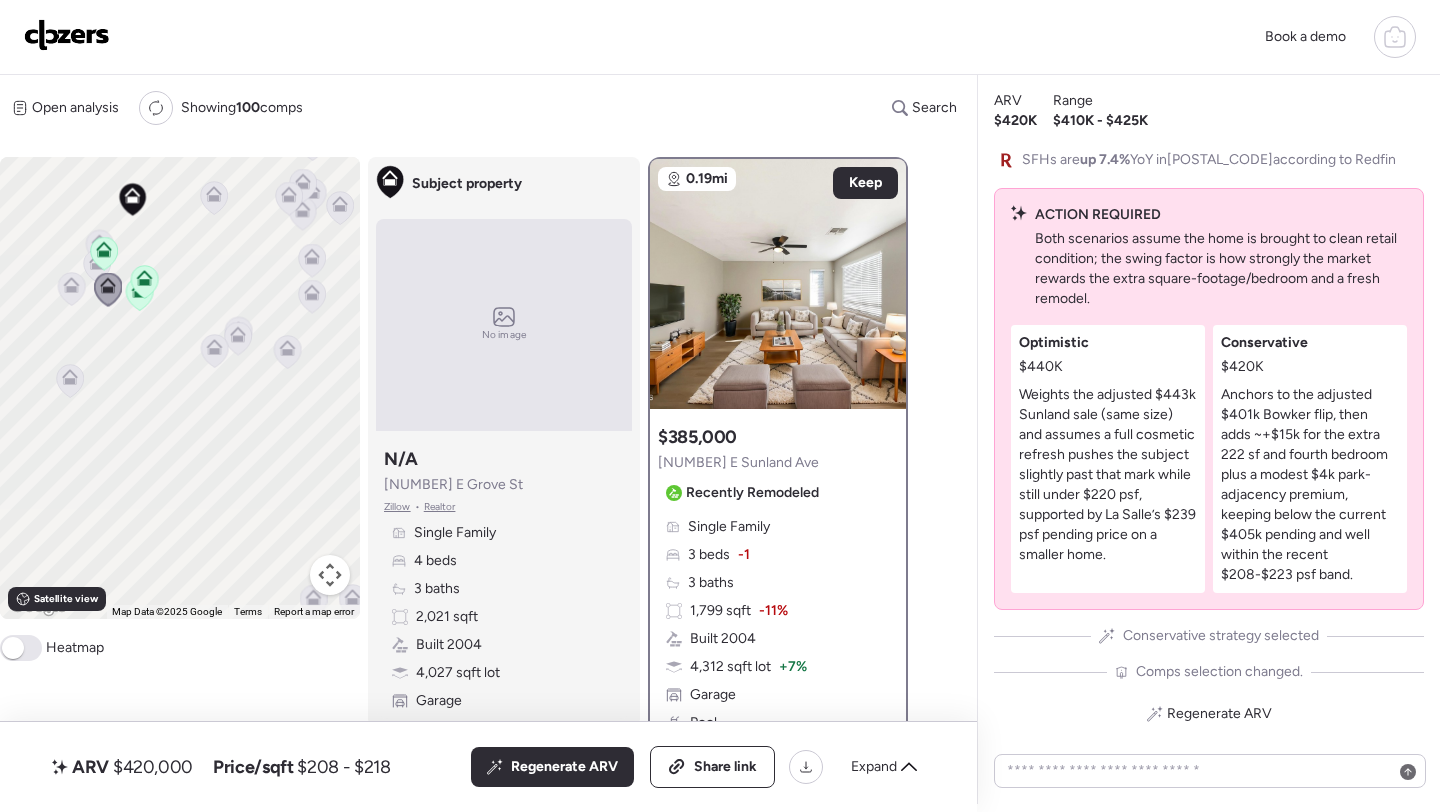click 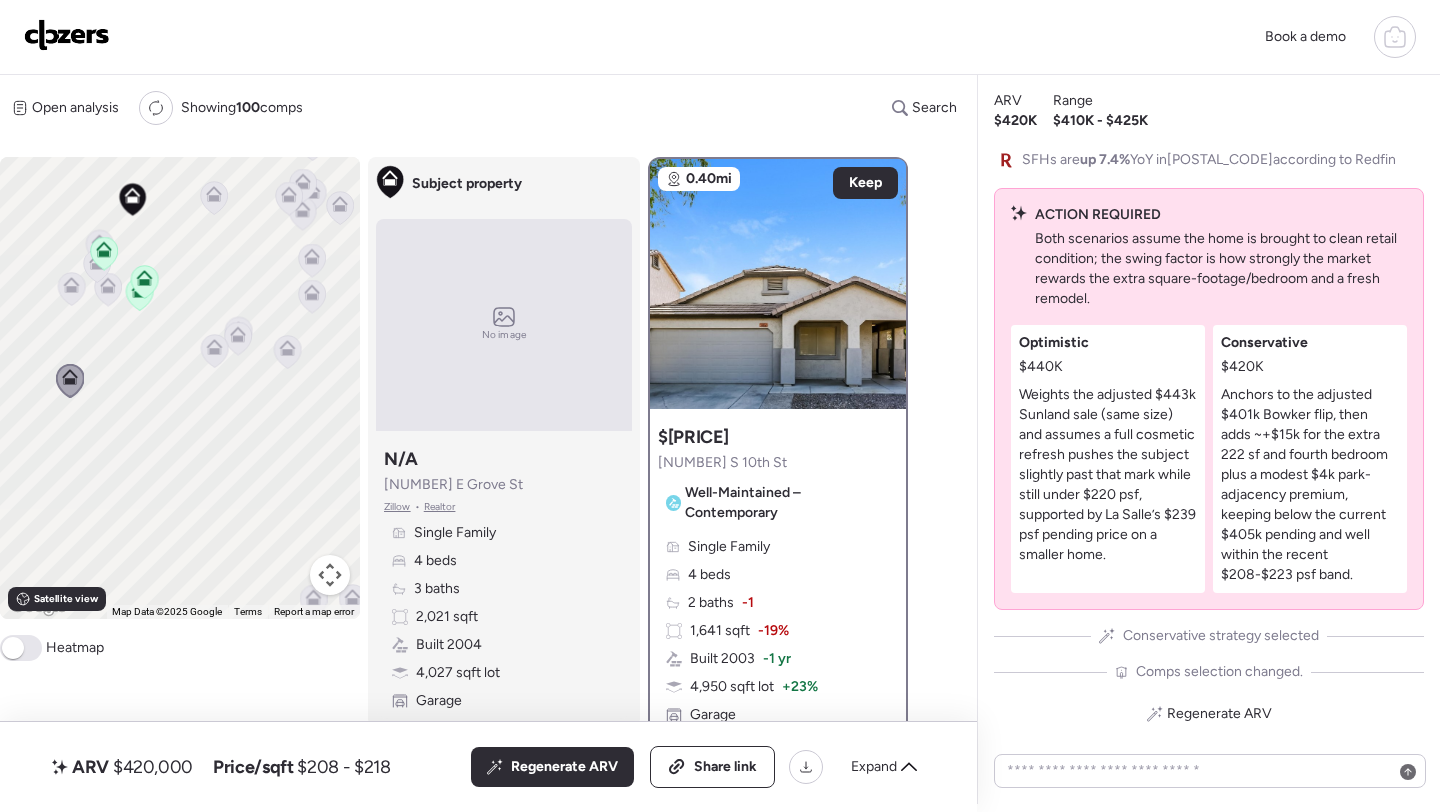click 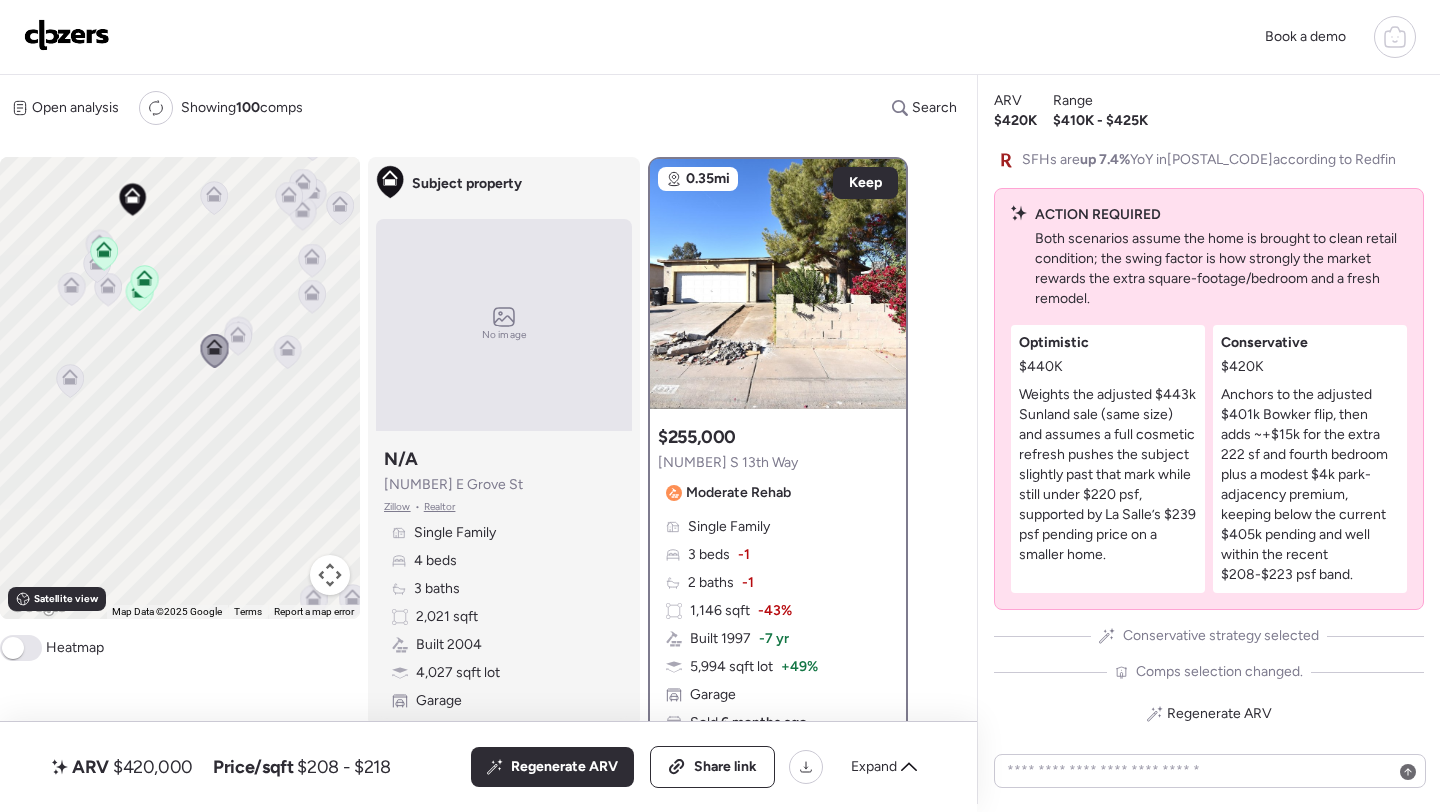 click 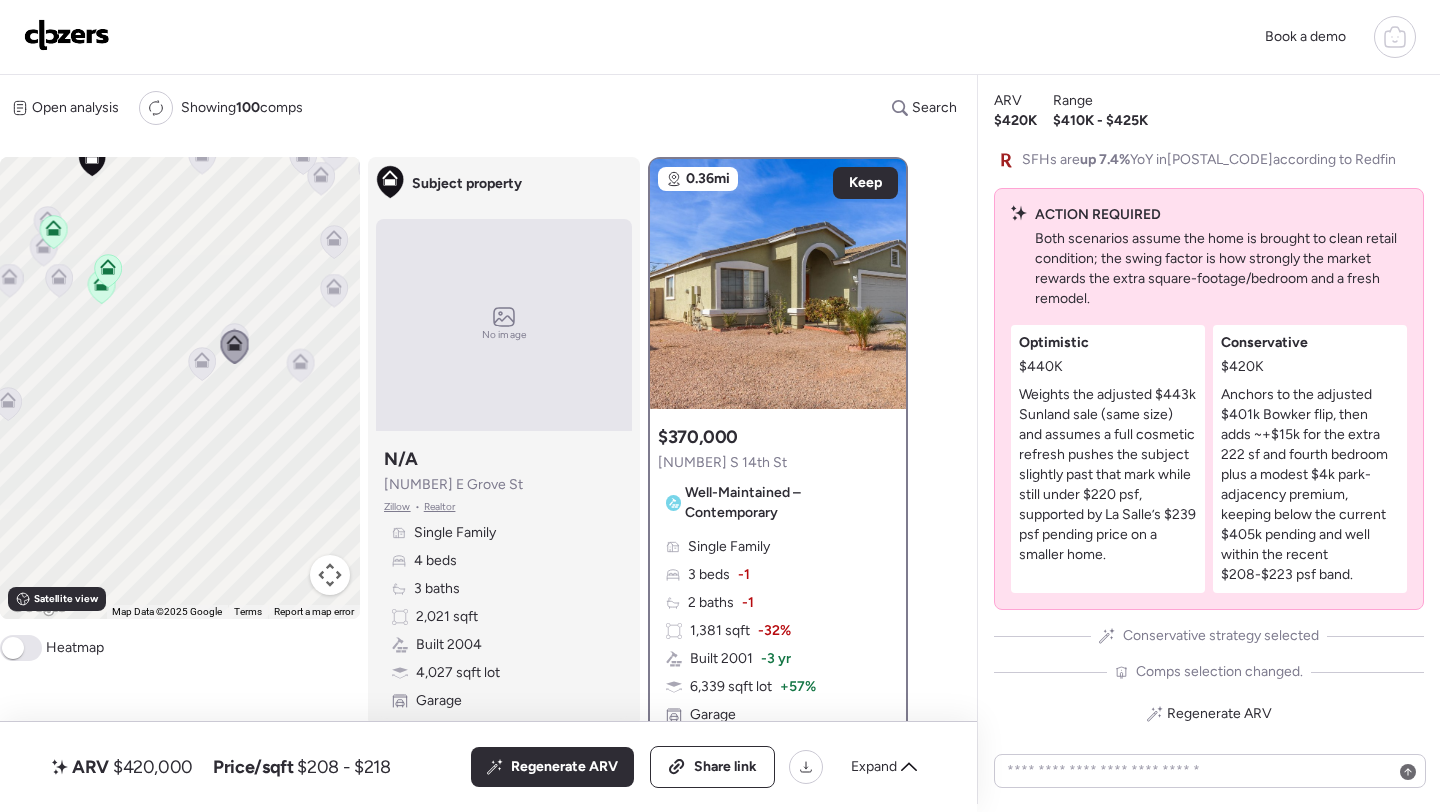 click 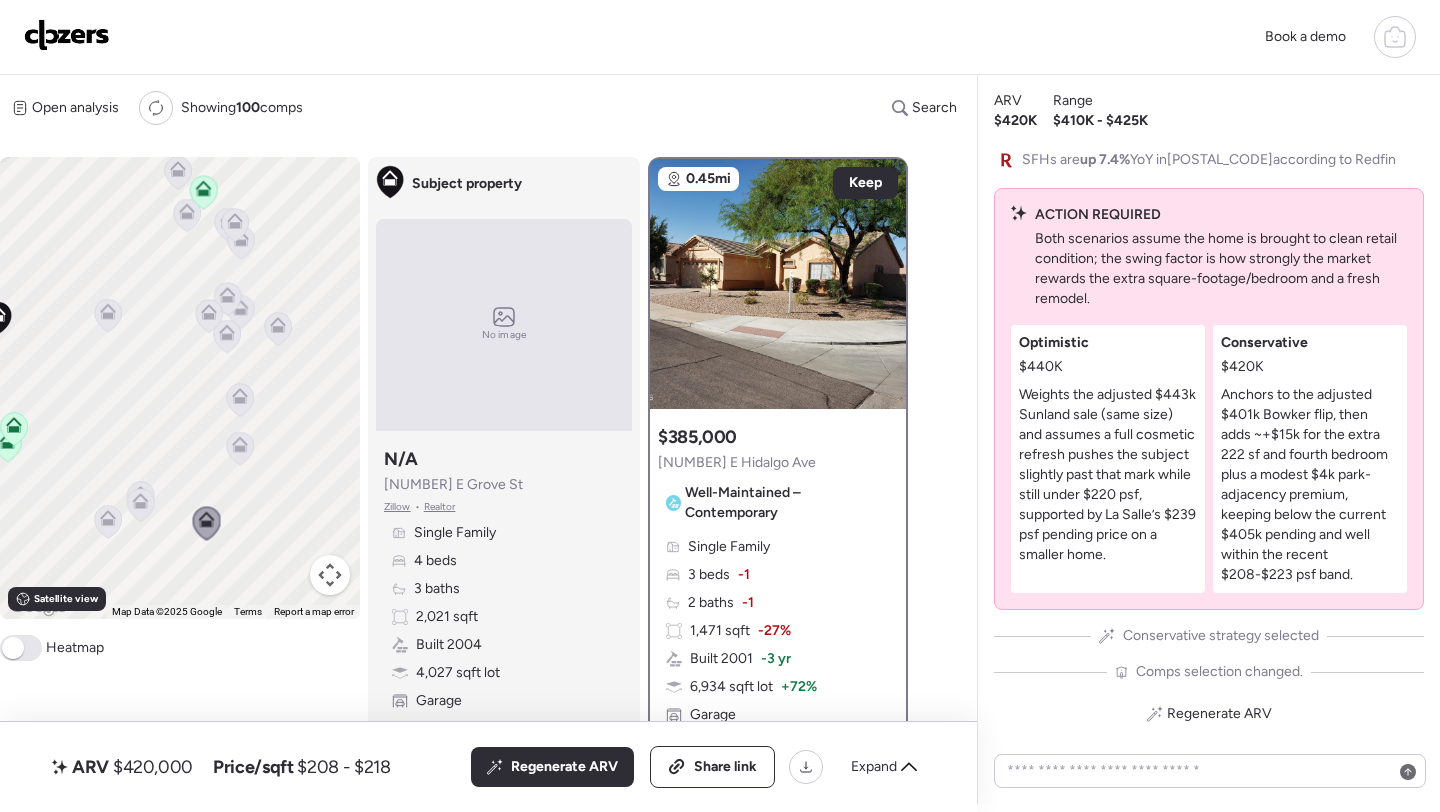 drag, startPoint x: 274, startPoint y: 276, endPoint x: 177, endPoint y: 440, distance: 190.53871 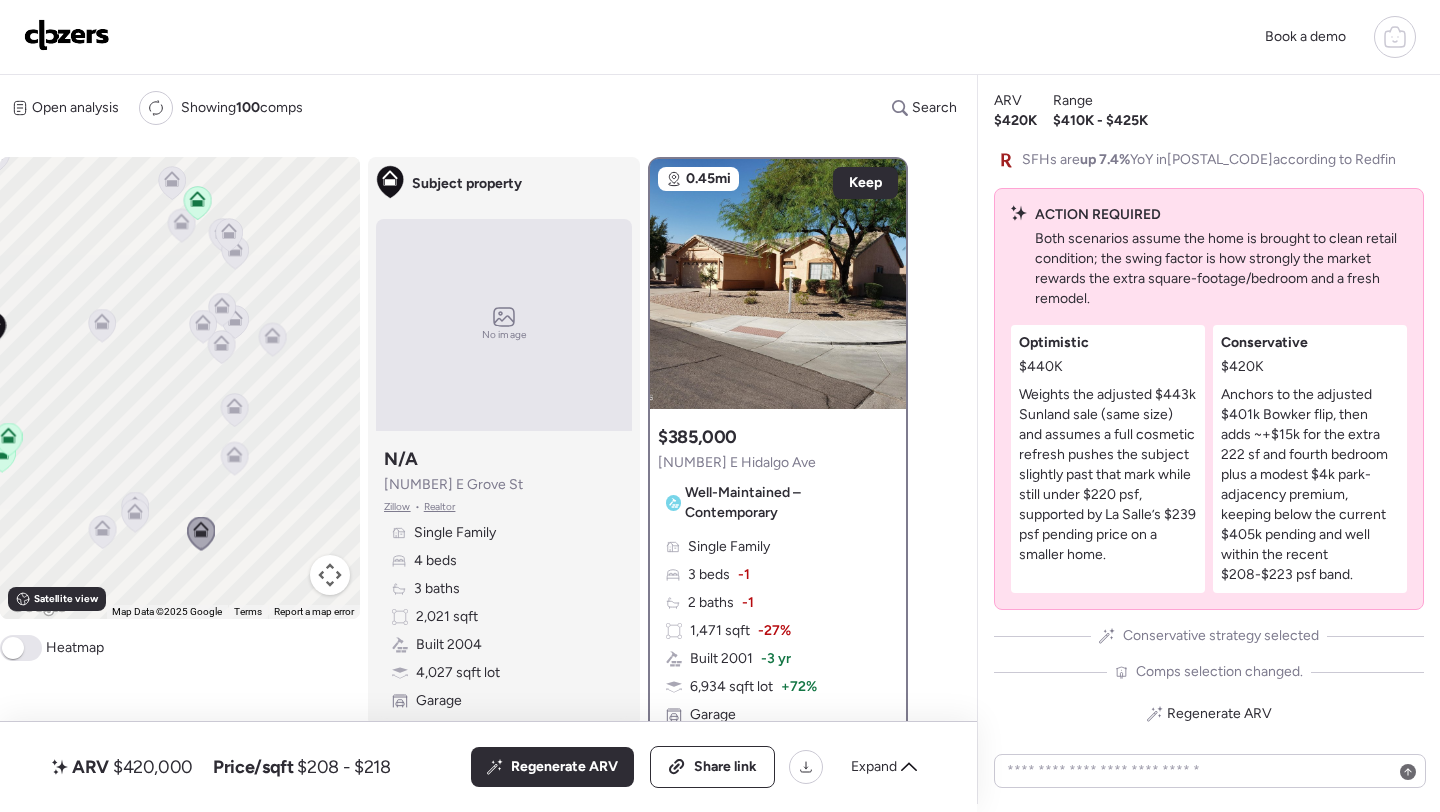 click 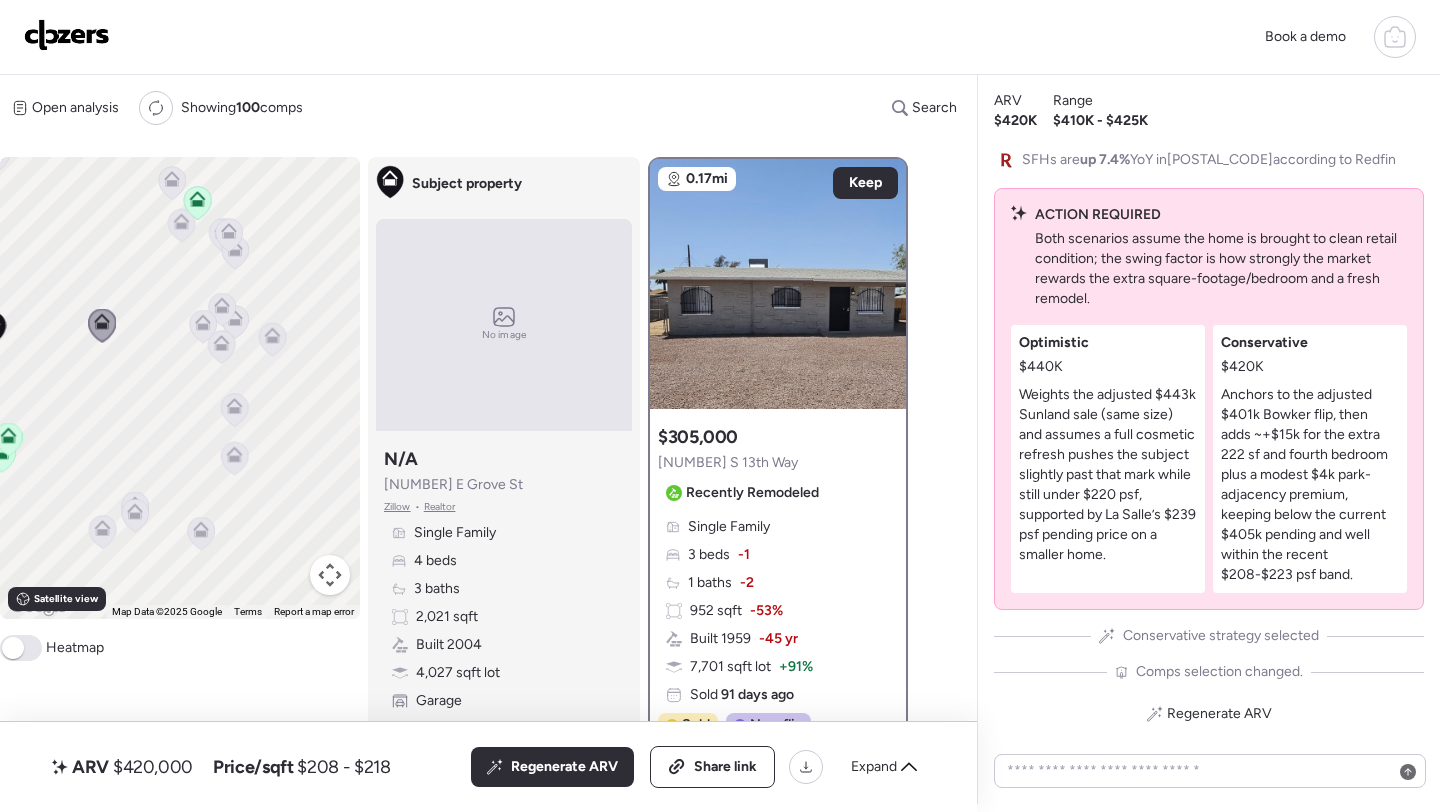 click 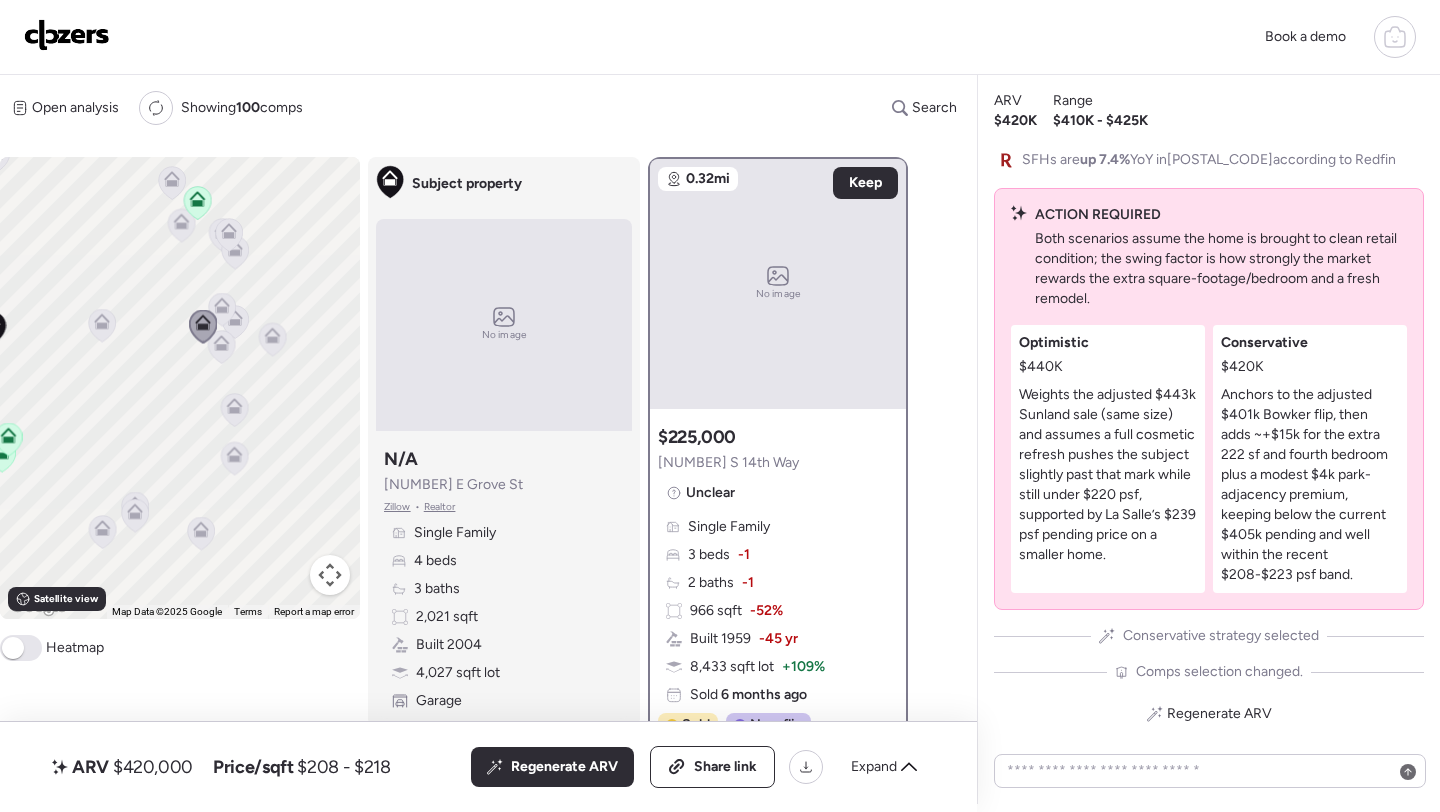 click 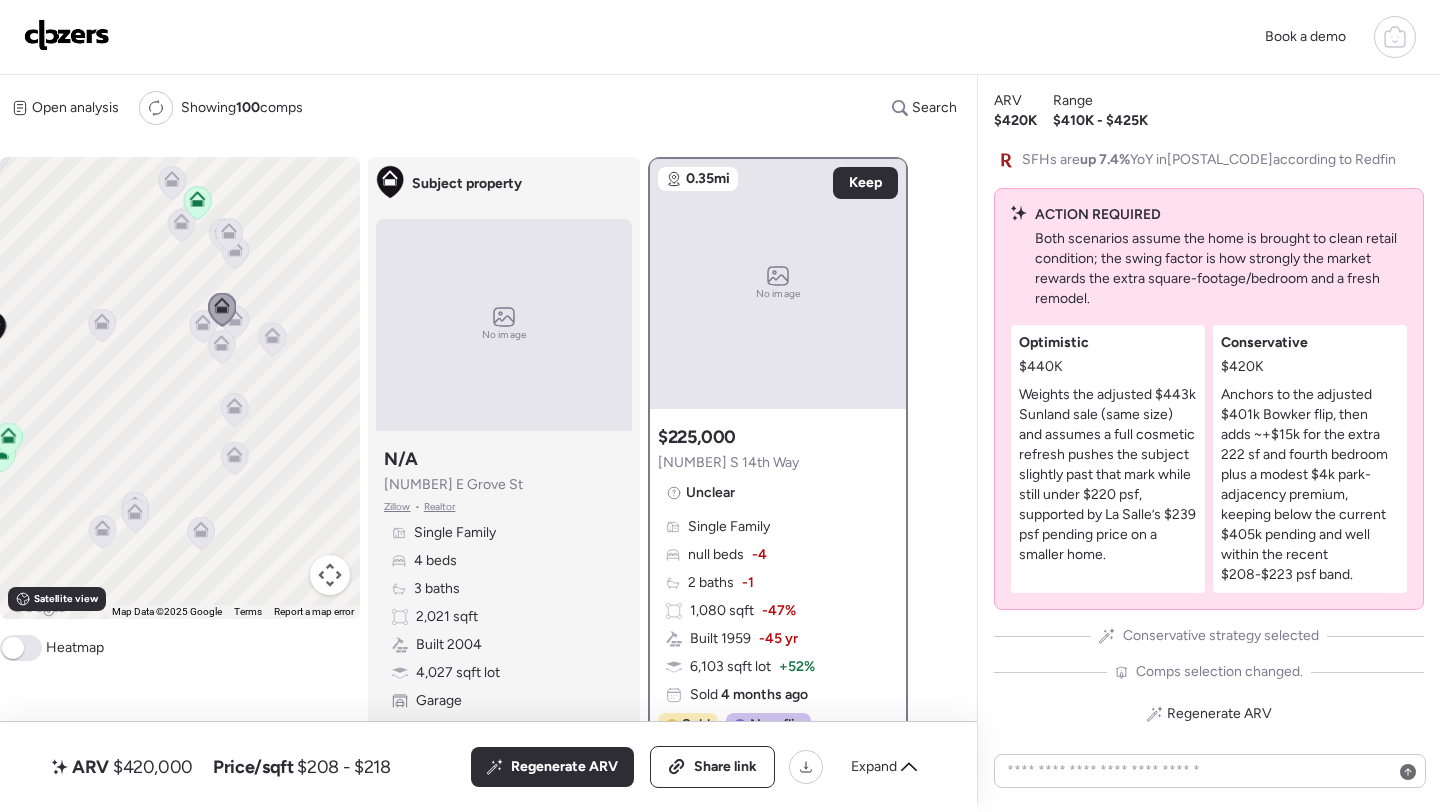 click 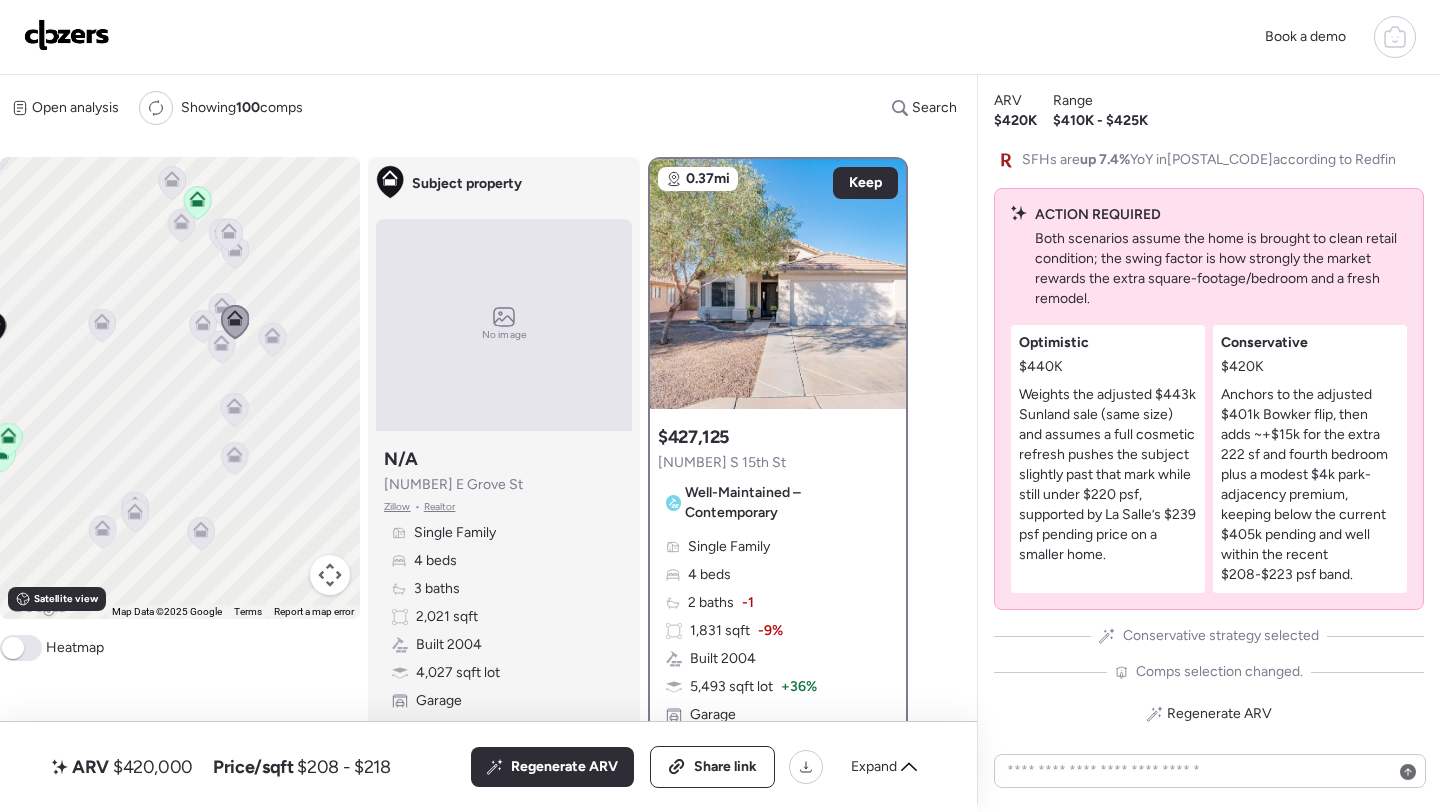click on "To activate drag with keyboard, press Alt + Enter. Once in keyboard drag state, use the arrow keys to move the marker. To complete the drag, press the Enter key. To cancel, press Escape." at bounding box center [180, 388] 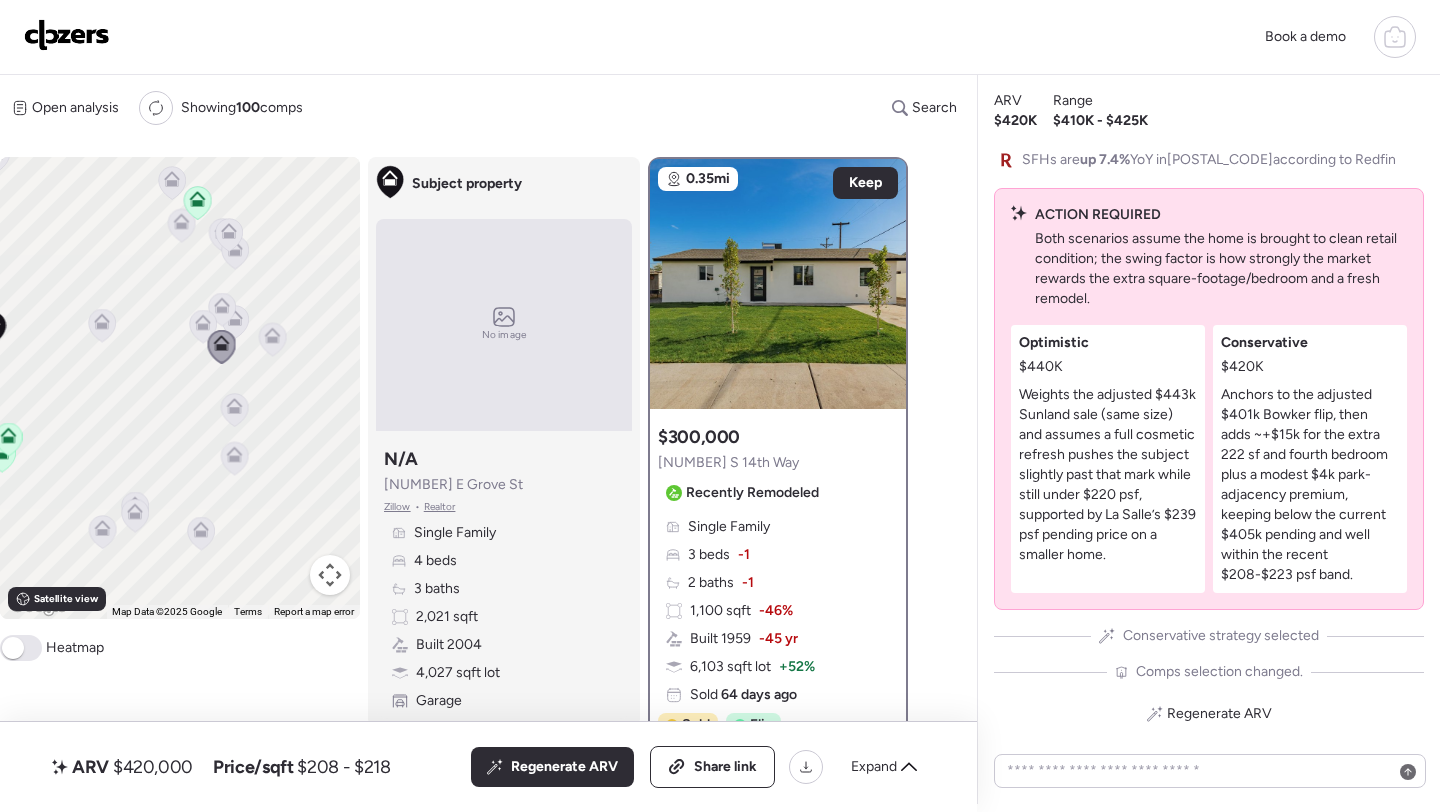 click 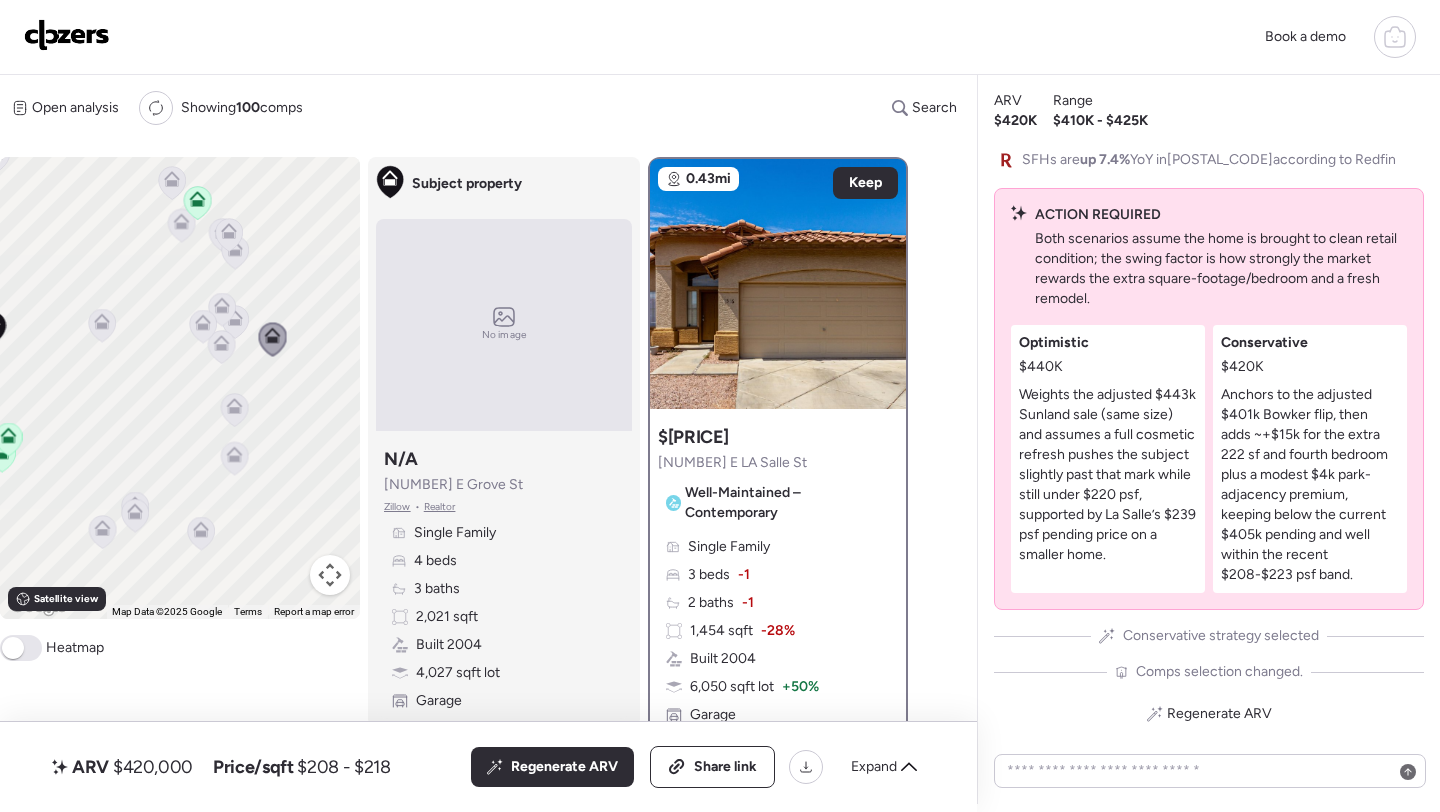 click 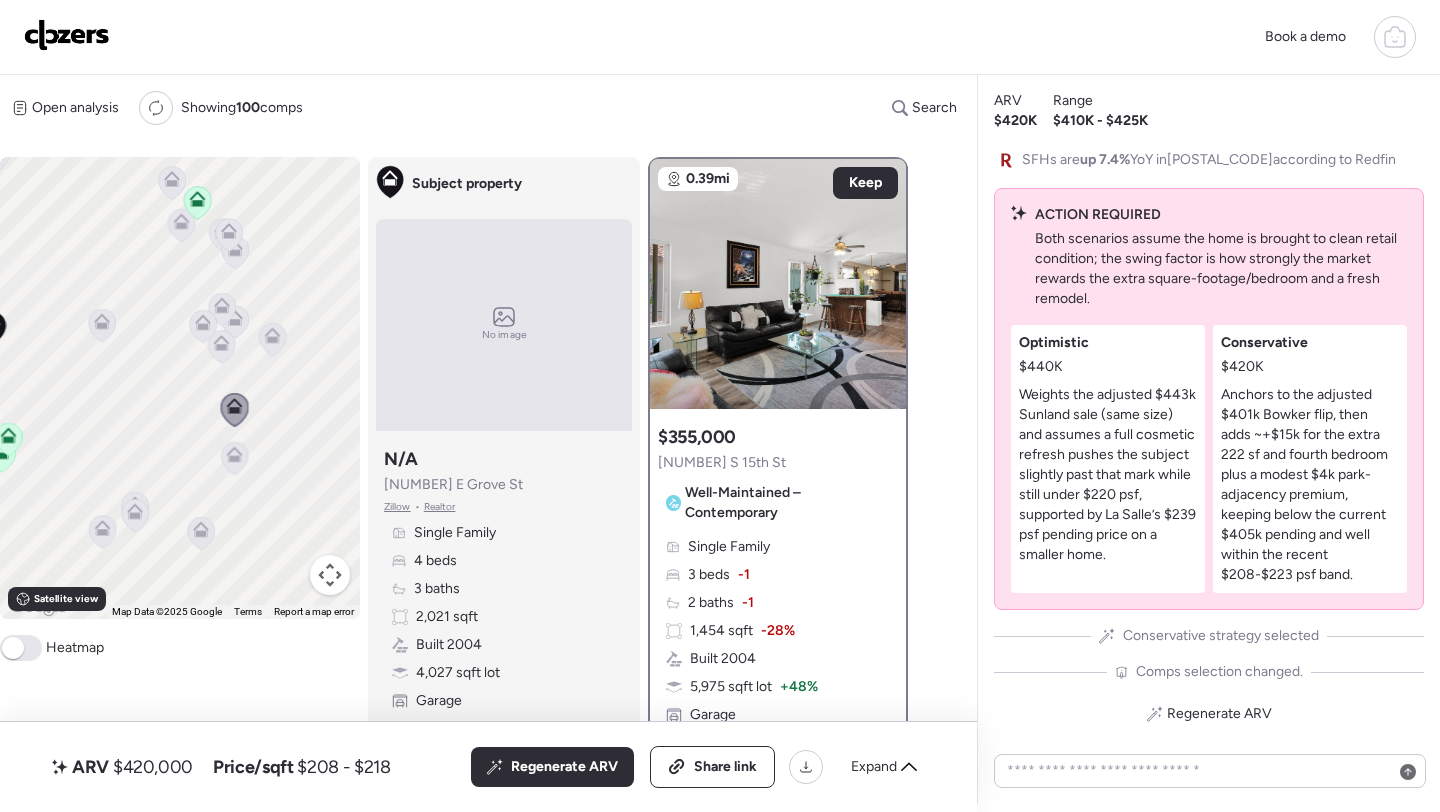 click 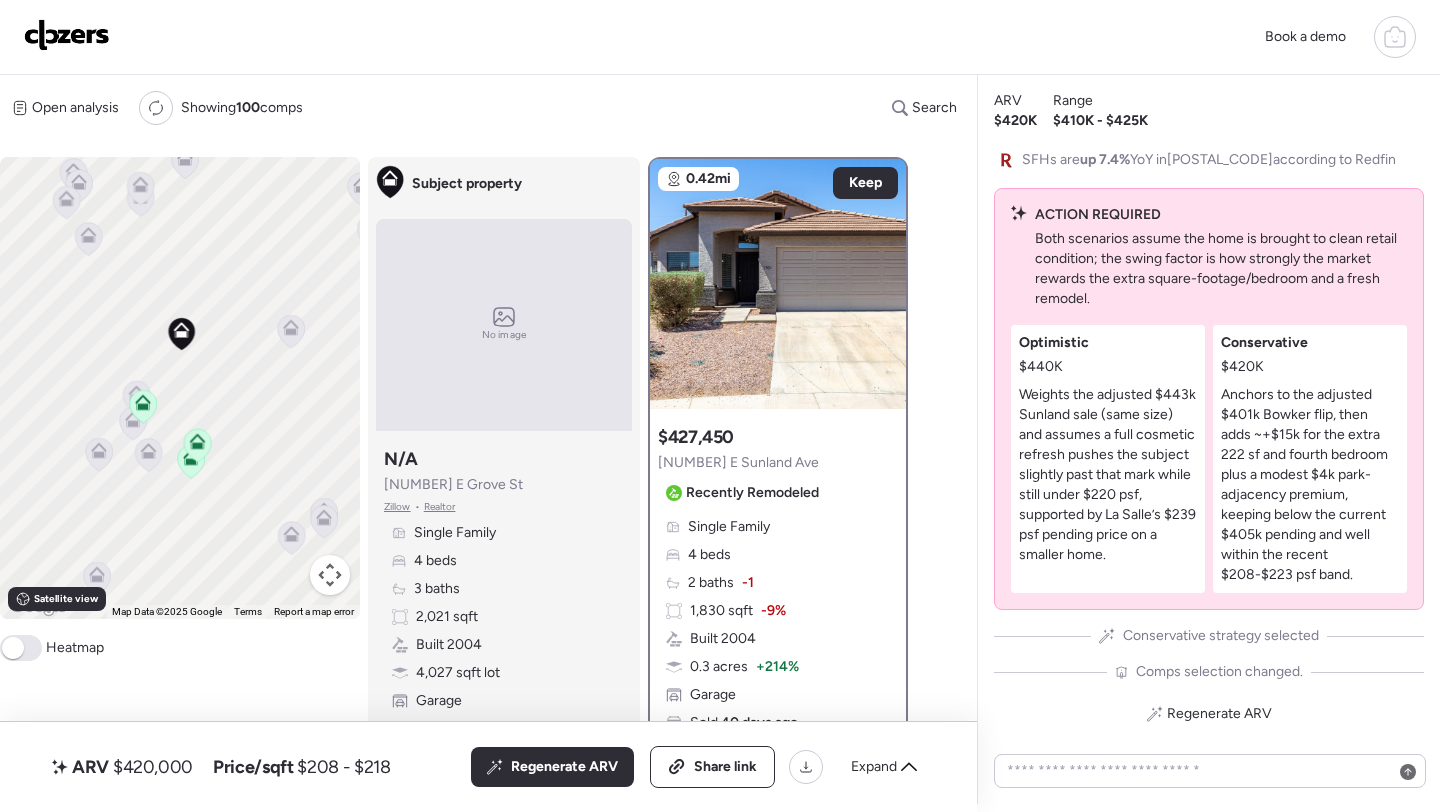 drag, startPoint x: 142, startPoint y: 444, endPoint x: 398, endPoint y: 468, distance: 257.12253 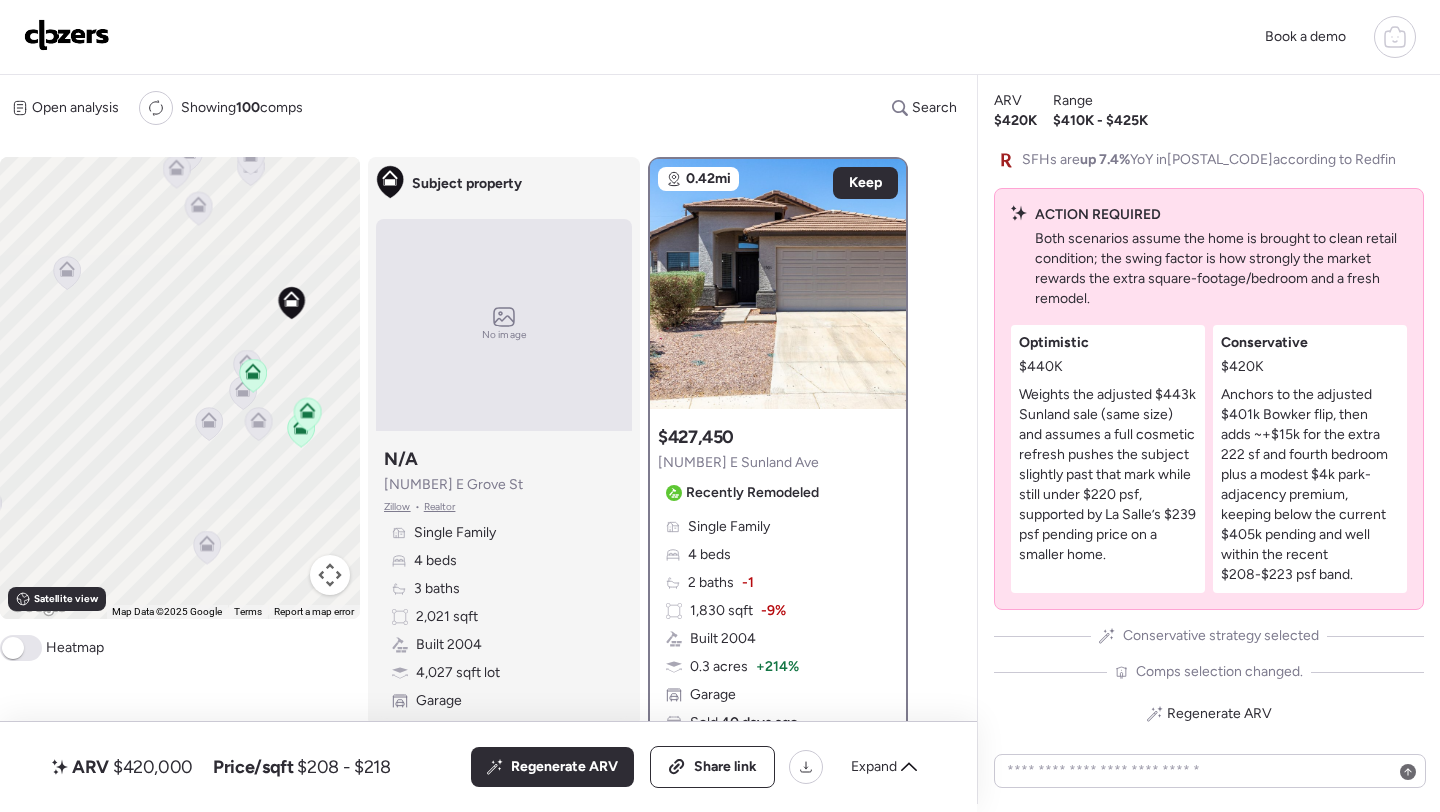 drag, startPoint x: 262, startPoint y: 435, endPoint x: 248, endPoint y: 322, distance: 113.86395 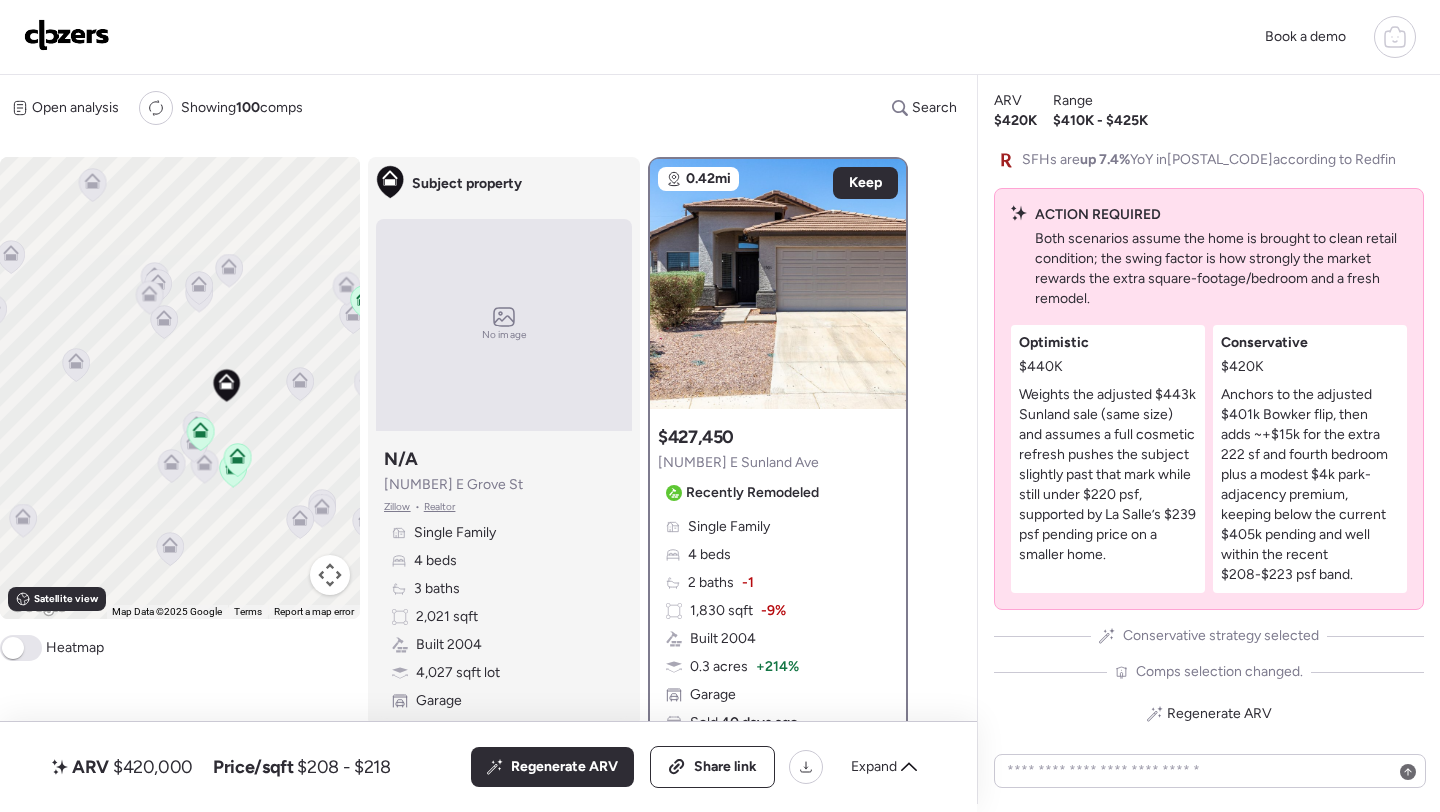drag, startPoint x: 201, startPoint y: 223, endPoint x: 153, endPoint y: 350, distance: 135.76819 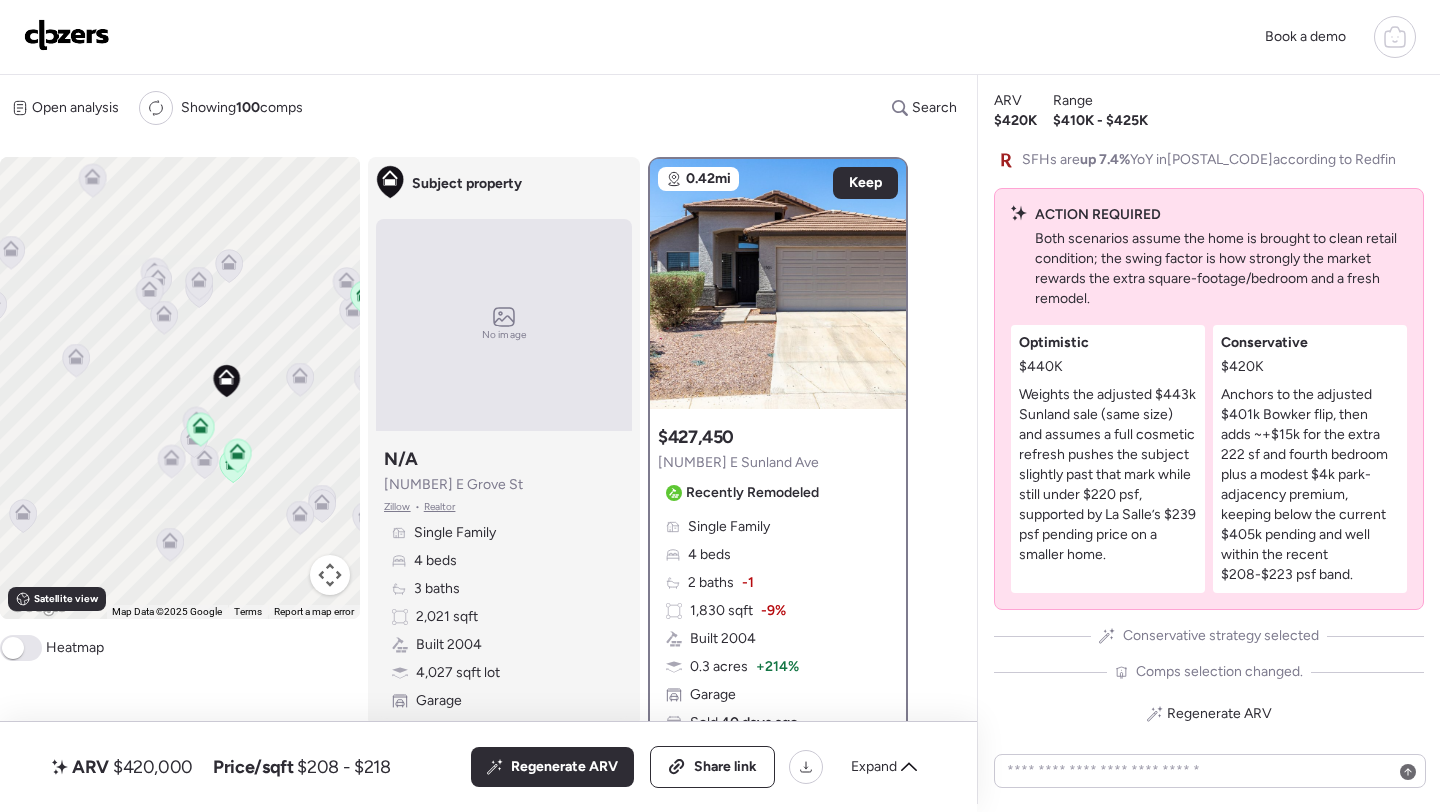 click 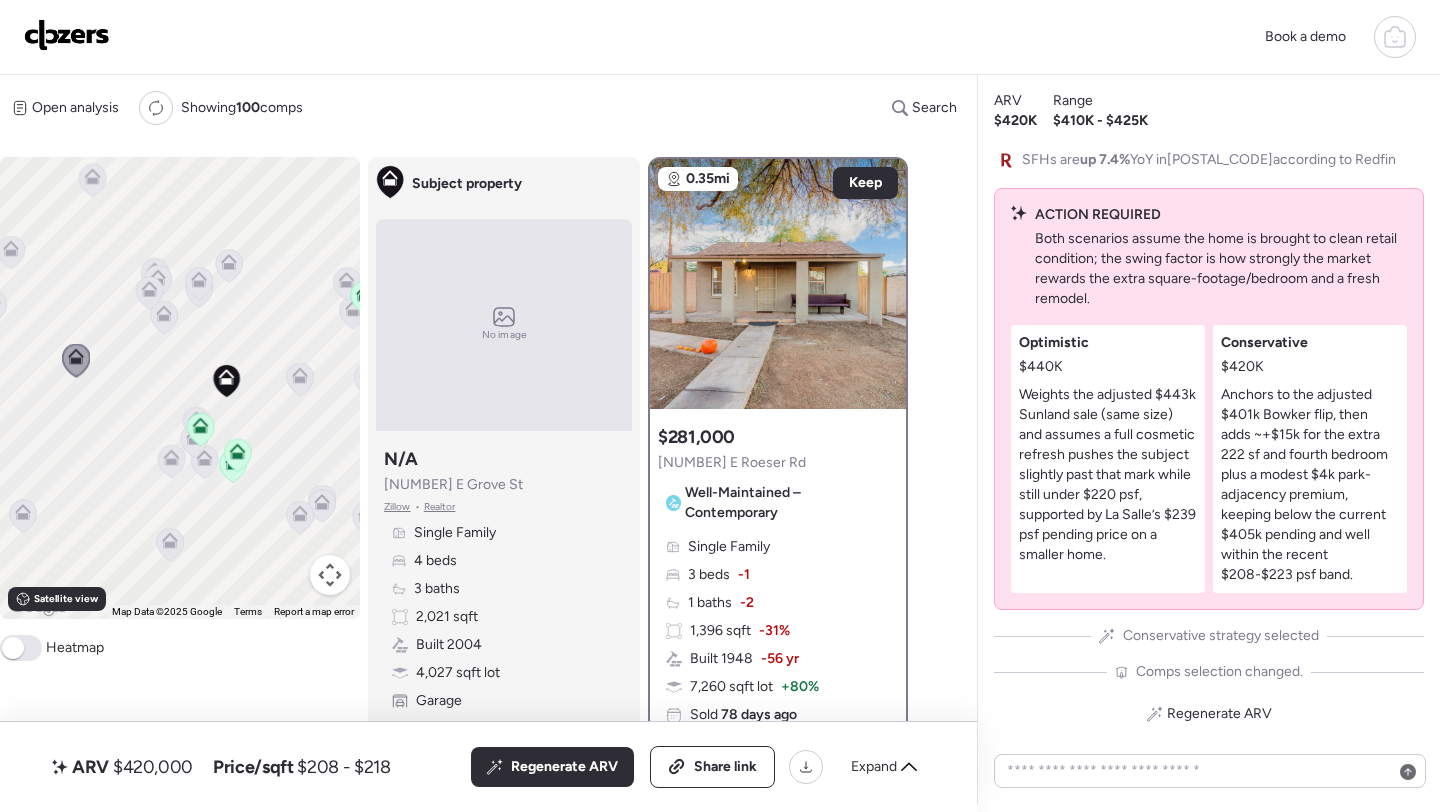click 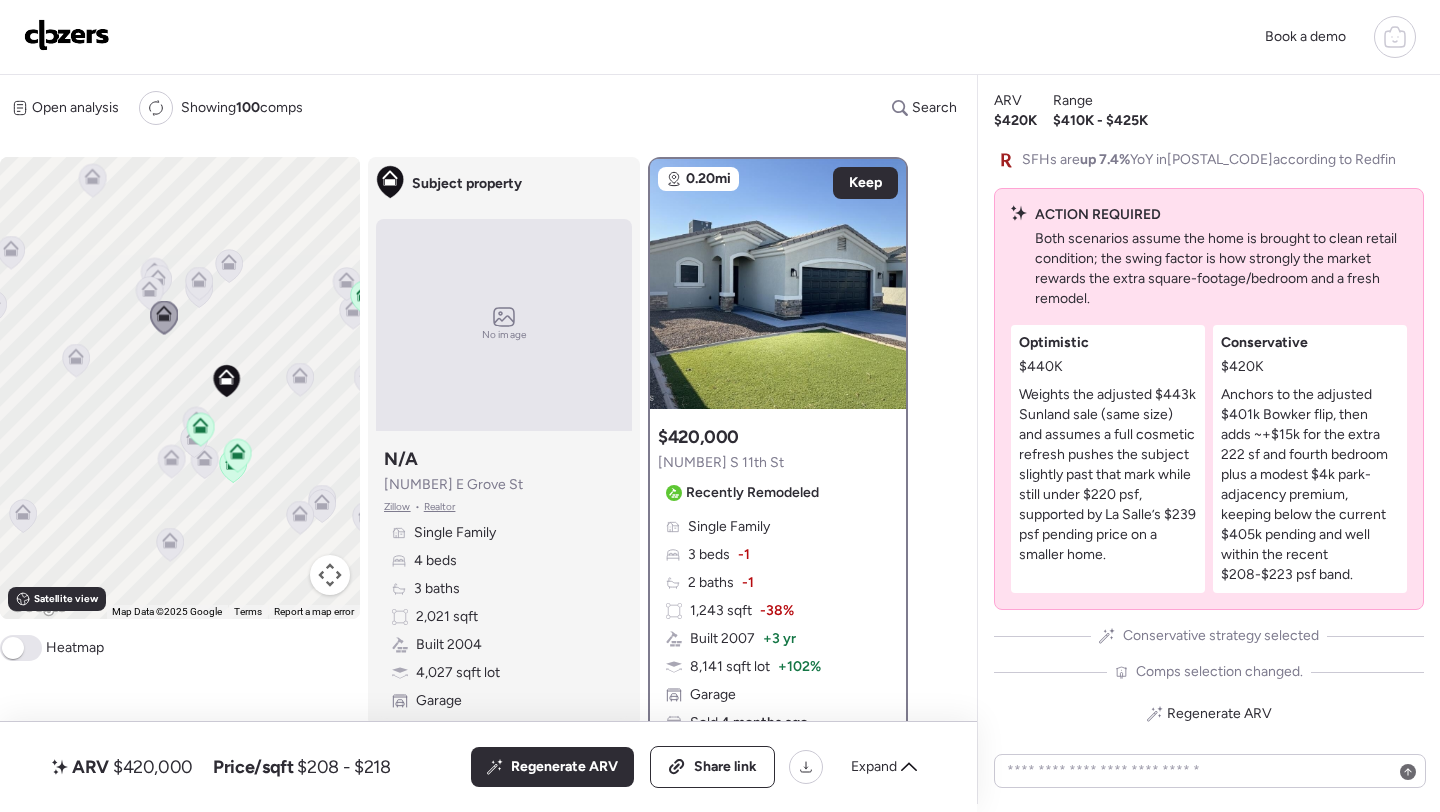 click 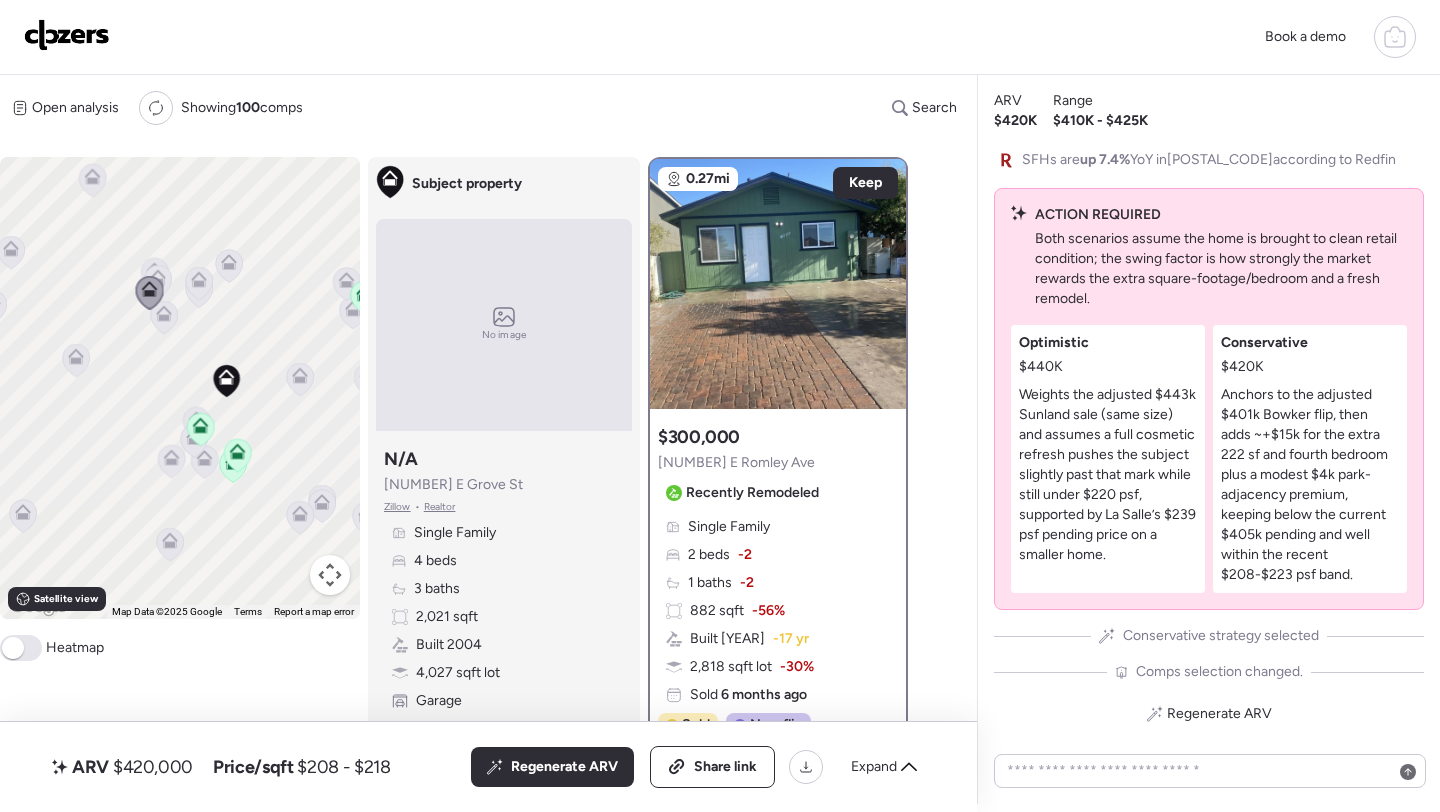 click 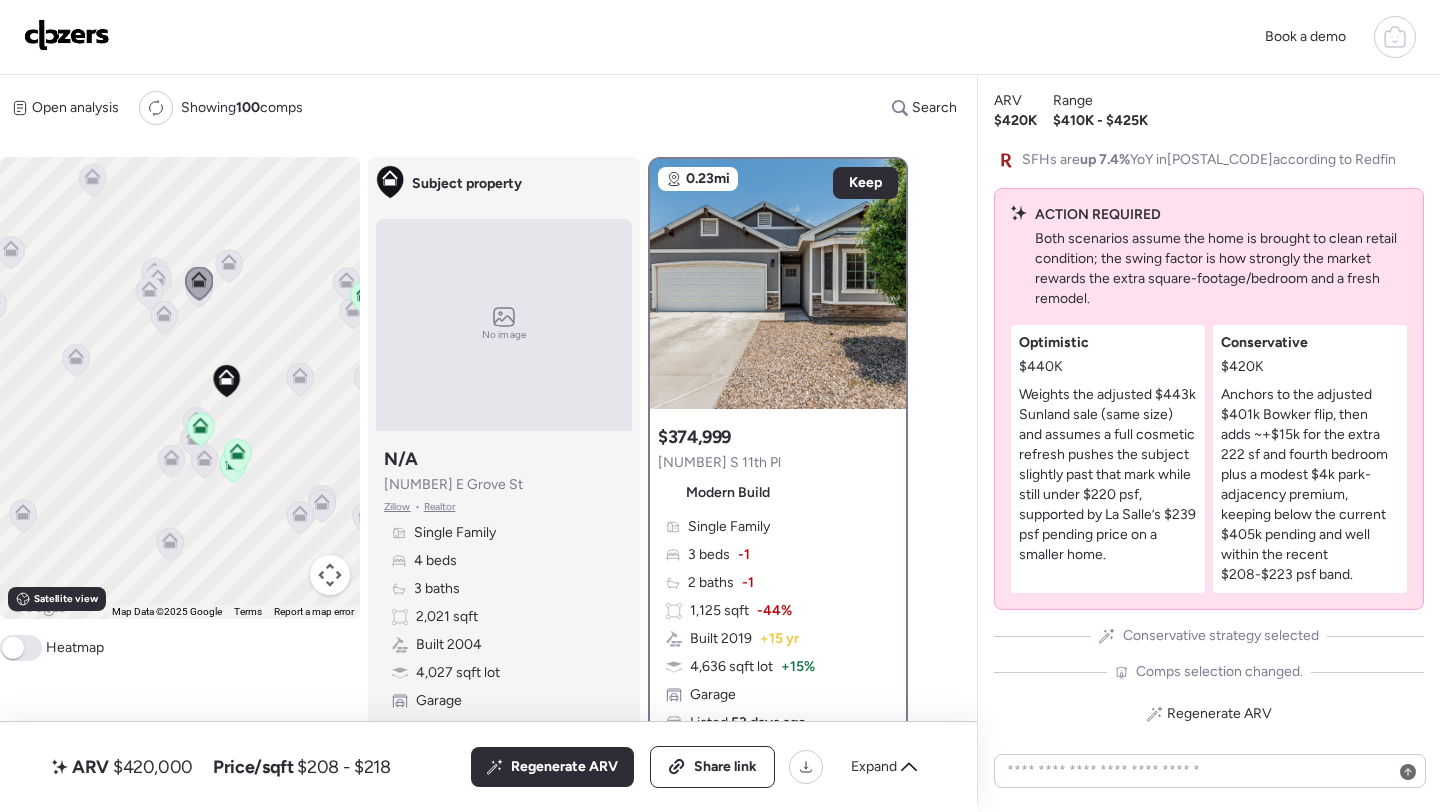 click 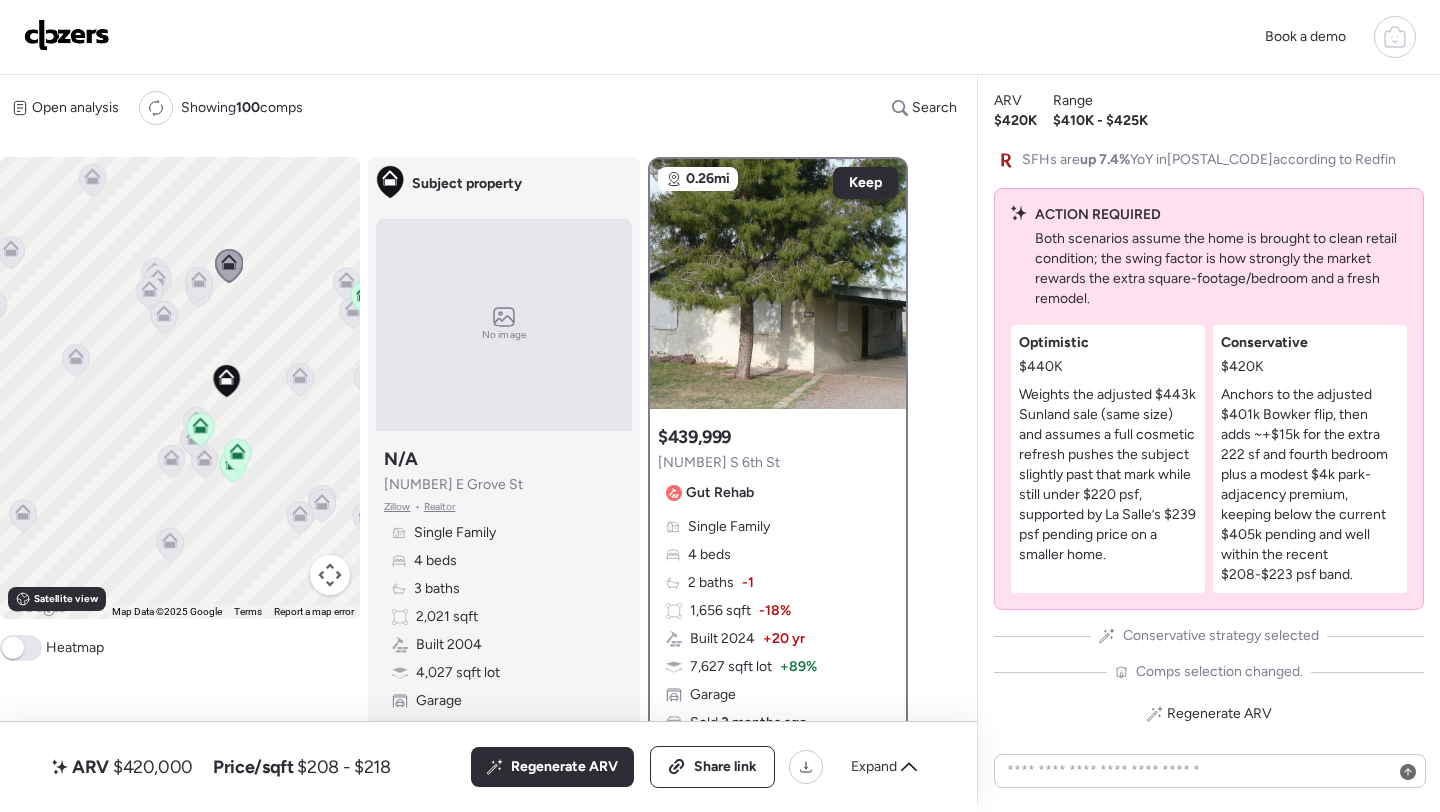 click 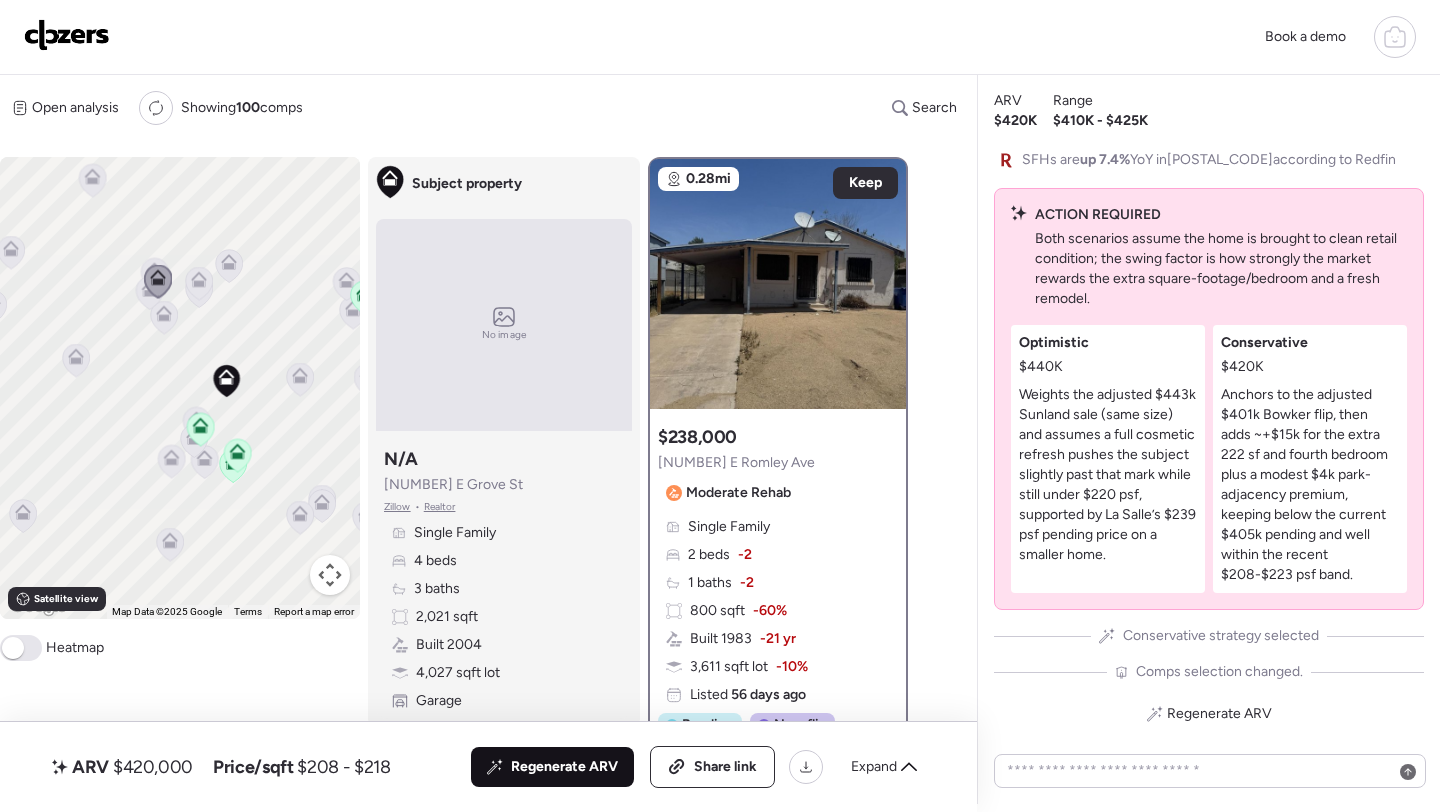 click on "Regenerate ARV" at bounding box center (564, 767) 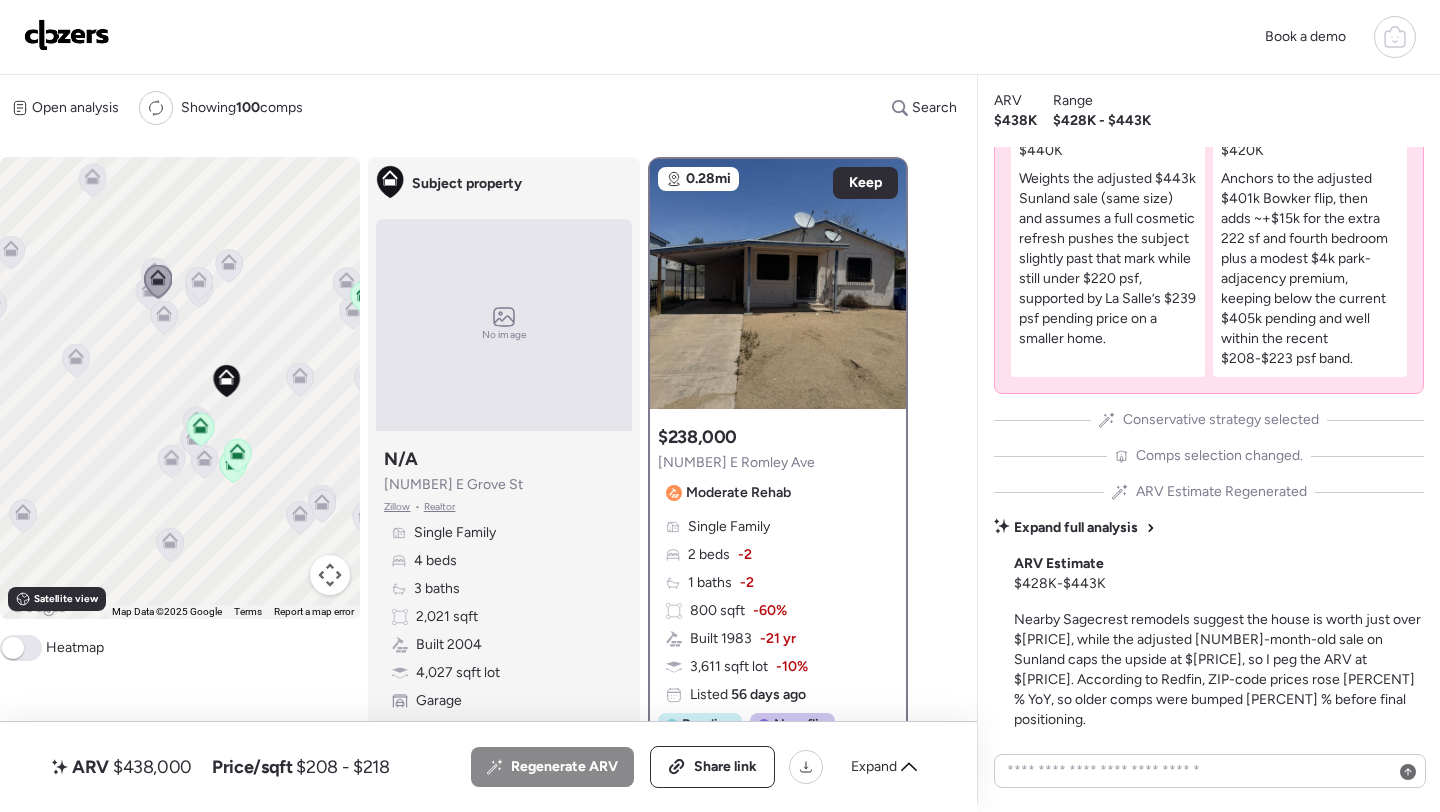click on "$438,000" at bounding box center (152, 767) 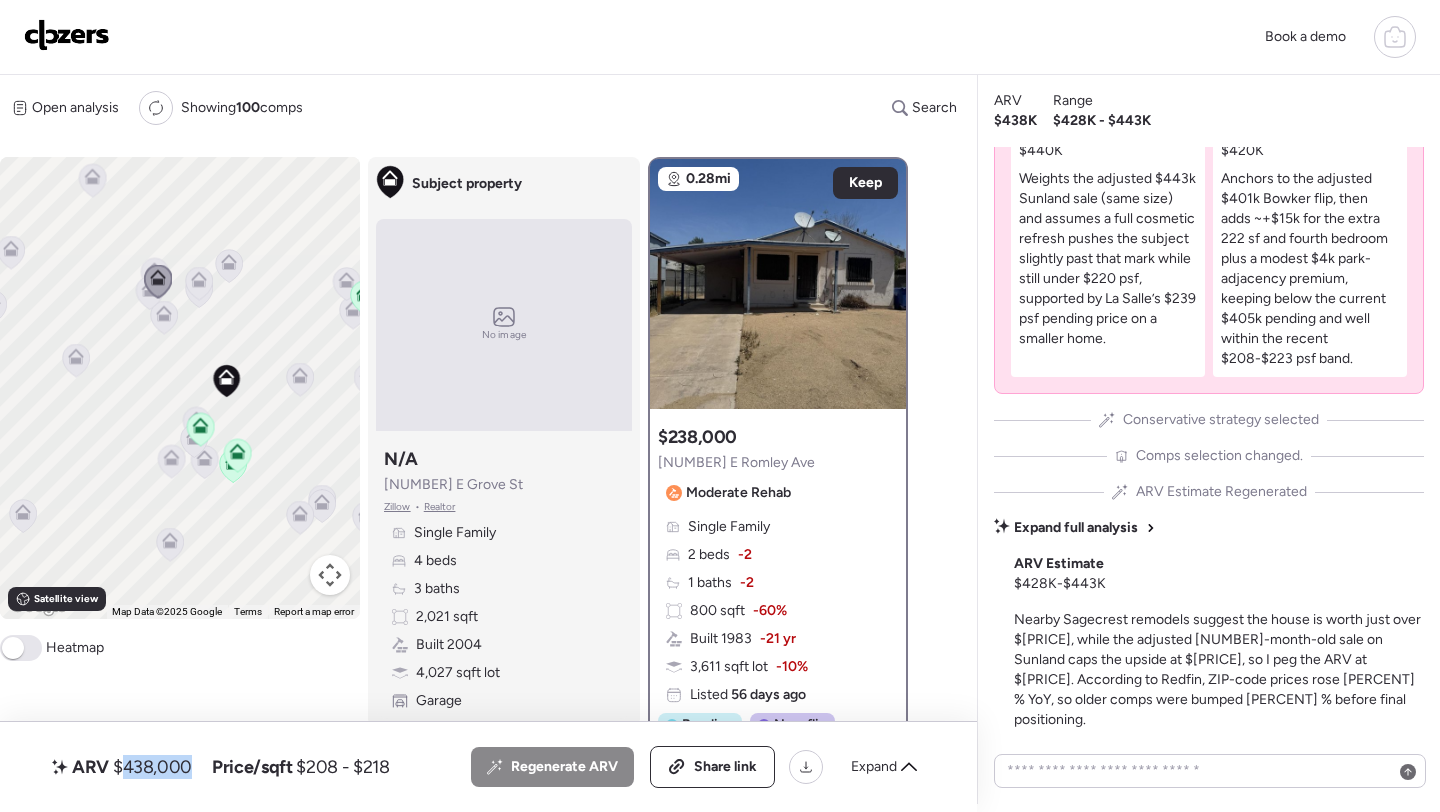 copy on "438,000" 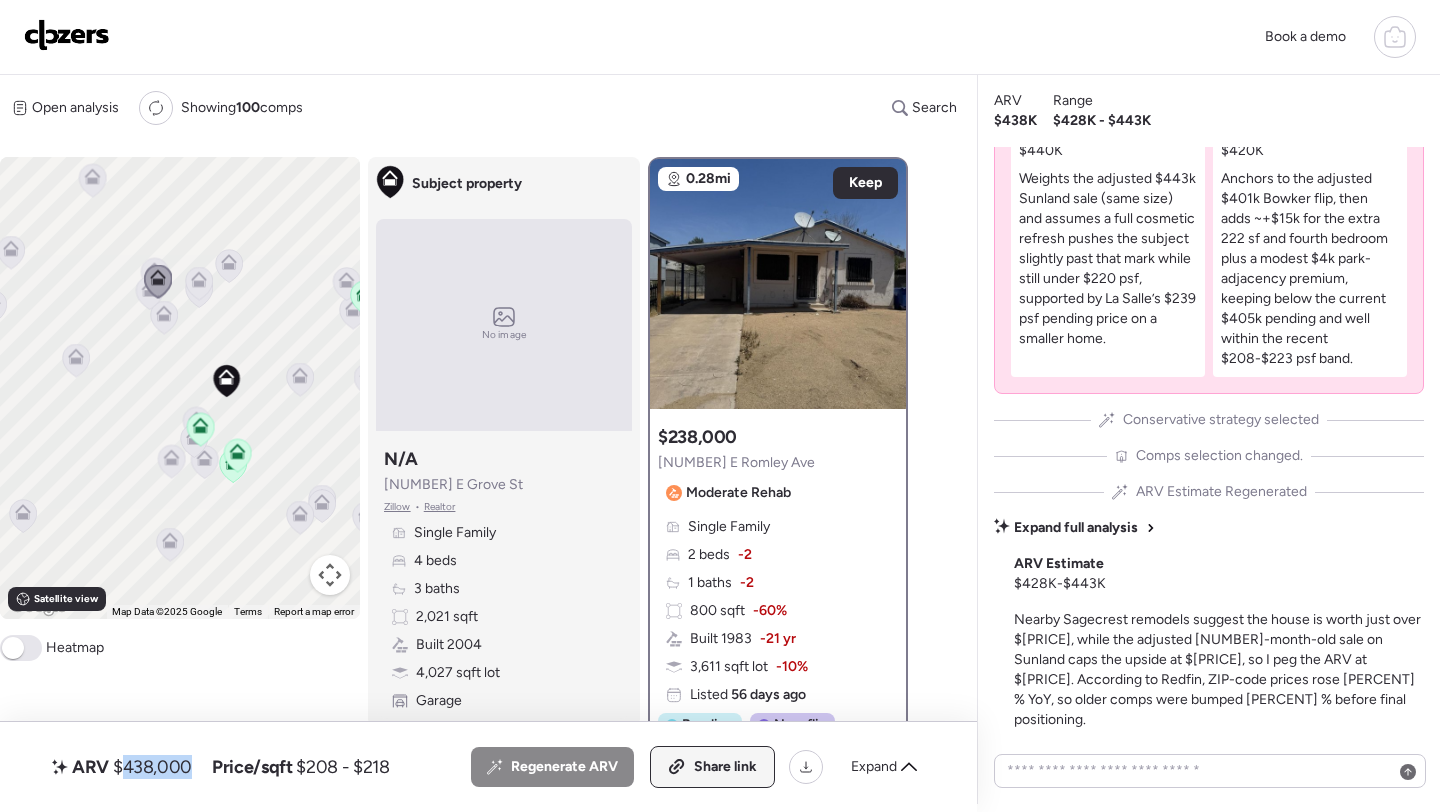 click on "Share link" at bounding box center (712, 767) 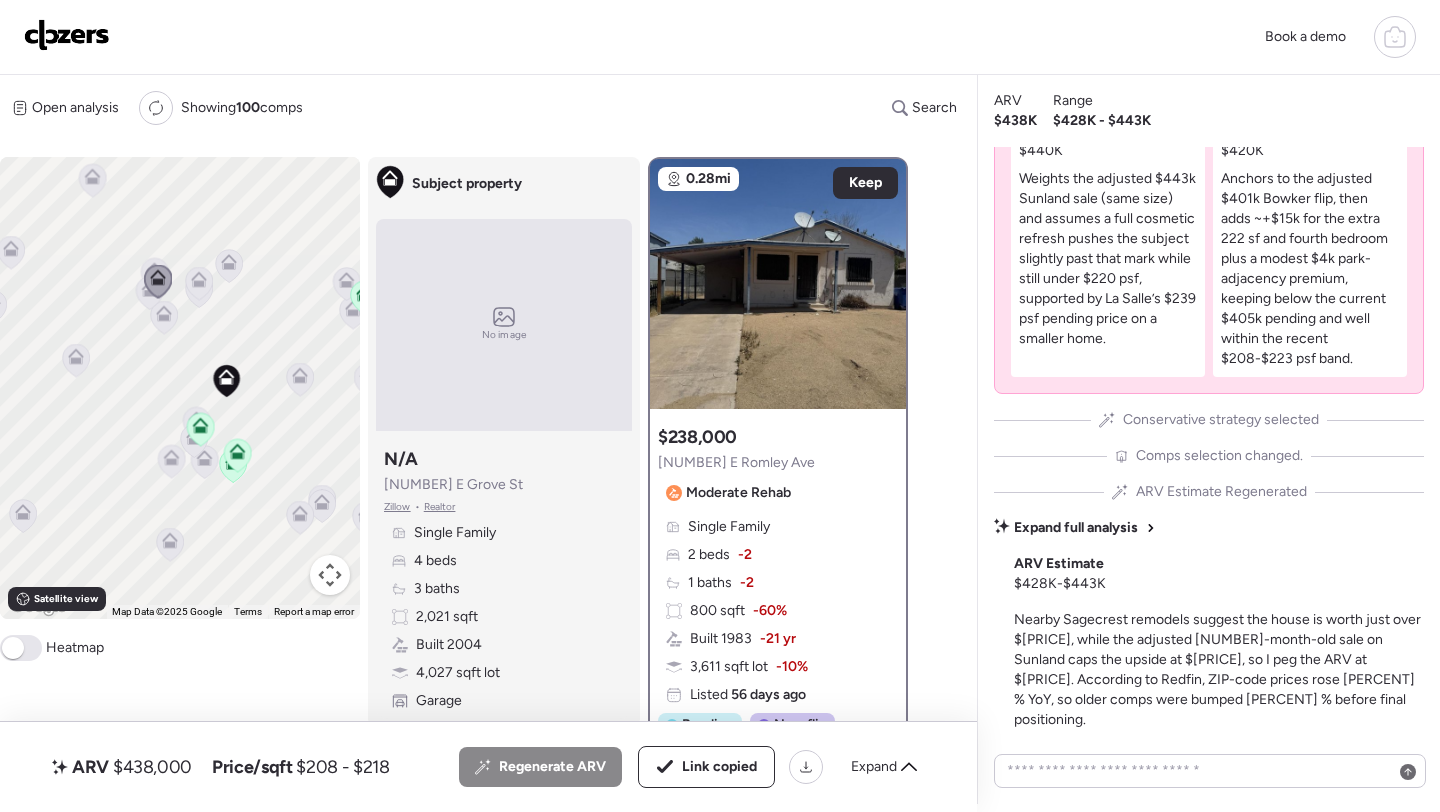 click at bounding box center (67, 35) 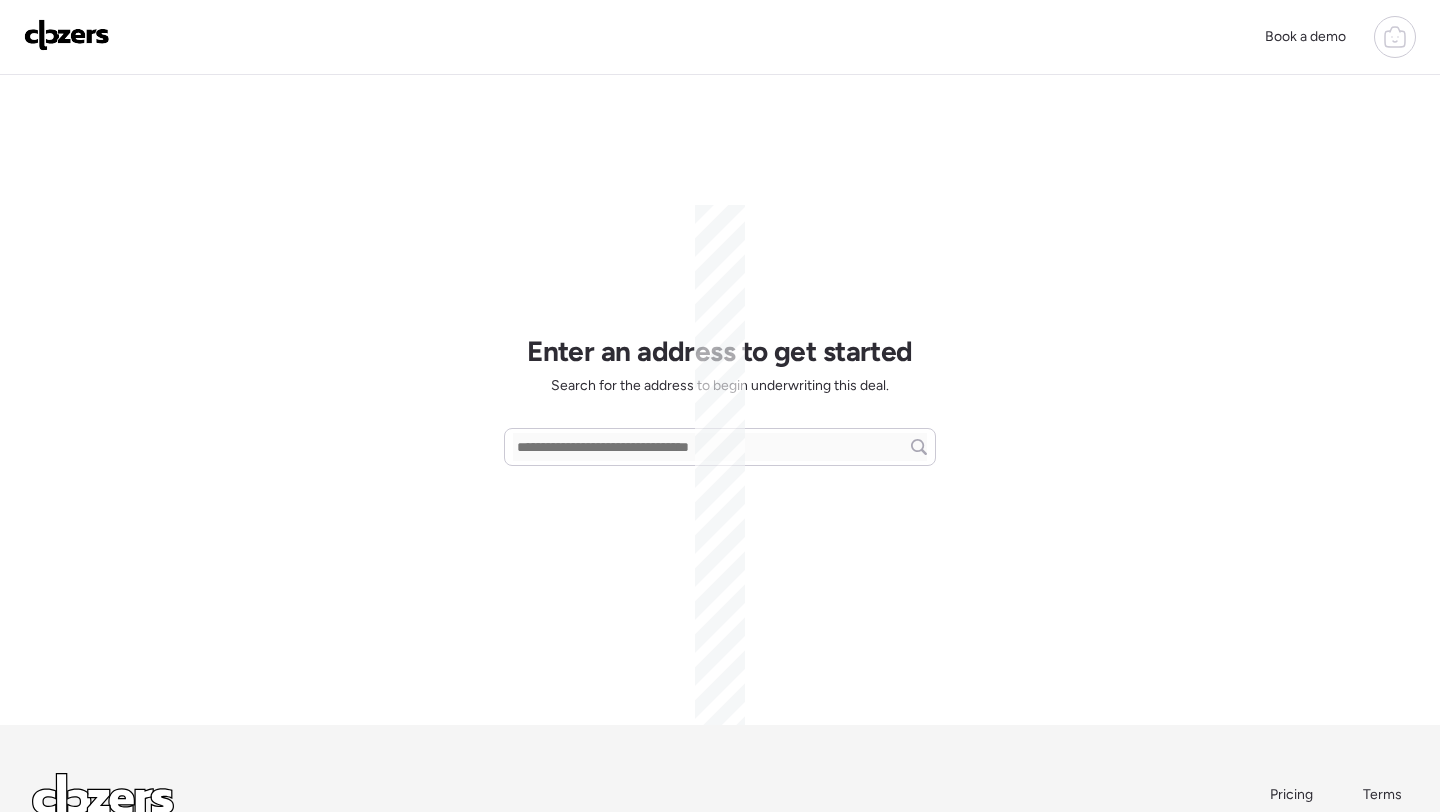 scroll, scrollTop: 0, scrollLeft: 0, axis: both 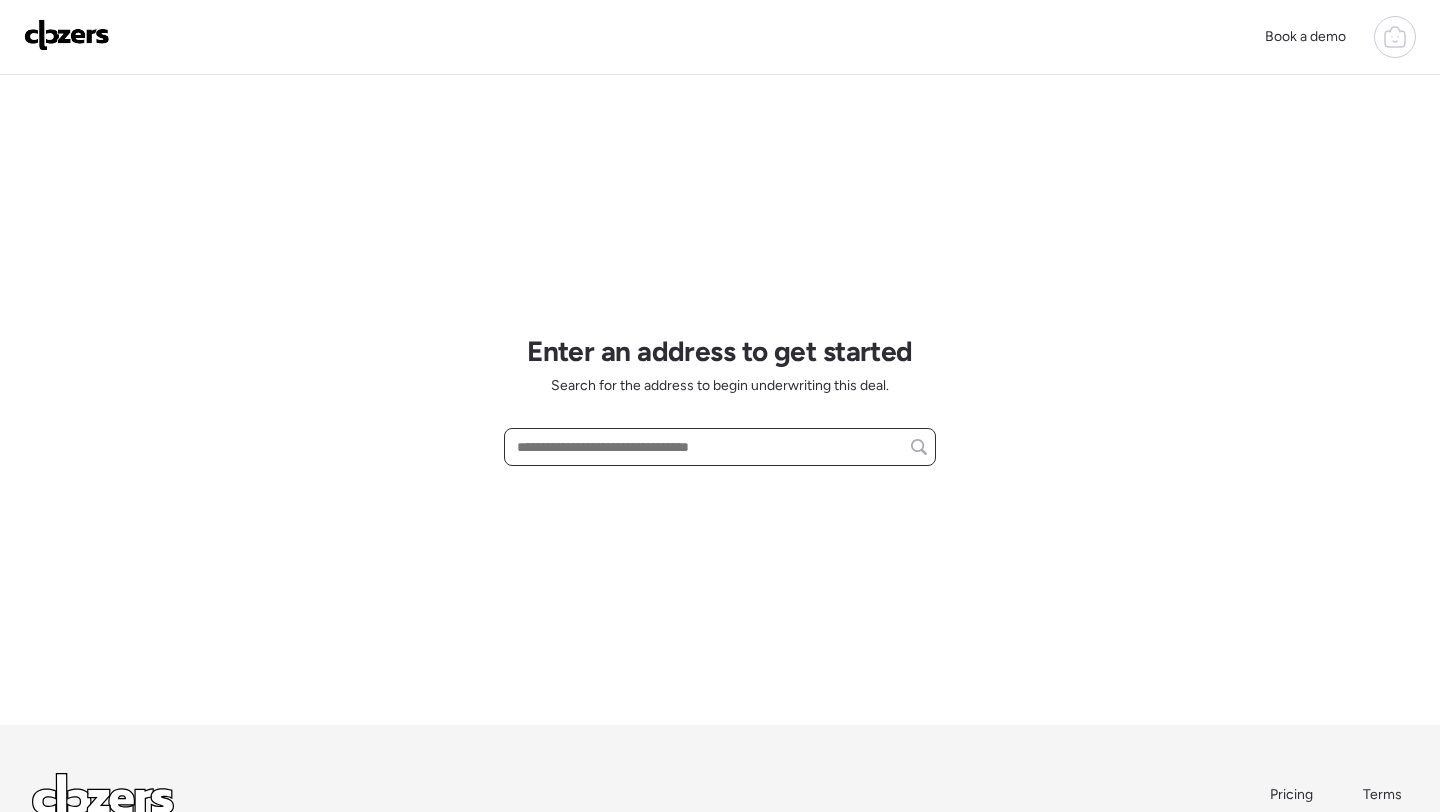 click at bounding box center [720, 447] 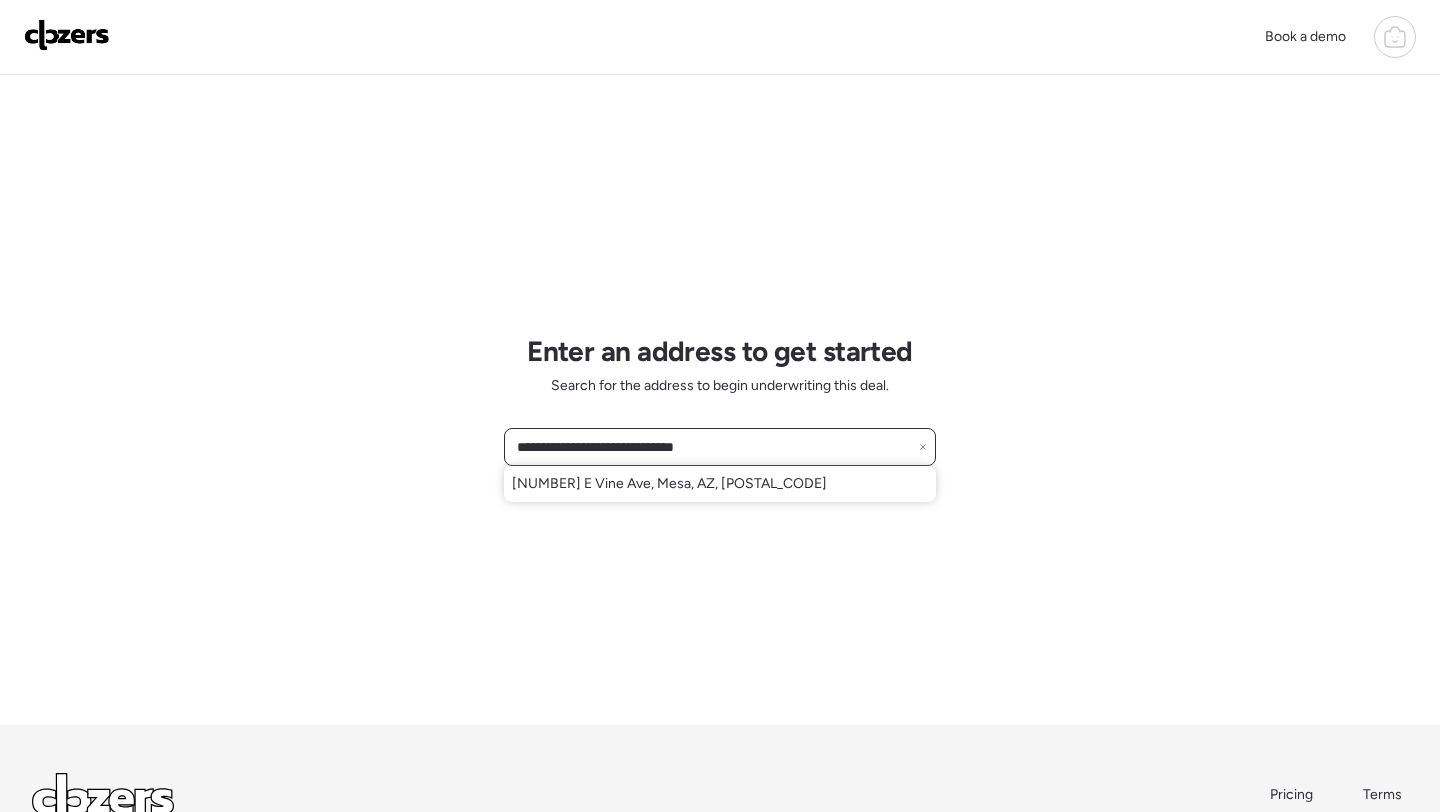 click on "**********" at bounding box center (720, 447) 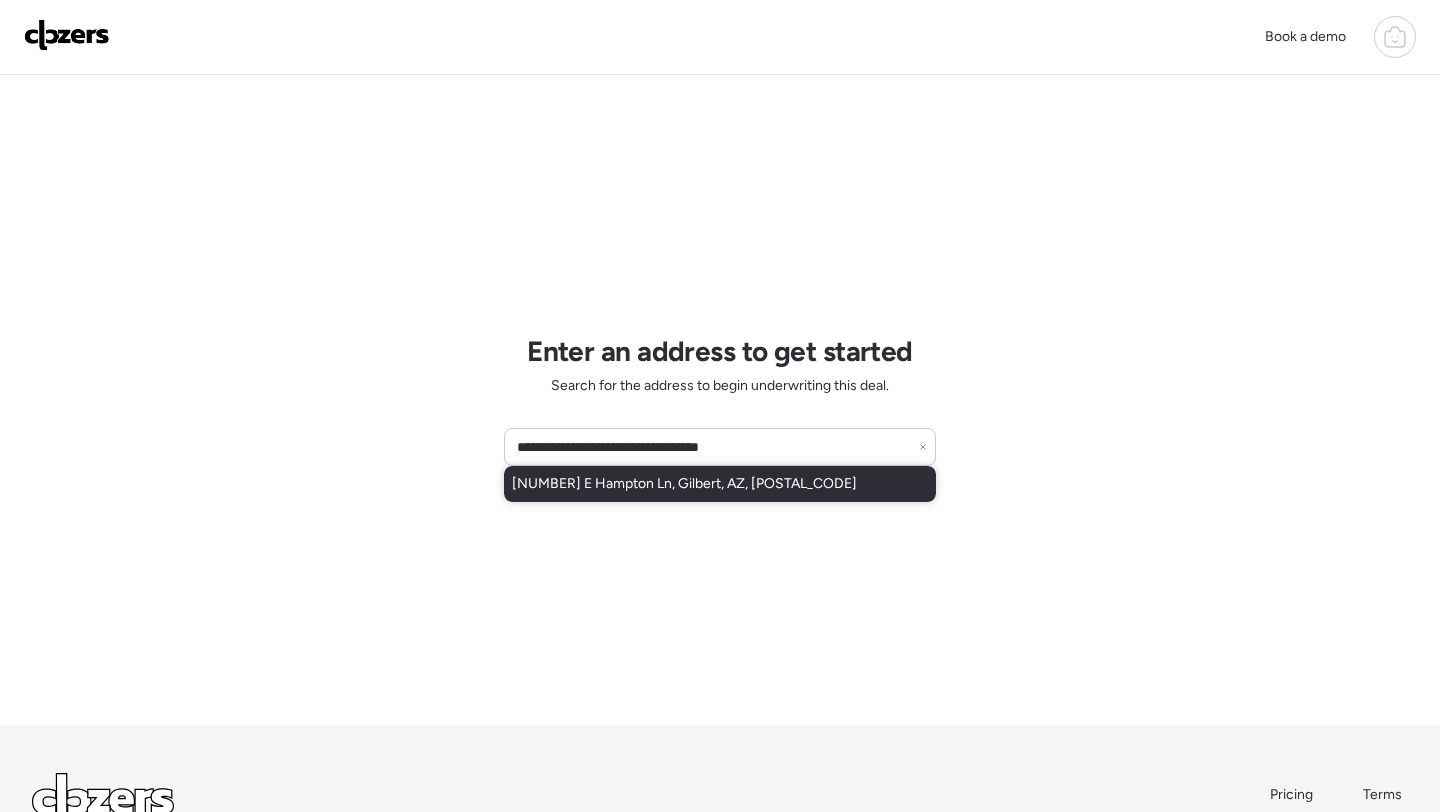 click on "1273 E Hampton Ln, Gilbert, AZ, 85295" at bounding box center [684, 484] 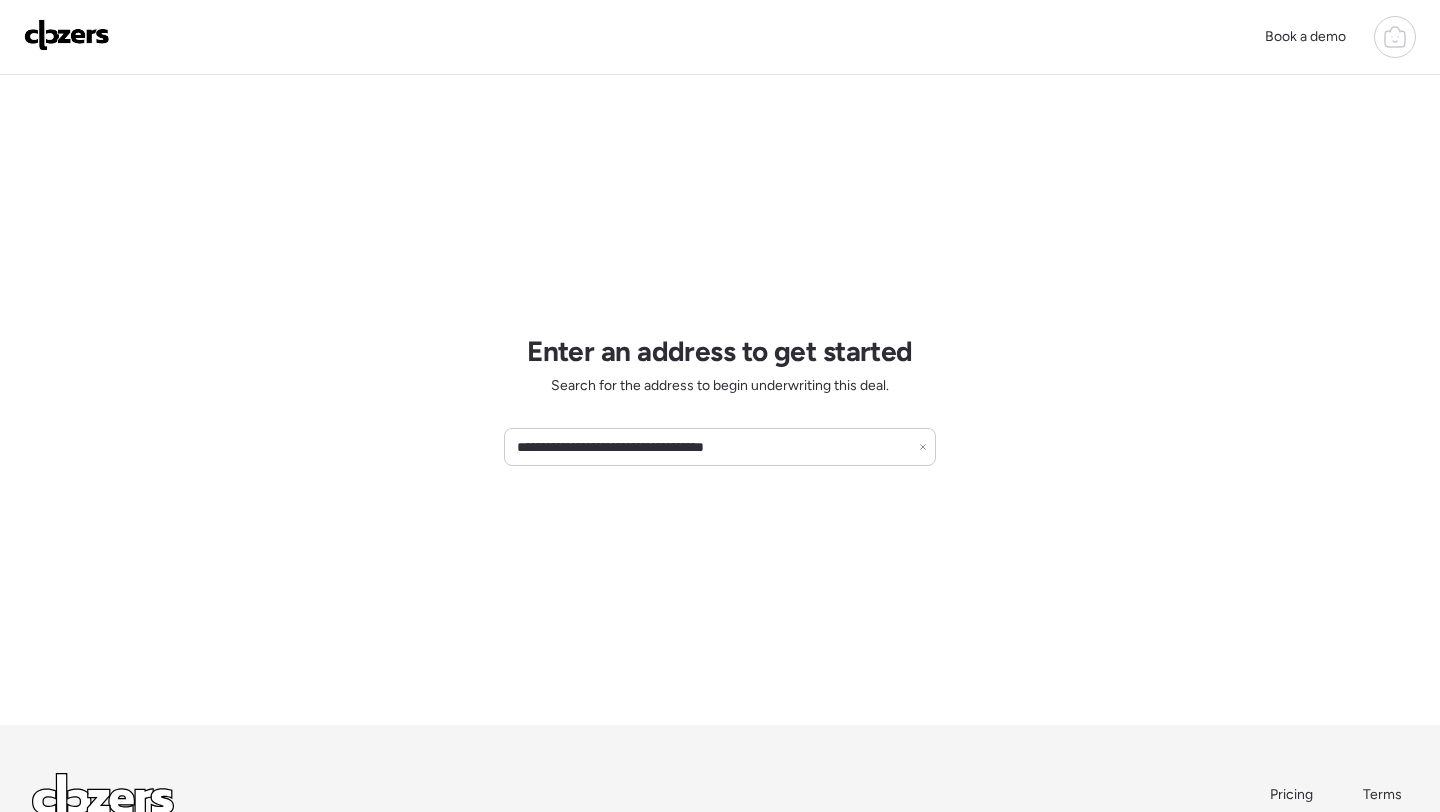 click on "**********" at bounding box center [720, 400] 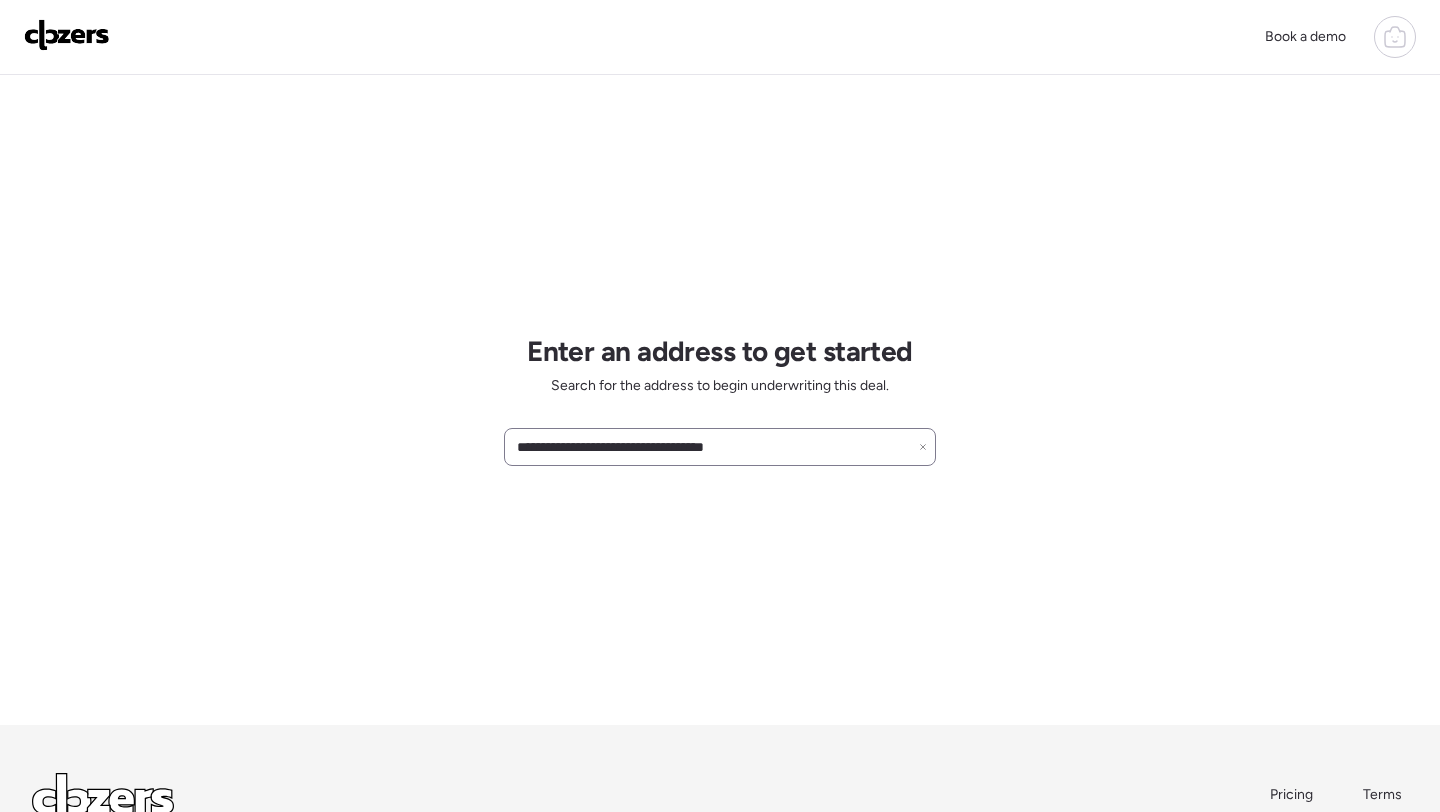 click on "**********" at bounding box center (720, 447) 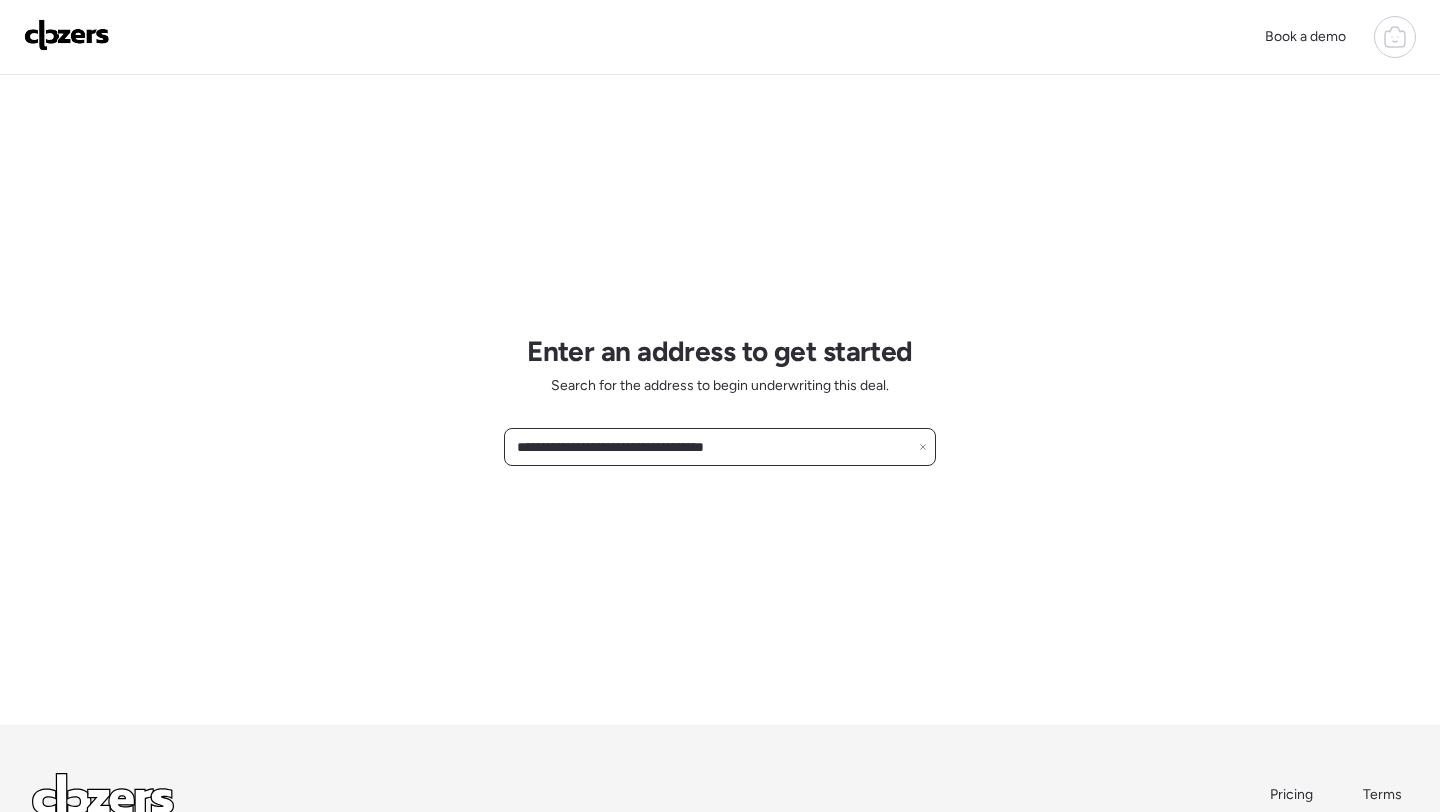 click on "**********" at bounding box center [720, 447] 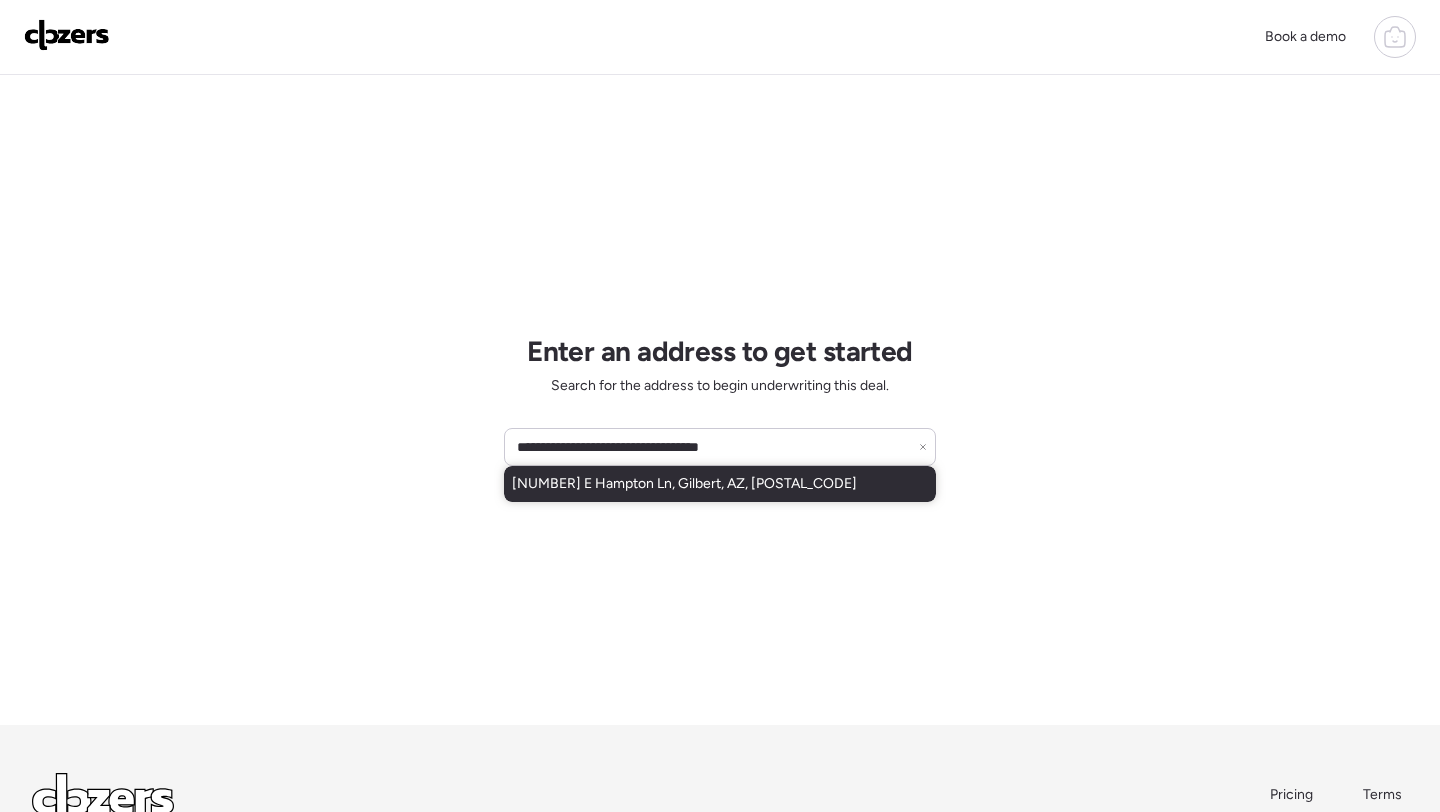 click on "1273 E Hampton Ln, Gilbert, AZ, 85295" at bounding box center (684, 484) 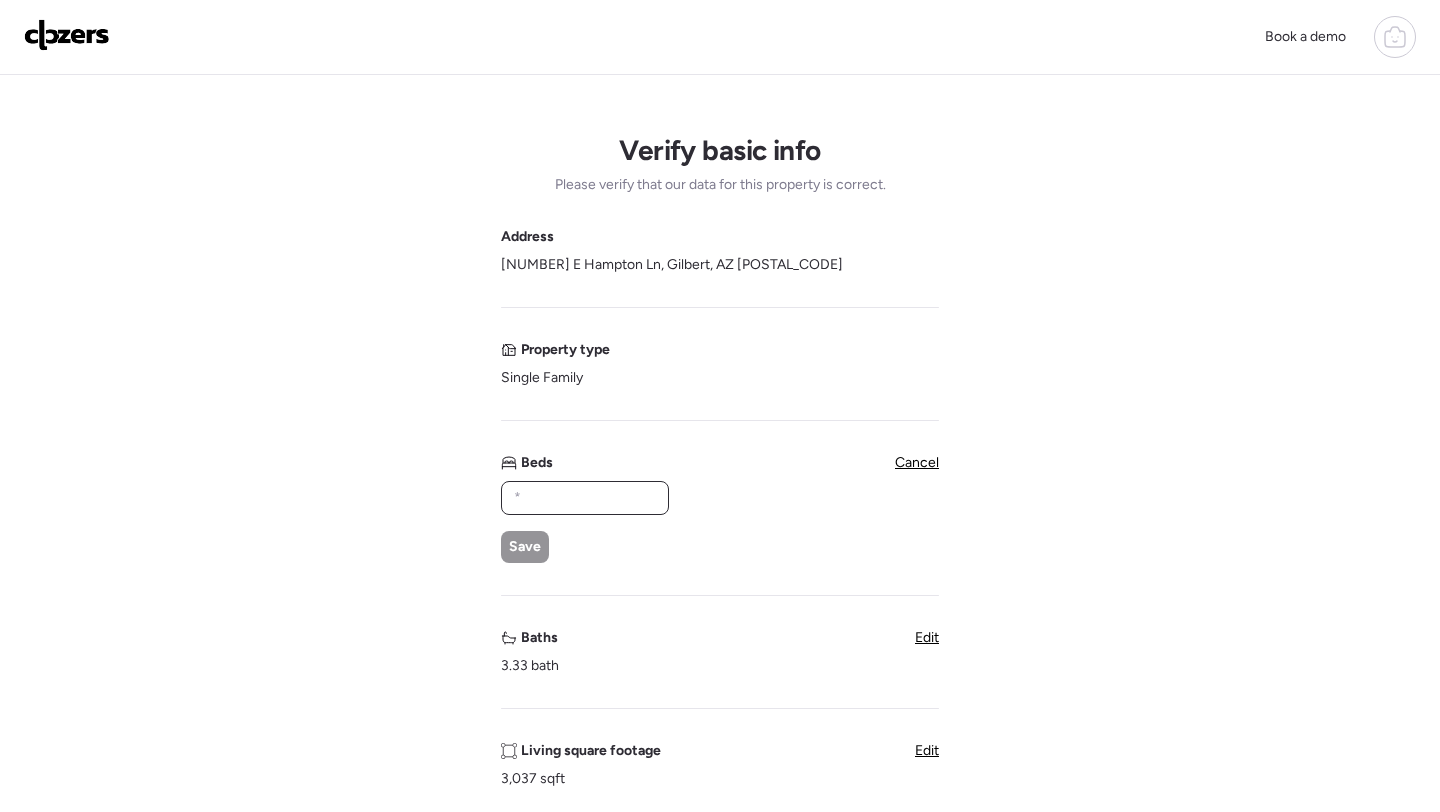 click at bounding box center (585, 498) 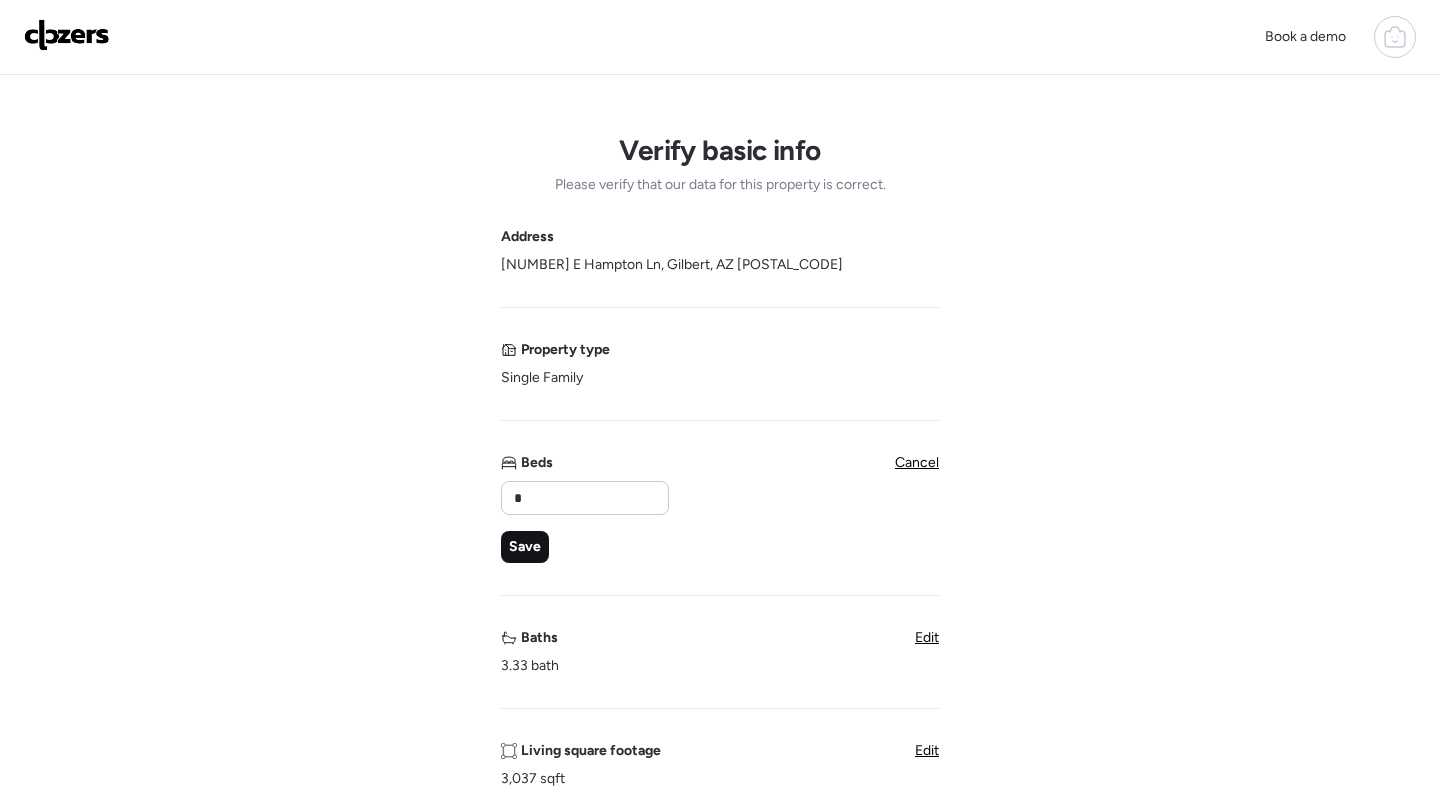 click on "Save" at bounding box center (525, 547) 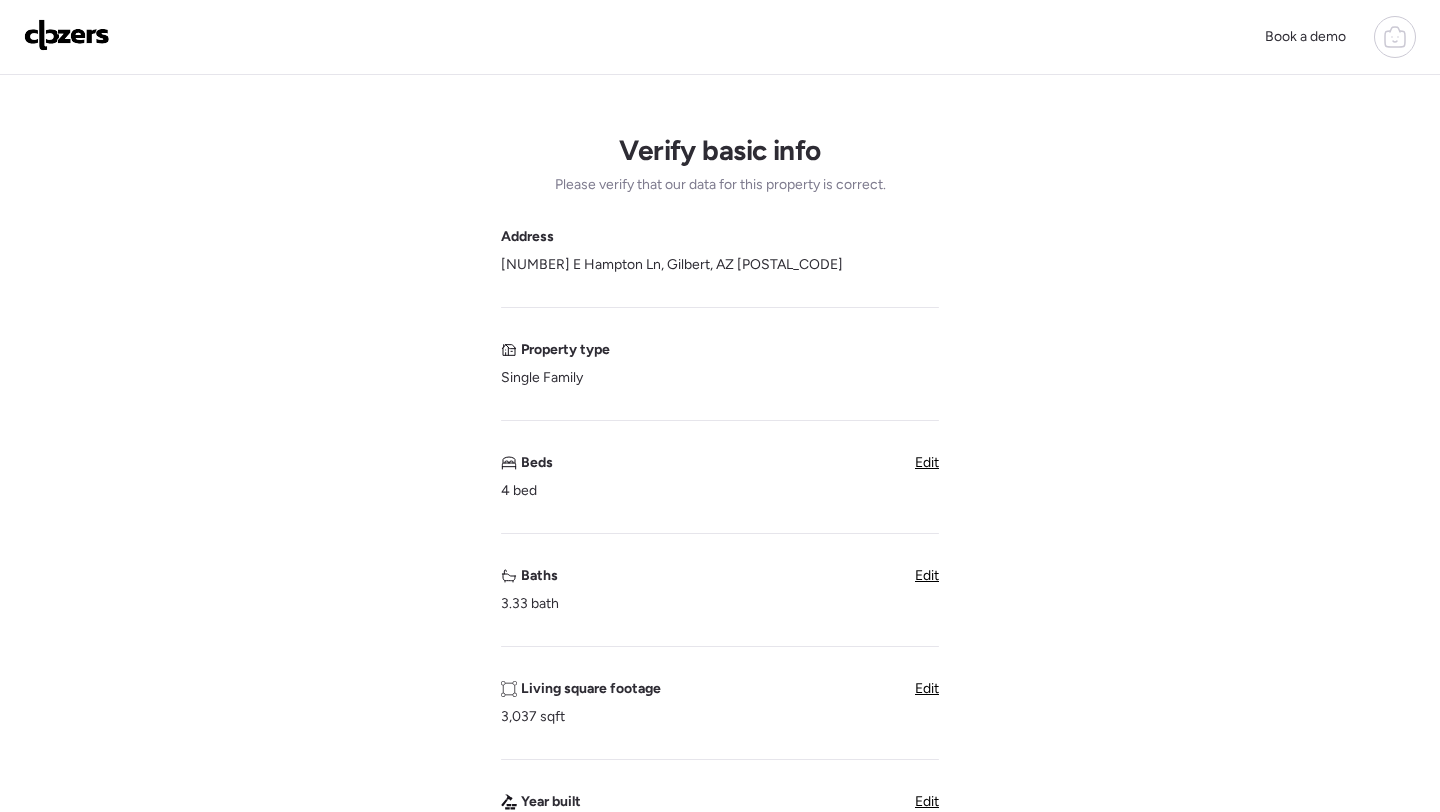 drag, startPoint x: 982, startPoint y: 645, endPoint x: 937, endPoint y: 589, distance: 71.8401 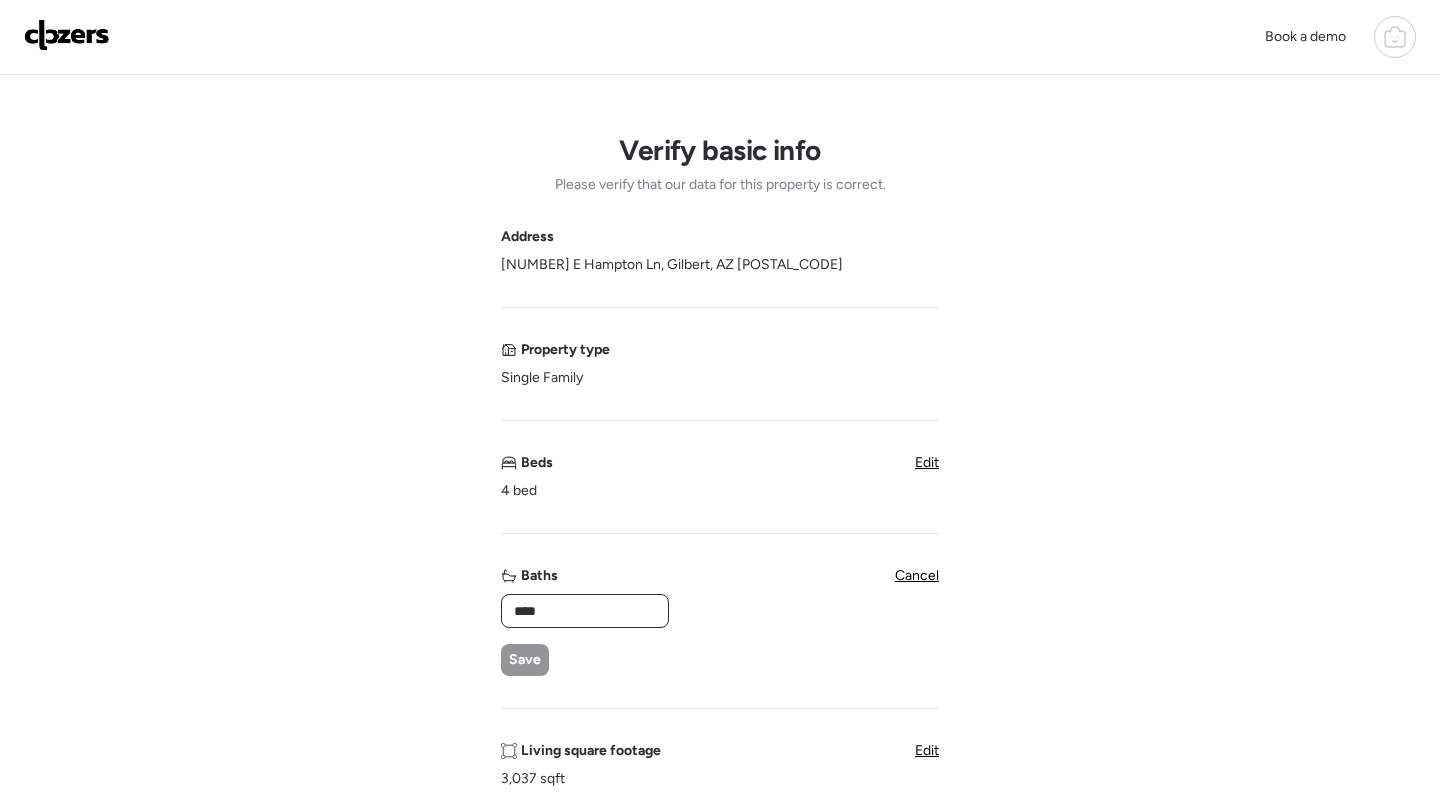 click on "****" at bounding box center (585, 611) 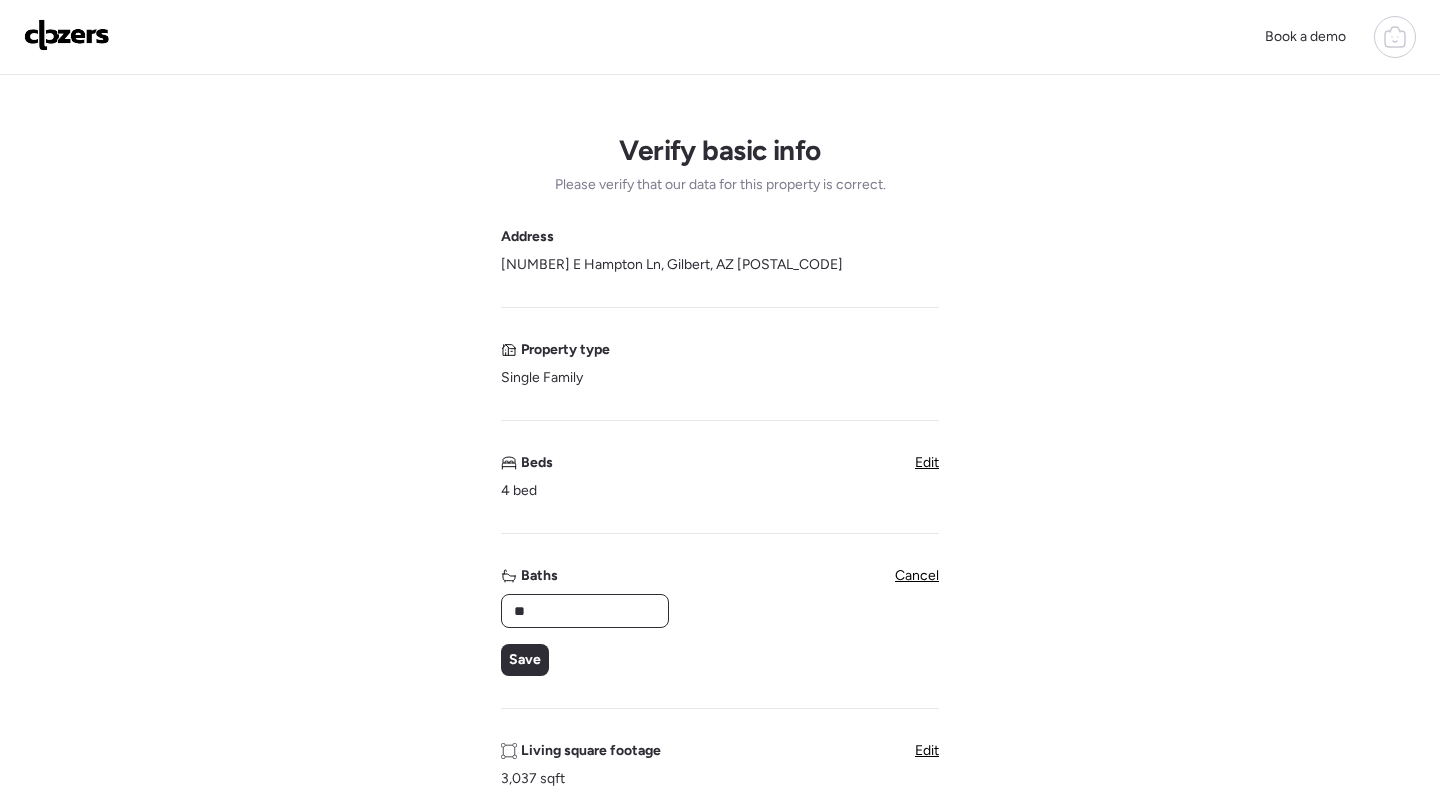 type on "***" 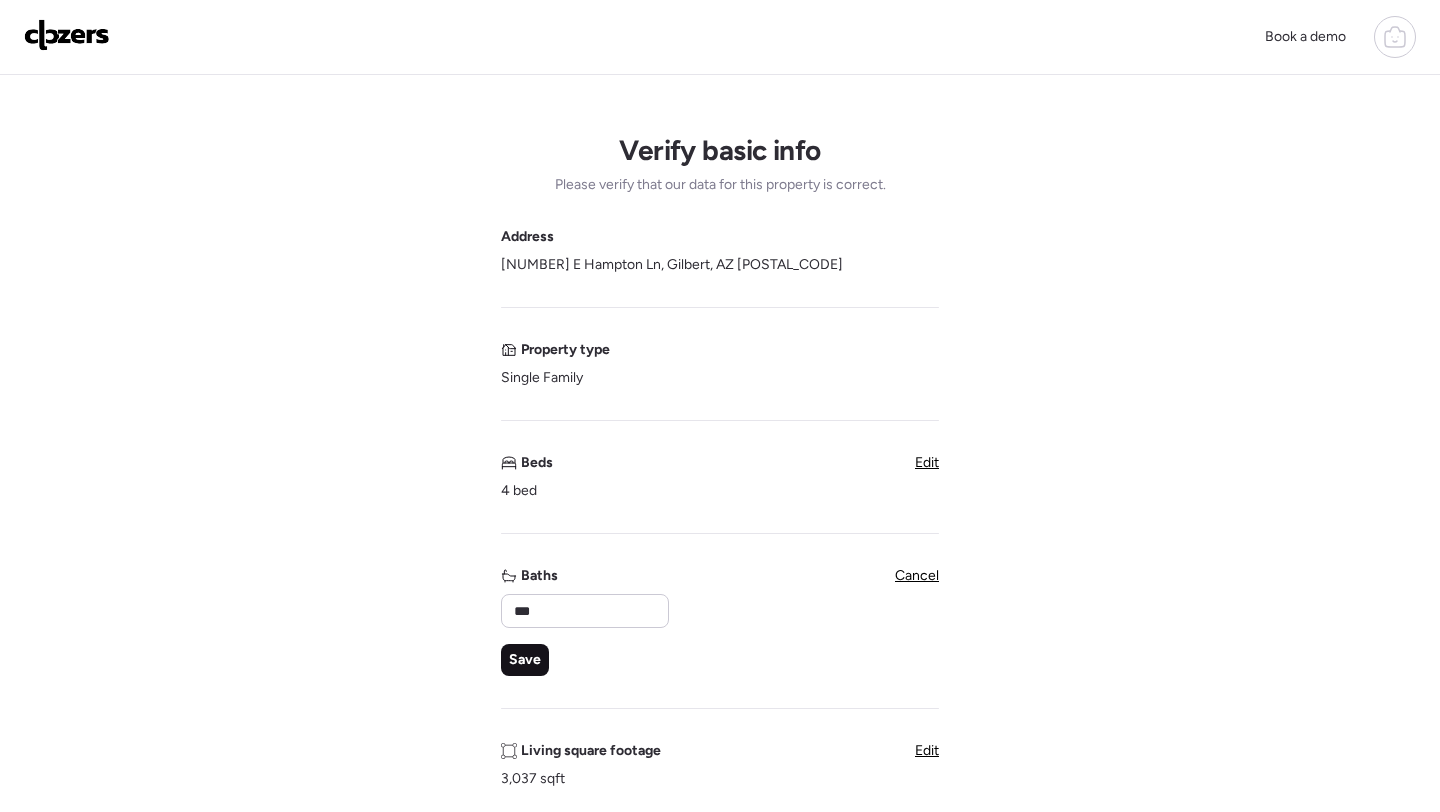 click on "Save" at bounding box center (525, 660) 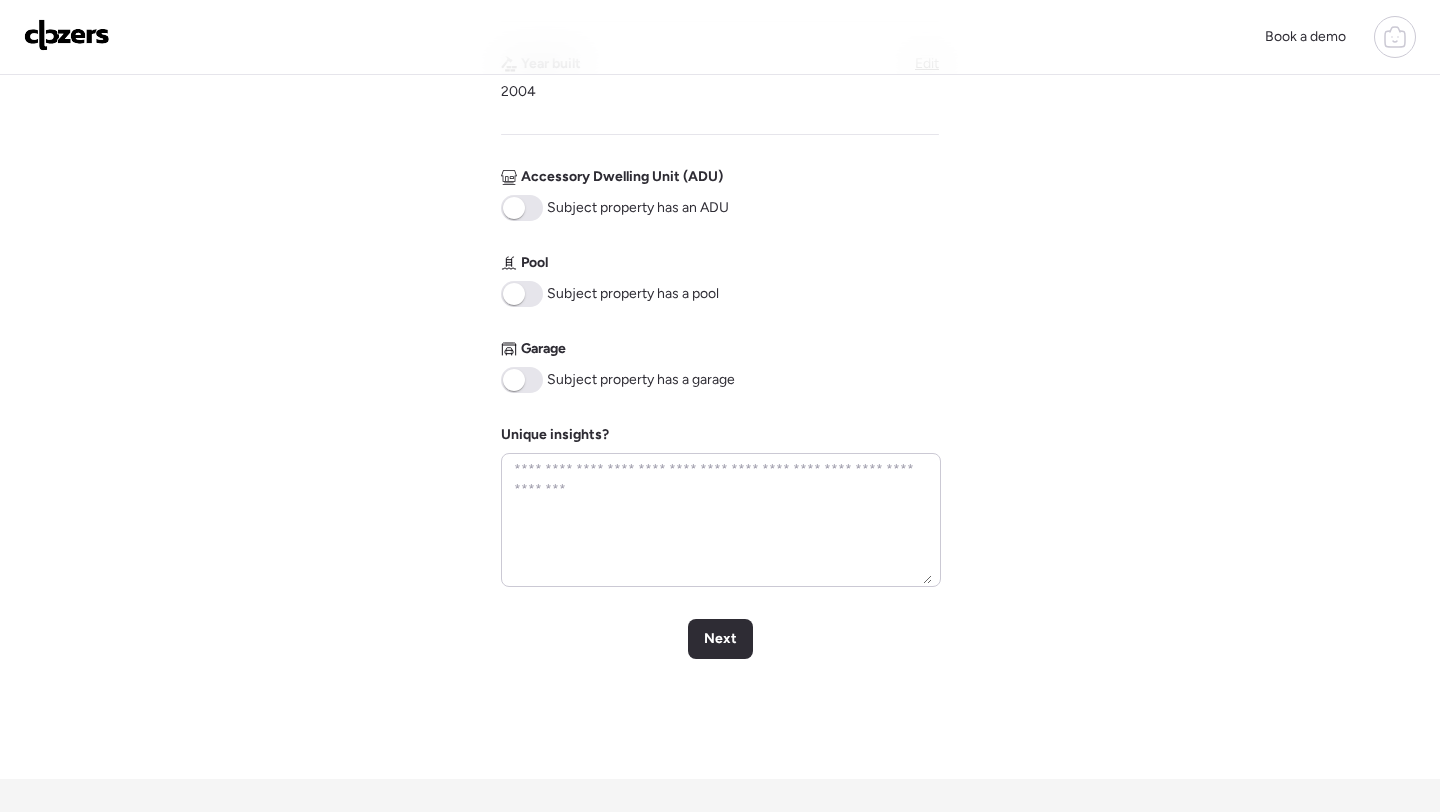 scroll, scrollTop: 728, scrollLeft: 0, axis: vertical 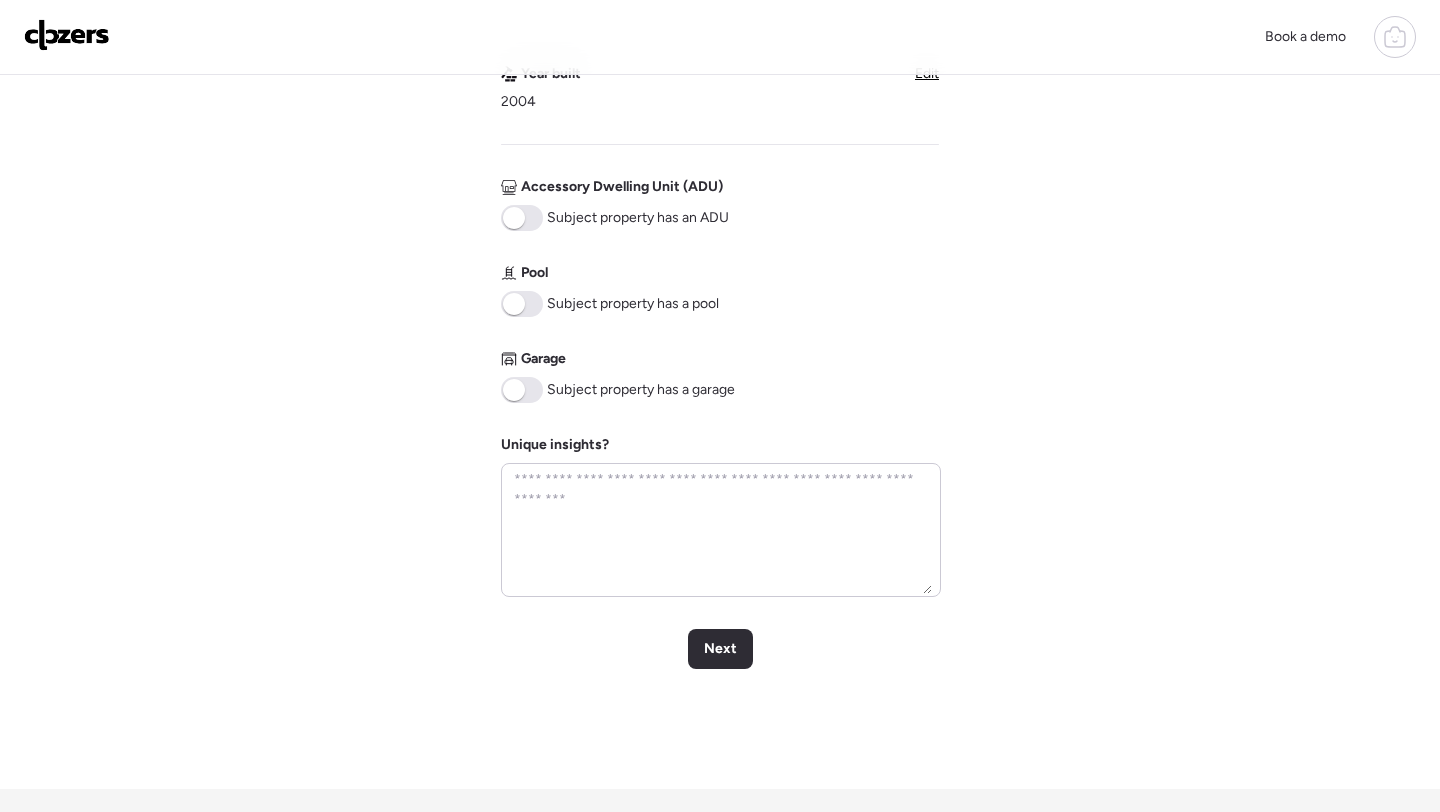 click at bounding box center [514, 304] 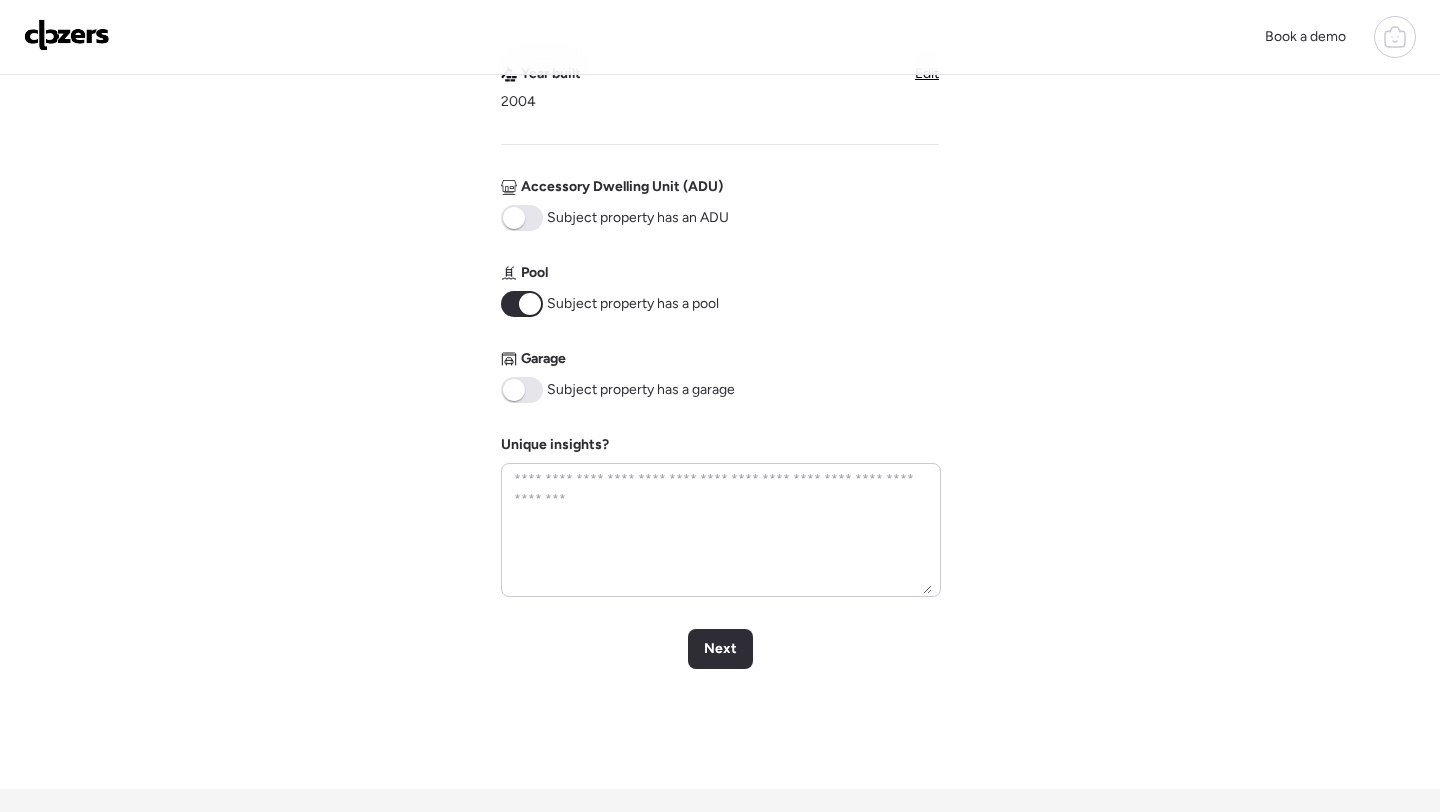 click at bounding box center (514, 390) 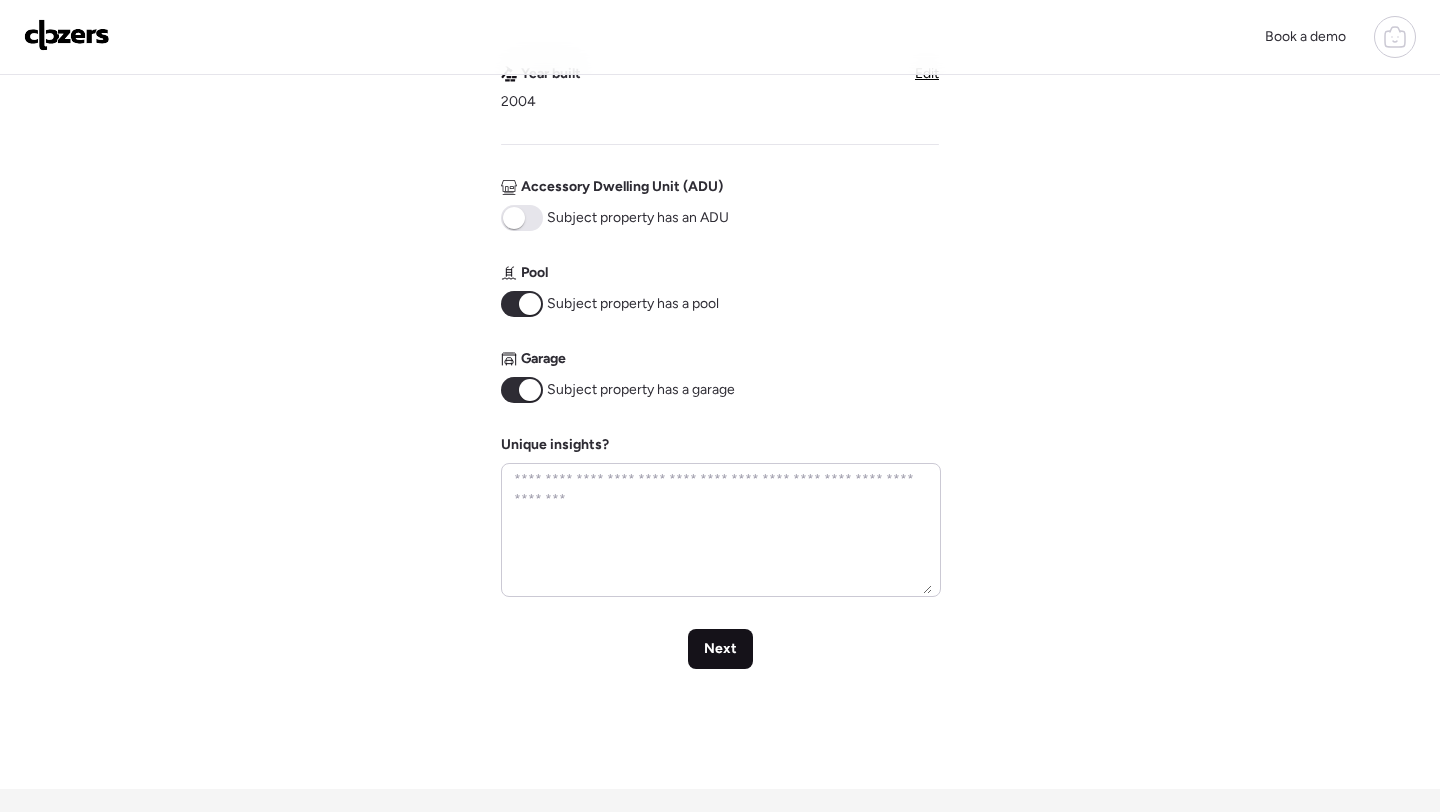 click on "Next" at bounding box center [720, 649] 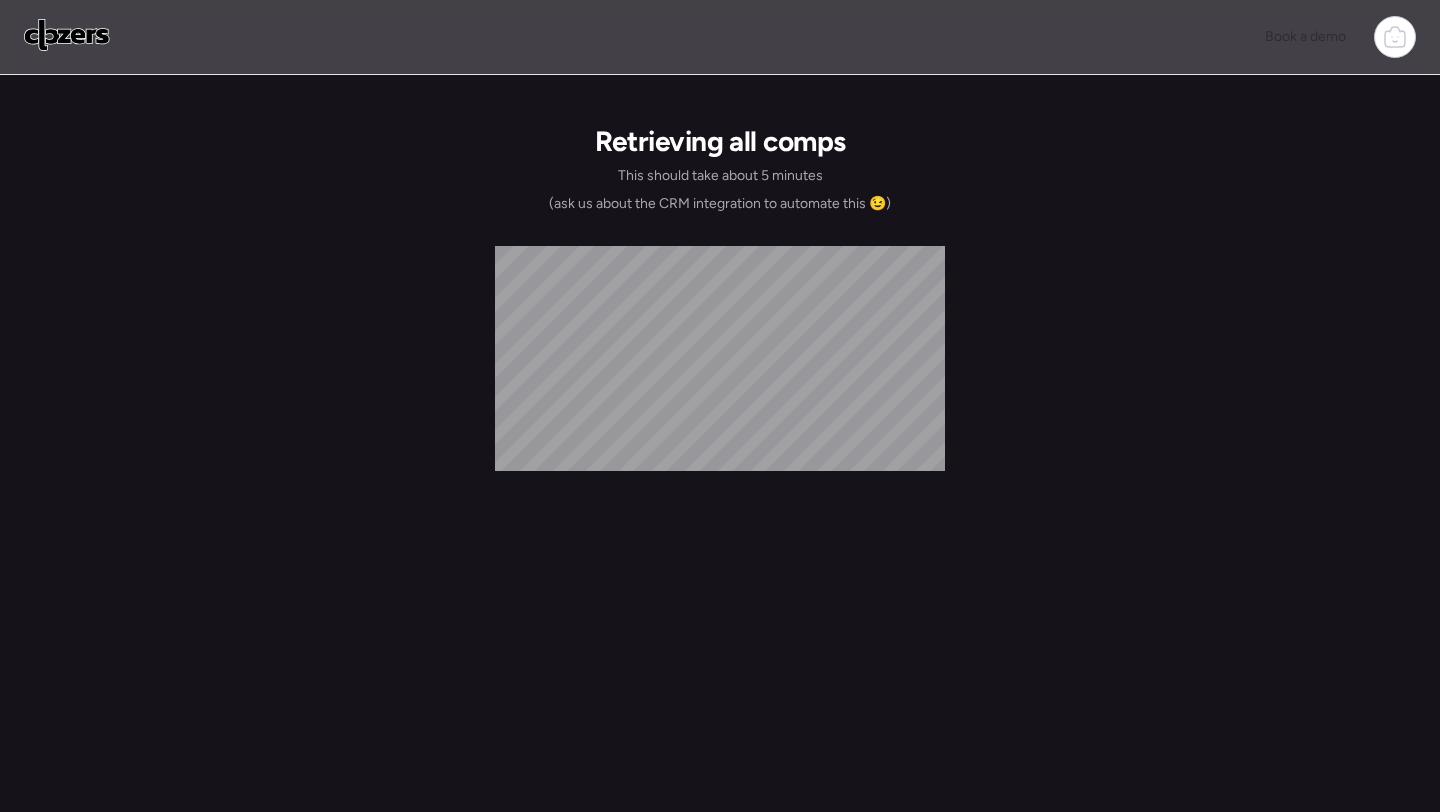 scroll, scrollTop: 0, scrollLeft: 0, axis: both 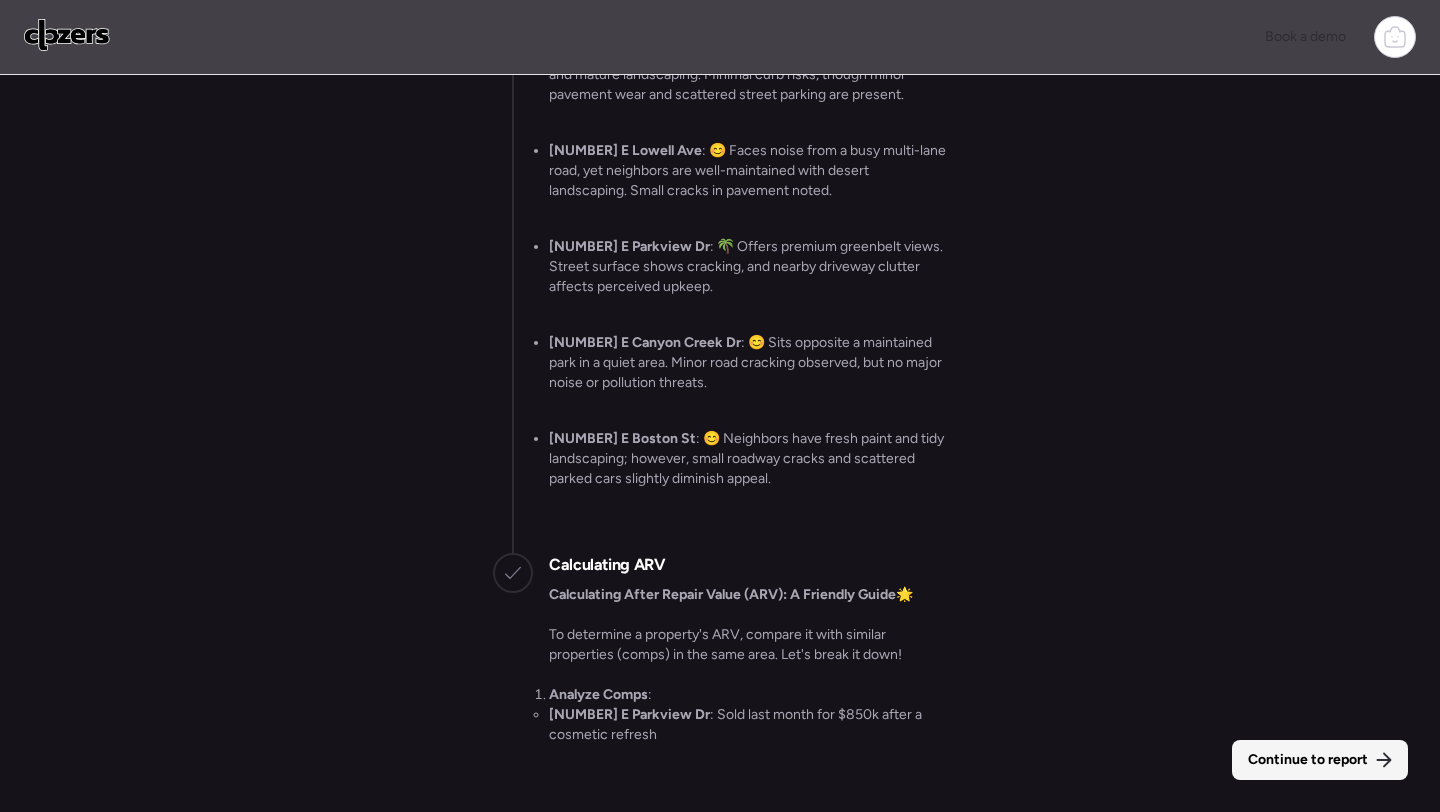 click on "Continue to report" at bounding box center (1320, 760) 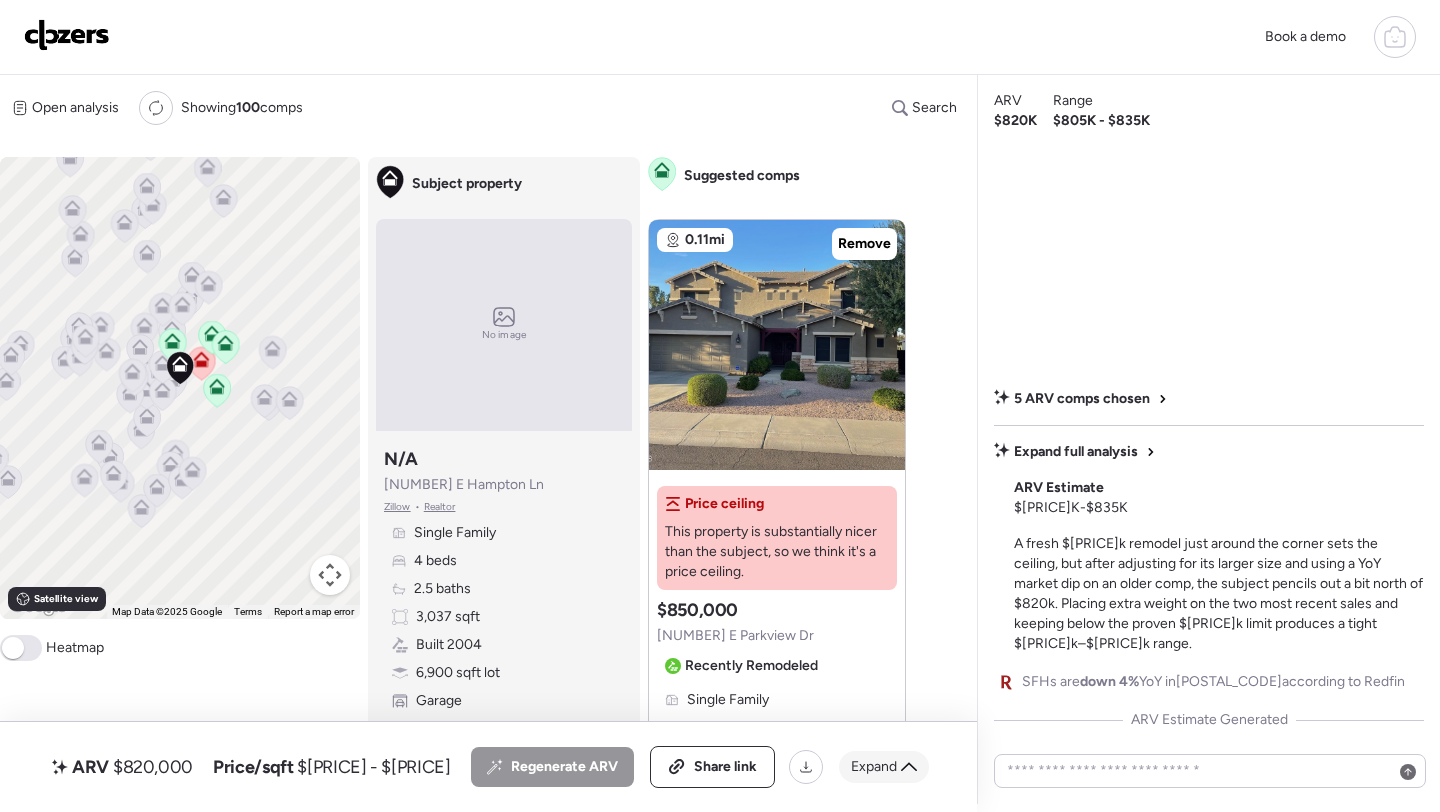 click on "Expand" at bounding box center [874, 767] 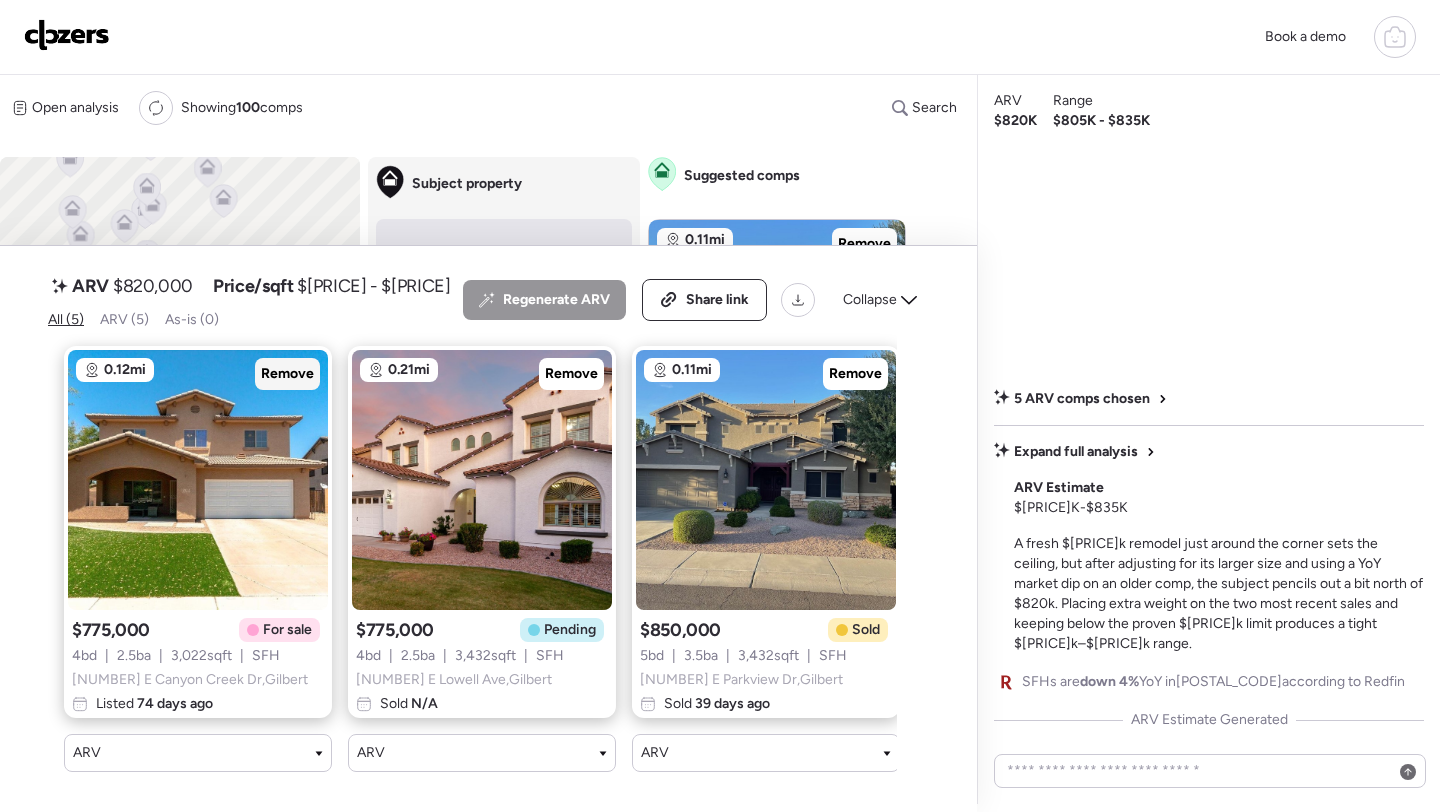 click on "Remove" at bounding box center [287, 374] 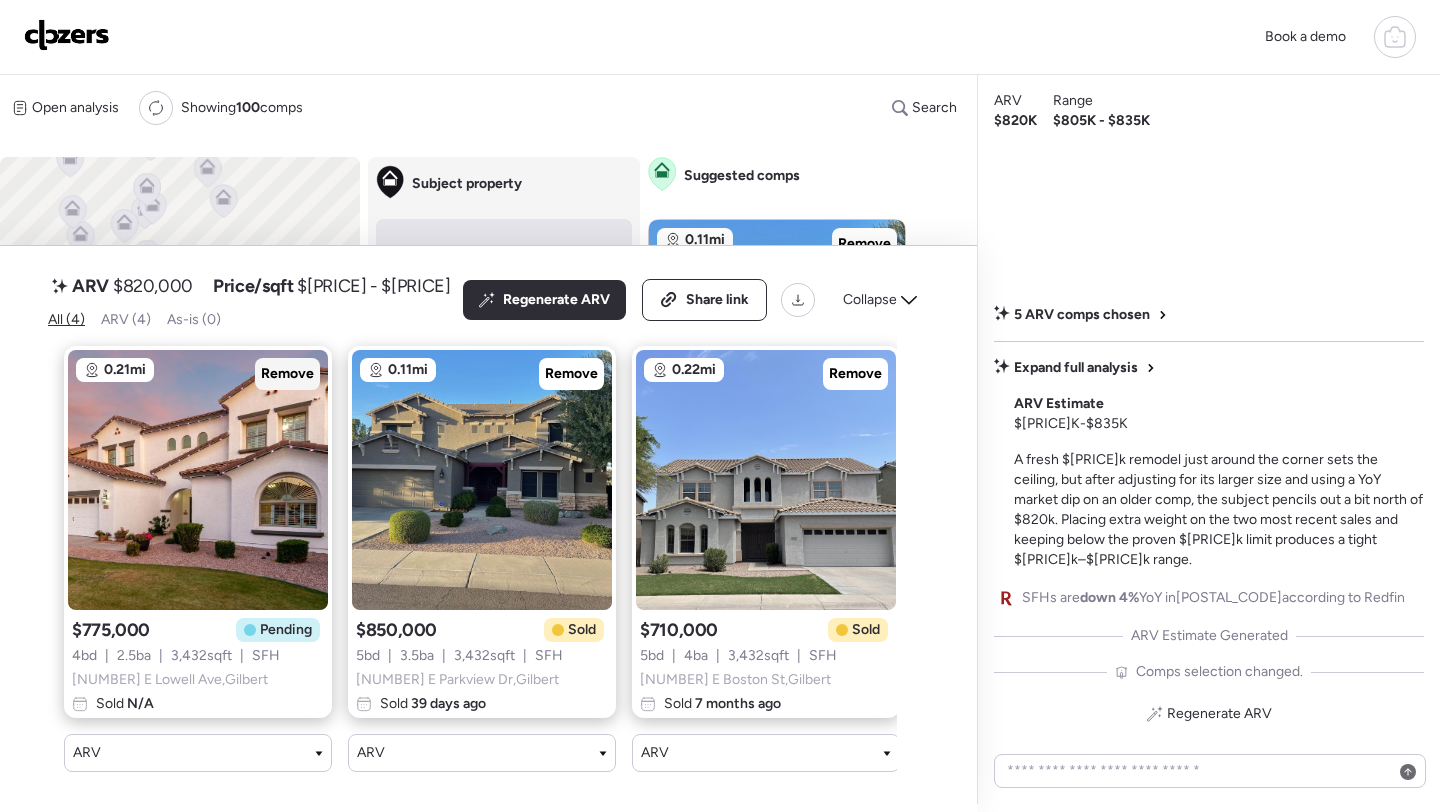 click on "Remove" at bounding box center (287, 374) 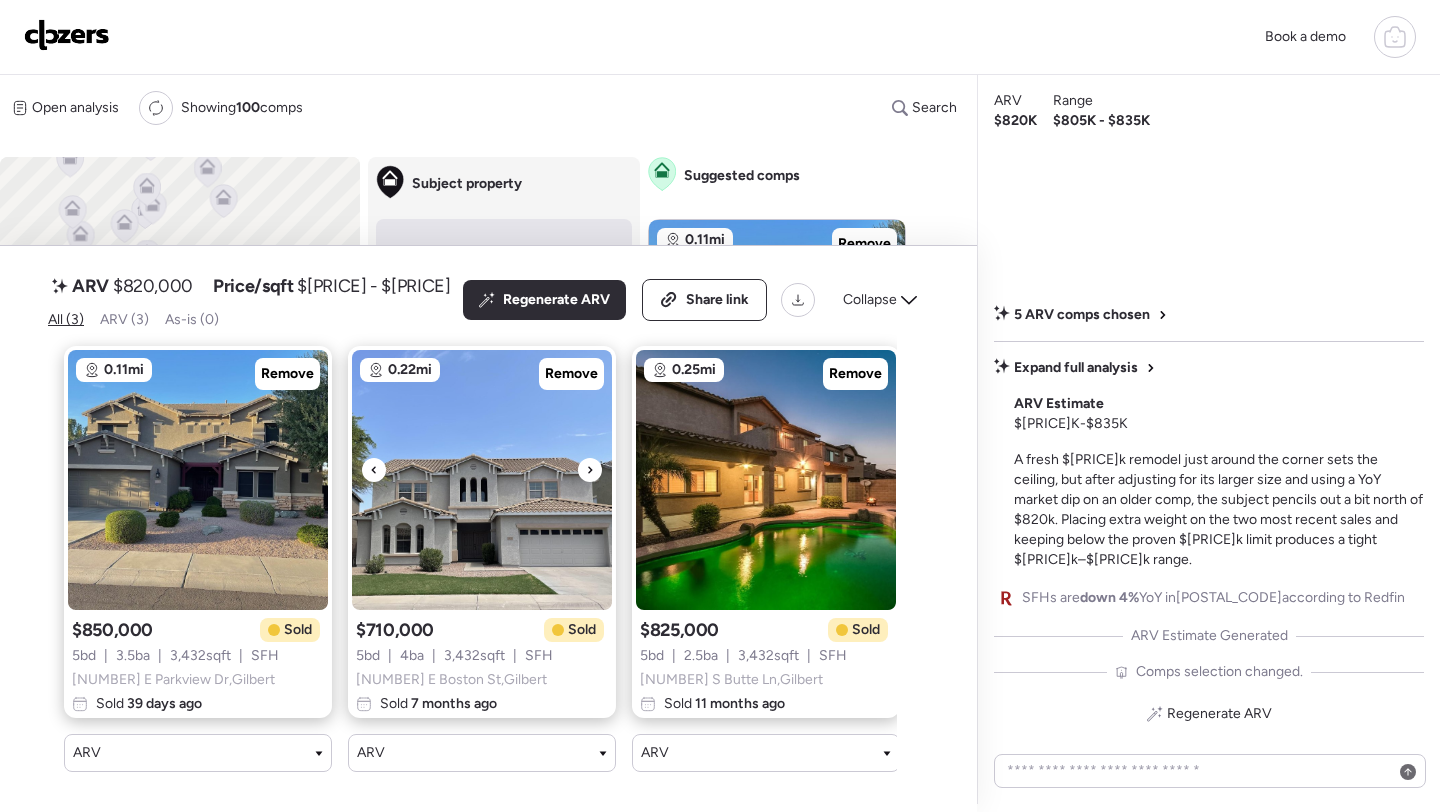 scroll, scrollTop: 0, scrollLeft: 19, axis: horizontal 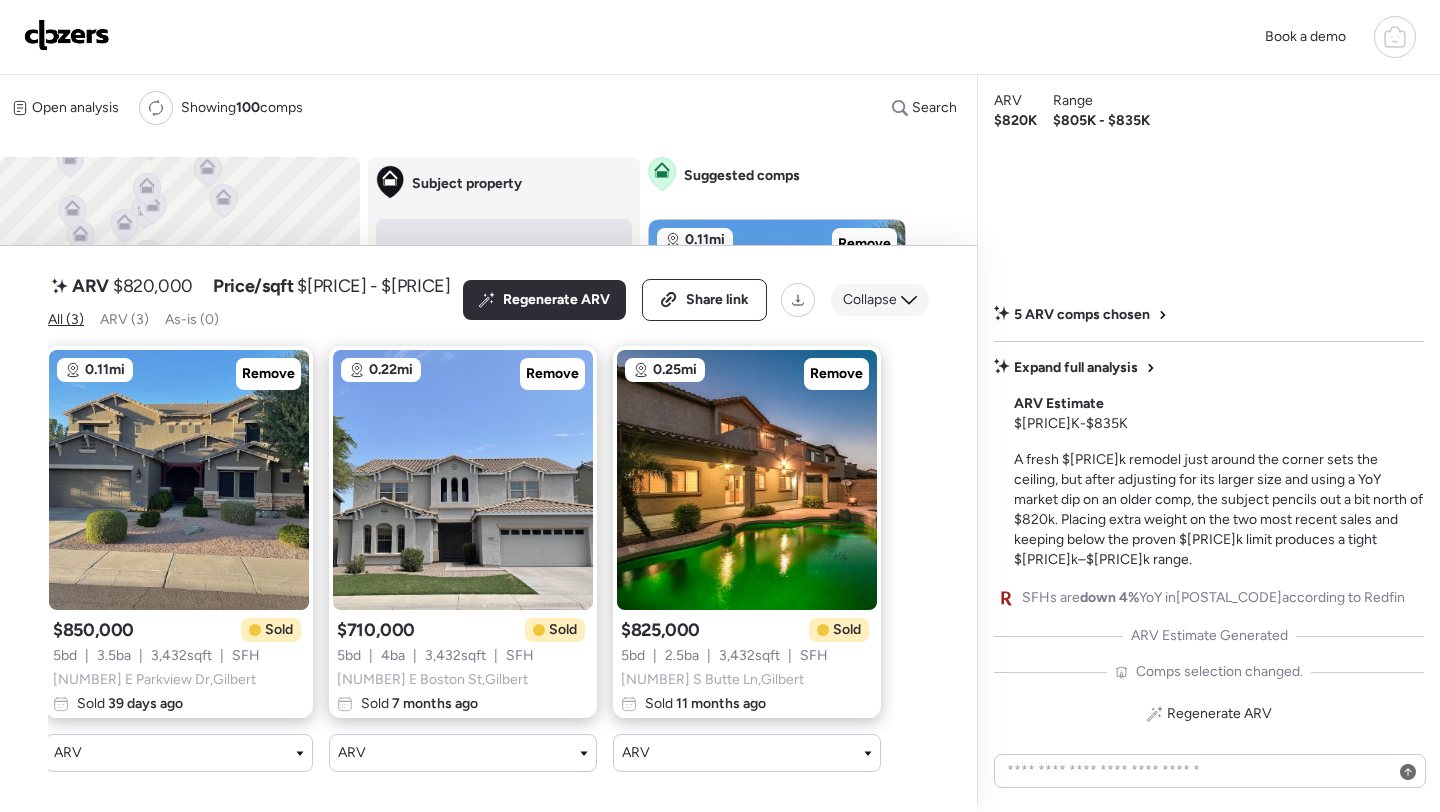 click on "Collapse" at bounding box center (870, 300) 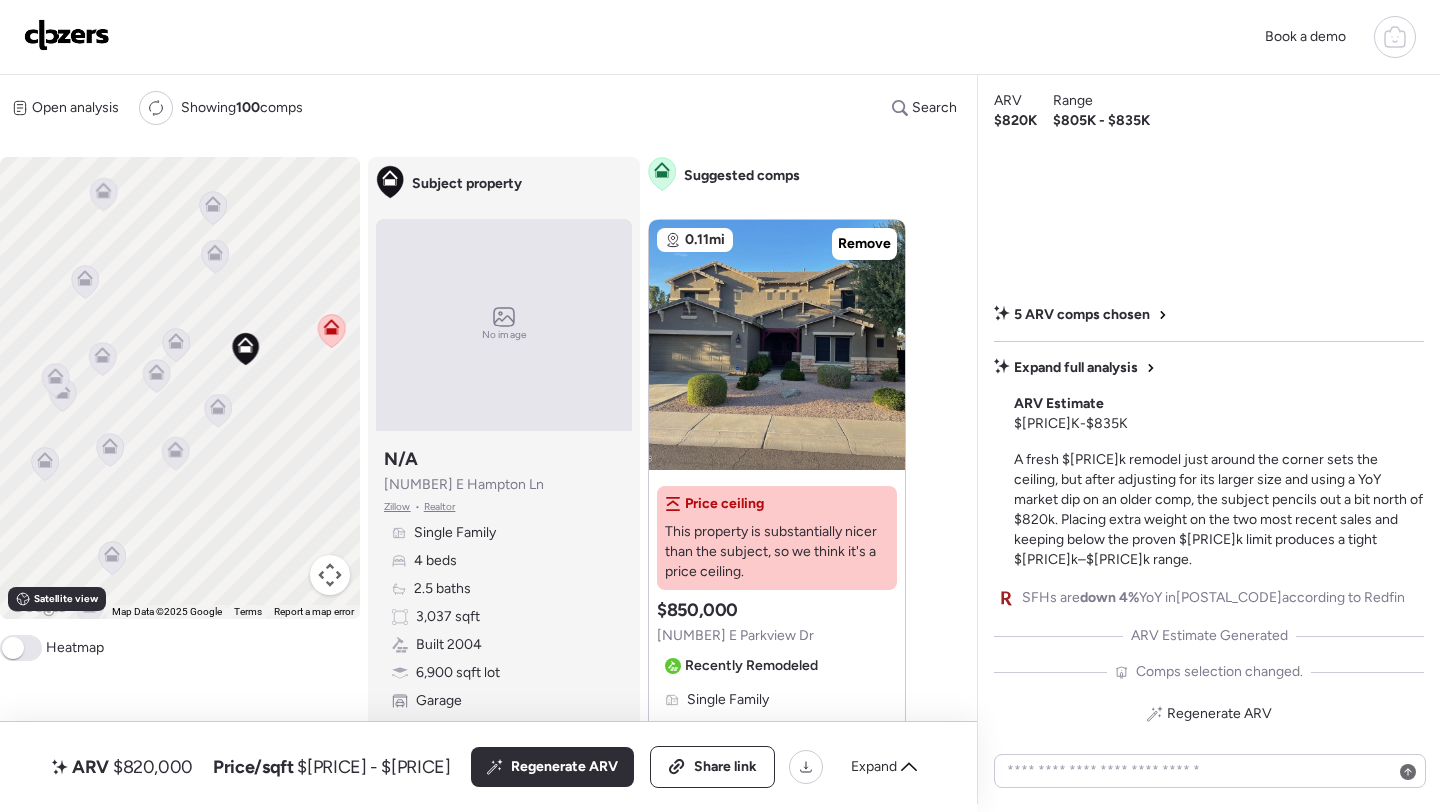 click 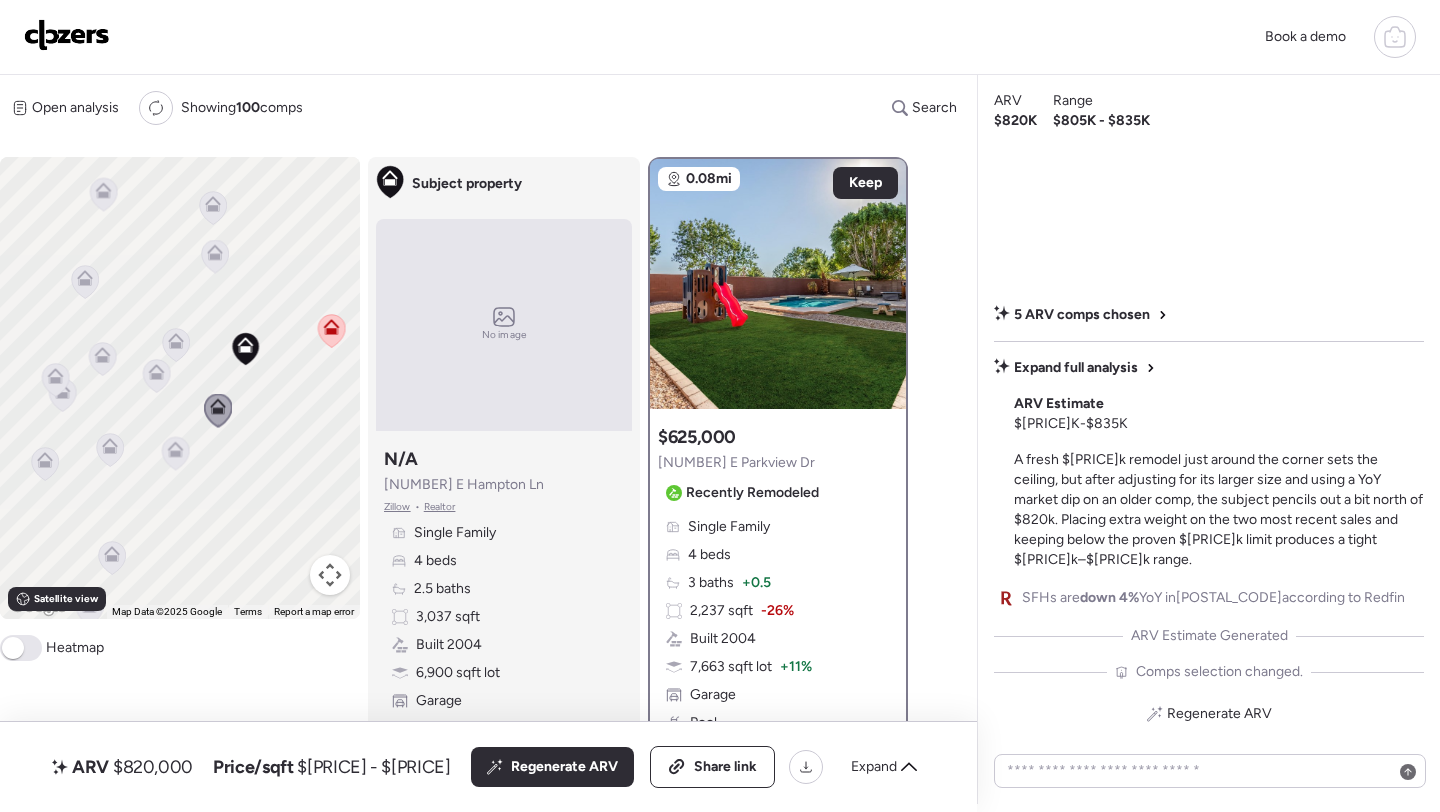 click 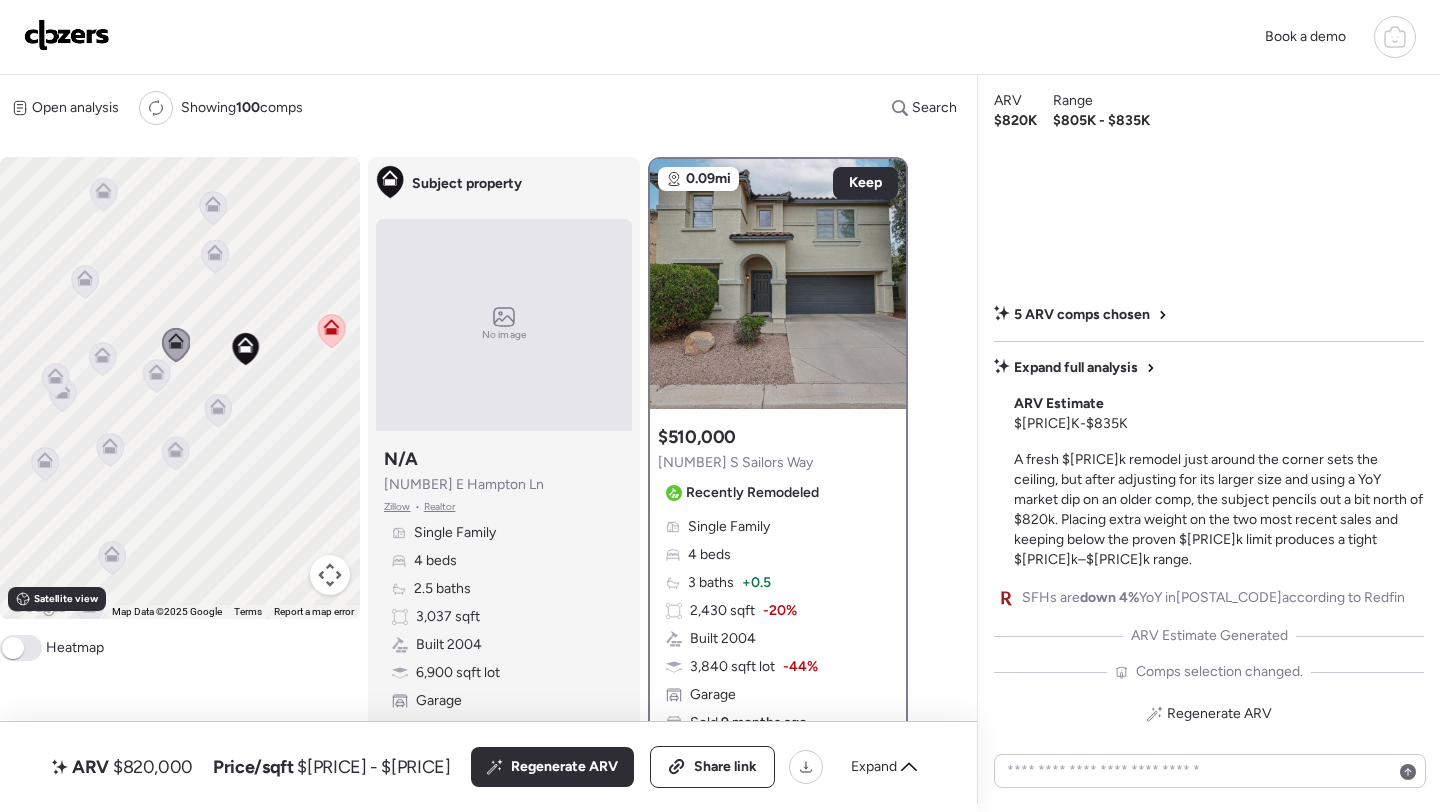 click 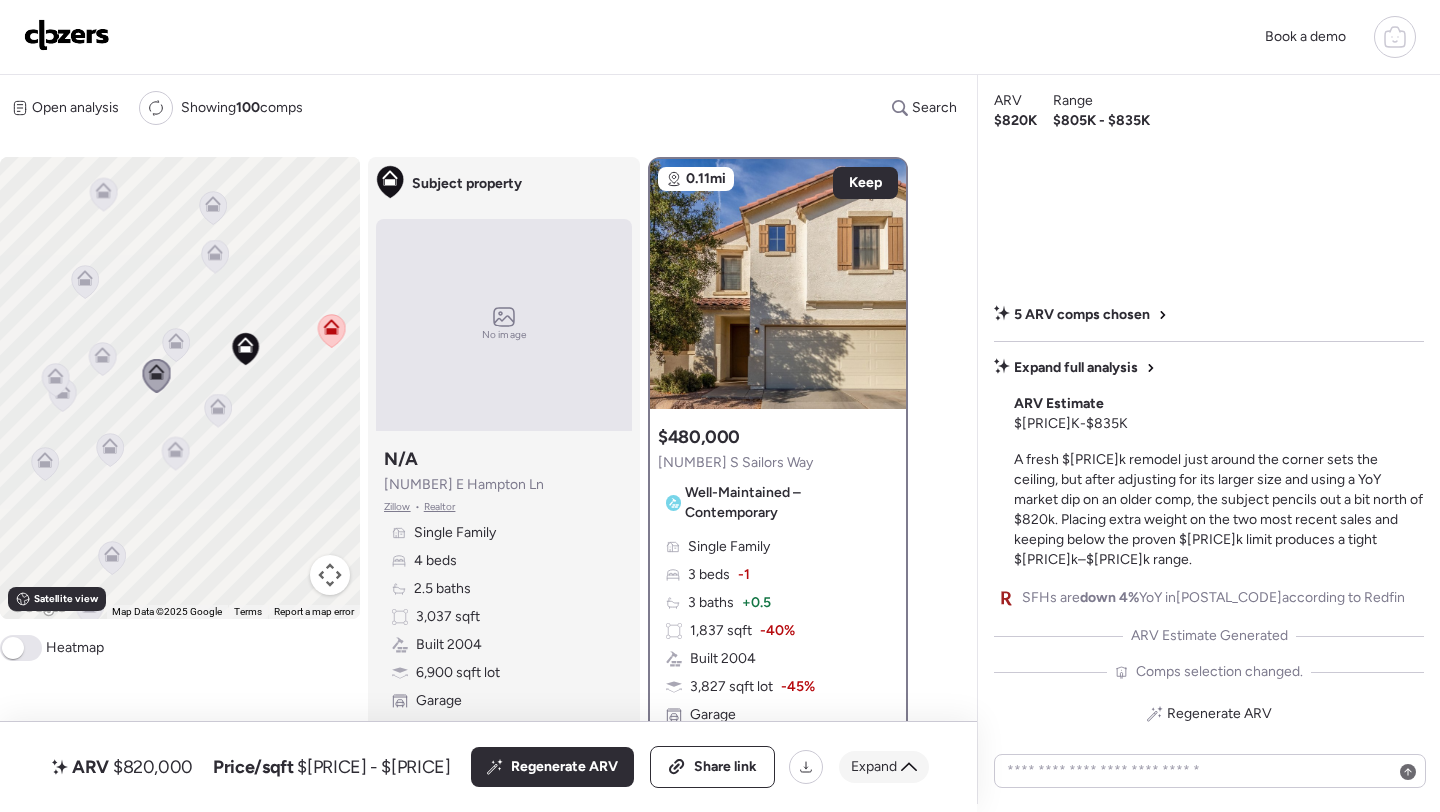 click on "Expand" at bounding box center (874, 767) 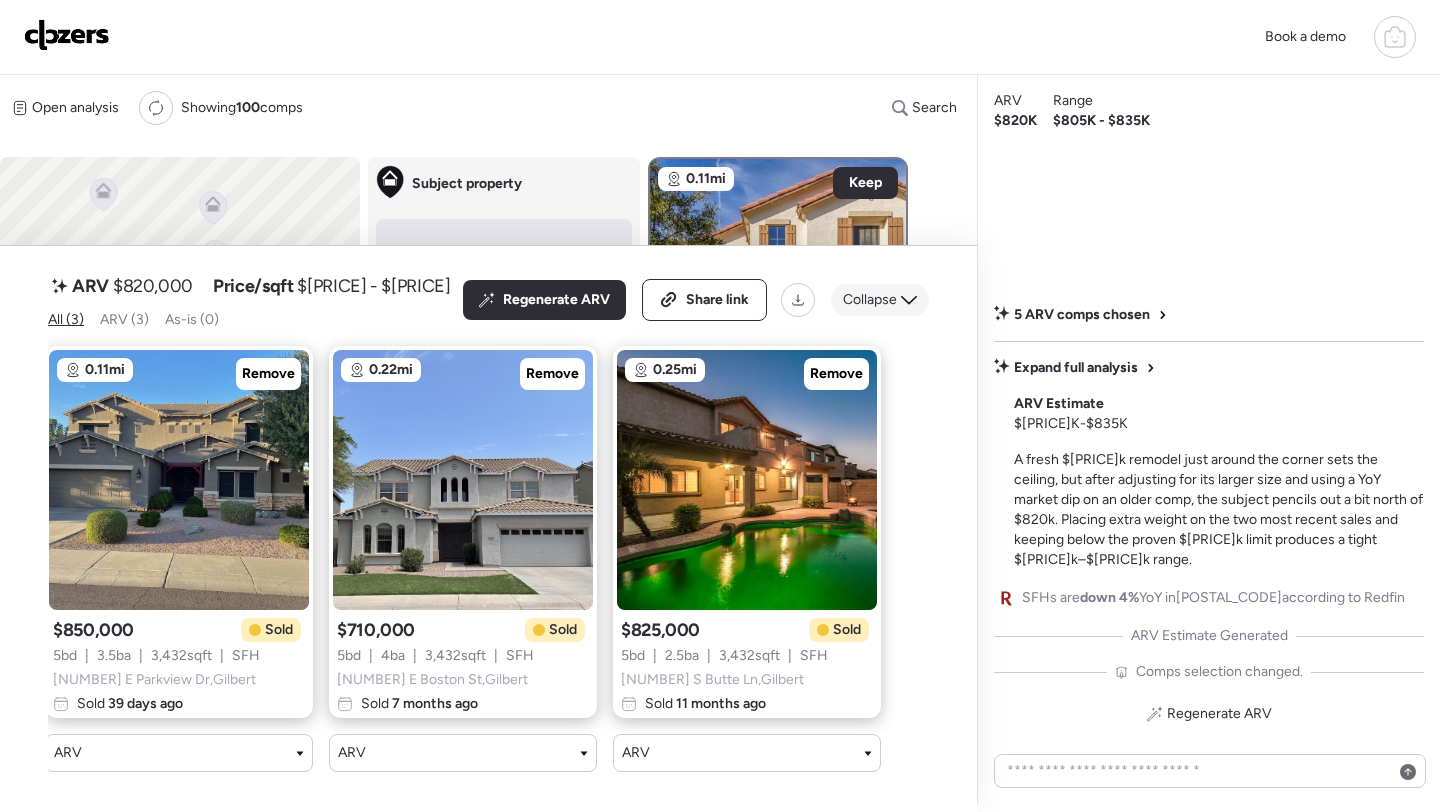 click on "Collapse" at bounding box center (880, 300) 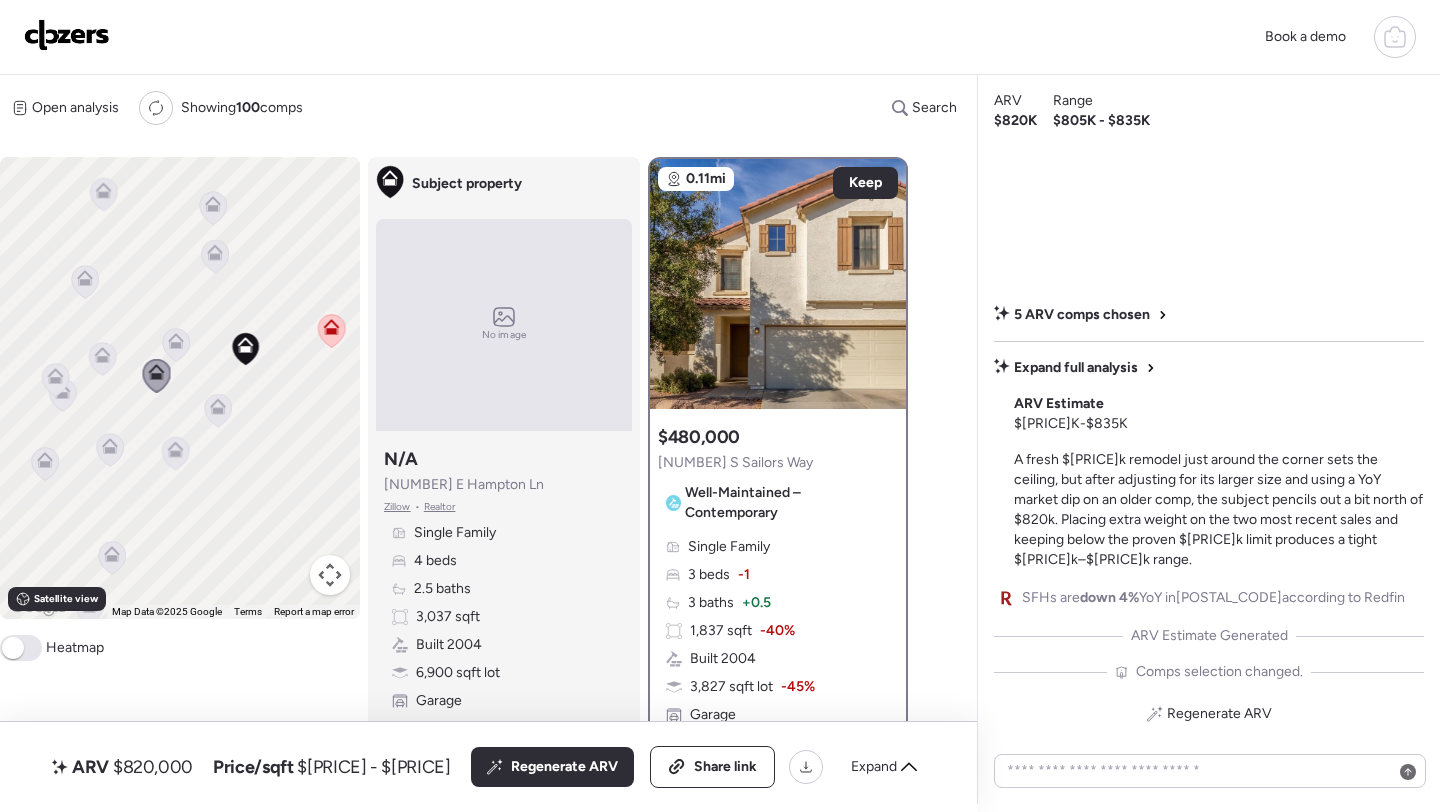 click 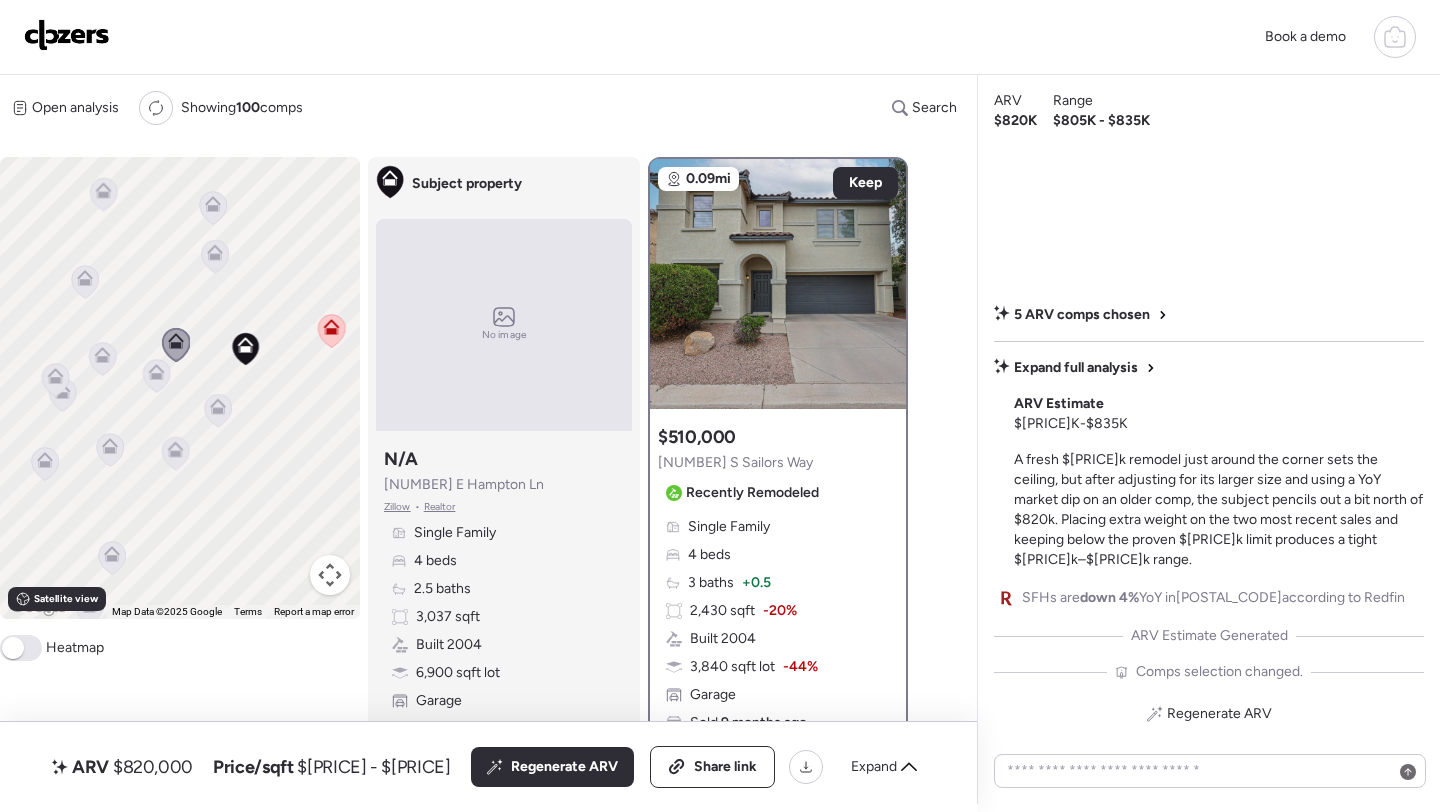 click 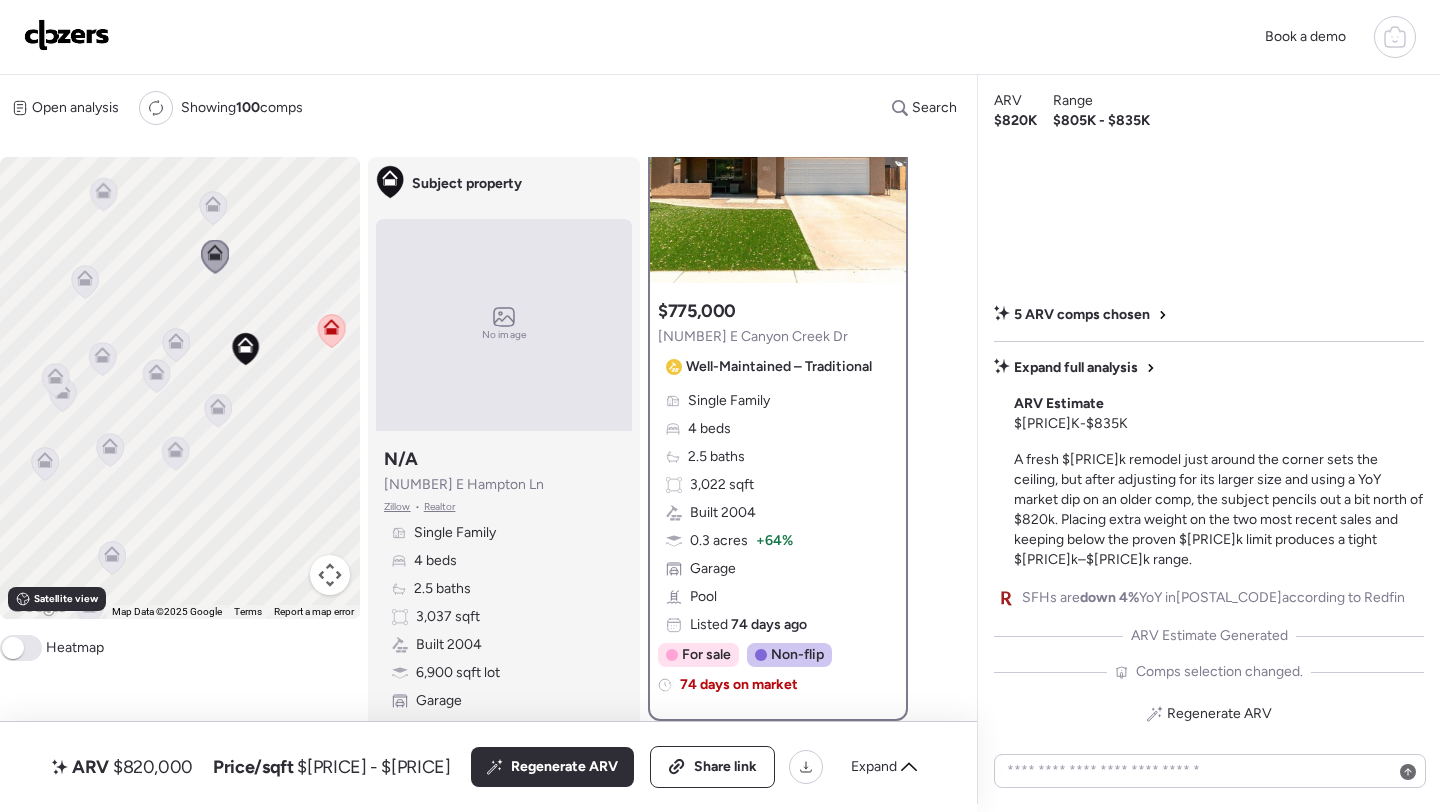 scroll, scrollTop: 129, scrollLeft: 0, axis: vertical 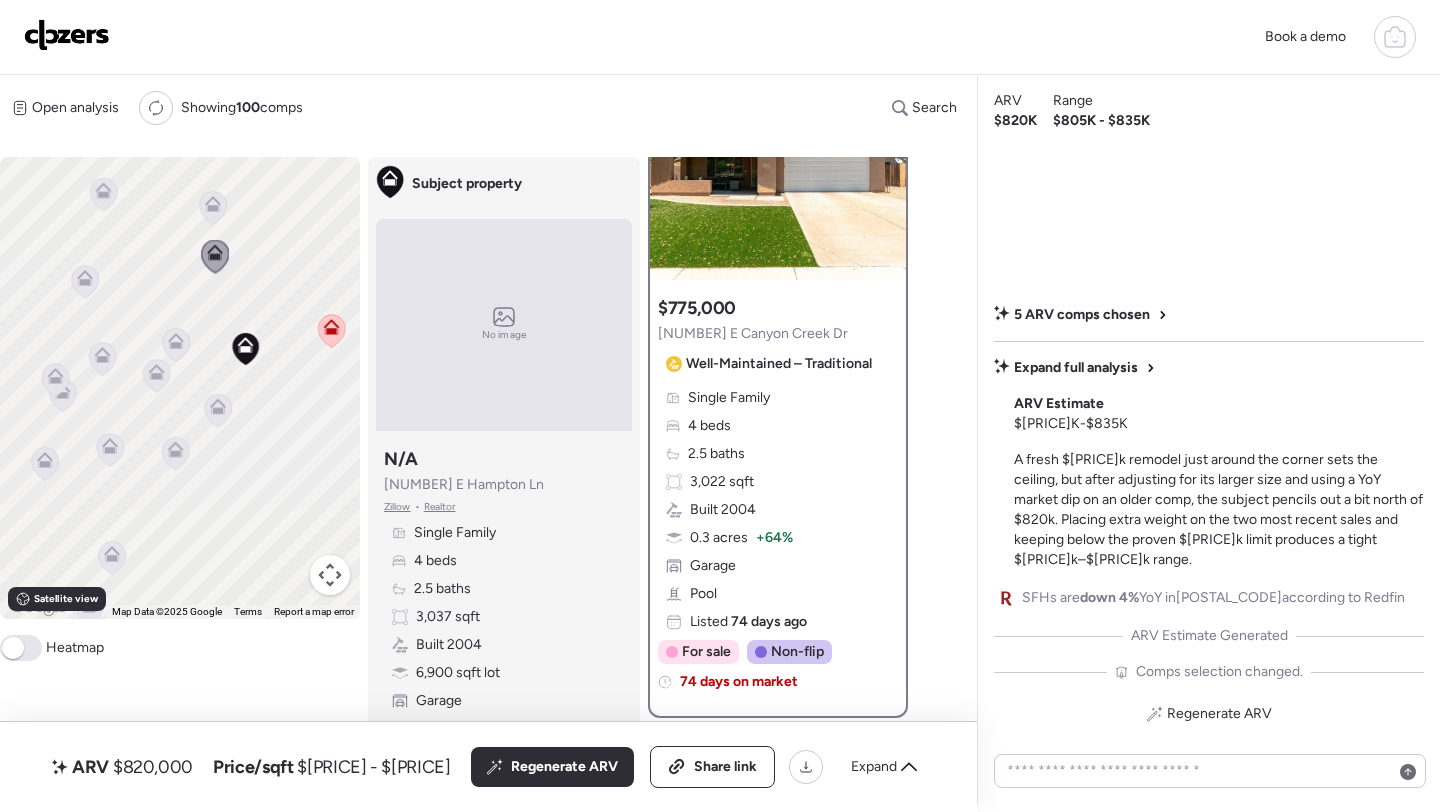 click 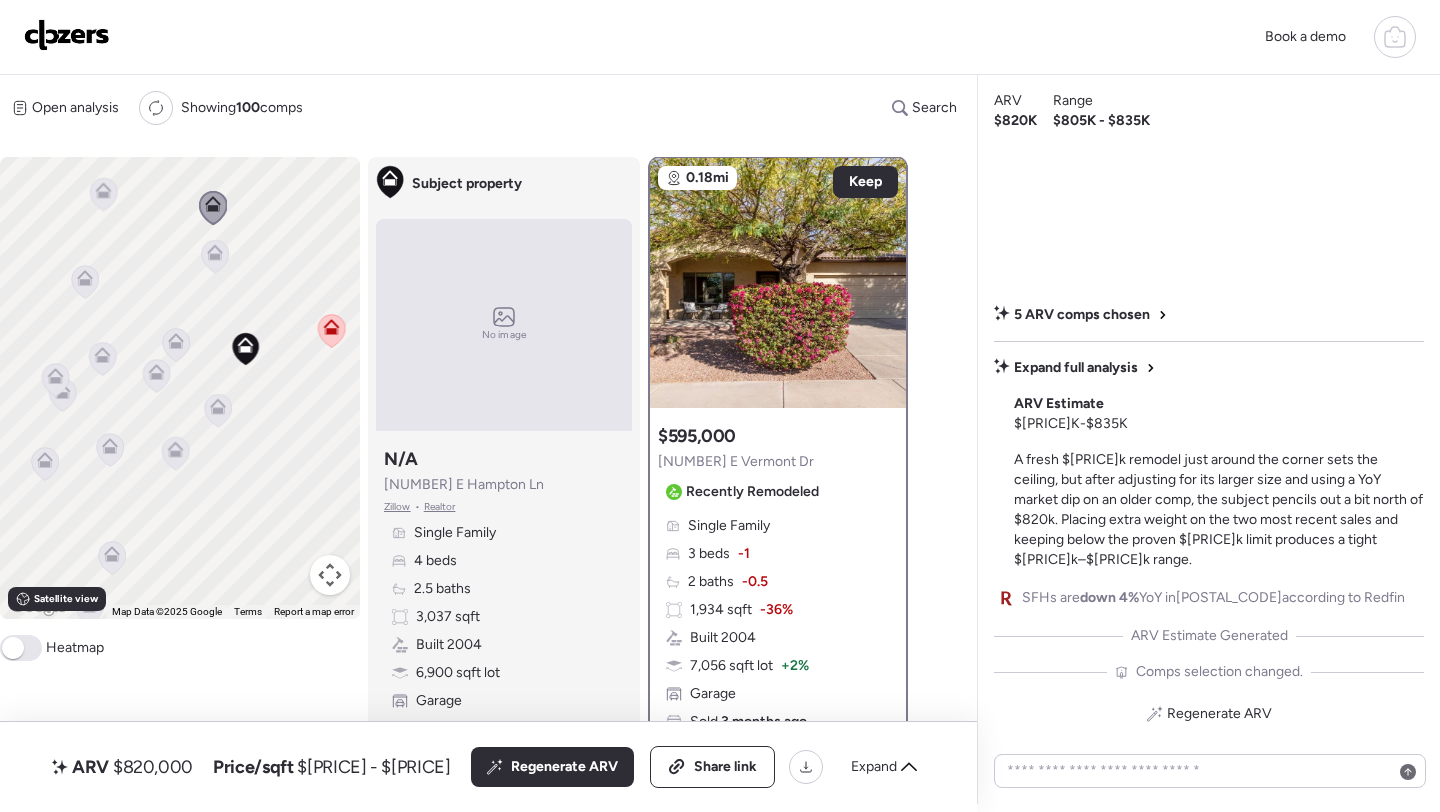 scroll, scrollTop: 0, scrollLeft: 0, axis: both 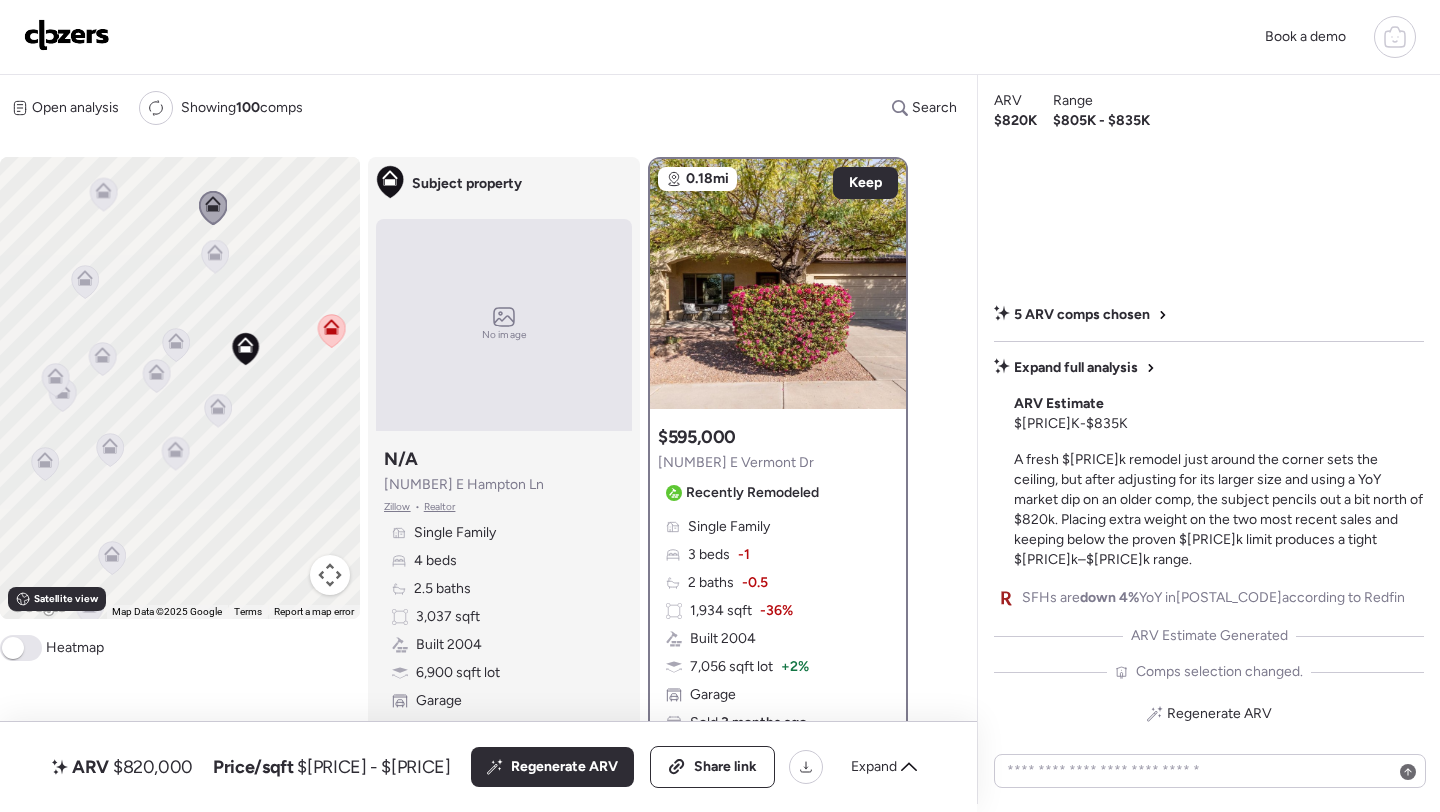 click 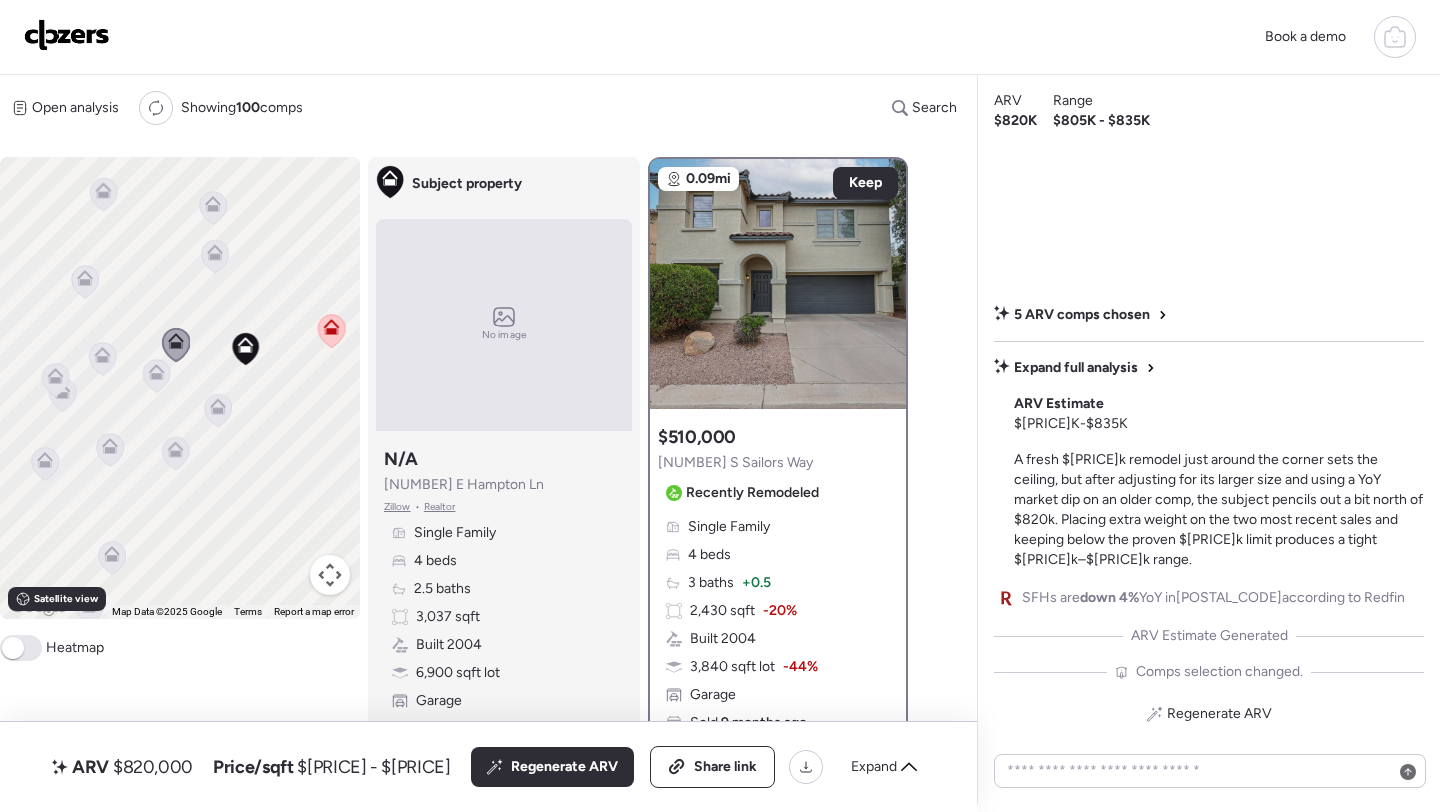 click 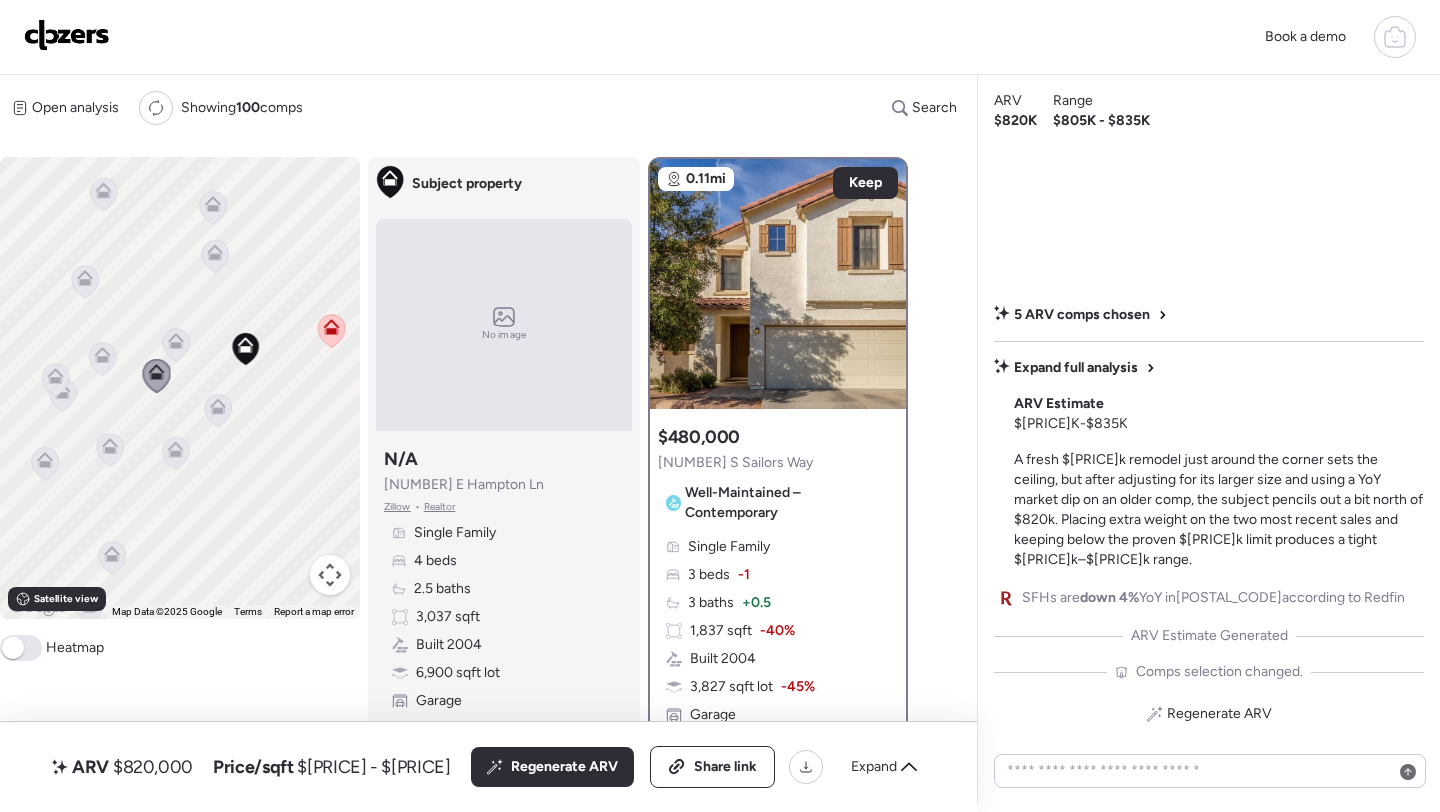 click 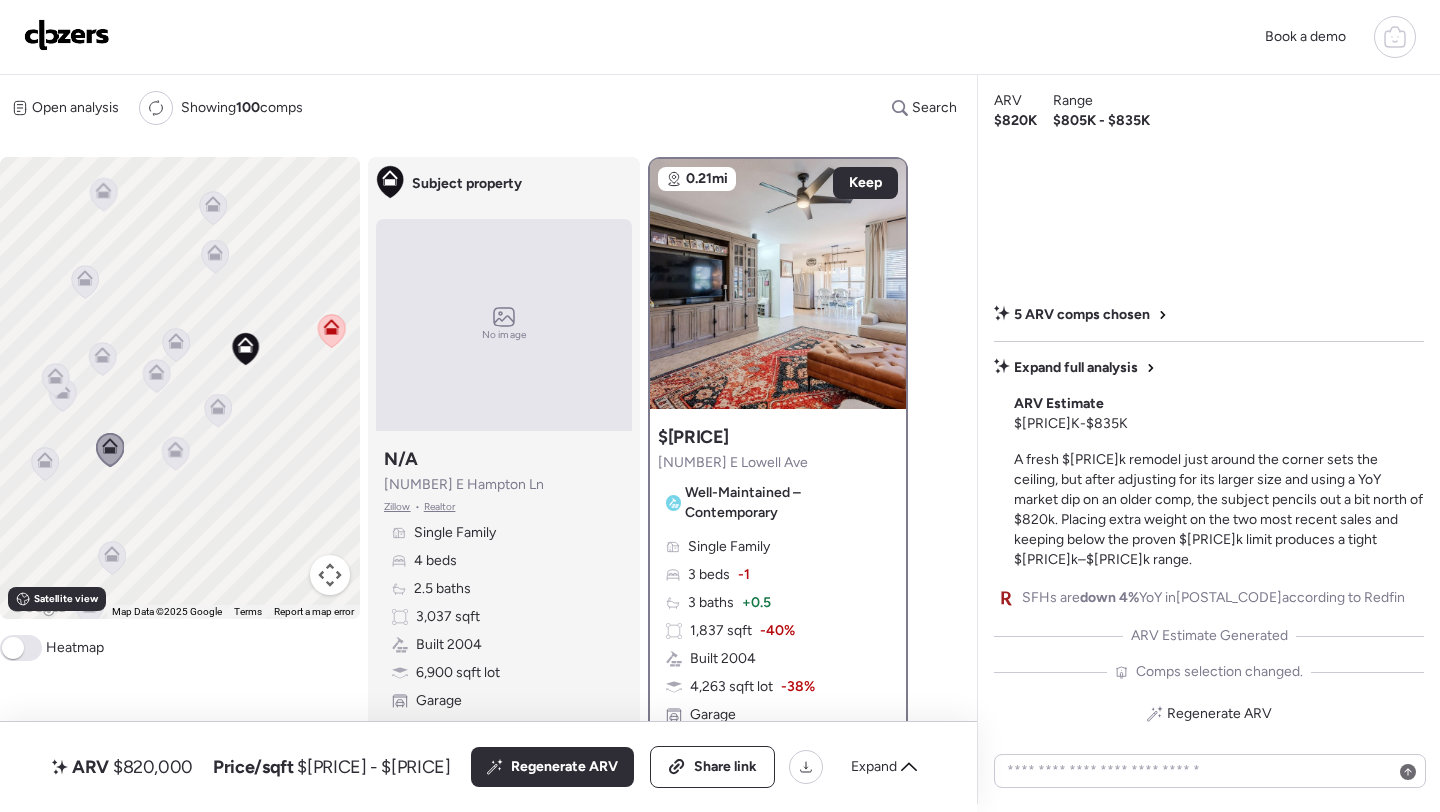 click 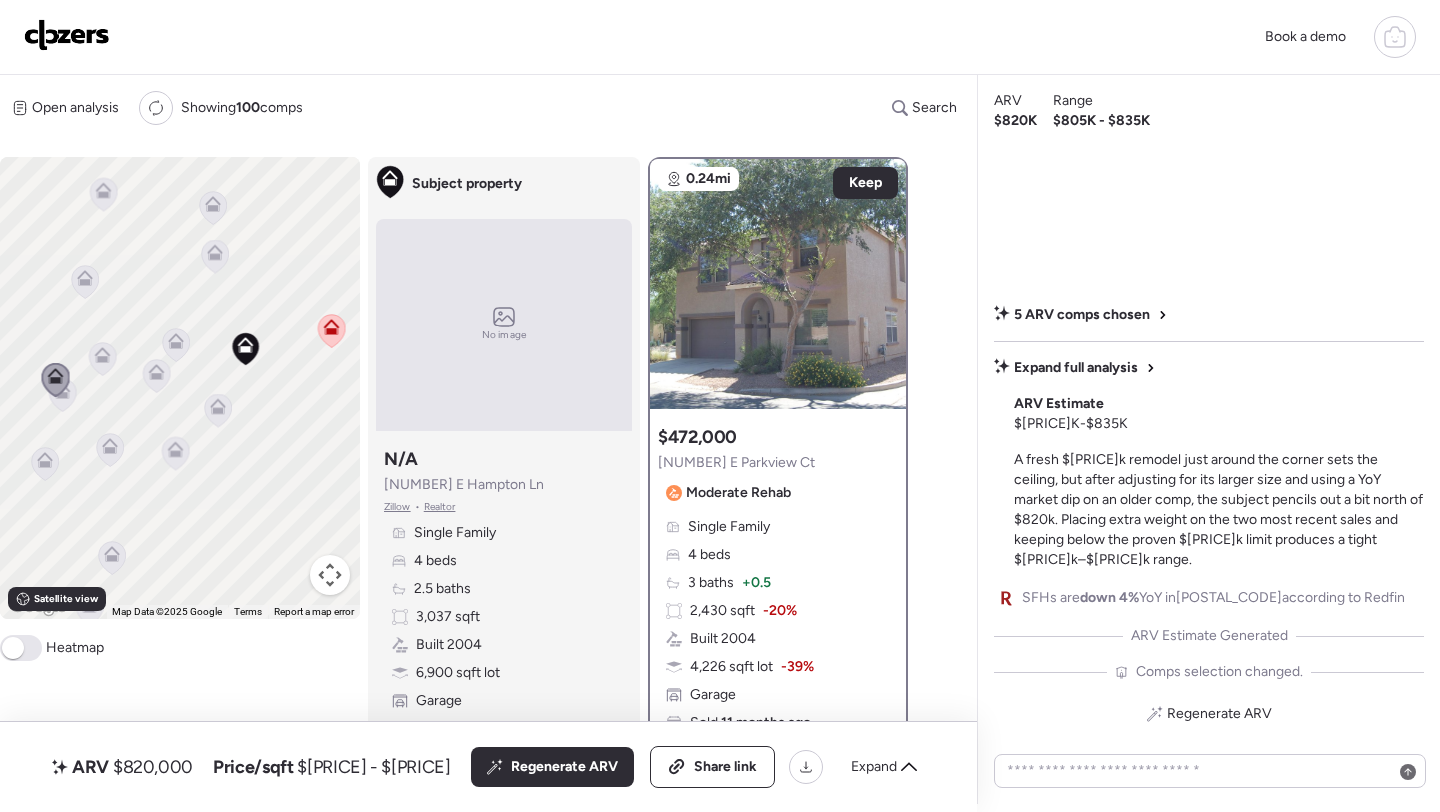 click 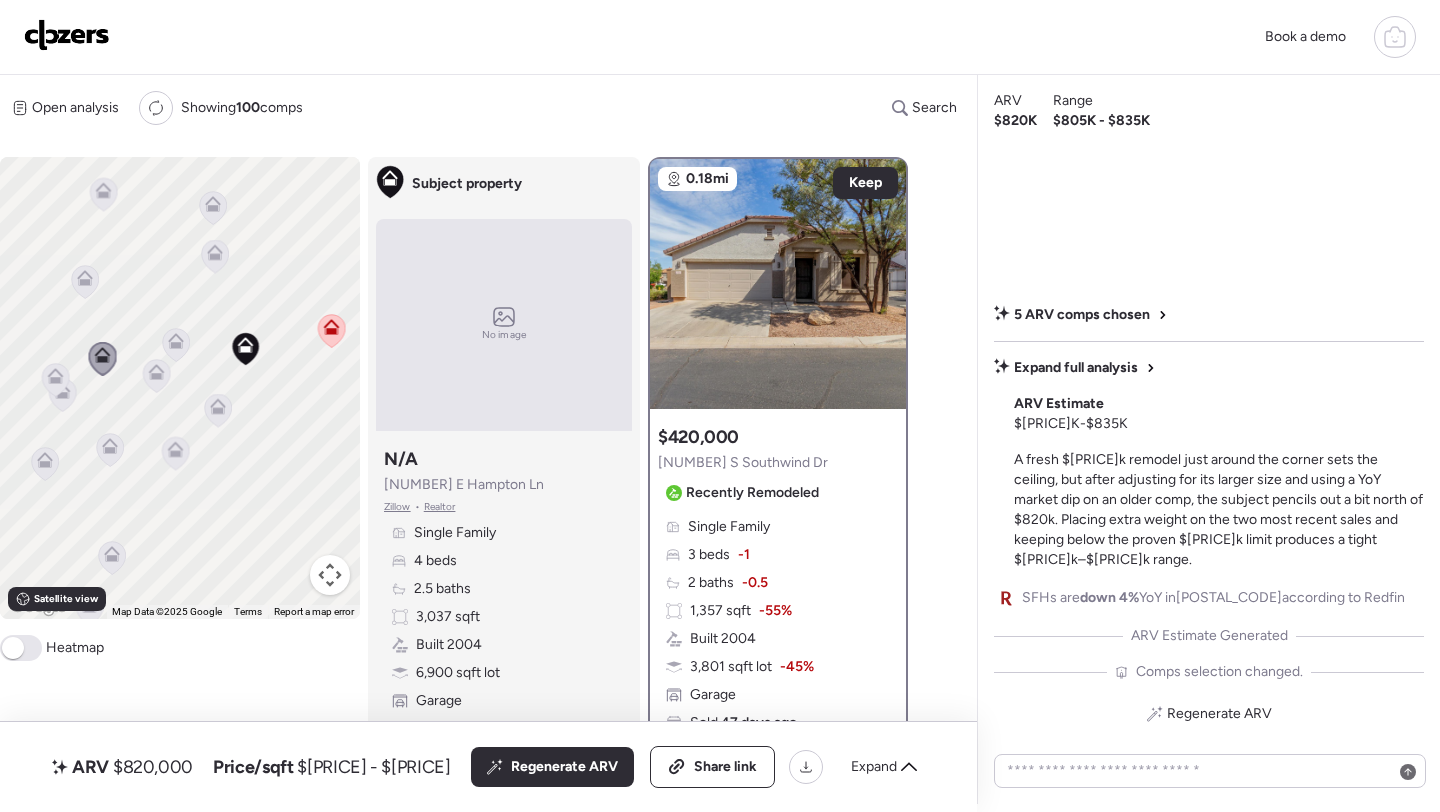 click 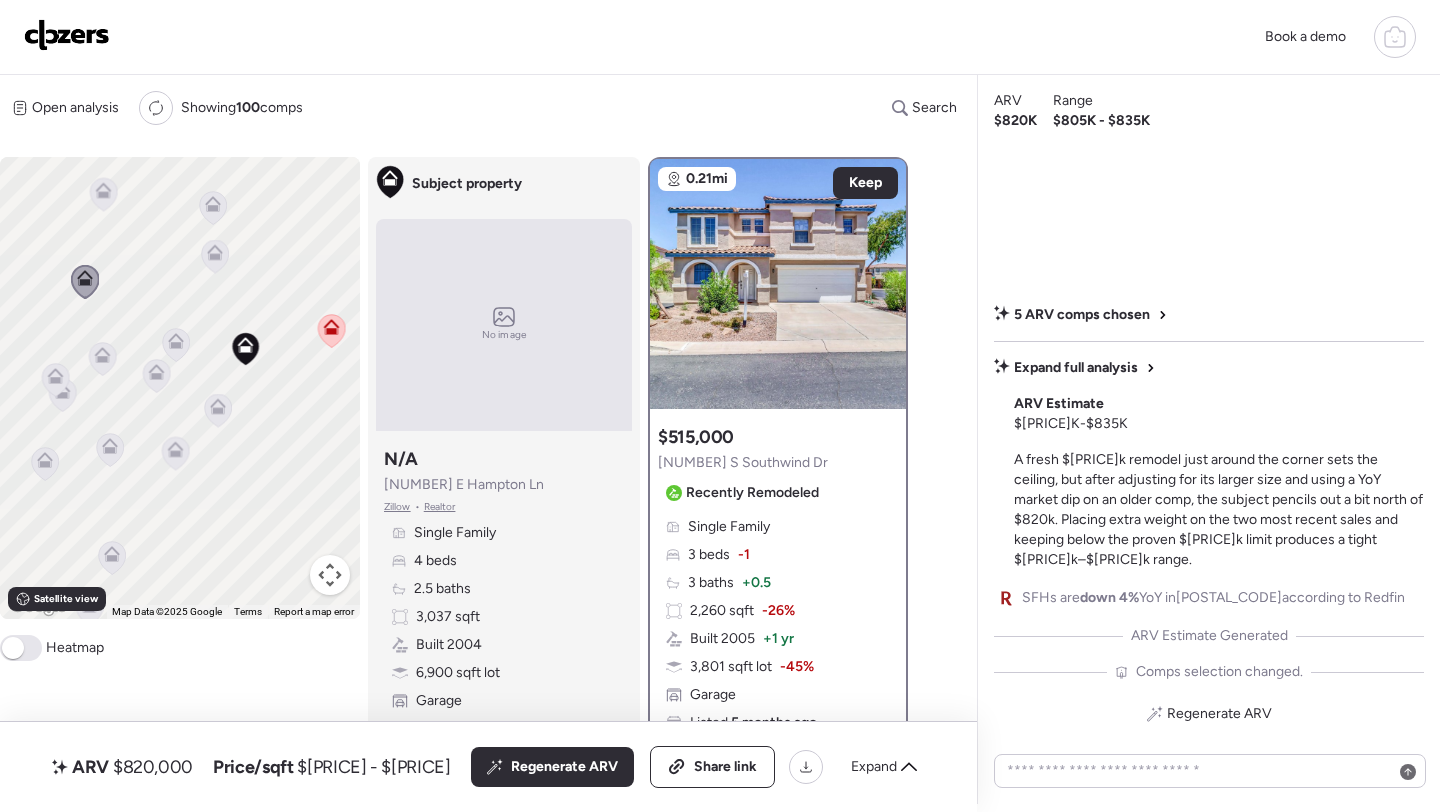 click 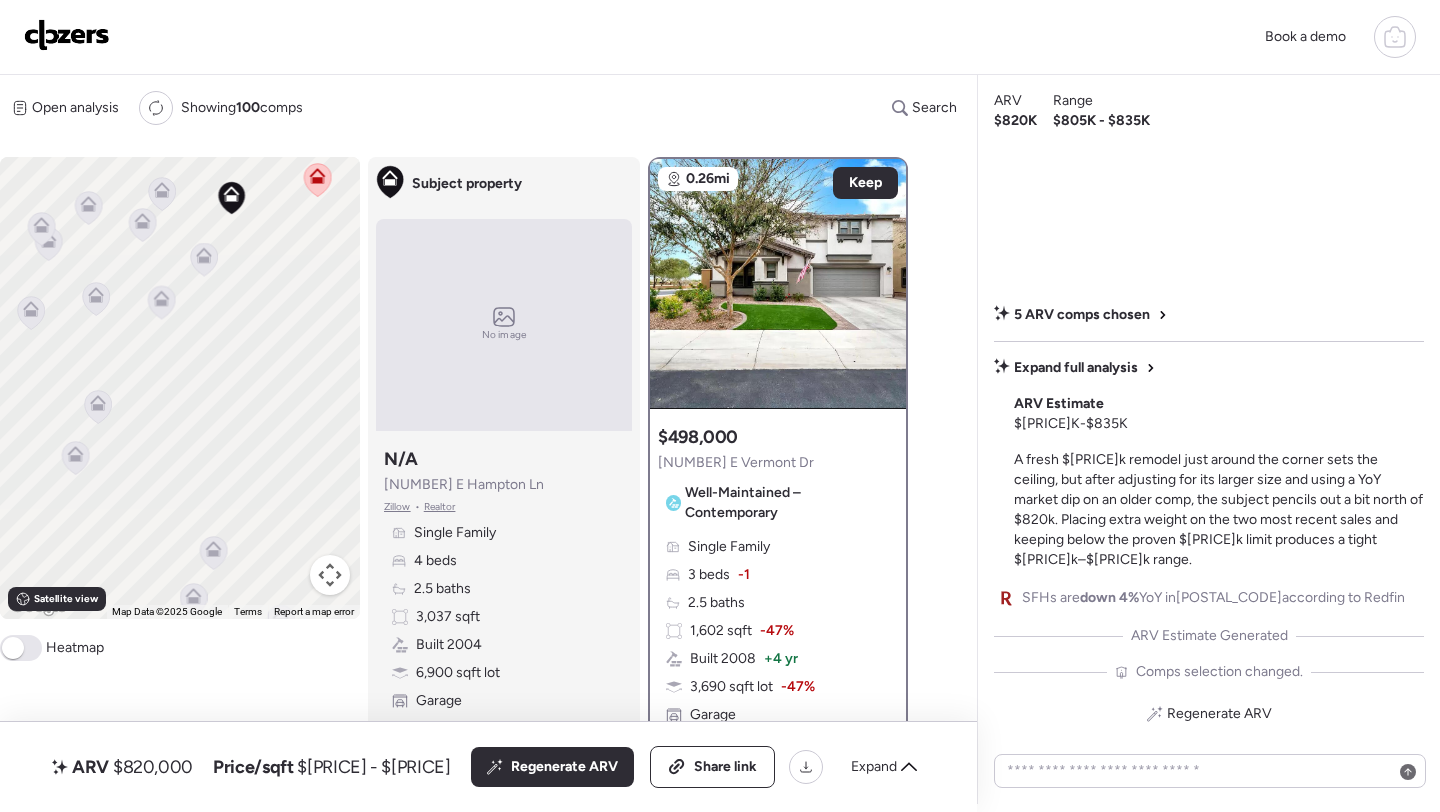 drag, startPoint x: 170, startPoint y: 491, endPoint x: 148, endPoint y: 317, distance: 175.38528 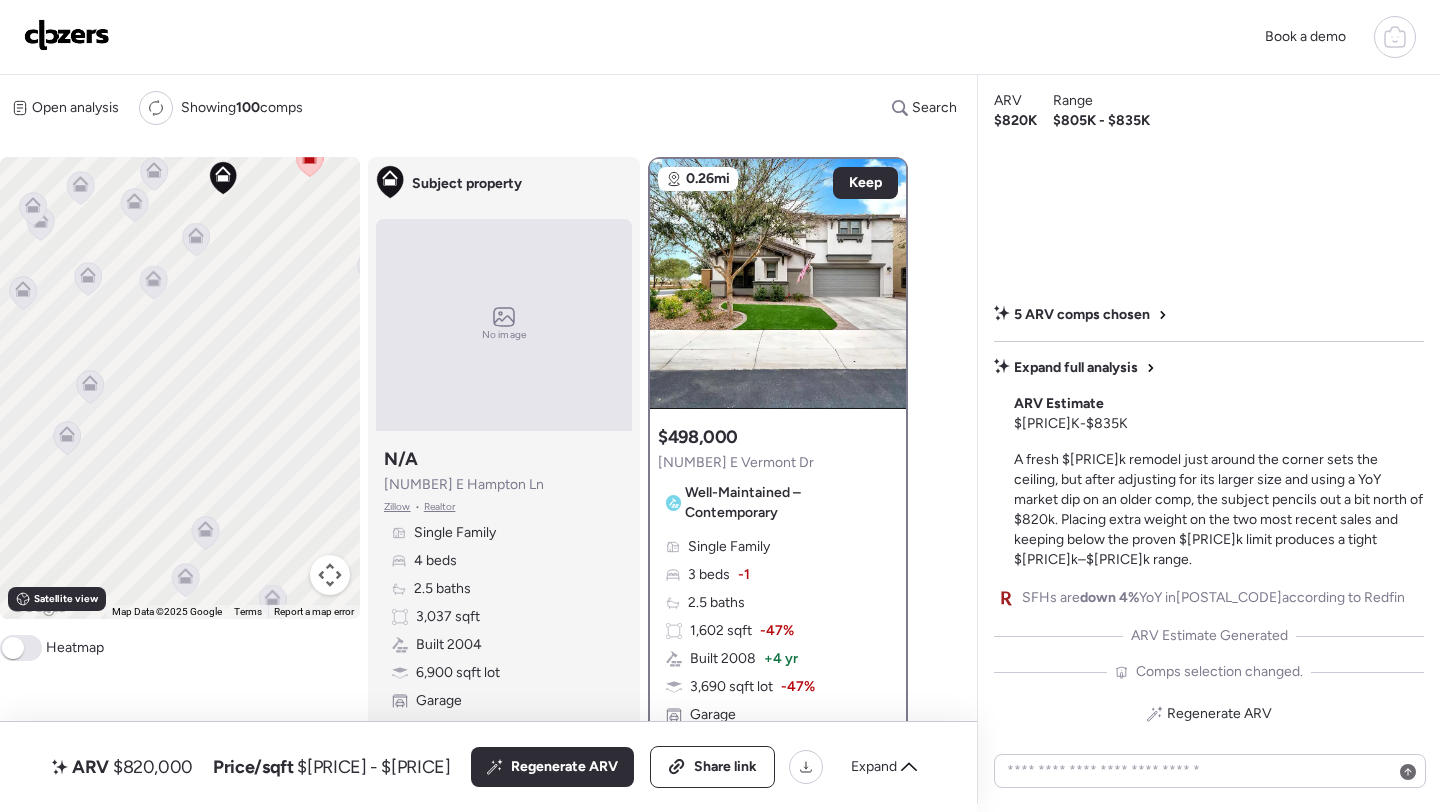 click 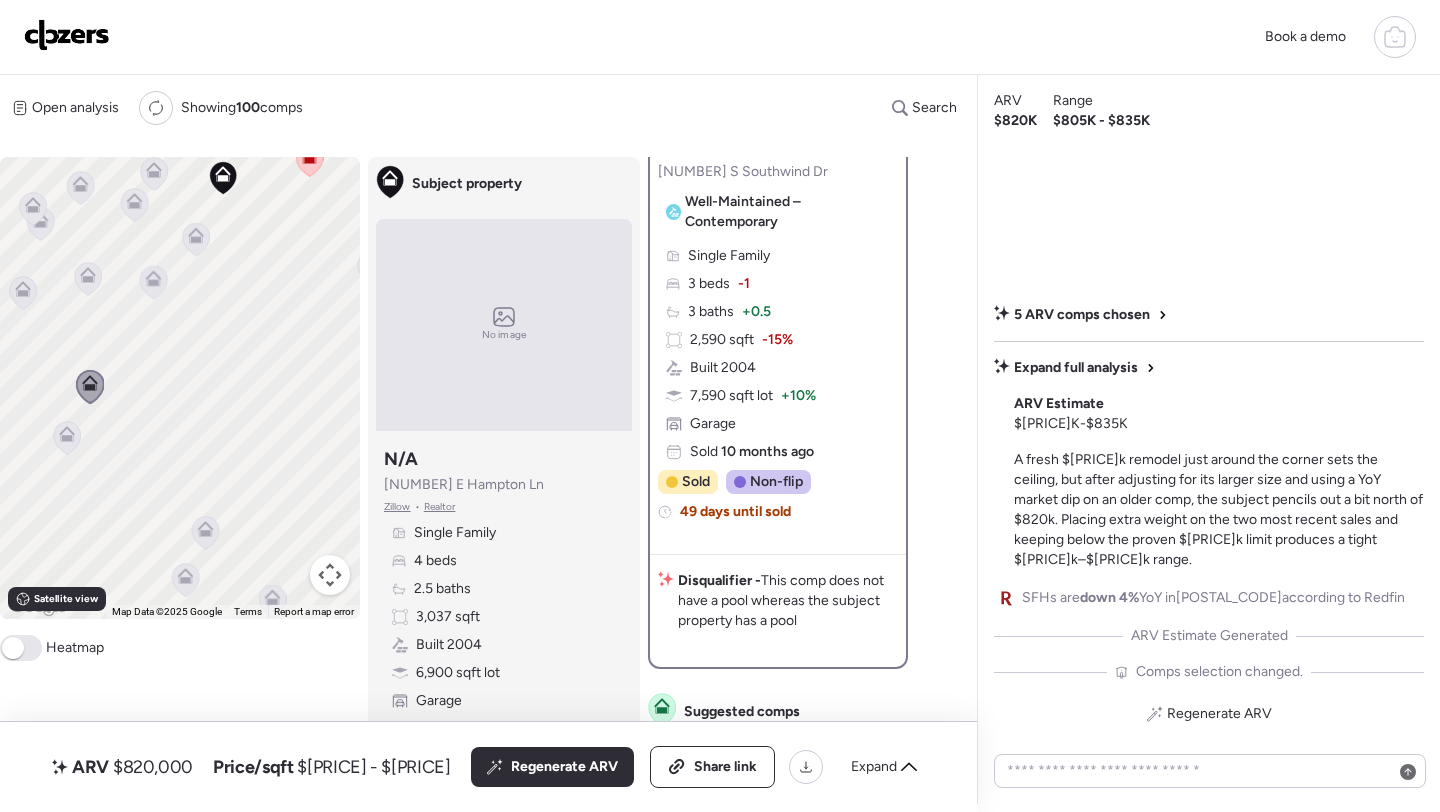 scroll, scrollTop: 0, scrollLeft: 0, axis: both 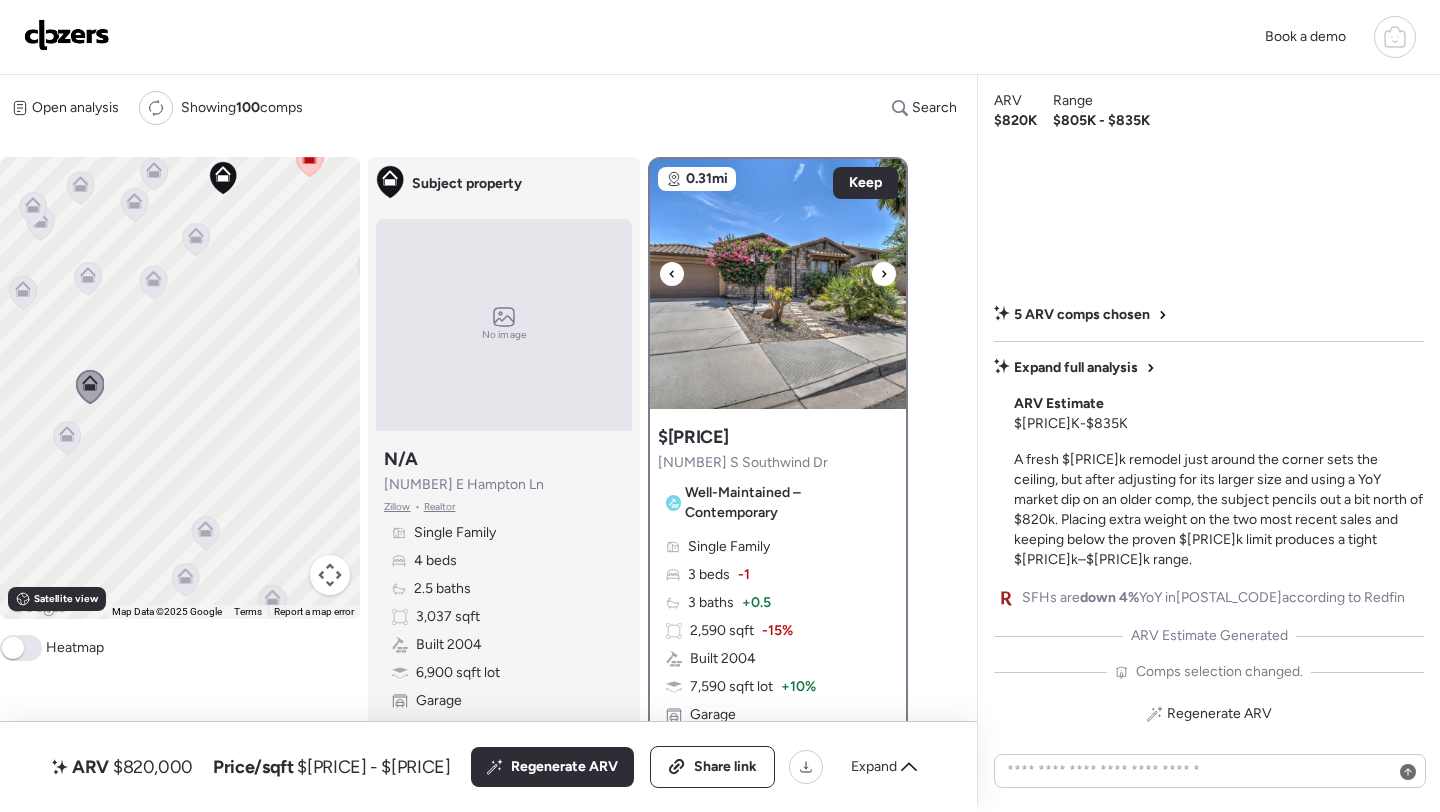 click at bounding box center (778, 284) 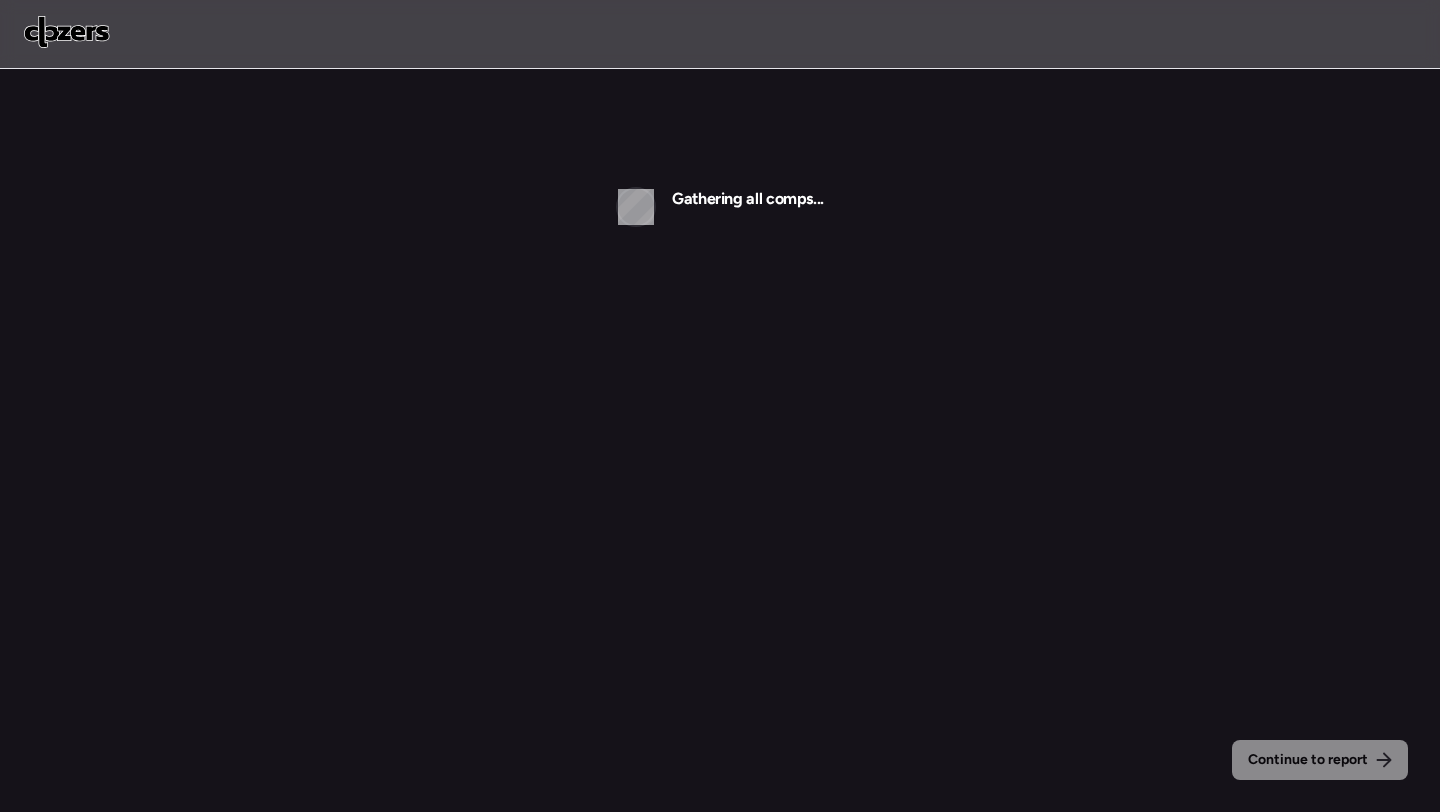 scroll, scrollTop: 0, scrollLeft: 0, axis: both 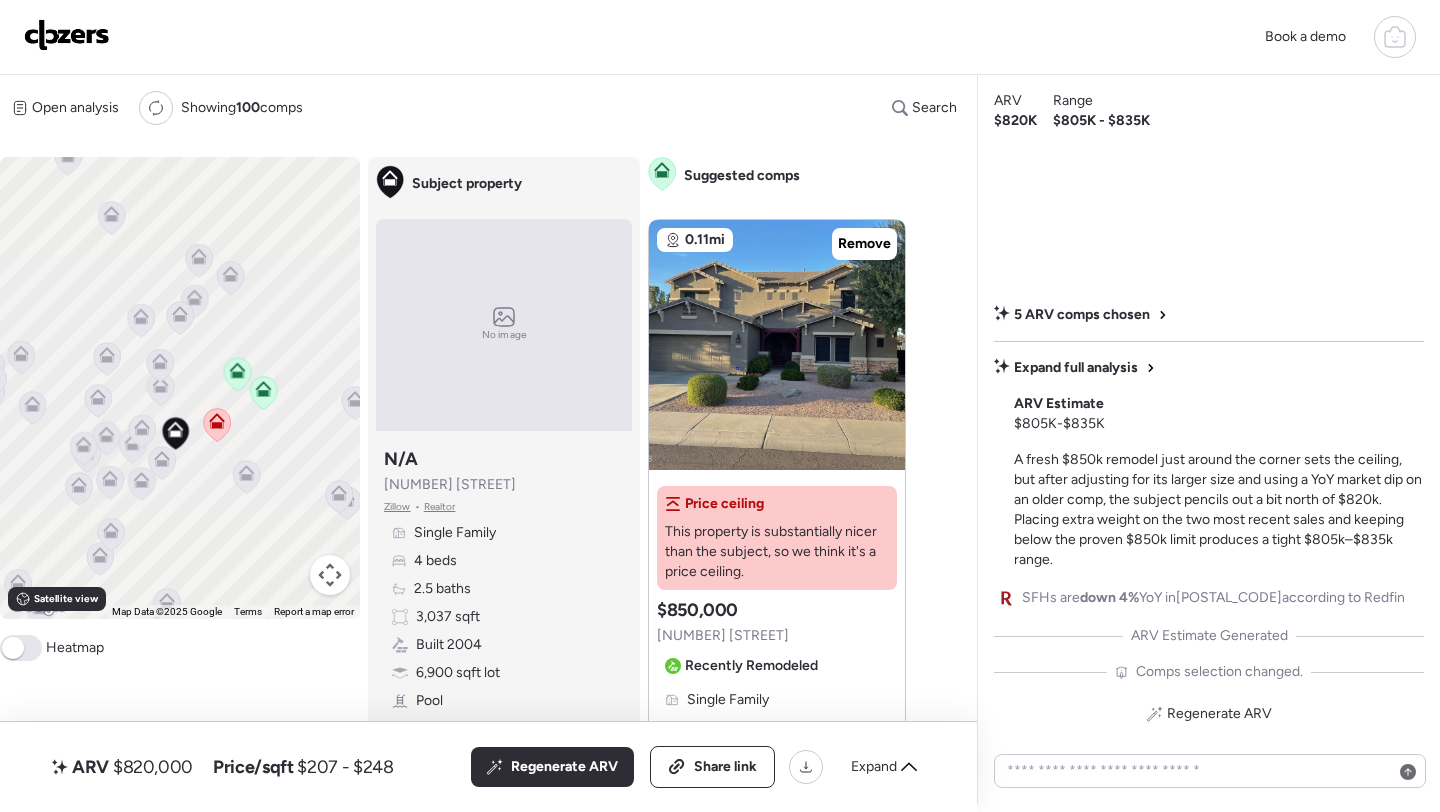click 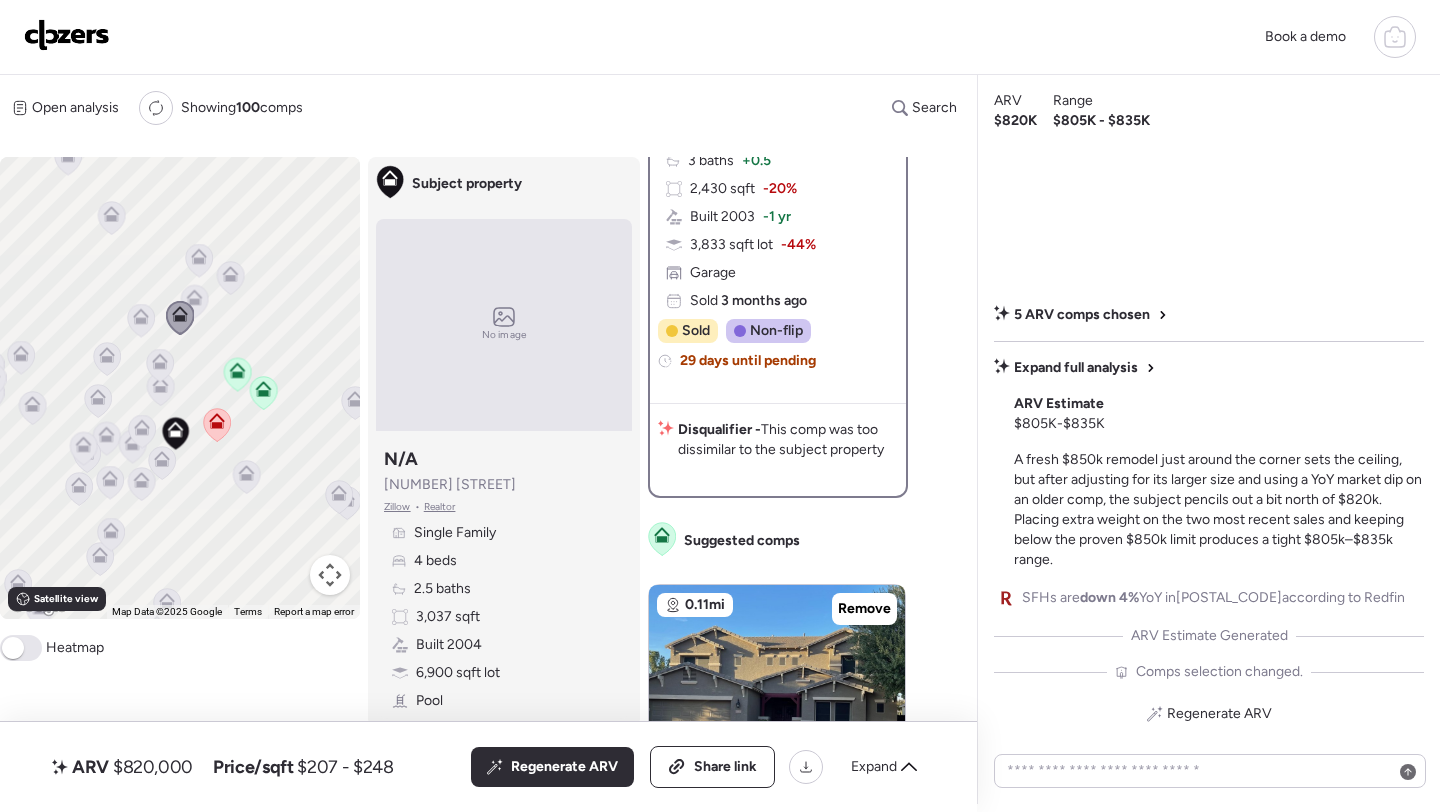 scroll, scrollTop: 412, scrollLeft: 0, axis: vertical 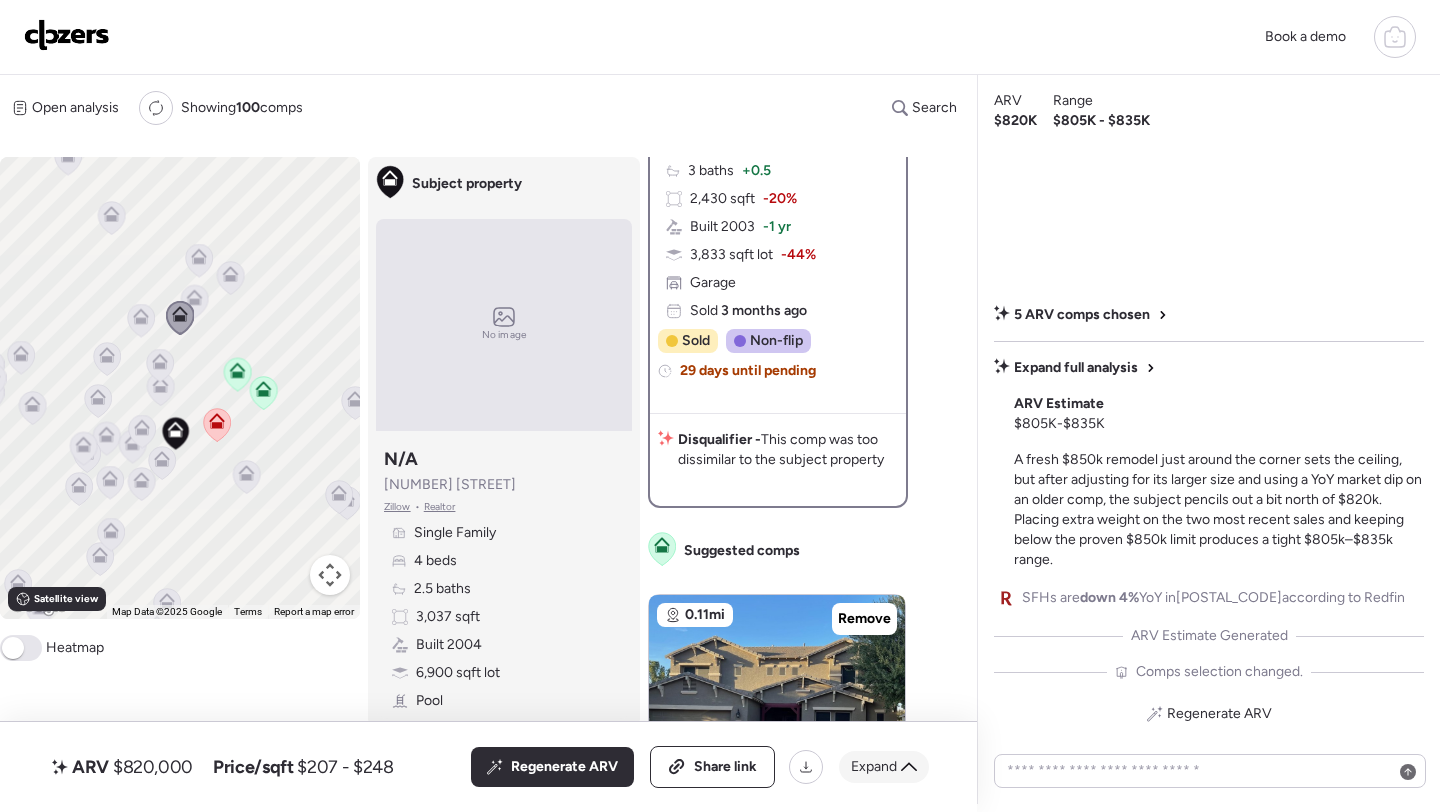 click on "Expand" at bounding box center (874, 767) 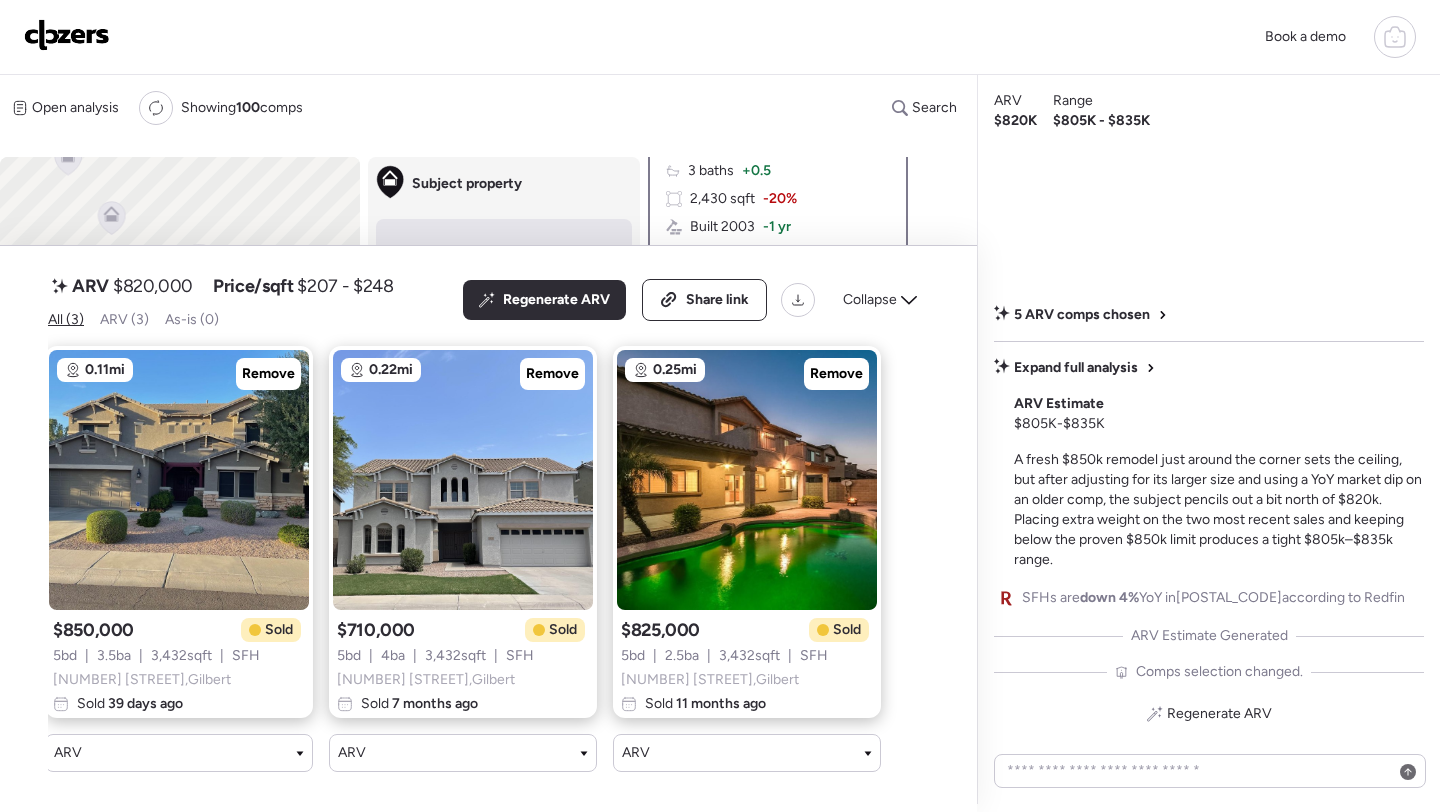 scroll, scrollTop: 0, scrollLeft: 0, axis: both 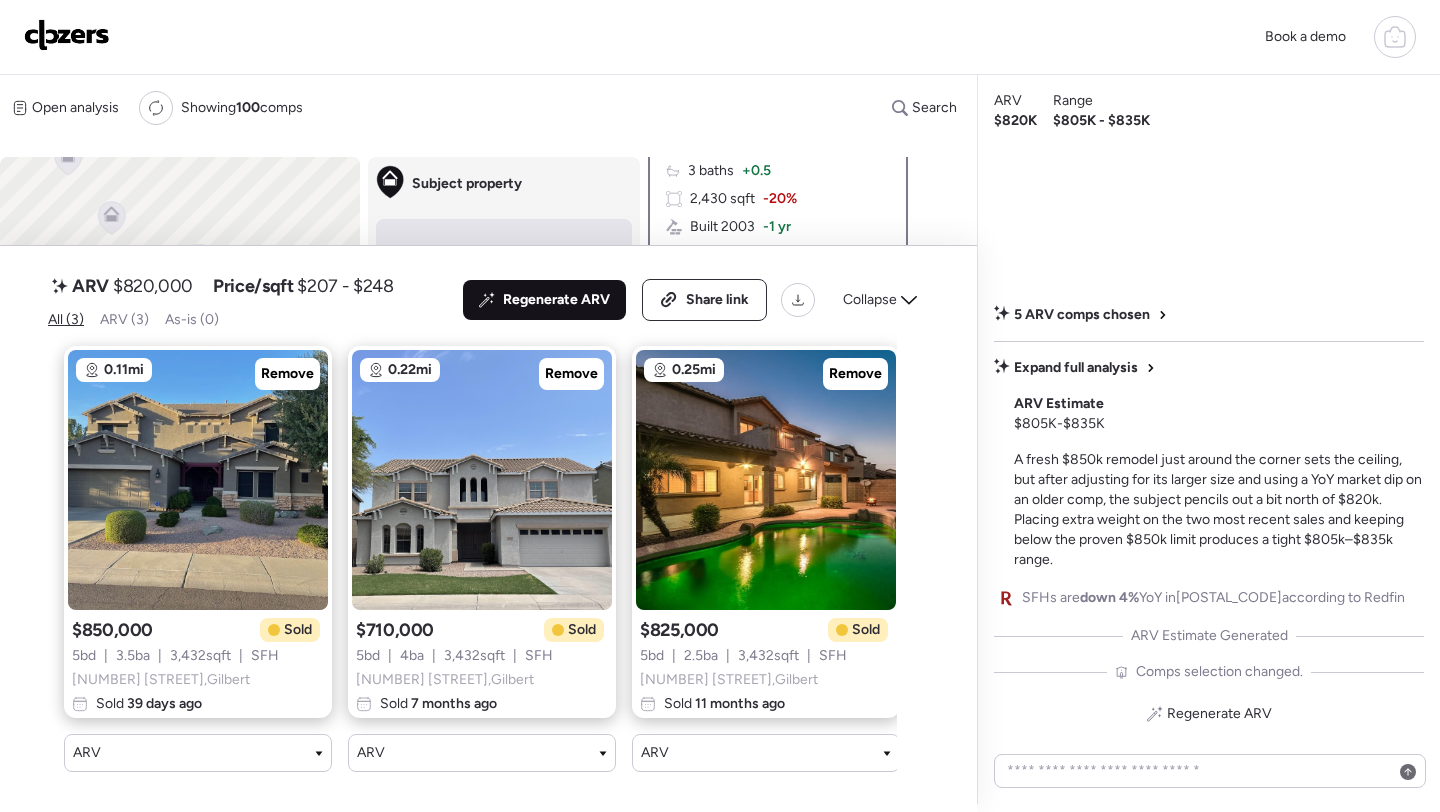 click on "Regenerate ARV" at bounding box center (556, 300) 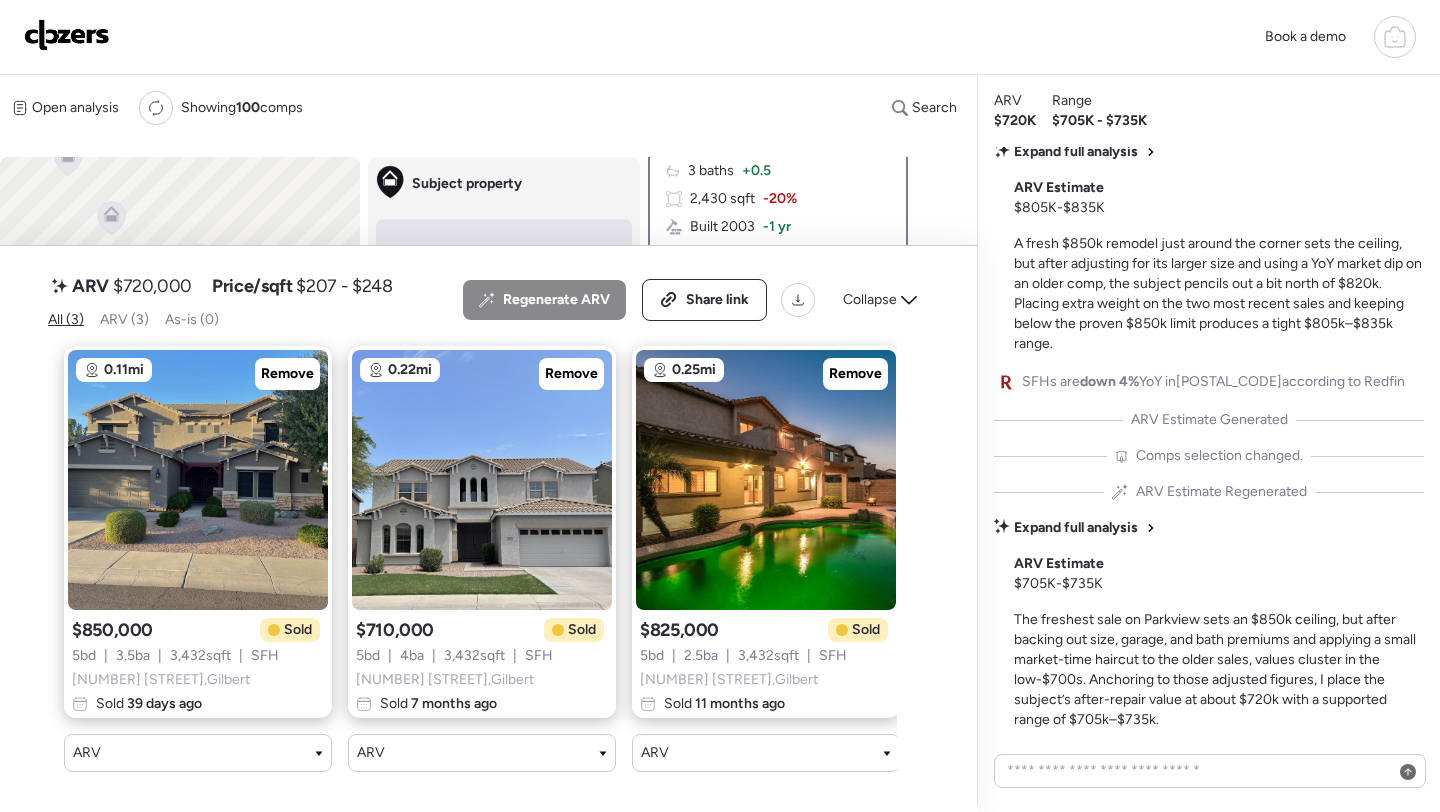 click on "$720,000" at bounding box center (152, 286) 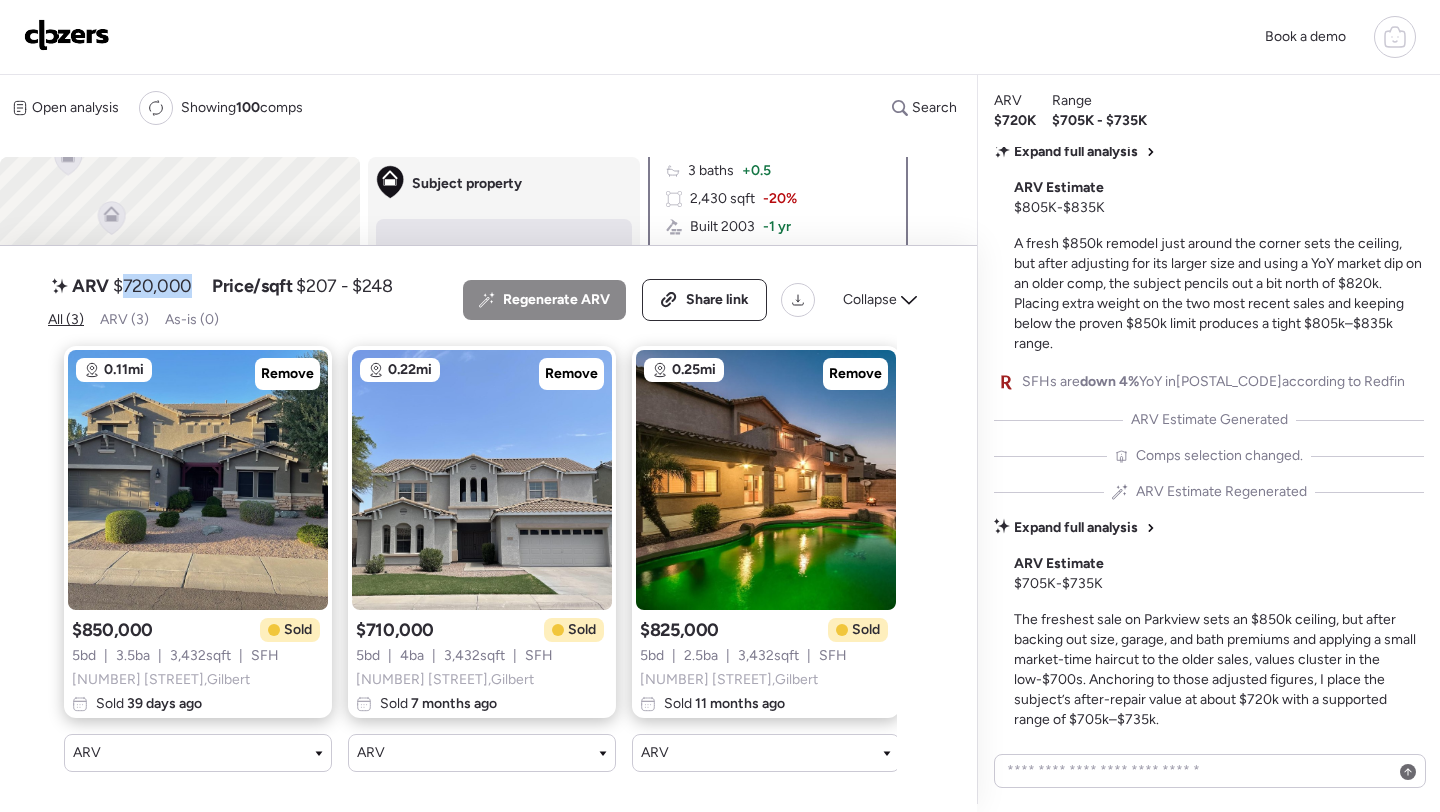 copy on "720,000" 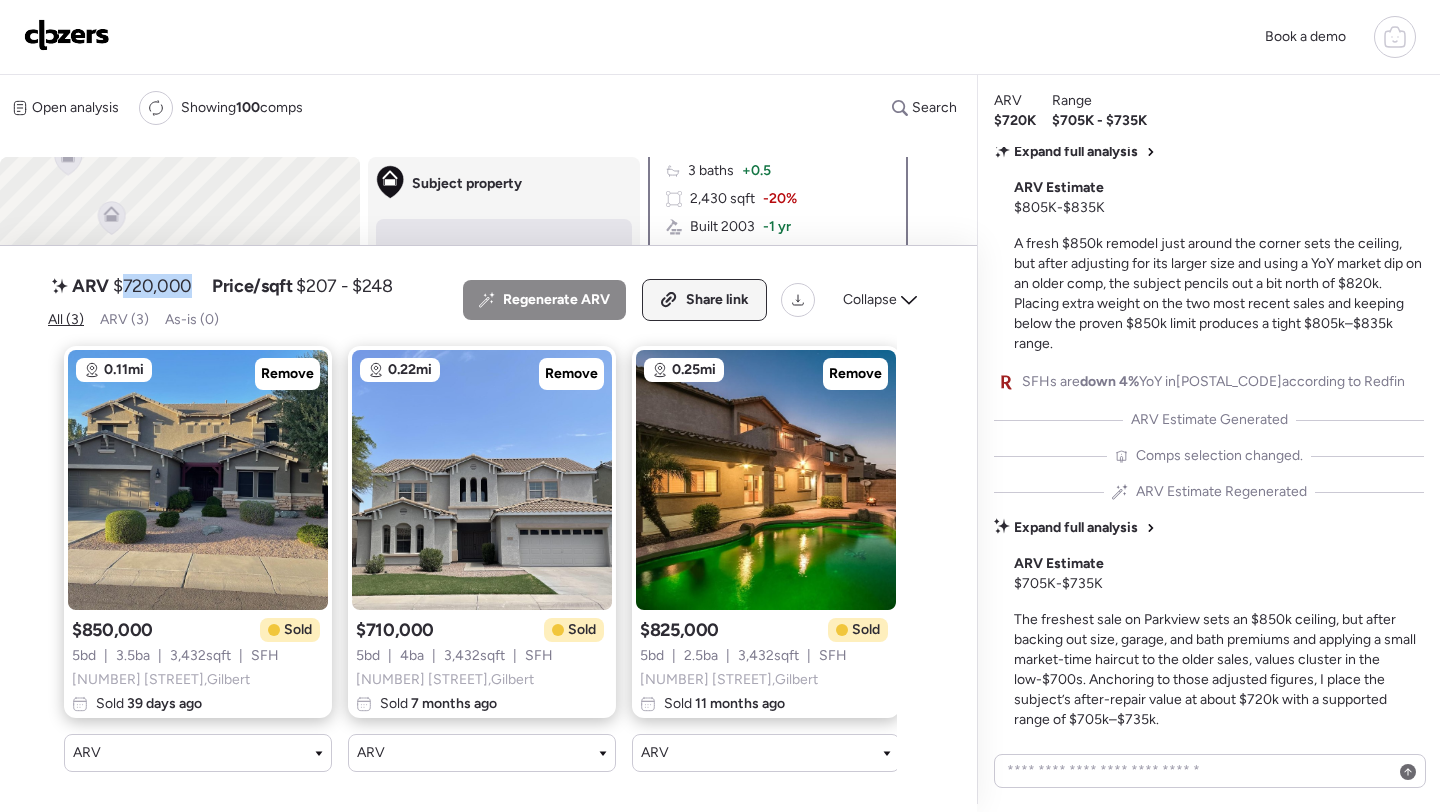click on "Share link" at bounding box center [717, 300] 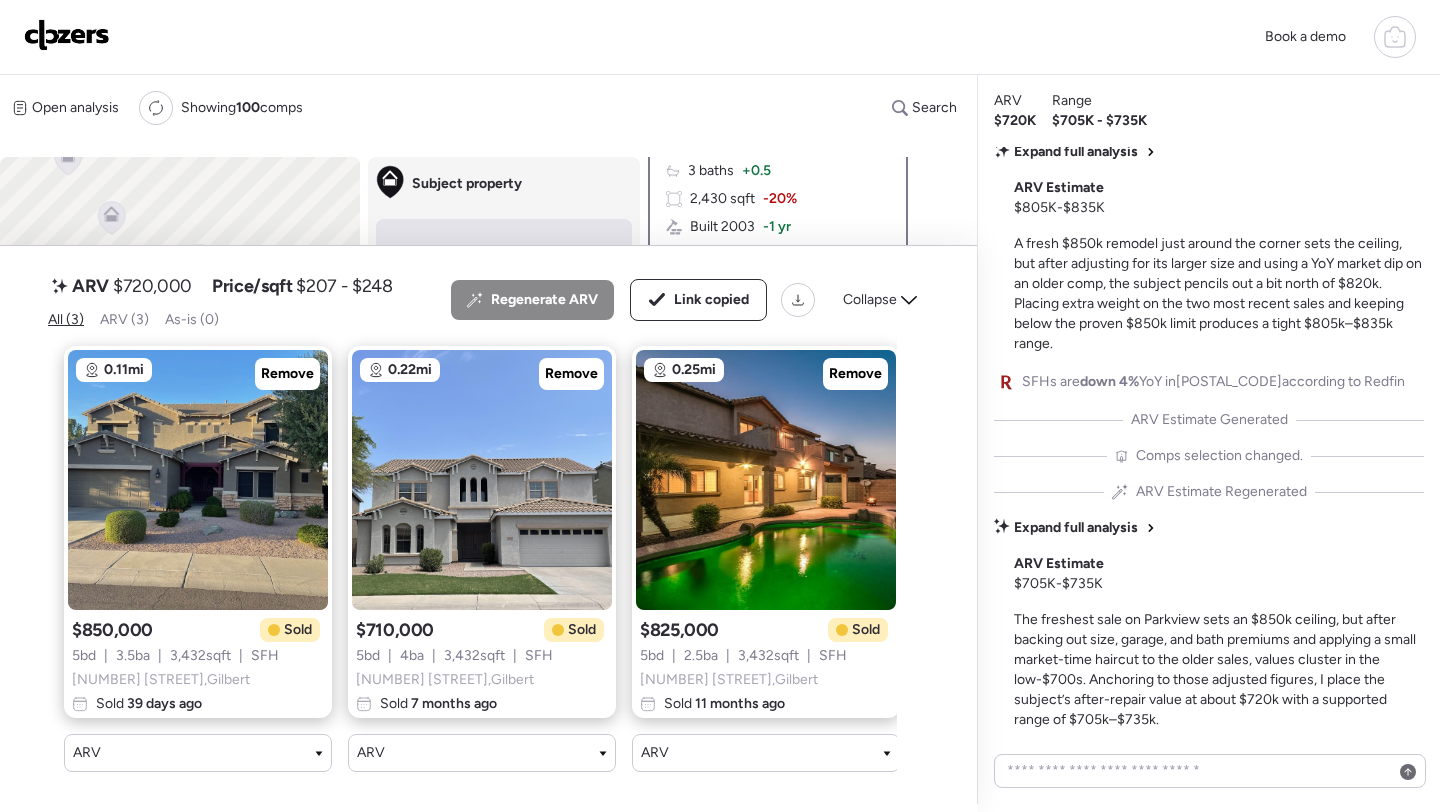 click at bounding box center [67, 35] 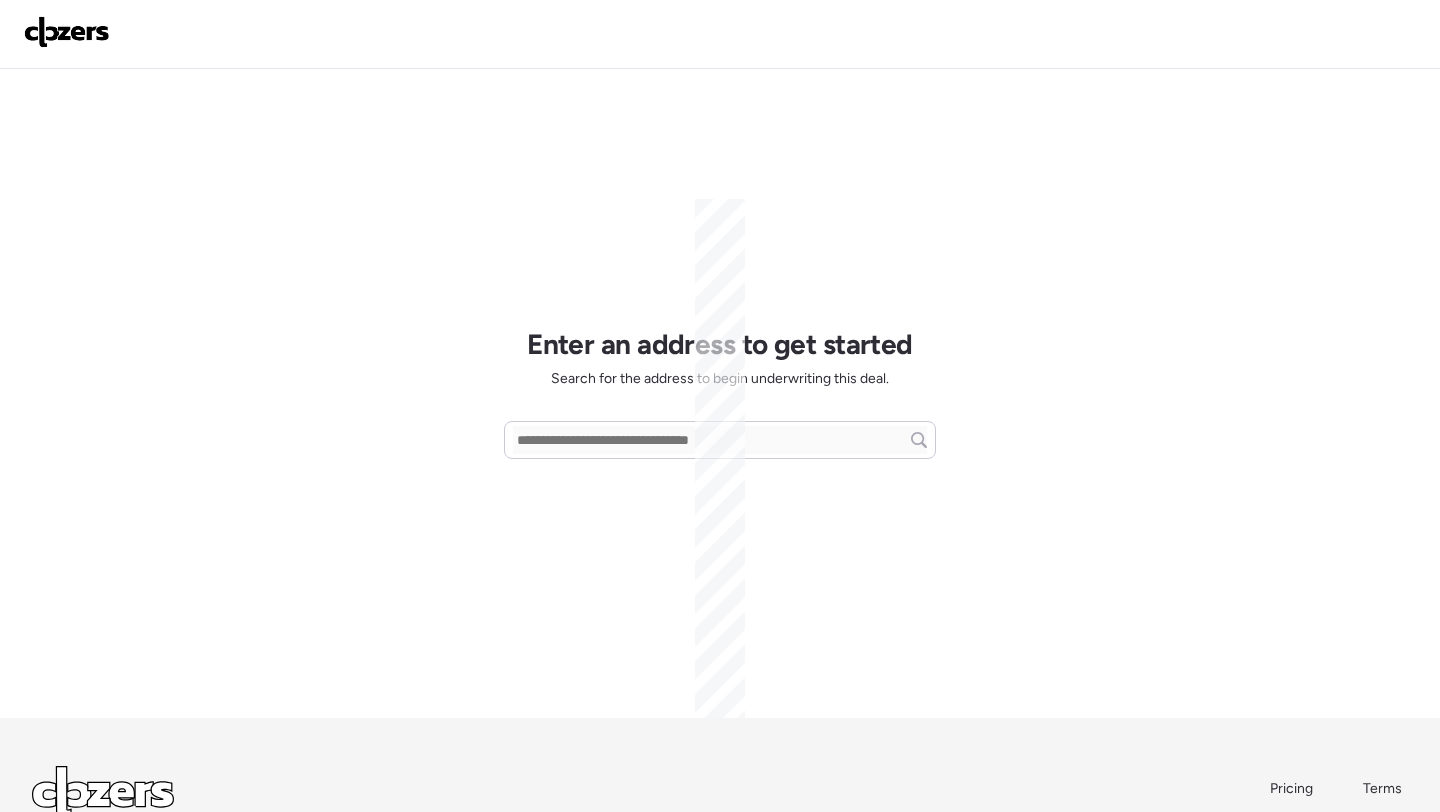 scroll, scrollTop: 0, scrollLeft: 0, axis: both 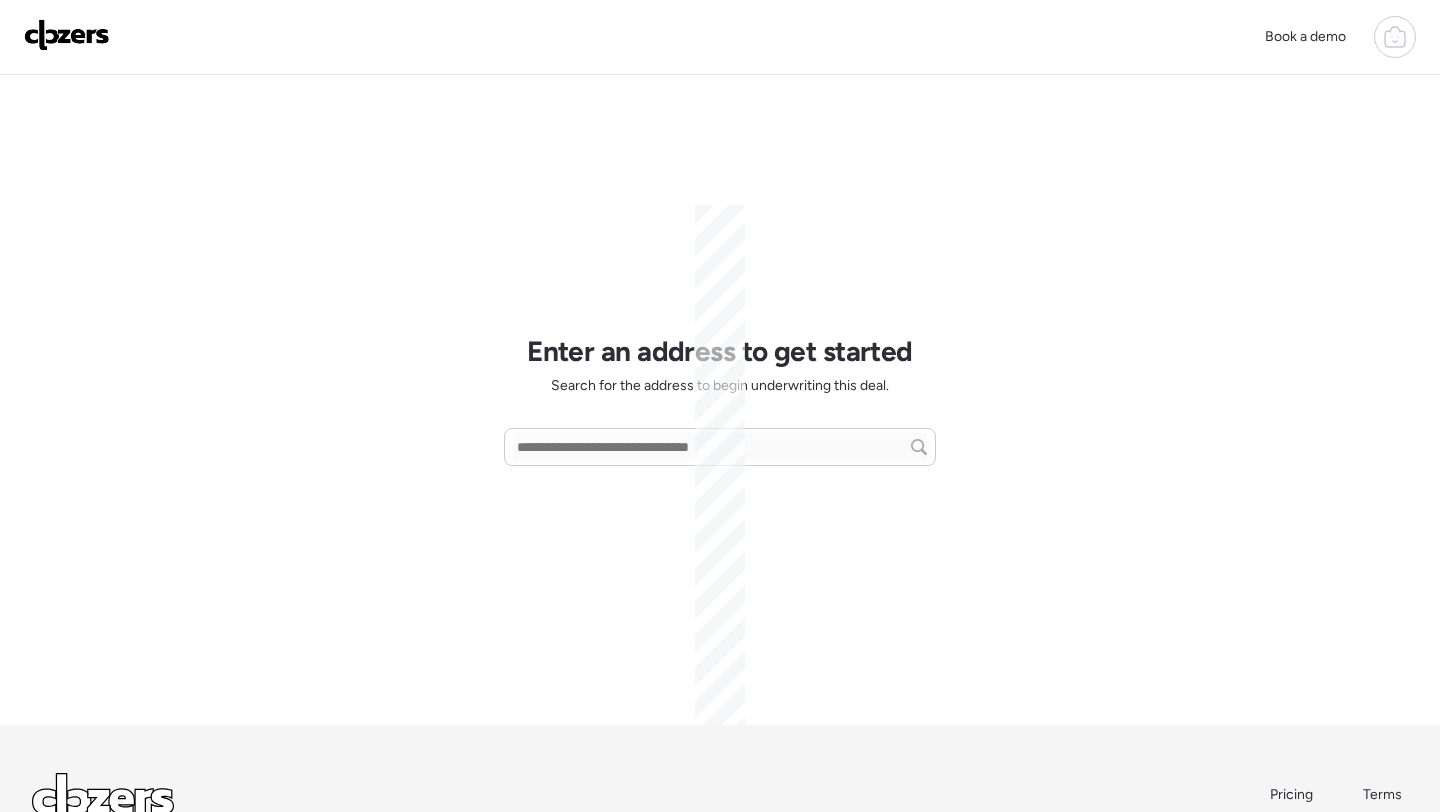 click at bounding box center [720, 447] 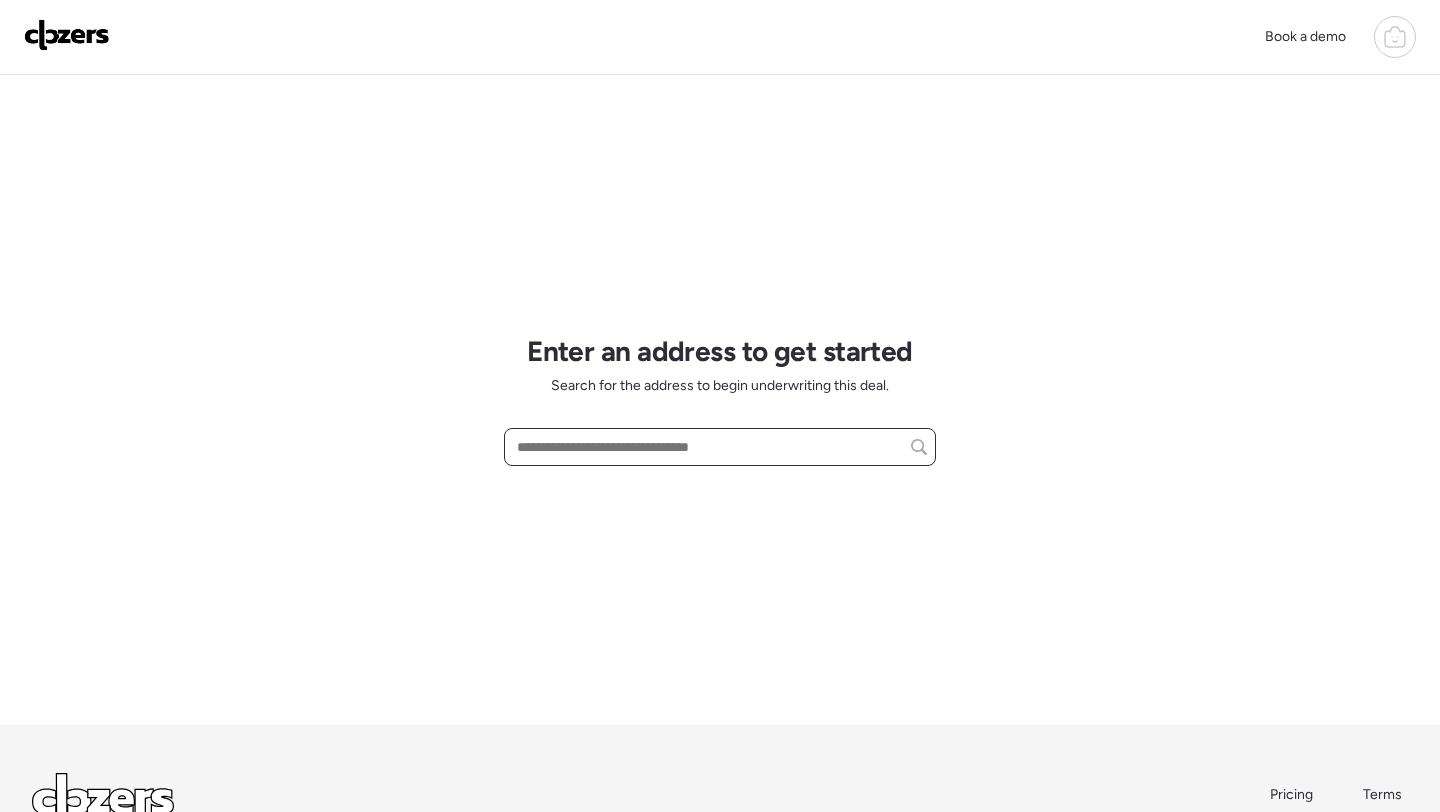 click at bounding box center [720, 447] 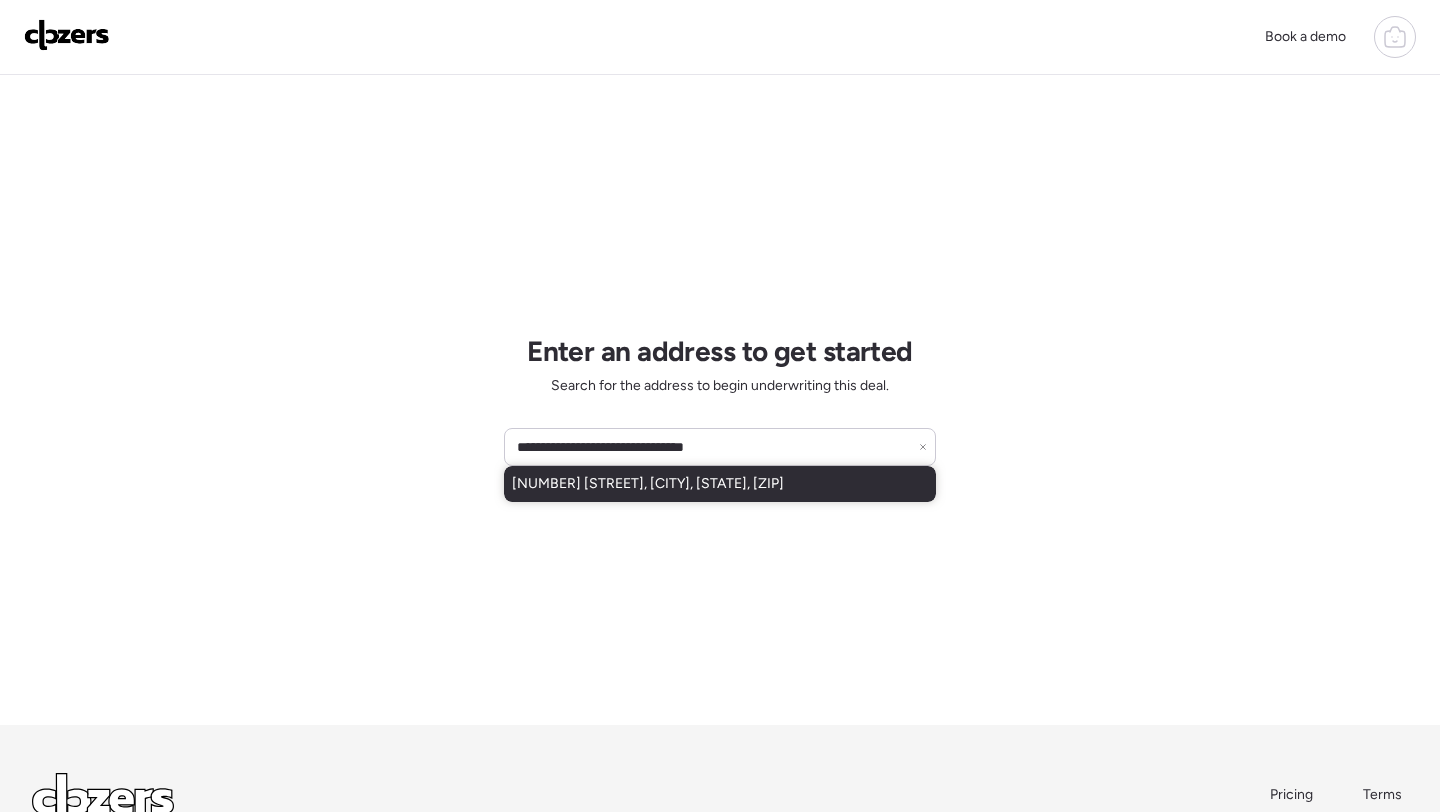 click on "[NUMBER] [STREET], [CITY], [STATE], [ZIP]" at bounding box center [648, 484] 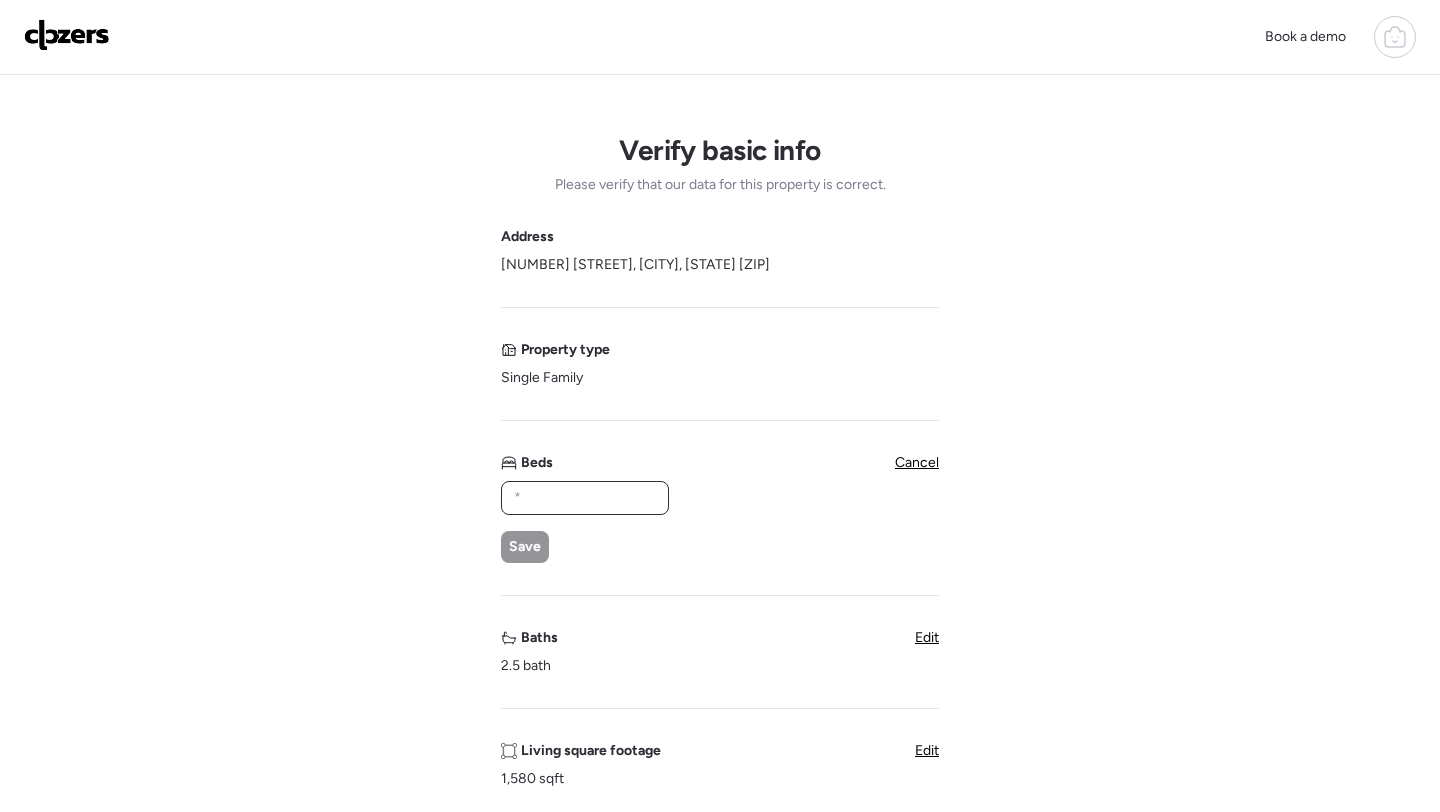 click at bounding box center (585, 498) 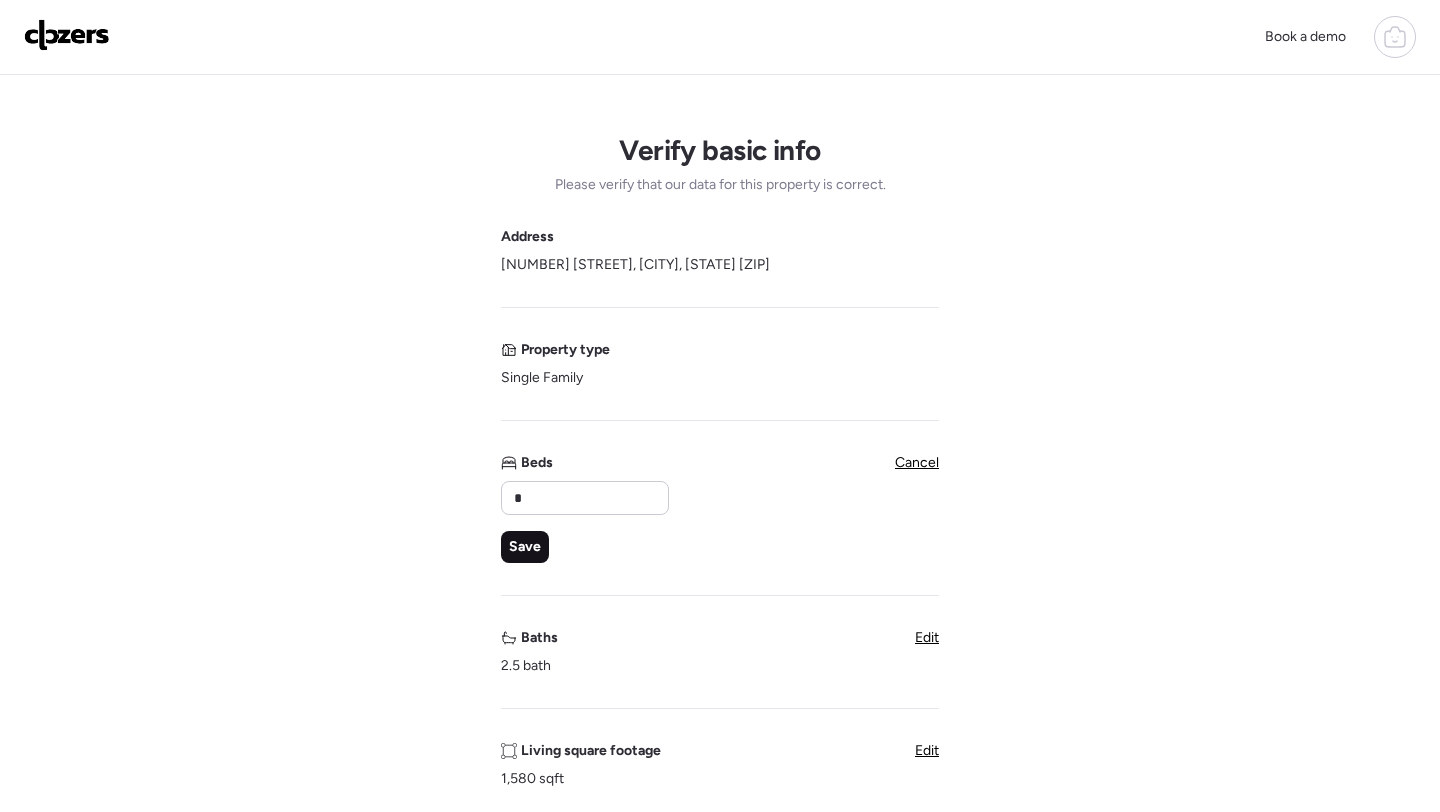 click on "Save" at bounding box center [525, 547] 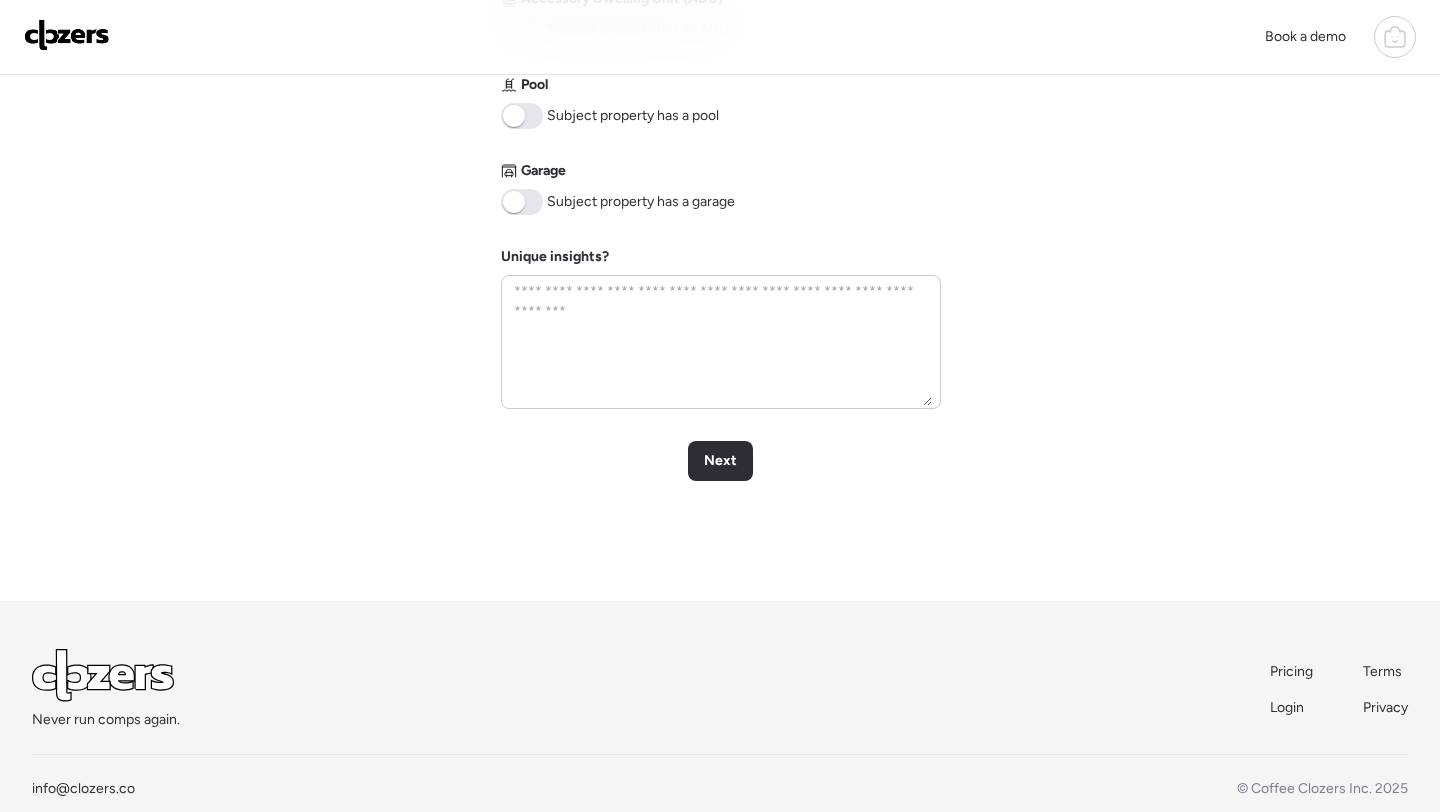 scroll, scrollTop: 952, scrollLeft: 0, axis: vertical 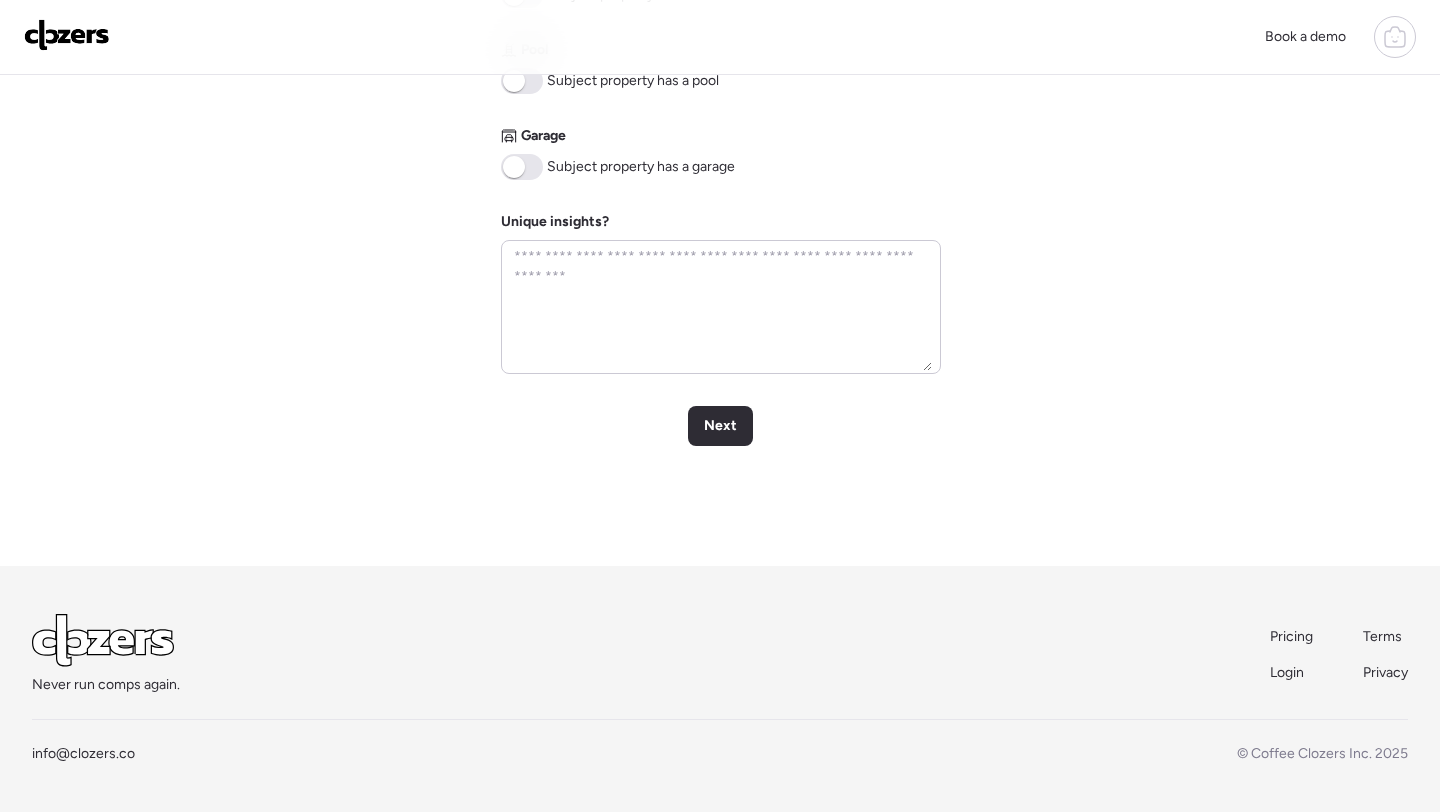 click at bounding box center [522, 167] 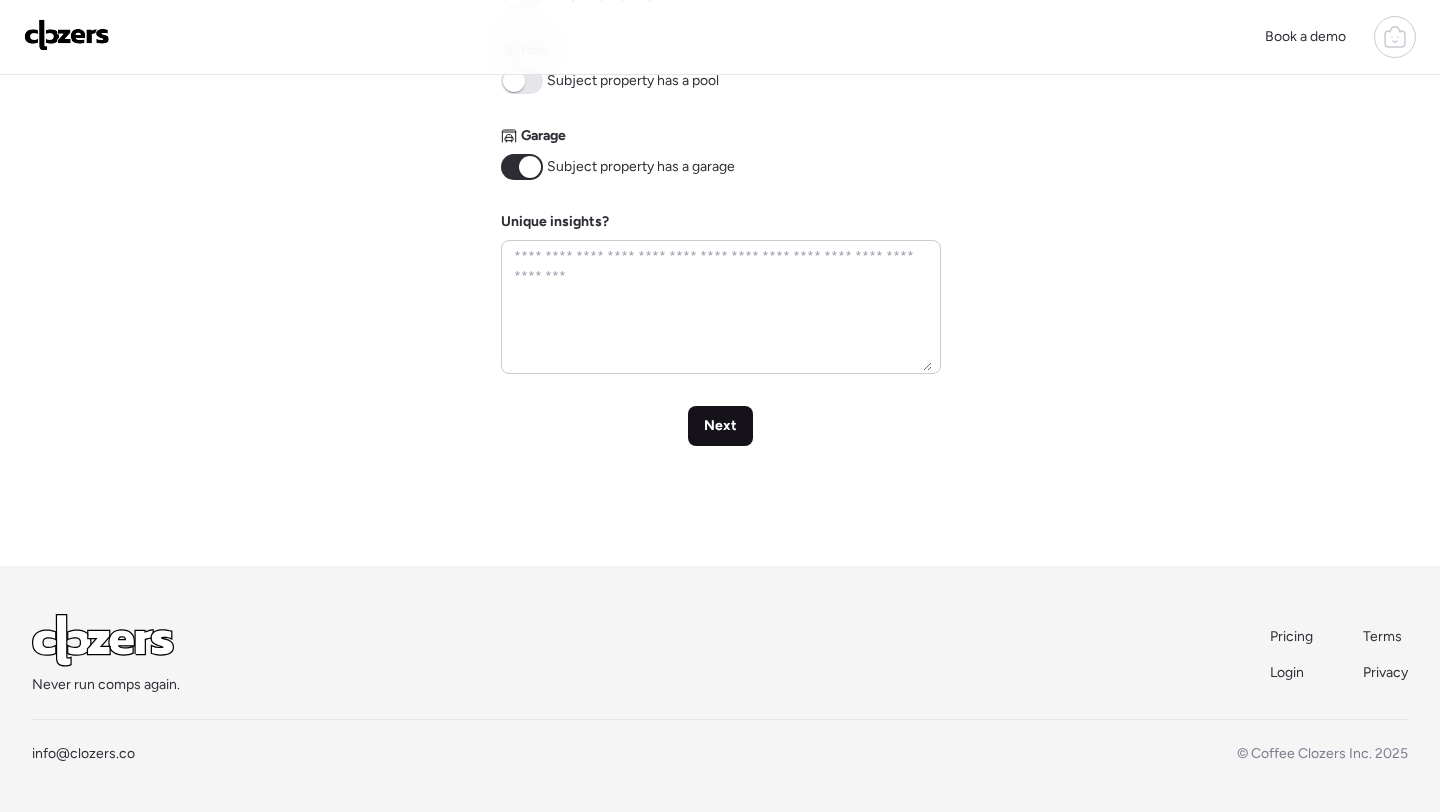 click on "Next" at bounding box center [720, 426] 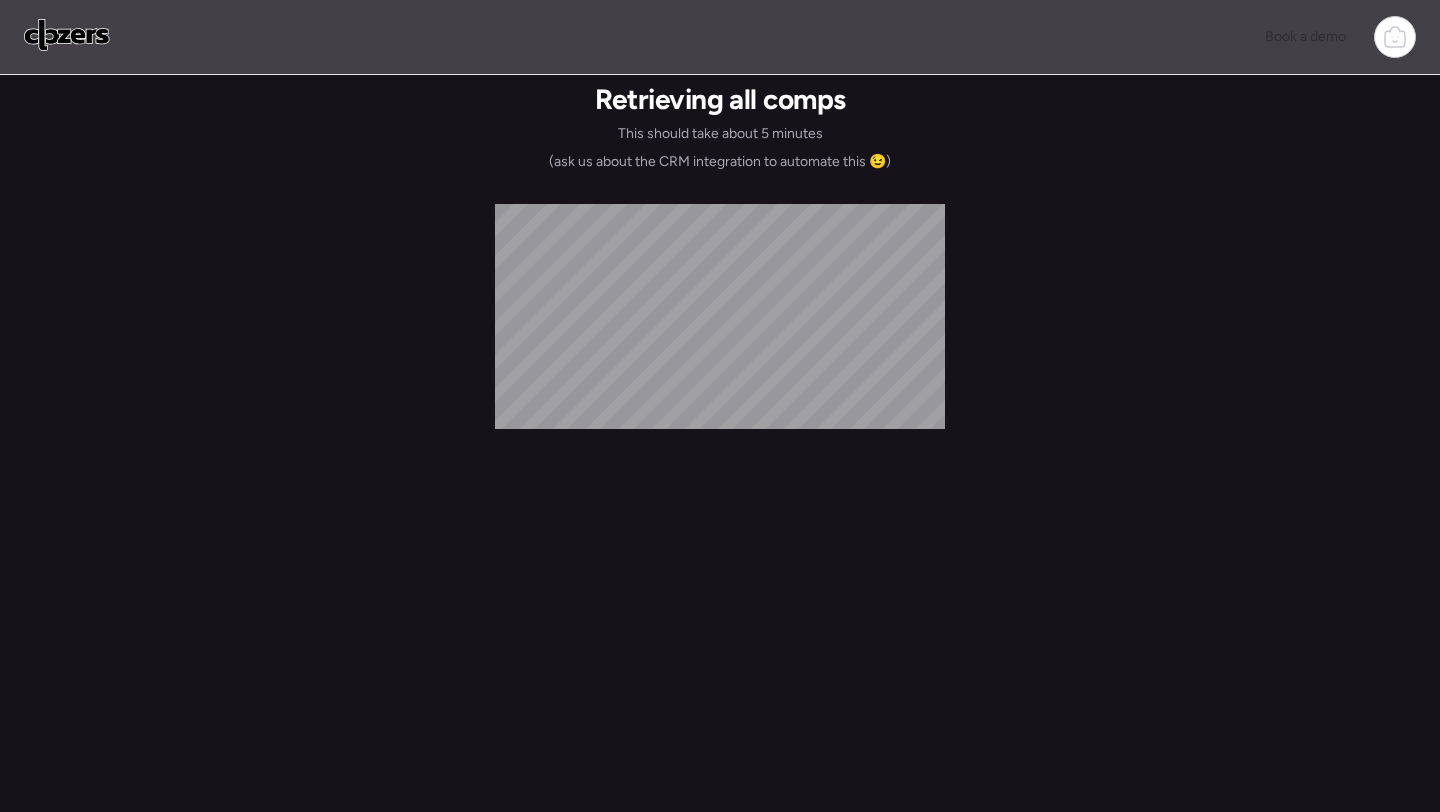 scroll, scrollTop: 0, scrollLeft: 0, axis: both 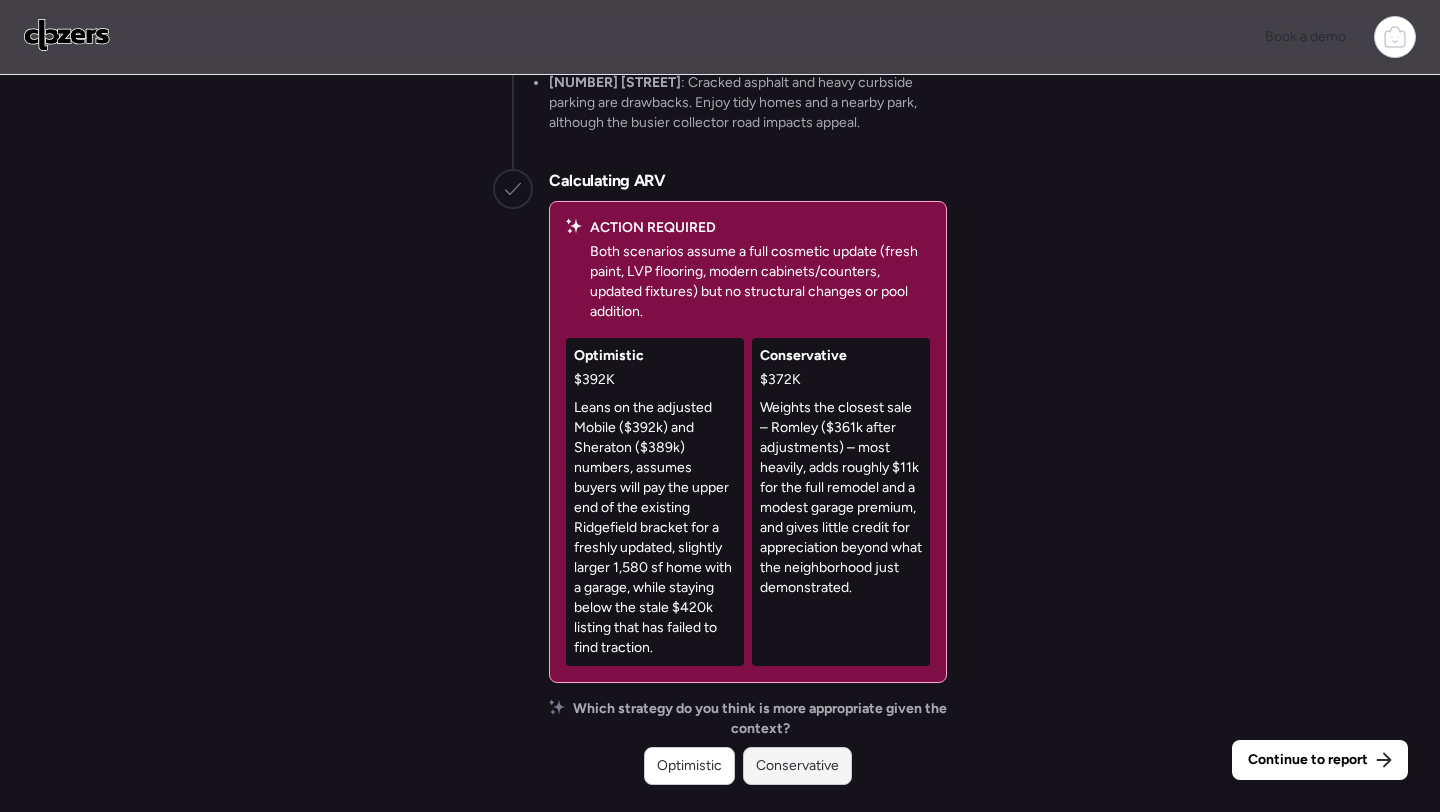 click on "Conservative" at bounding box center [797, 766] 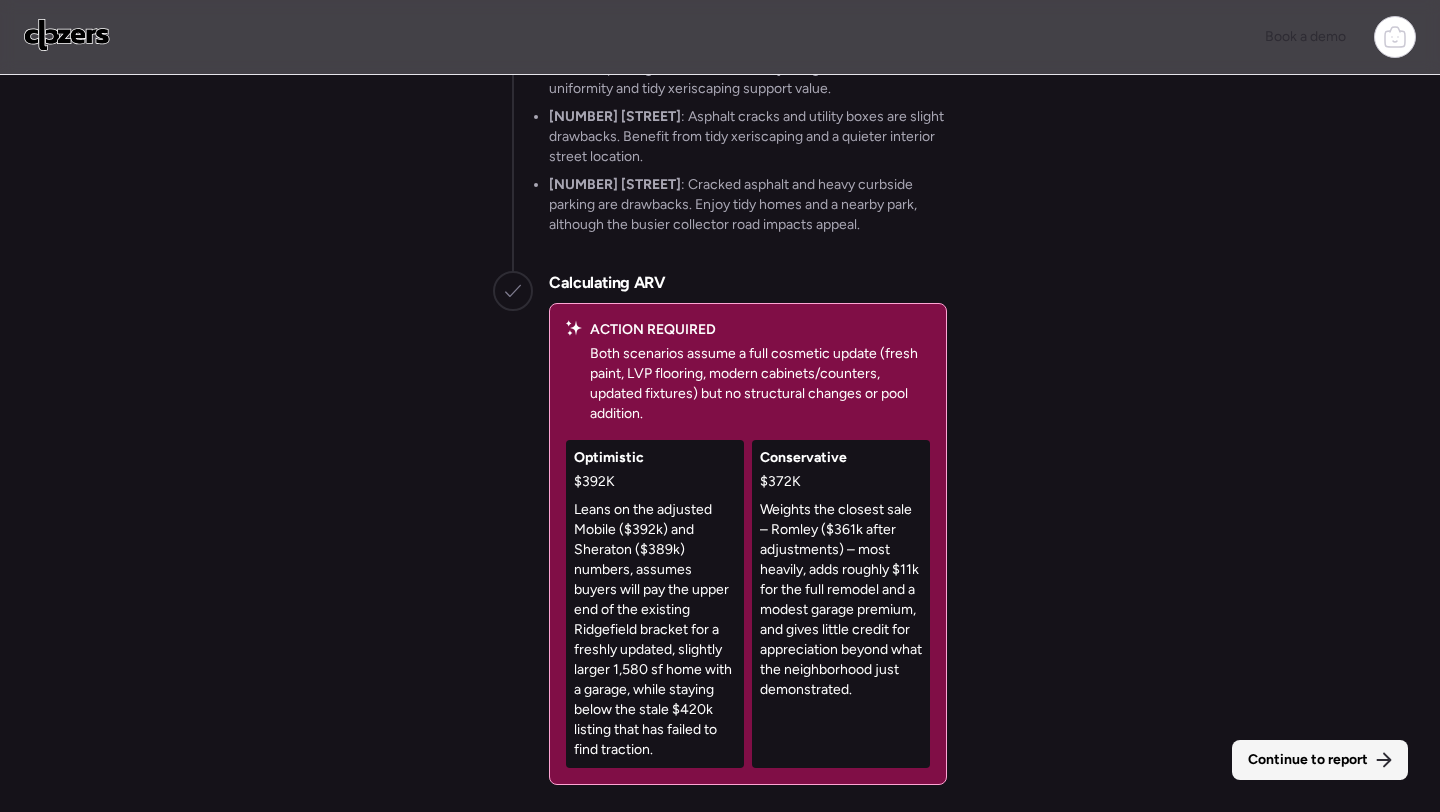 click on "Continue to report" at bounding box center (1320, 760) 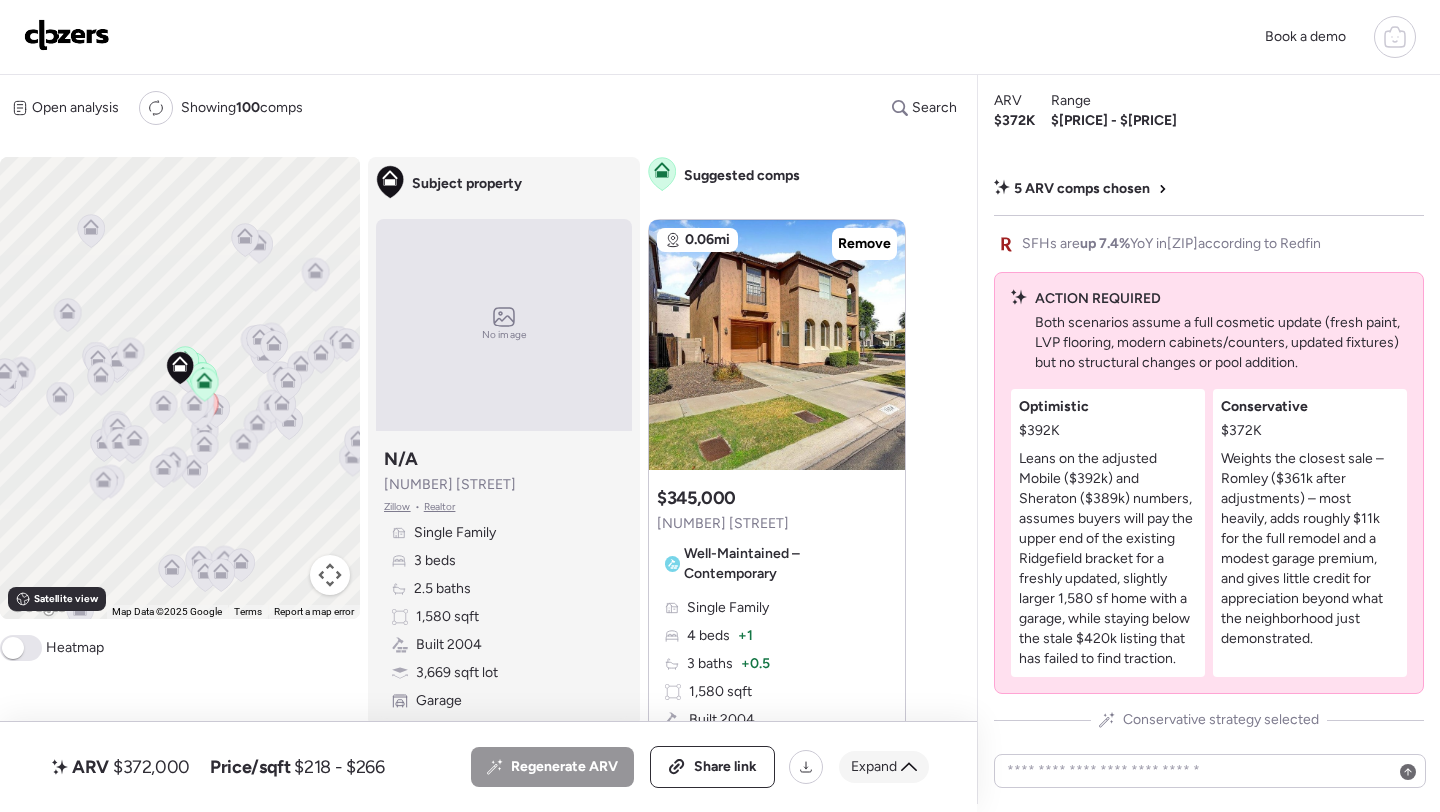 click on "Expand" at bounding box center (884, 767) 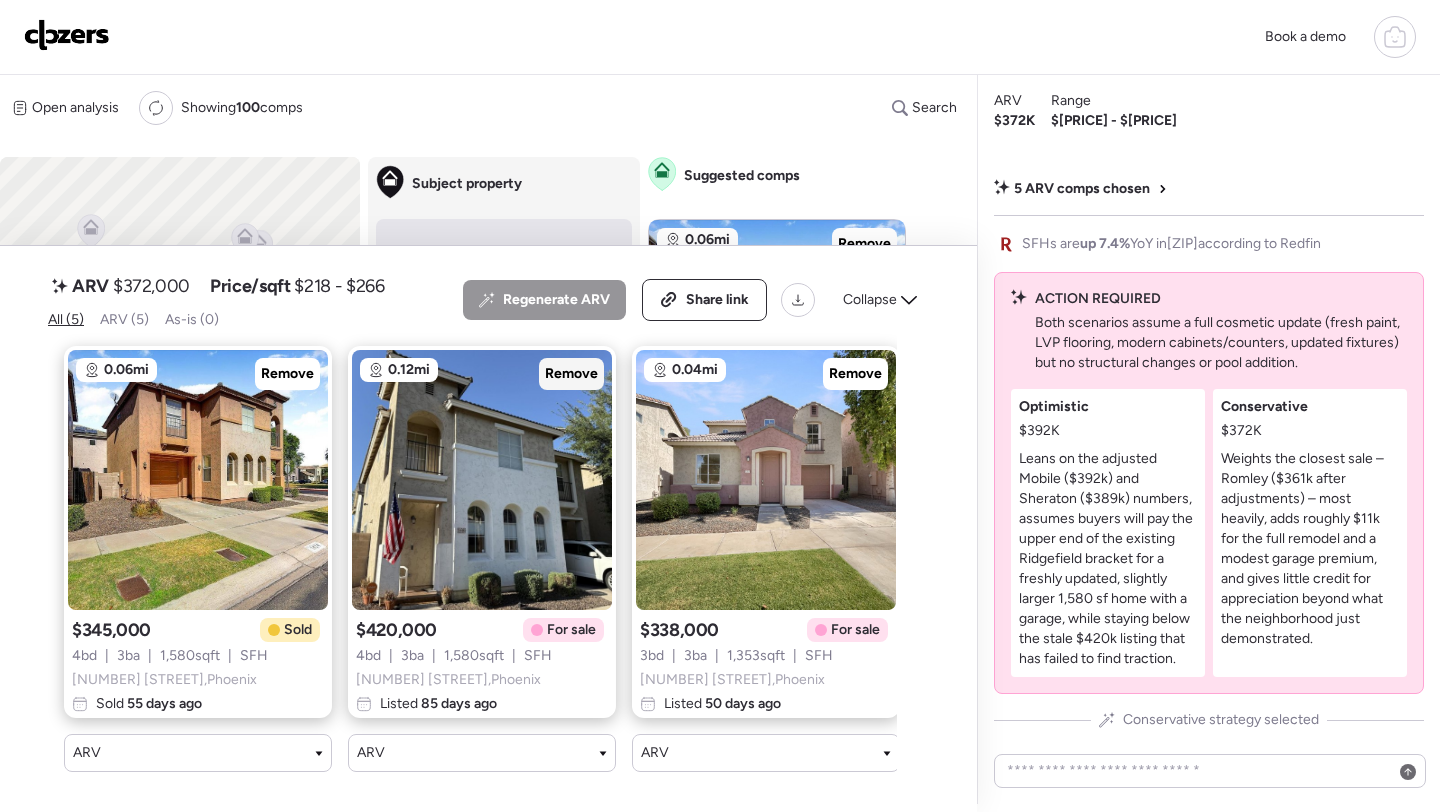 click on "Remove" at bounding box center (571, 374) 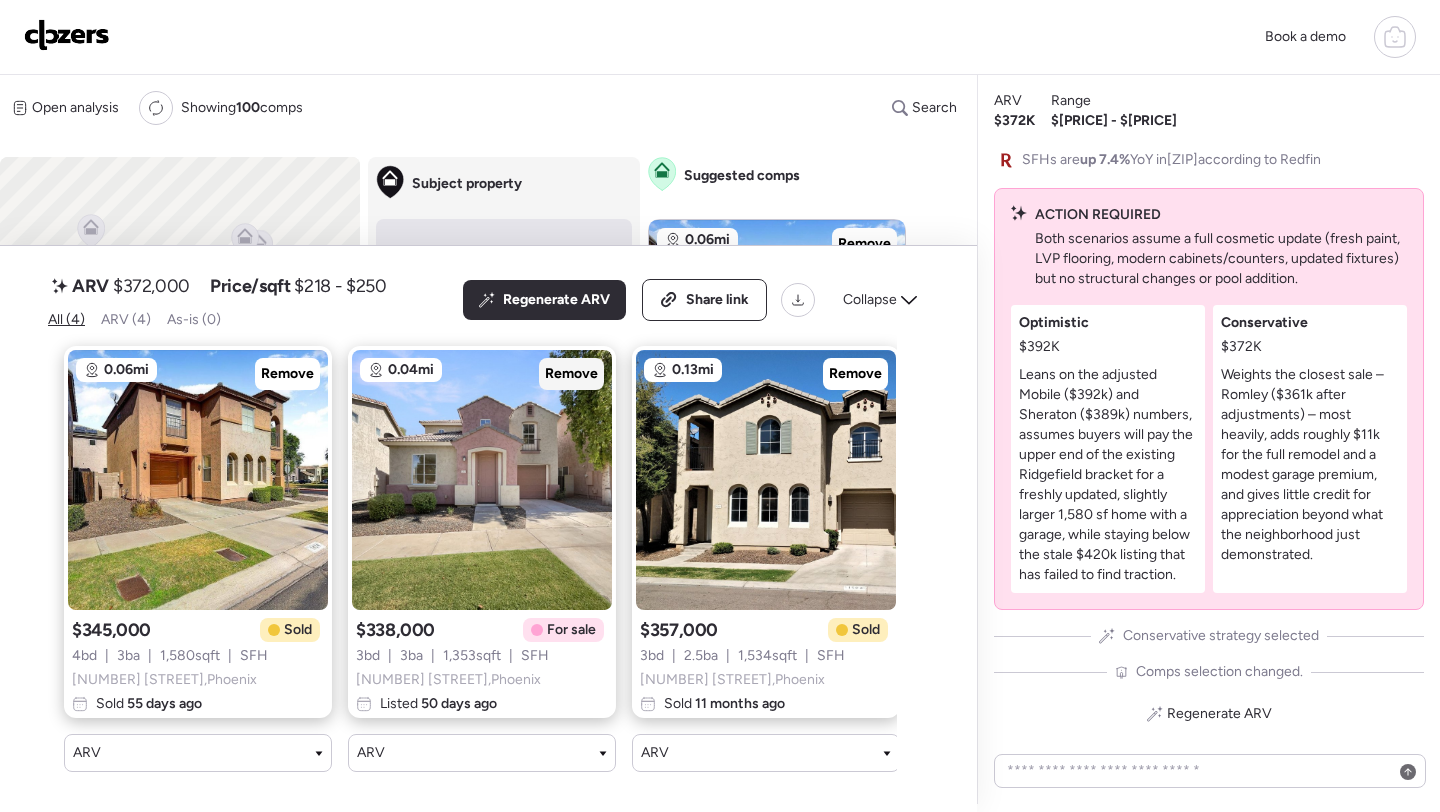 click on "Remove" at bounding box center (571, 374) 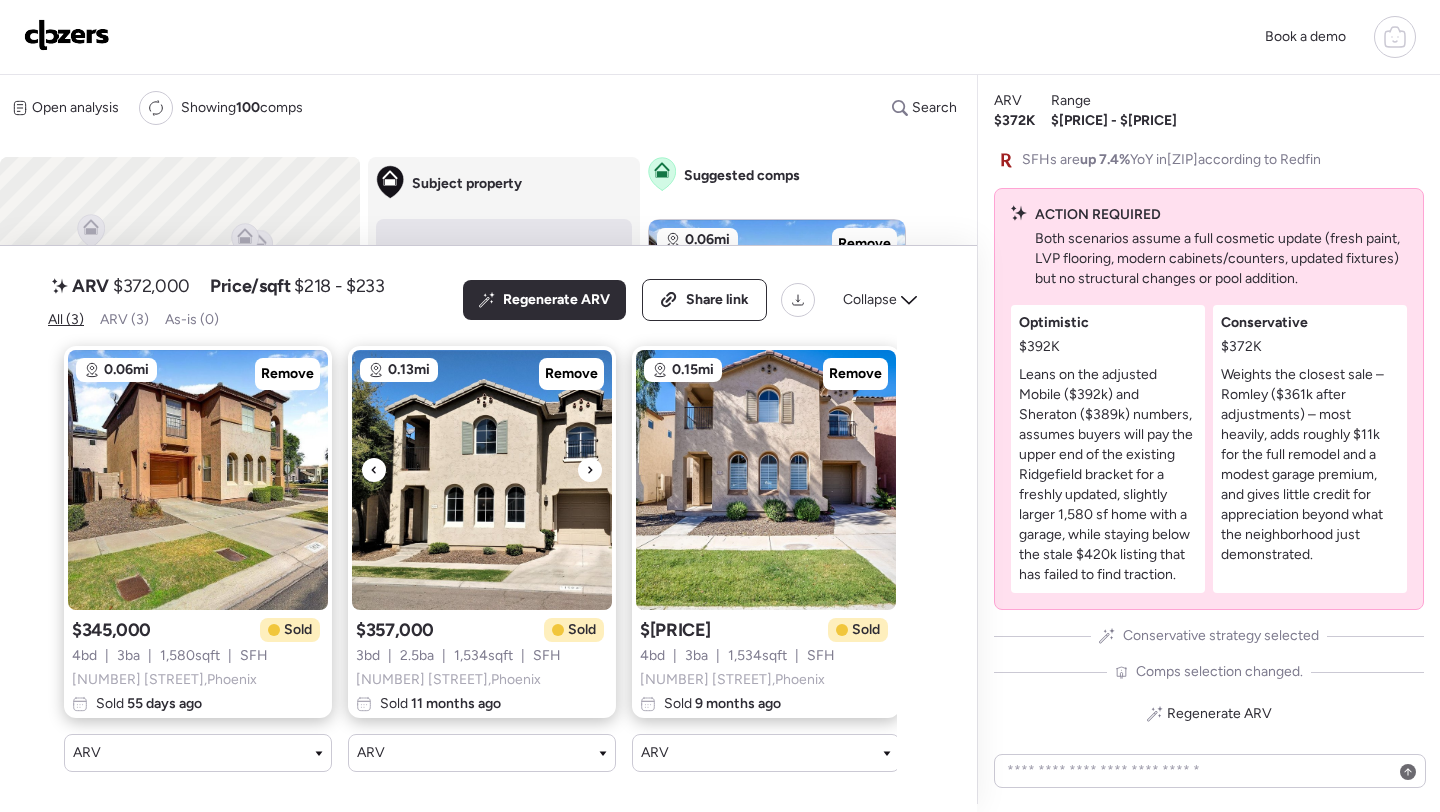 scroll, scrollTop: 0, scrollLeft: 19, axis: horizontal 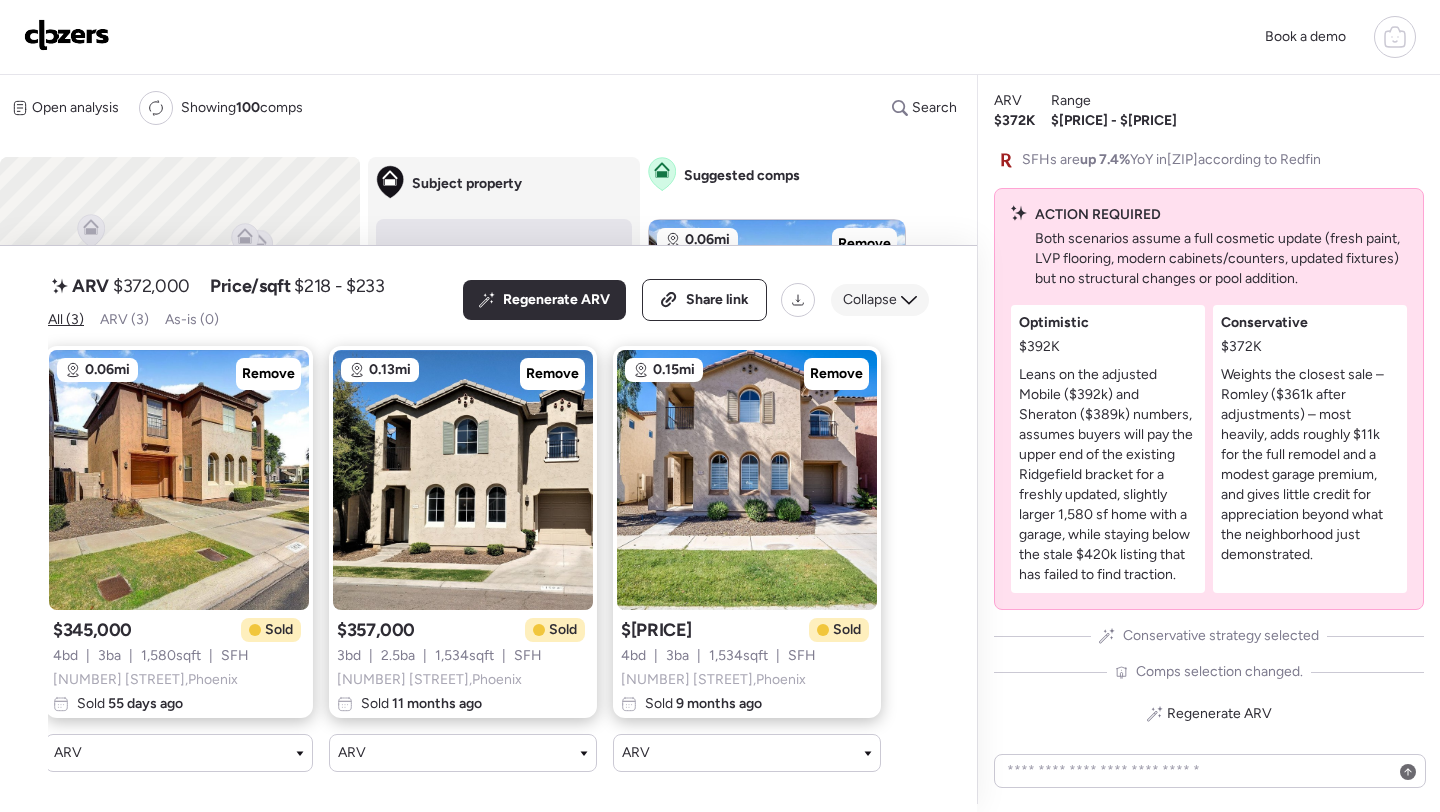 click on "Collapse" at bounding box center (870, 300) 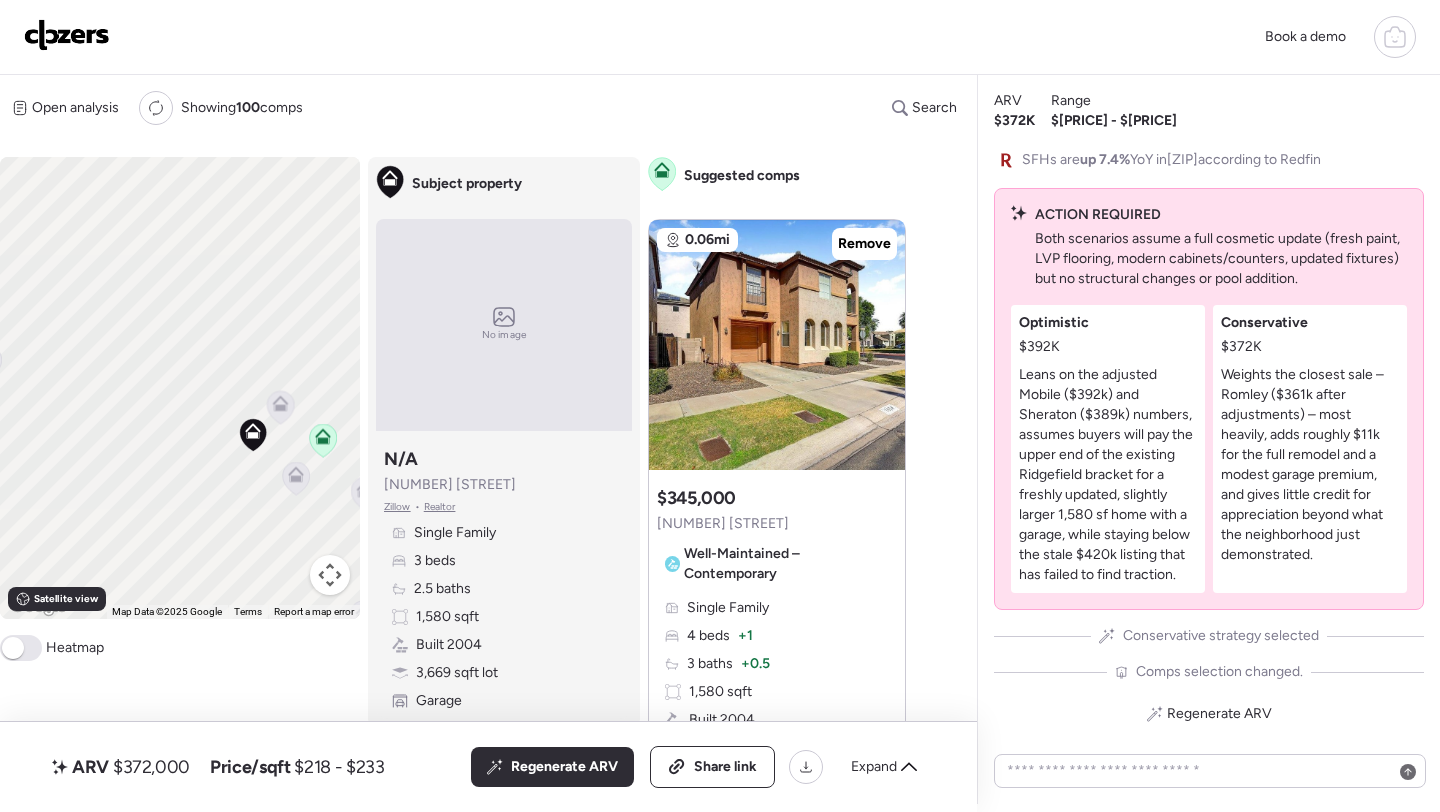 click 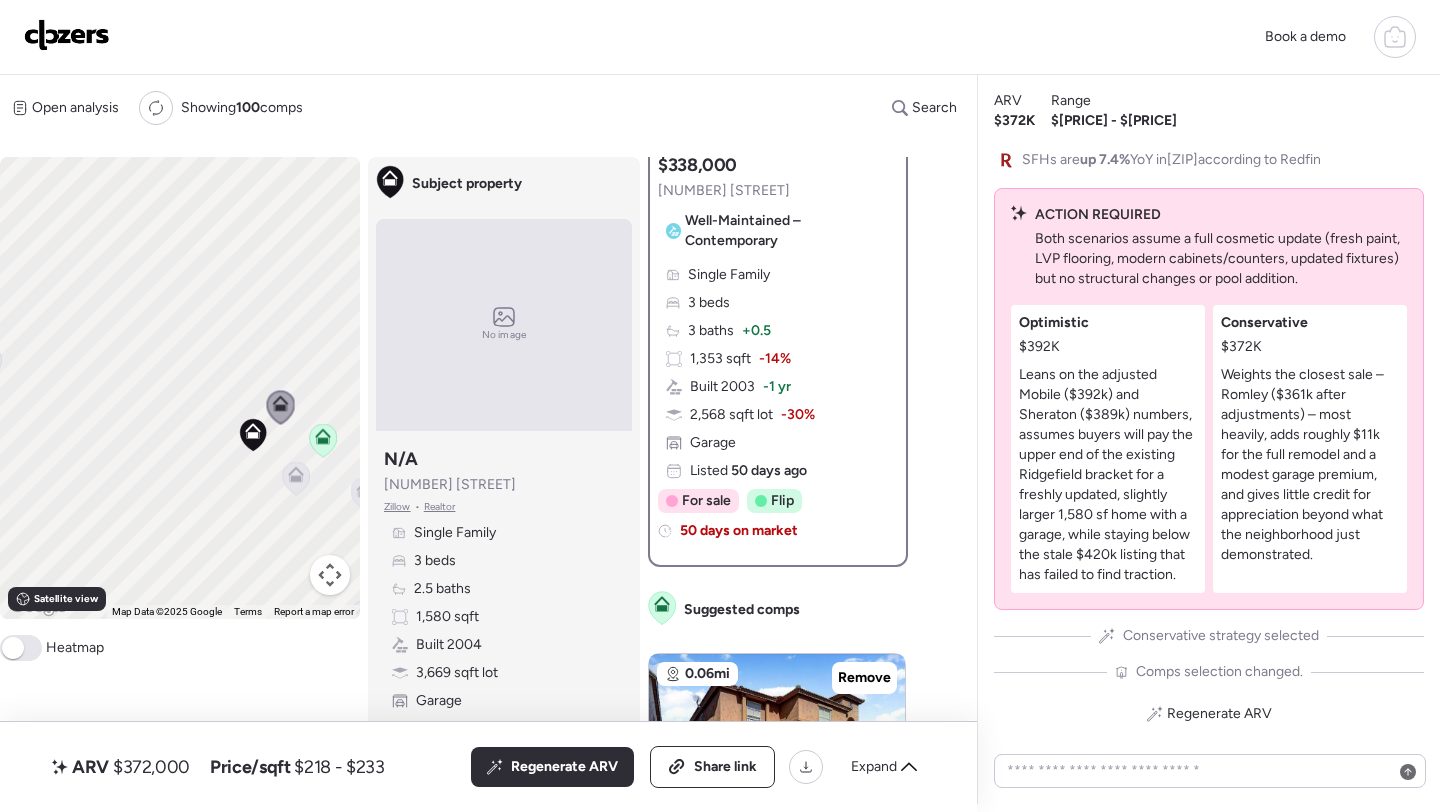 scroll, scrollTop: 282, scrollLeft: 0, axis: vertical 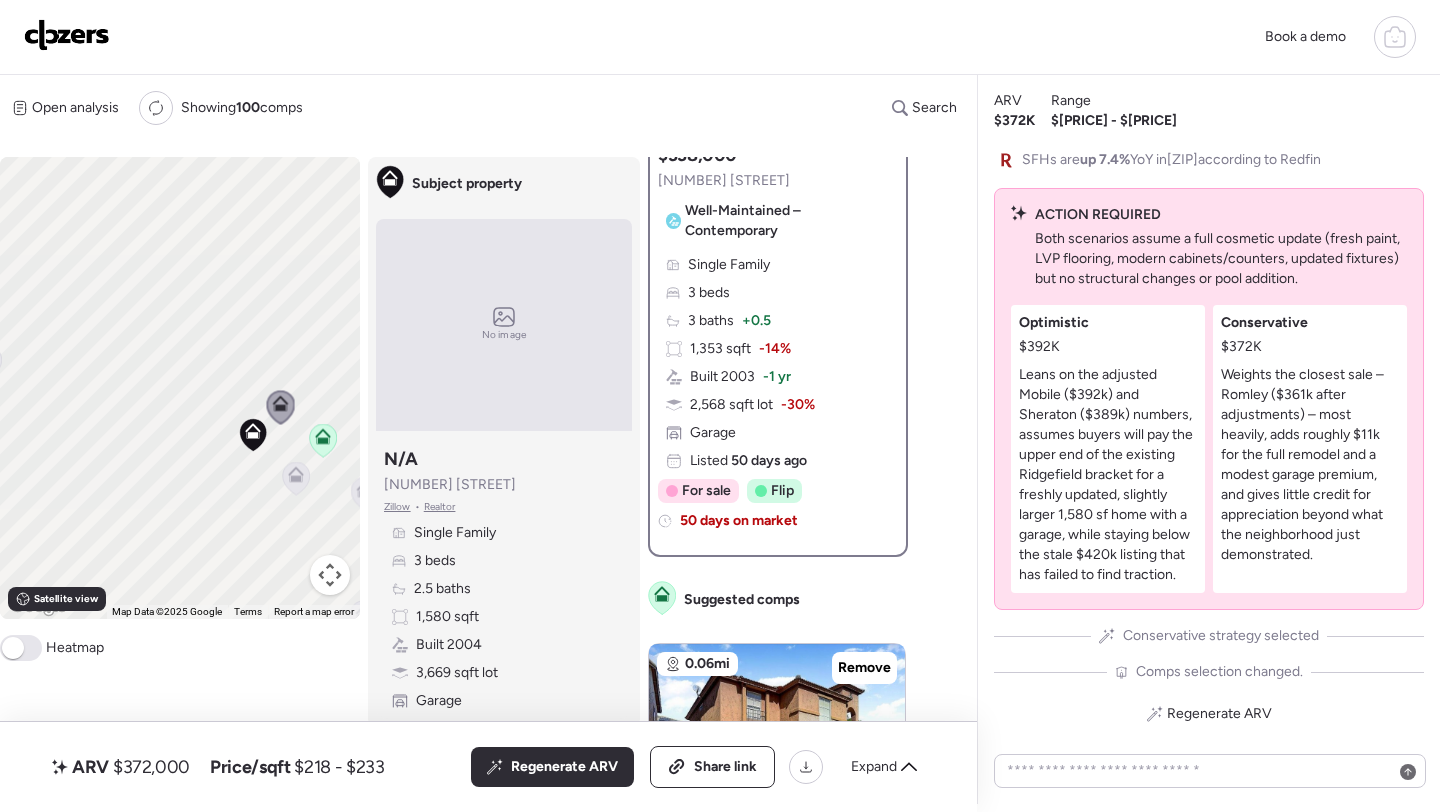 click 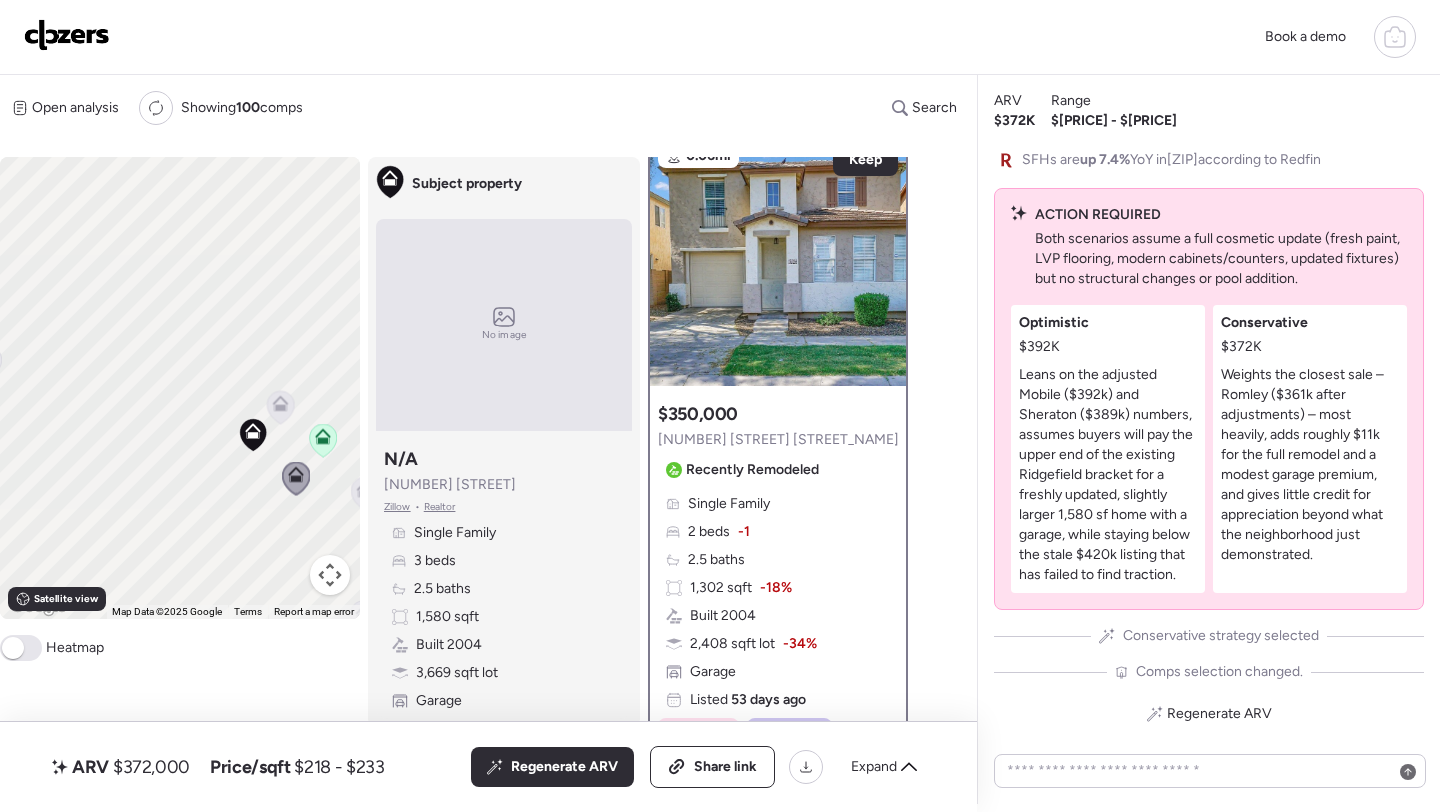scroll, scrollTop: 0, scrollLeft: 0, axis: both 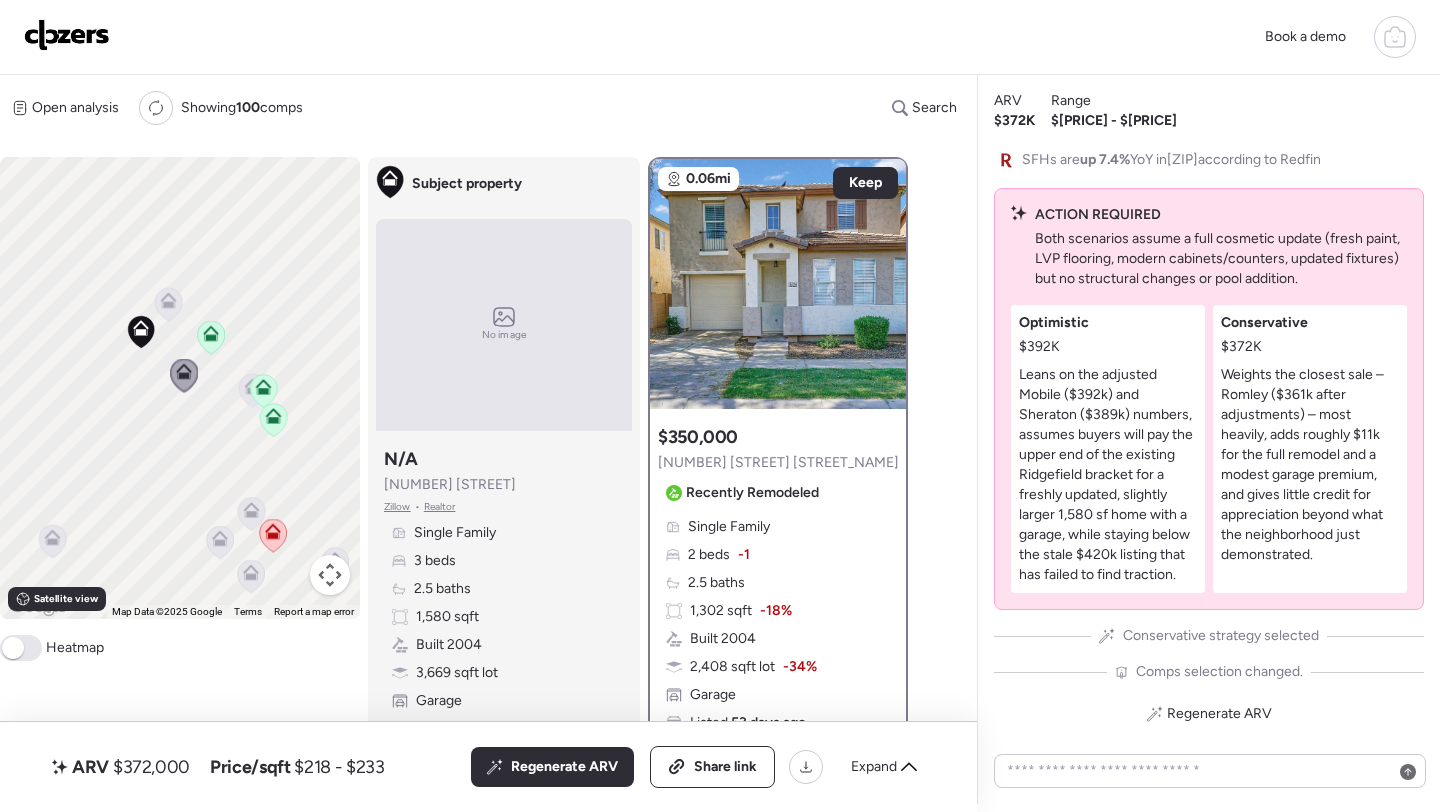 drag, startPoint x: 289, startPoint y: 511, endPoint x: 173, endPoint y: 400, distance: 160.55217 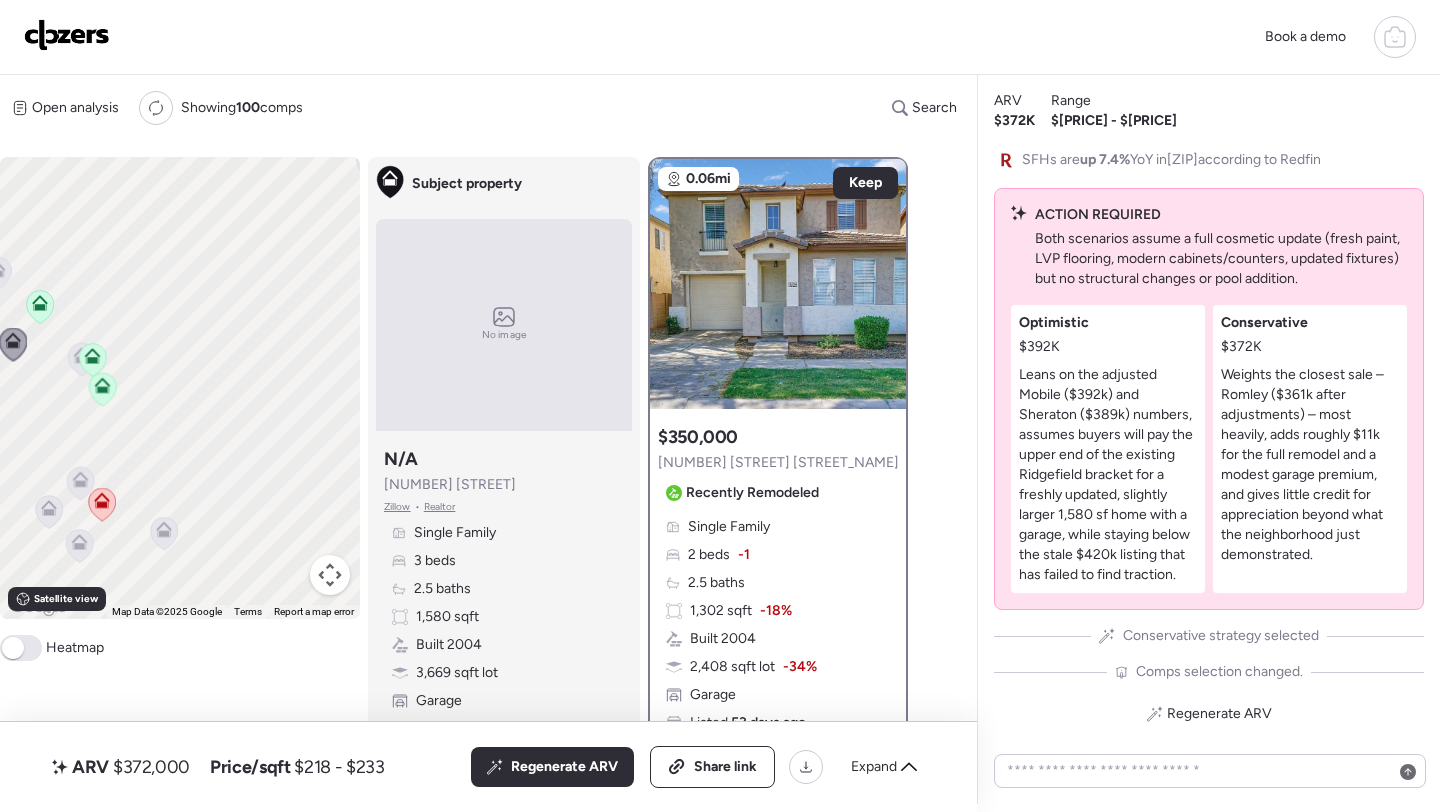 drag, startPoint x: 294, startPoint y: 438, endPoint x: 144, endPoint y: 419, distance: 151.19855 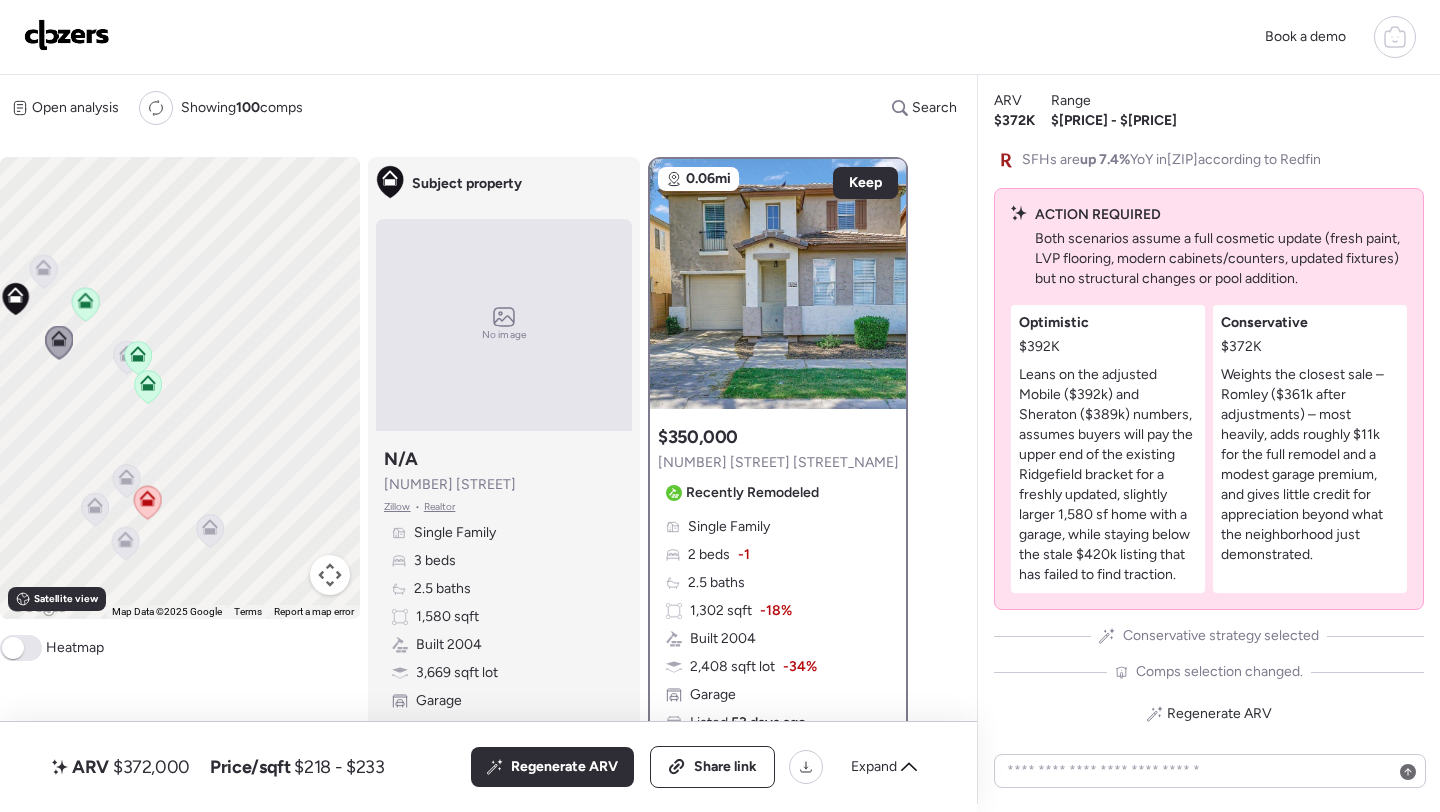 click 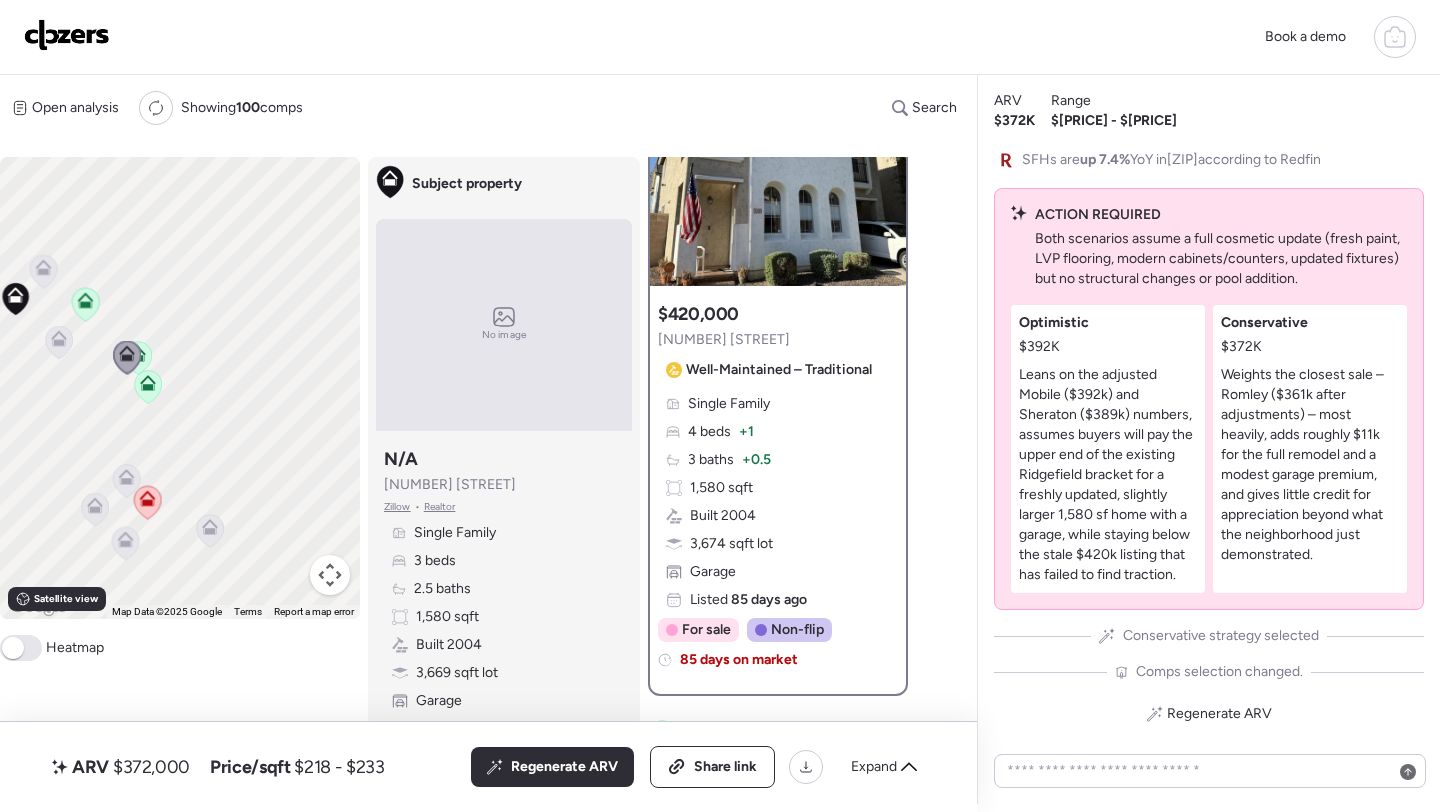 scroll, scrollTop: 127, scrollLeft: 0, axis: vertical 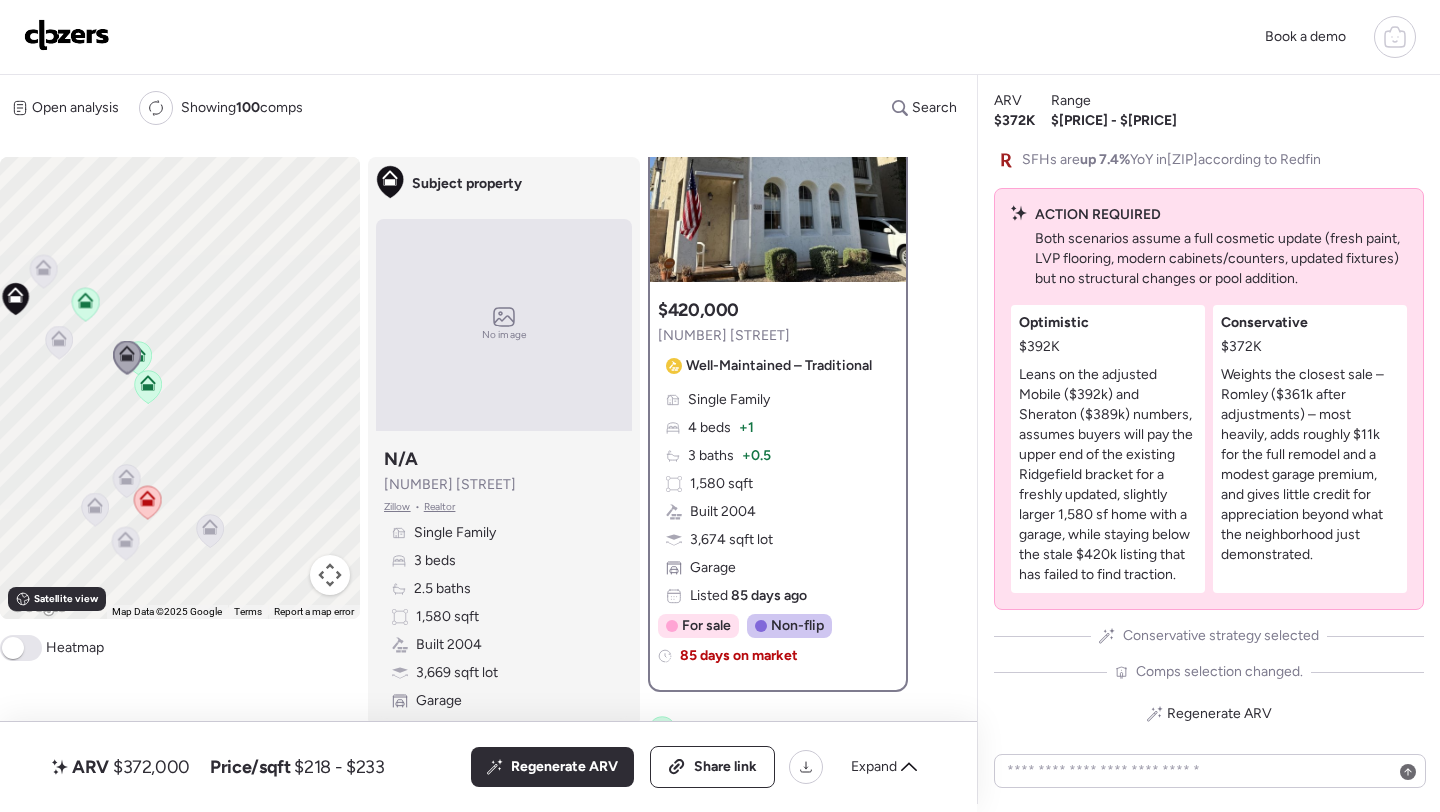 click 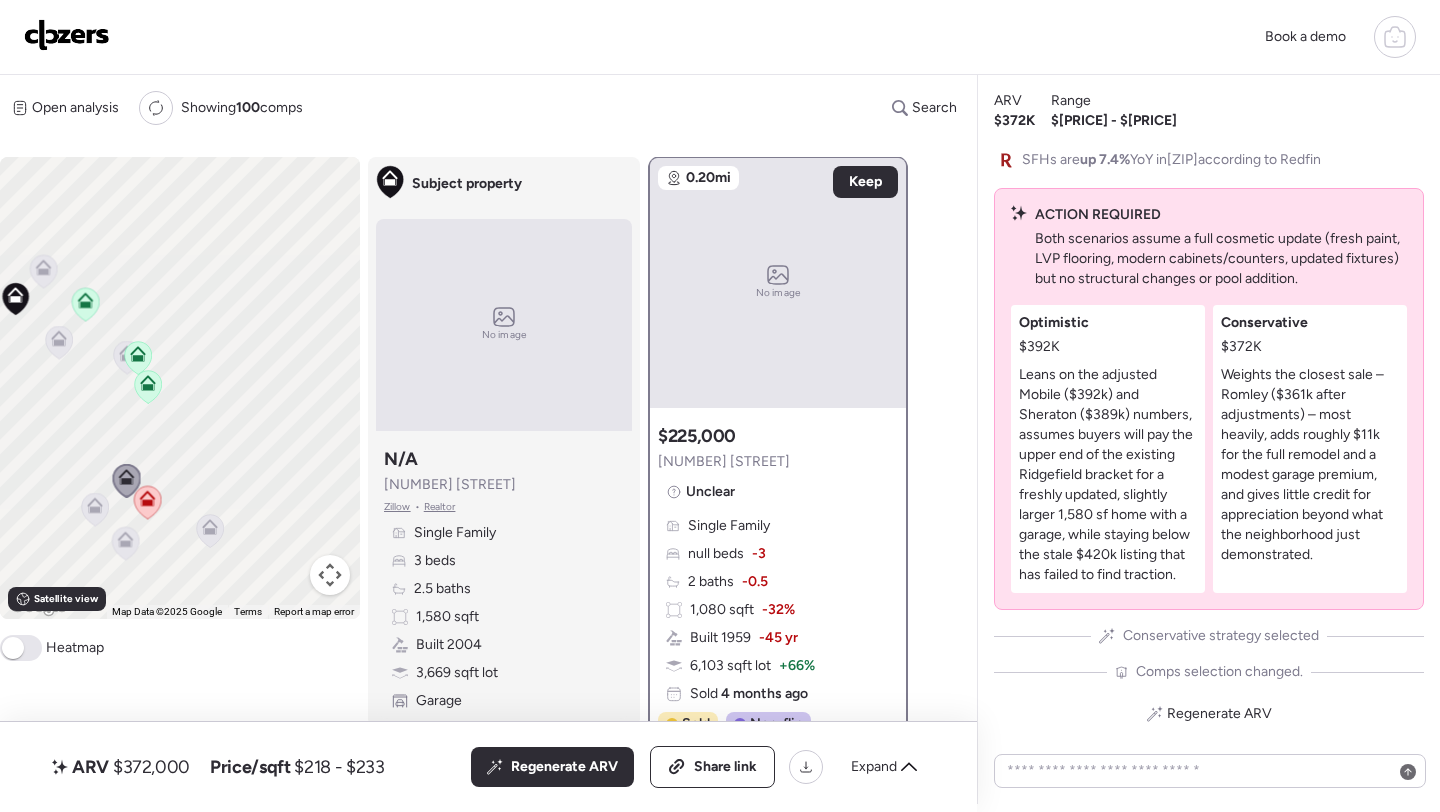 scroll, scrollTop: 0, scrollLeft: 0, axis: both 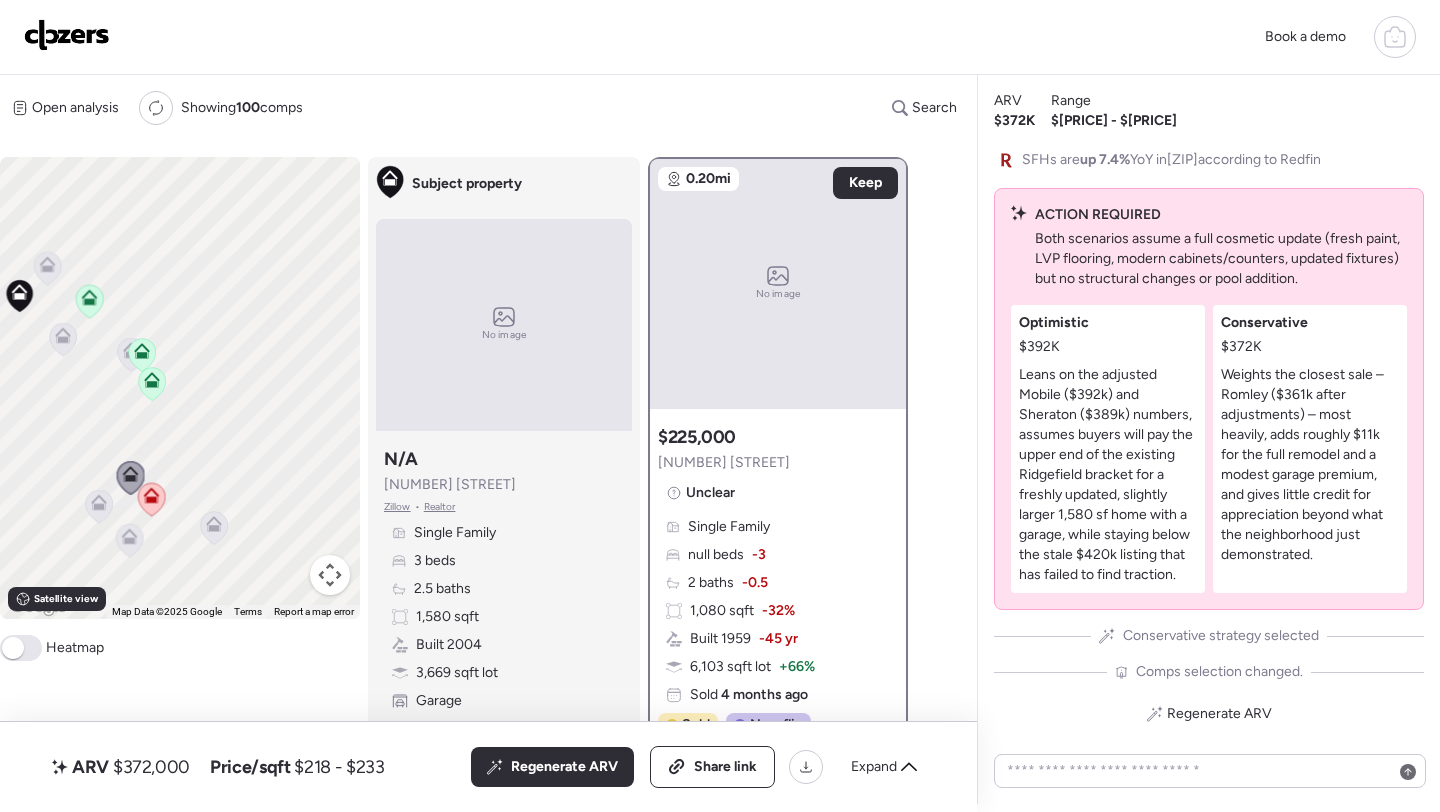 drag, startPoint x: 134, startPoint y: 481, endPoint x: 171, endPoint y: 439, distance: 55.97321 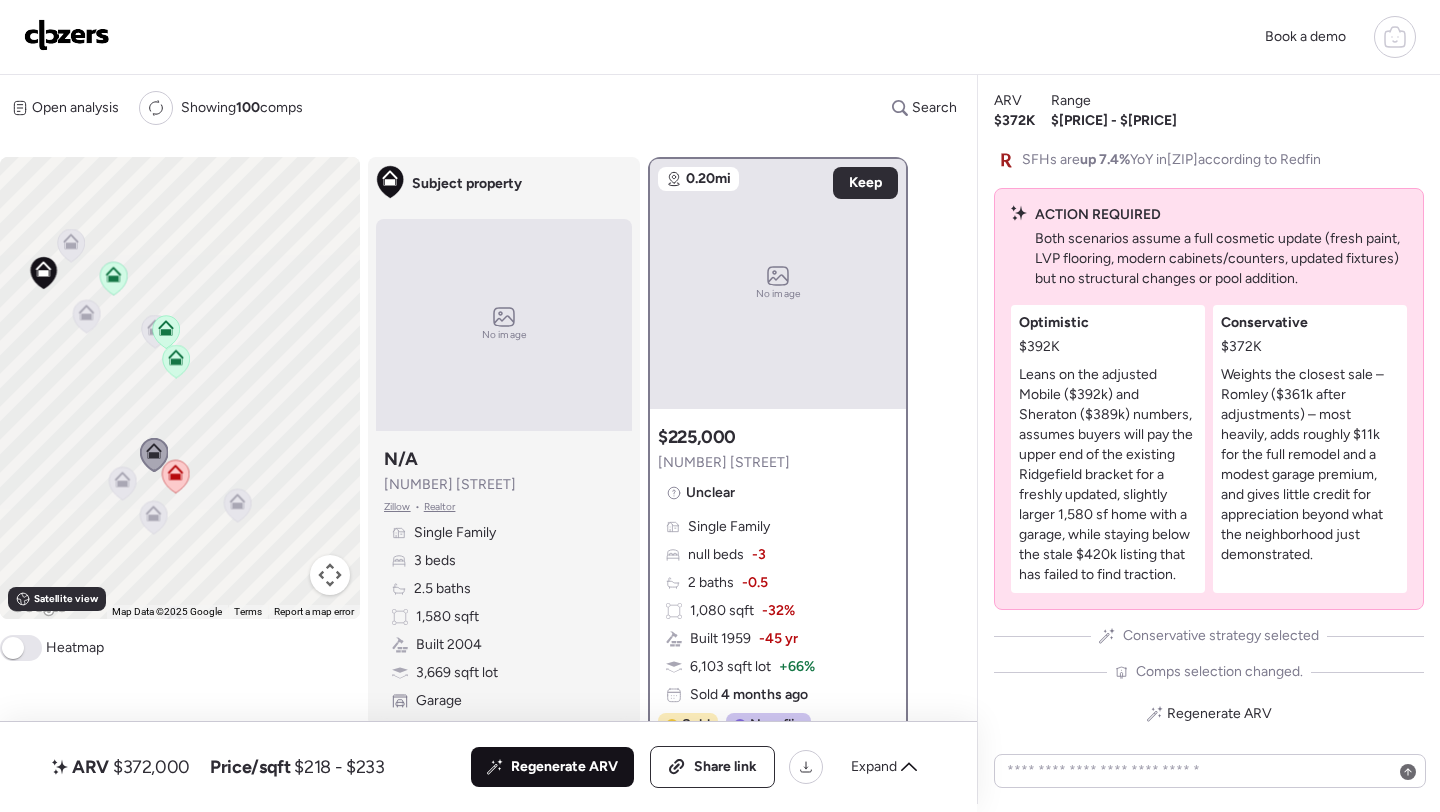 click on "Regenerate ARV" at bounding box center (552, 767) 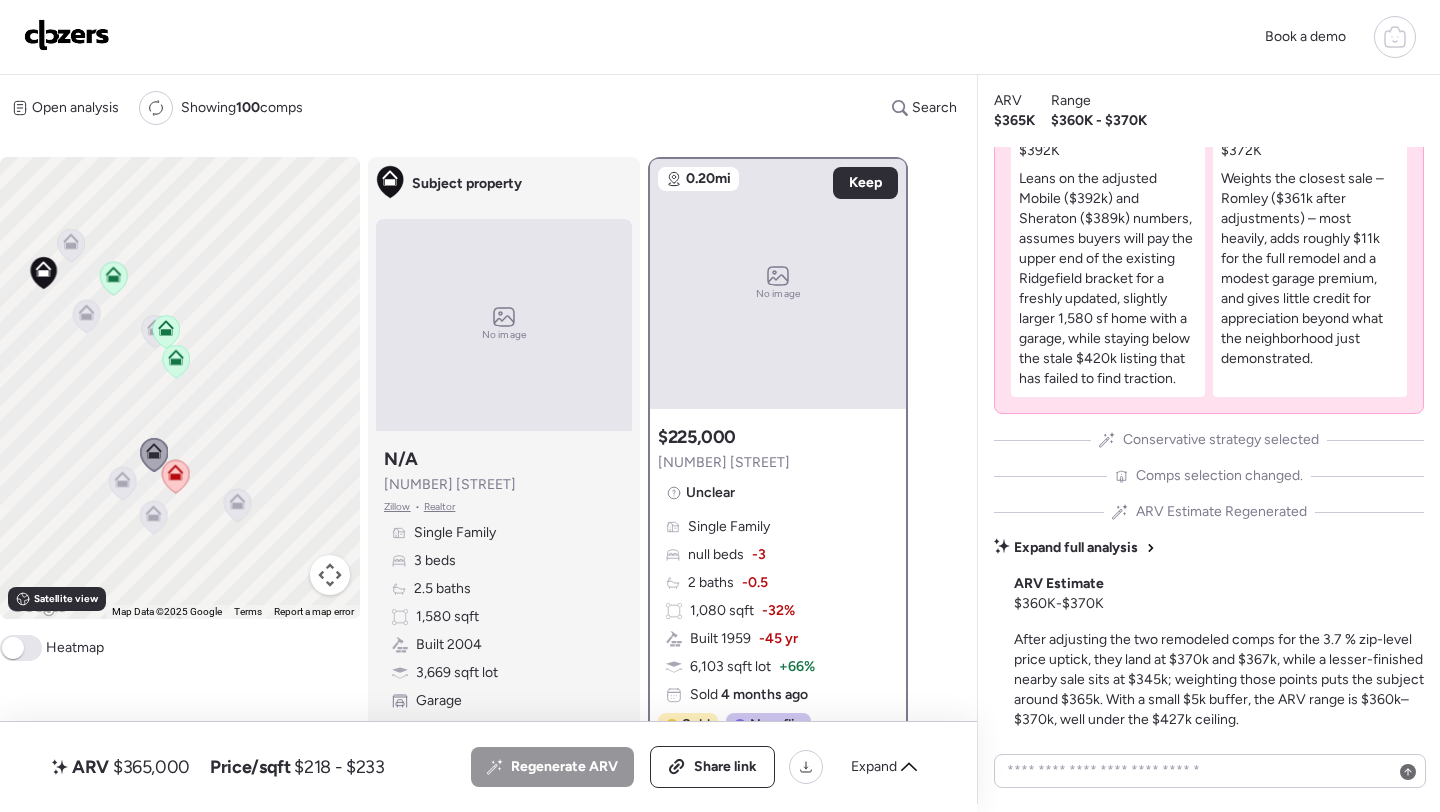 click on "$365,000" at bounding box center (151, 767) 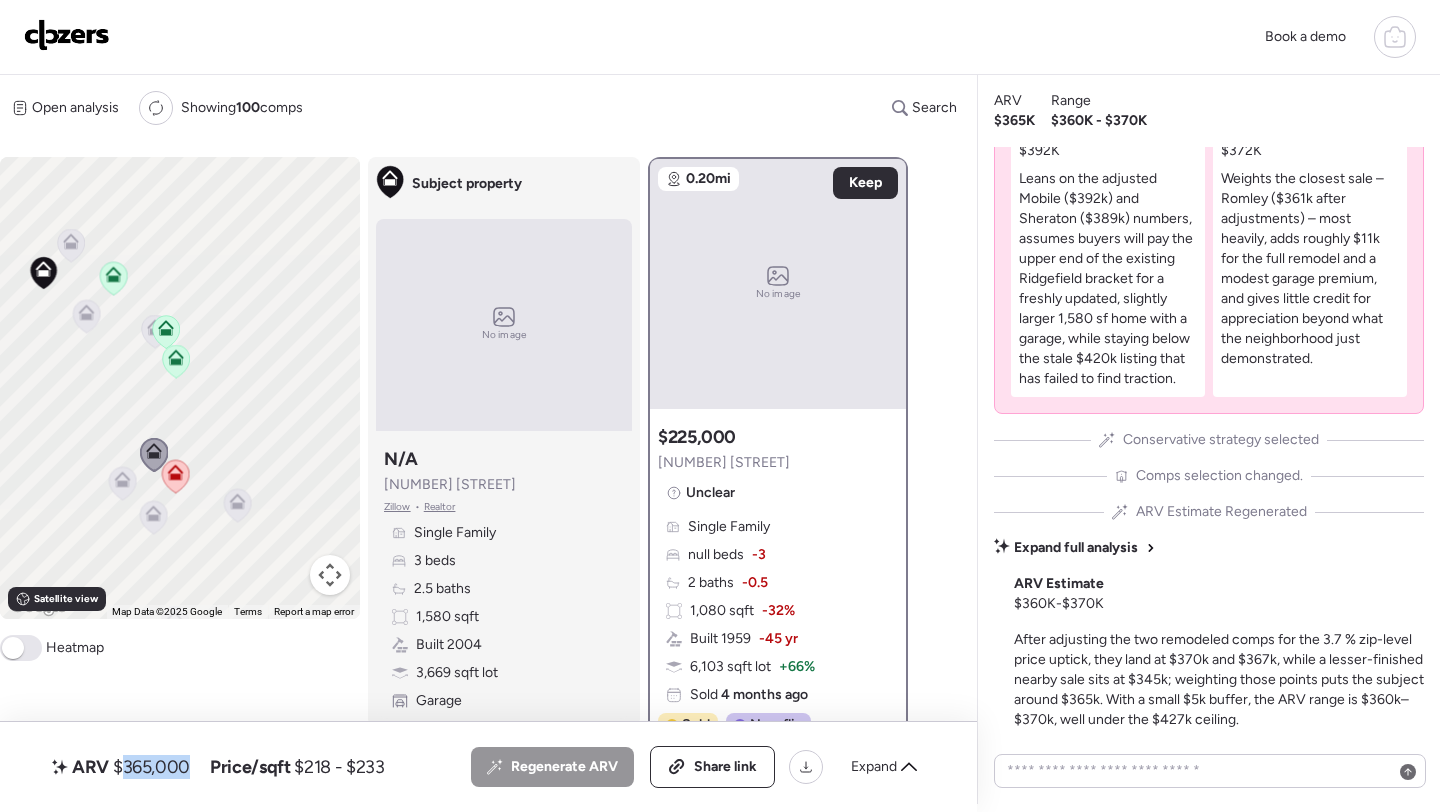 copy on "365,000" 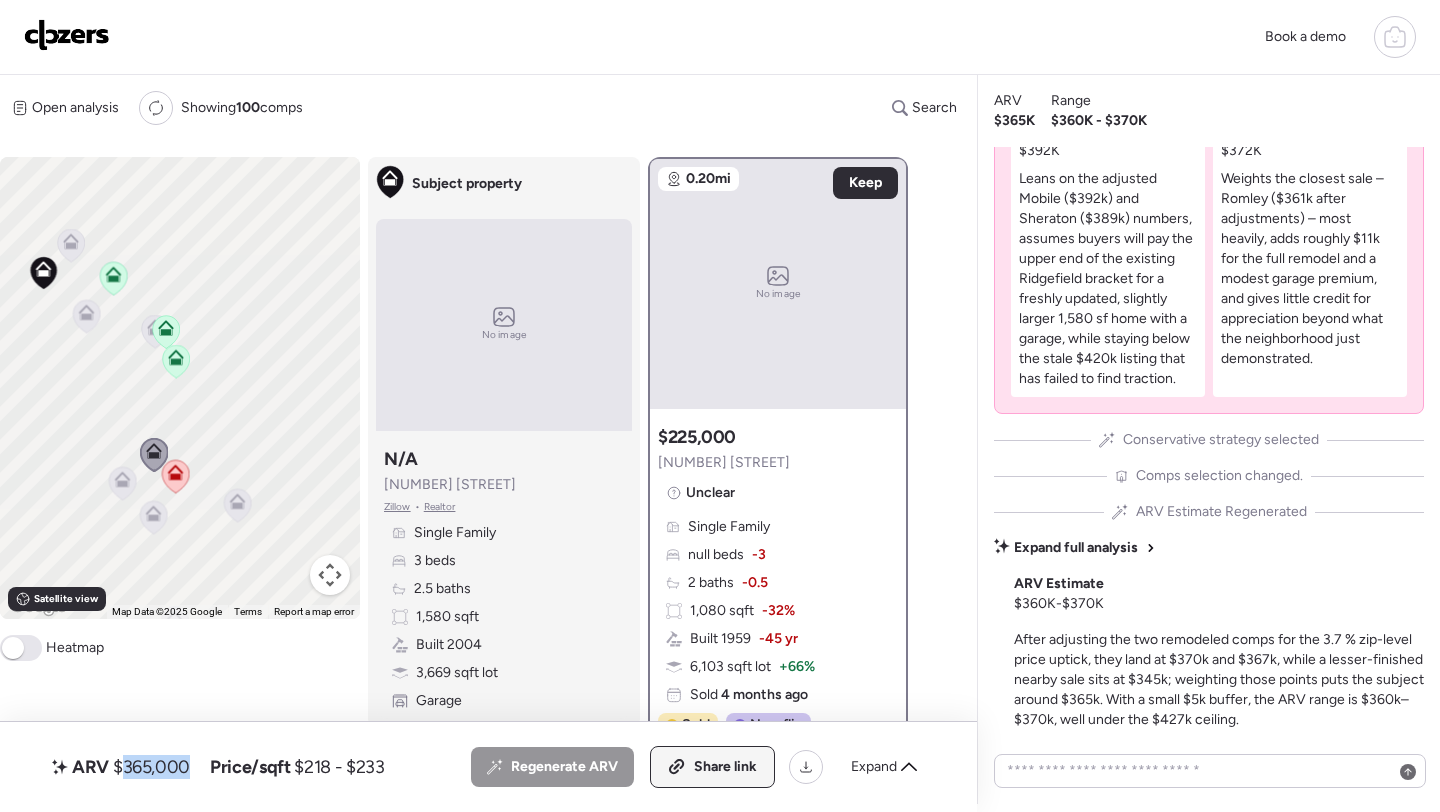 click on "Share link" at bounding box center (712, 767) 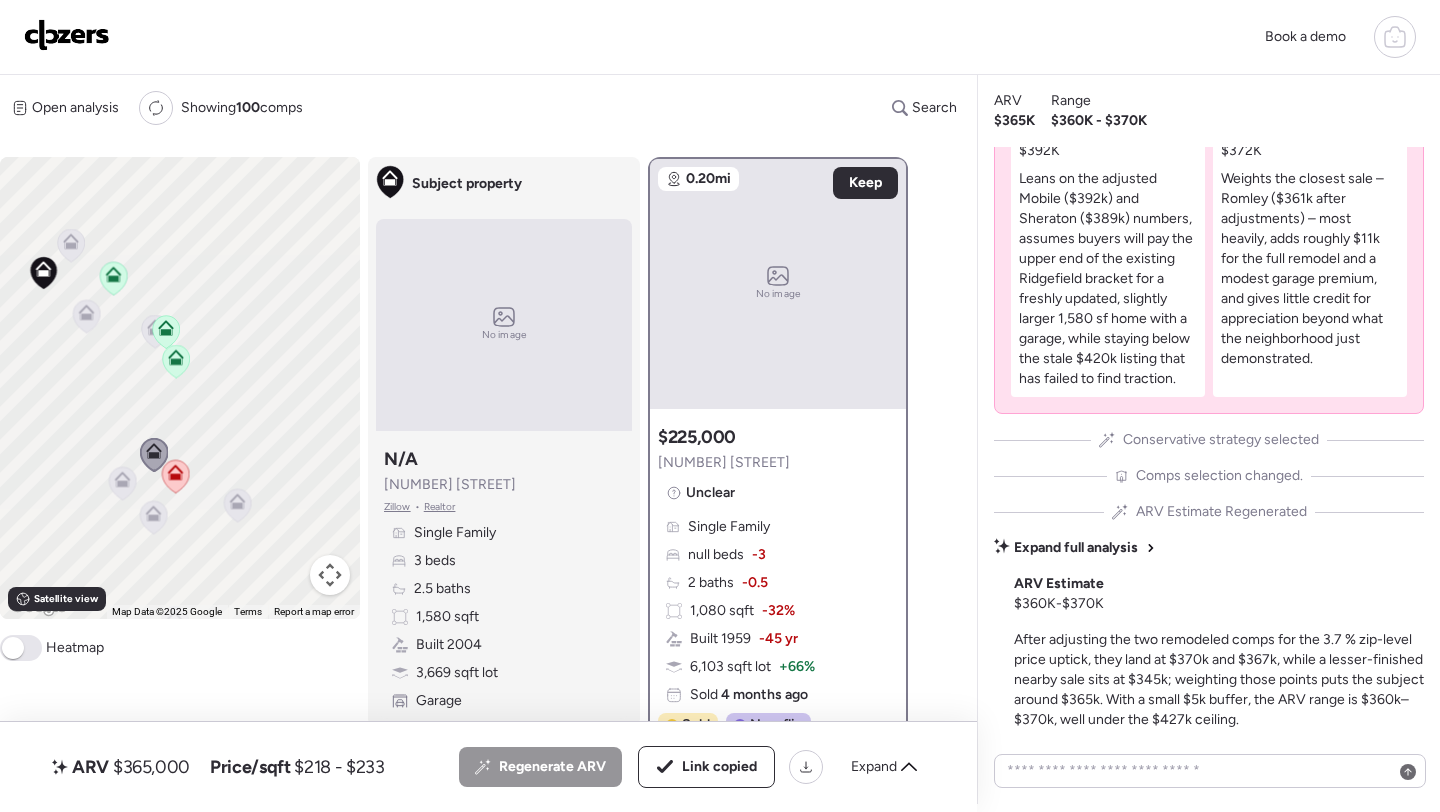 click at bounding box center (67, 35) 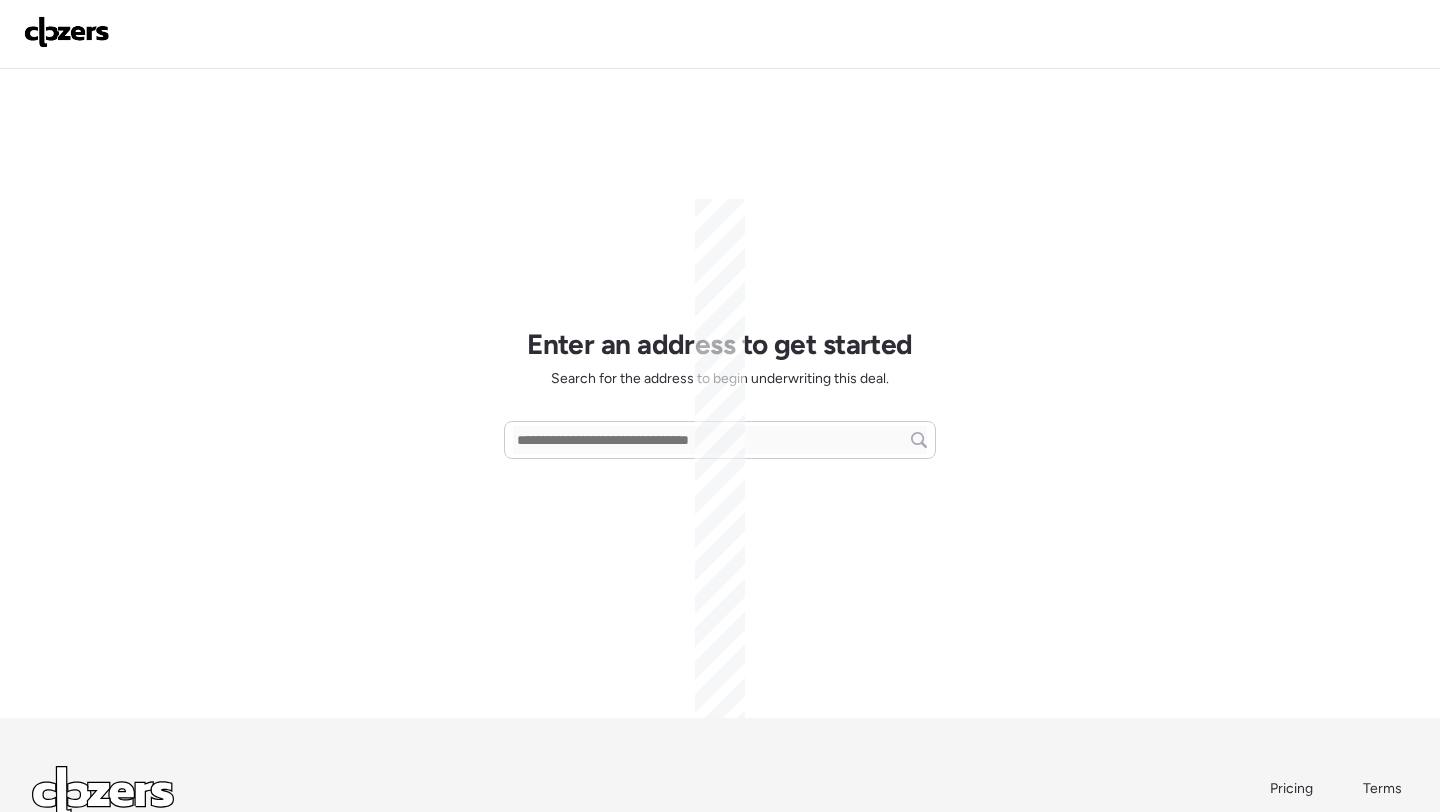 scroll, scrollTop: 0, scrollLeft: 0, axis: both 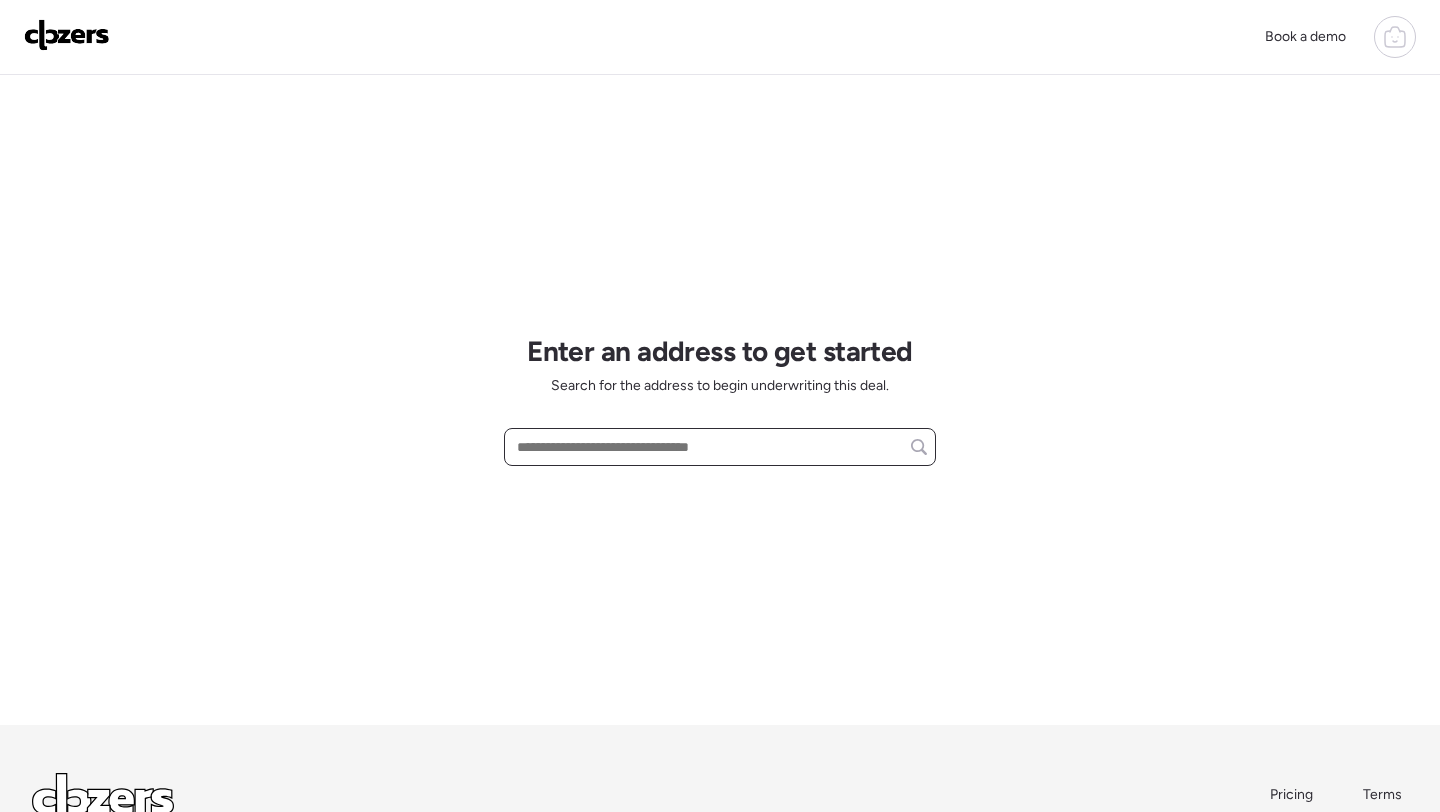 click at bounding box center [720, 447] 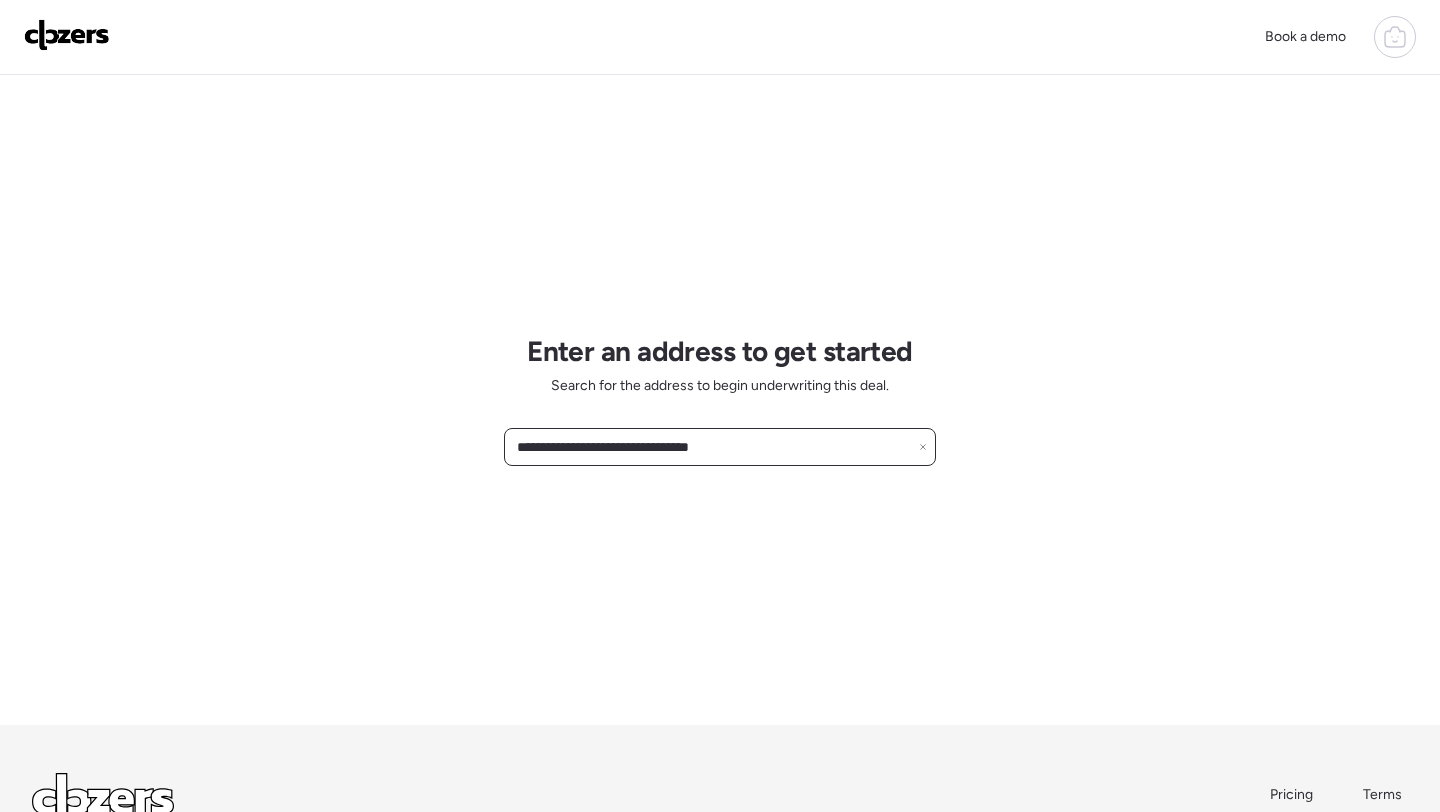 click on "**********" at bounding box center [720, 447] 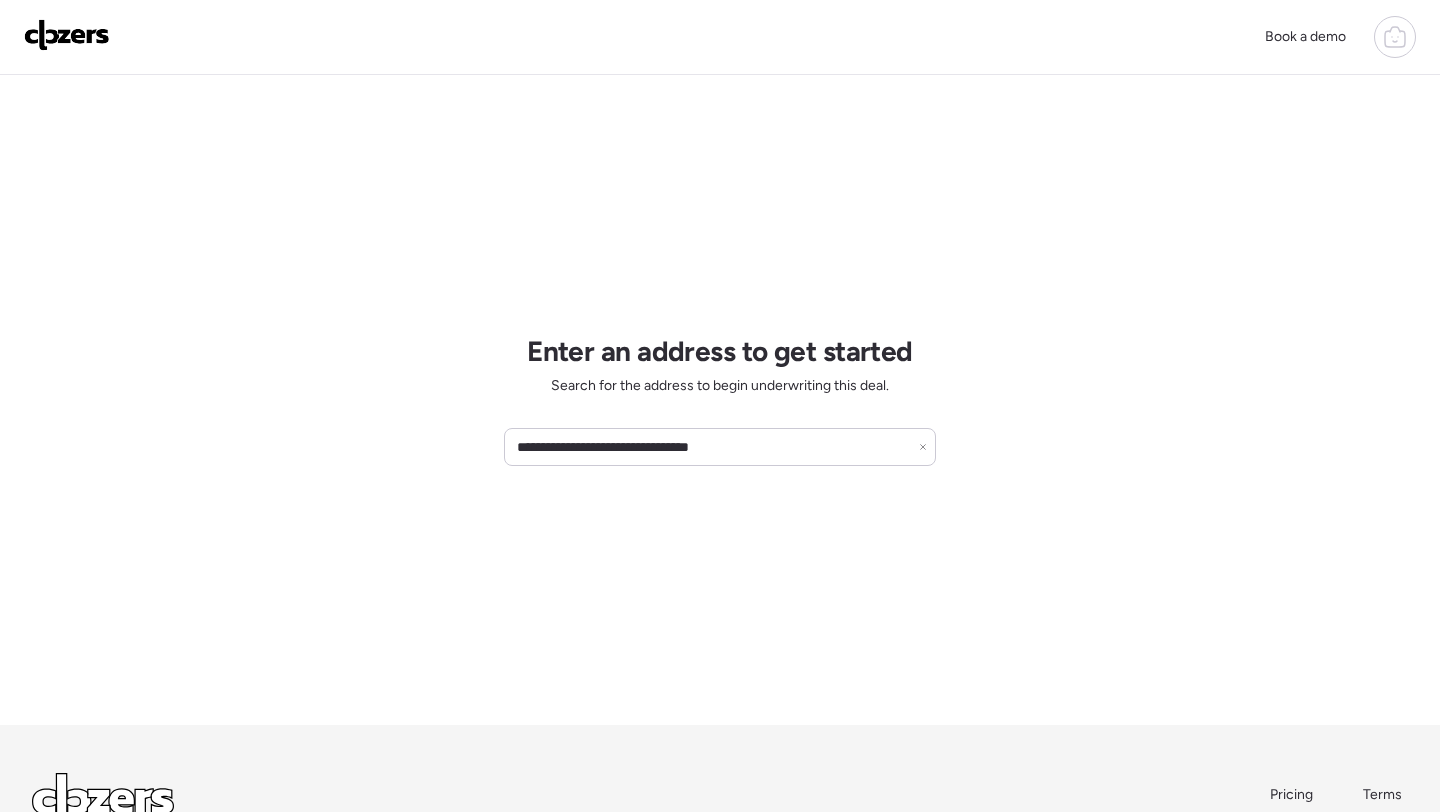 click on "**********" at bounding box center [720, 400] 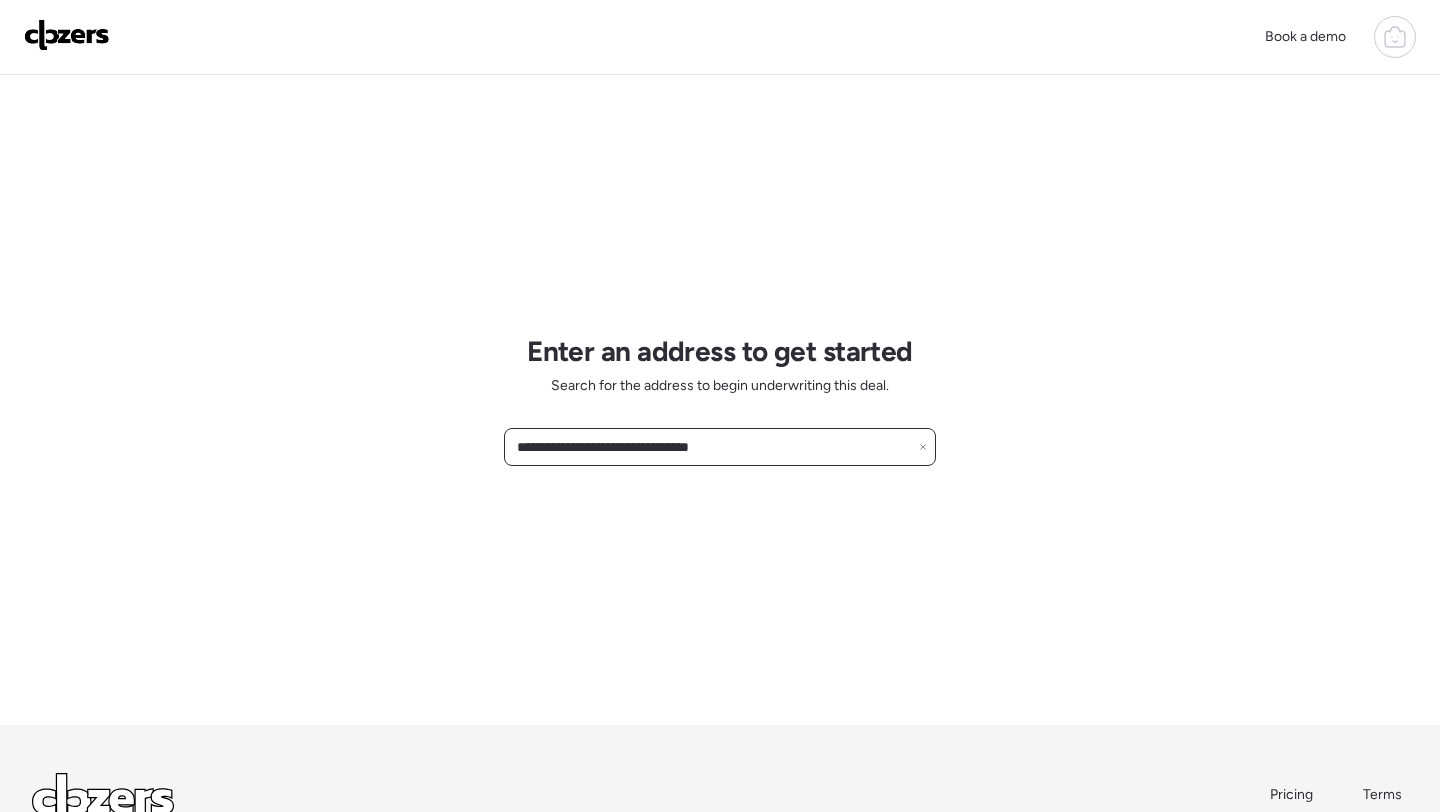 click on "**********" at bounding box center [720, 447] 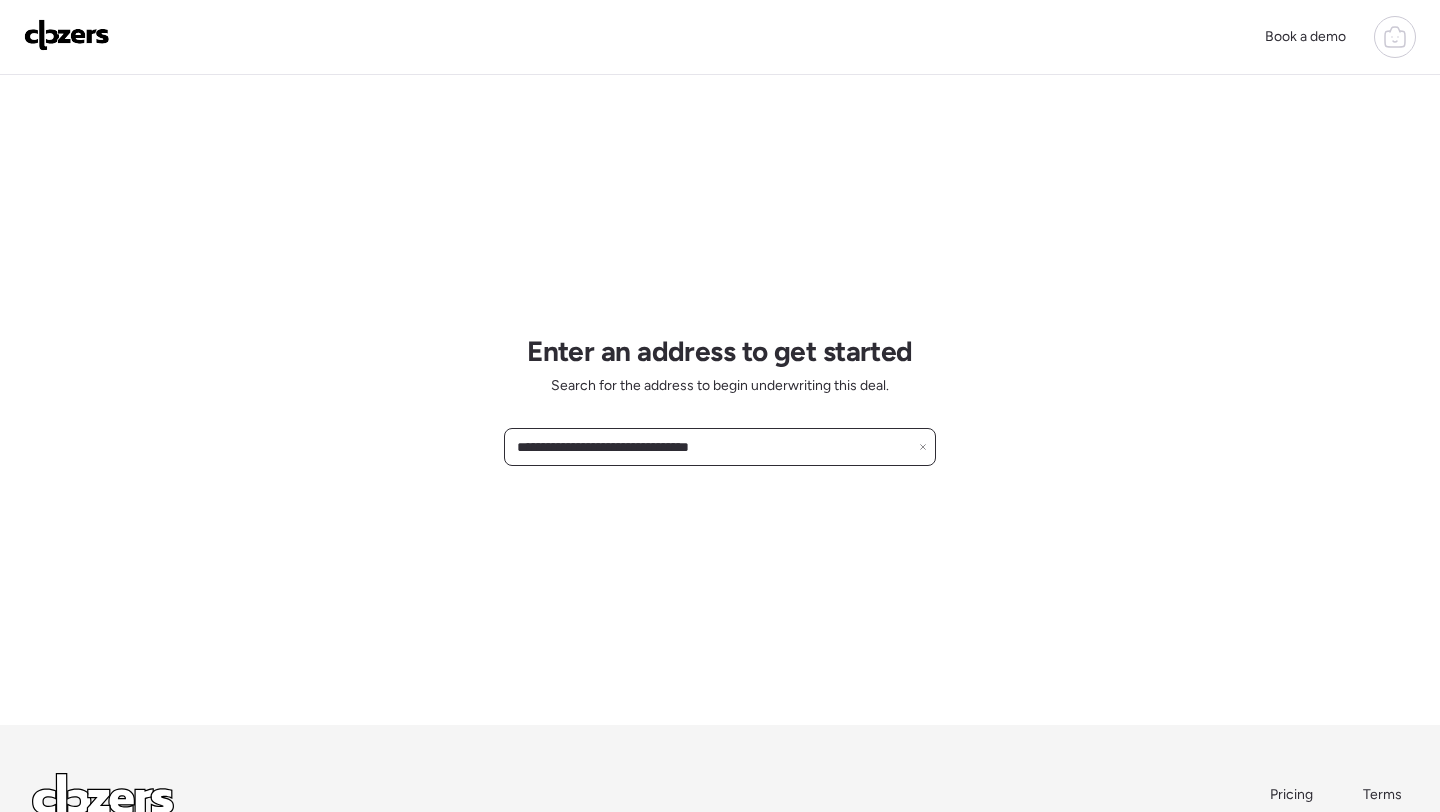 click on "**********" at bounding box center [720, 447] 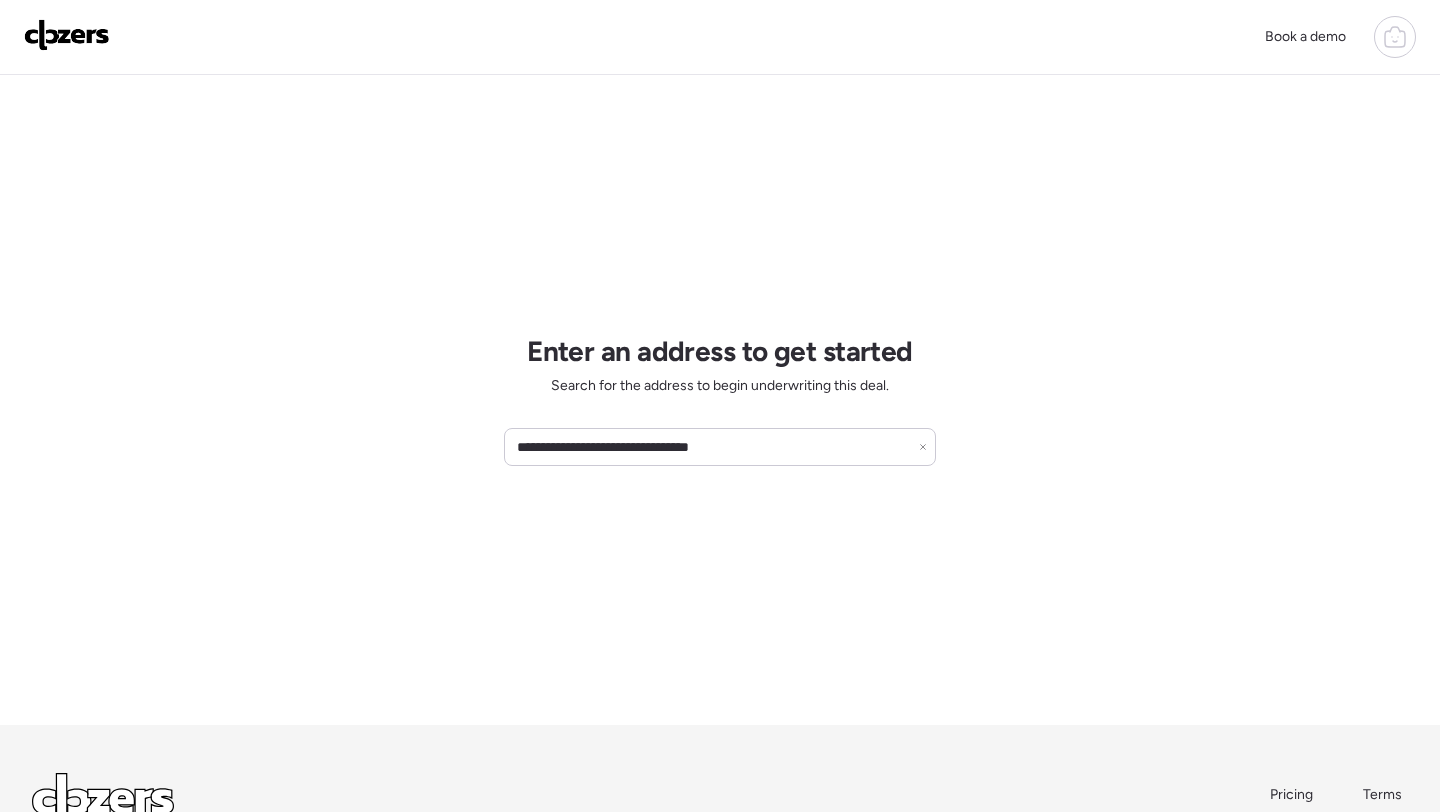 click on "**********" at bounding box center (720, 400) 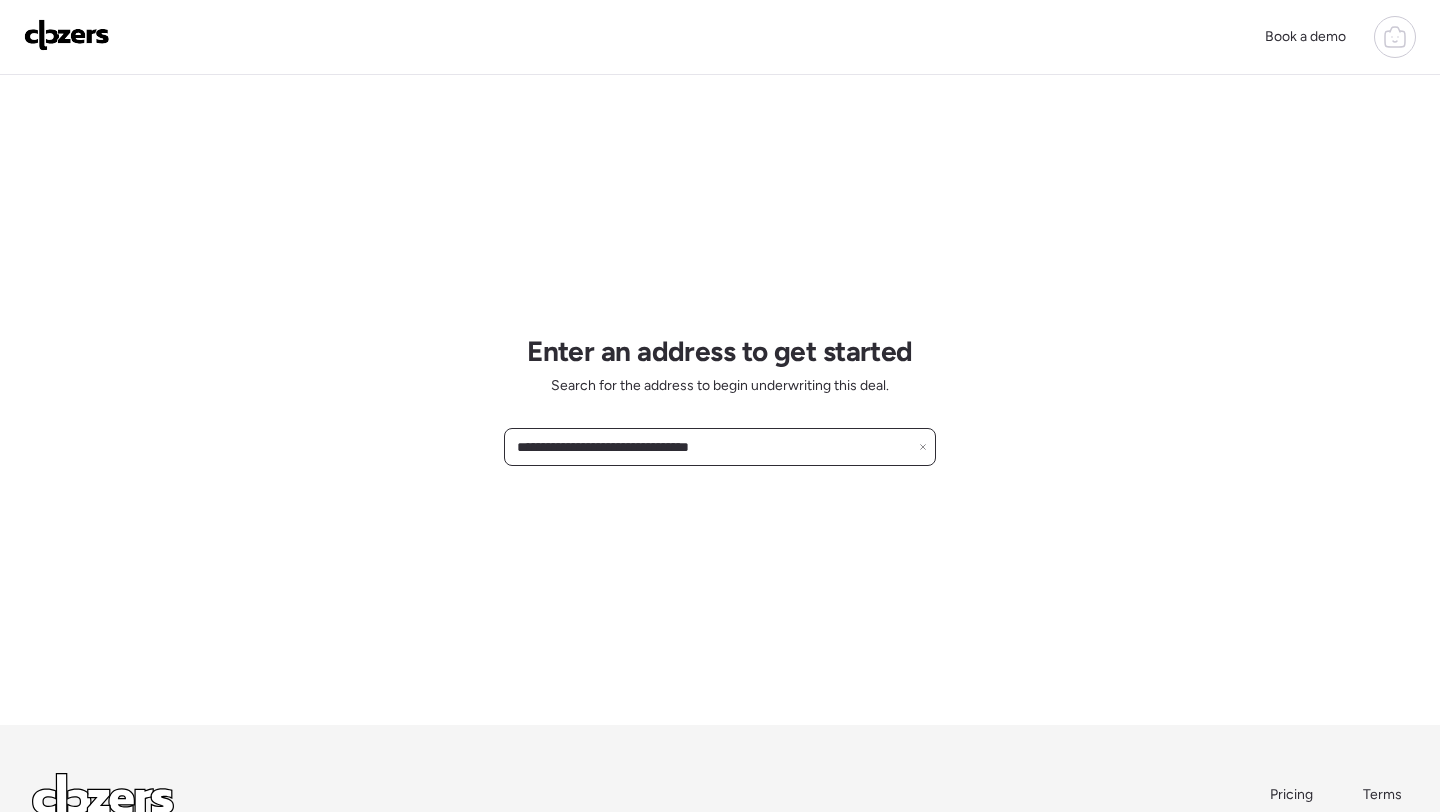 click on "**********" at bounding box center (720, 447) 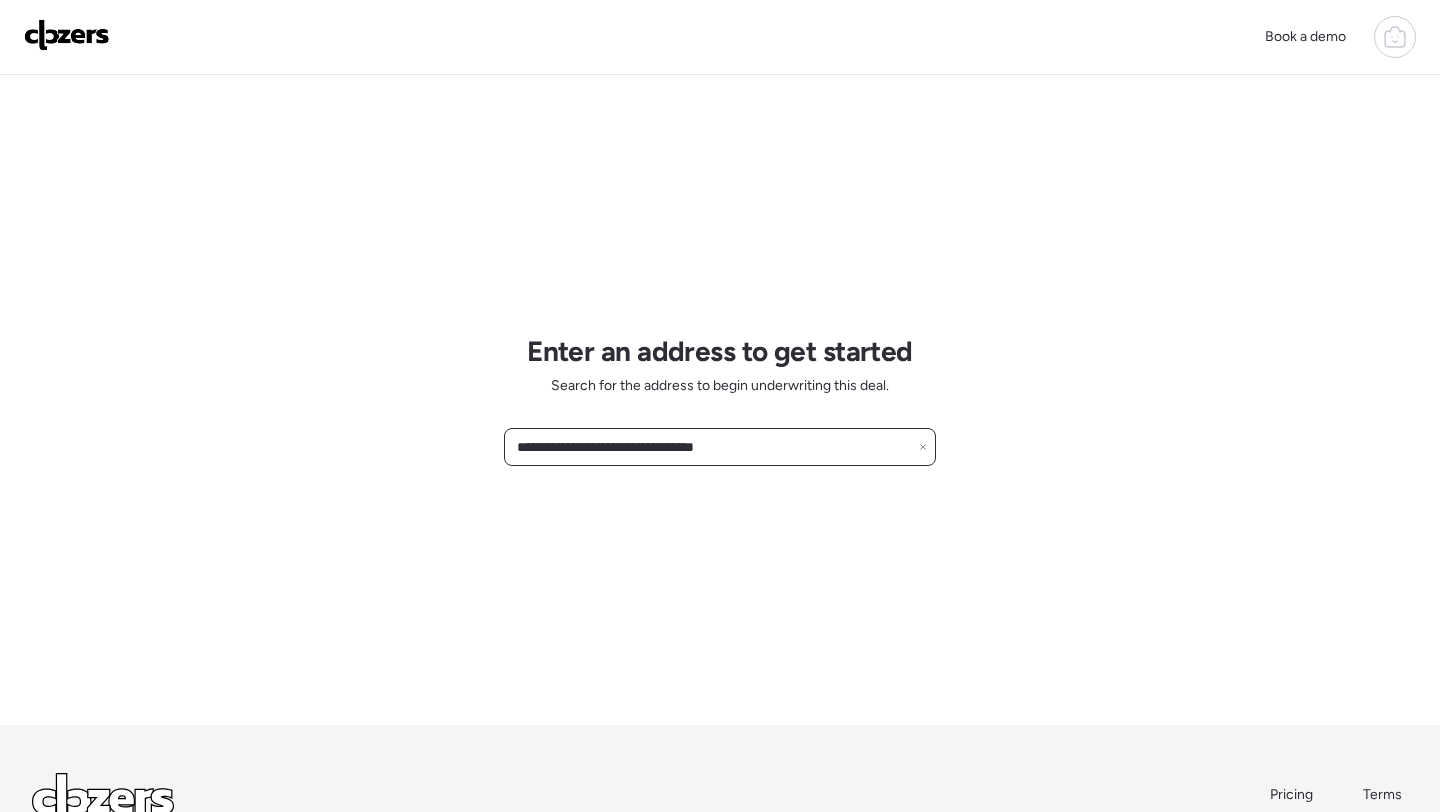 type on "**********" 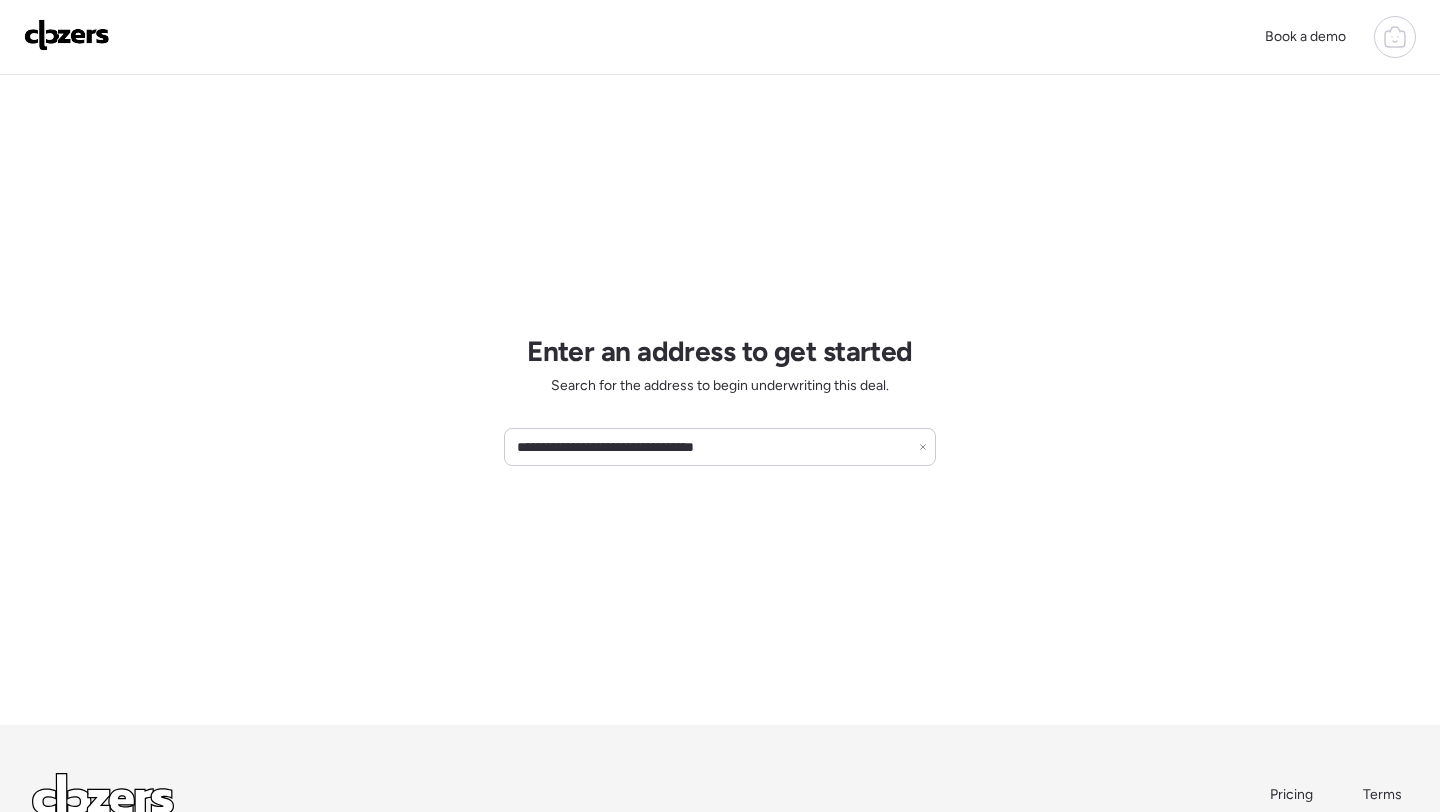 click on "**********" at bounding box center [720, 400] 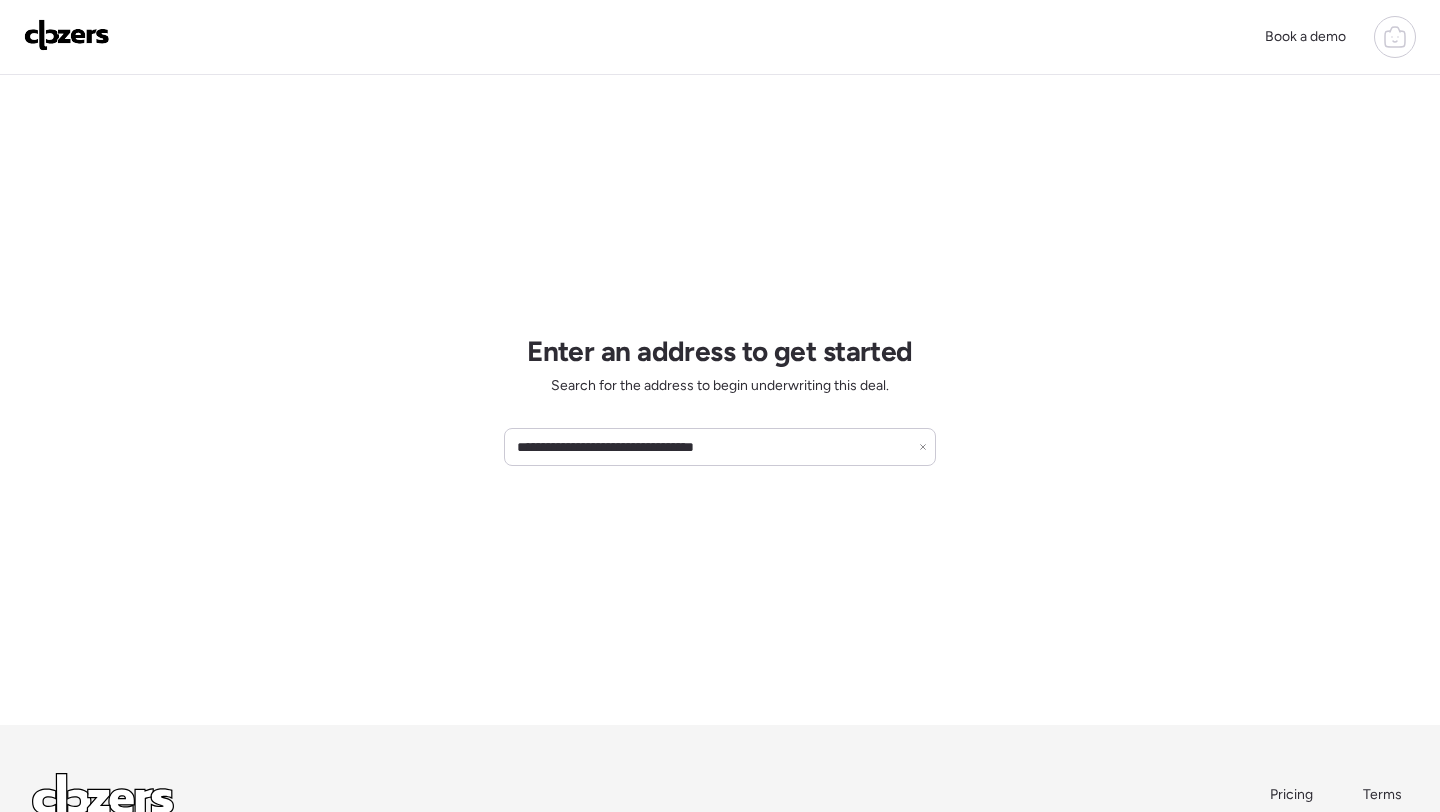 click 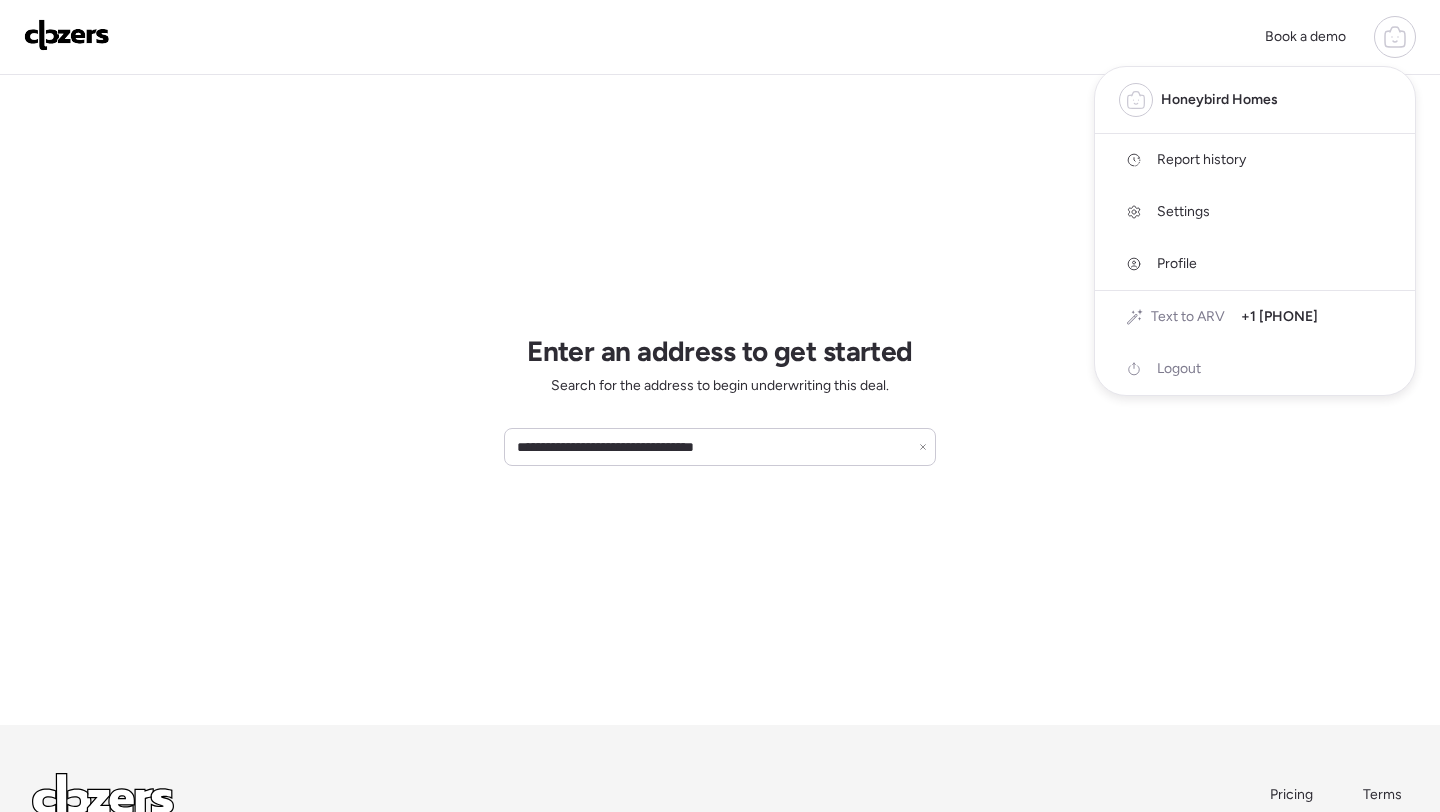click on "Report history" at bounding box center [1201, 160] 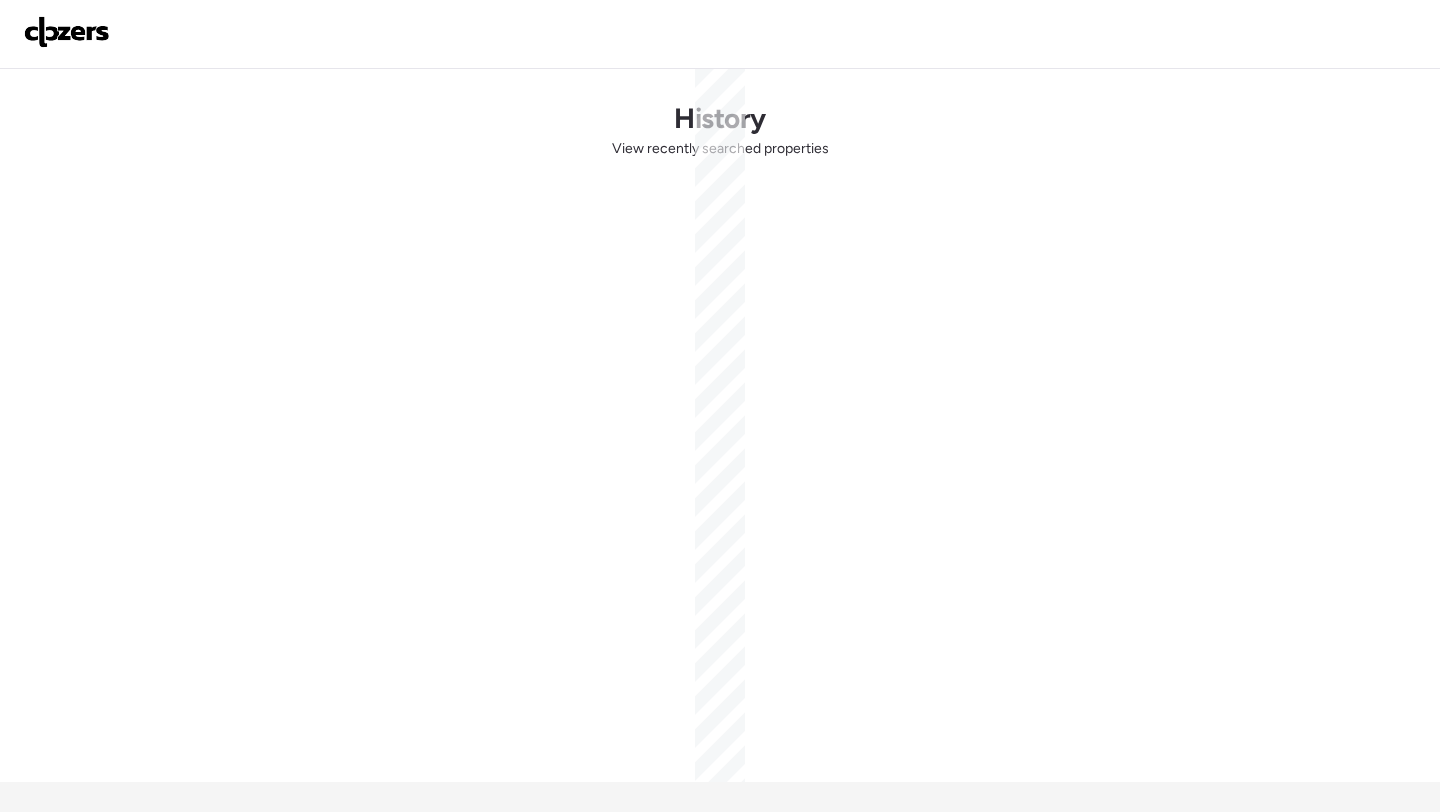 scroll, scrollTop: 0, scrollLeft: 0, axis: both 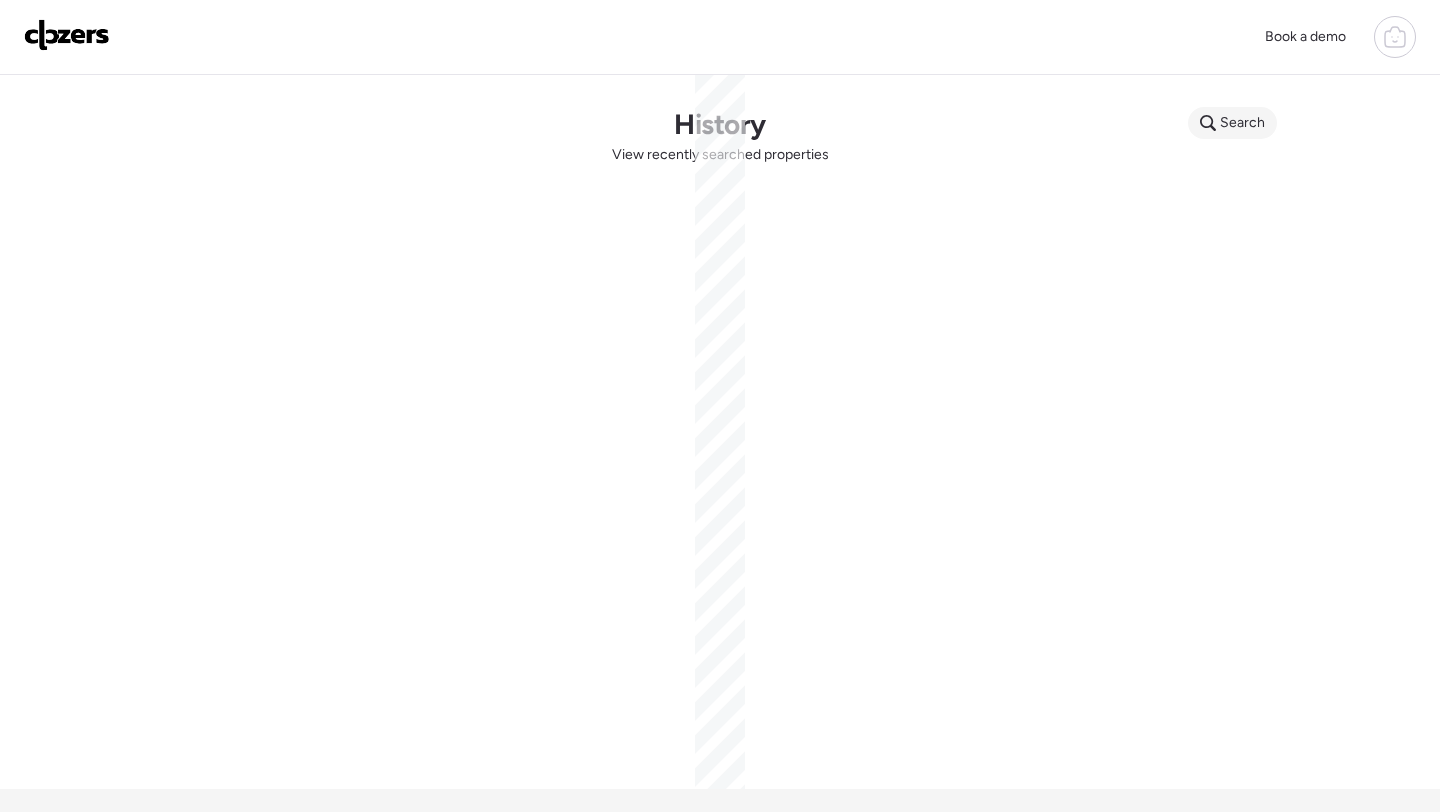 click 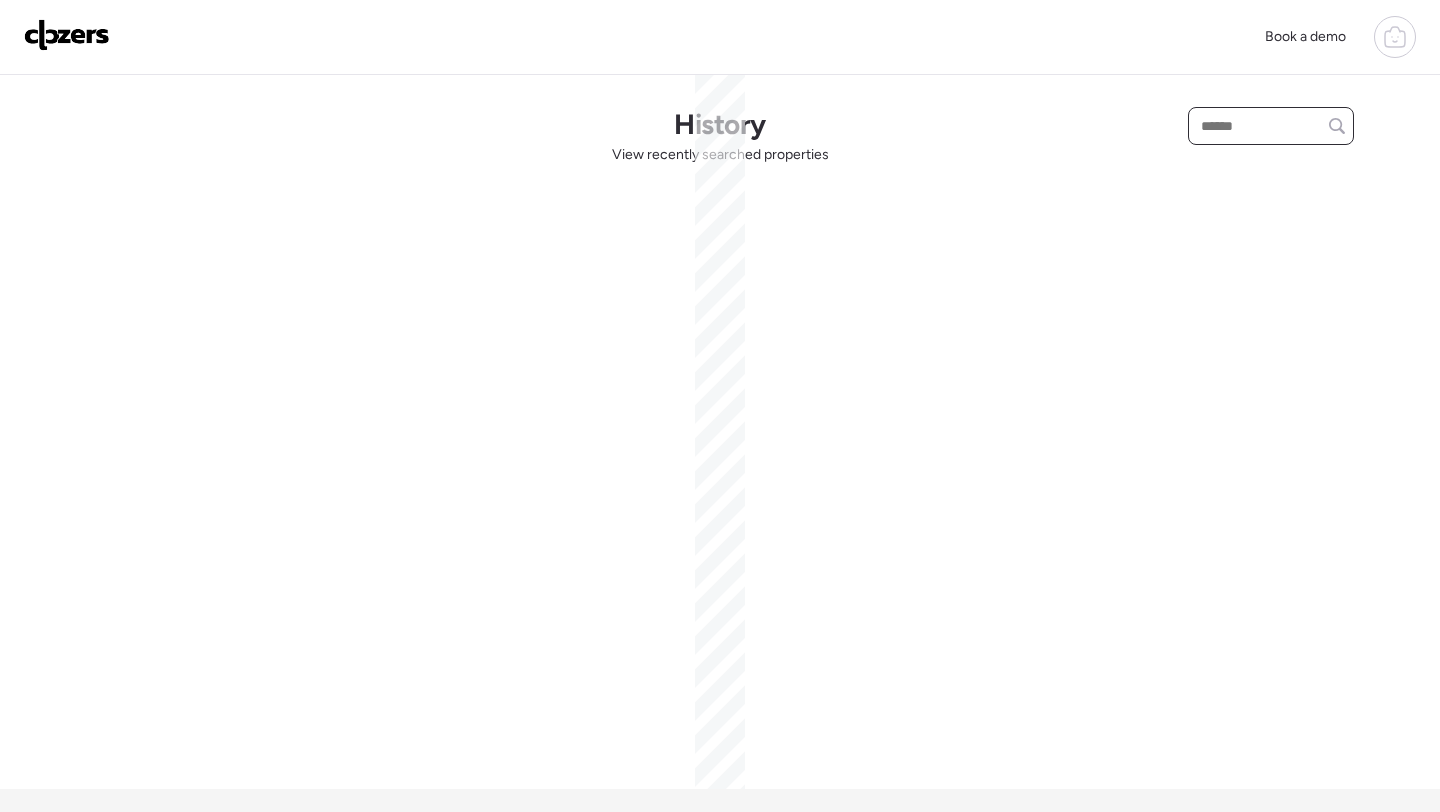 click at bounding box center [1271, 126] 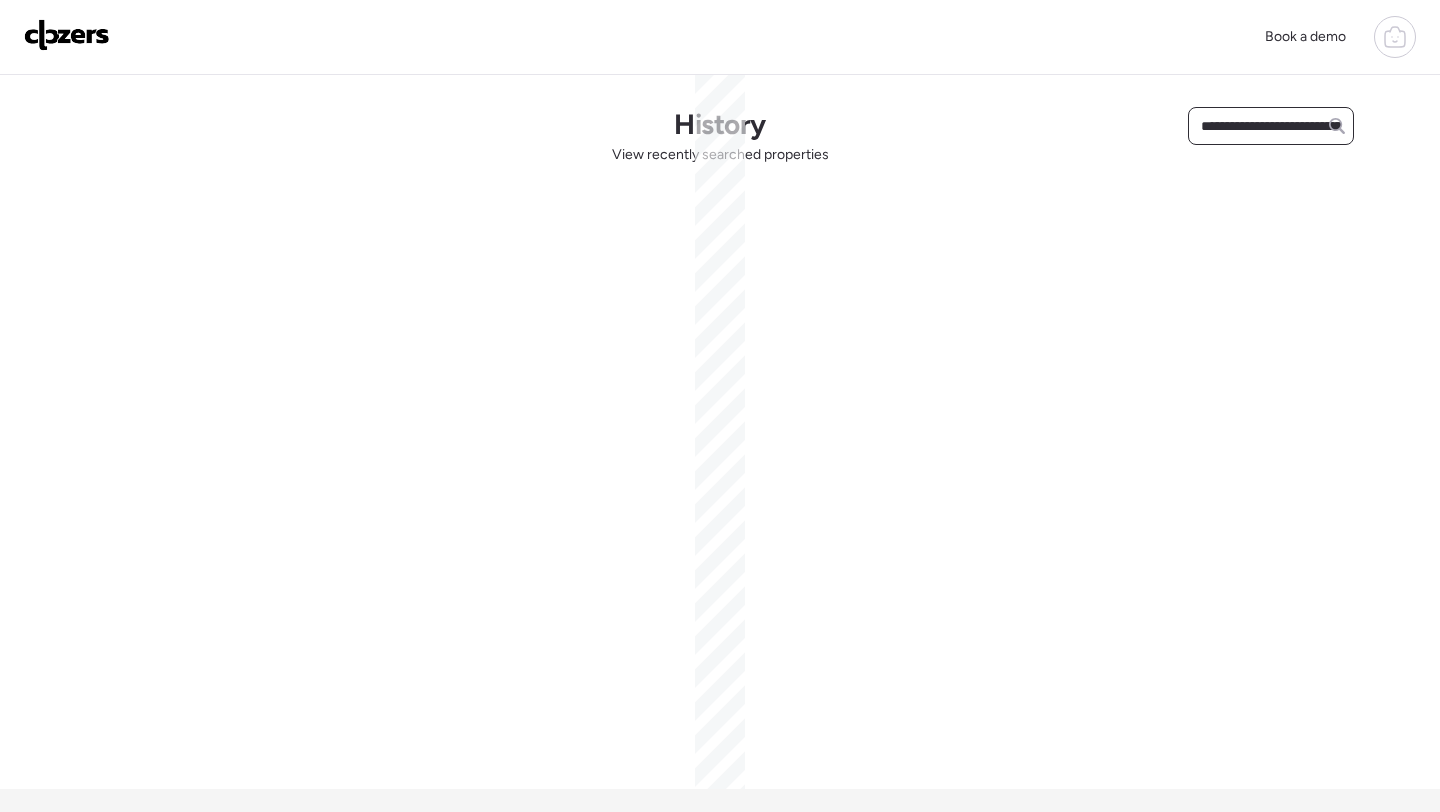 scroll, scrollTop: 0, scrollLeft: 87, axis: horizontal 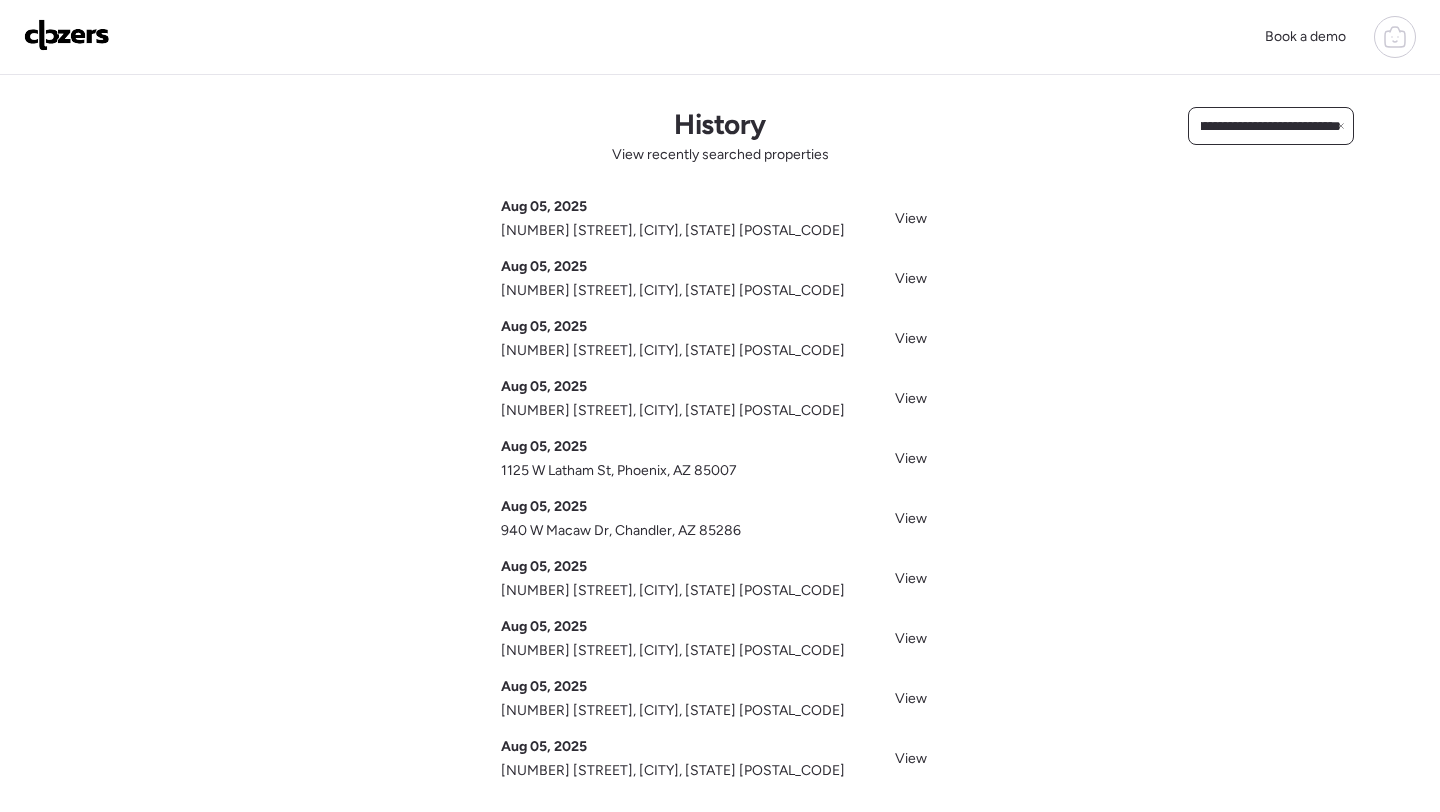 click on "**********" at bounding box center [1271, 126] 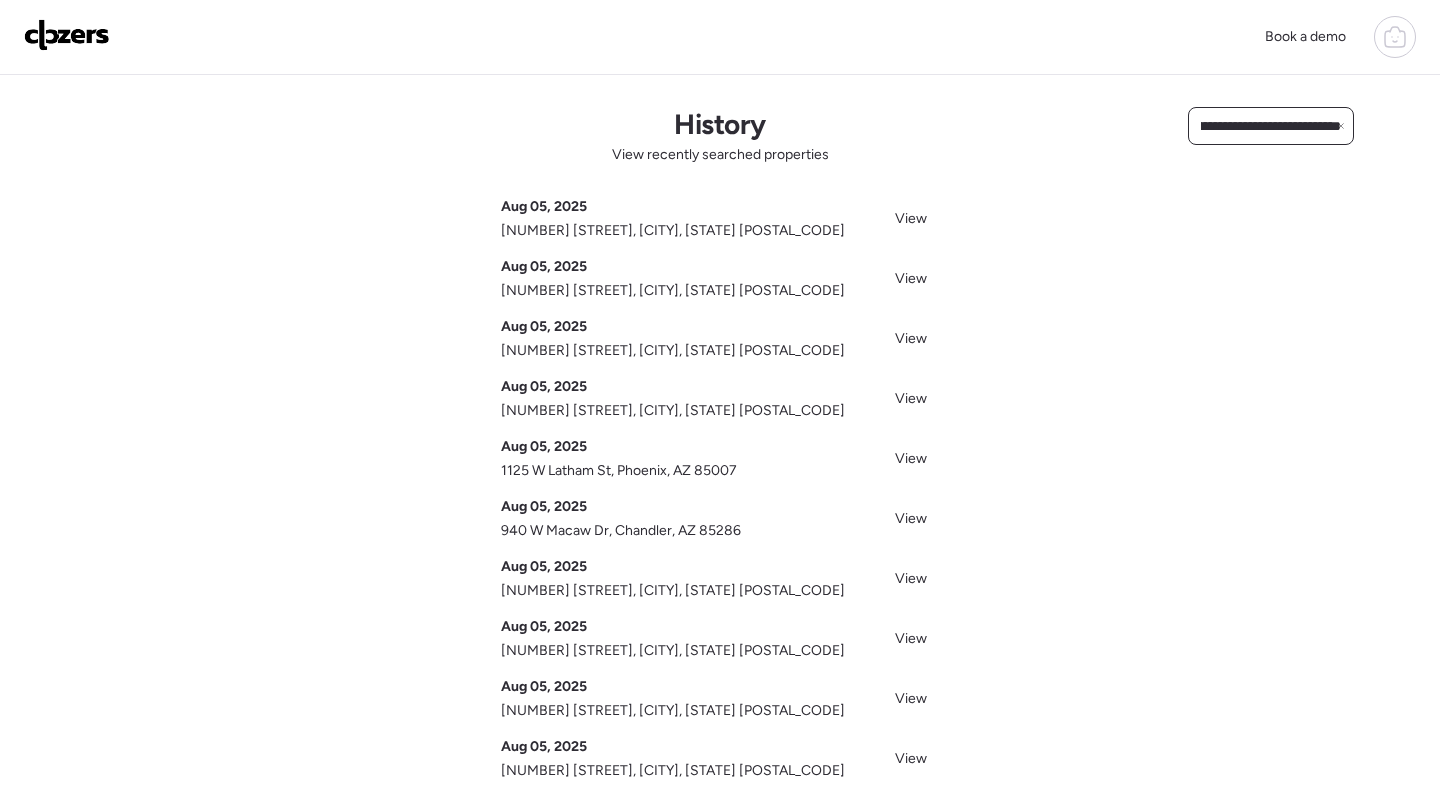 scroll, scrollTop: 0, scrollLeft: 0, axis: both 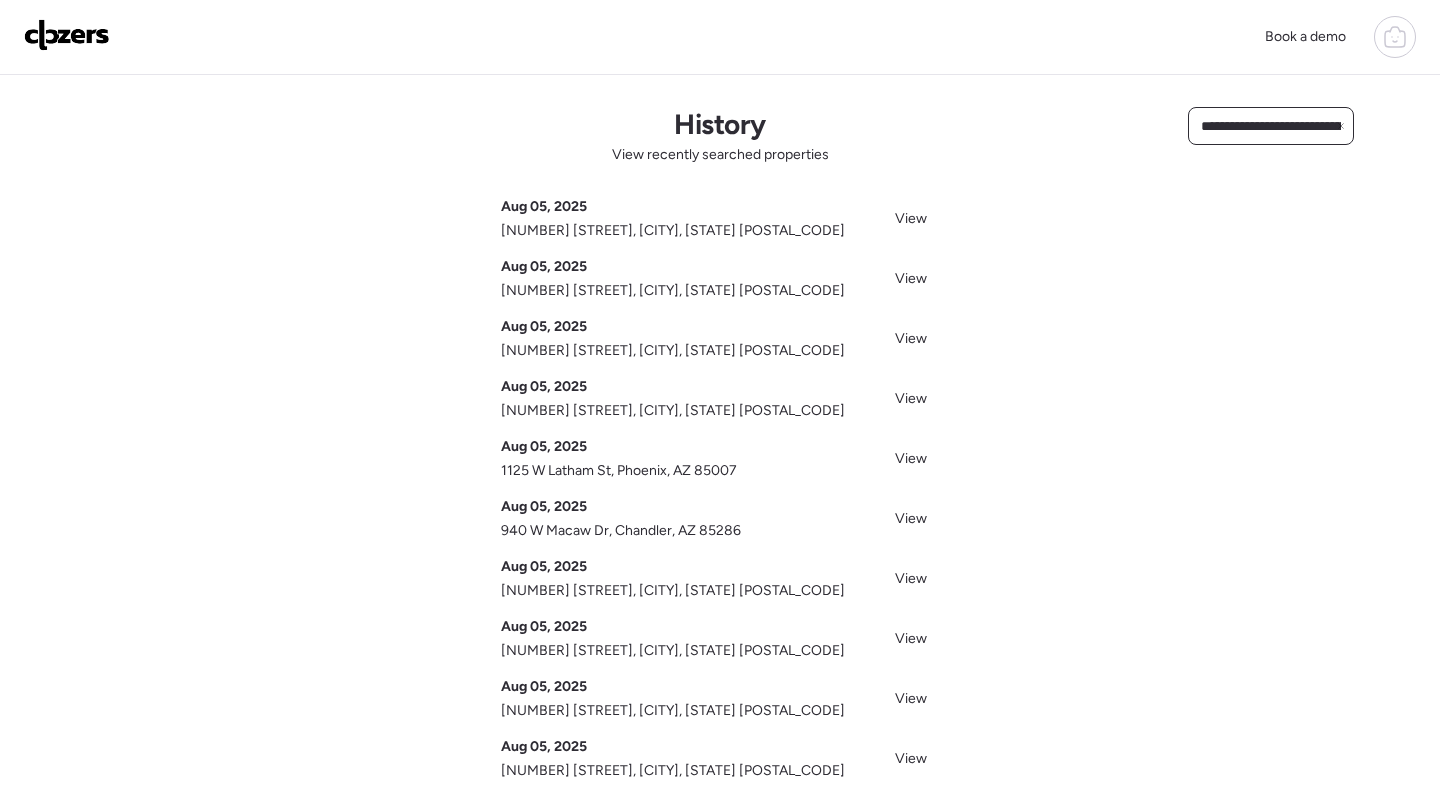 click on "**********" at bounding box center (1271, 126) 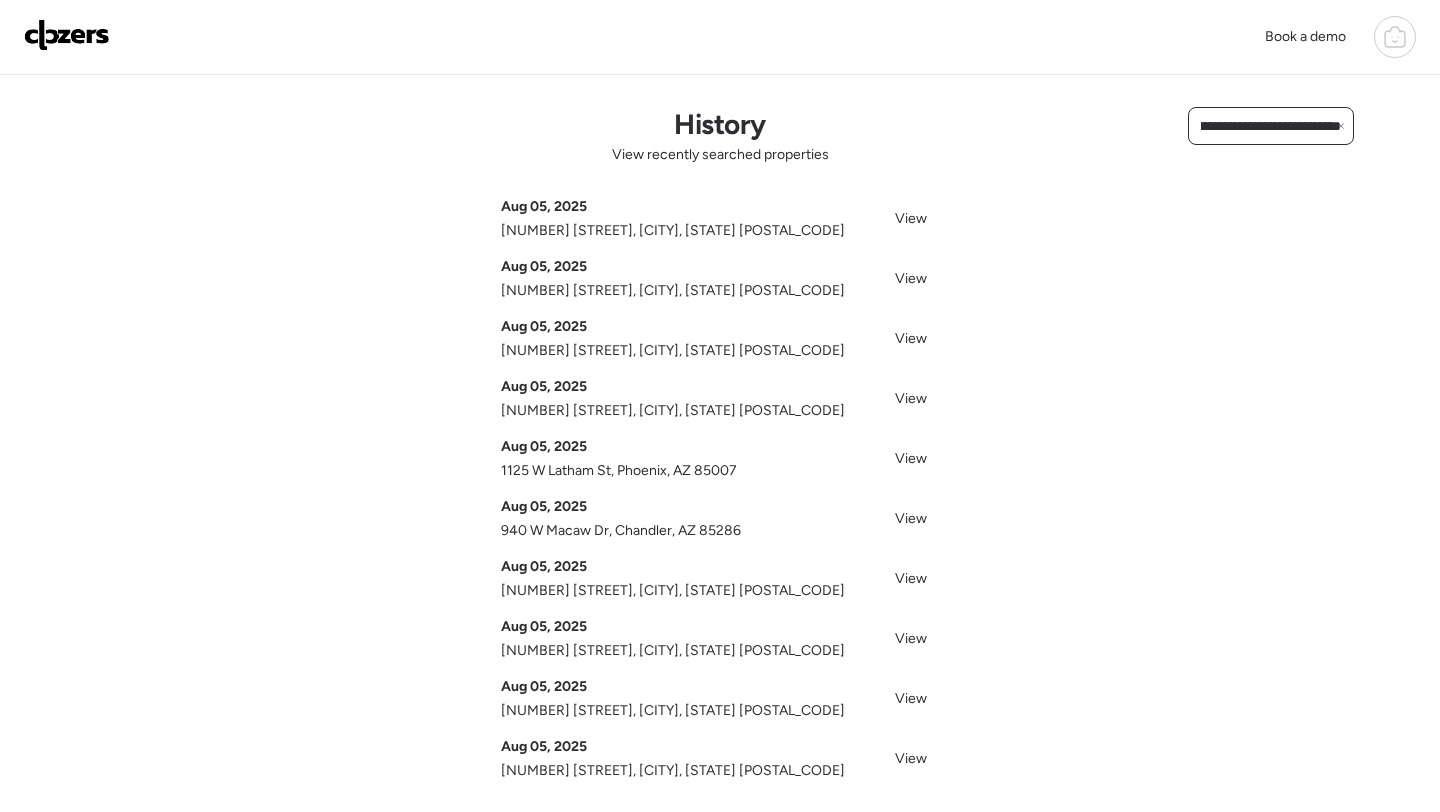 drag, startPoint x: 1316, startPoint y: 127, endPoint x: 1439, endPoint y: 128, distance: 123.00407 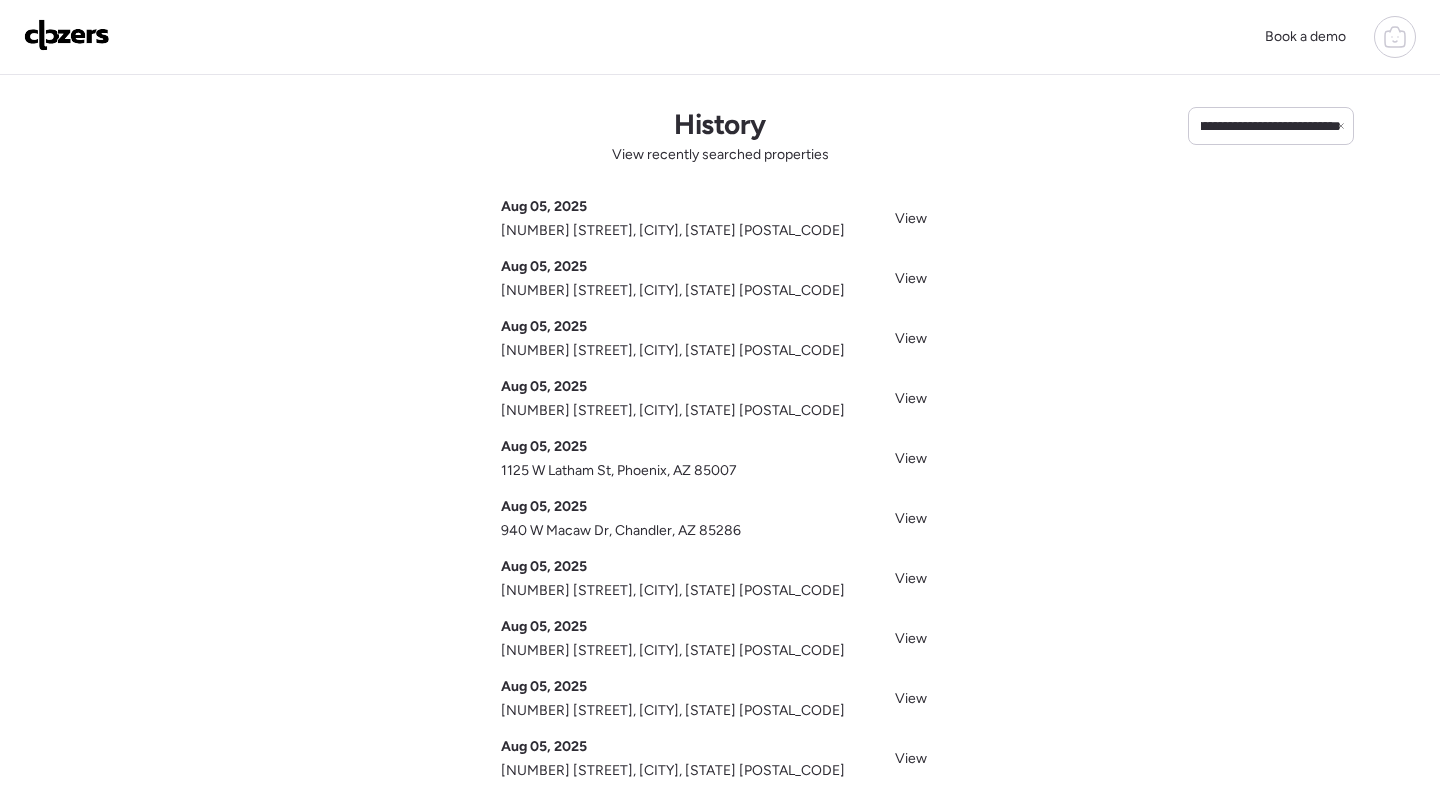 click at bounding box center (1395, 37) 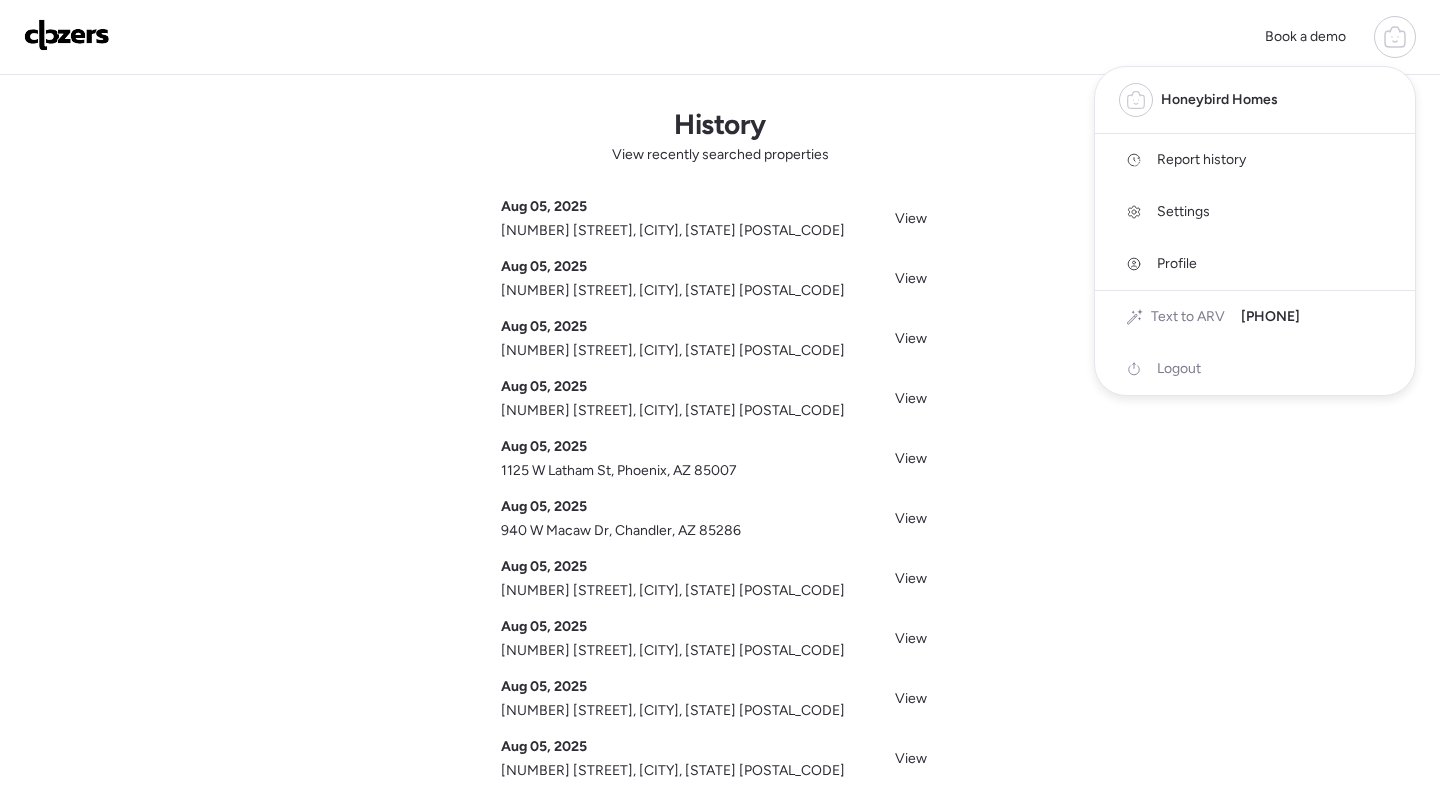 click on "Report history" at bounding box center (1201, 160) 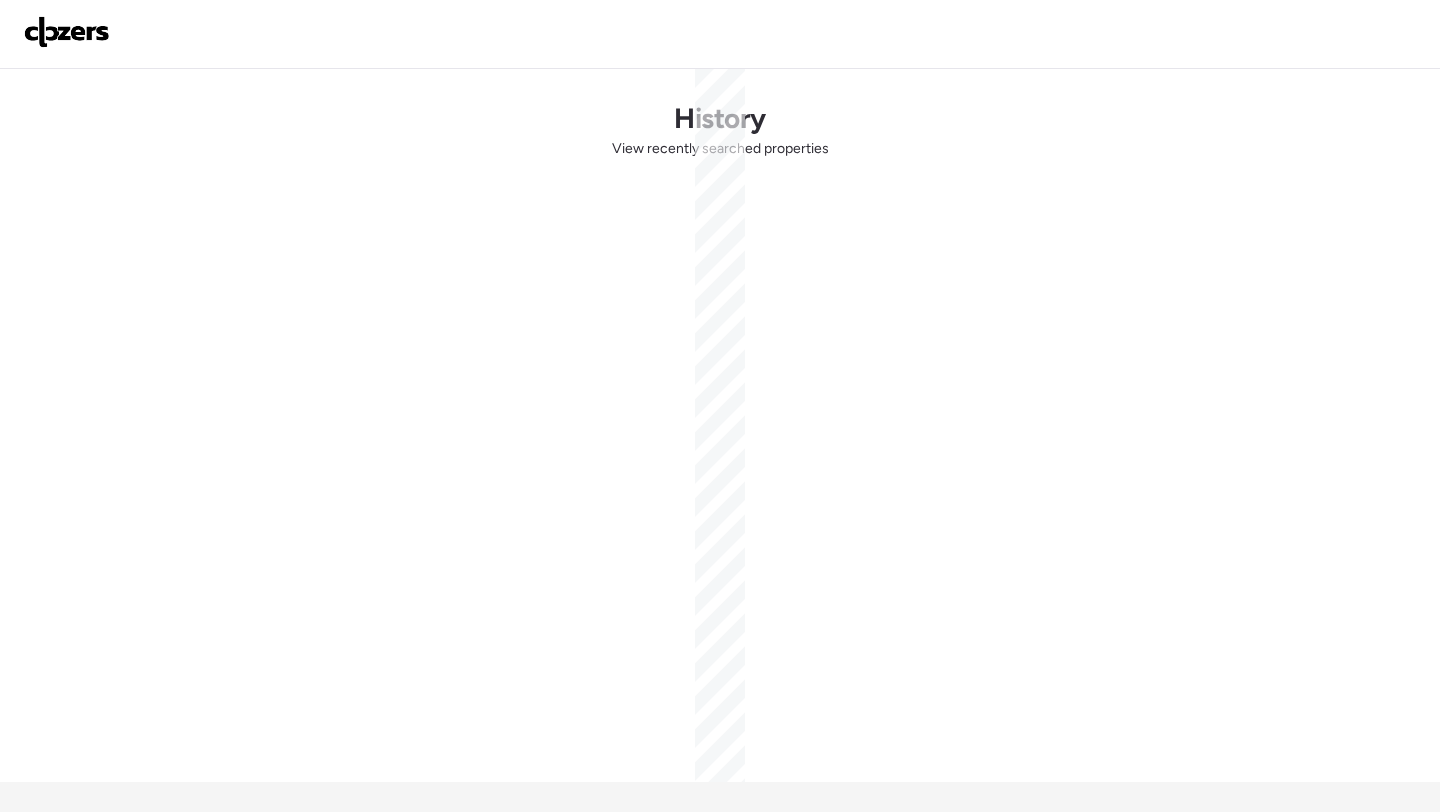 scroll, scrollTop: 0, scrollLeft: 0, axis: both 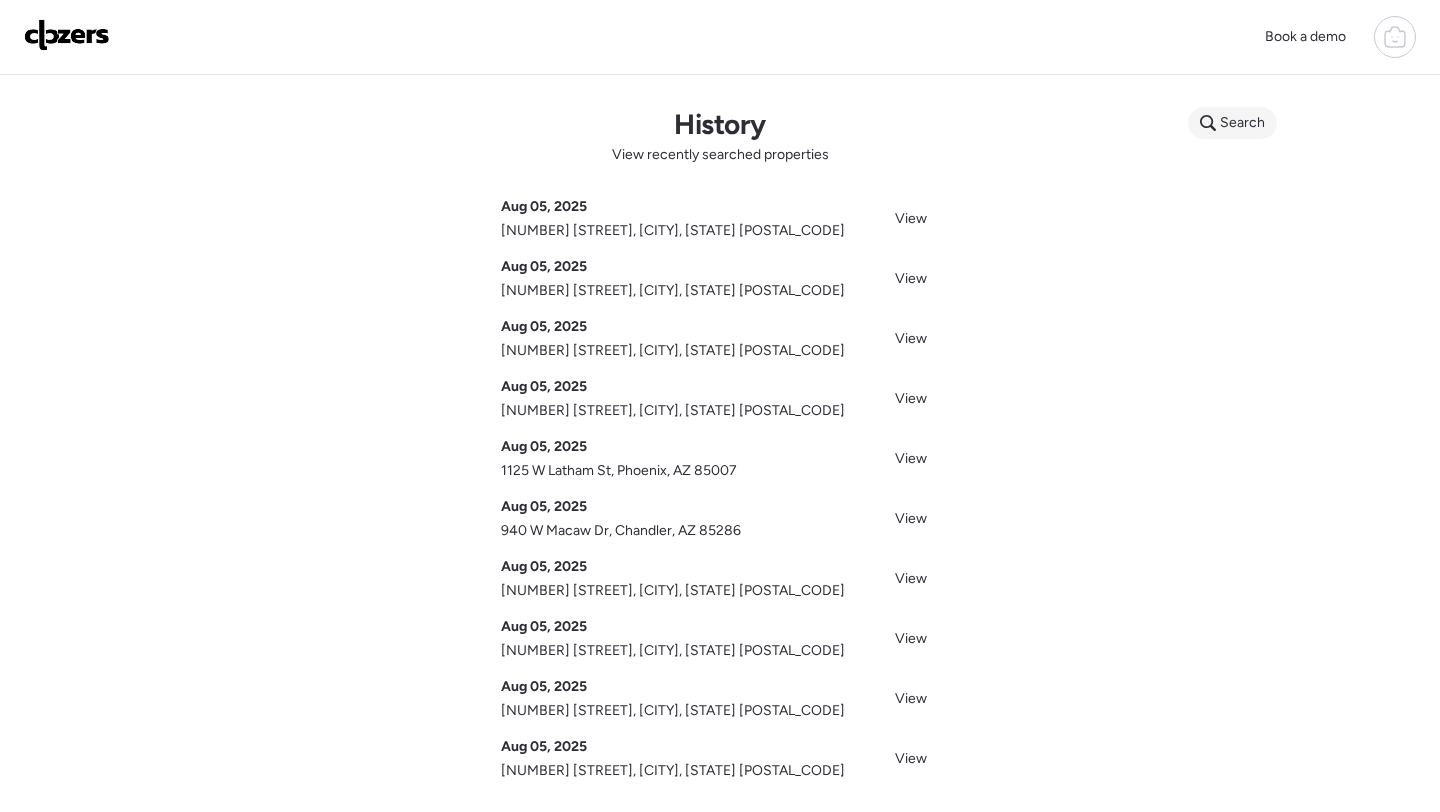 click on "Search" at bounding box center (1242, 123) 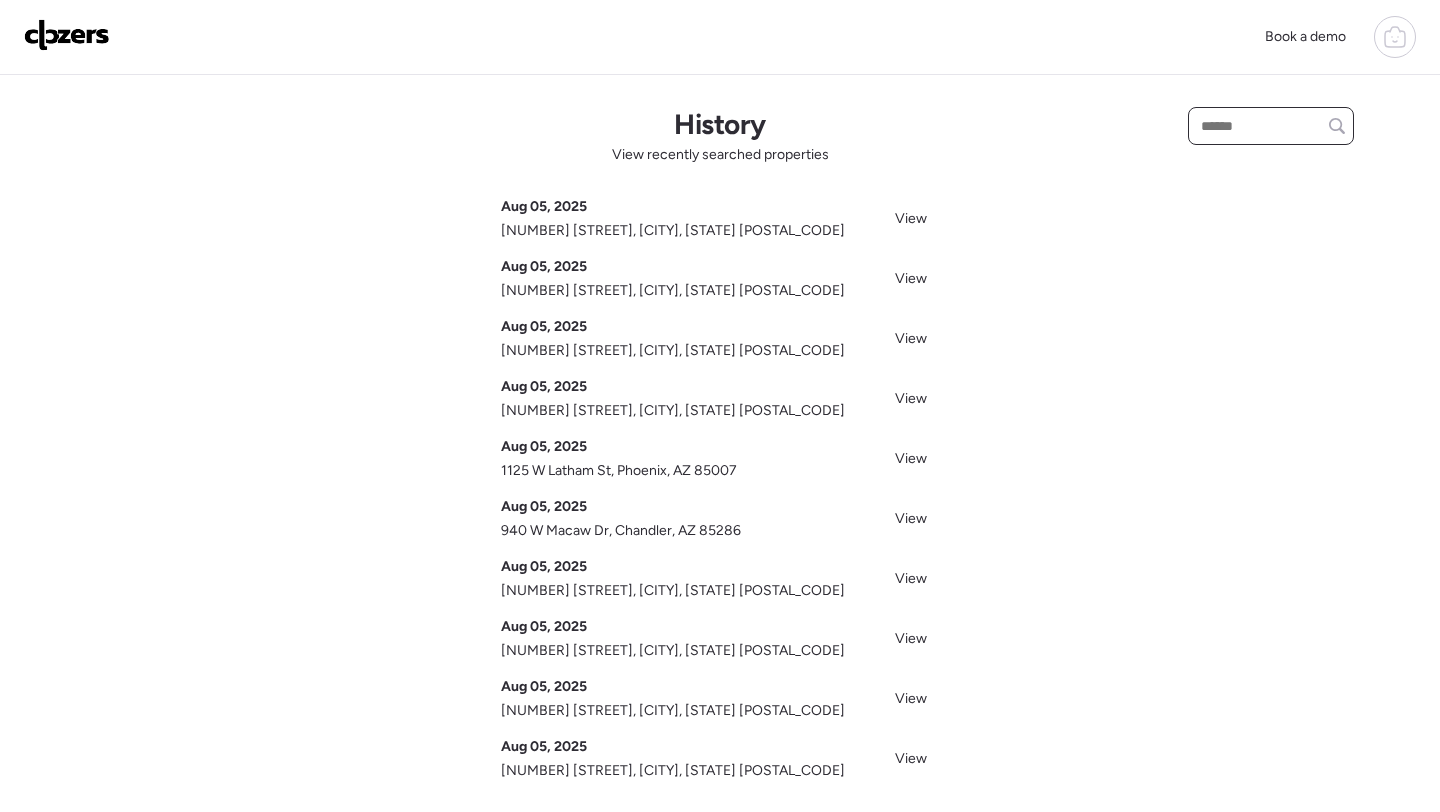click at bounding box center (1271, 126) 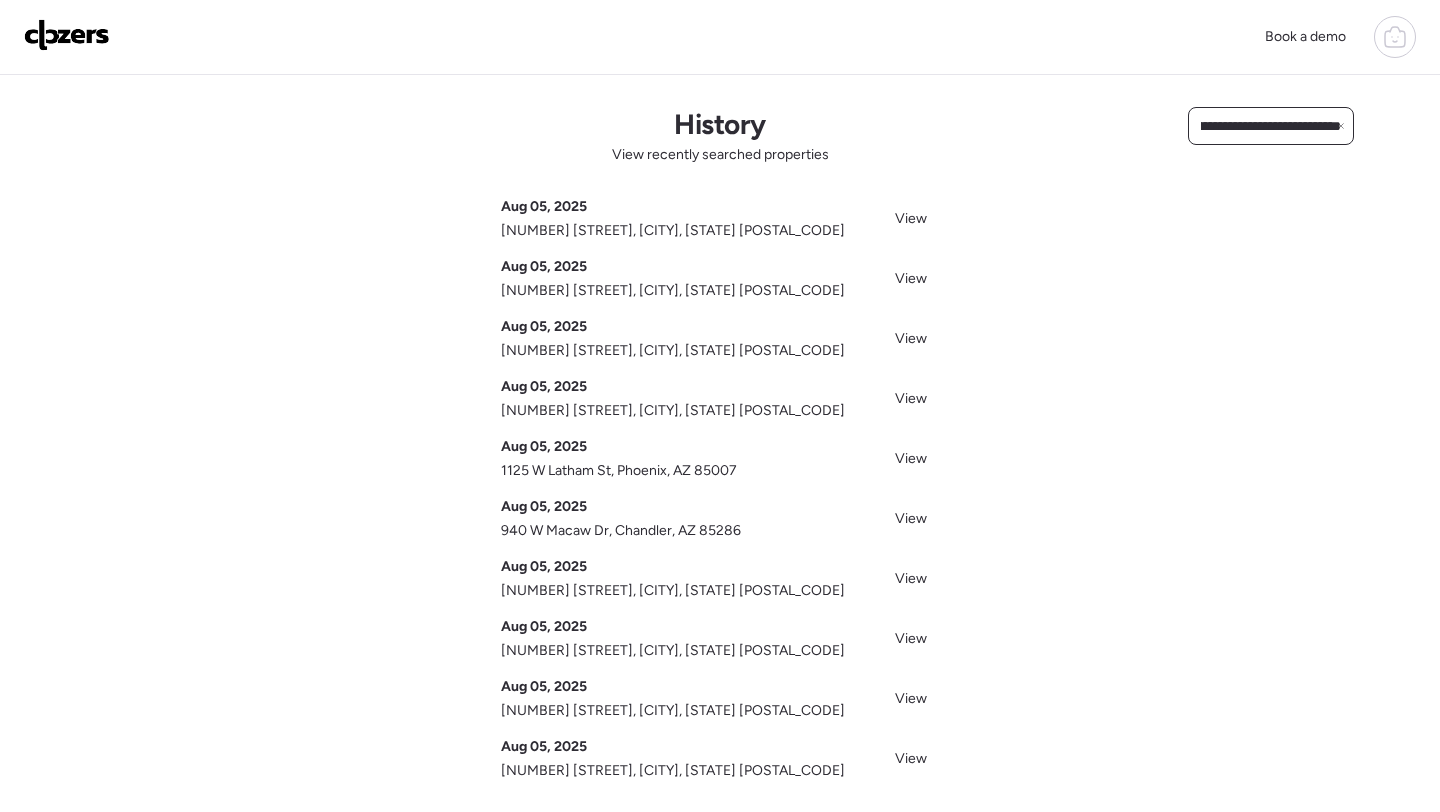 scroll, scrollTop: 0, scrollLeft: 80, axis: horizontal 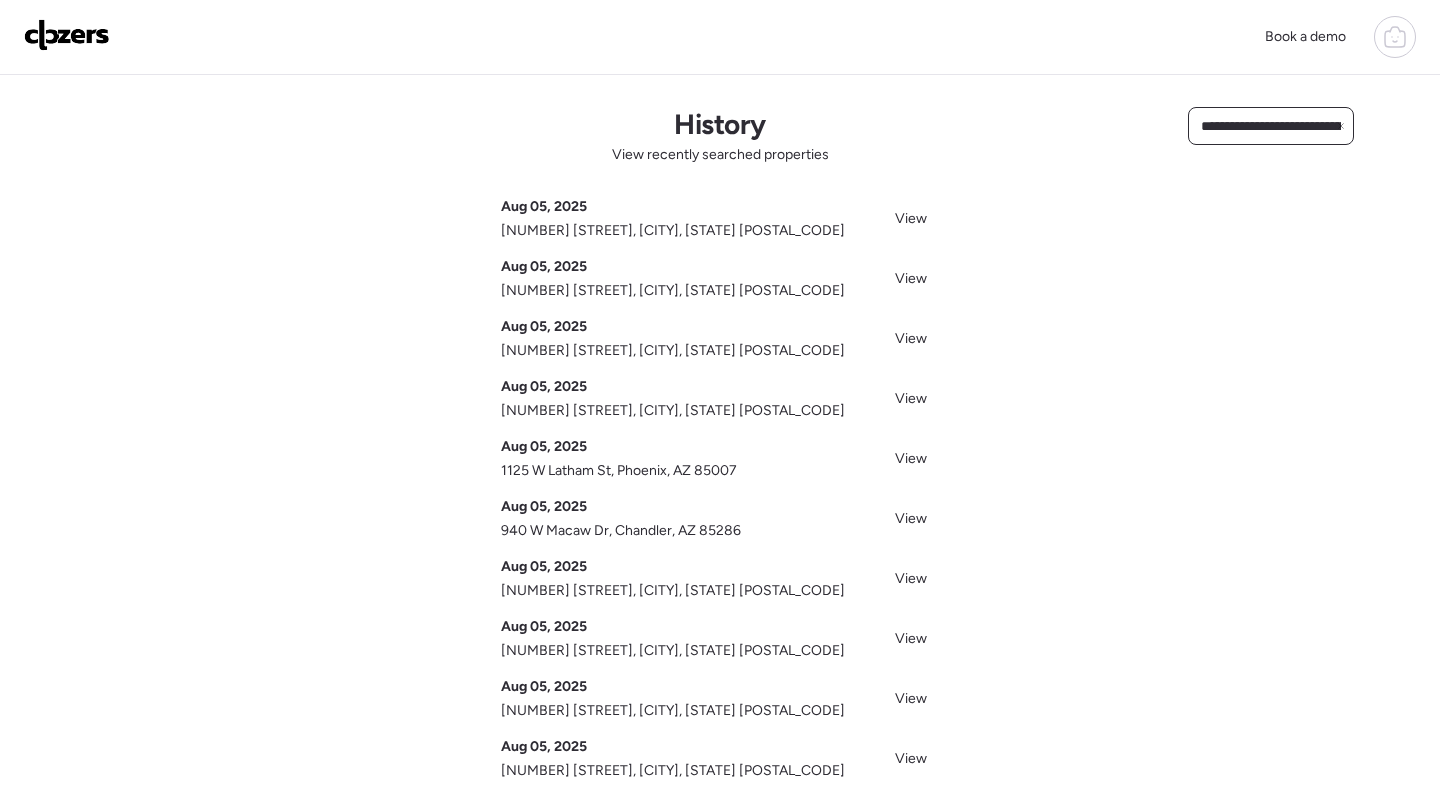 click on "**********" at bounding box center (1271, 126) 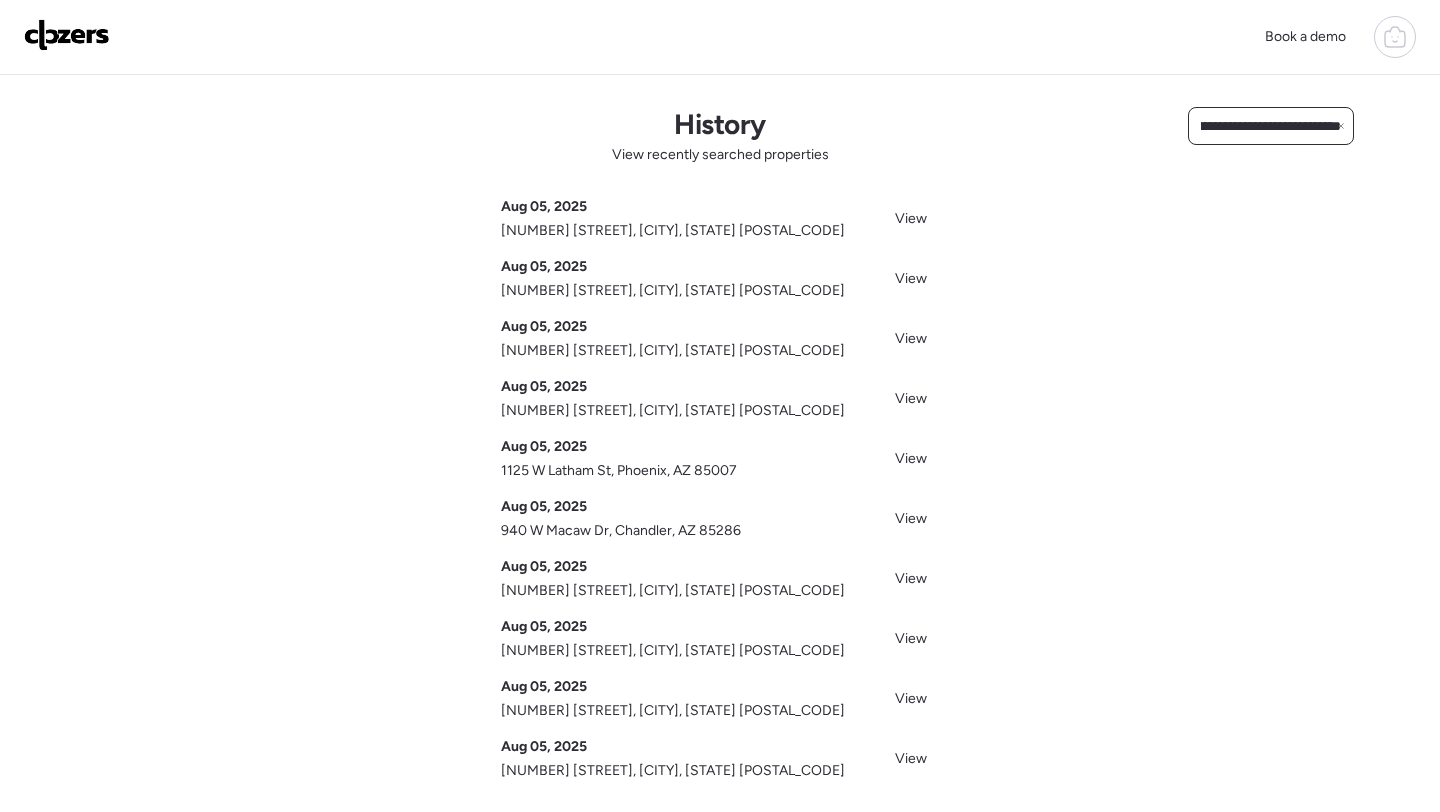 type on "**********" 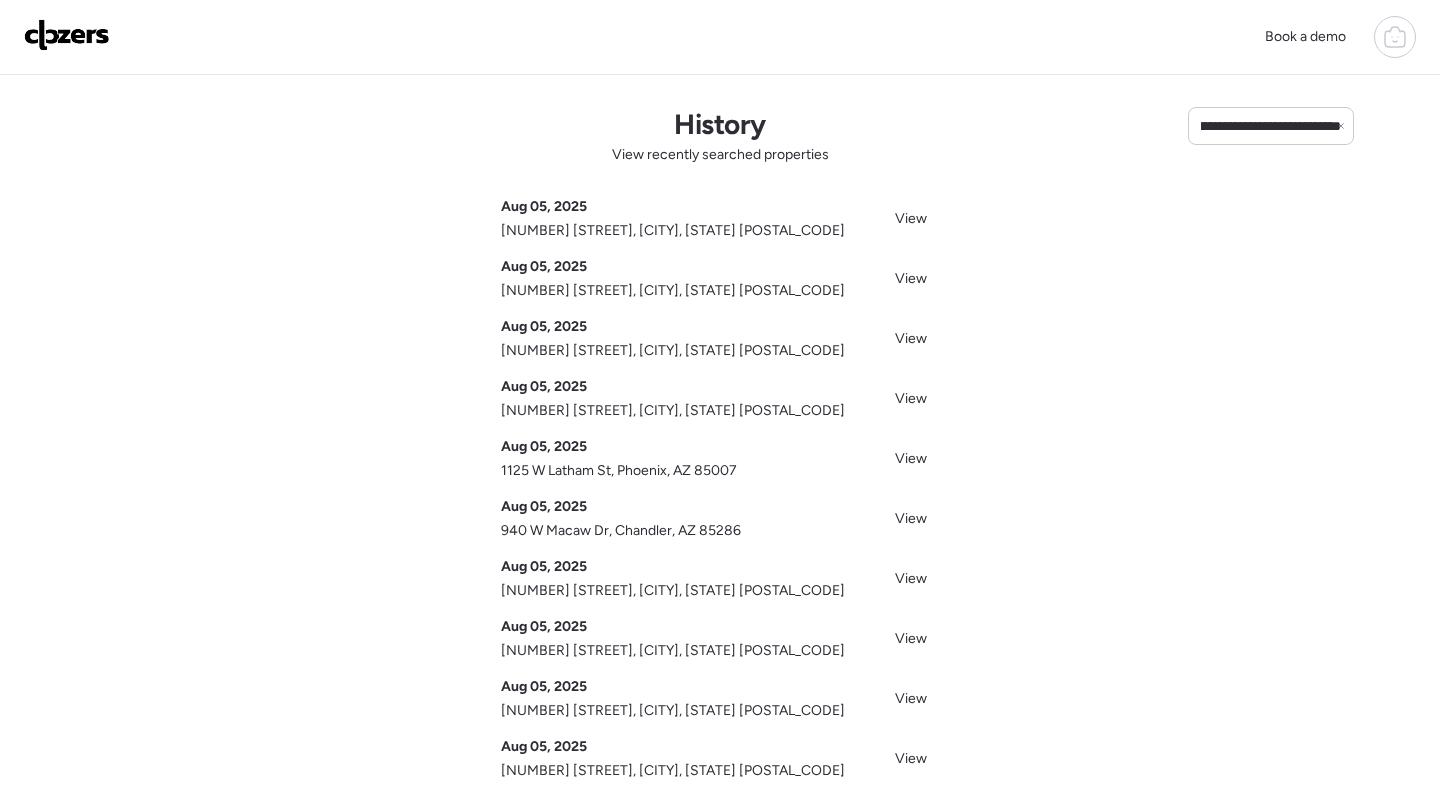 click on "**********" at bounding box center [720, 472] 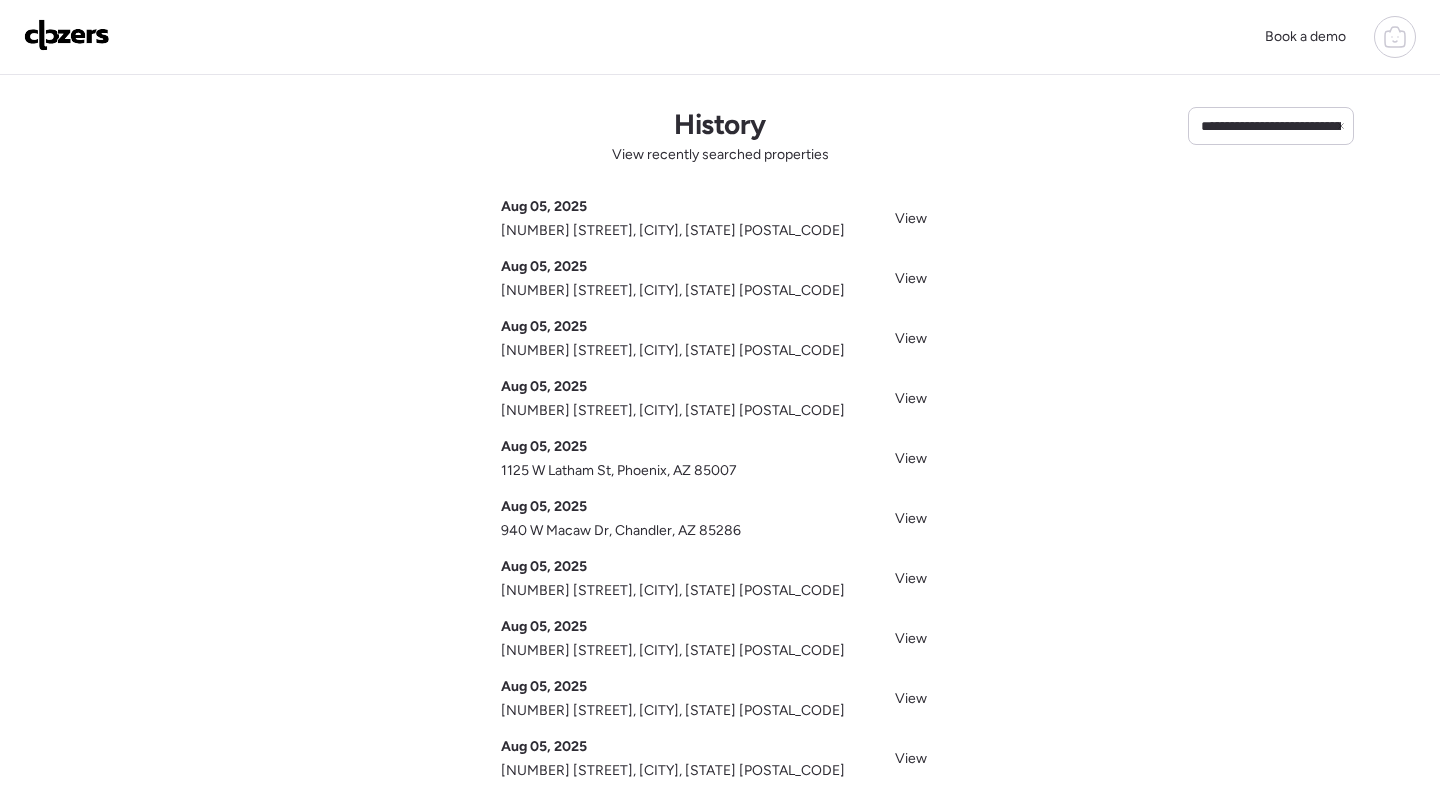 click at bounding box center [67, 35] 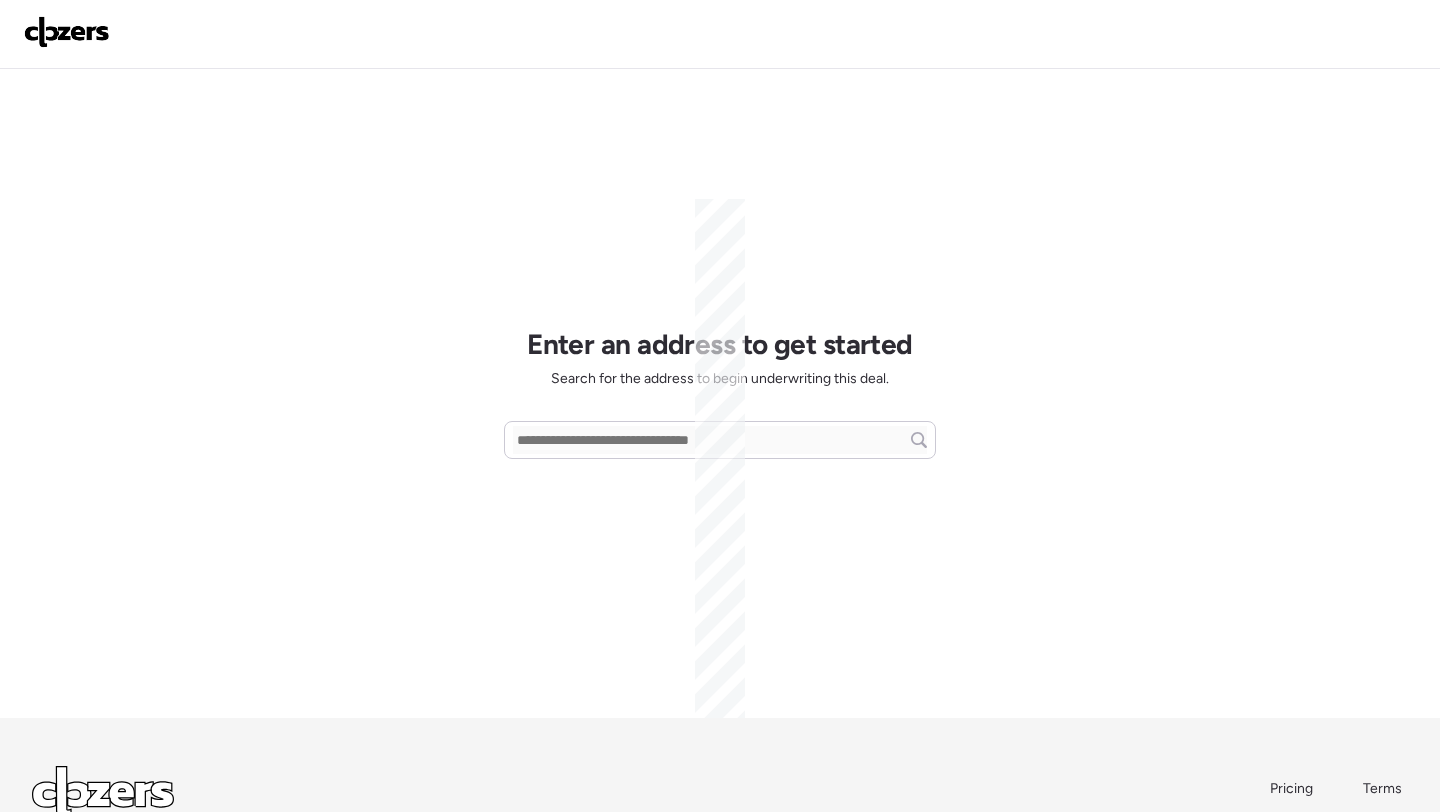 scroll, scrollTop: 0, scrollLeft: 0, axis: both 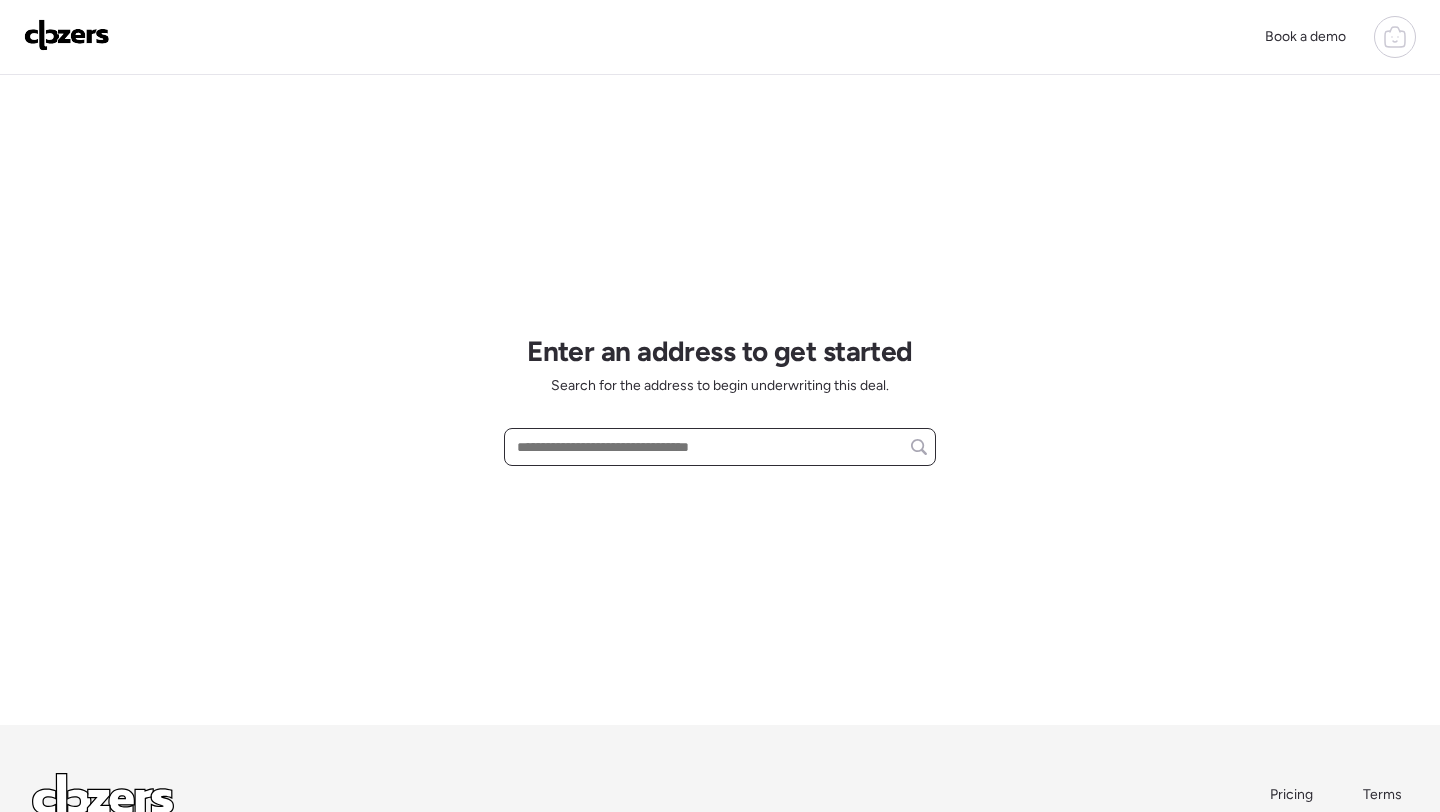 click at bounding box center (720, 447) 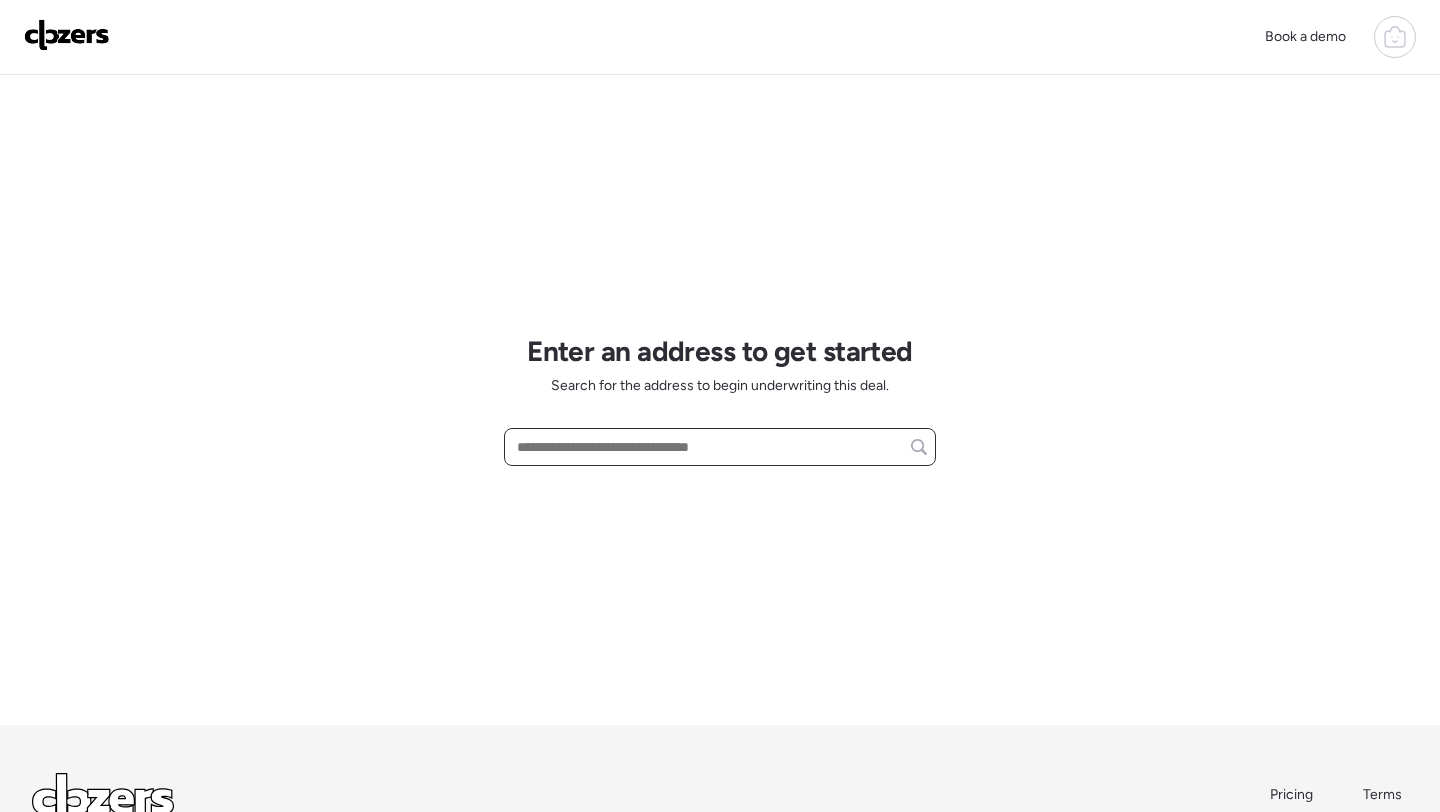 paste on "**********" 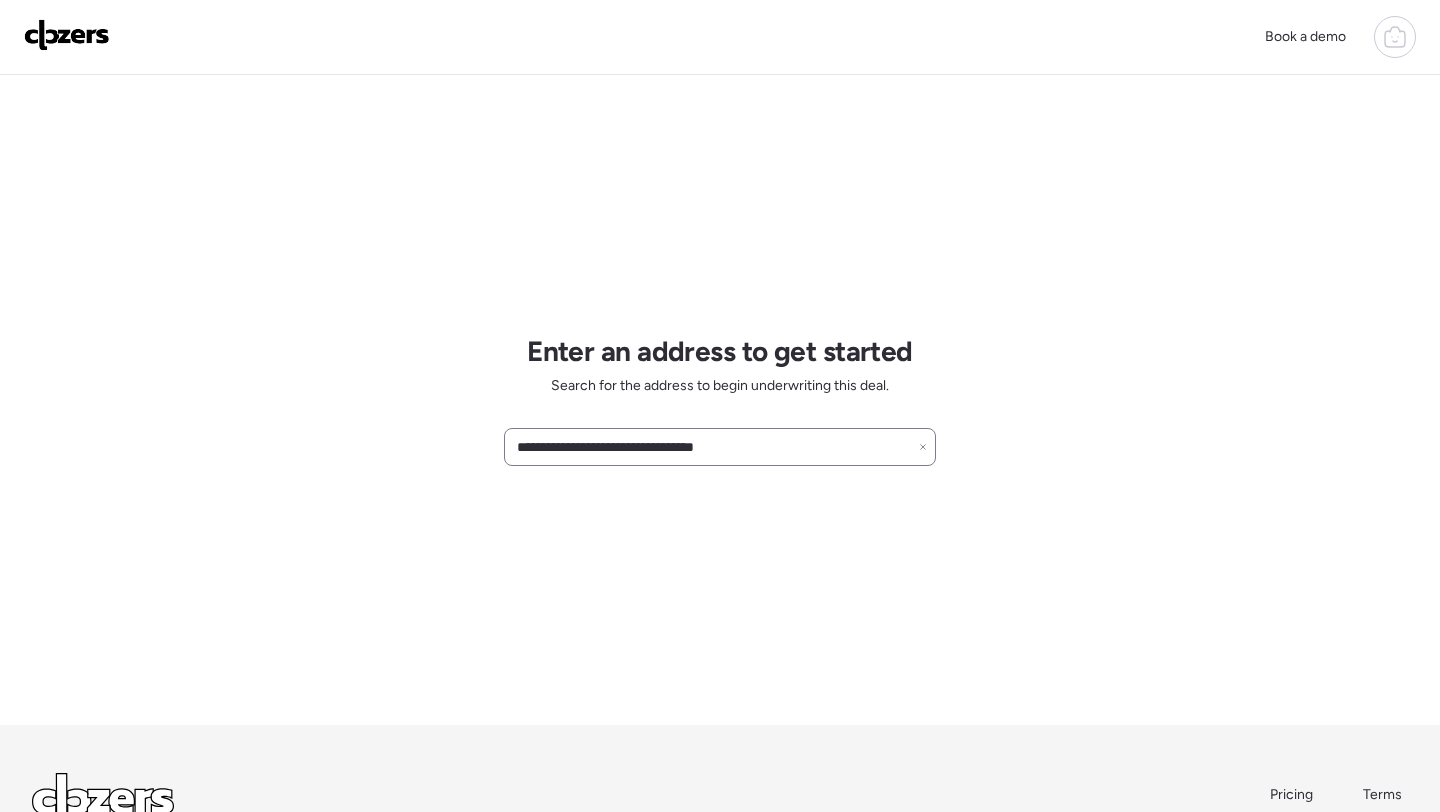 click on "**********" at bounding box center (720, 447) 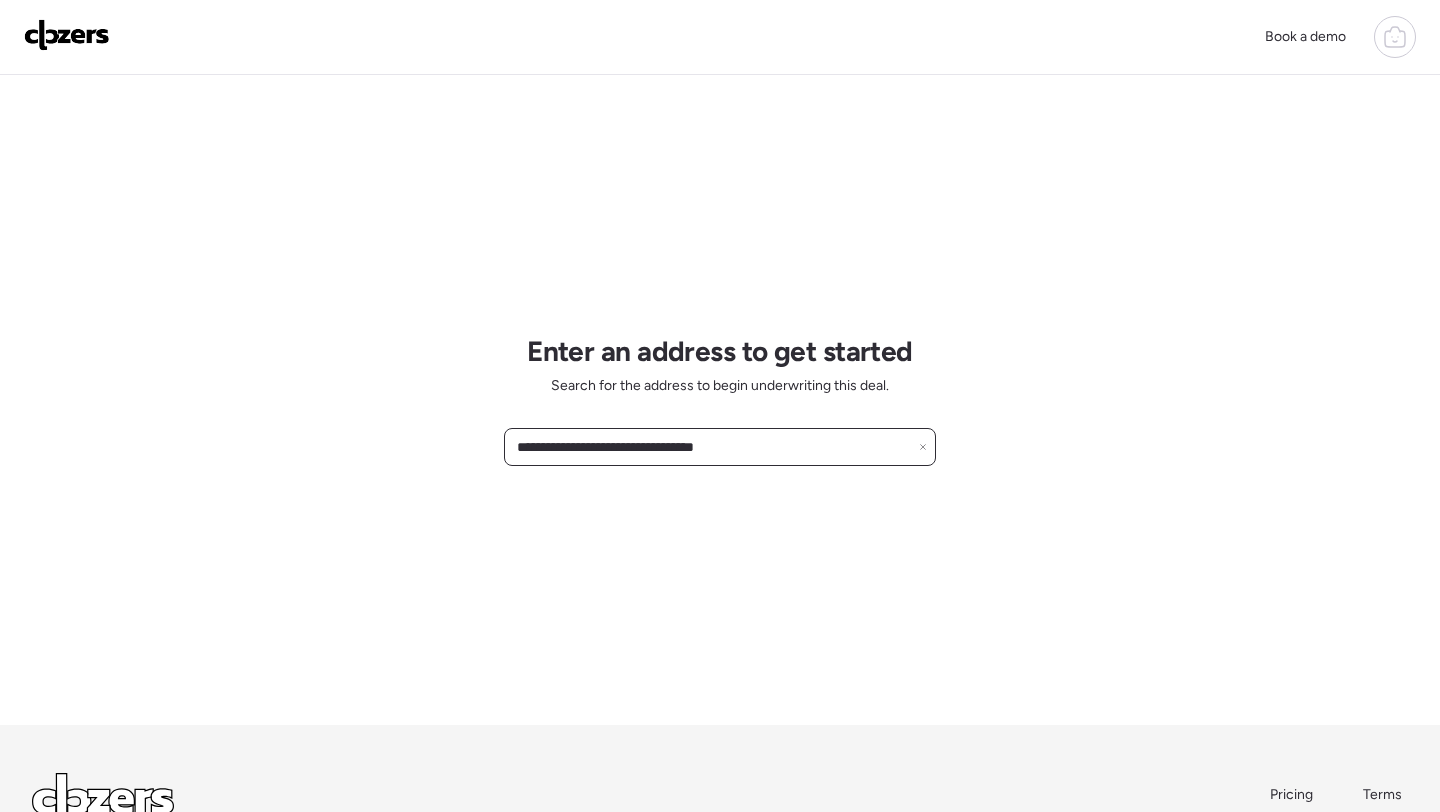click on "**********" at bounding box center [720, 447] 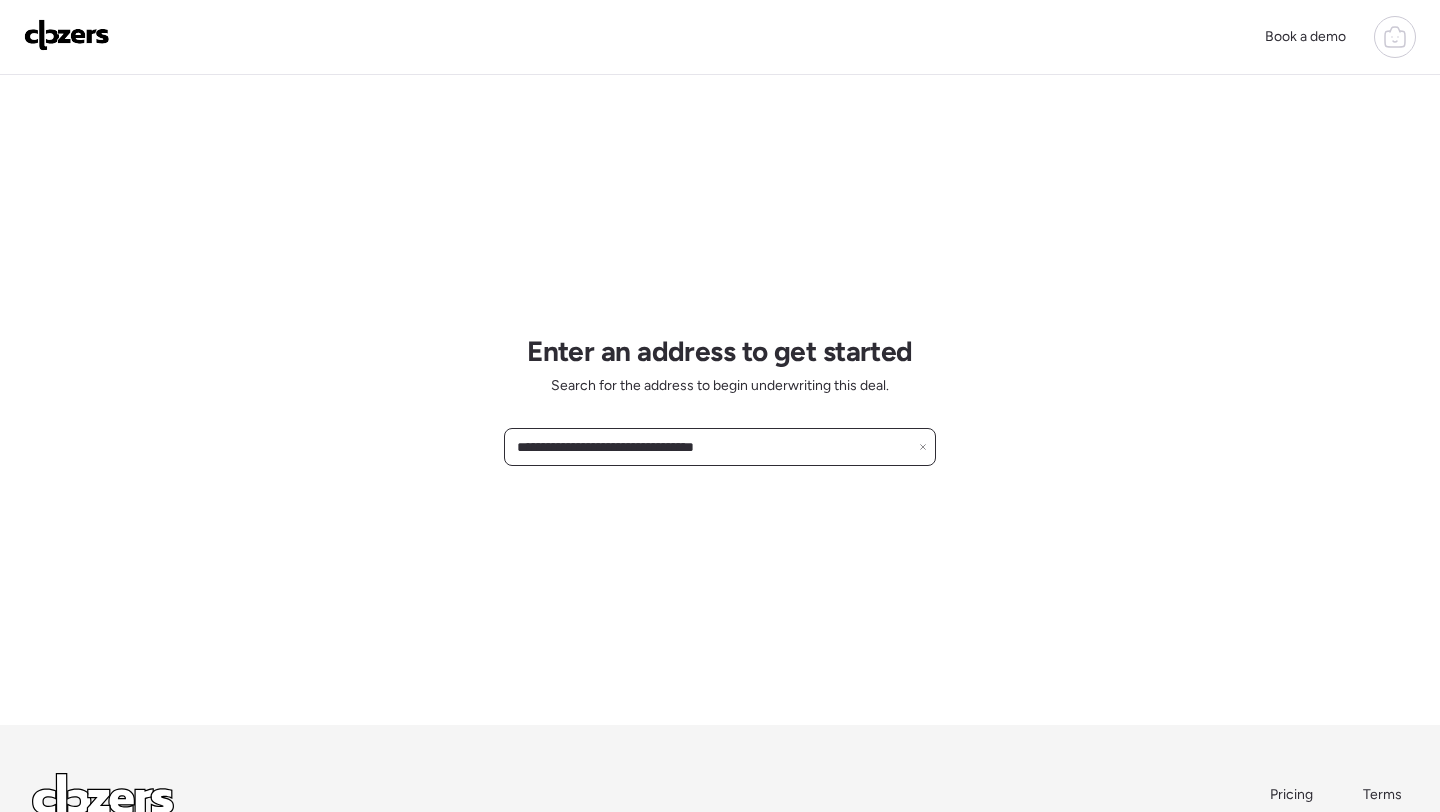 click on "**********" at bounding box center (720, 447) 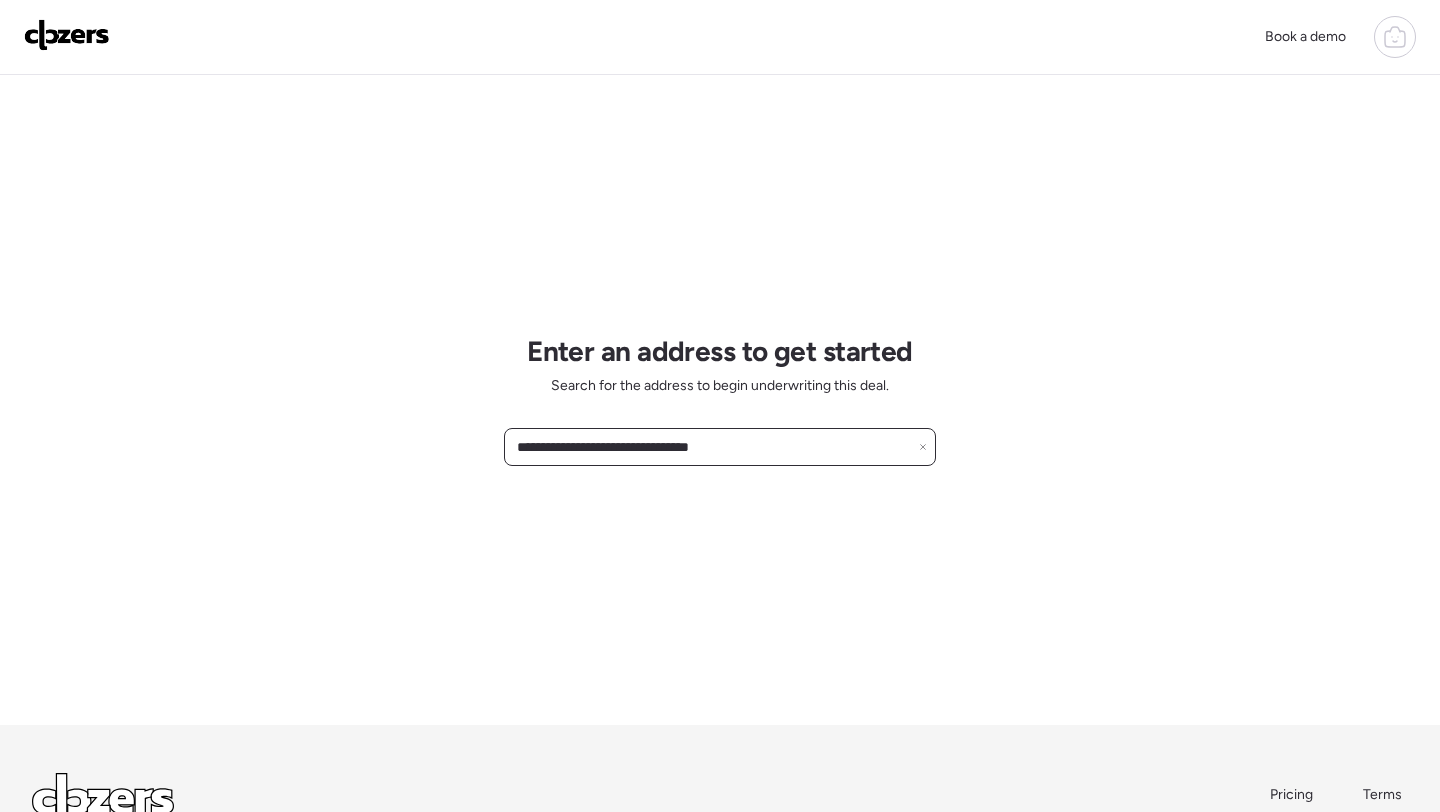 type on "**********" 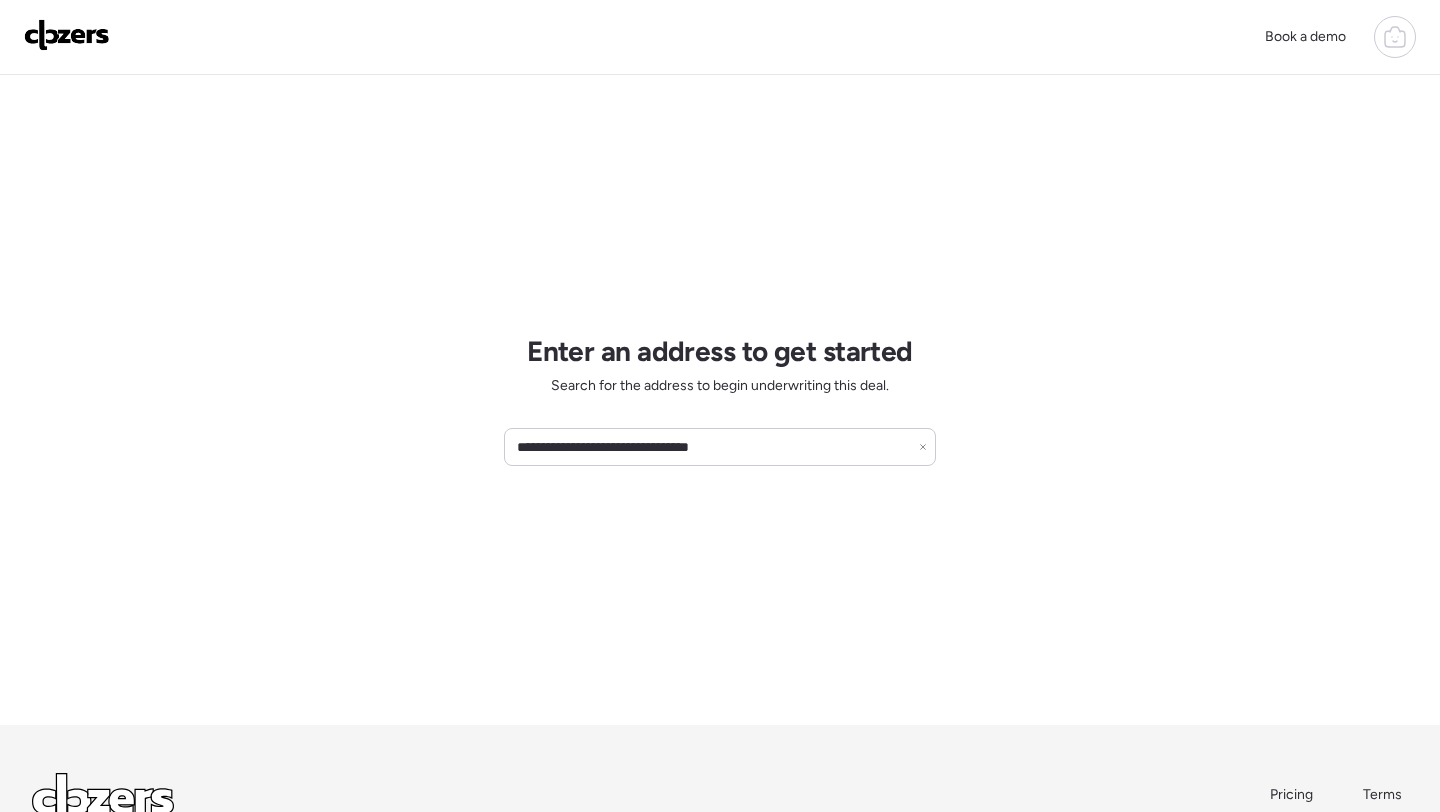 click 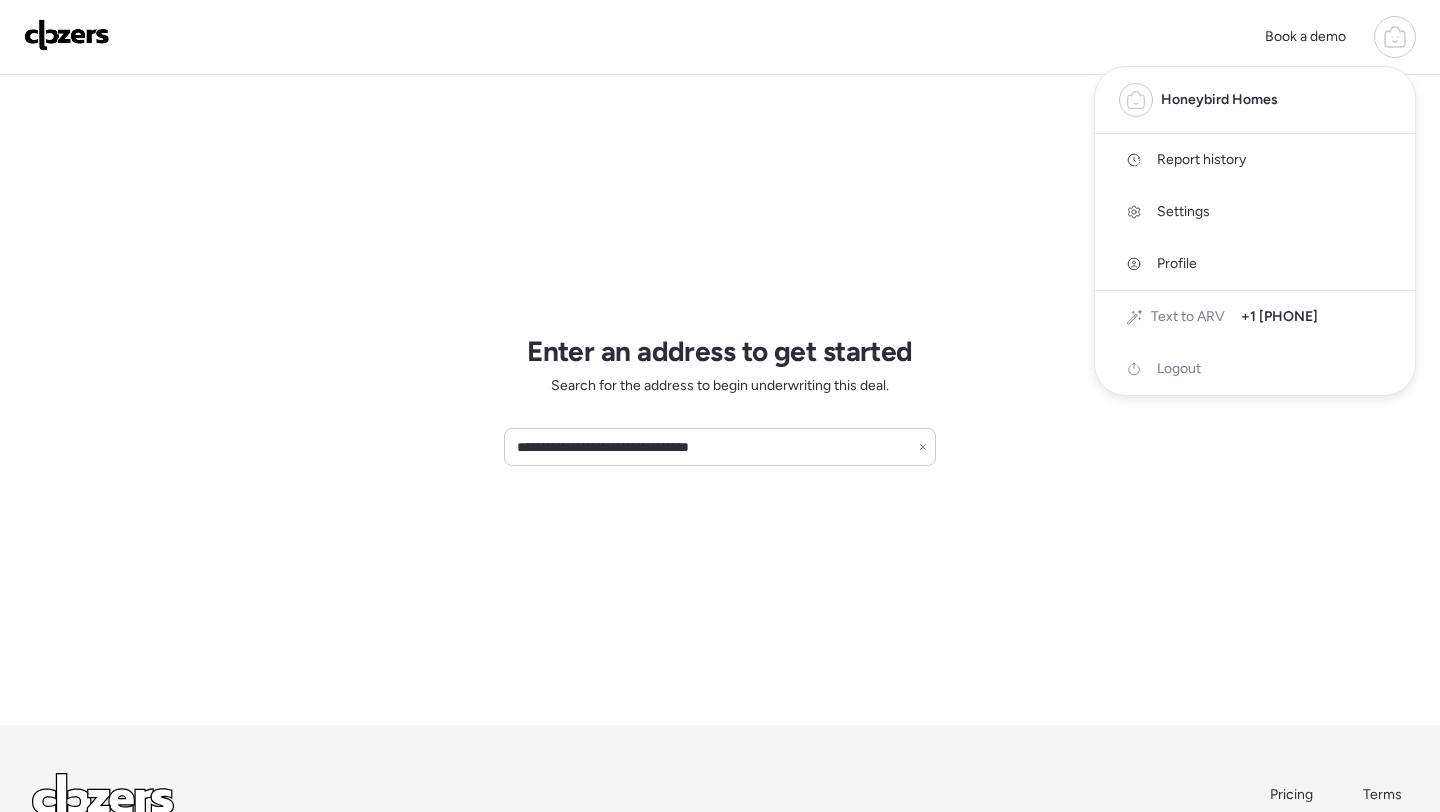 click on "Report history" at bounding box center (1201, 160) 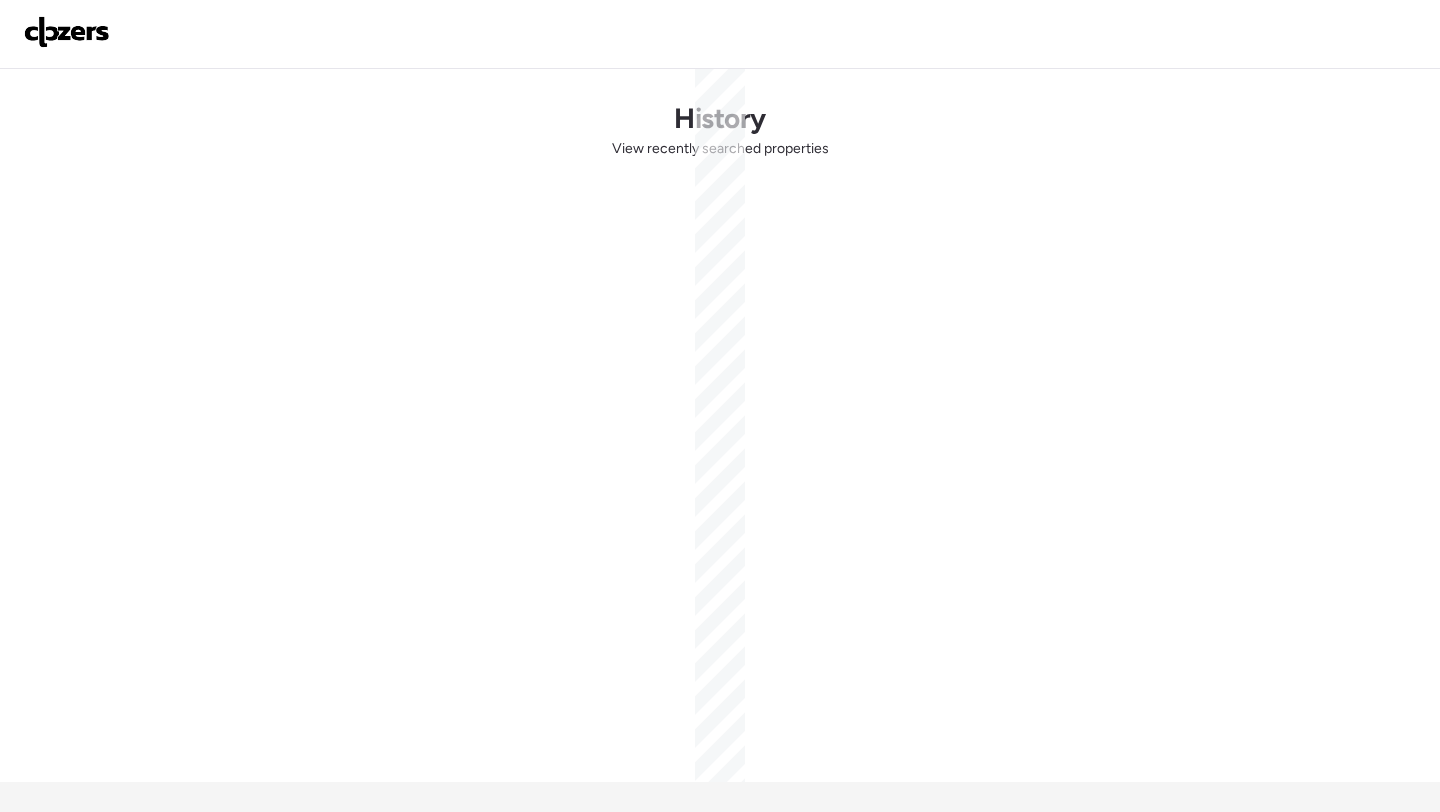 scroll, scrollTop: 0, scrollLeft: 0, axis: both 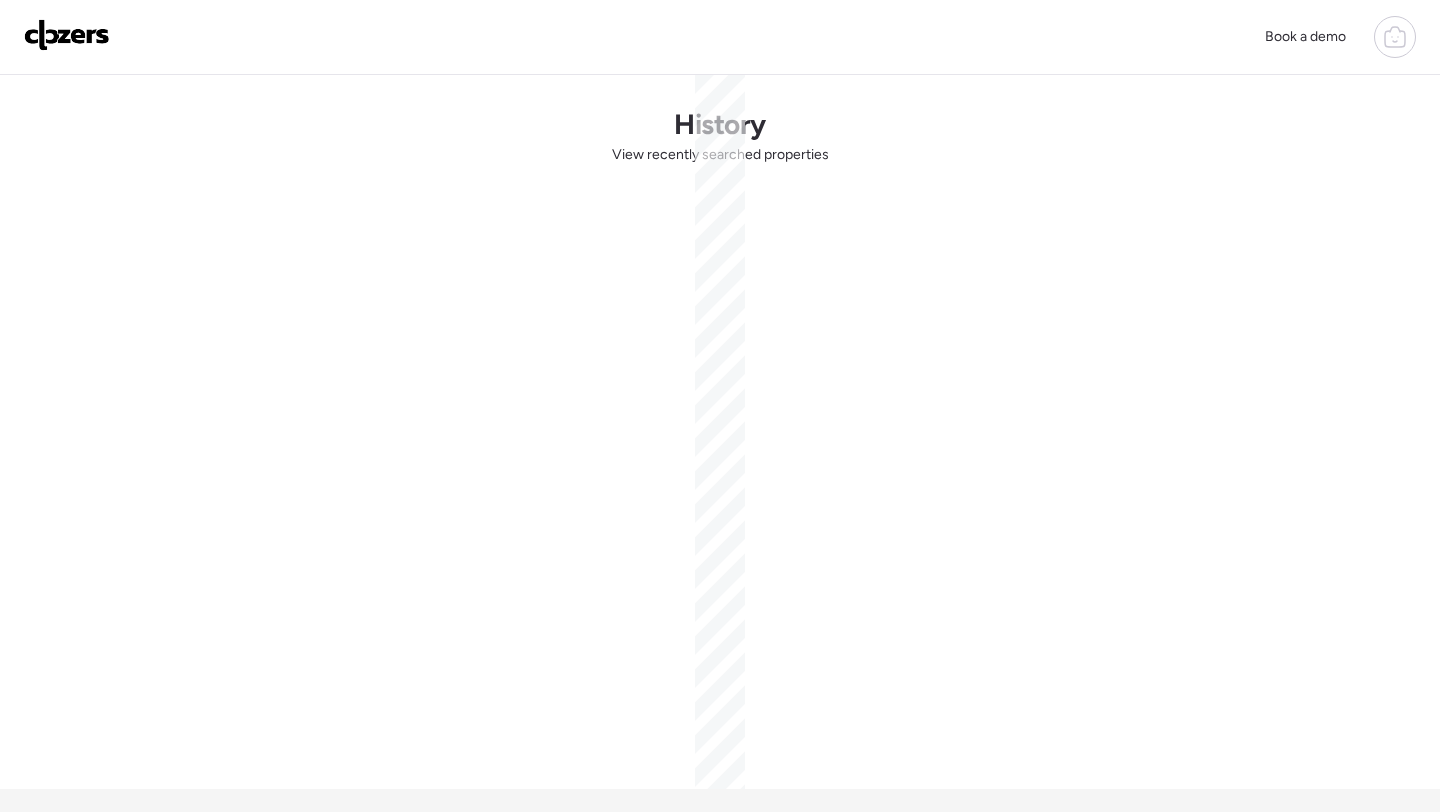 click 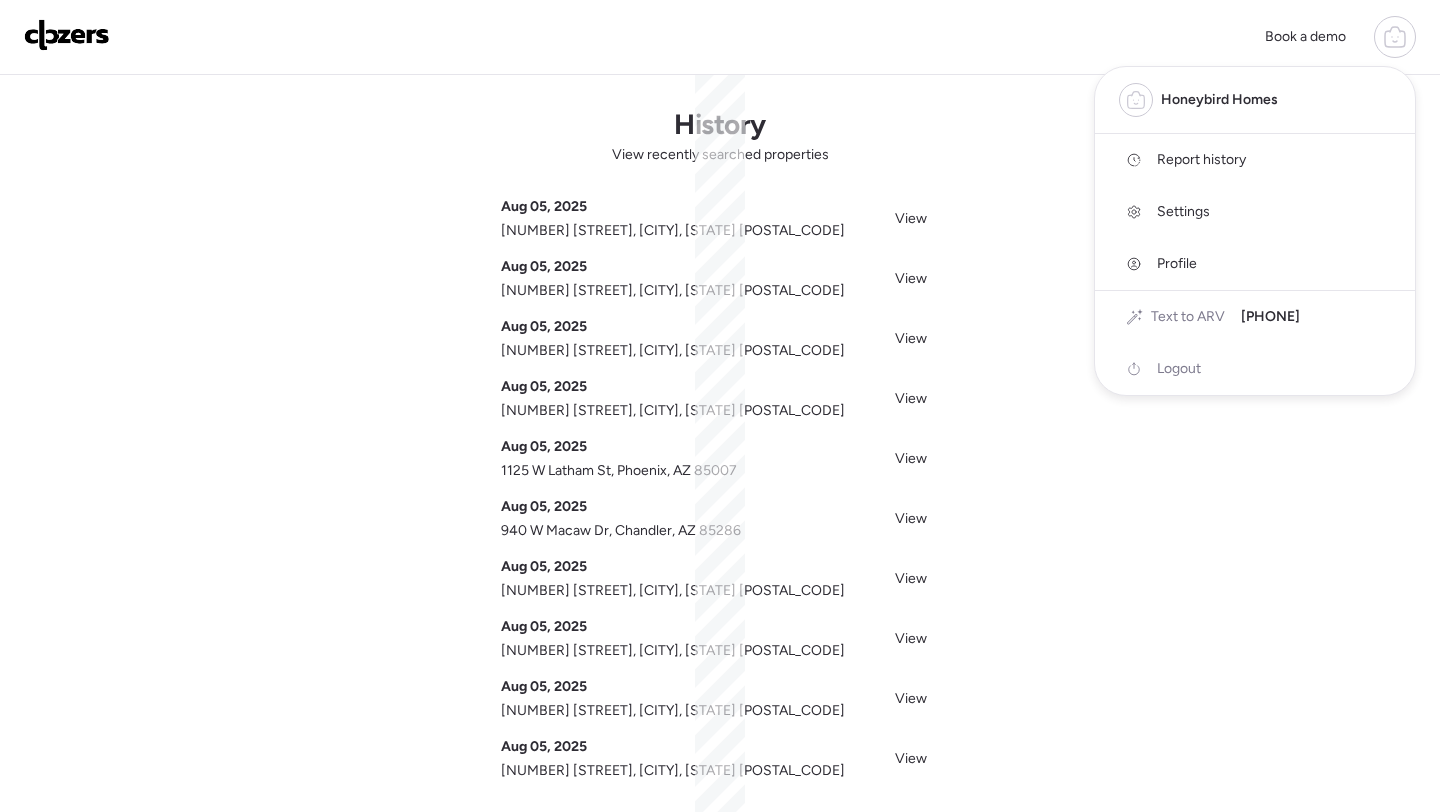 click 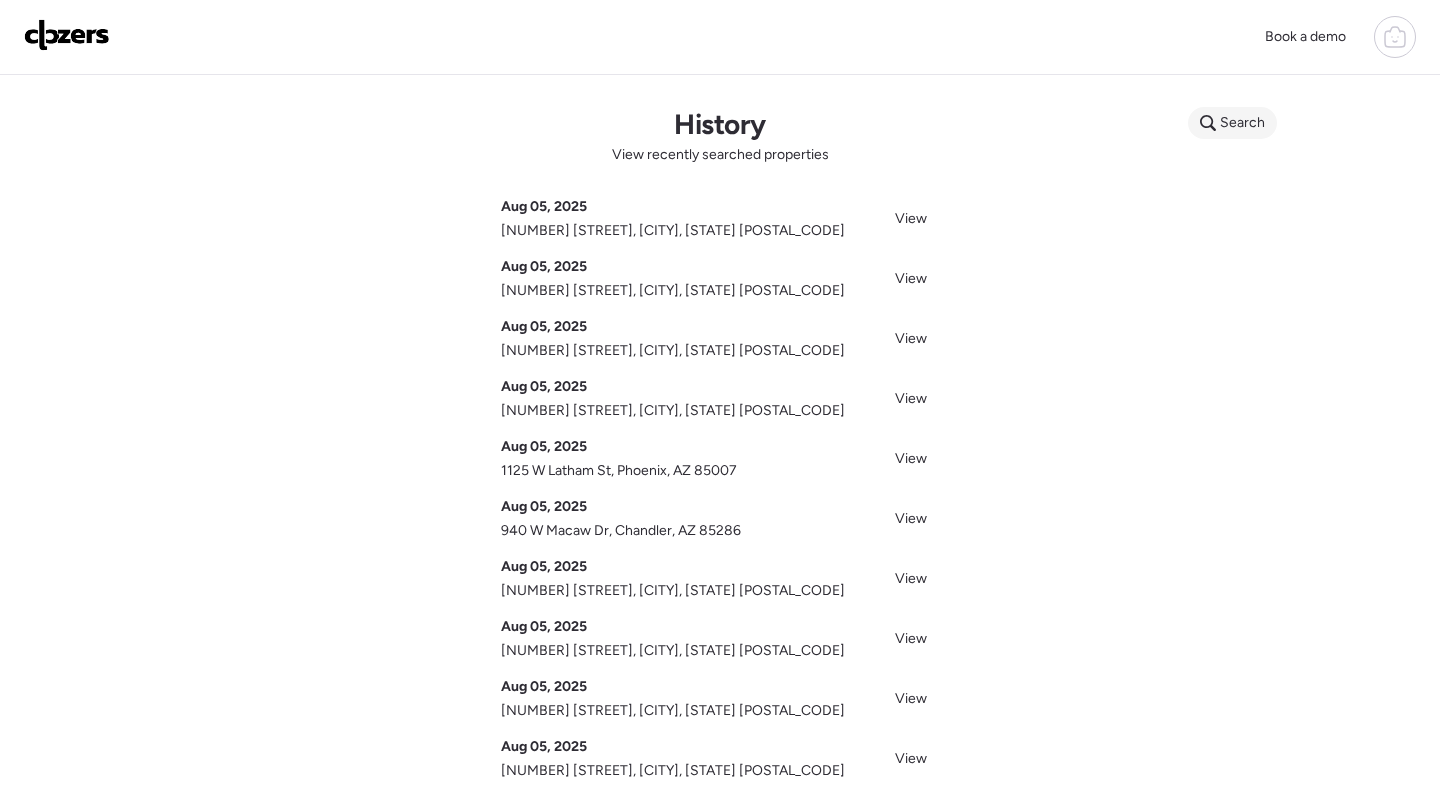click on "Search" at bounding box center [1232, 123] 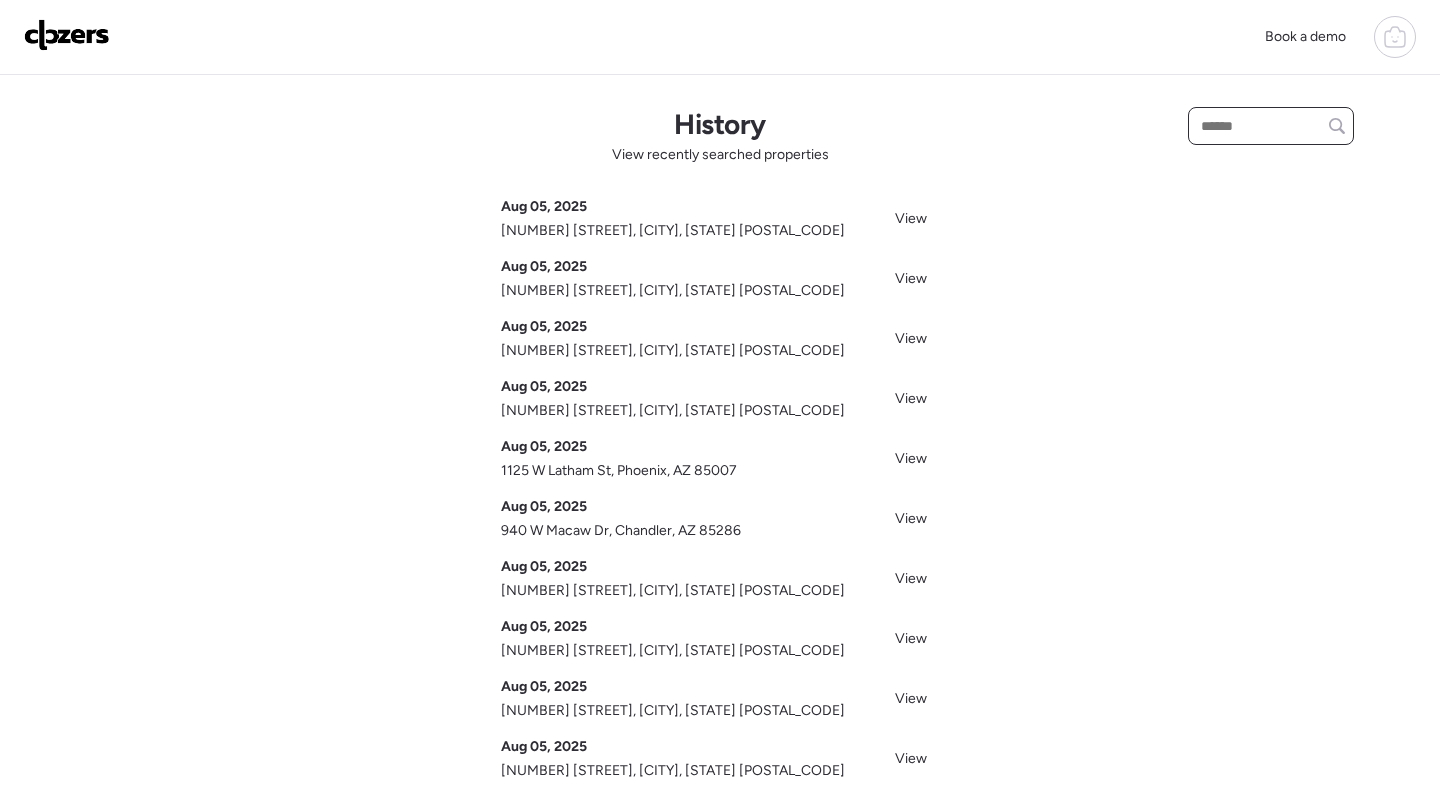 click at bounding box center (1271, 126) 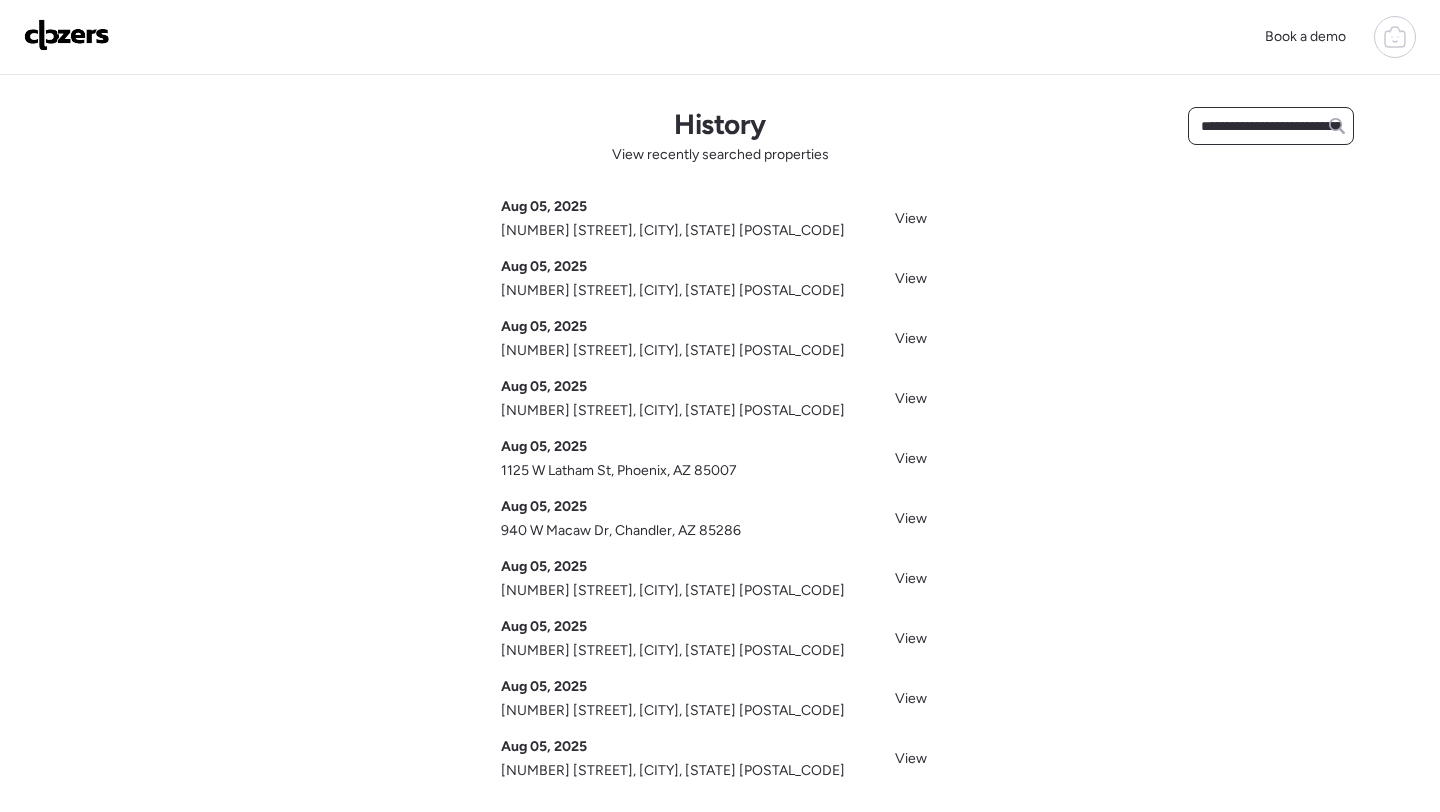 scroll, scrollTop: 0, scrollLeft: 89, axis: horizontal 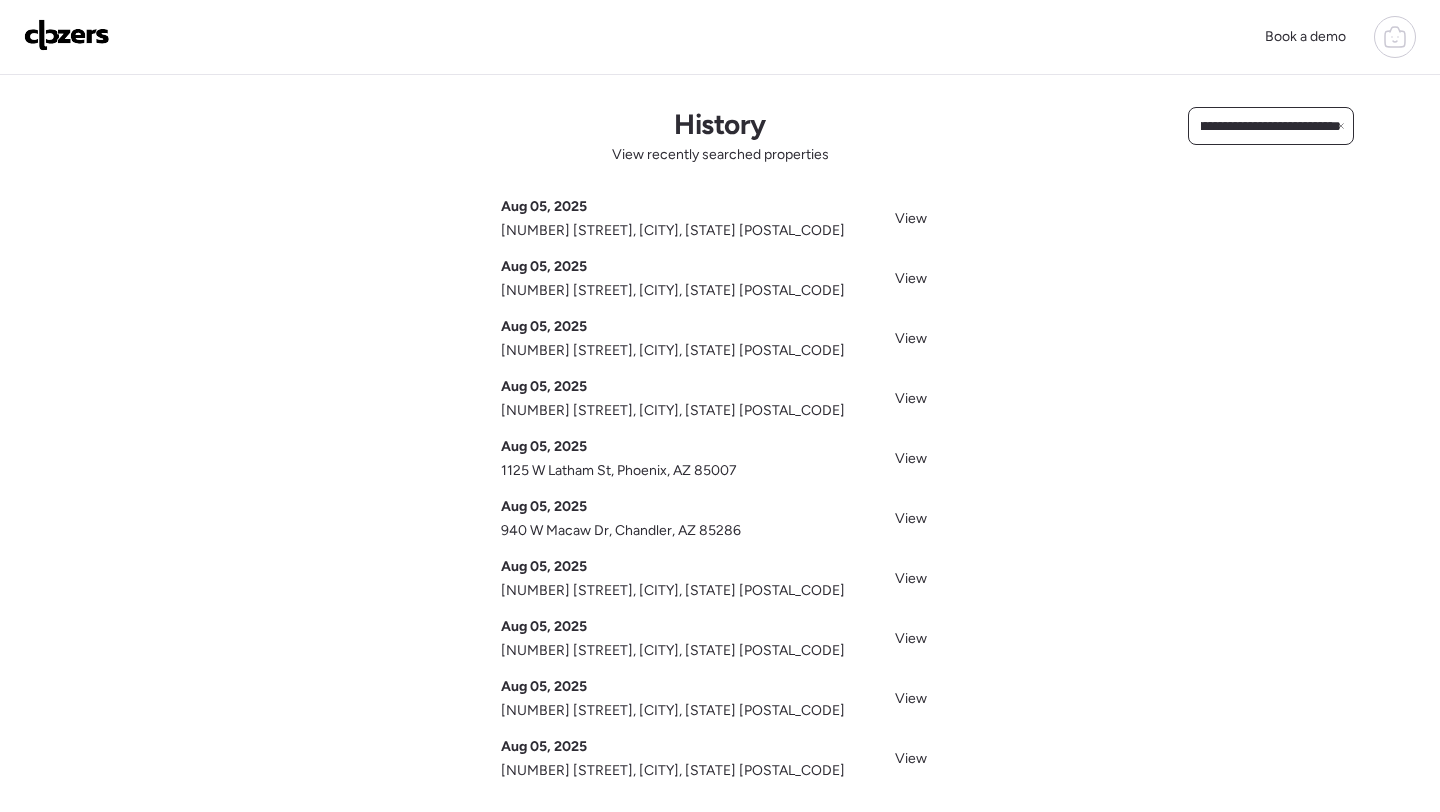 click on "**********" at bounding box center [1271, 126] 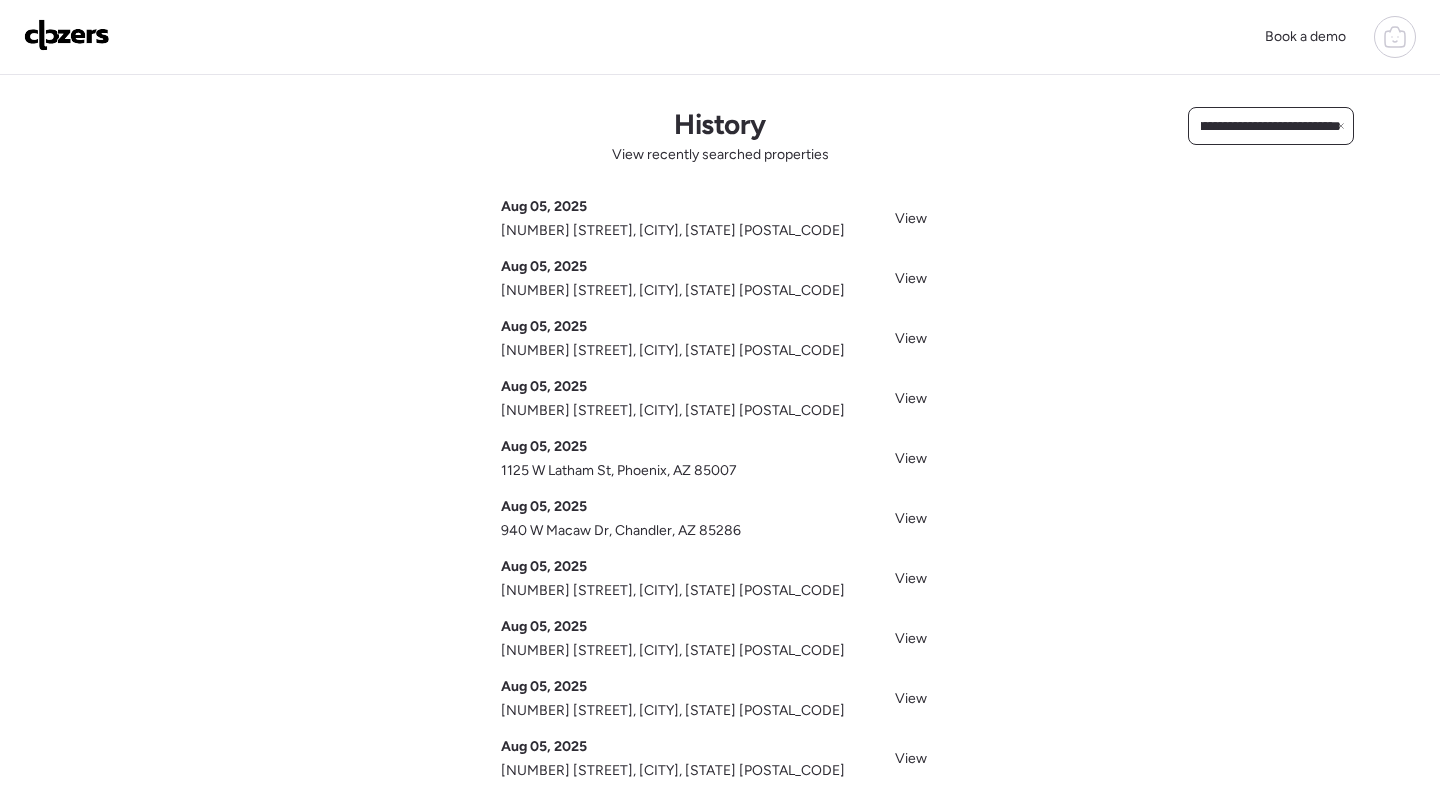 scroll, scrollTop: 0, scrollLeft: 82, axis: horizontal 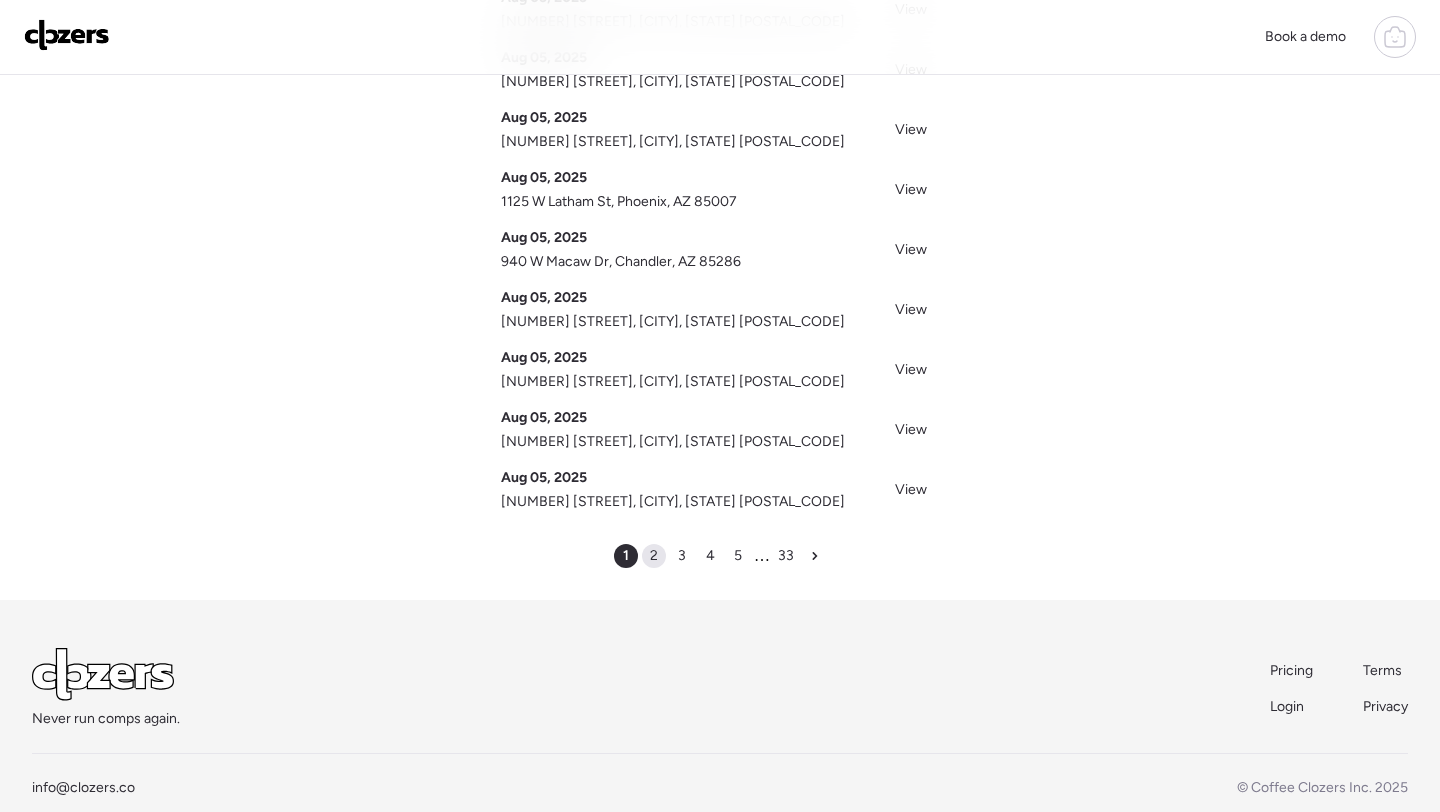 click on "2" at bounding box center [654, 556] 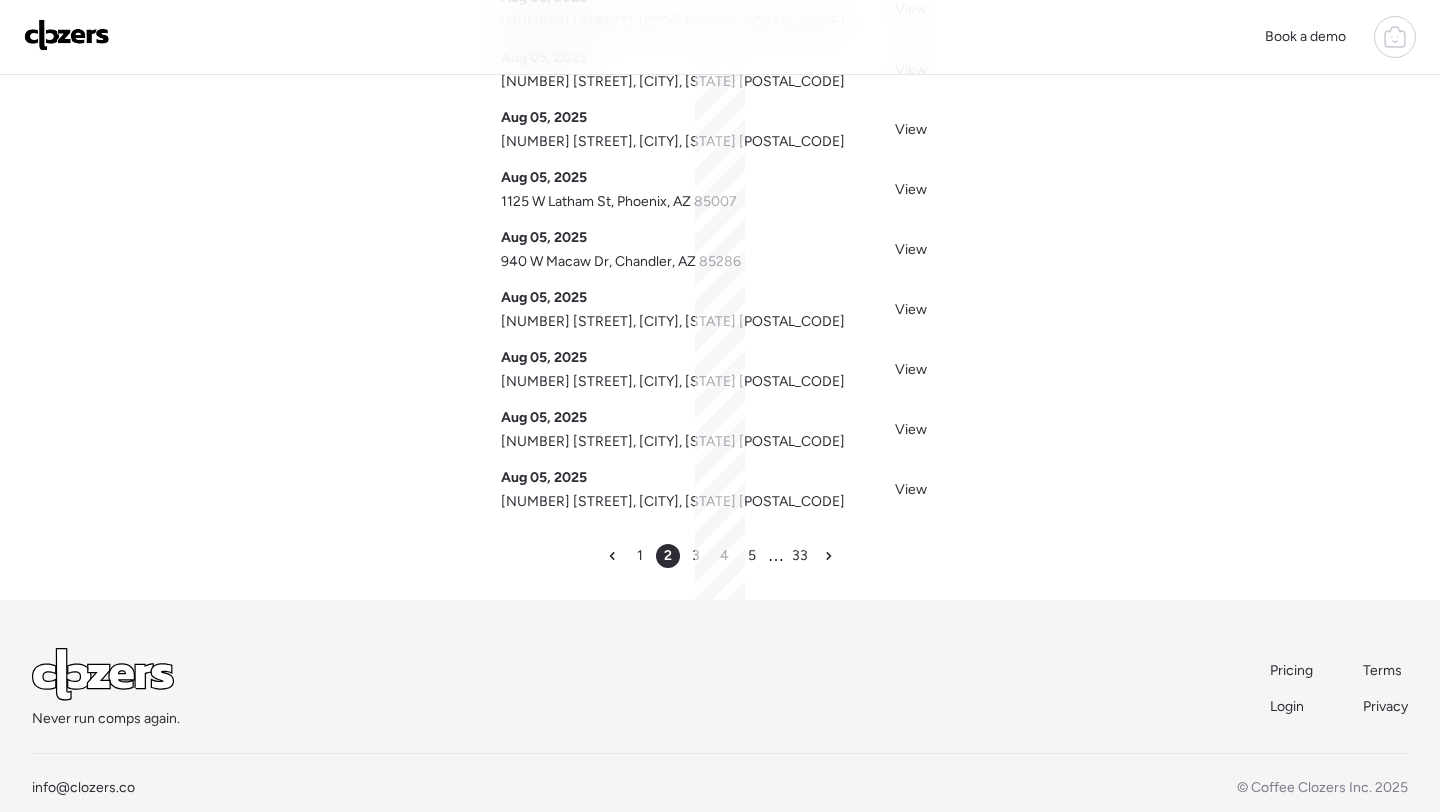scroll, scrollTop: 0, scrollLeft: 0, axis: both 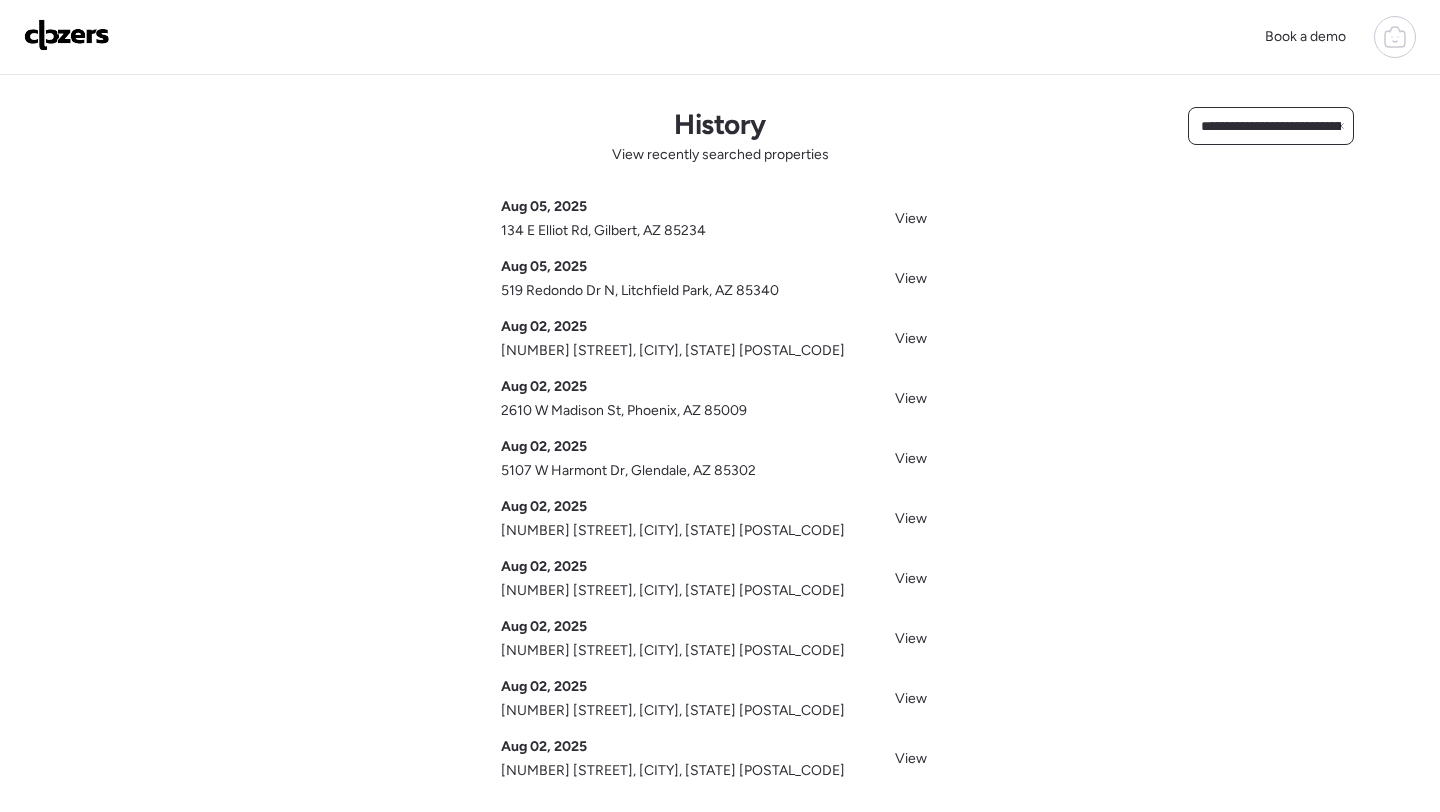 click on "**********" at bounding box center (1271, 126) 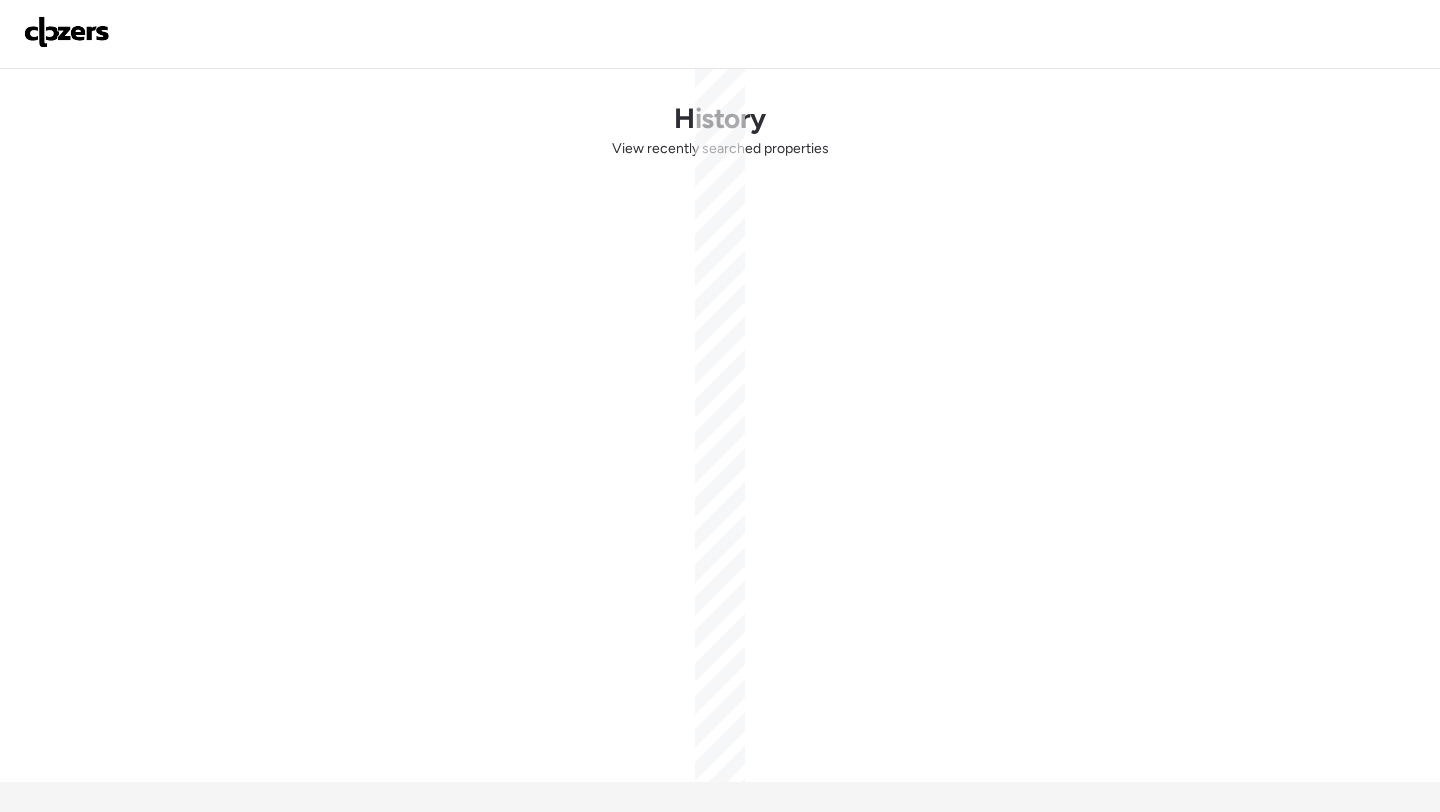 scroll, scrollTop: 0, scrollLeft: 0, axis: both 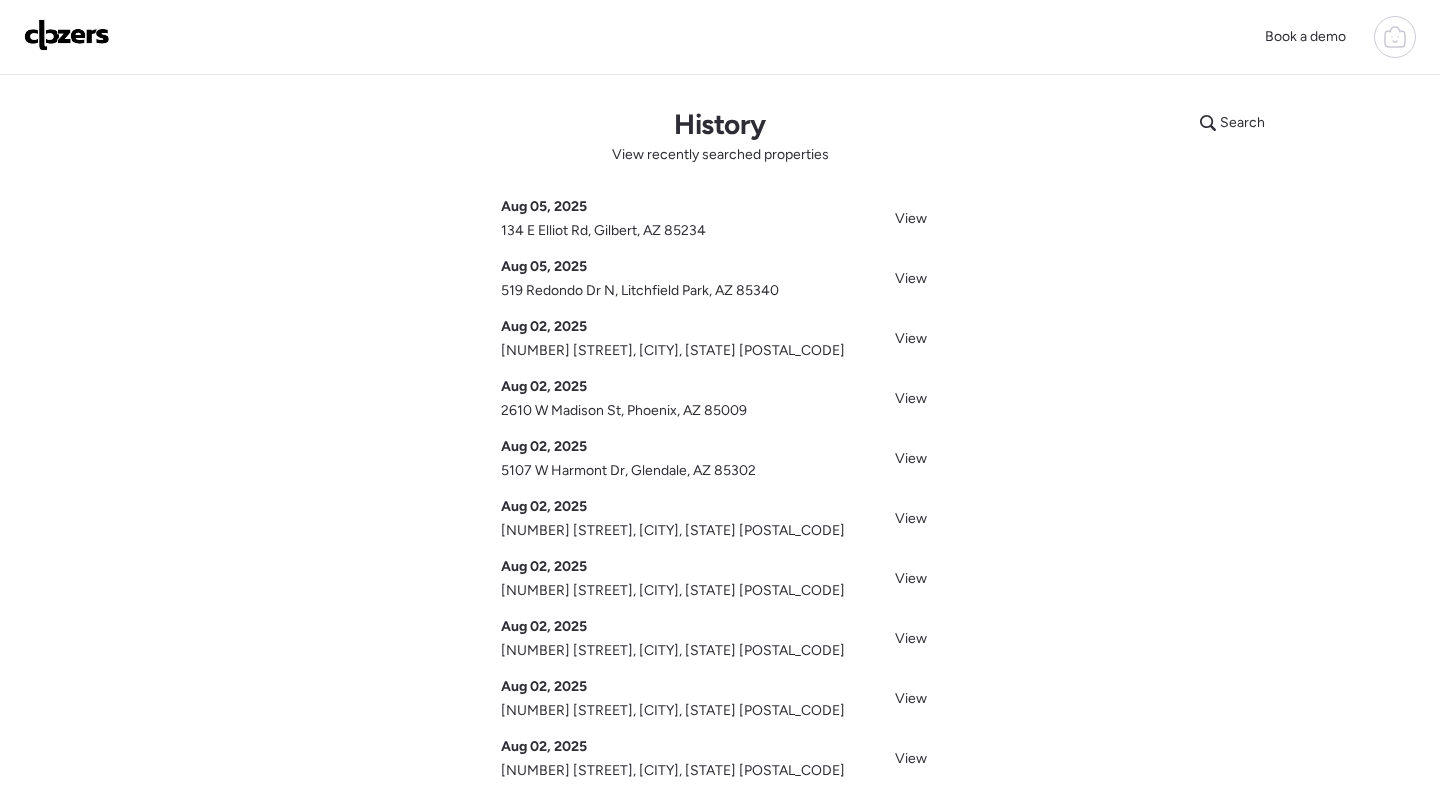 click at bounding box center (67, 35) 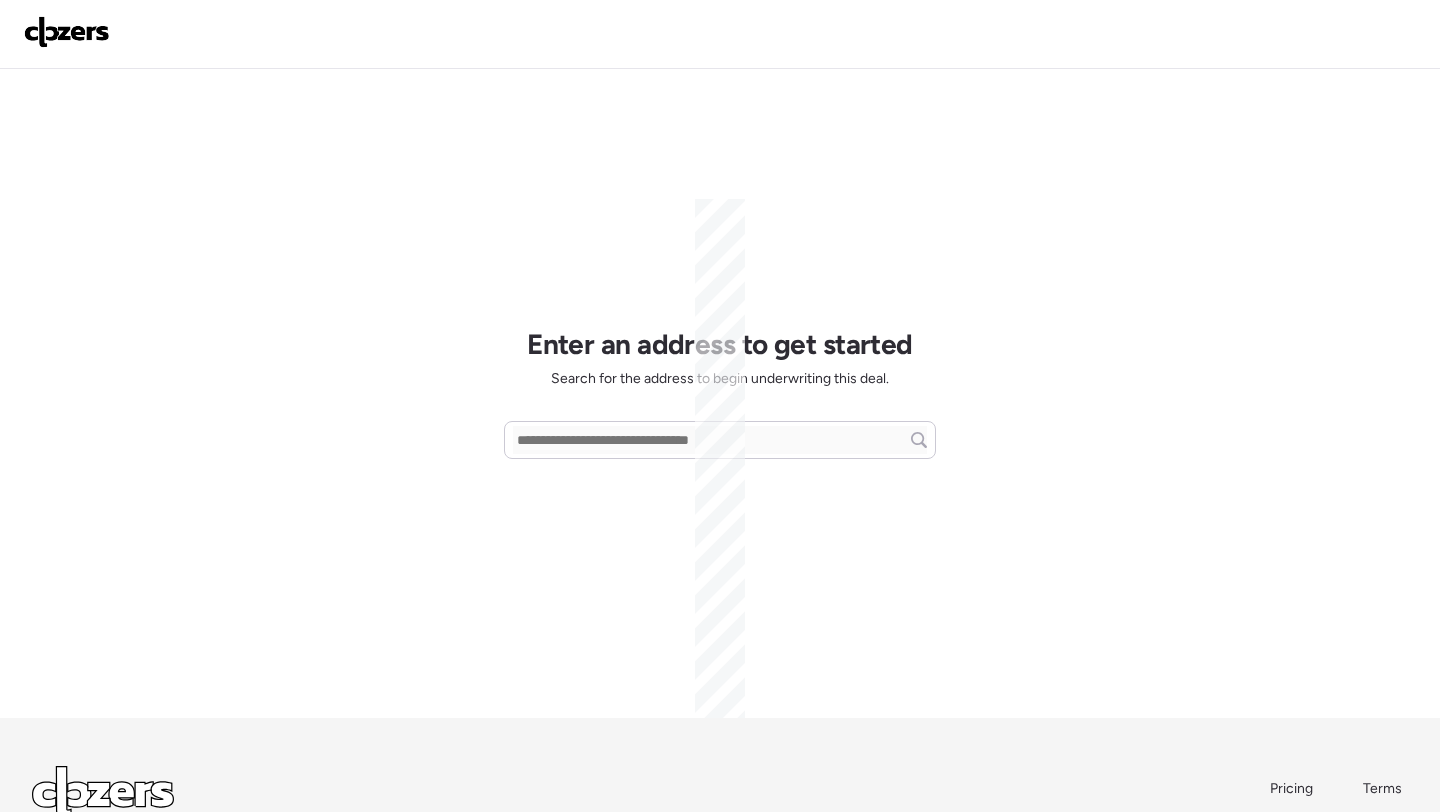 scroll, scrollTop: 0, scrollLeft: 0, axis: both 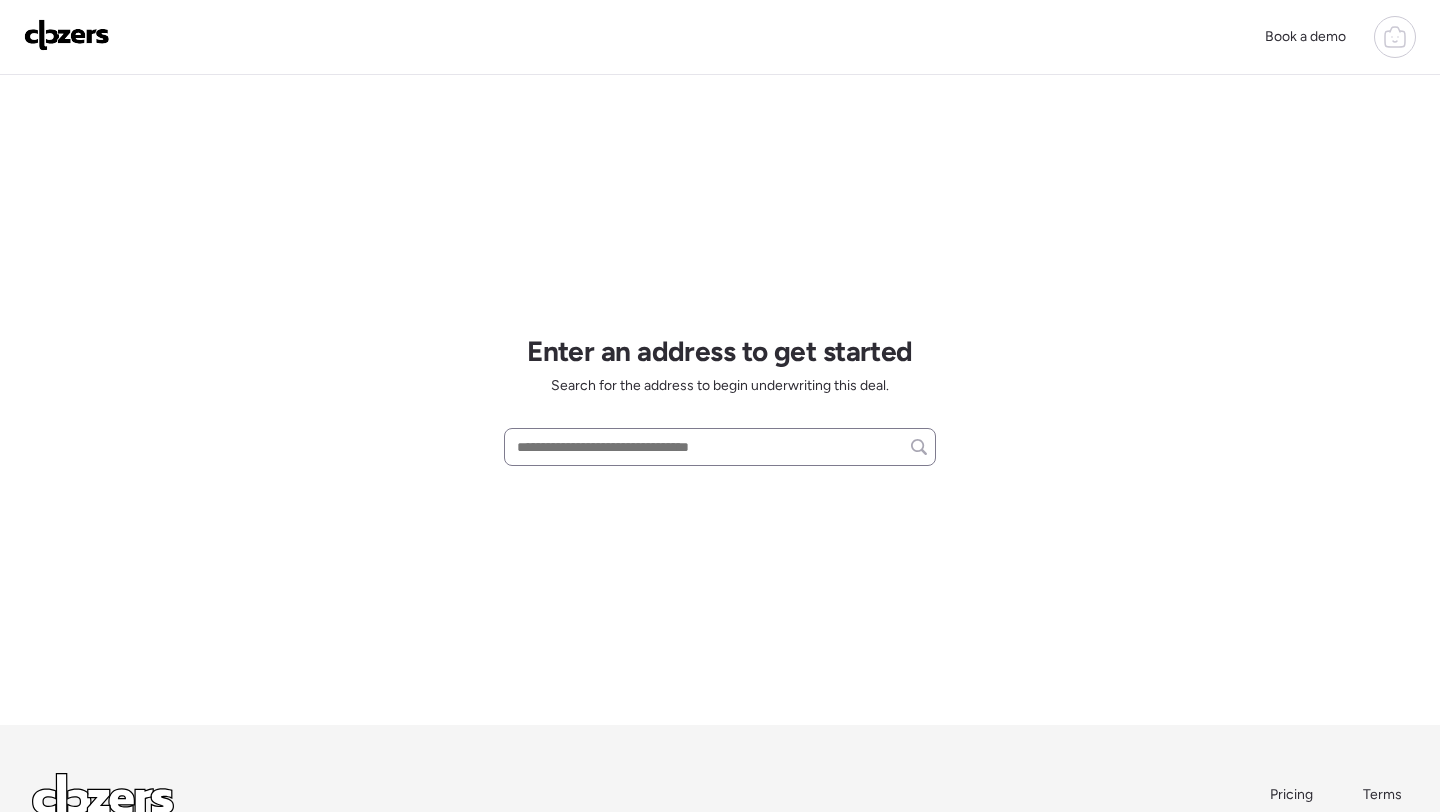 click at bounding box center (720, 447) 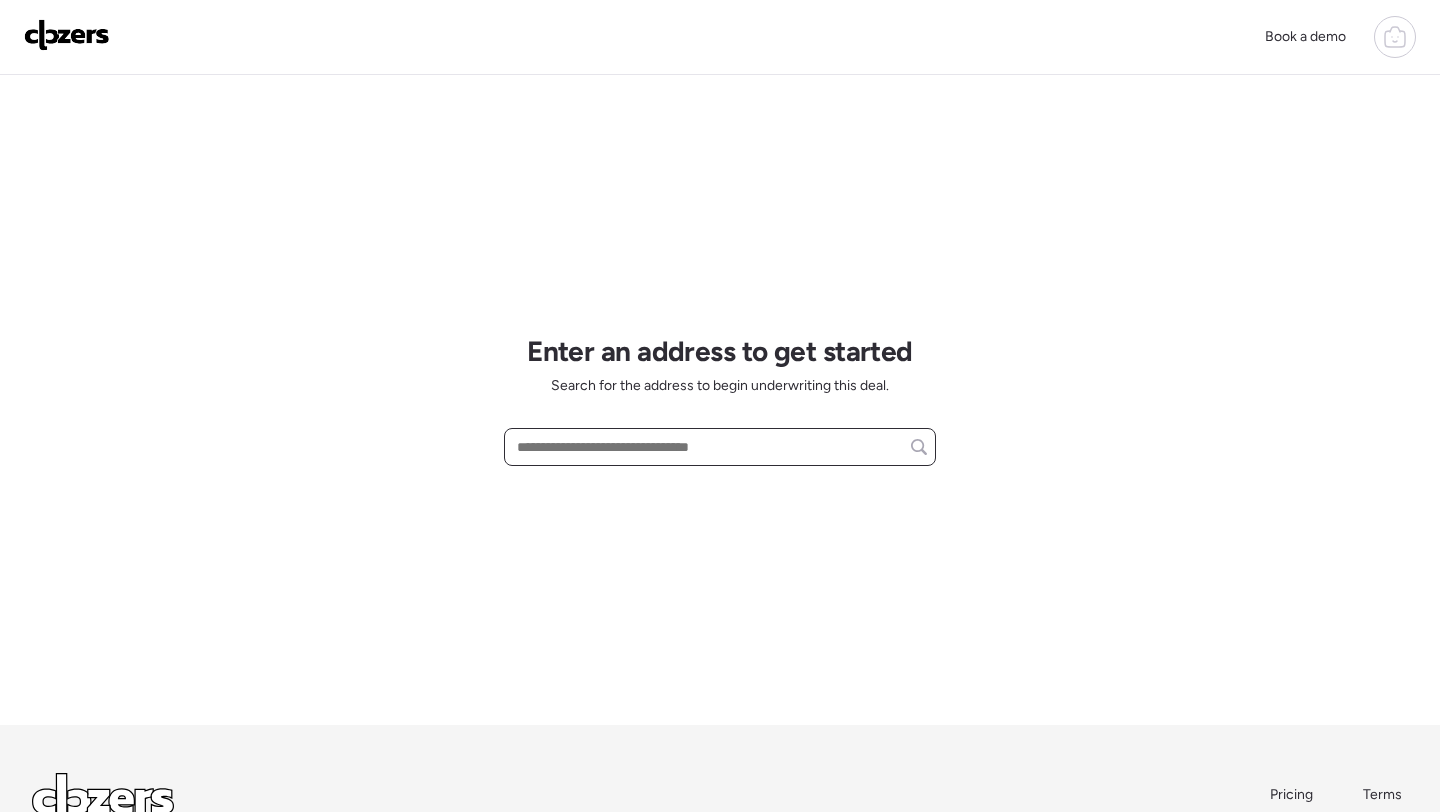 click at bounding box center (720, 447) 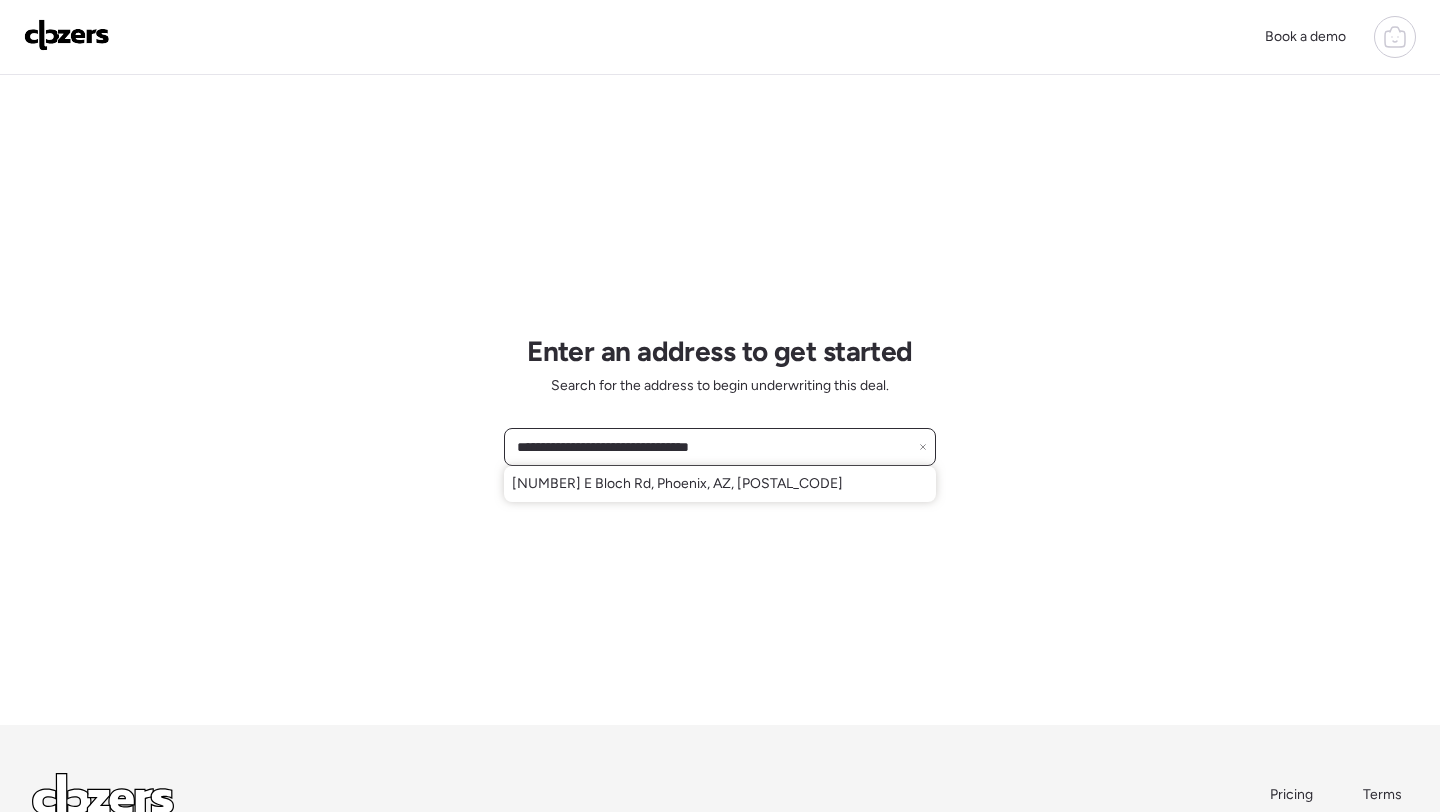 click on "**********" at bounding box center (720, 447) 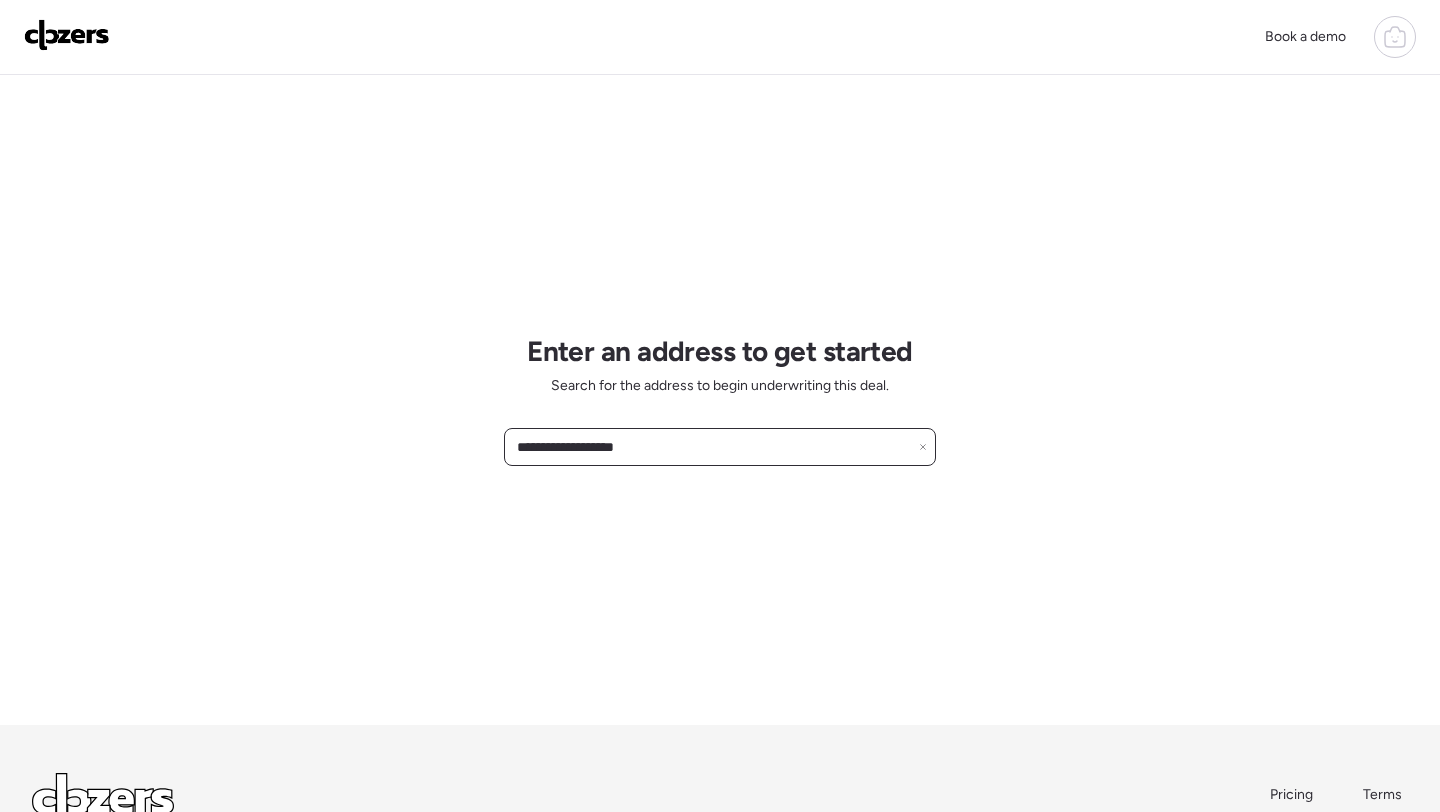 click on "**********" at bounding box center (720, 447) 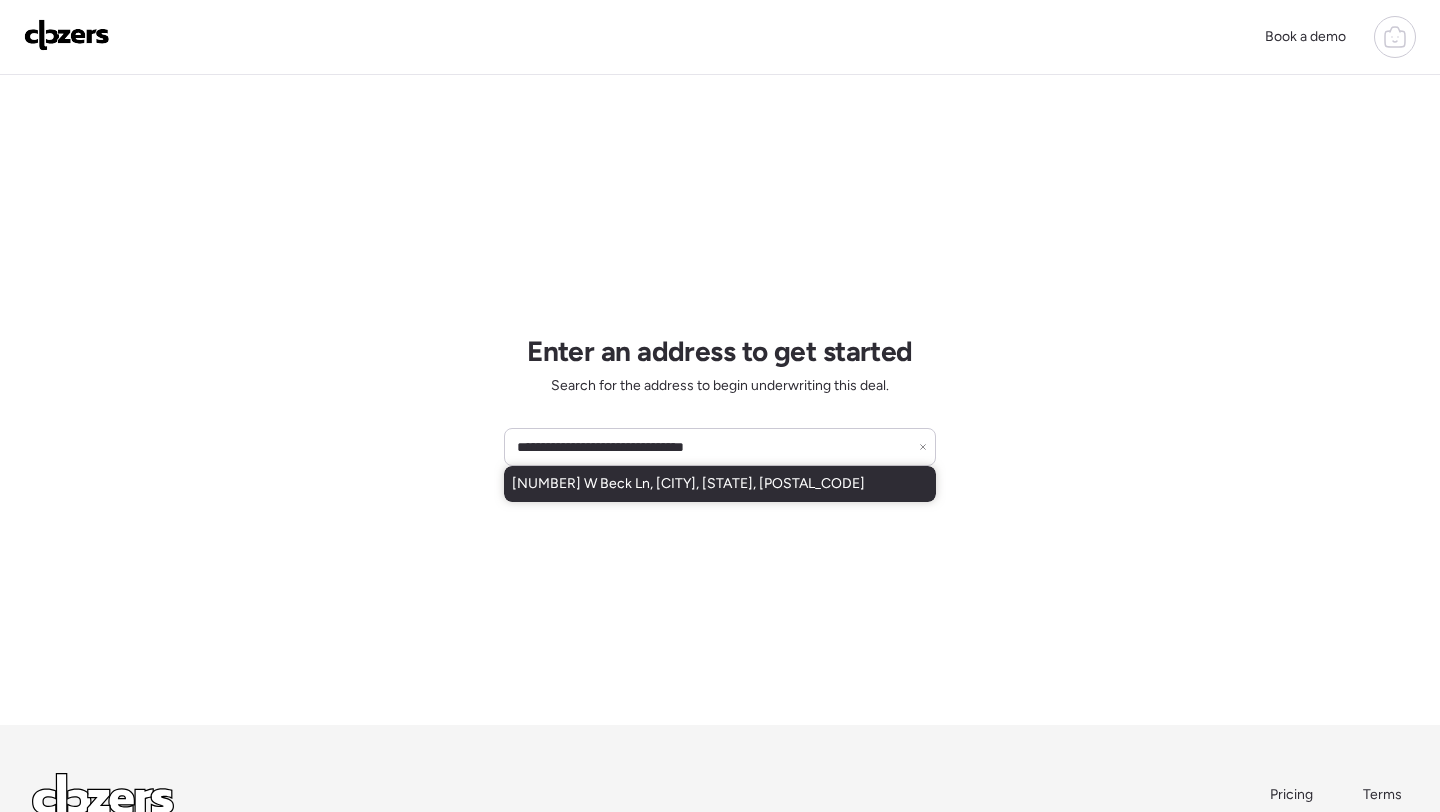 click on "[NUMBER] W Beck Ln, [CITY], [STATE], [POSTAL_CODE]" at bounding box center [688, 484] 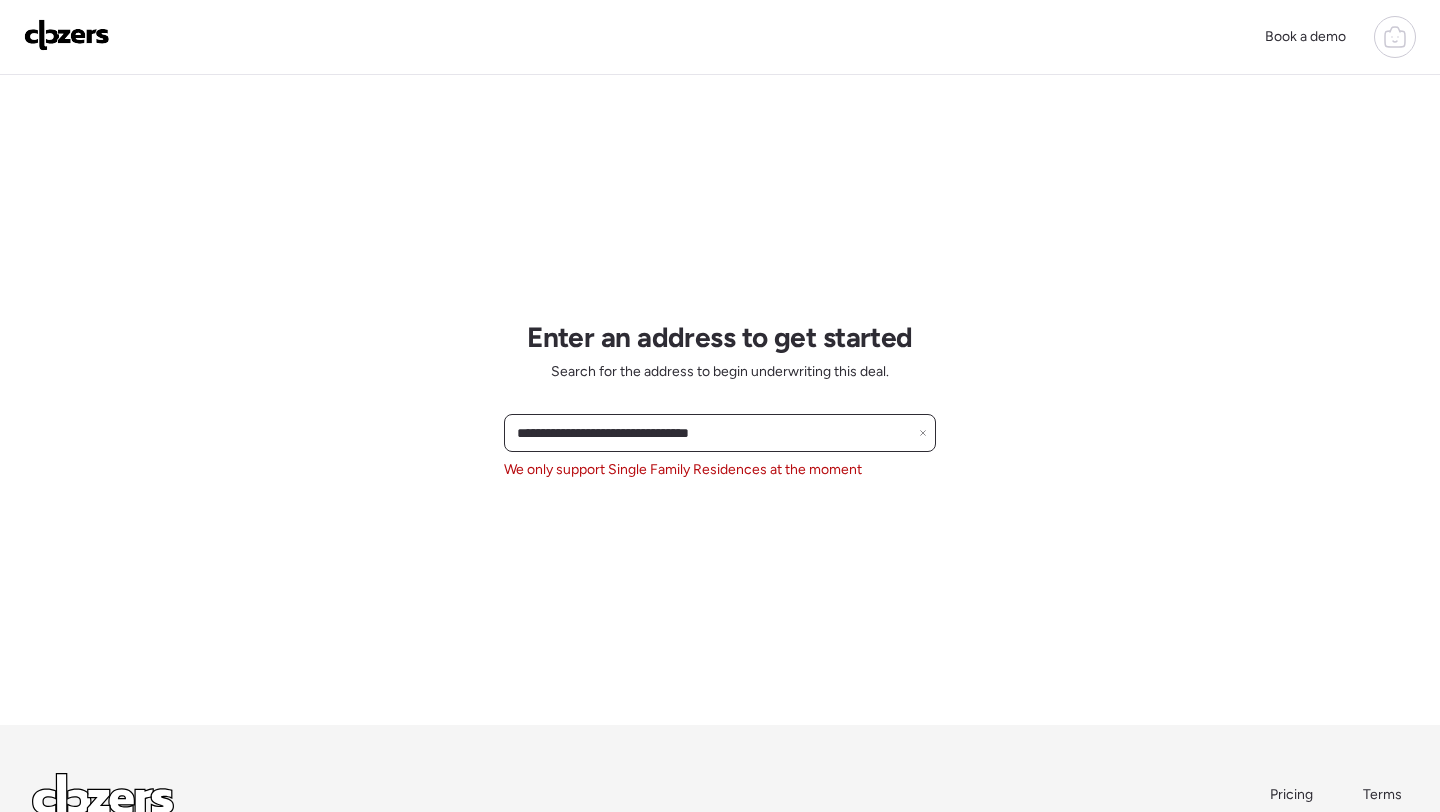 click on "**********" at bounding box center (720, 433) 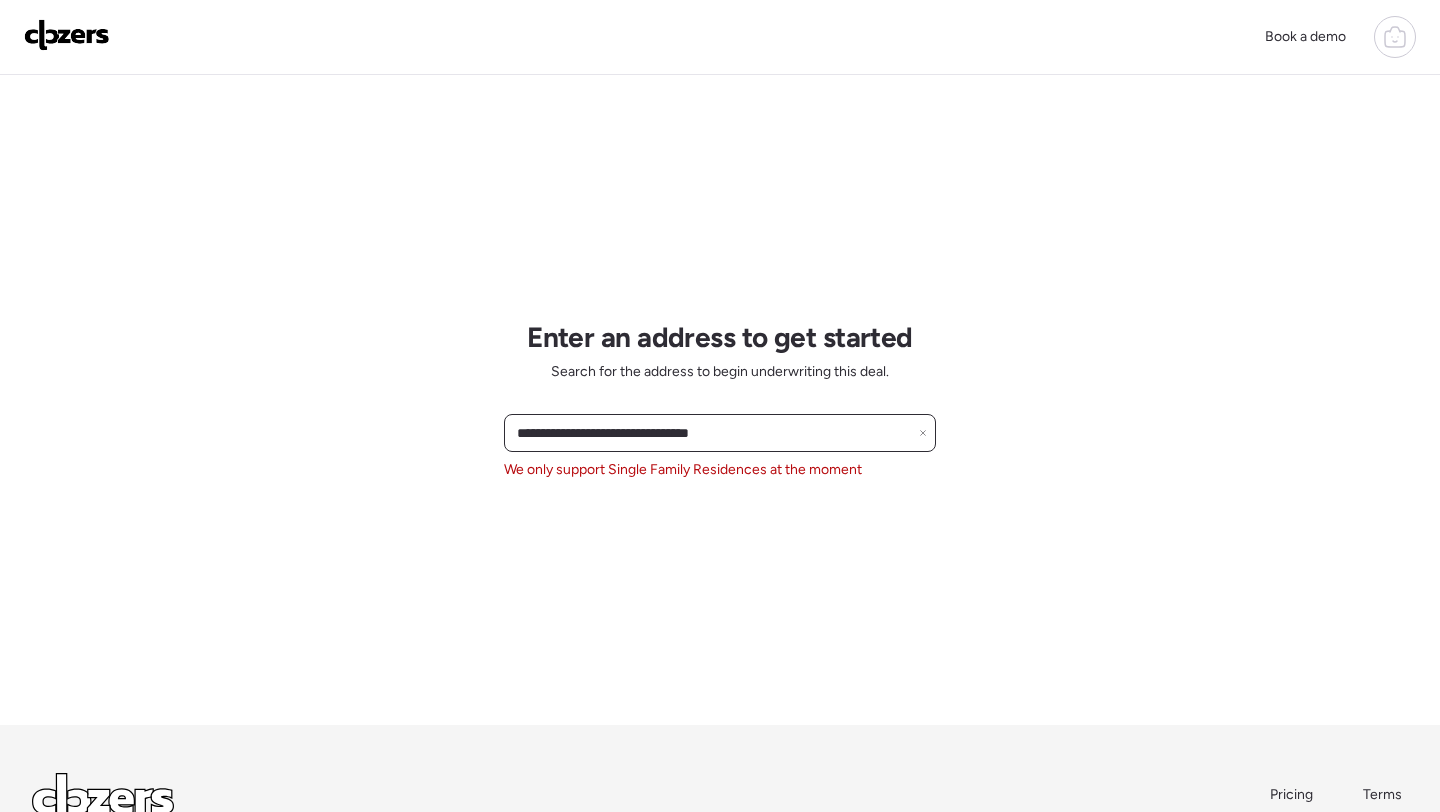 paste 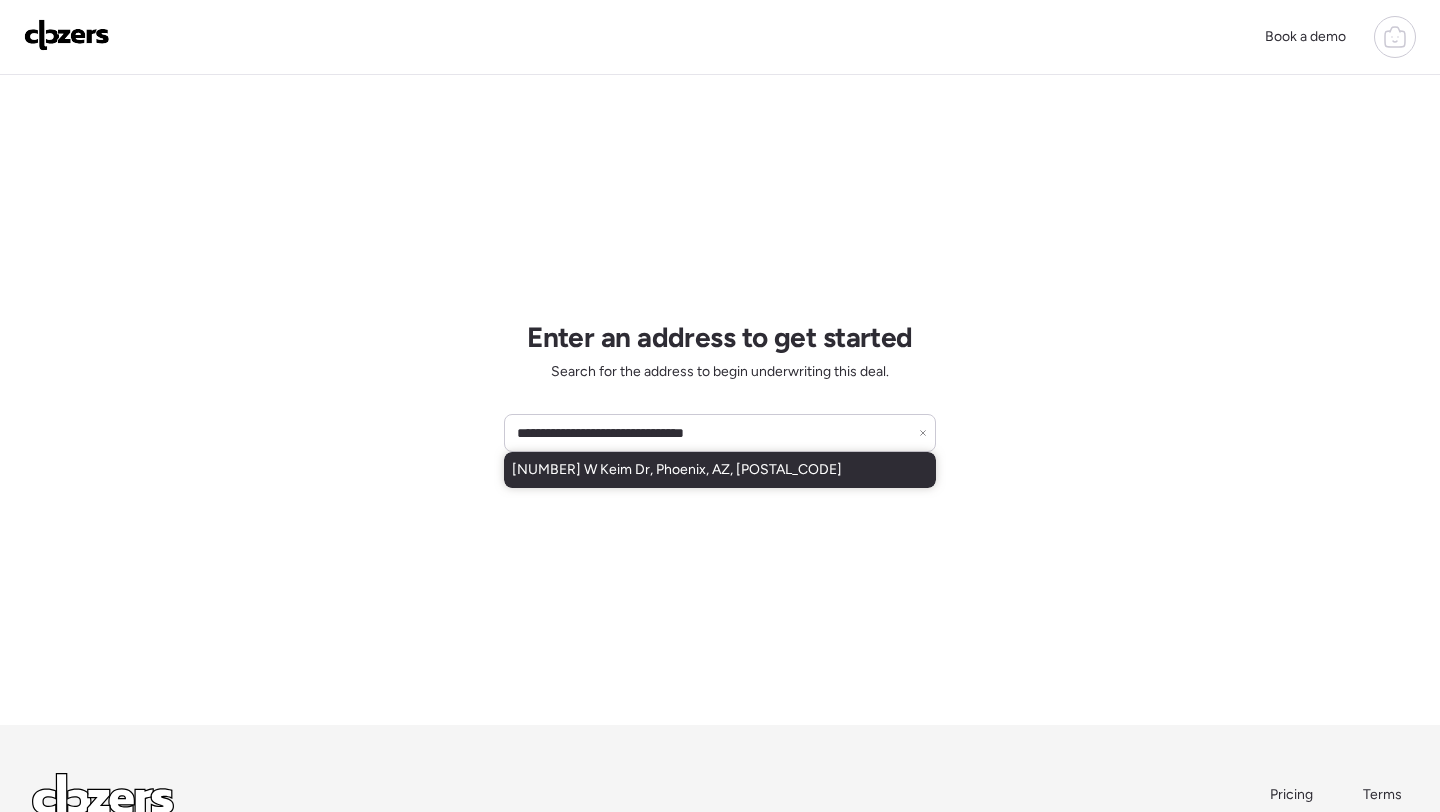 click on "[NUMBER] W Keim Dr, Phoenix, AZ, [POSTAL_CODE]" at bounding box center (677, 470) 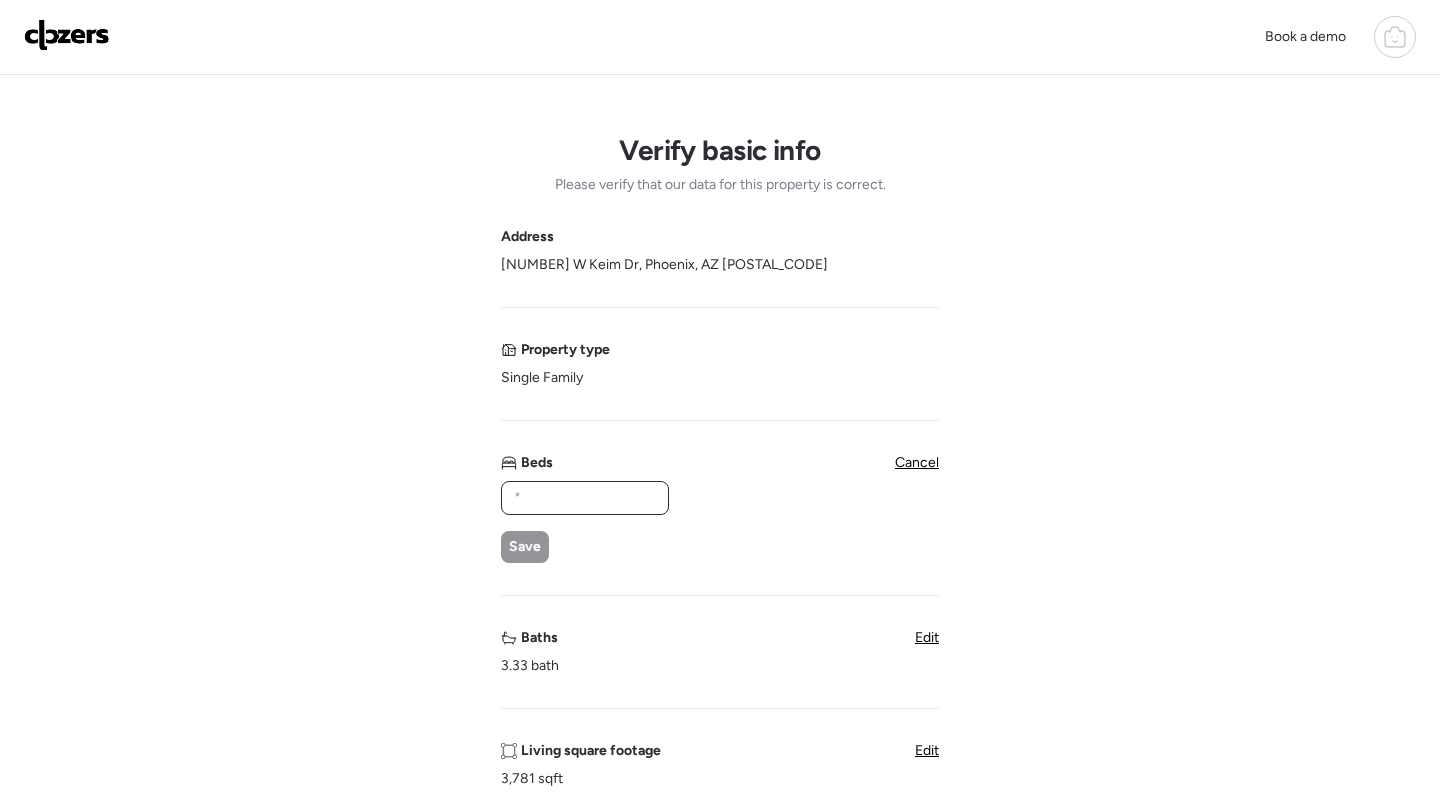 click at bounding box center (585, 498) 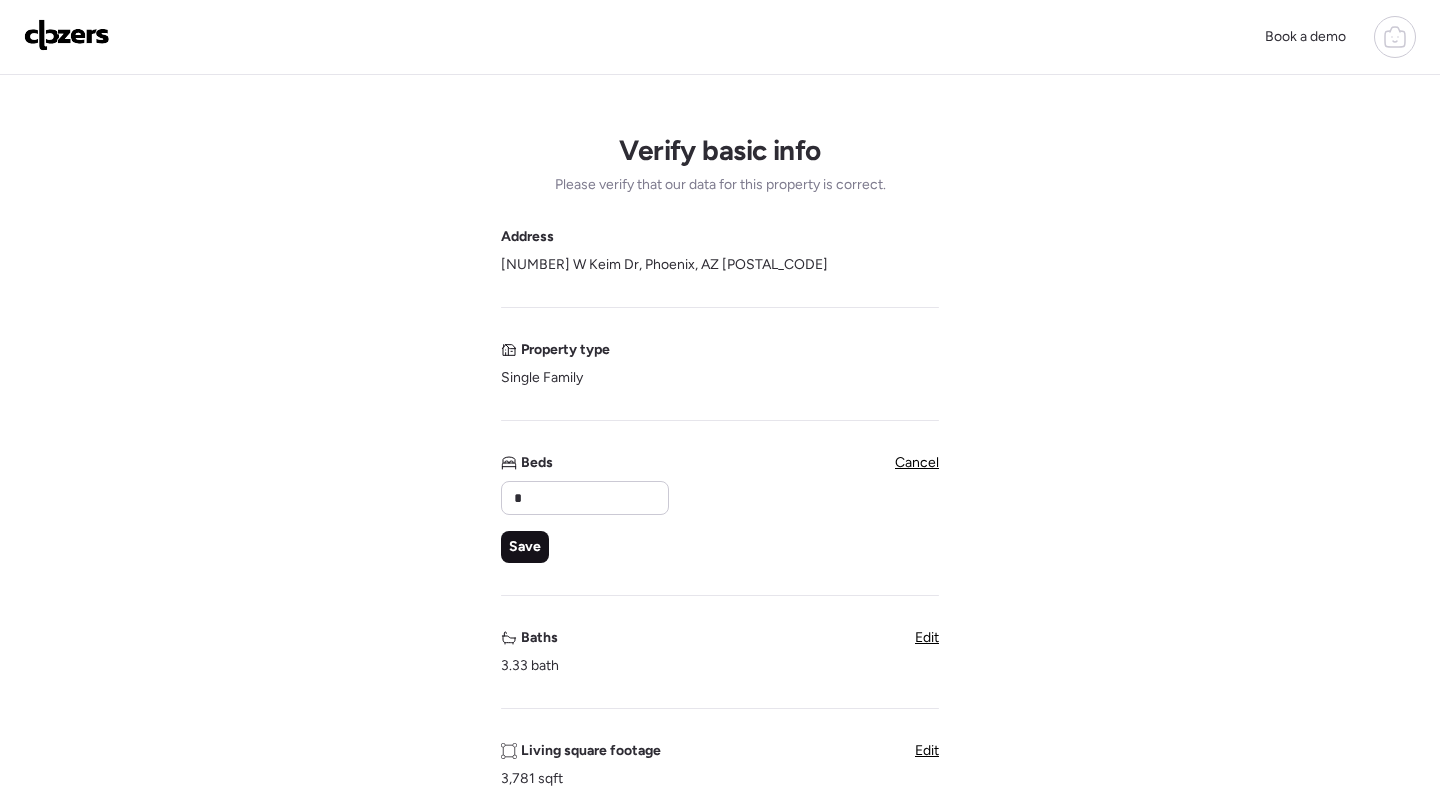 click on "Save" at bounding box center (525, 547) 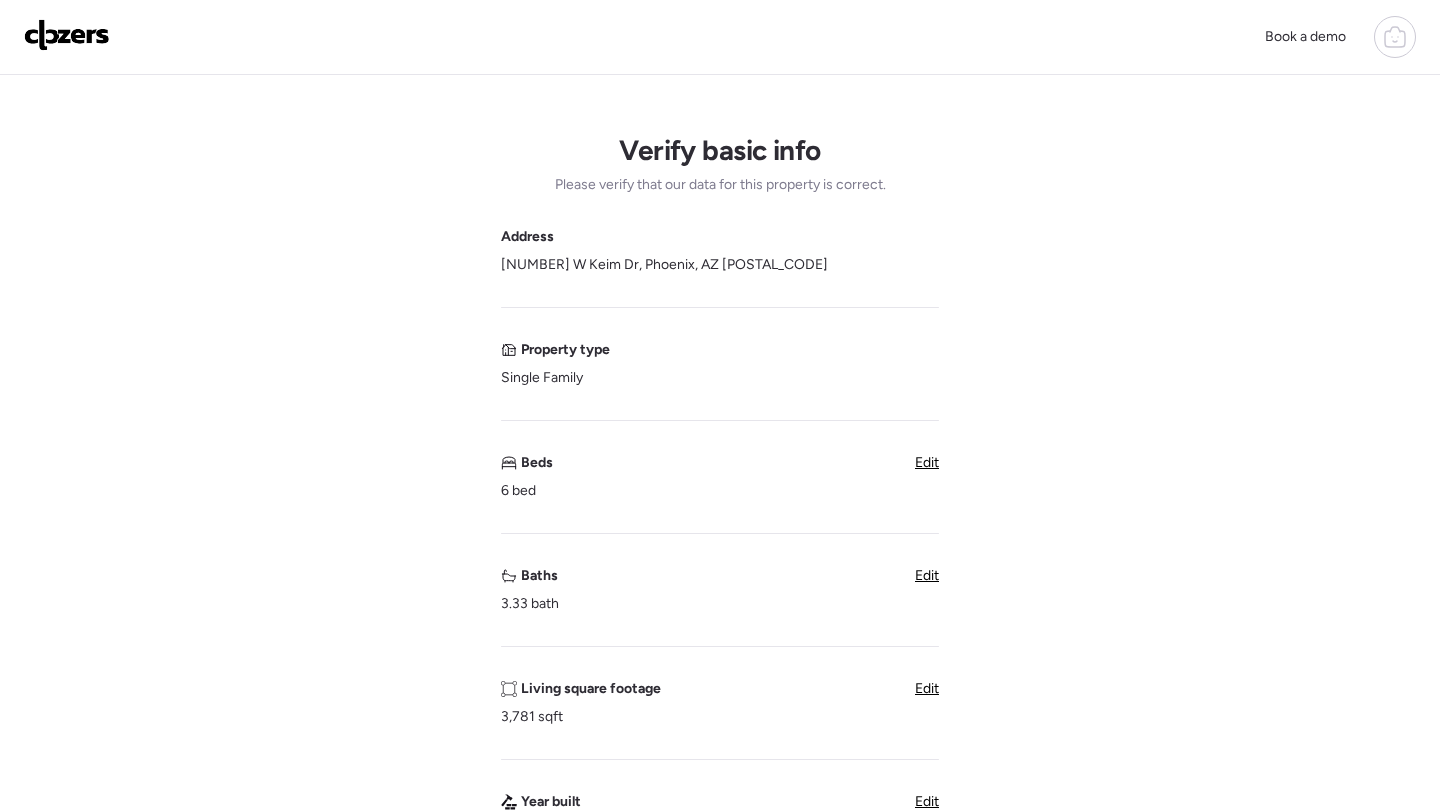 click on "Edit" at bounding box center [927, 575] 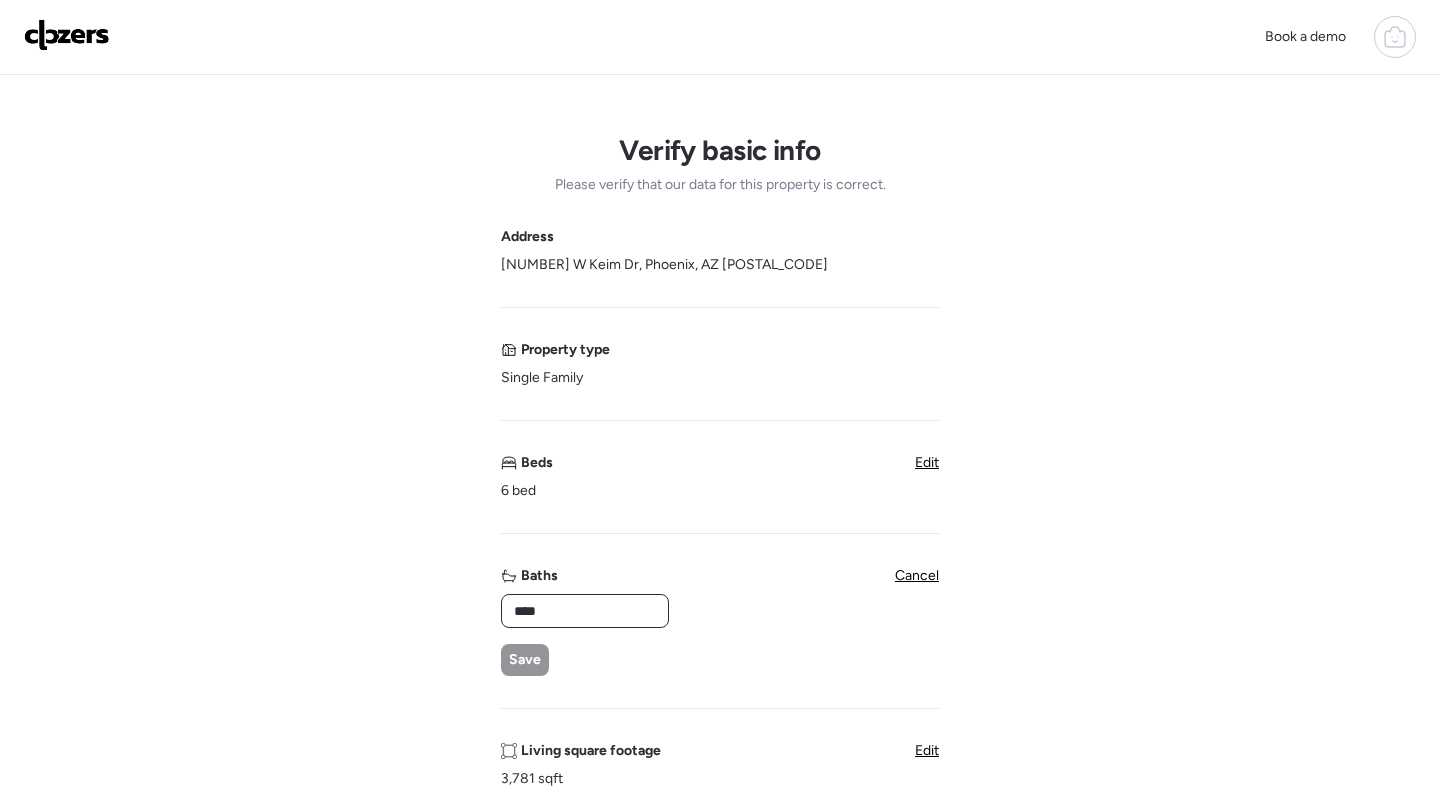 click on "****" at bounding box center (585, 611) 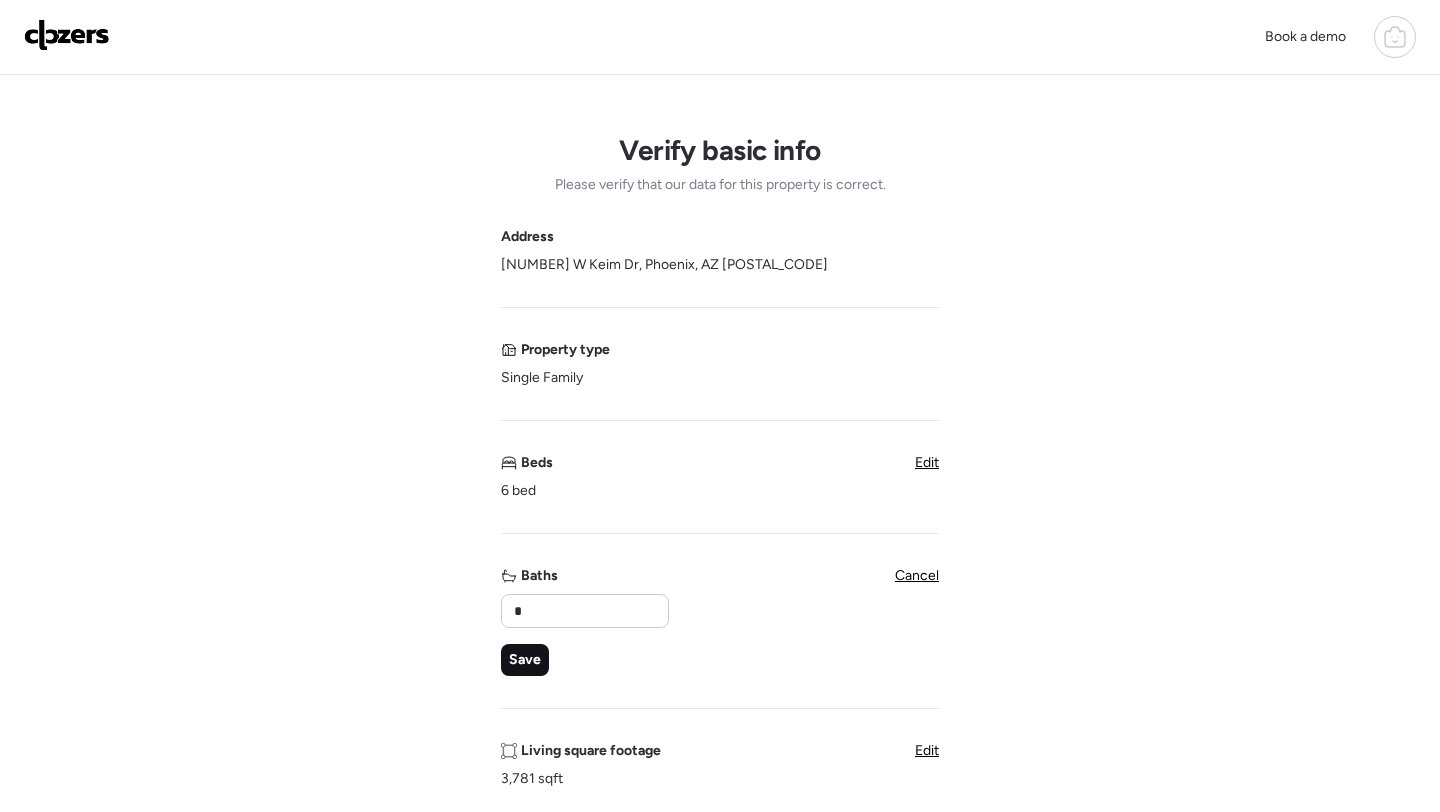 click on "Save" at bounding box center [525, 660] 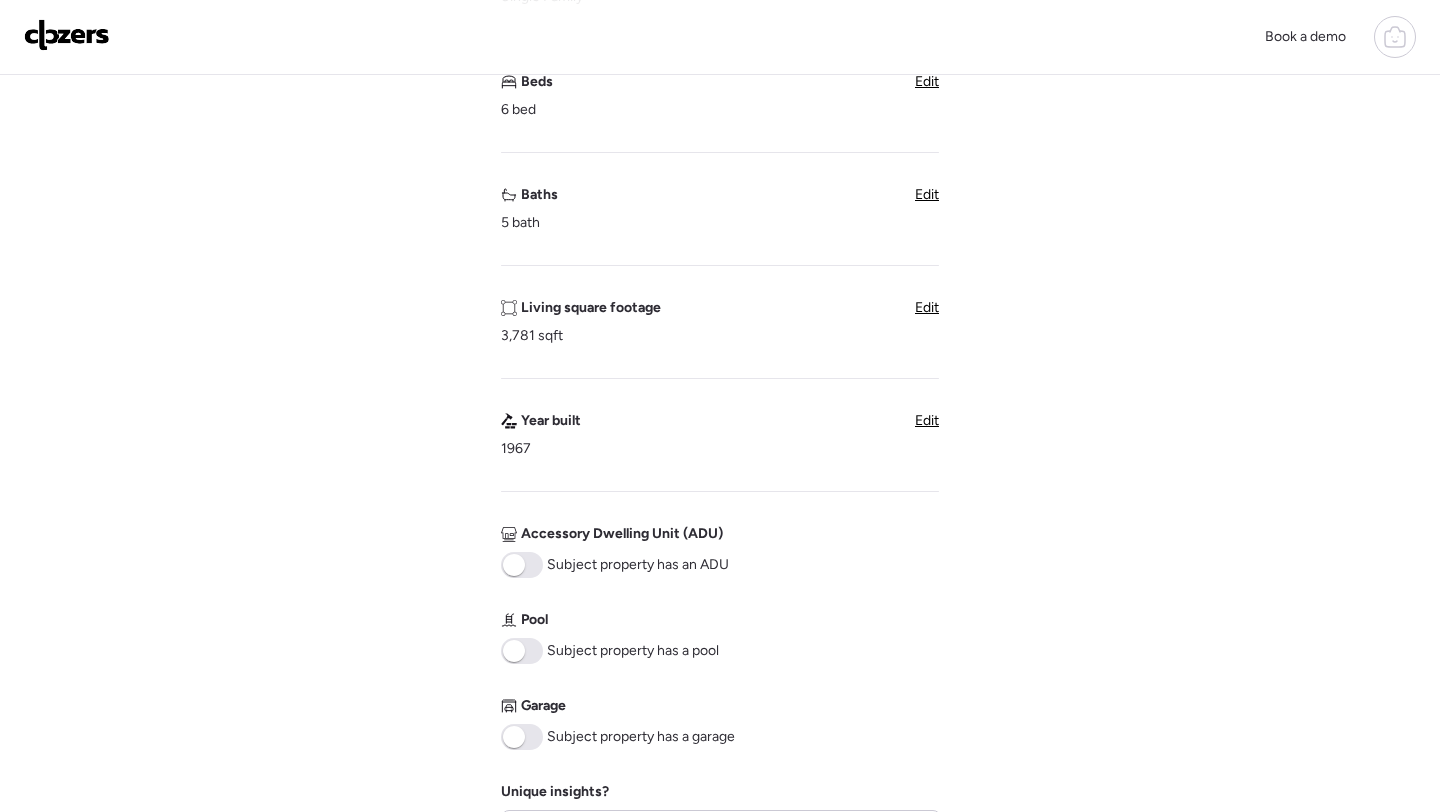 scroll, scrollTop: 504, scrollLeft: 0, axis: vertical 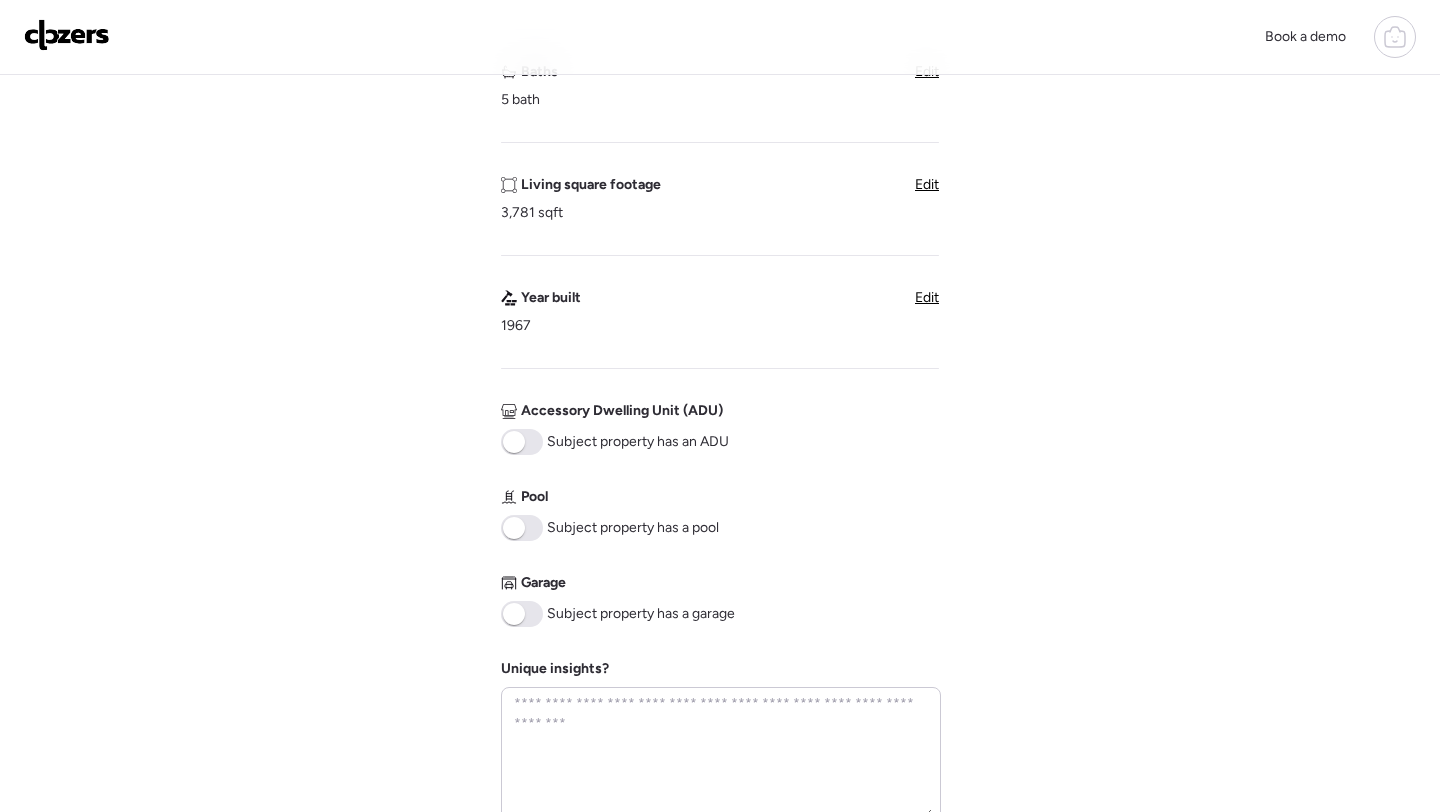 click at bounding box center (522, 614) 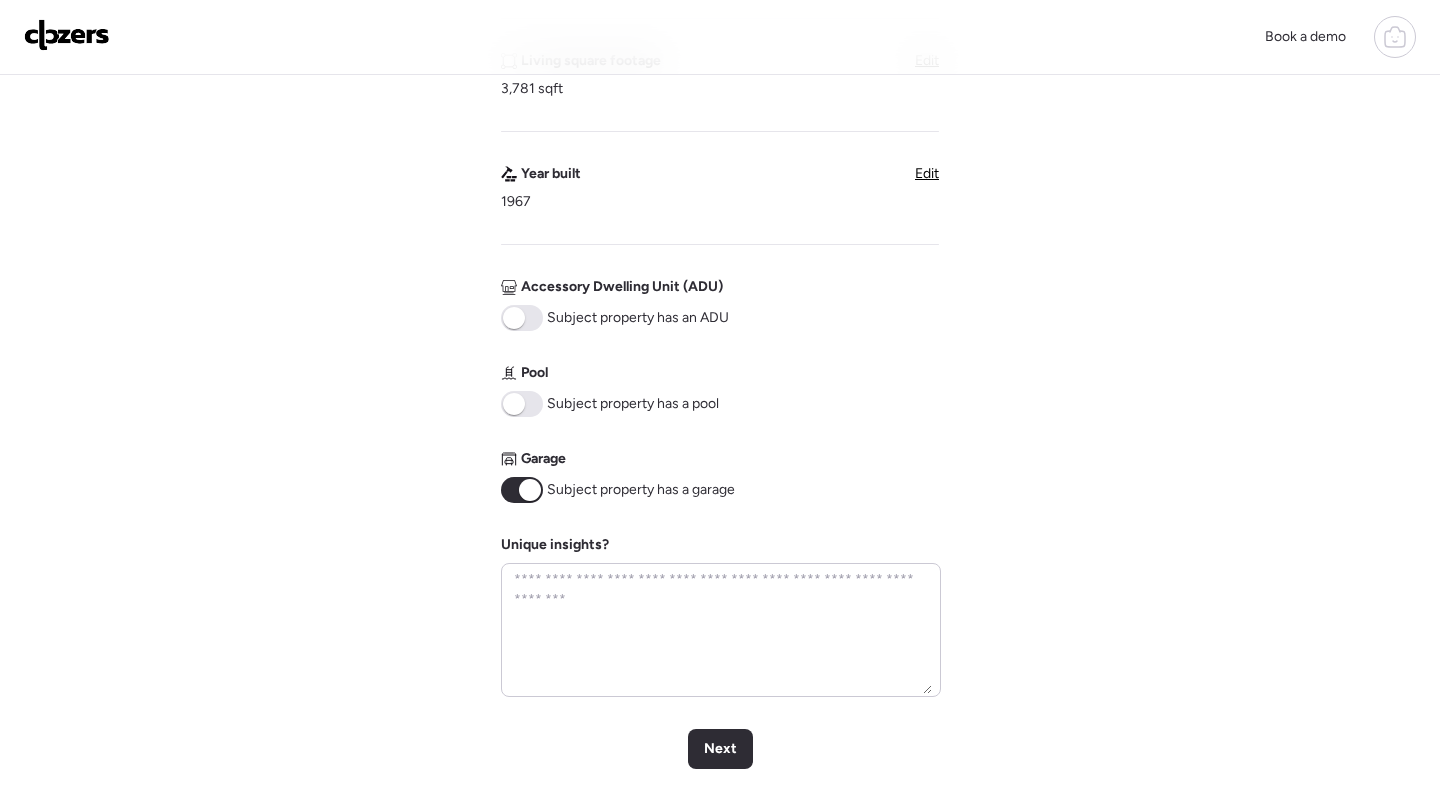 scroll, scrollTop: 952, scrollLeft: 0, axis: vertical 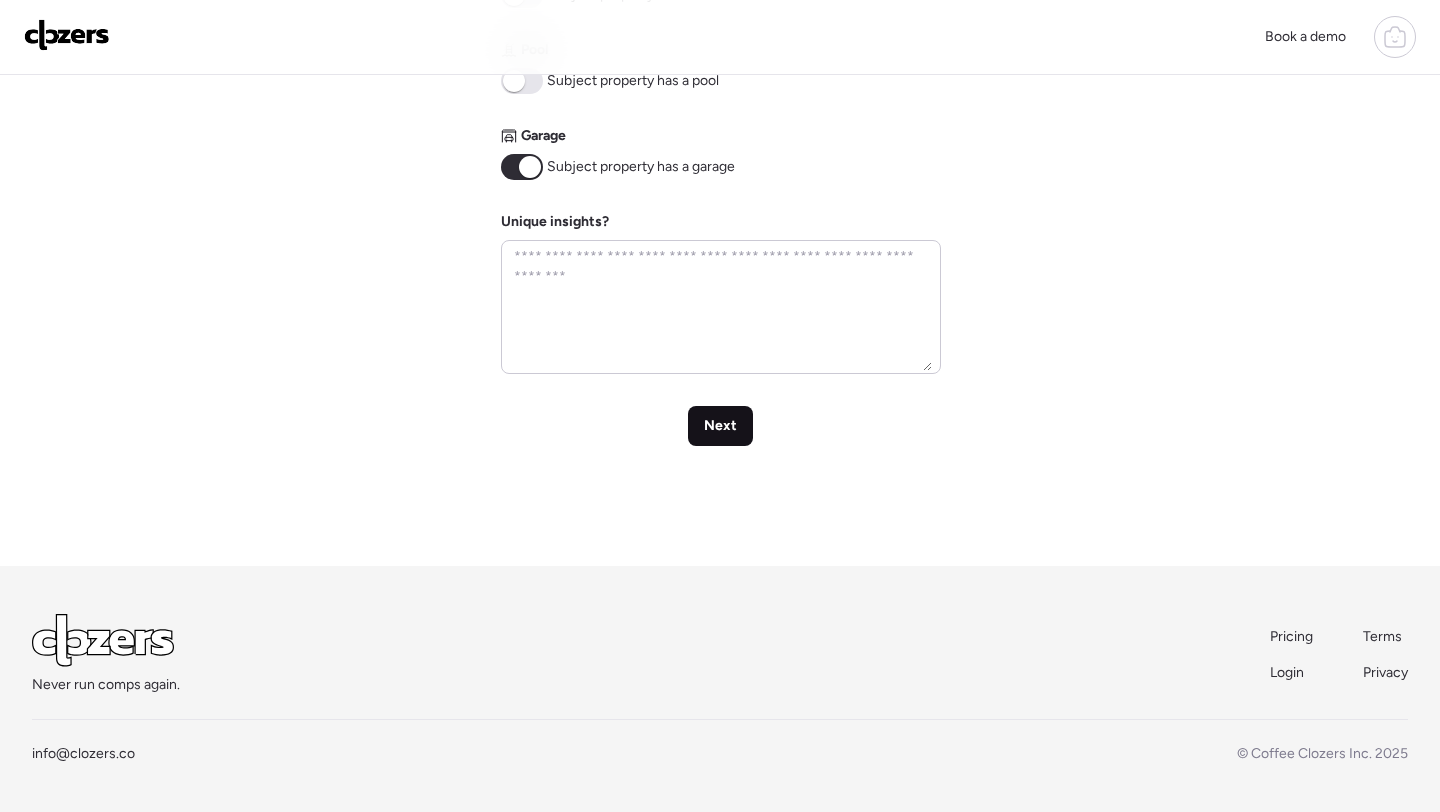 click on "Next" at bounding box center [720, 426] 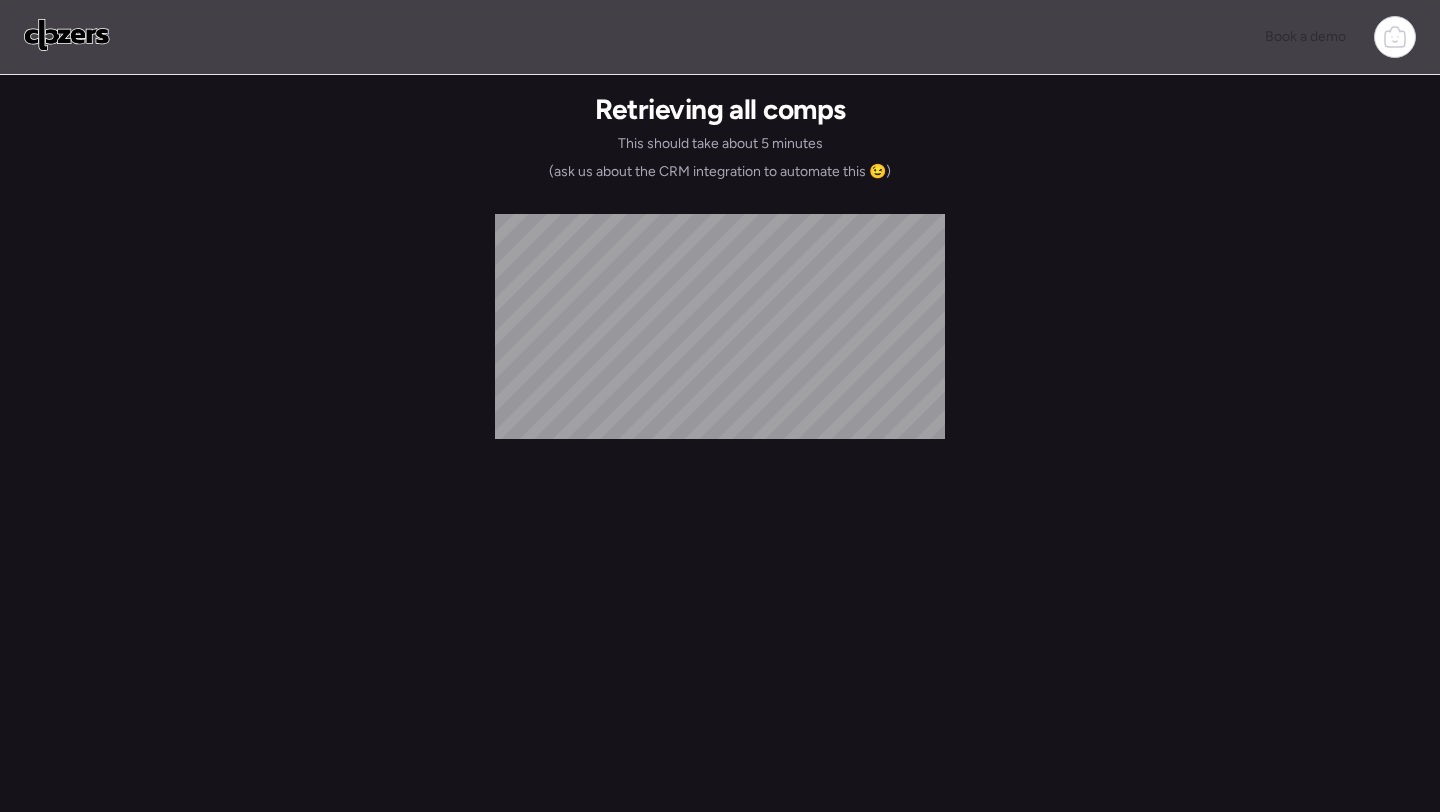 scroll, scrollTop: 0, scrollLeft: 0, axis: both 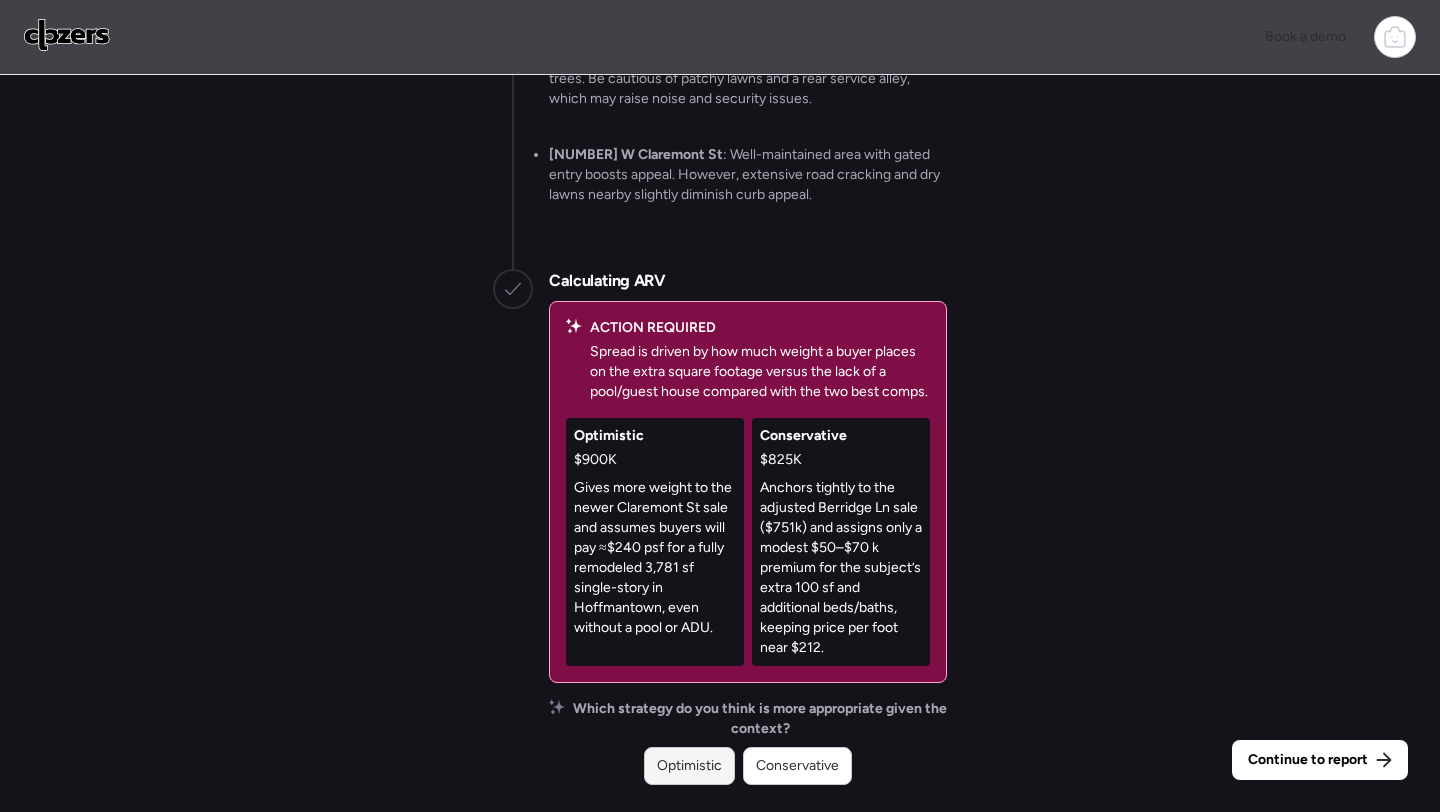 click on "Optimistic" at bounding box center (689, 766) 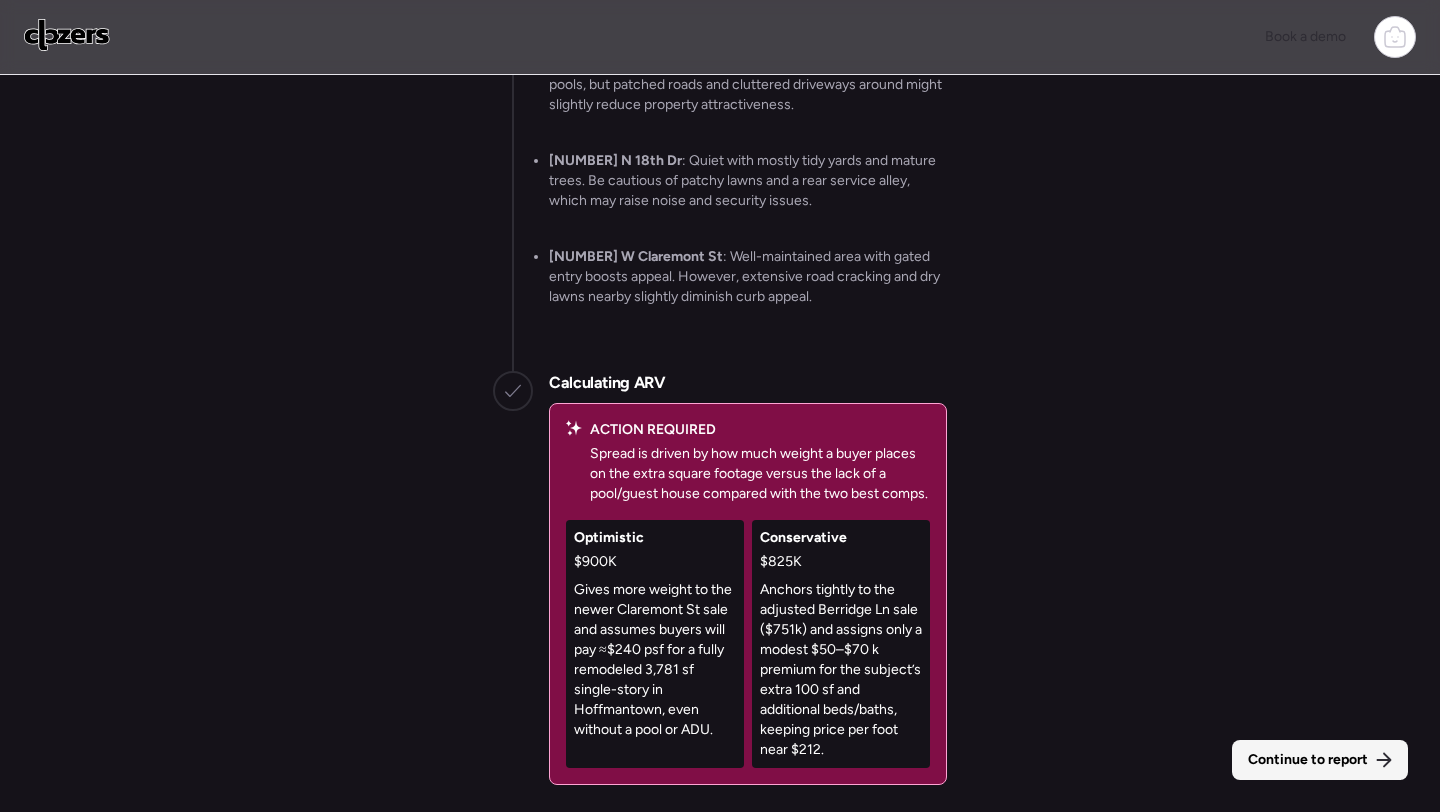 click on "Continue to report" at bounding box center [1308, 760] 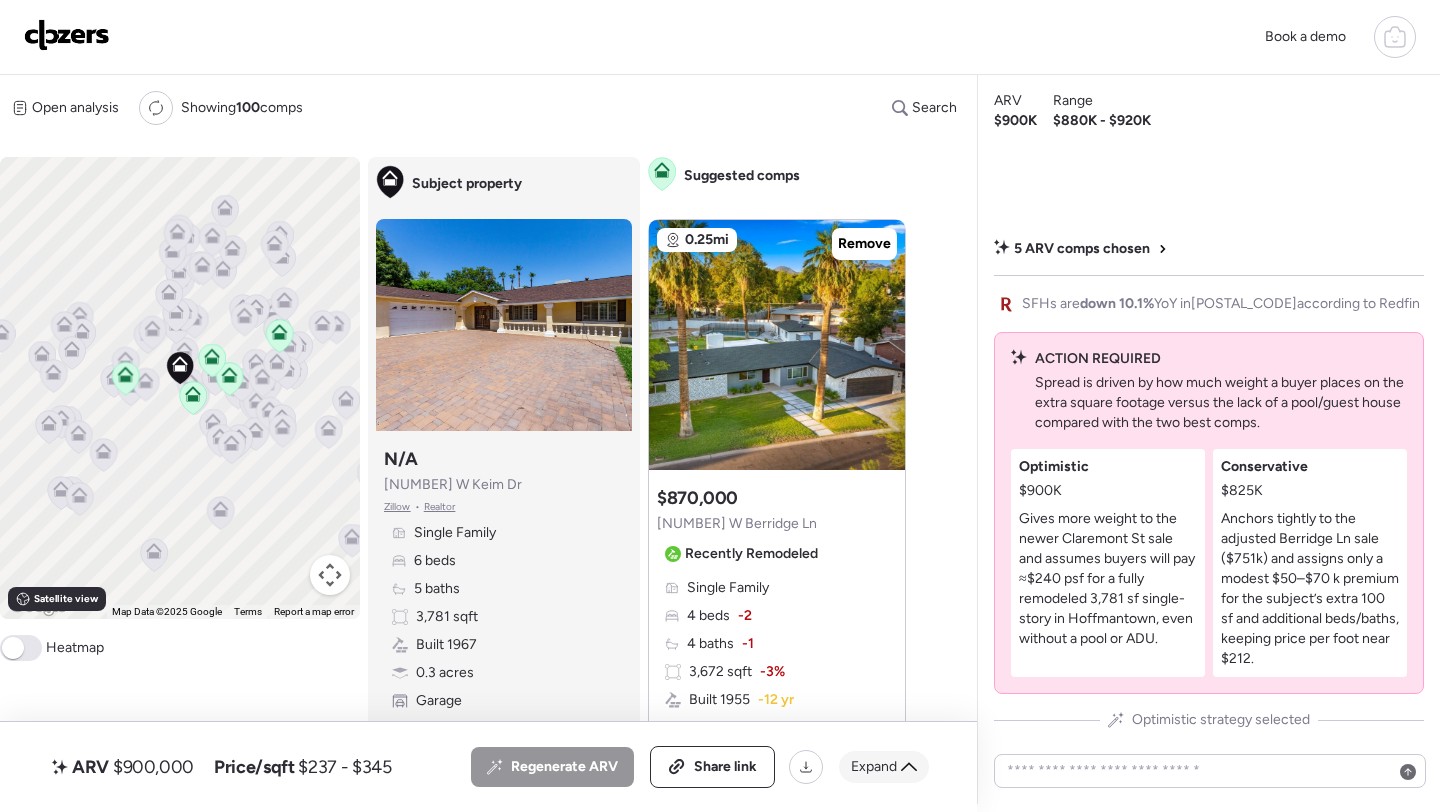 click on "Expand" at bounding box center [884, 767] 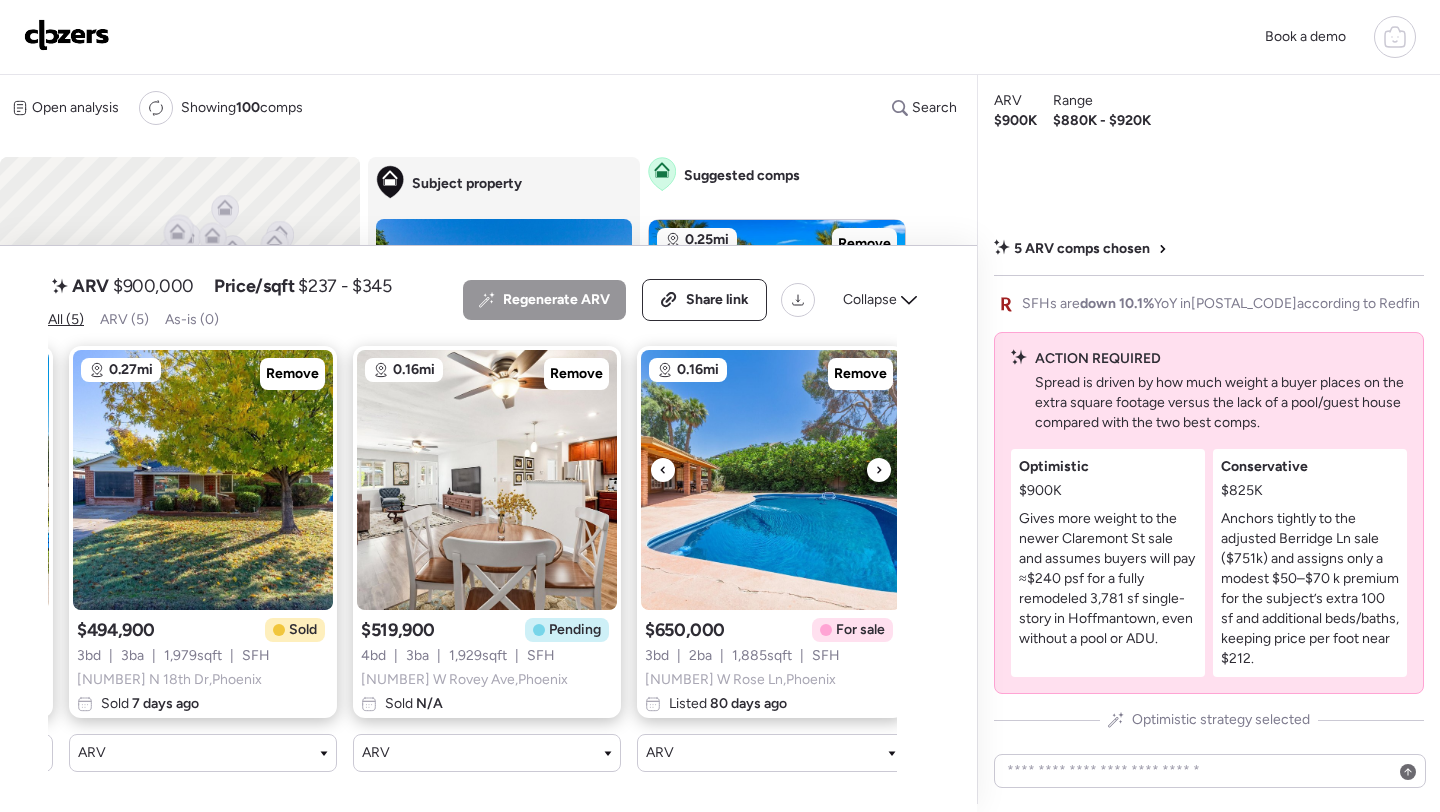 scroll, scrollTop: 0, scrollLeft: 587, axis: horizontal 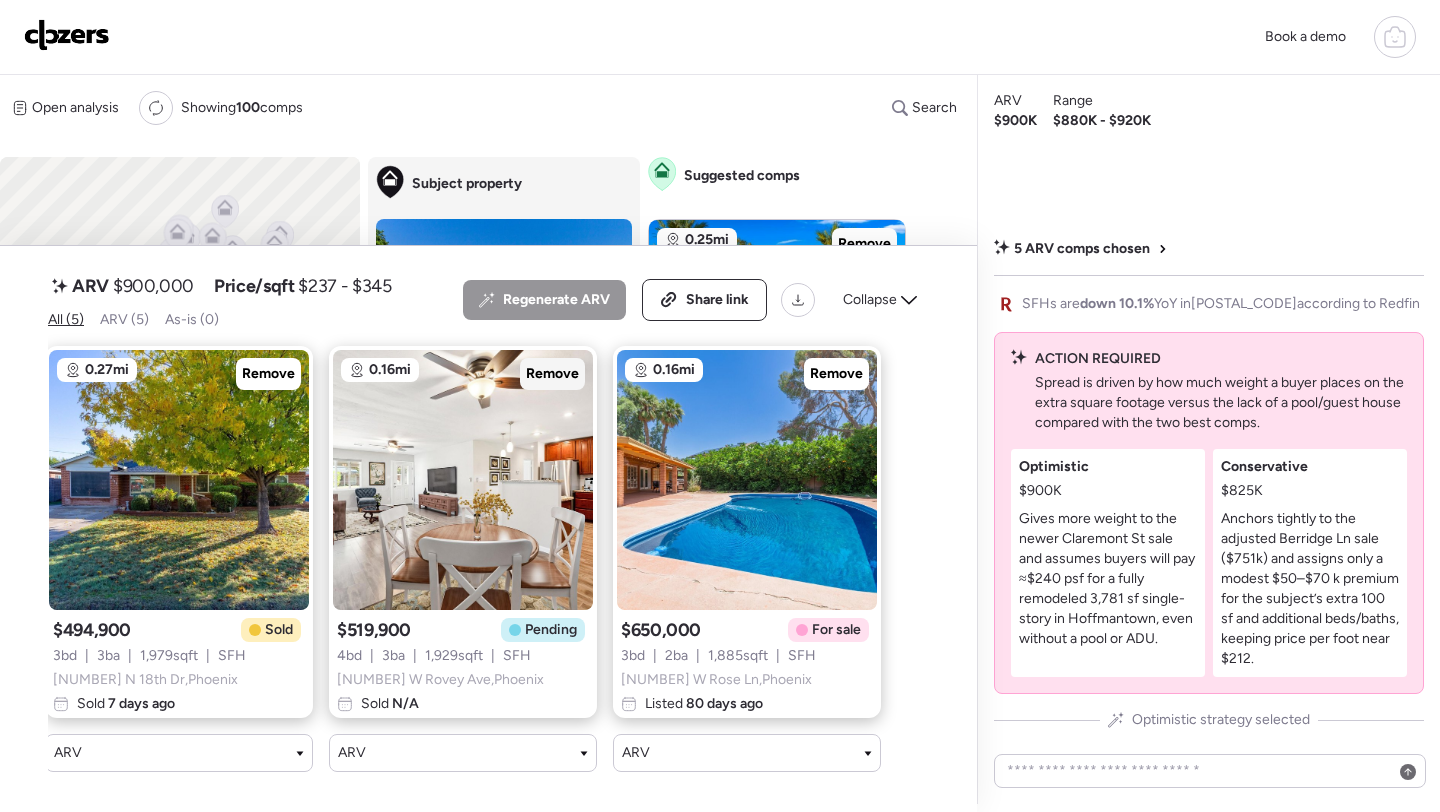 click on "Remove" at bounding box center (552, 374) 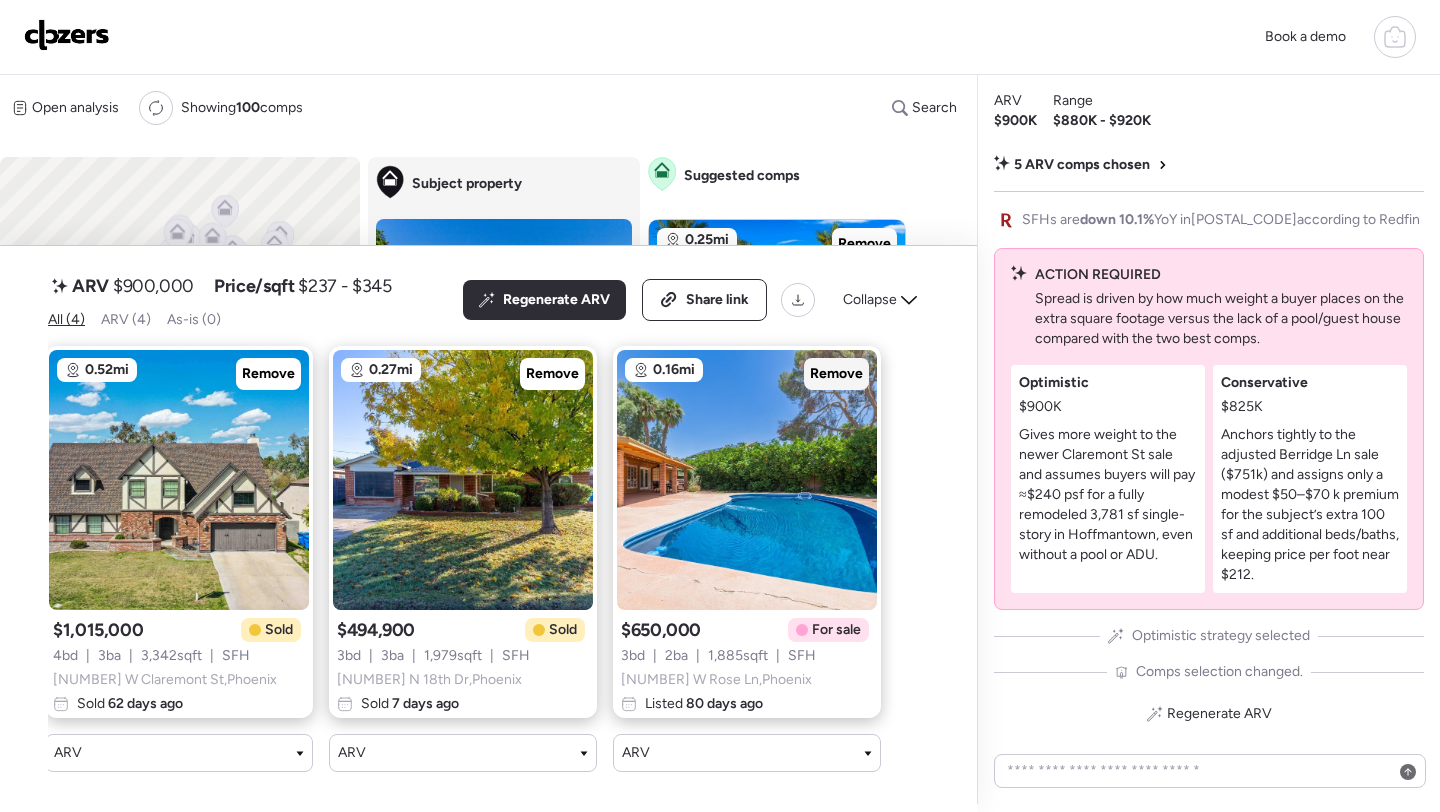 scroll, scrollTop: 0, scrollLeft: 303, axis: horizontal 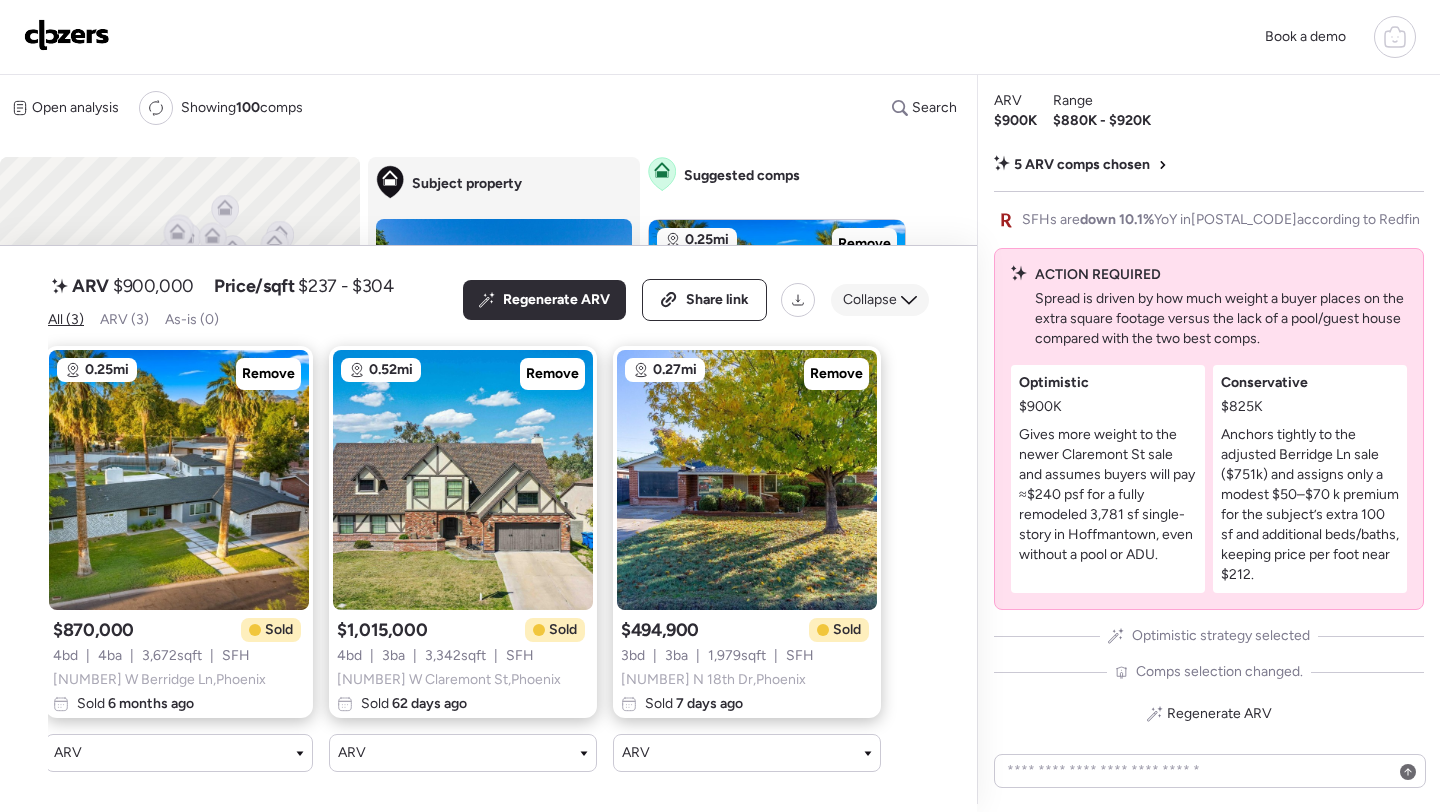 click on "Collapse" at bounding box center [880, 300] 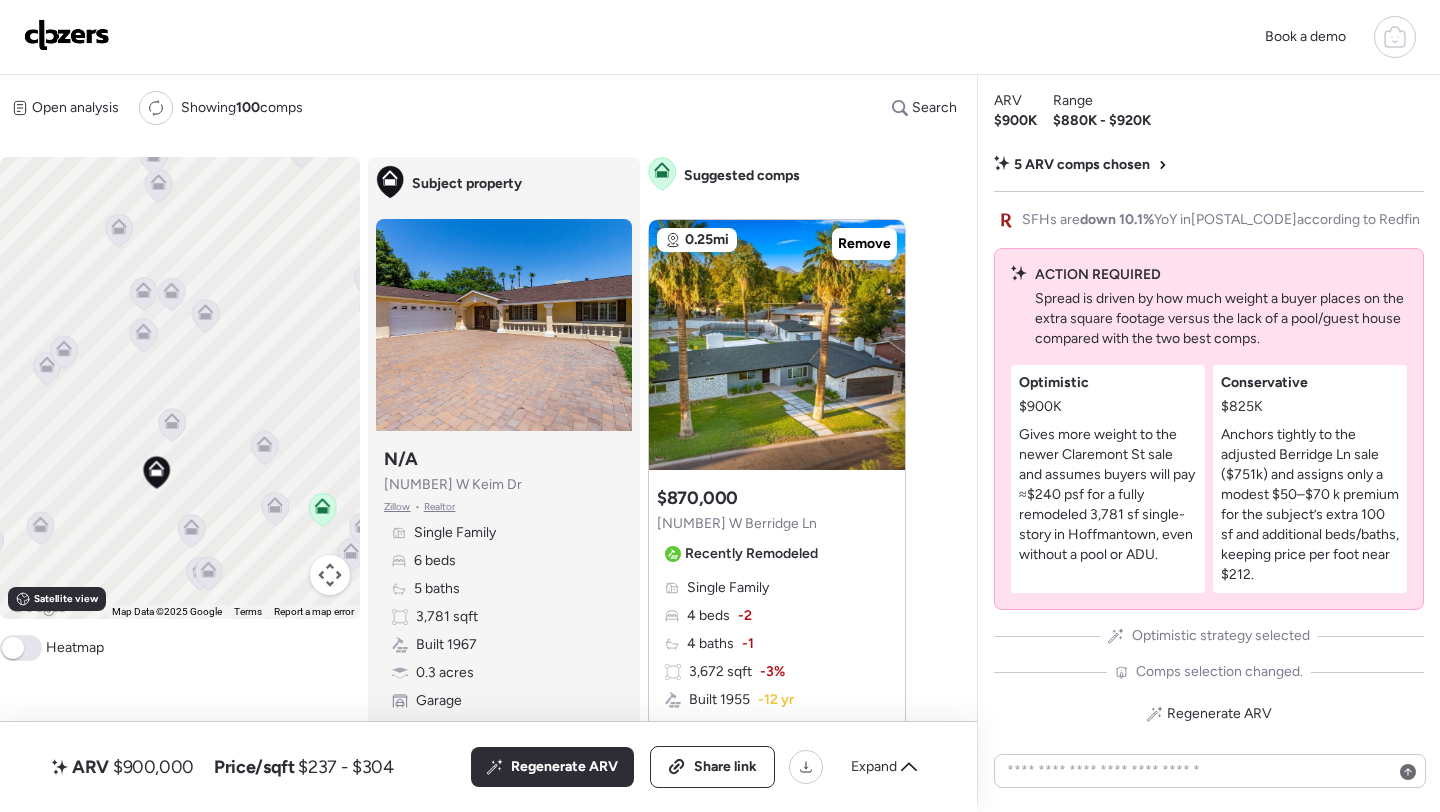 click 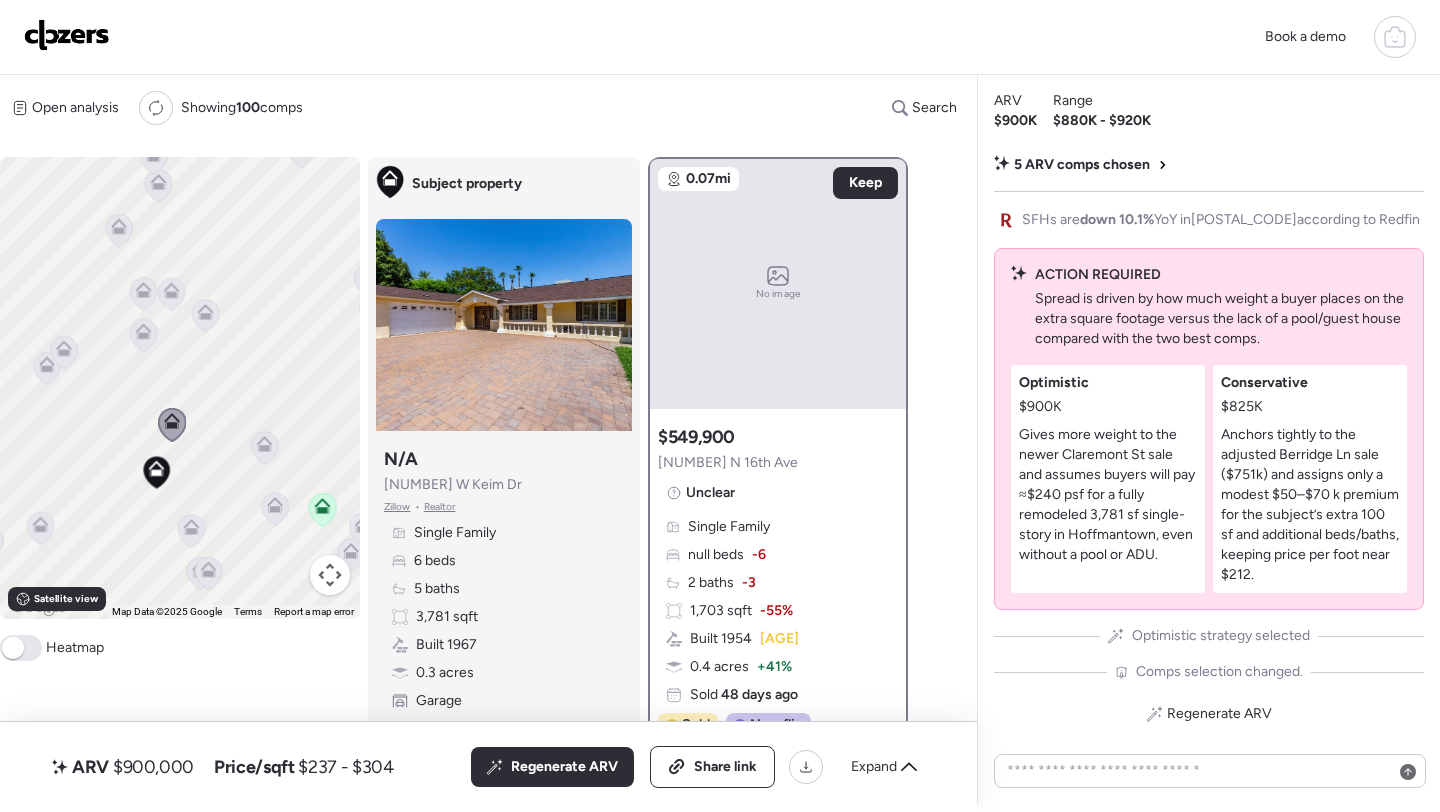 click 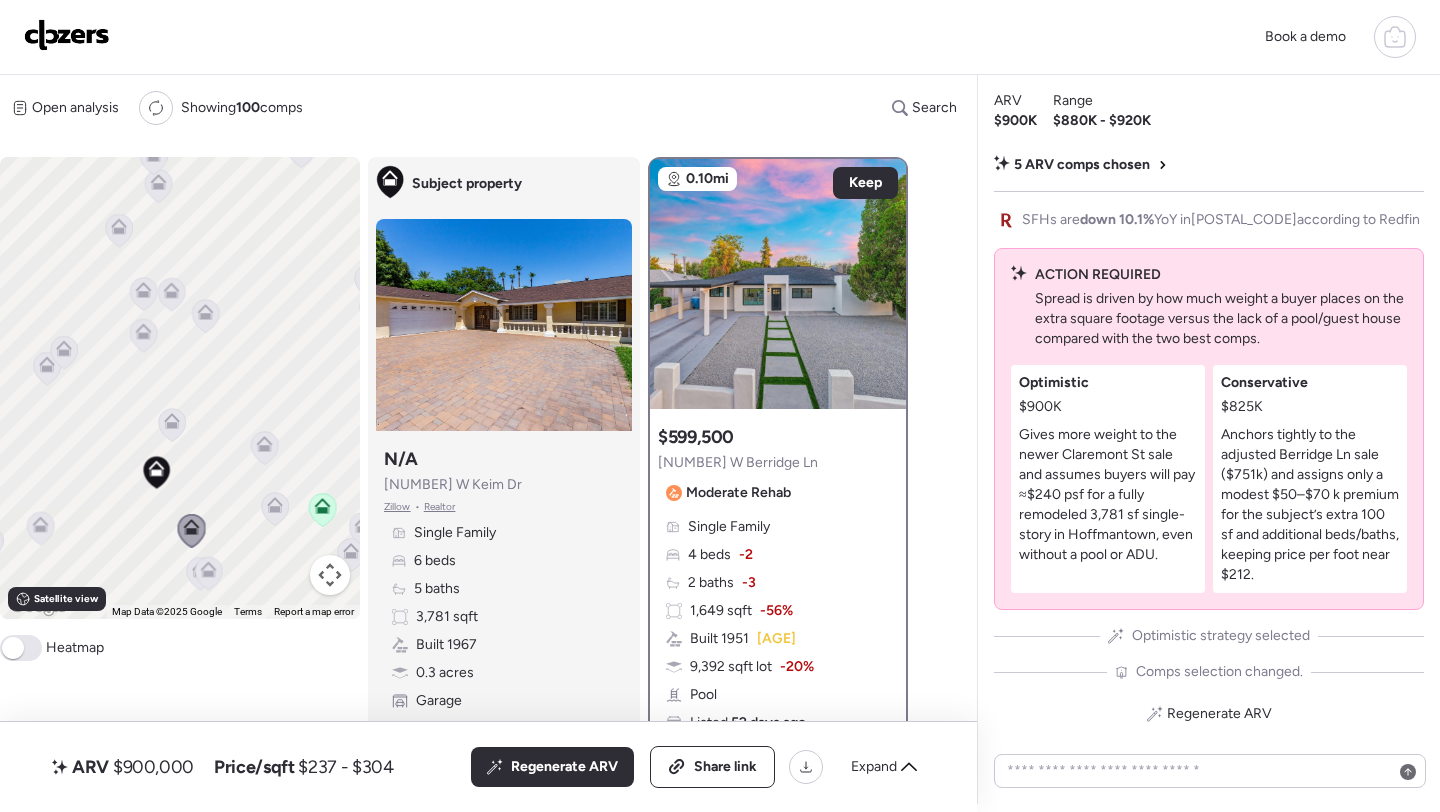 click 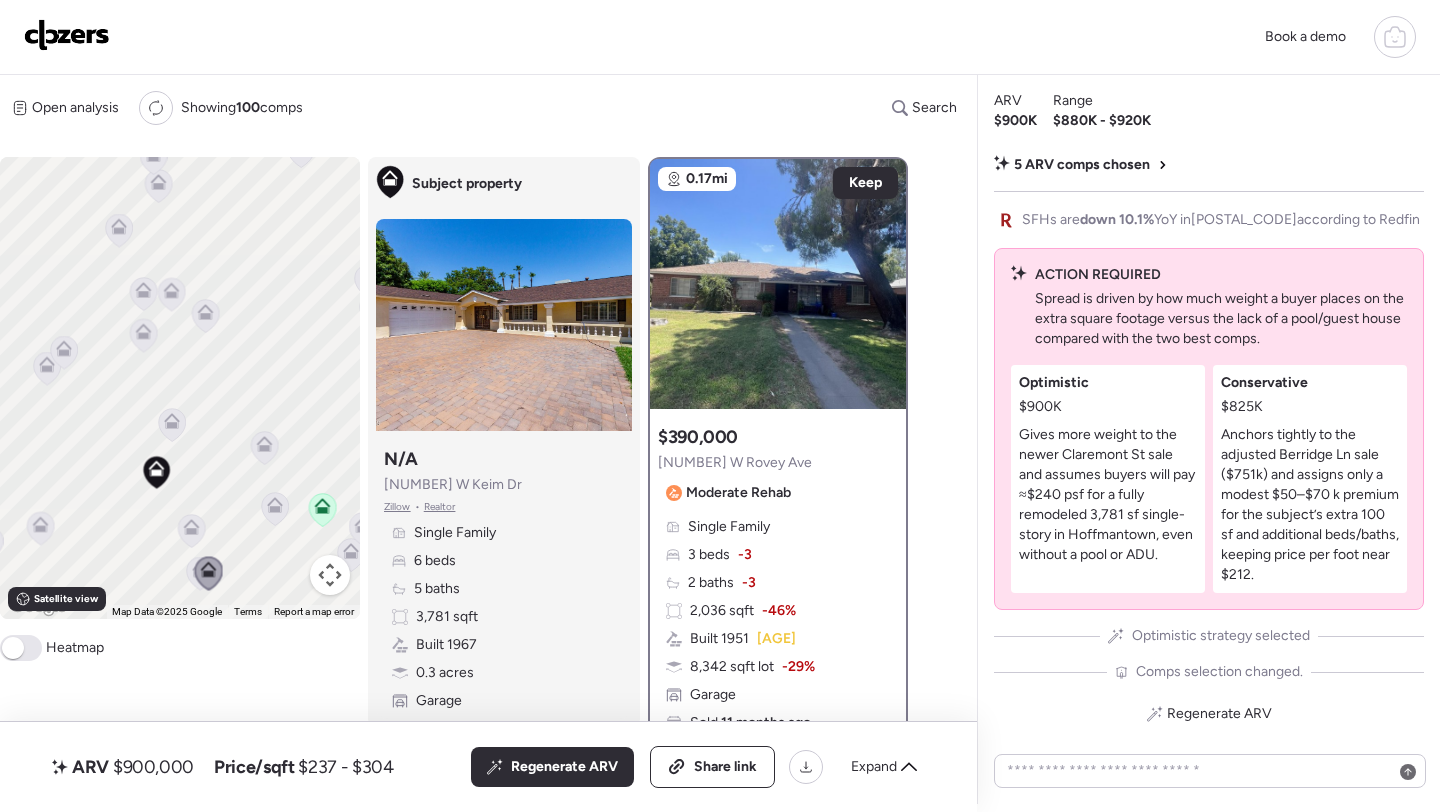 click 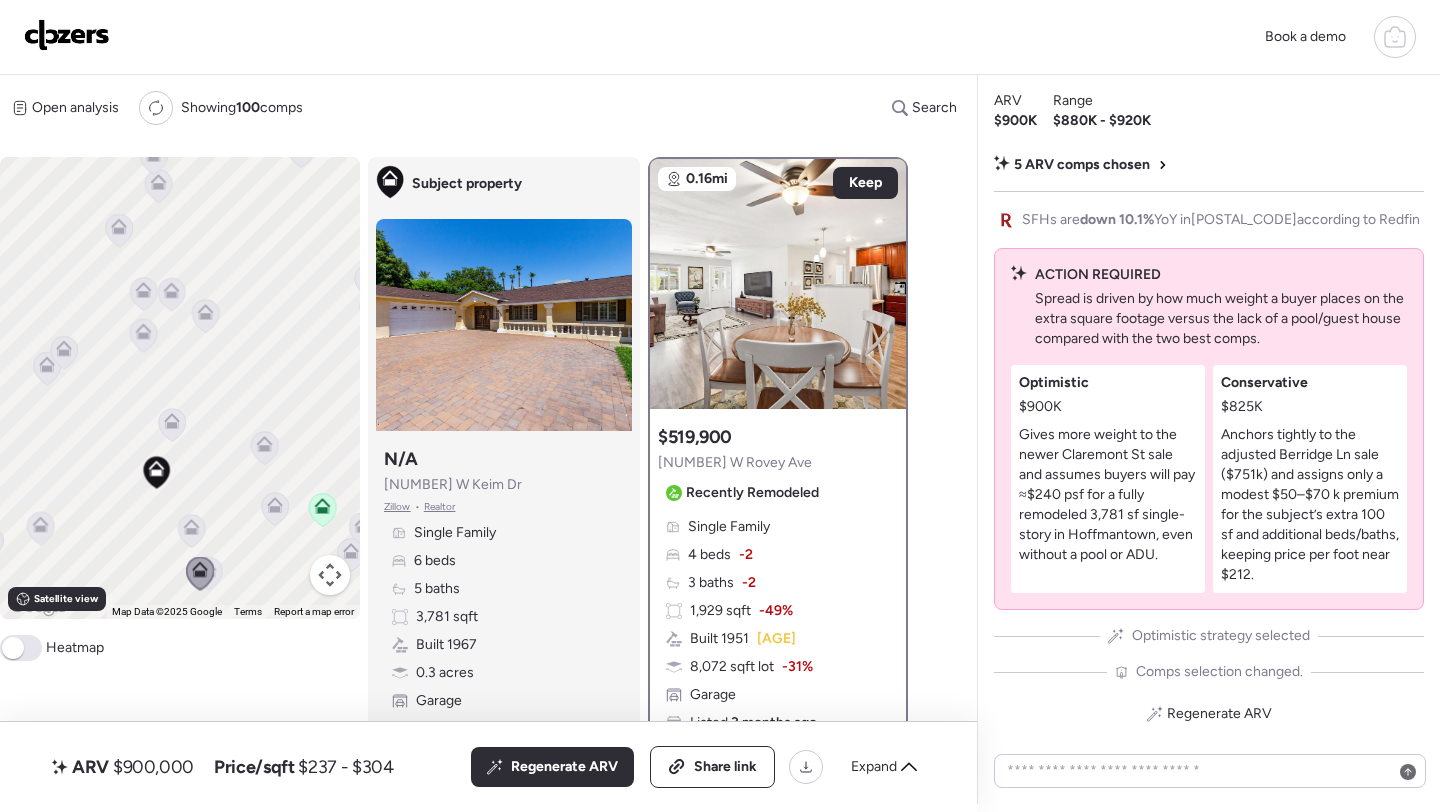 click at bounding box center [275, 510] 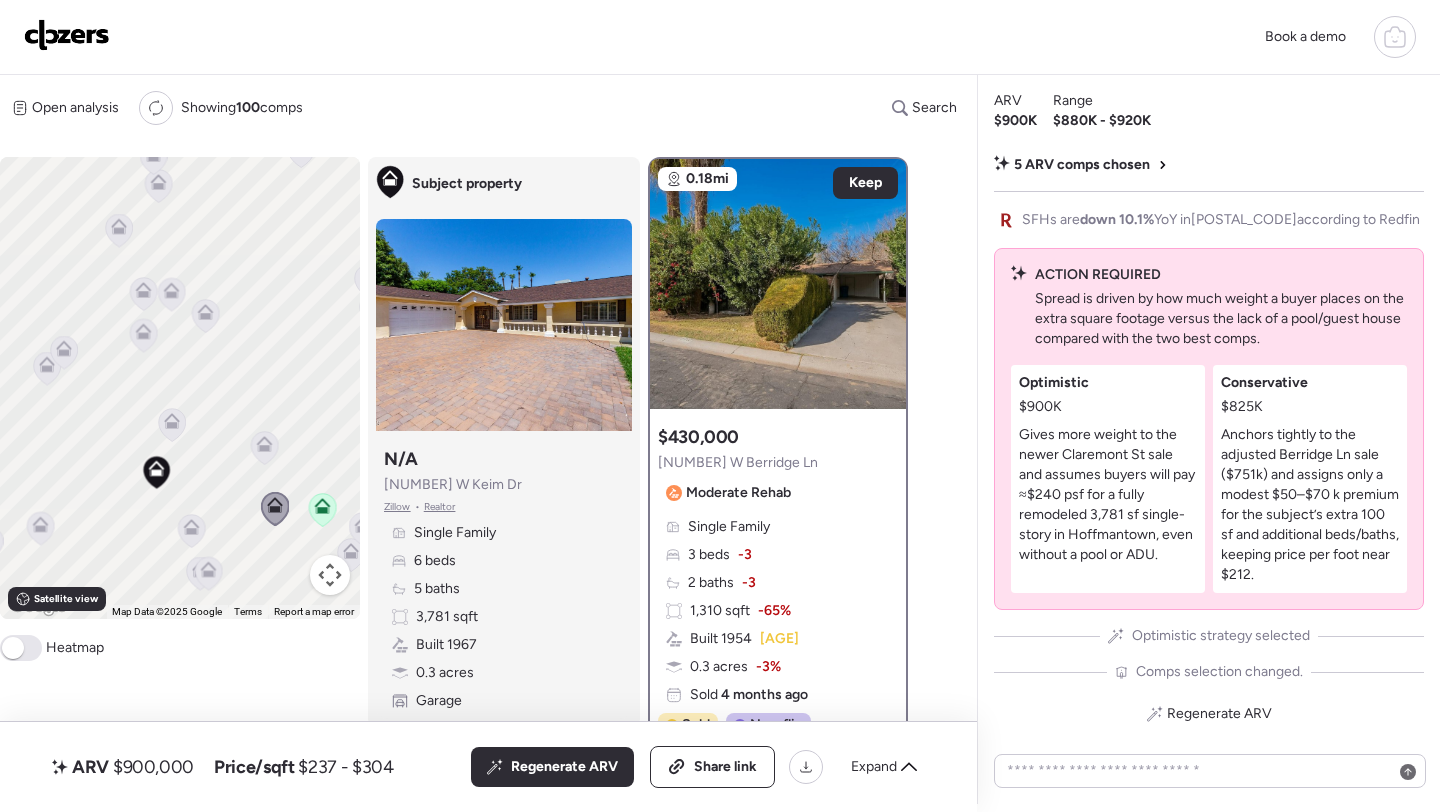click 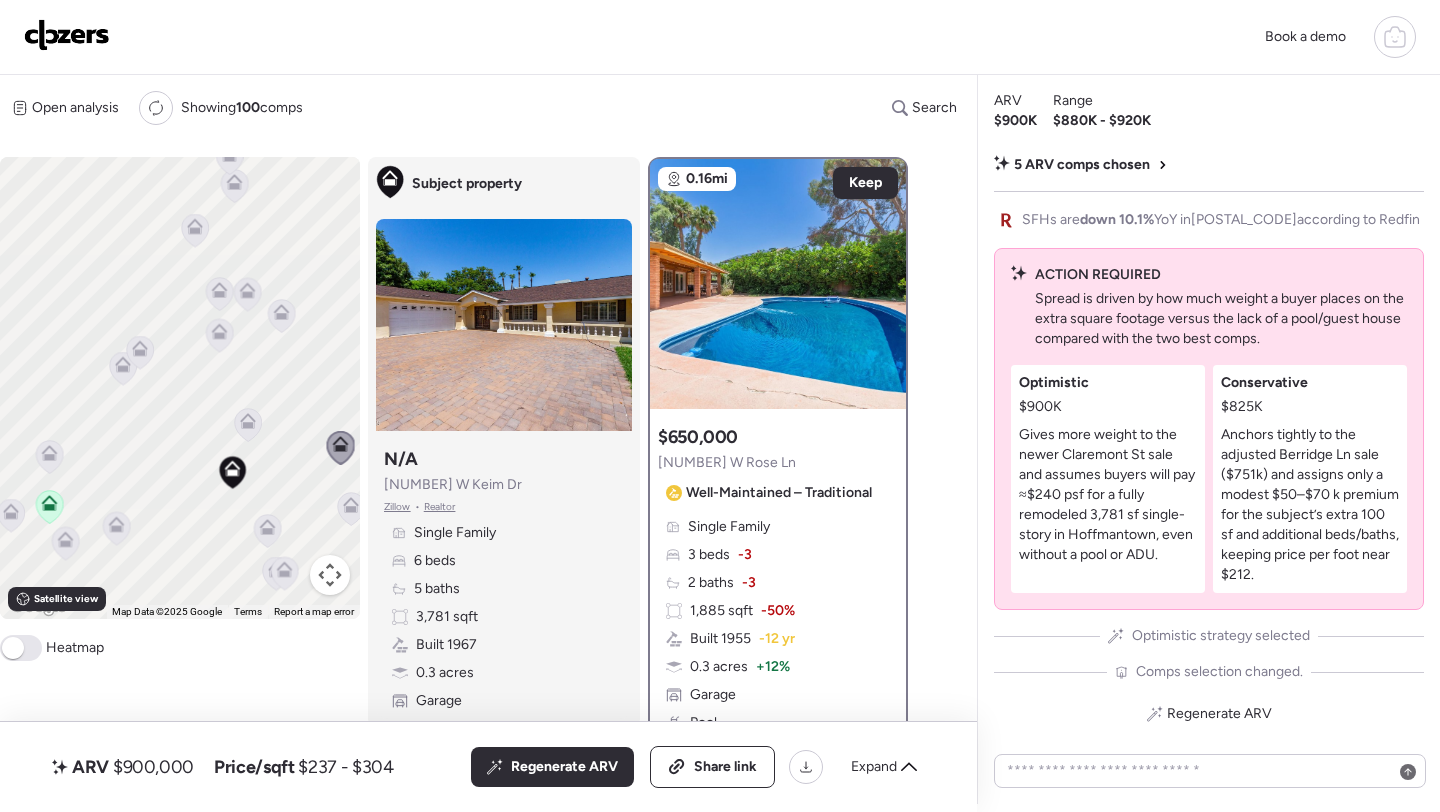 drag, startPoint x: 174, startPoint y: 442, endPoint x: 288, endPoint y: 440, distance: 114.01754 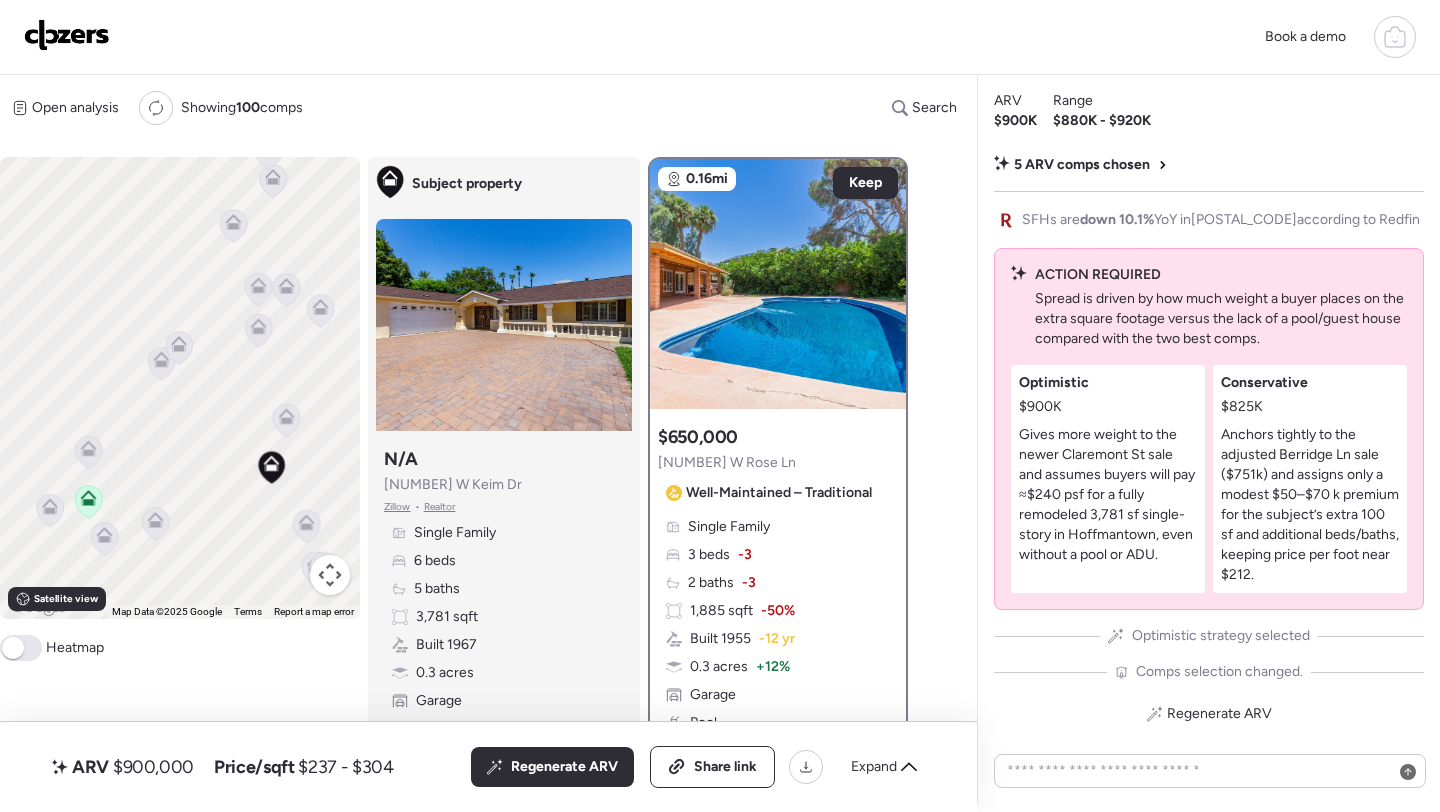 click 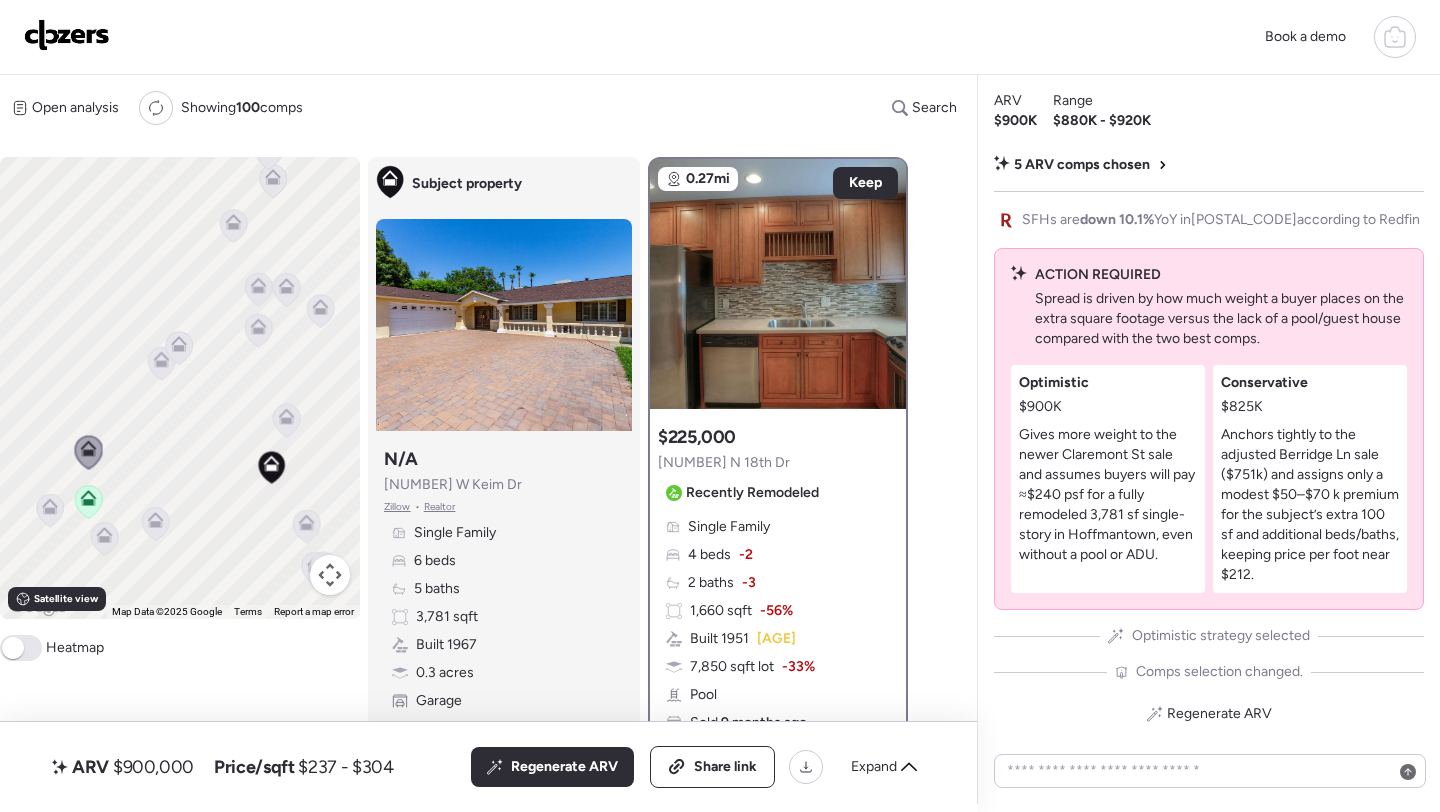 click 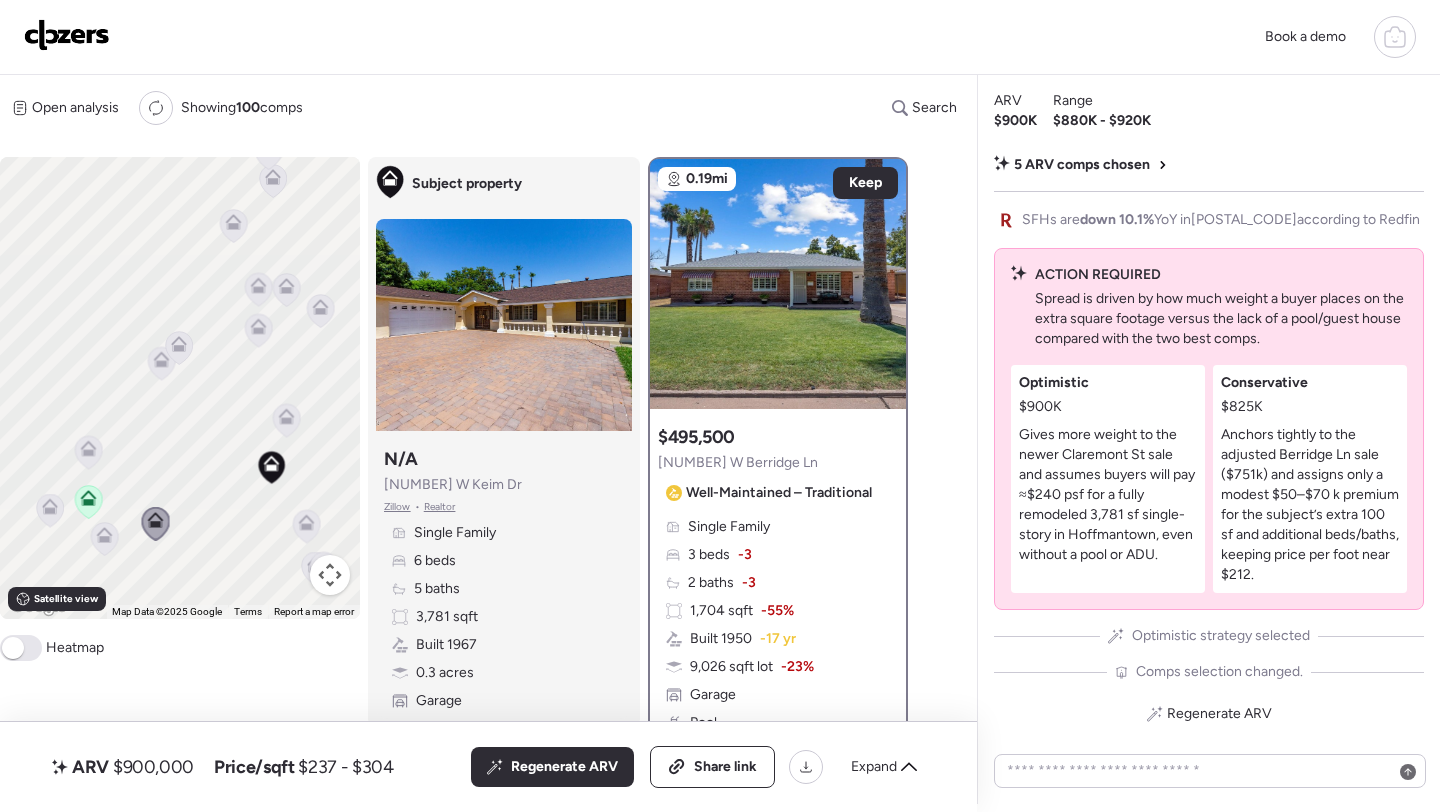 click 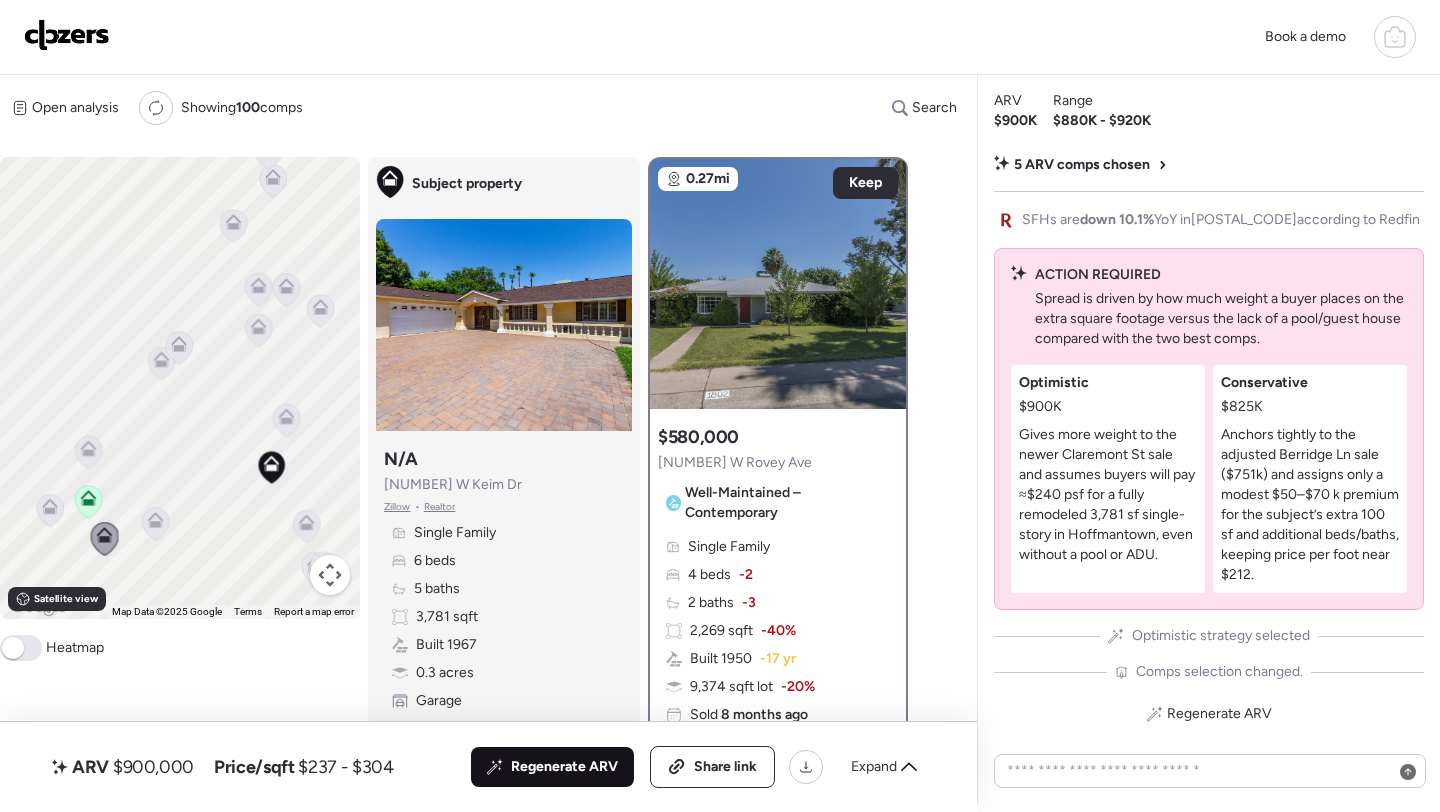 click on "Regenerate ARV" at bounding box center (552, 767) 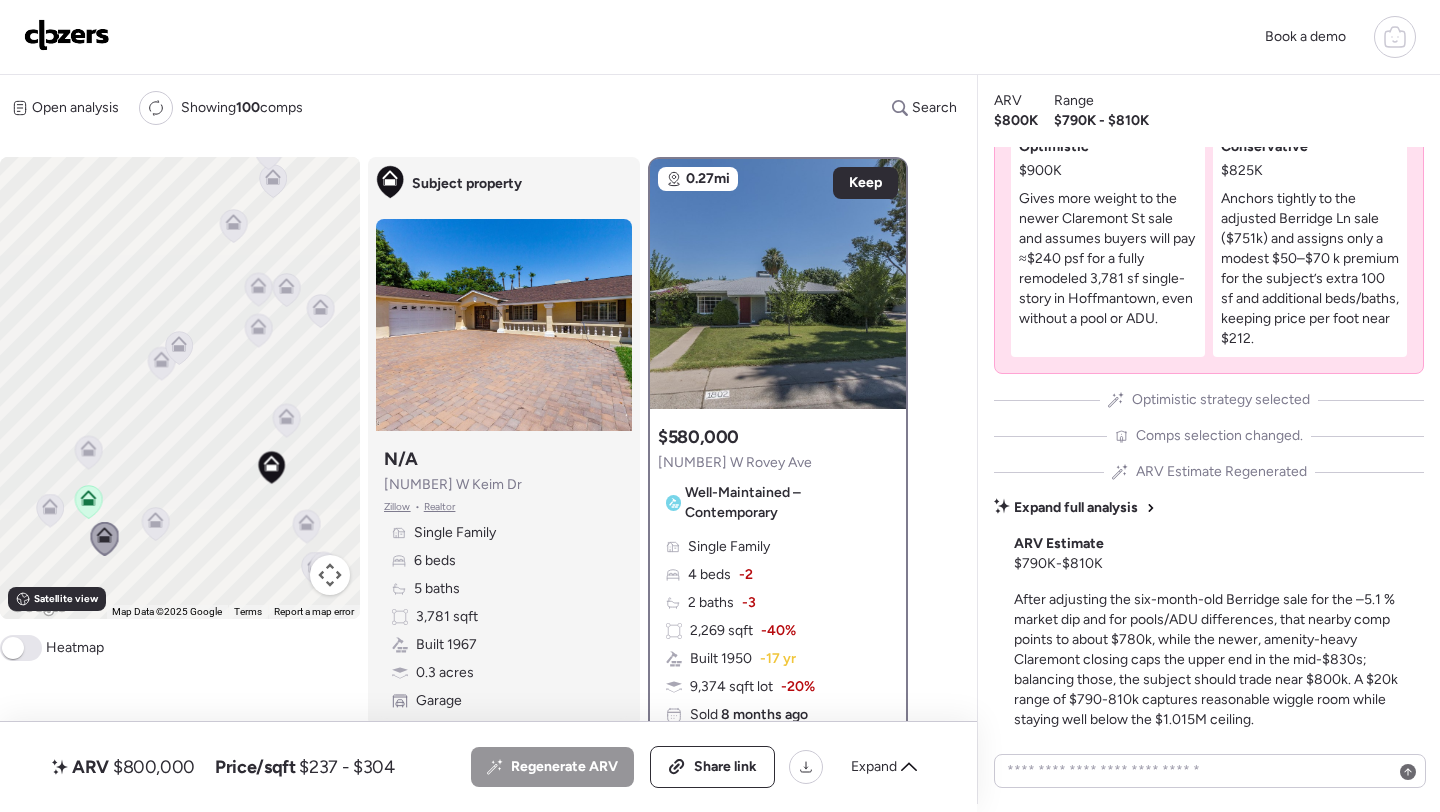 click on "$800,000" at bounding box center (154, 767) 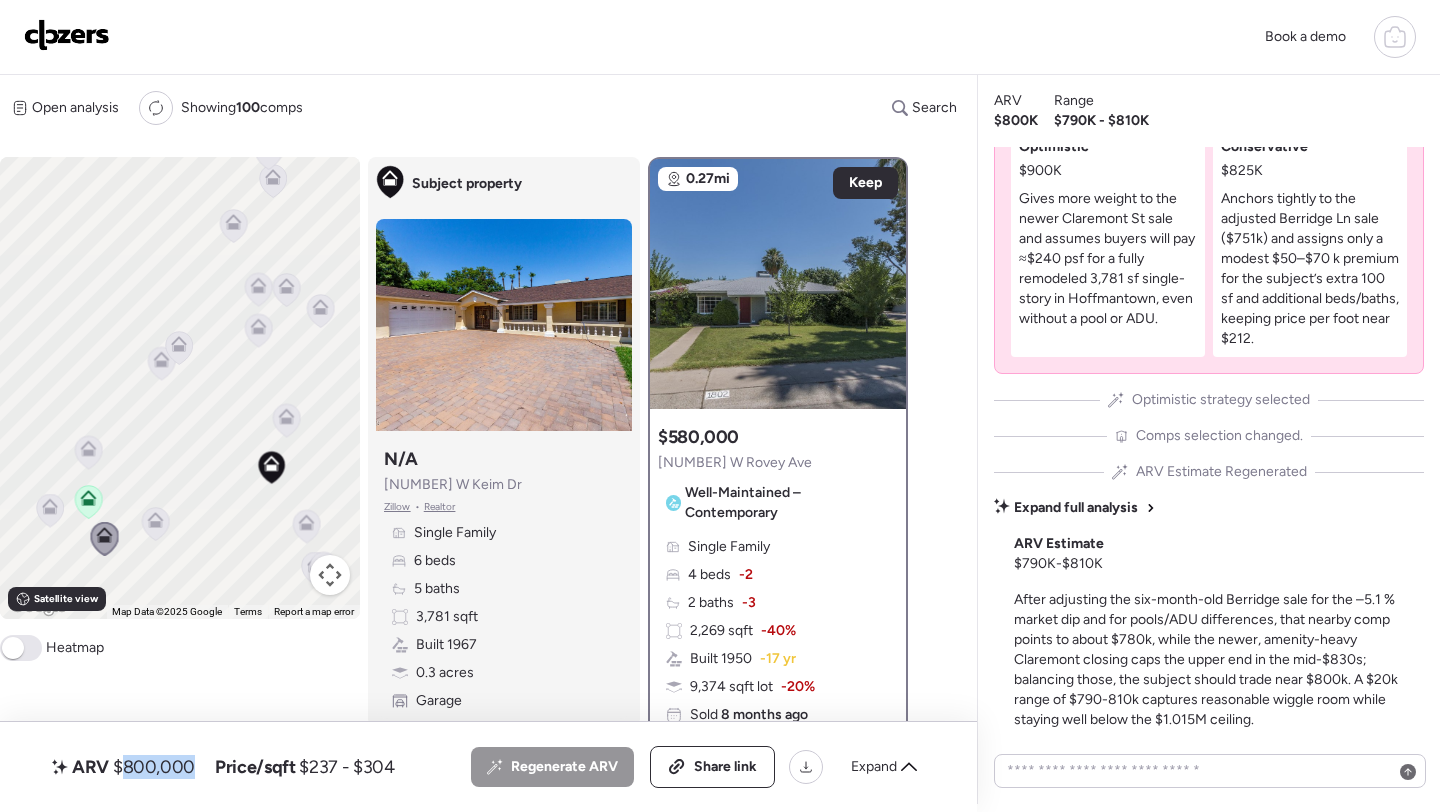 copy on "800,000" 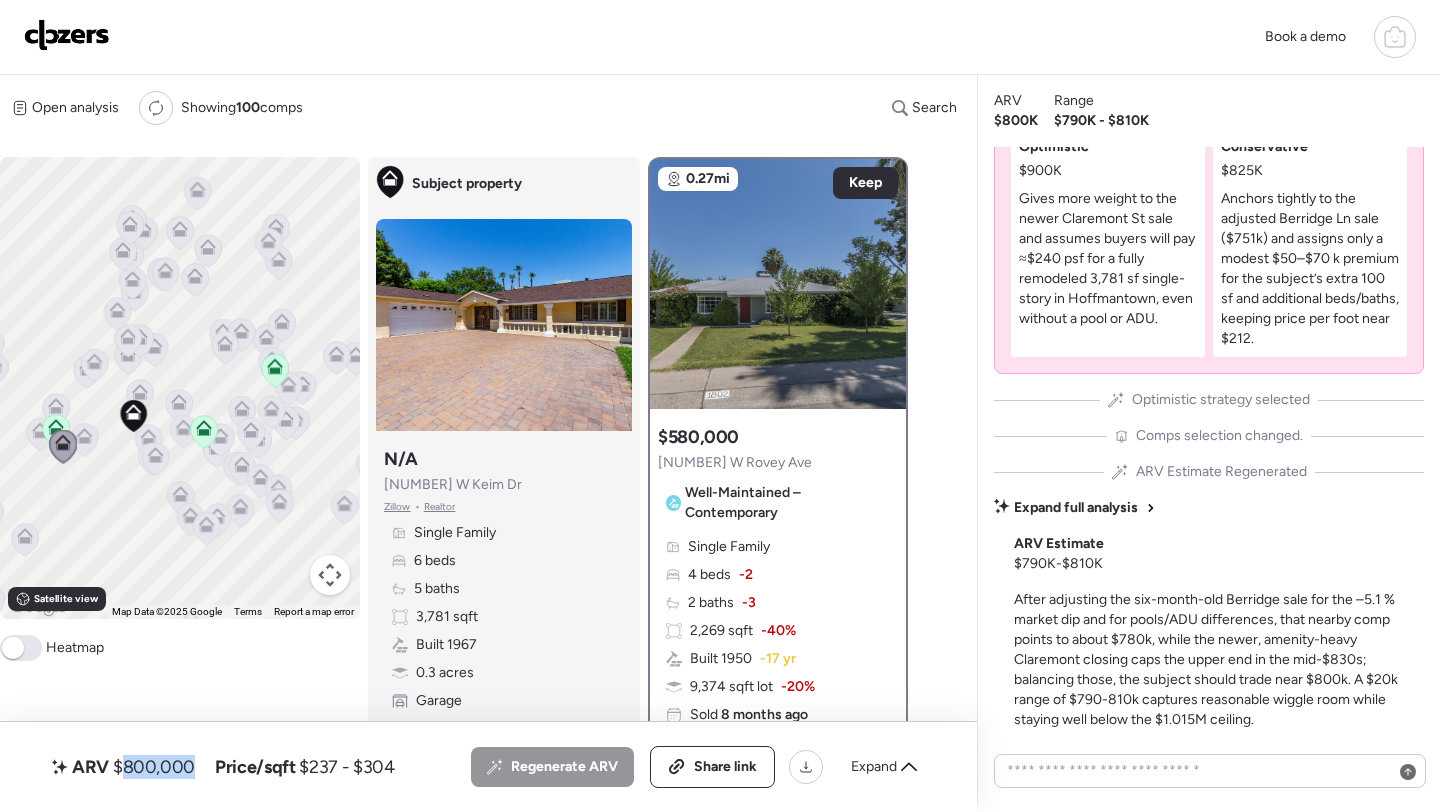 drag, startPoint x: 231, startPoint y: 429, endPoint x: 103, endPoint y: 418, distance: 128.47179 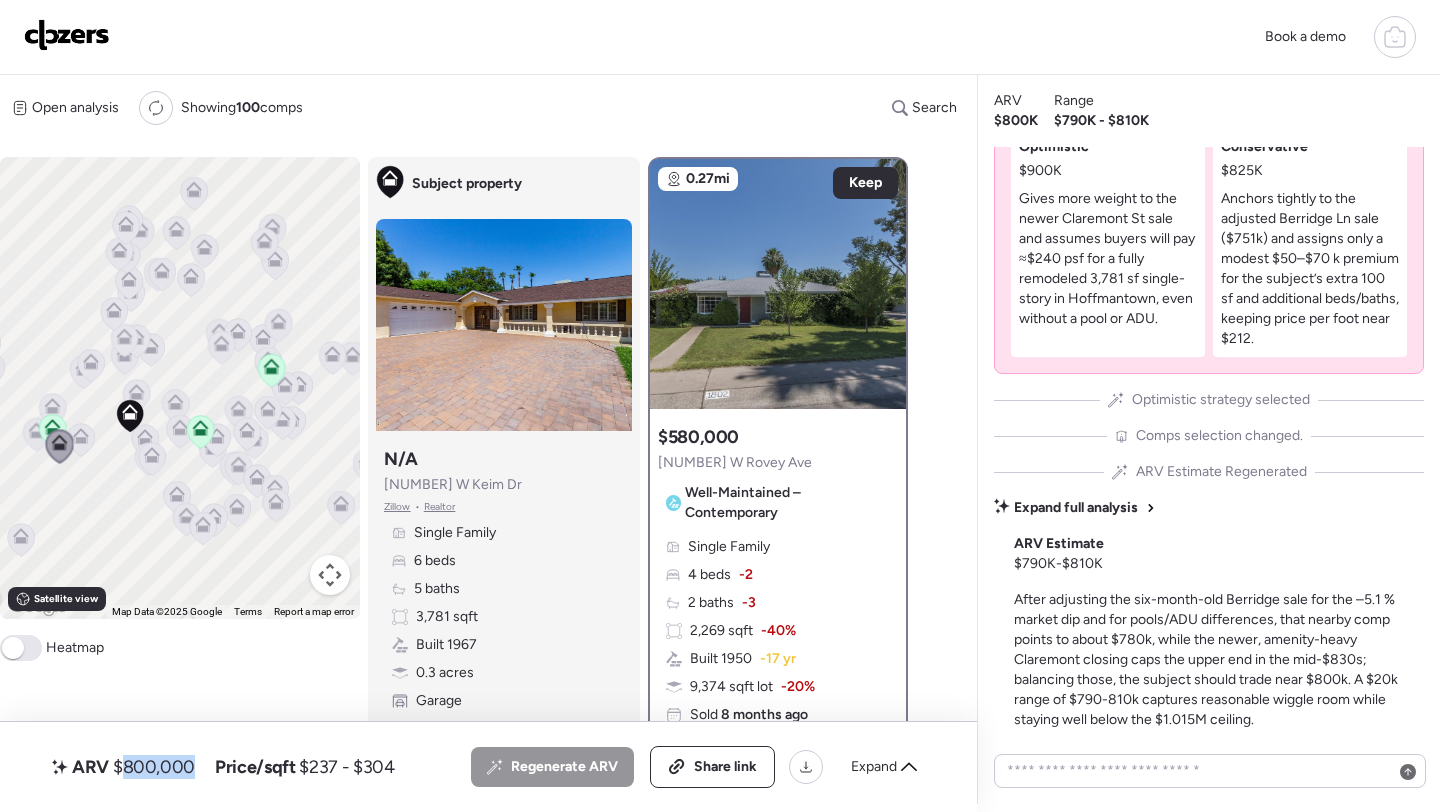 click 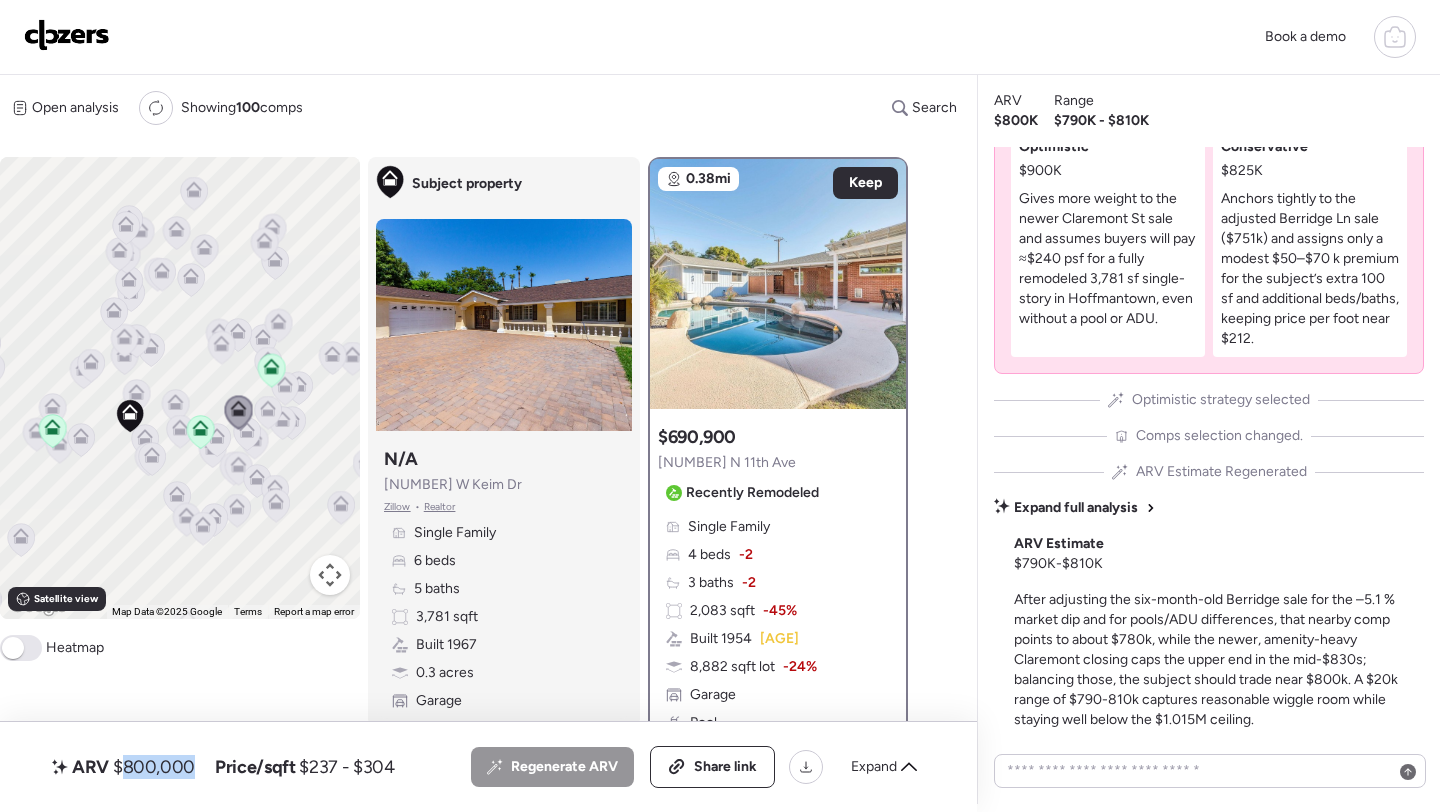click at bounding box center [239, 414] 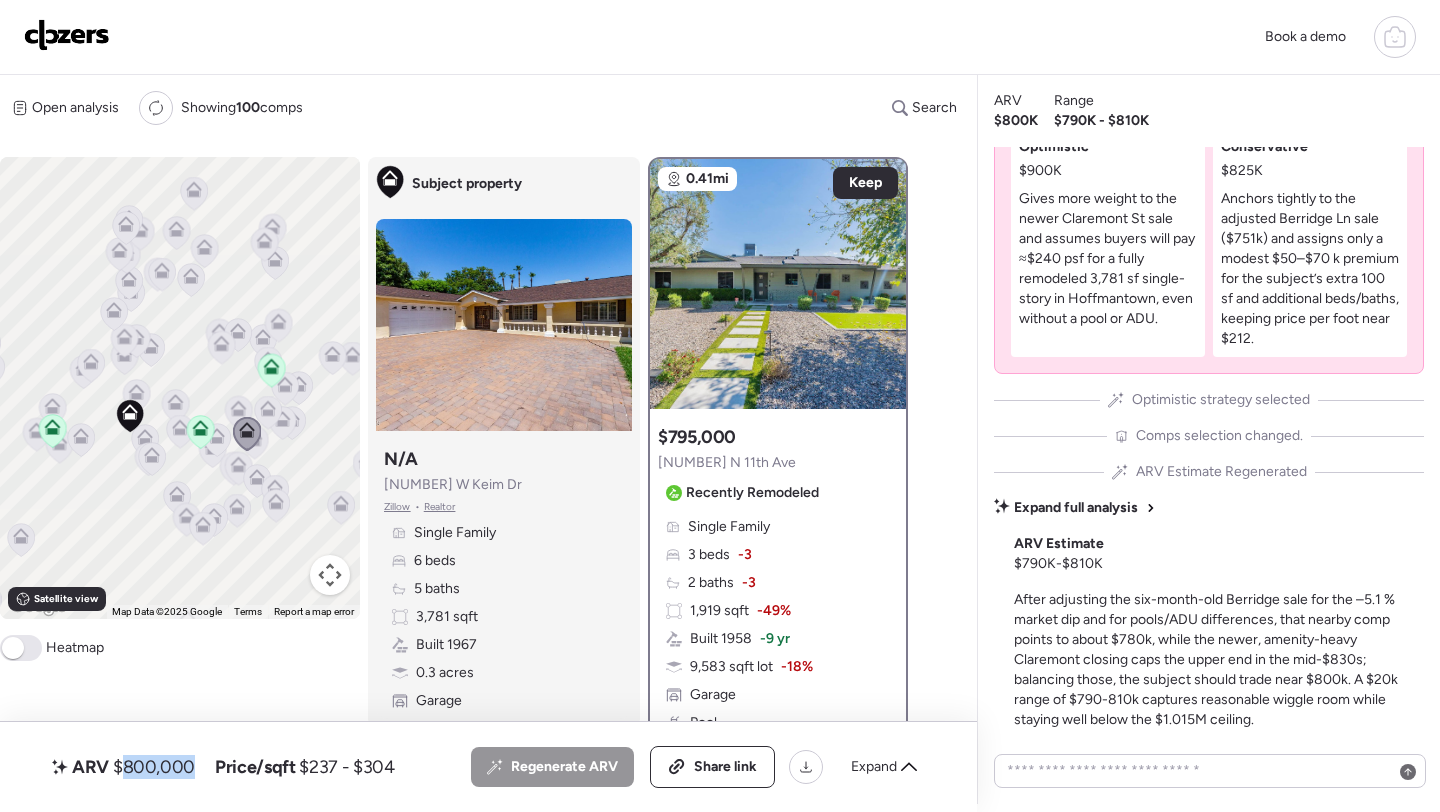 click 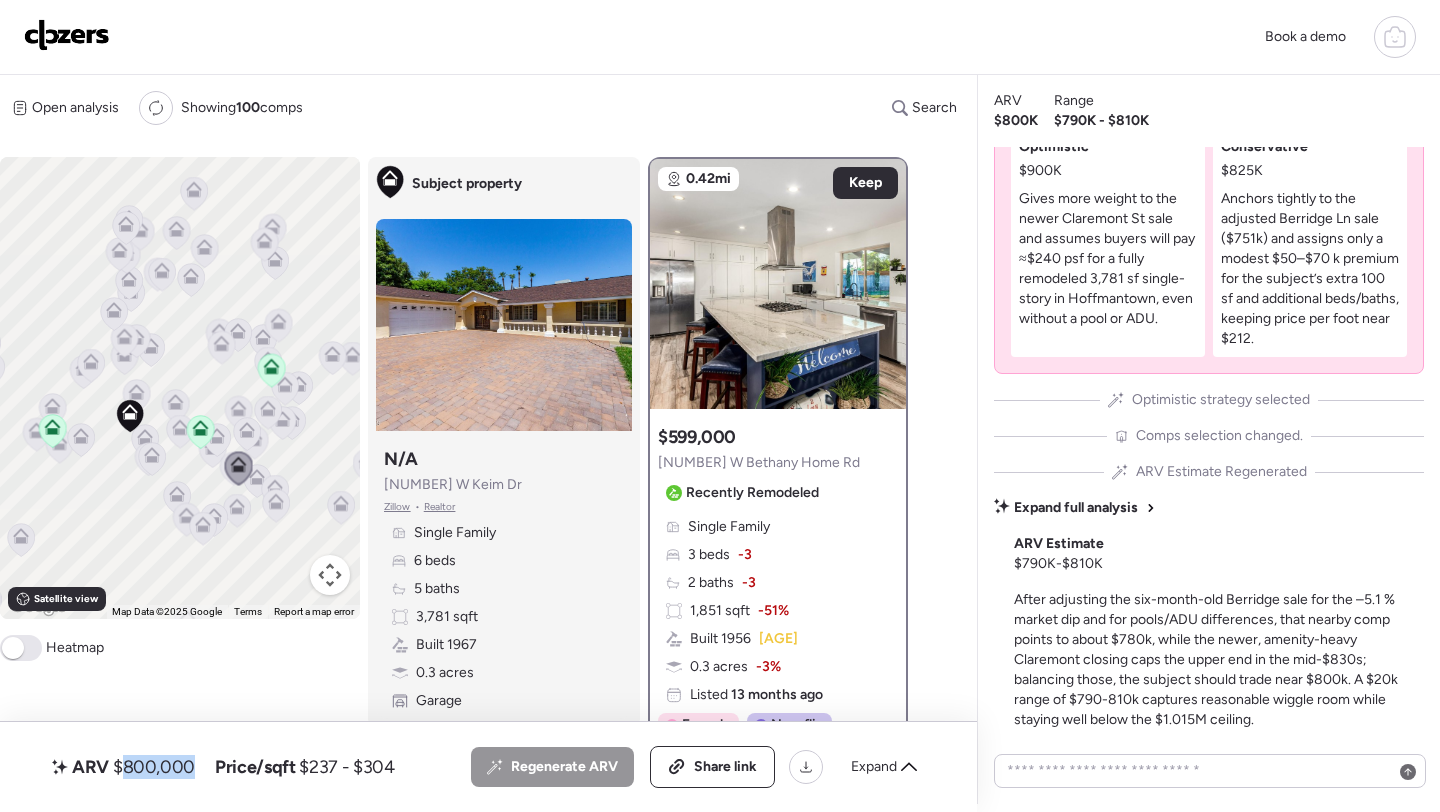click 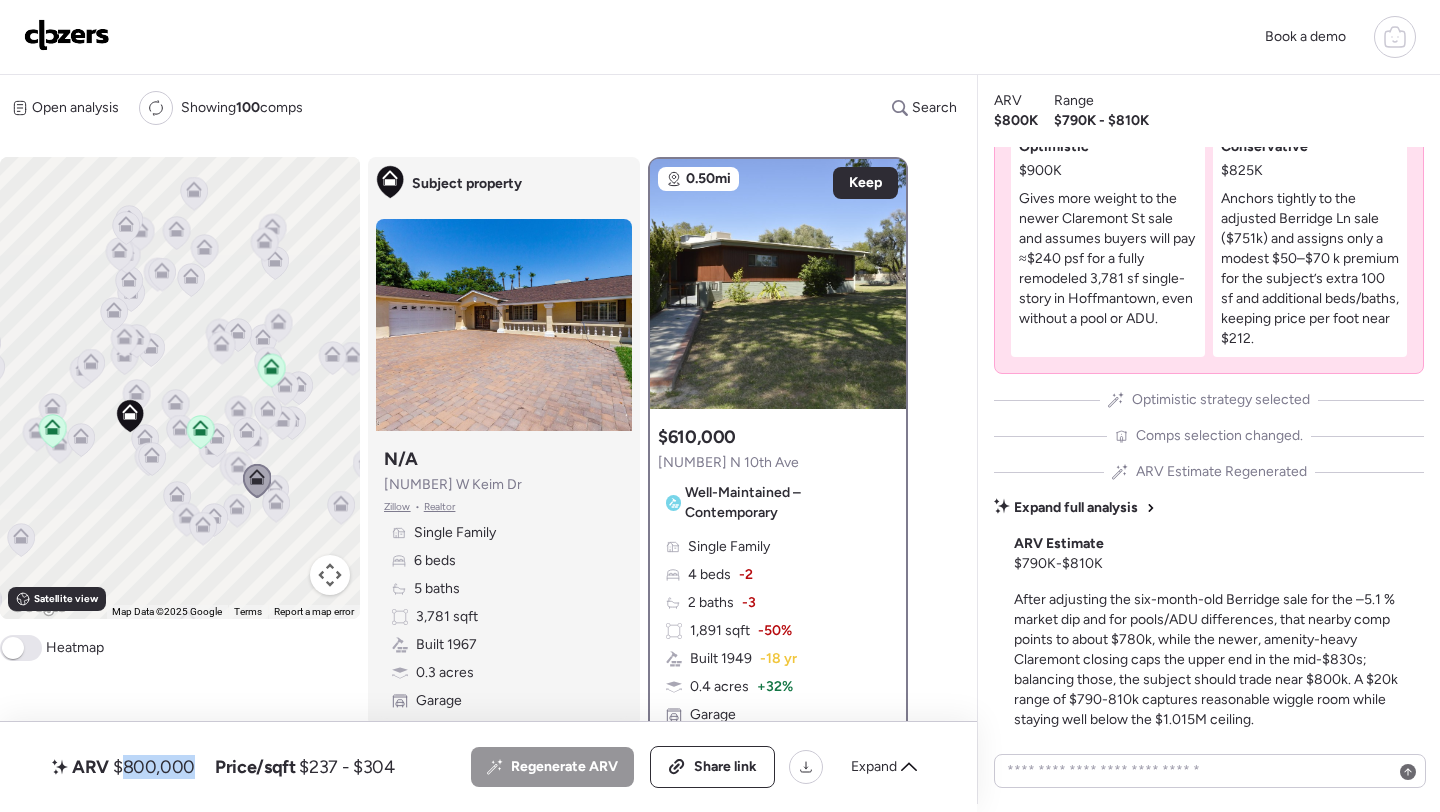 click 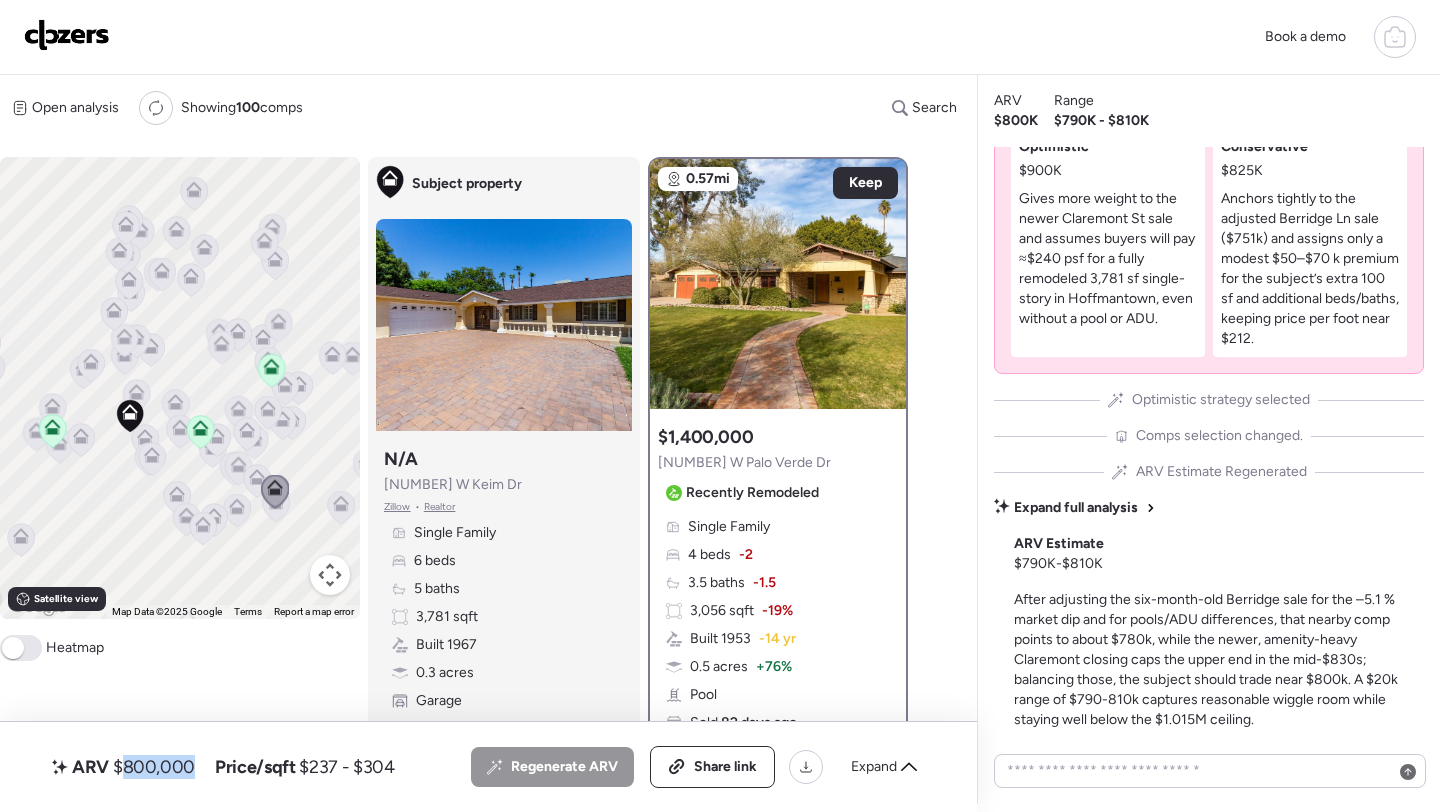 click 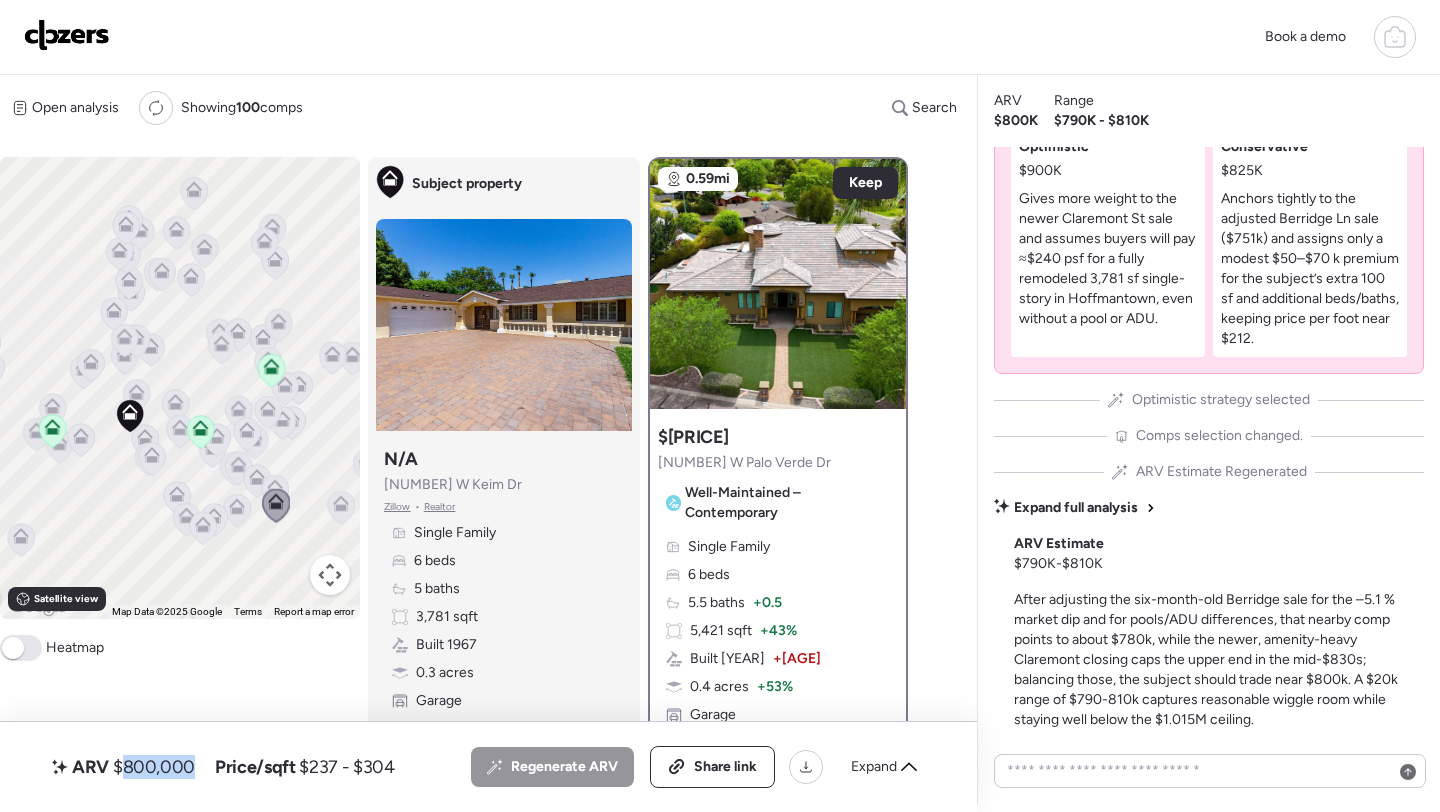 click 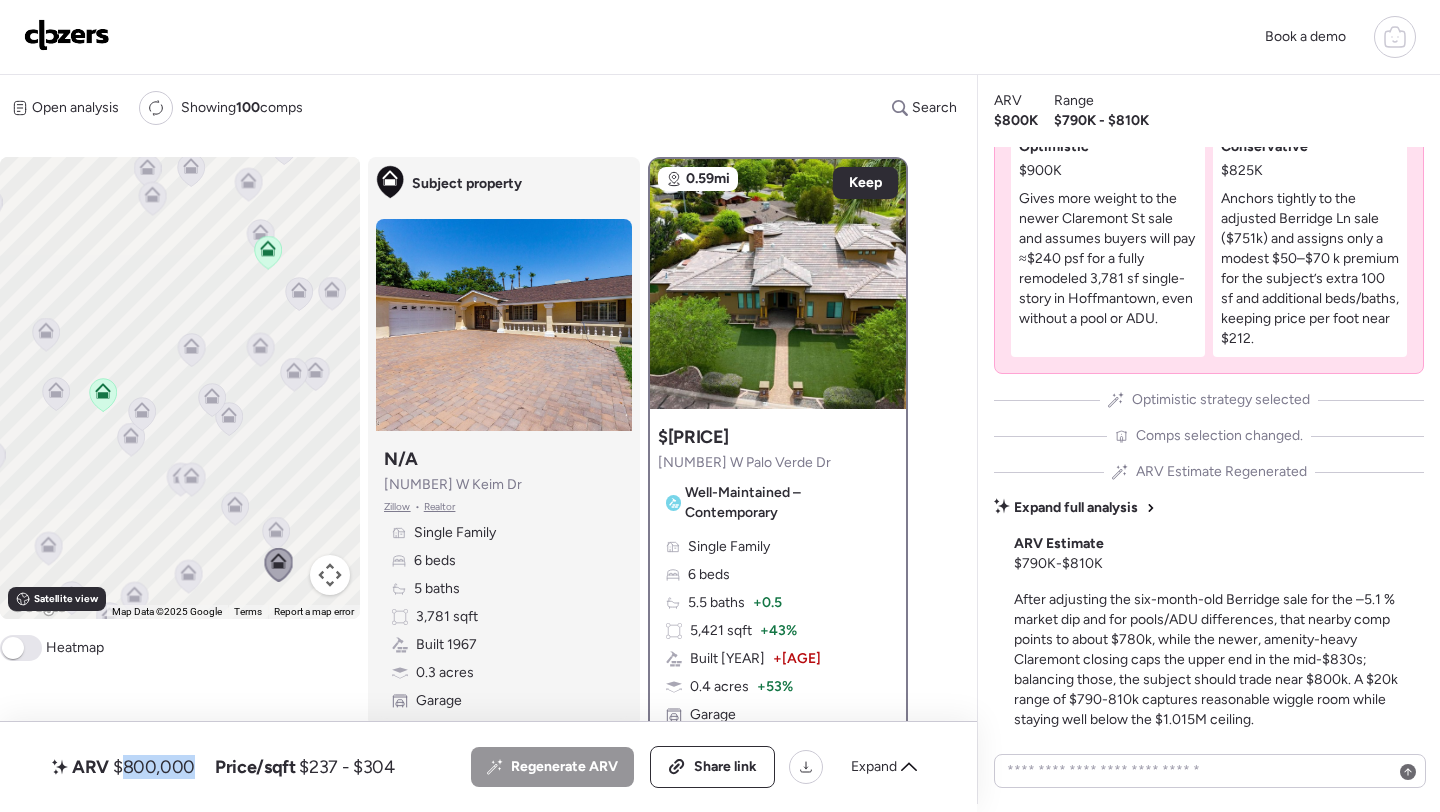 click 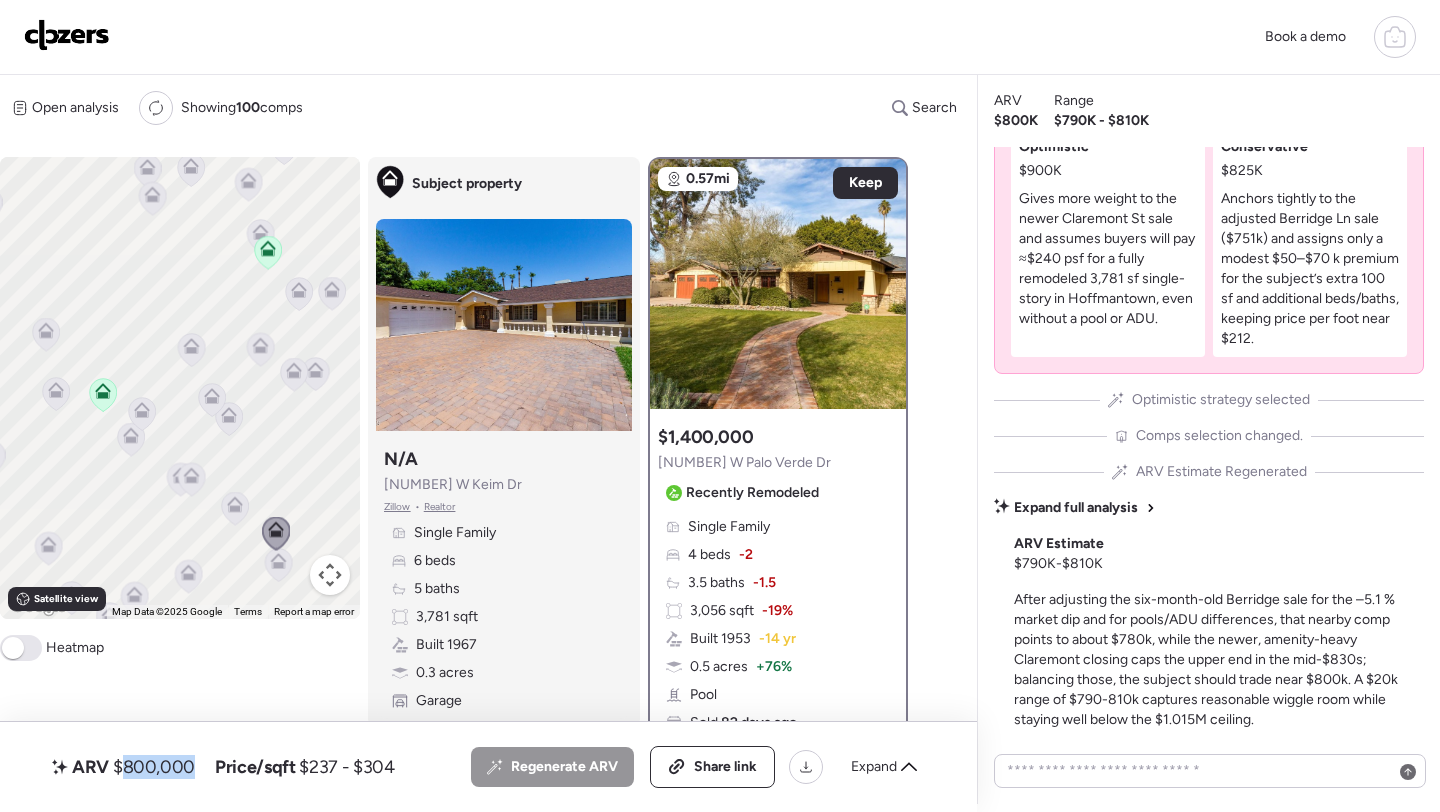 click 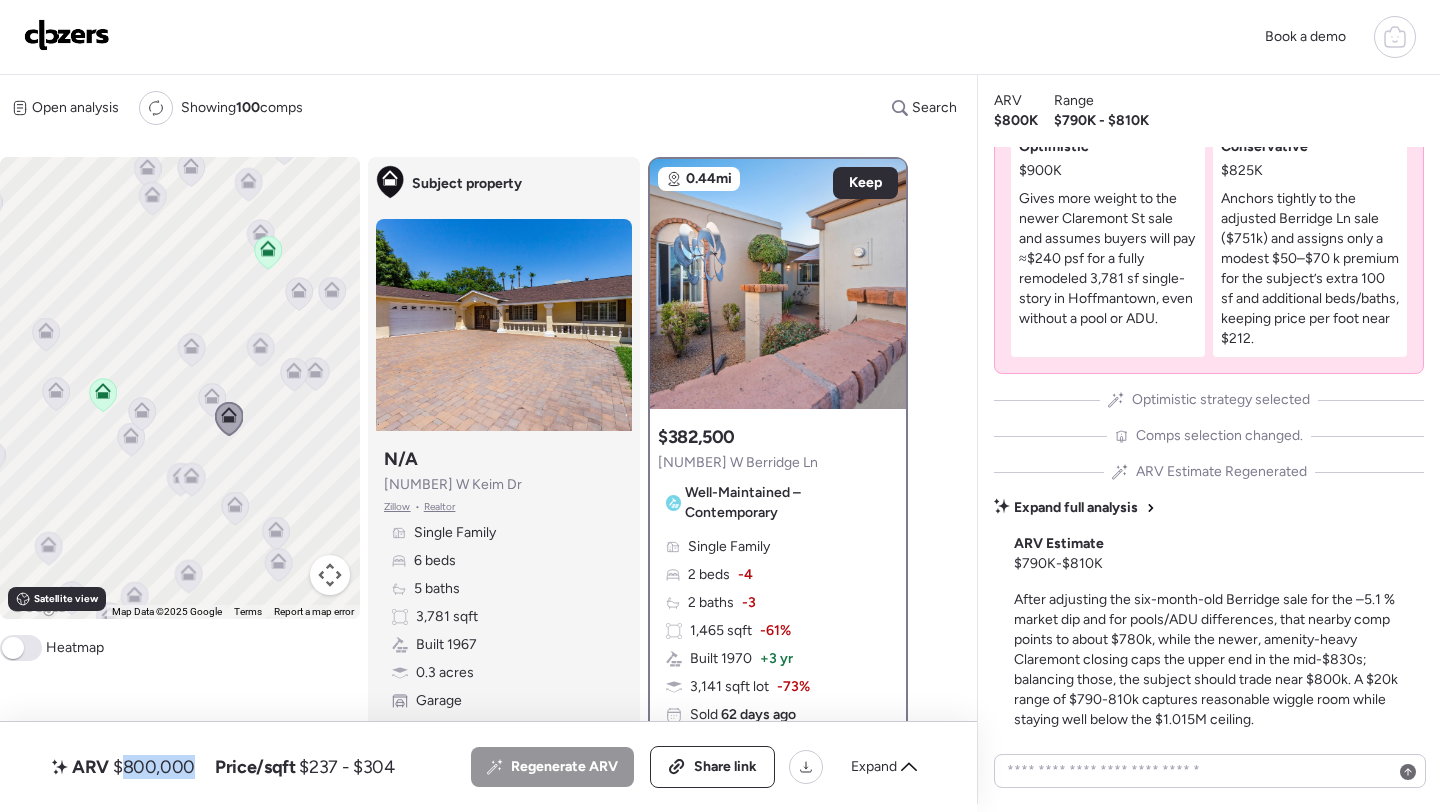 click 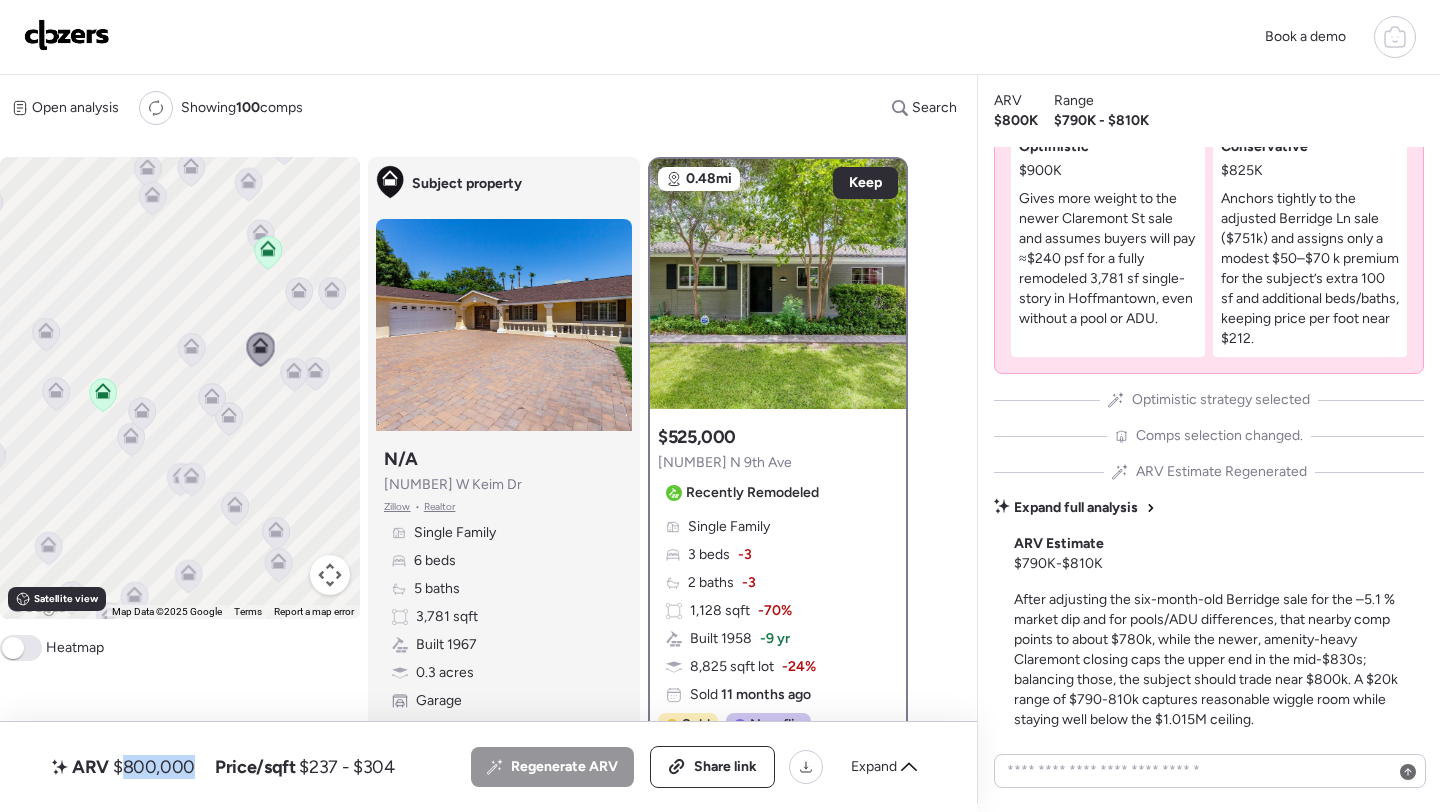 click 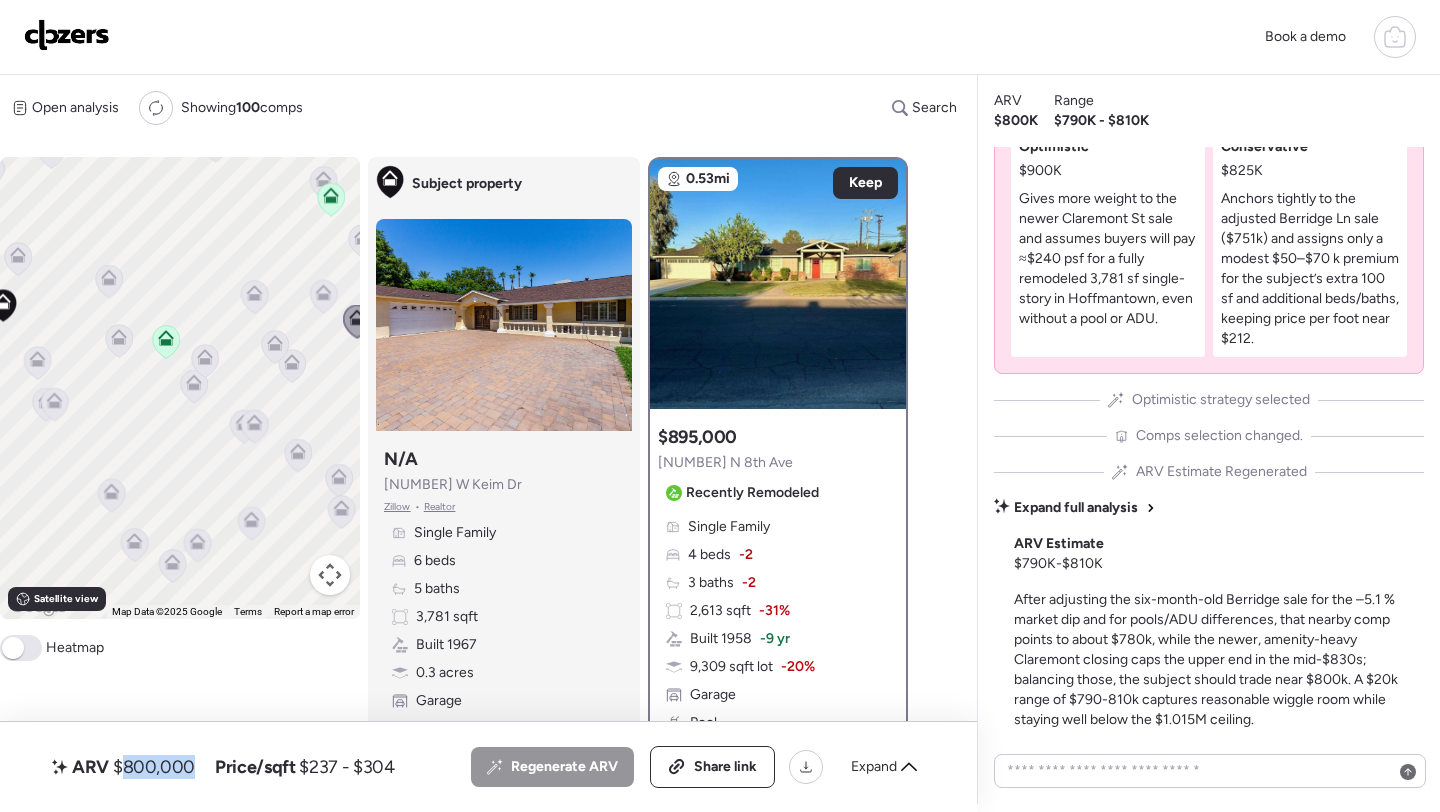 drag, startPoint x: 205, startPoint y: 436, endPoint x: 271, endPoint y: 382, distance: 85.276024 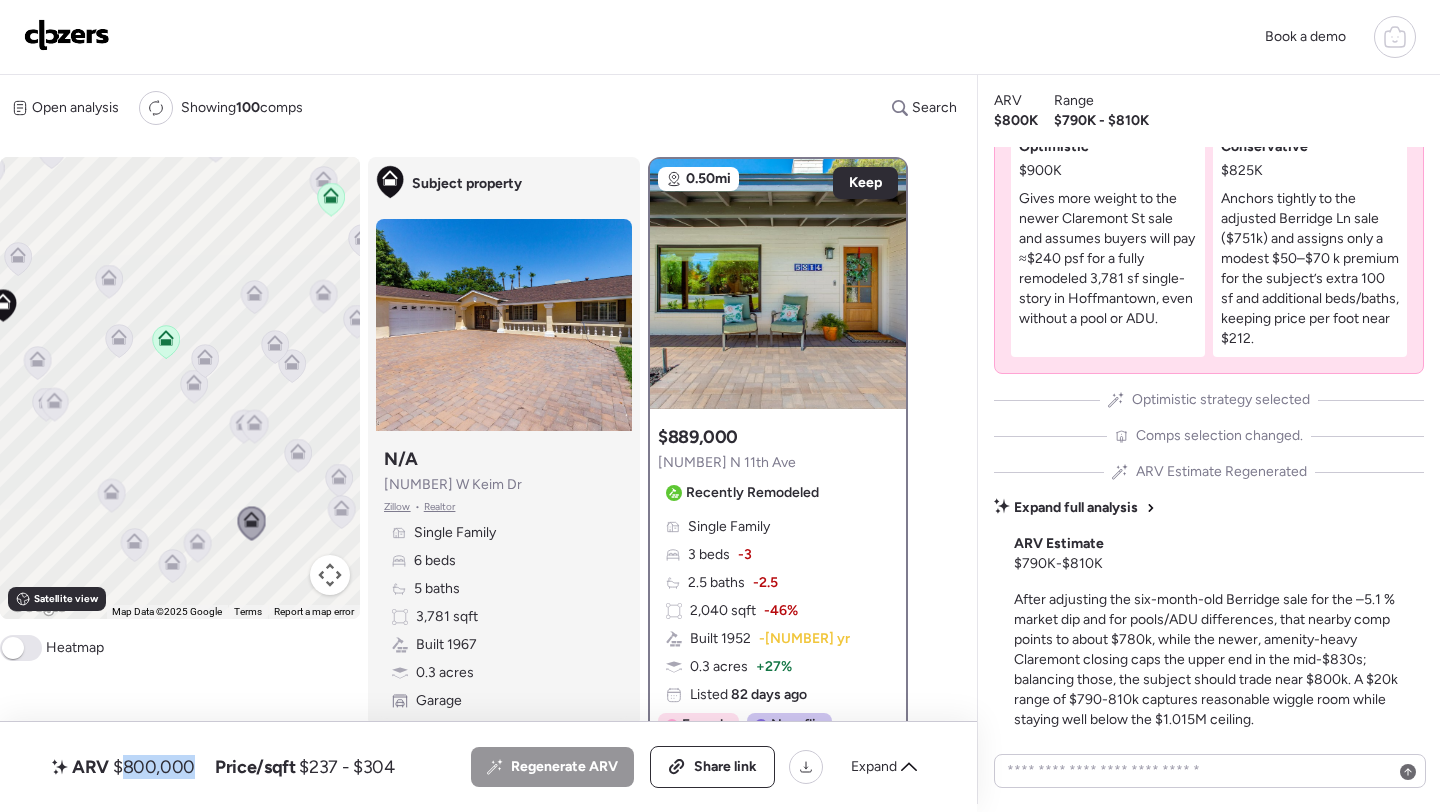 click on "ARV $[PRICE] Price/sqft $[PRICE] - $[PRICE] All ([NUMBER]) ARV ([NUMBER]) As-is ([NUMBER]) Regenerate ARV Share link Expand" at bounding box center [488, 767] 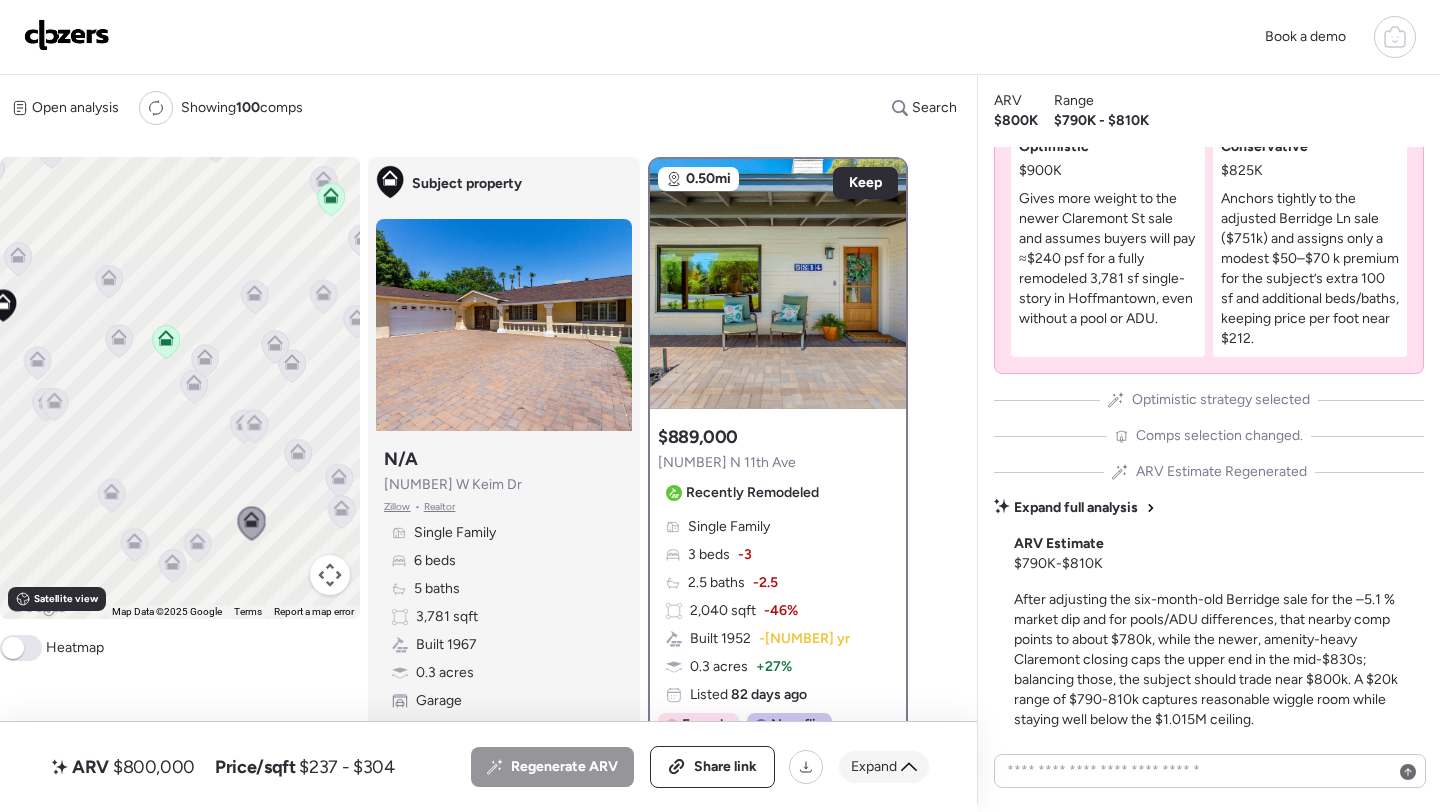 click on "Expand" at bounding box center [874, 767] 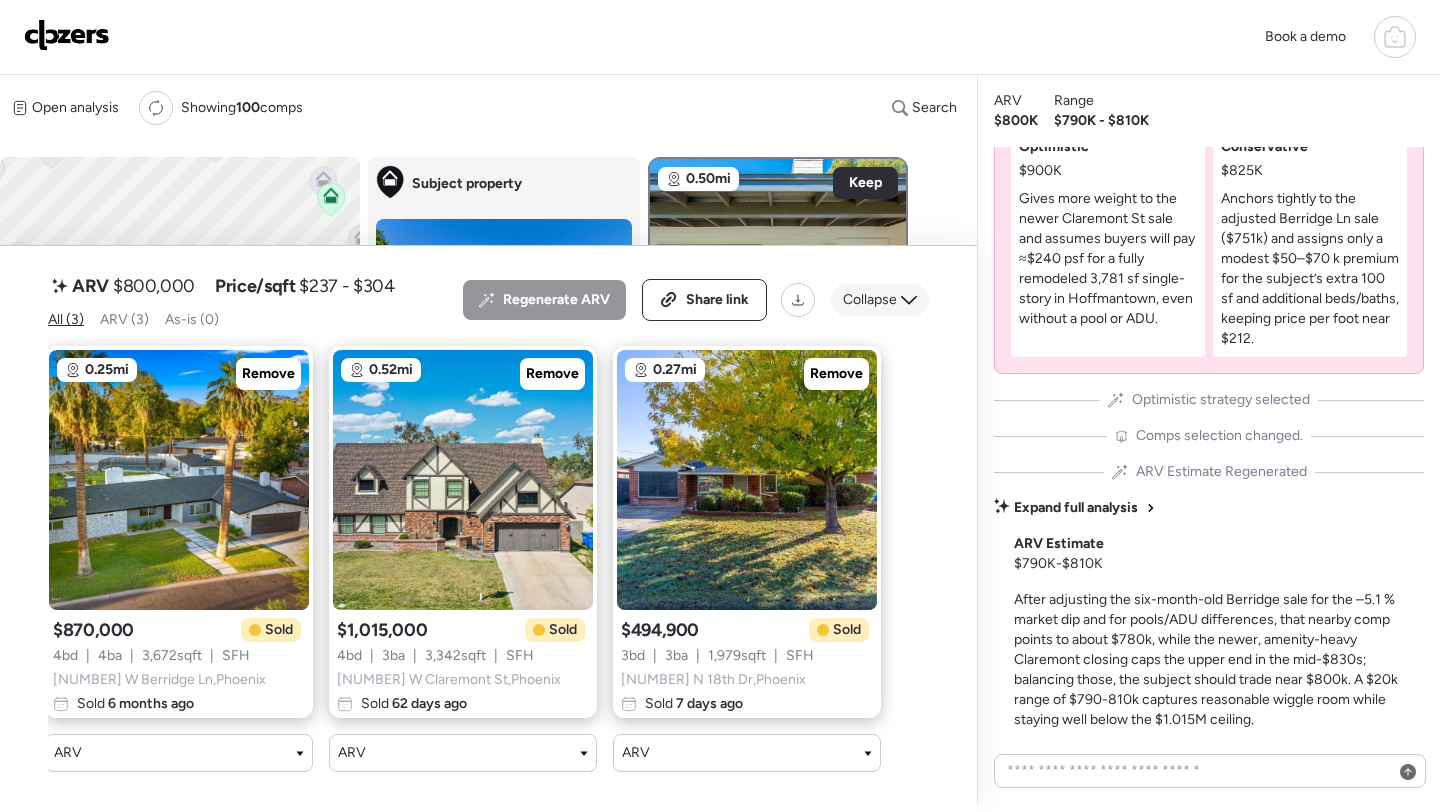 click on "Collapse" at bounding box center (870, 300) 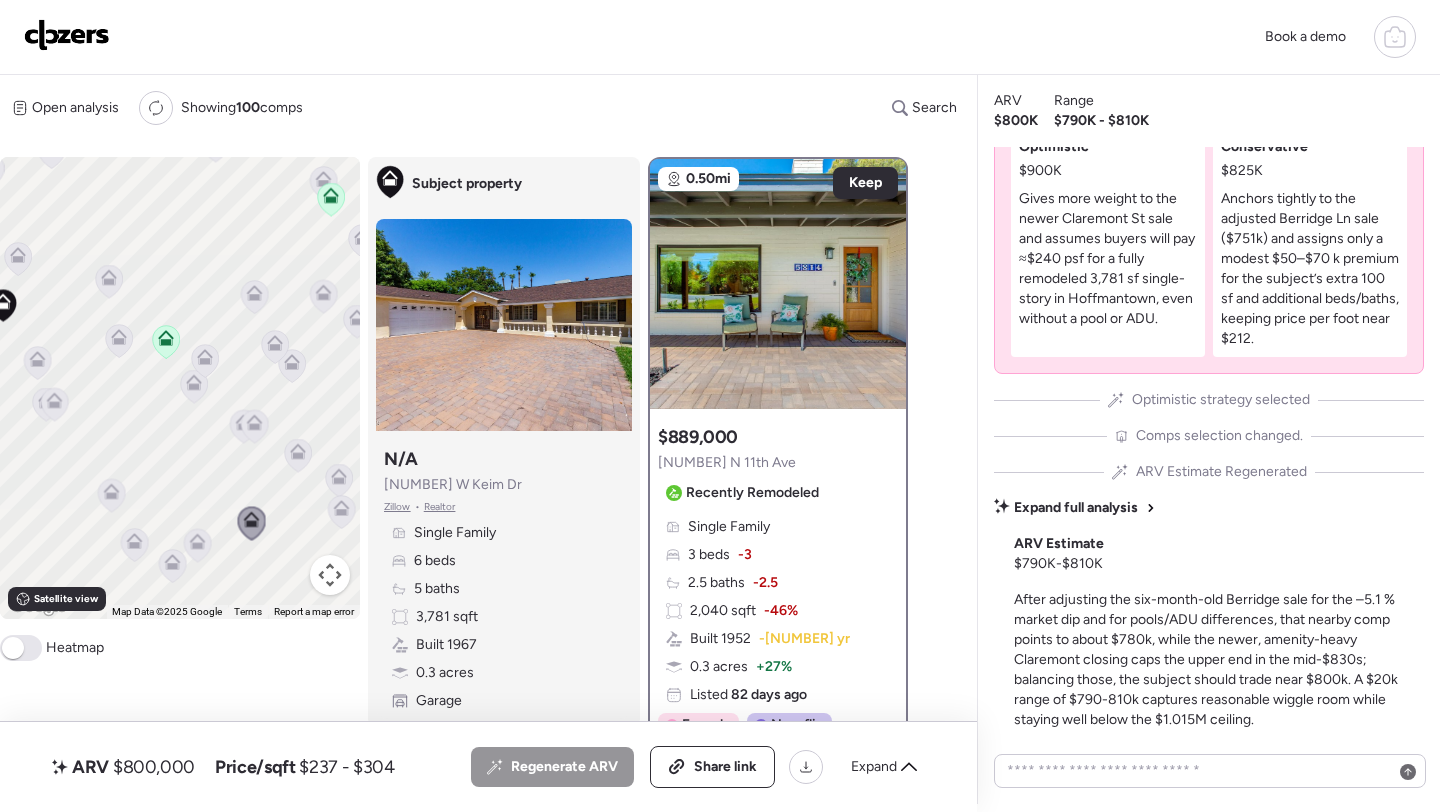 click 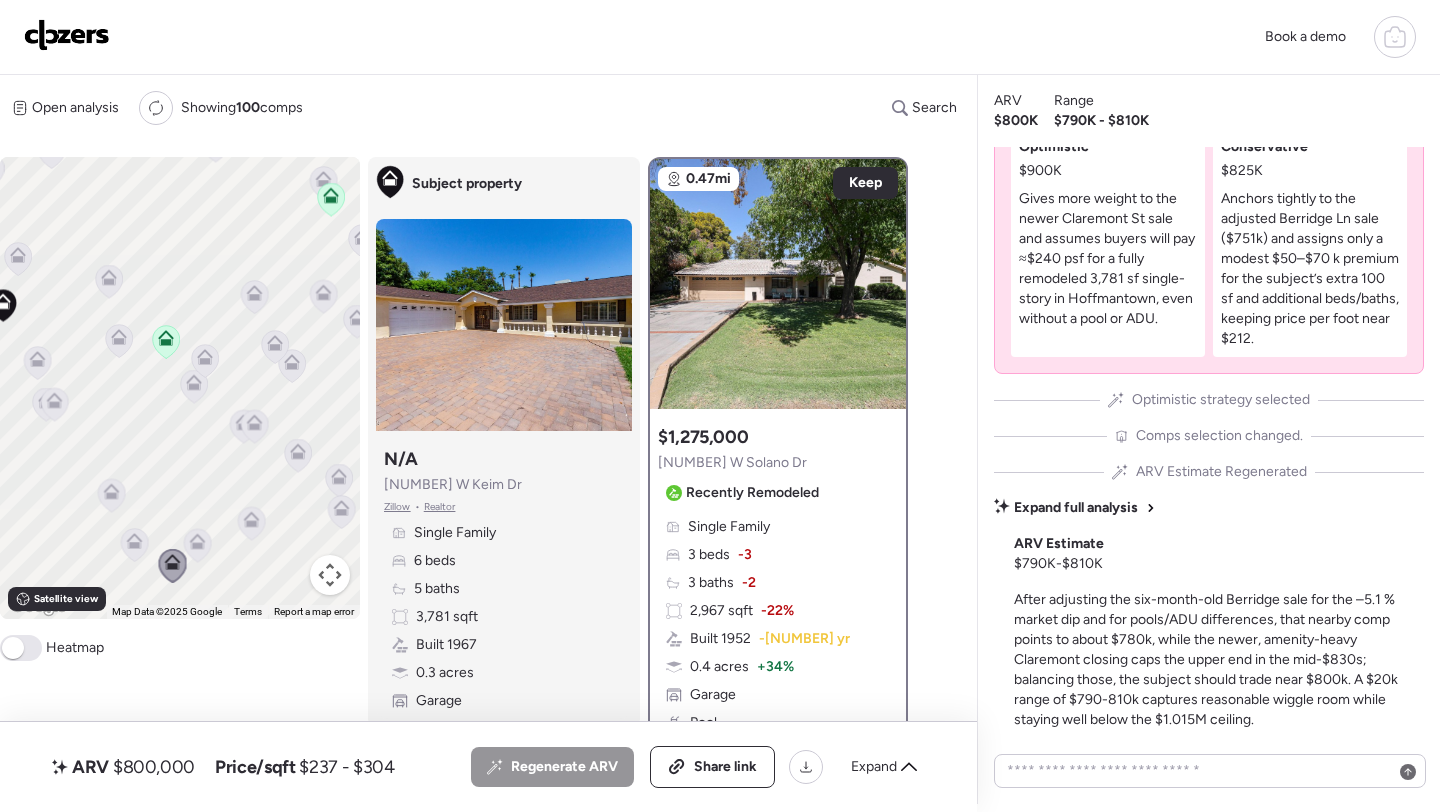 click 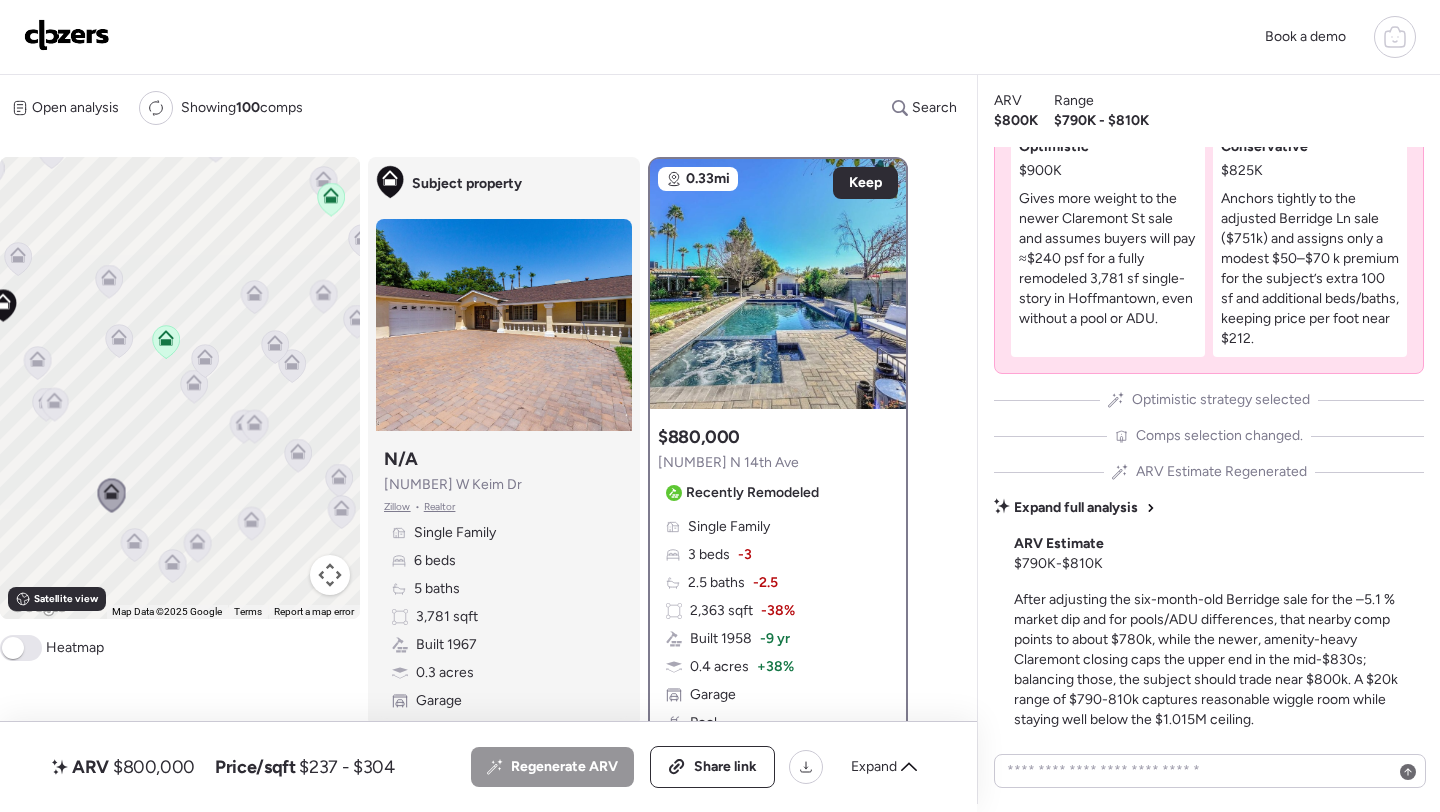 click 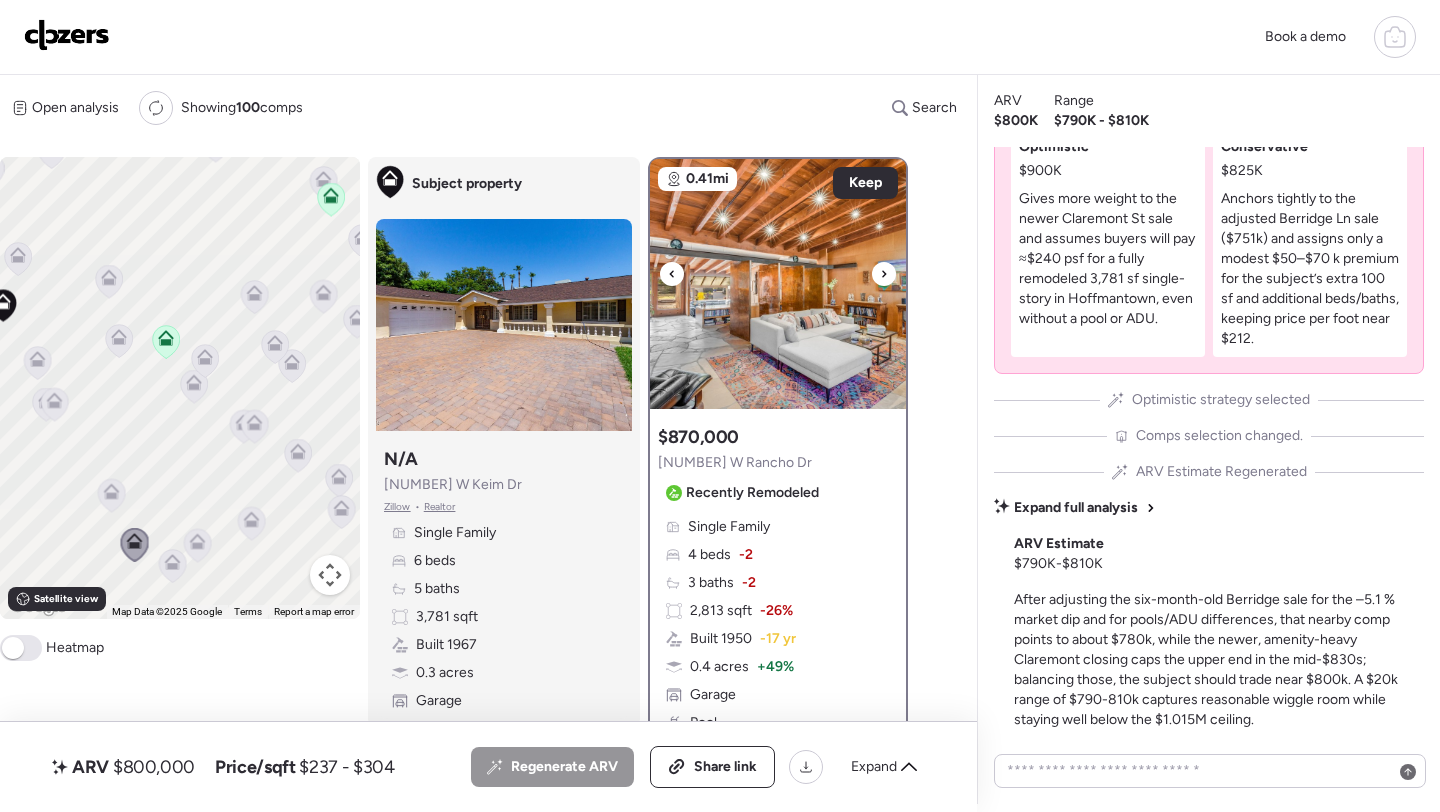 click 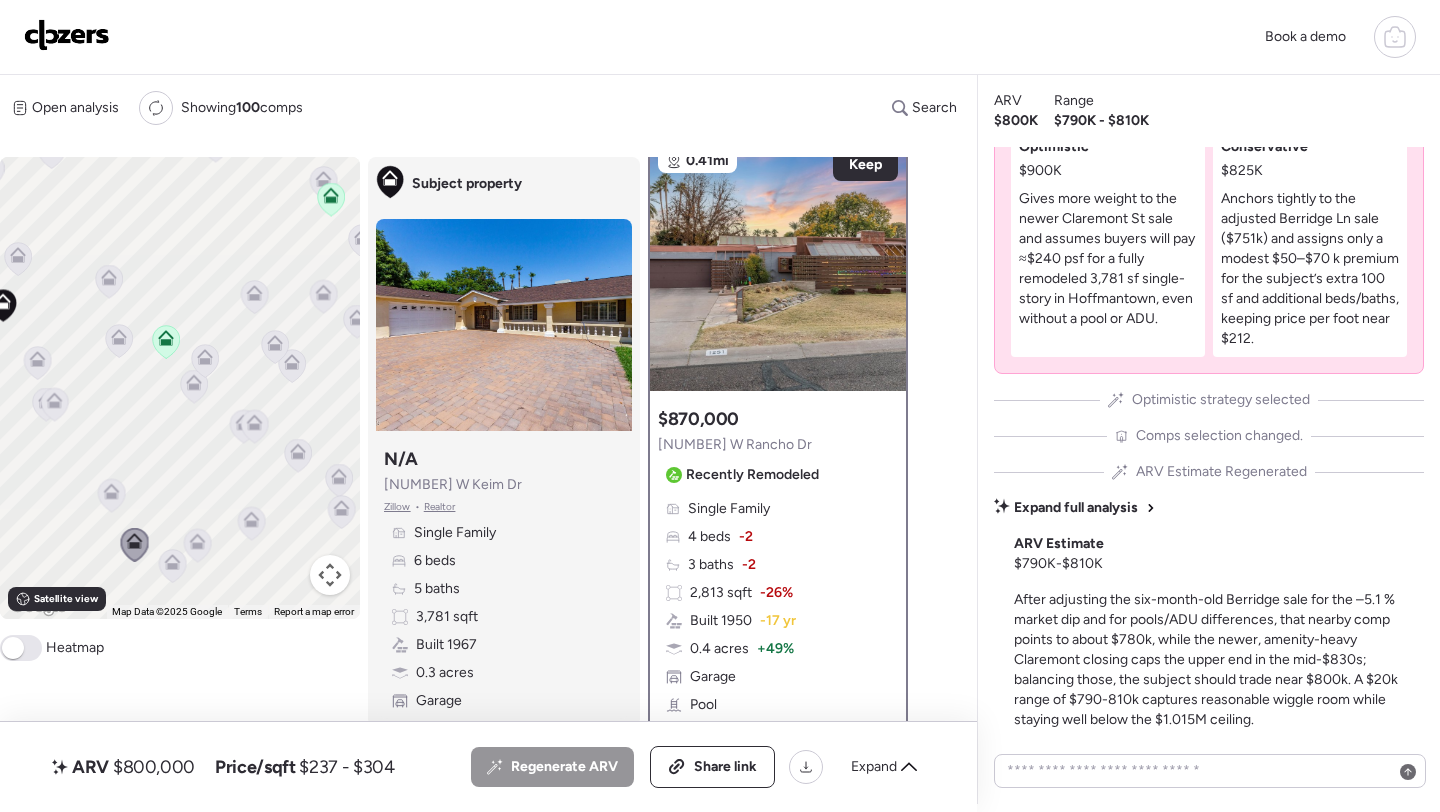 scroll, scrollTop: 0, scrollLeft: 0, axis: both 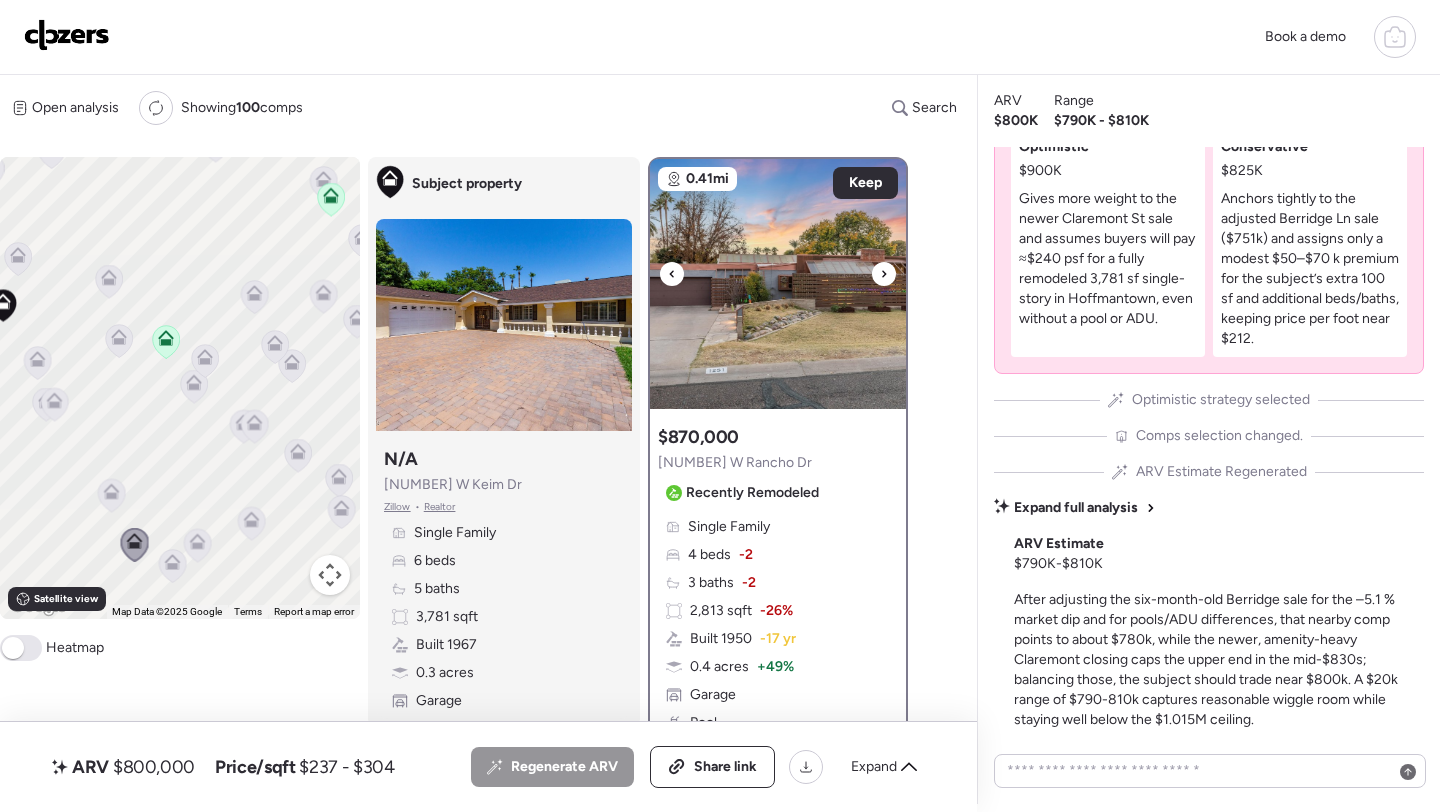 click at bounding box center [778, 284] 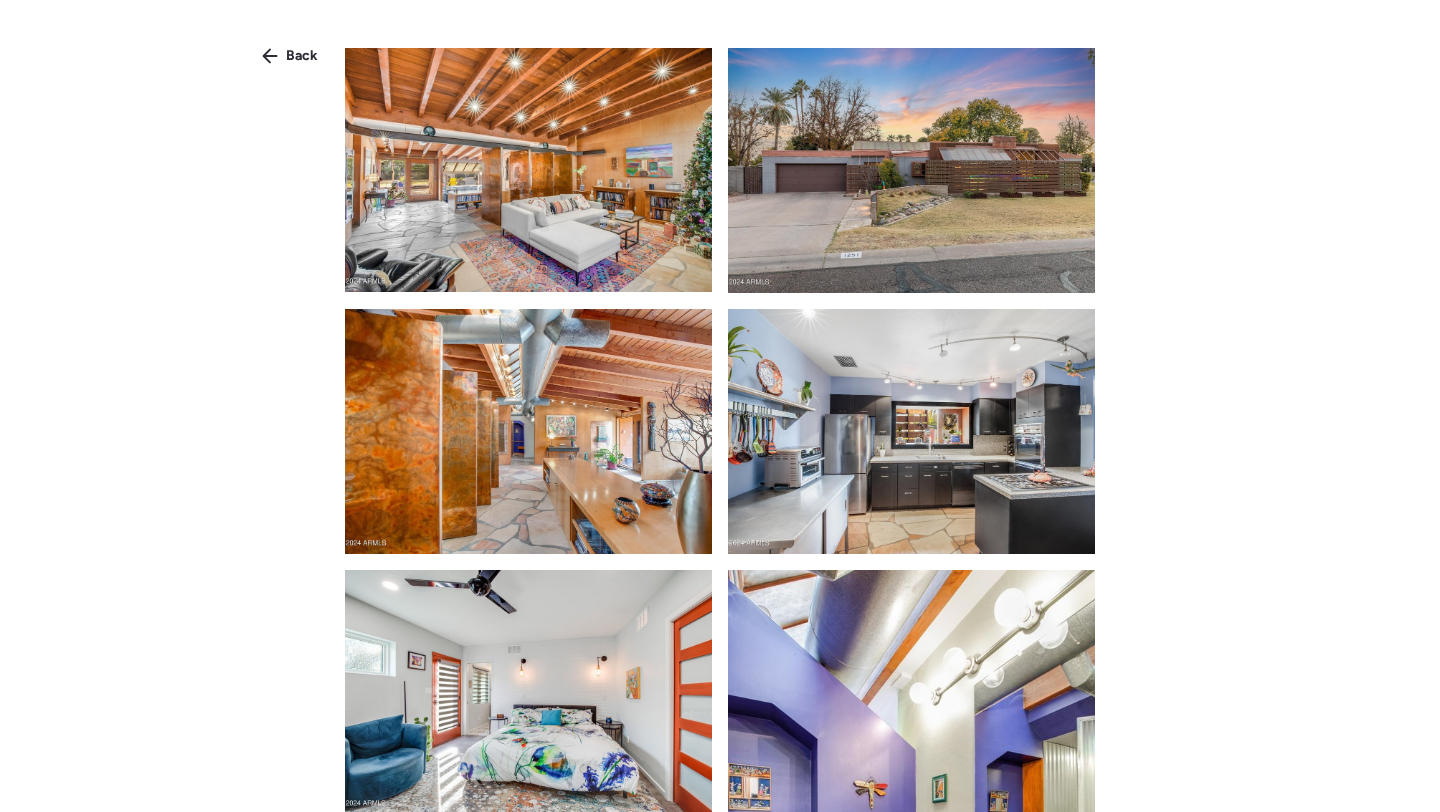 click at bounding box center [911, 170] 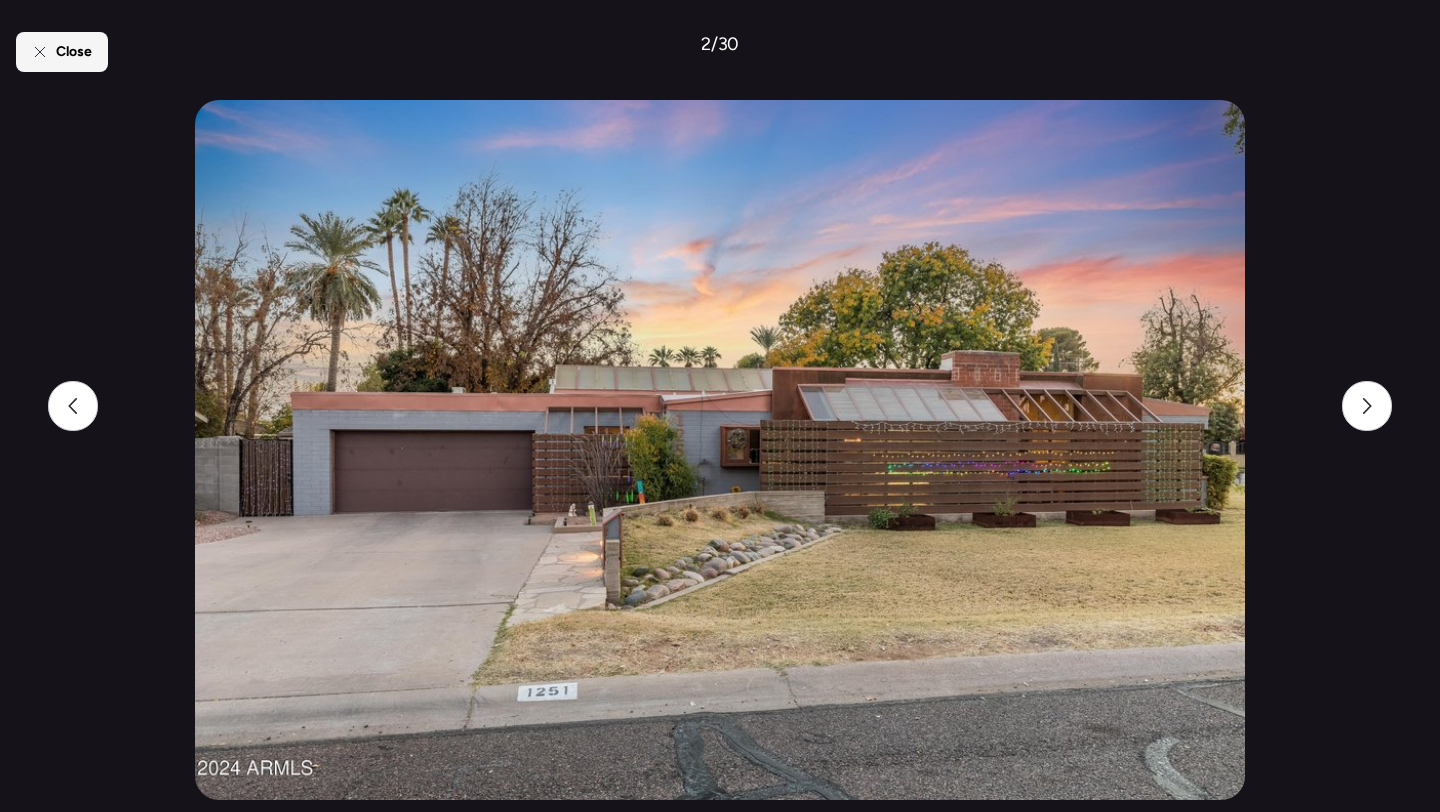 click on "Close" at bounding box center [74, 52] 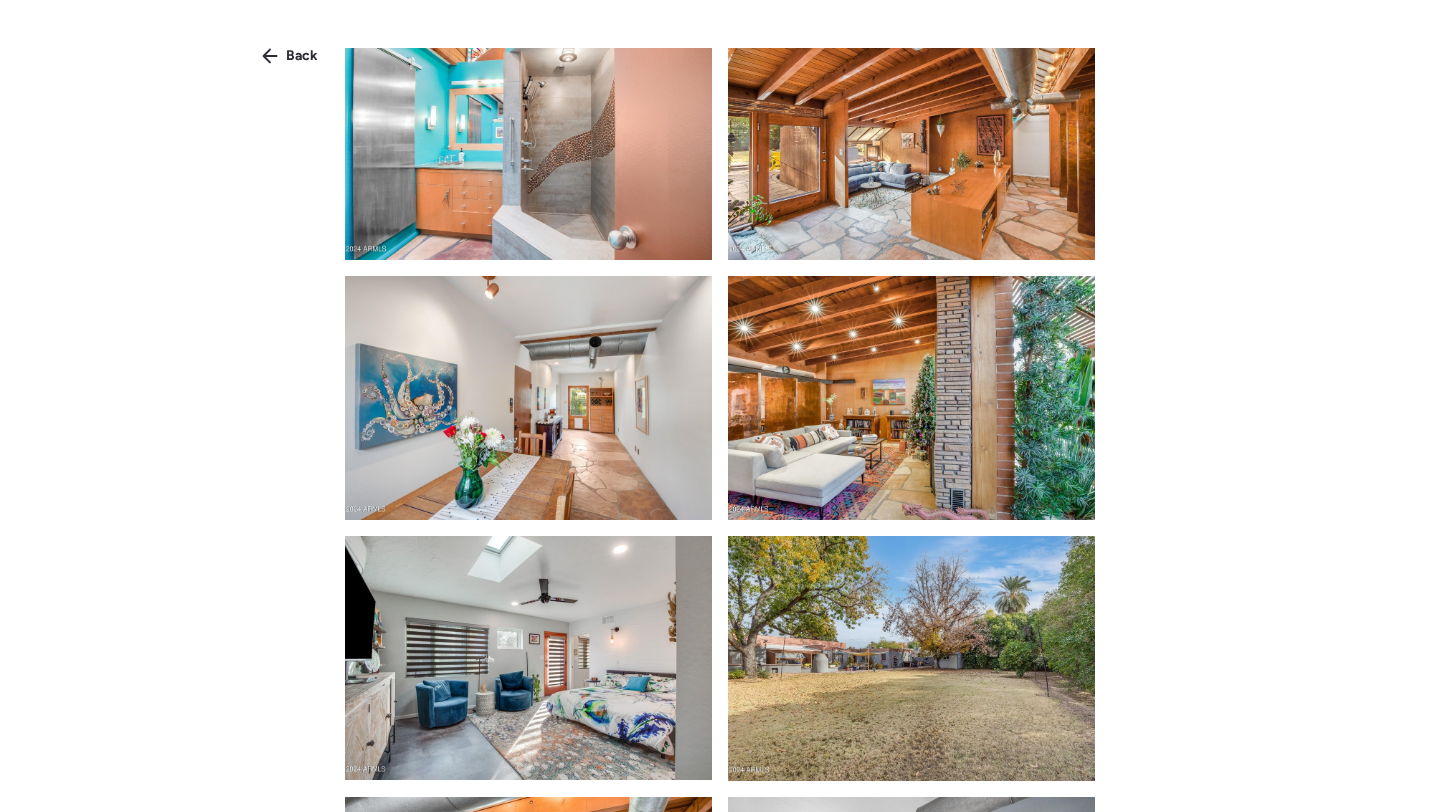 scroll, scrollTop: 2683, scrollLeft: 0, axis: vertical 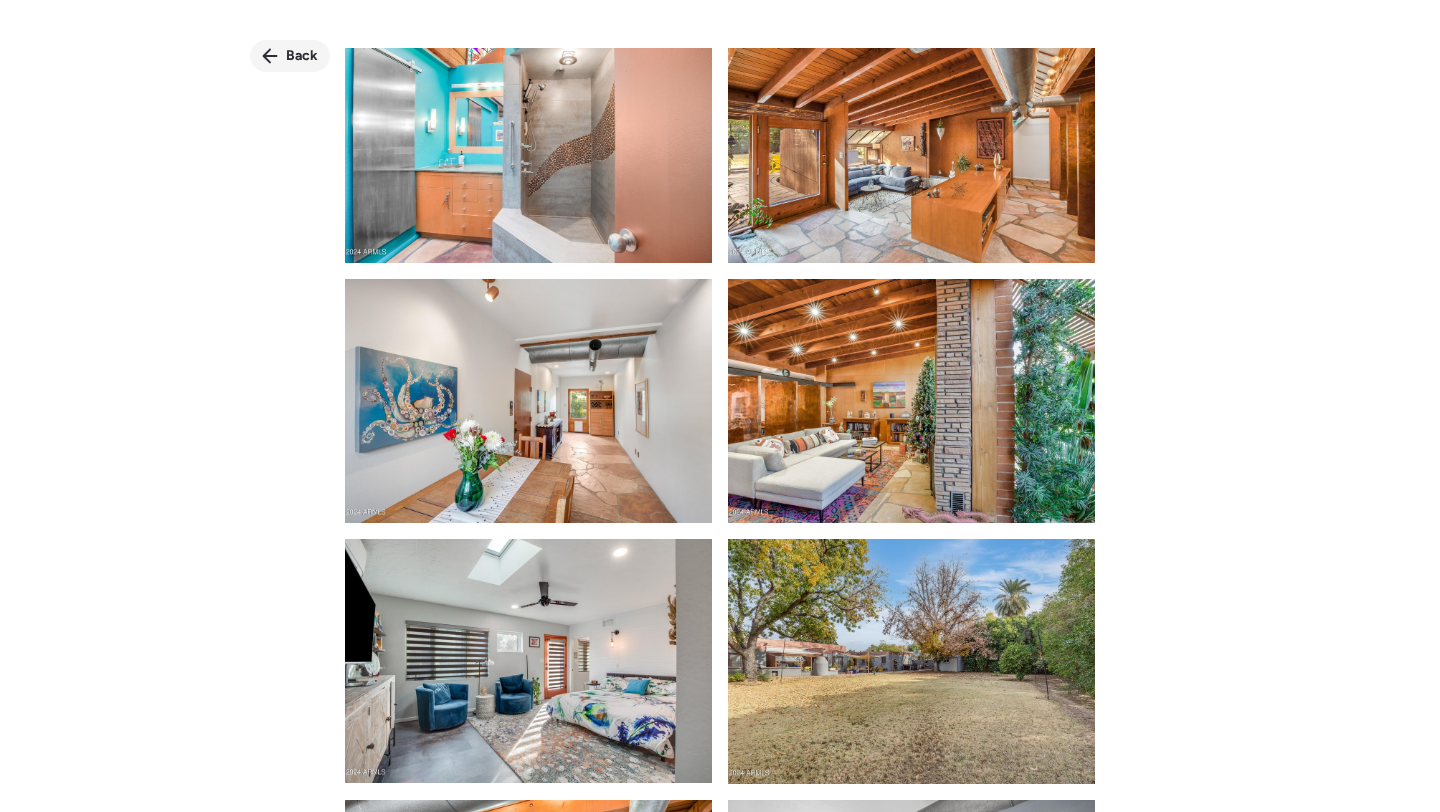 click on "Back" at bounding box center [290, 56] 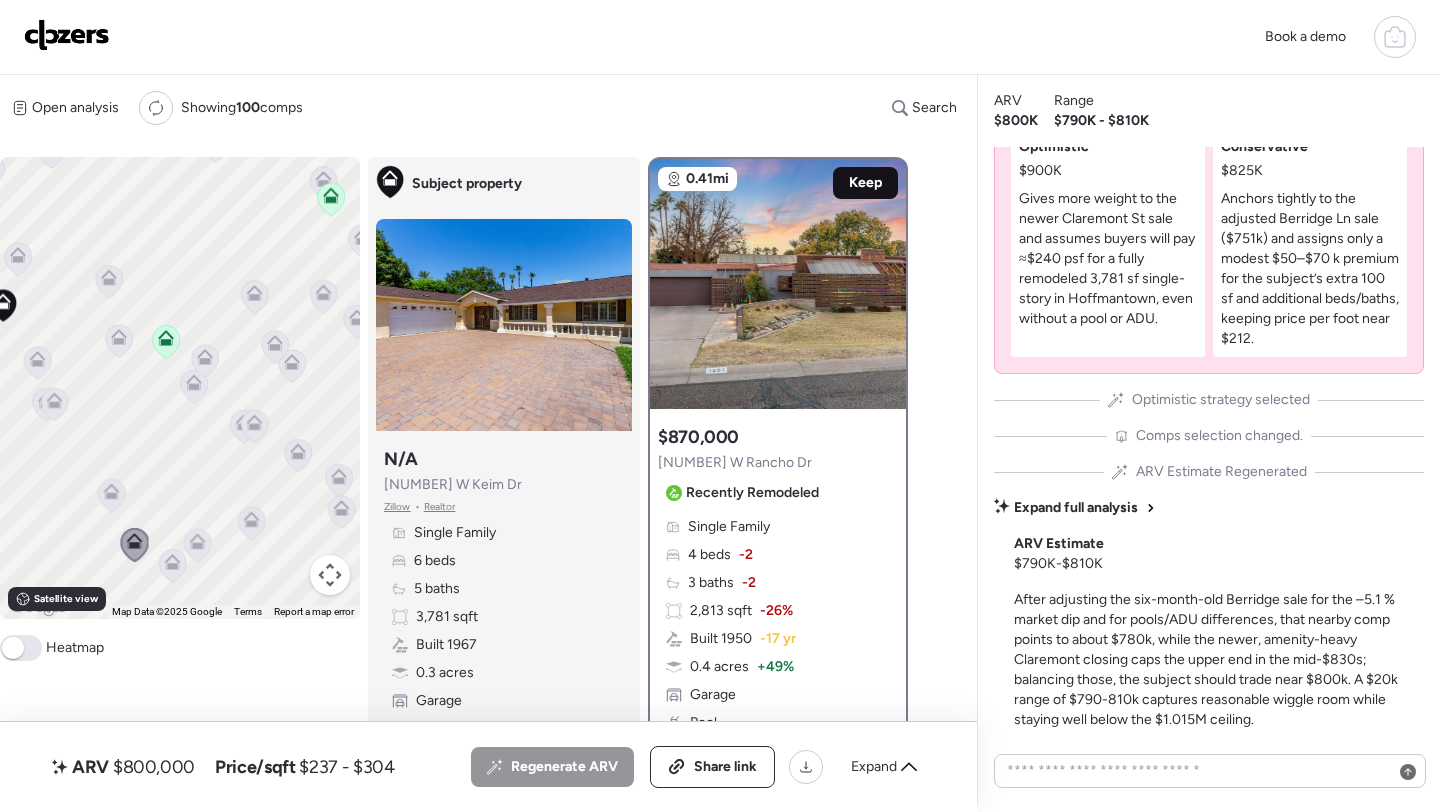 click on "Keep" at bounding box center (865, 183) 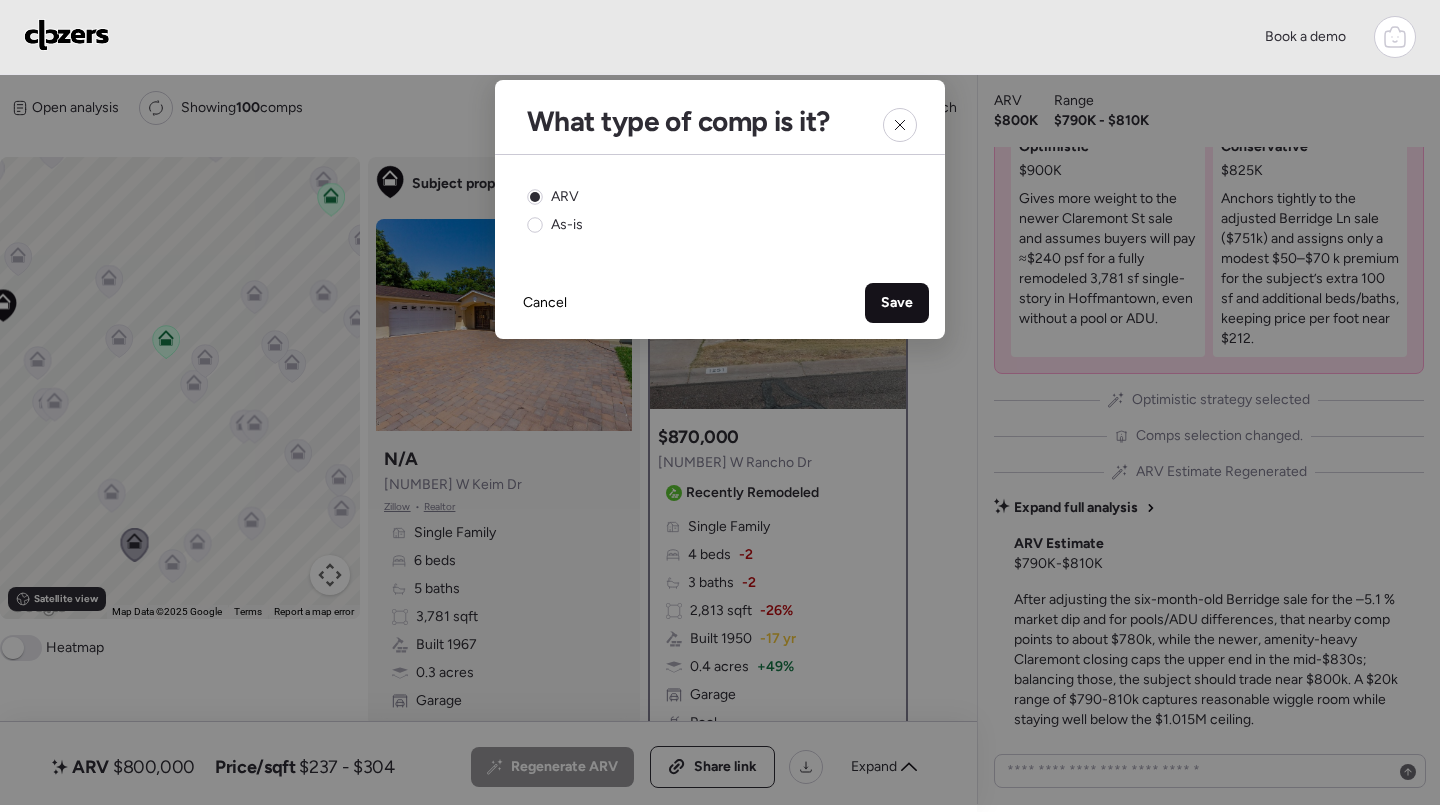 click on "Save" at bounding box center (897, 303) 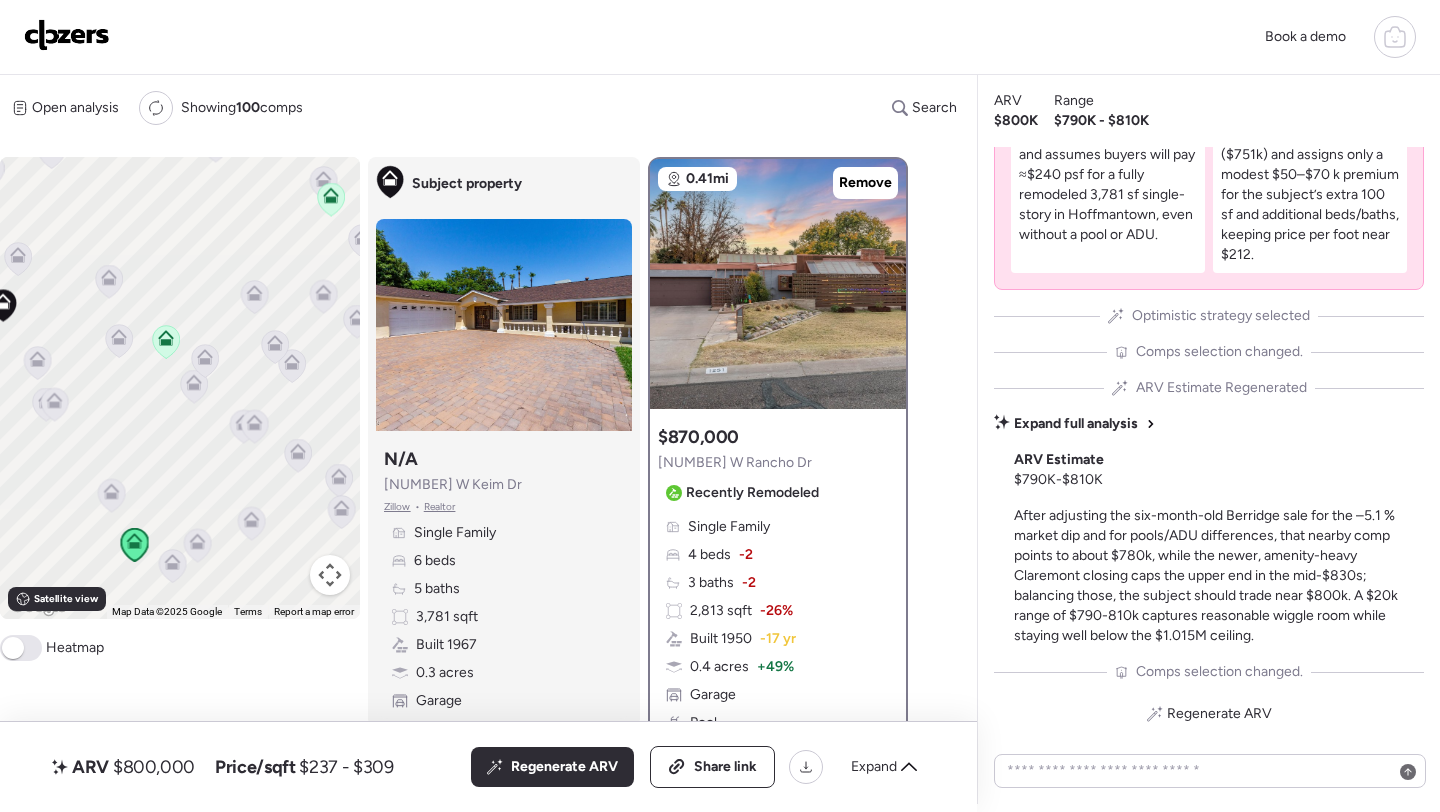 click 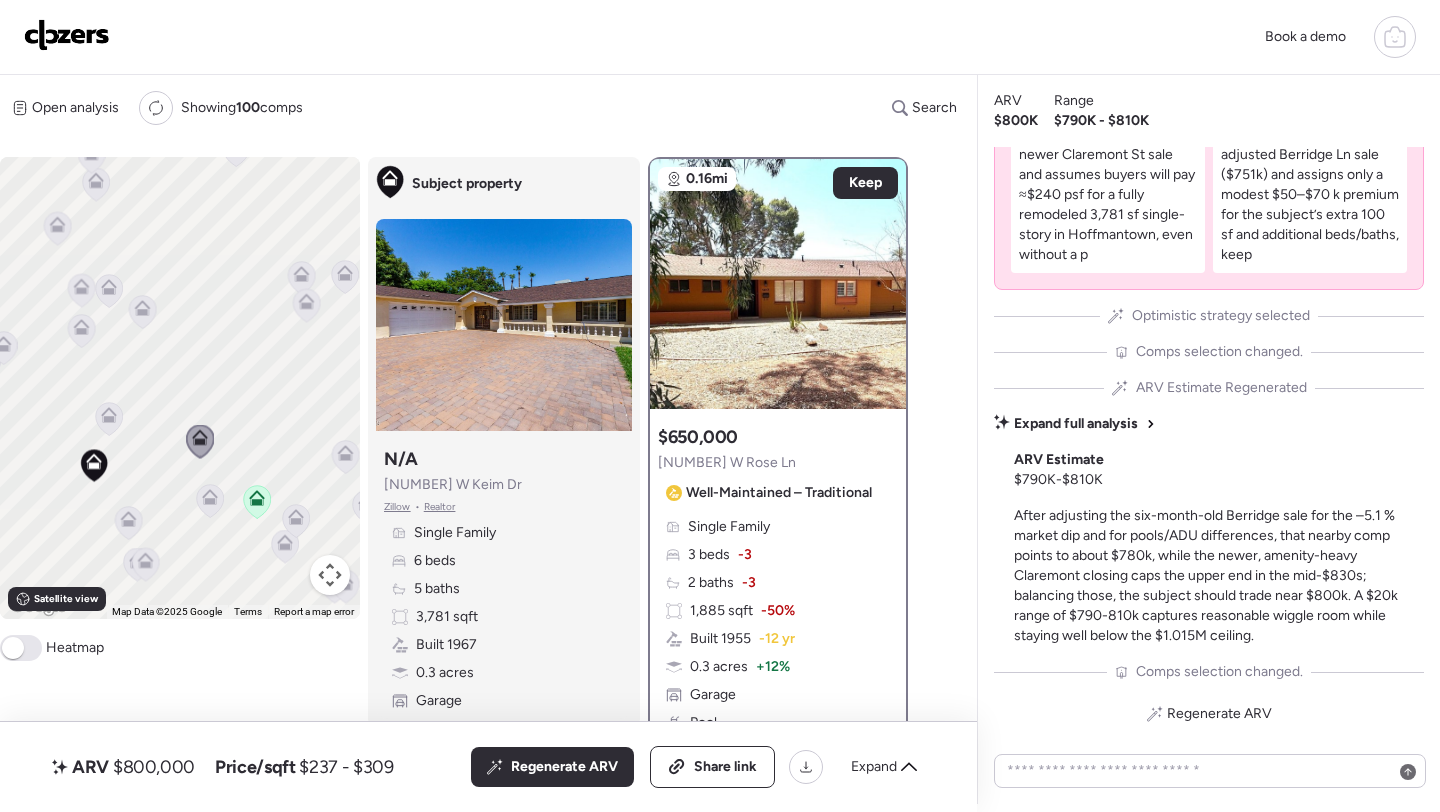 drag, startPoint x: 181, startPoint y: 363, endPoint x: 274, endPoint y: 522, distance: 184.20097 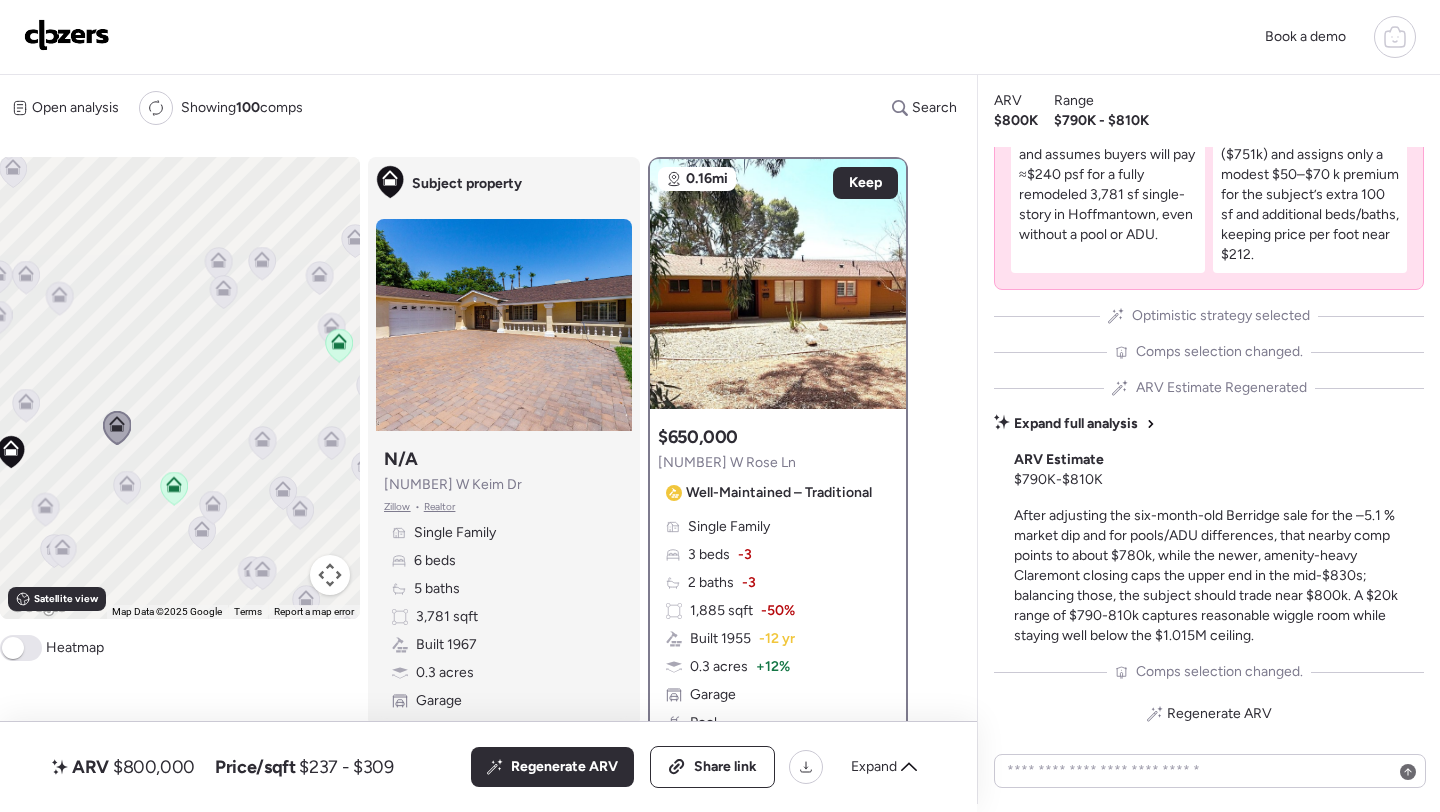 drag, startPoint x: 151, startPoint y: 319, endPoint x: 46, endPoint y: 287, distance: 109.76794 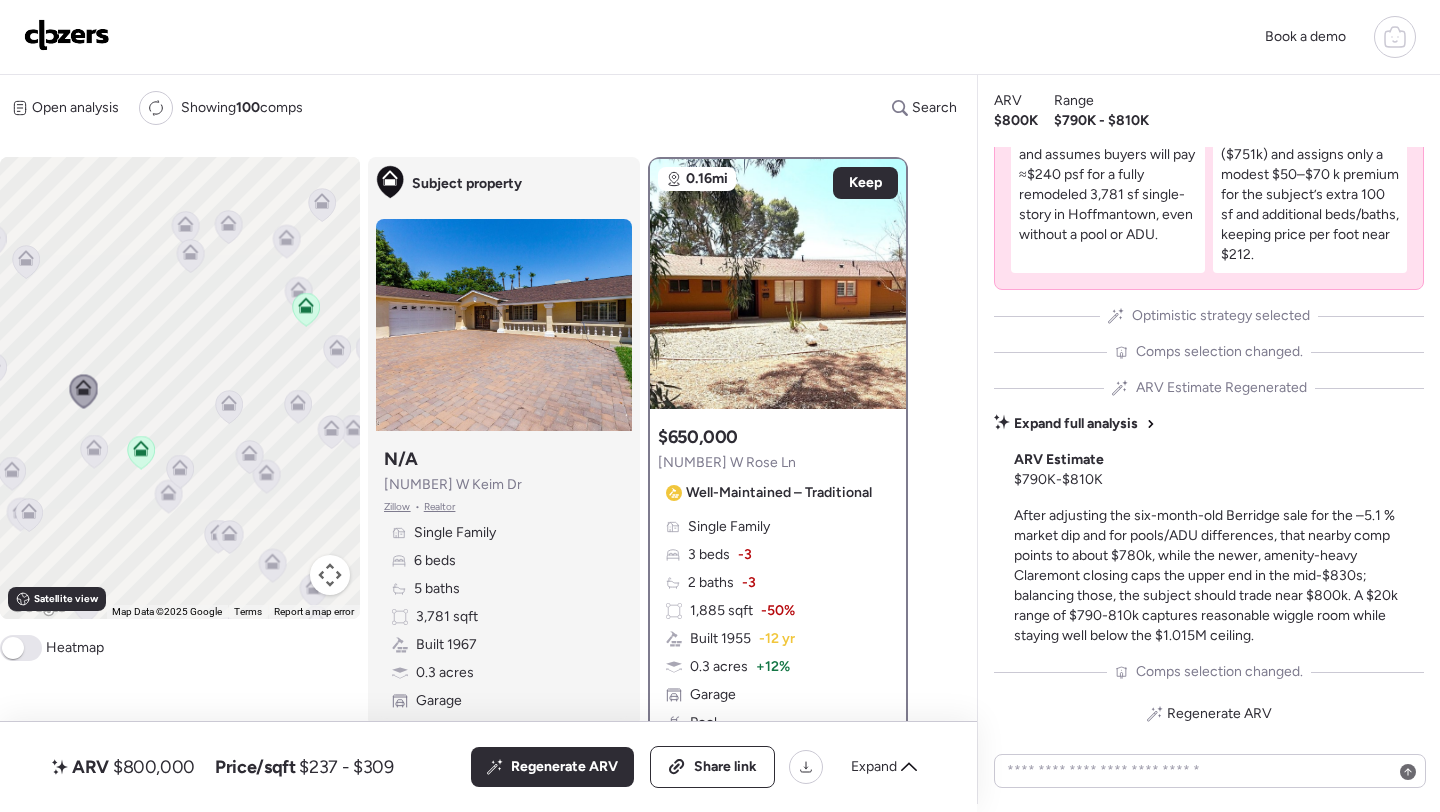 click 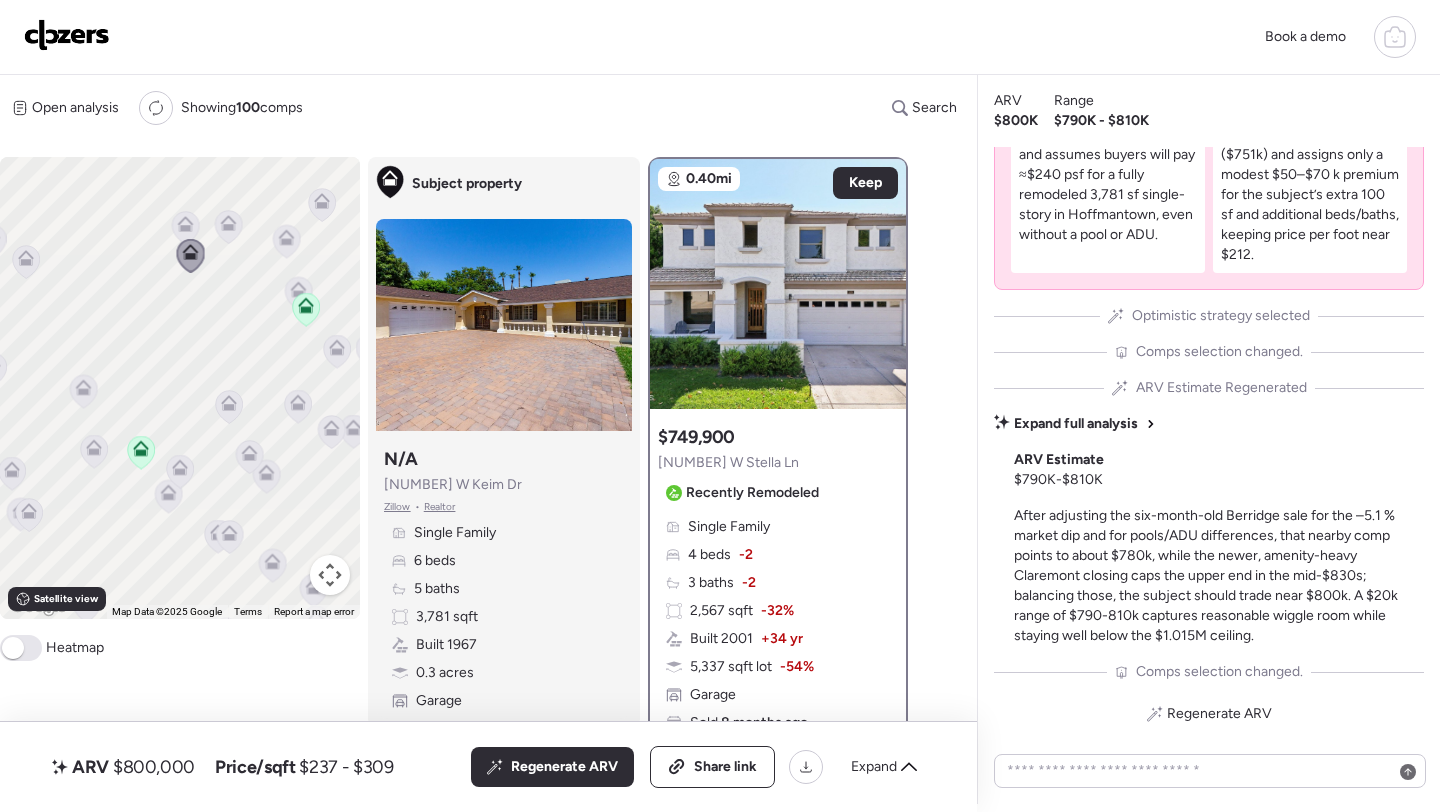 click 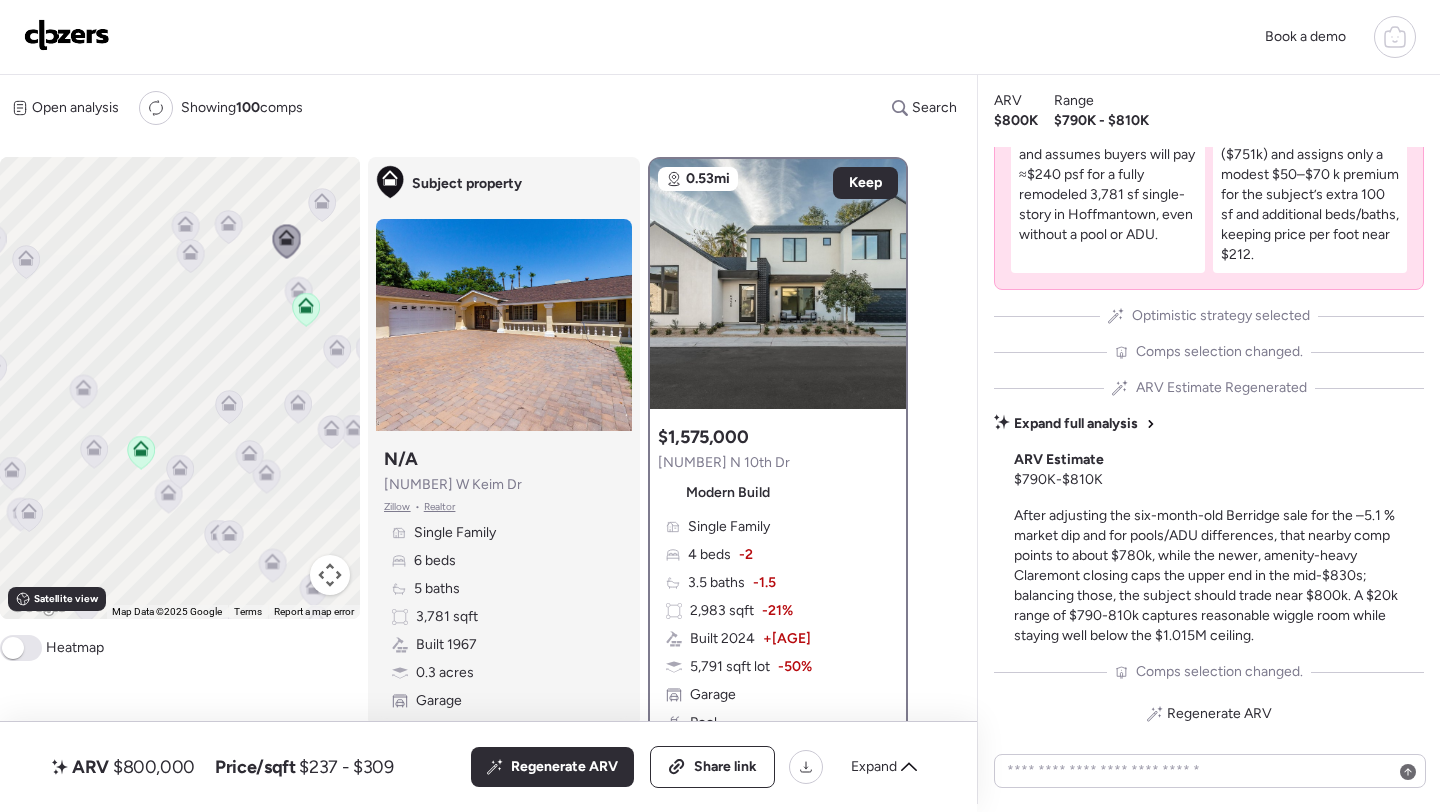 click 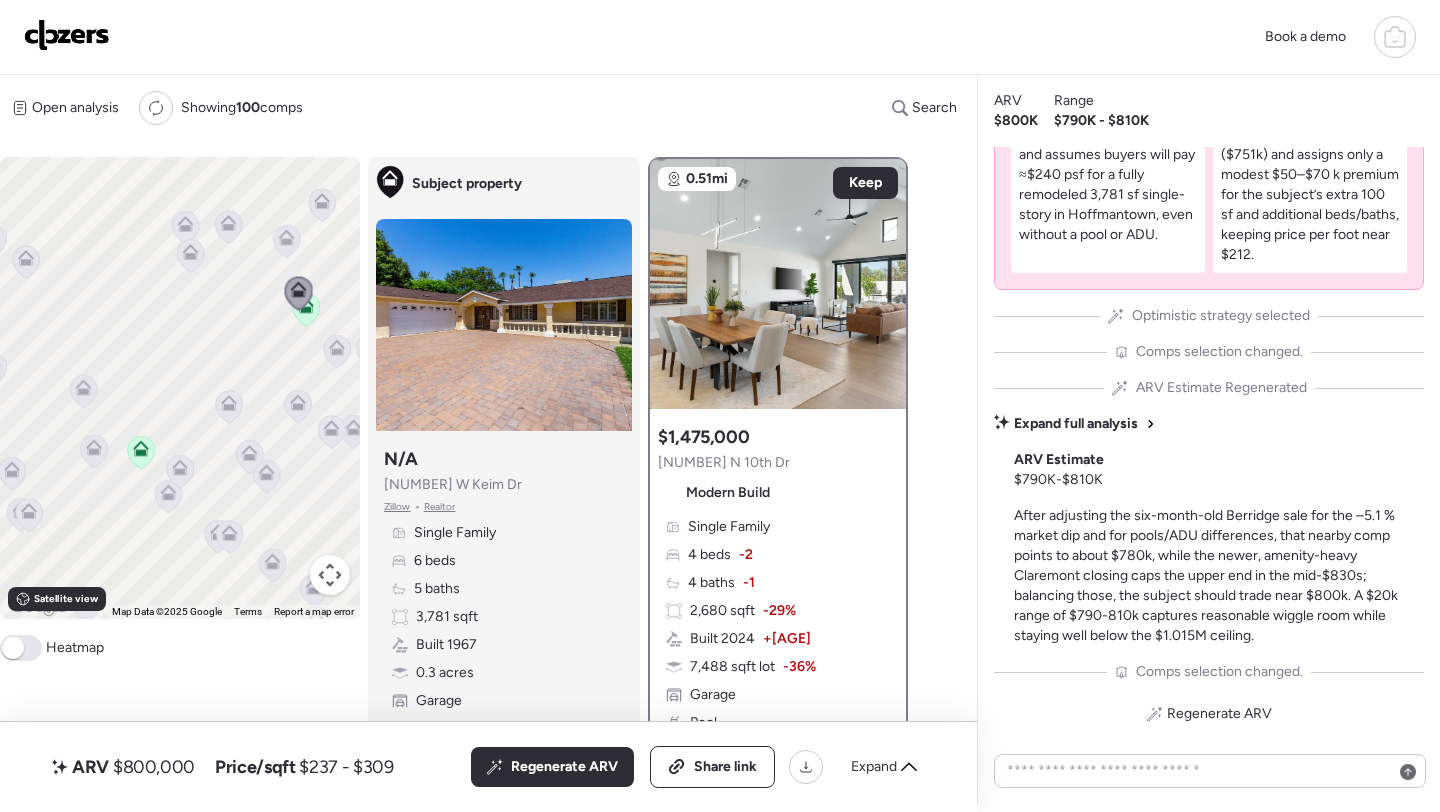 click 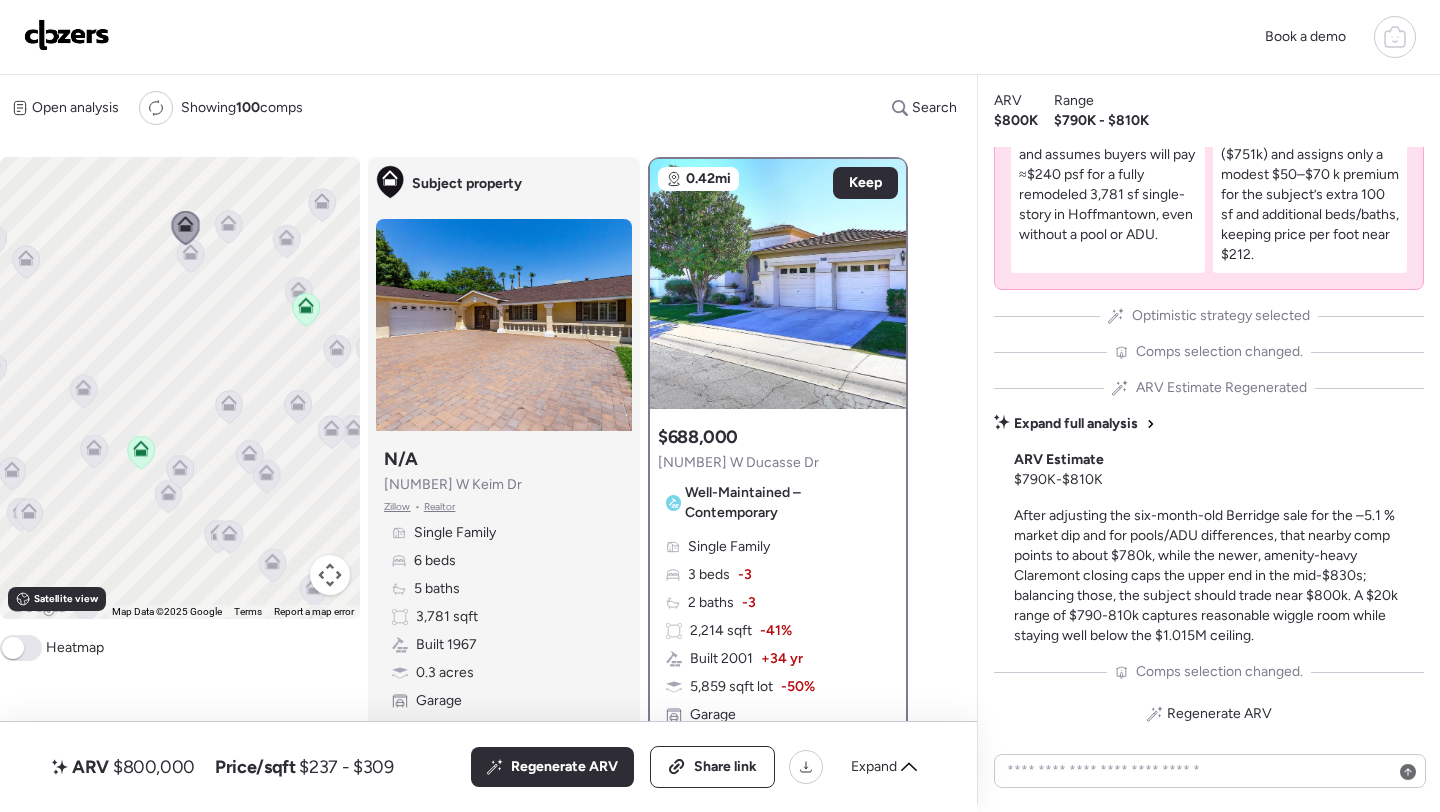 click 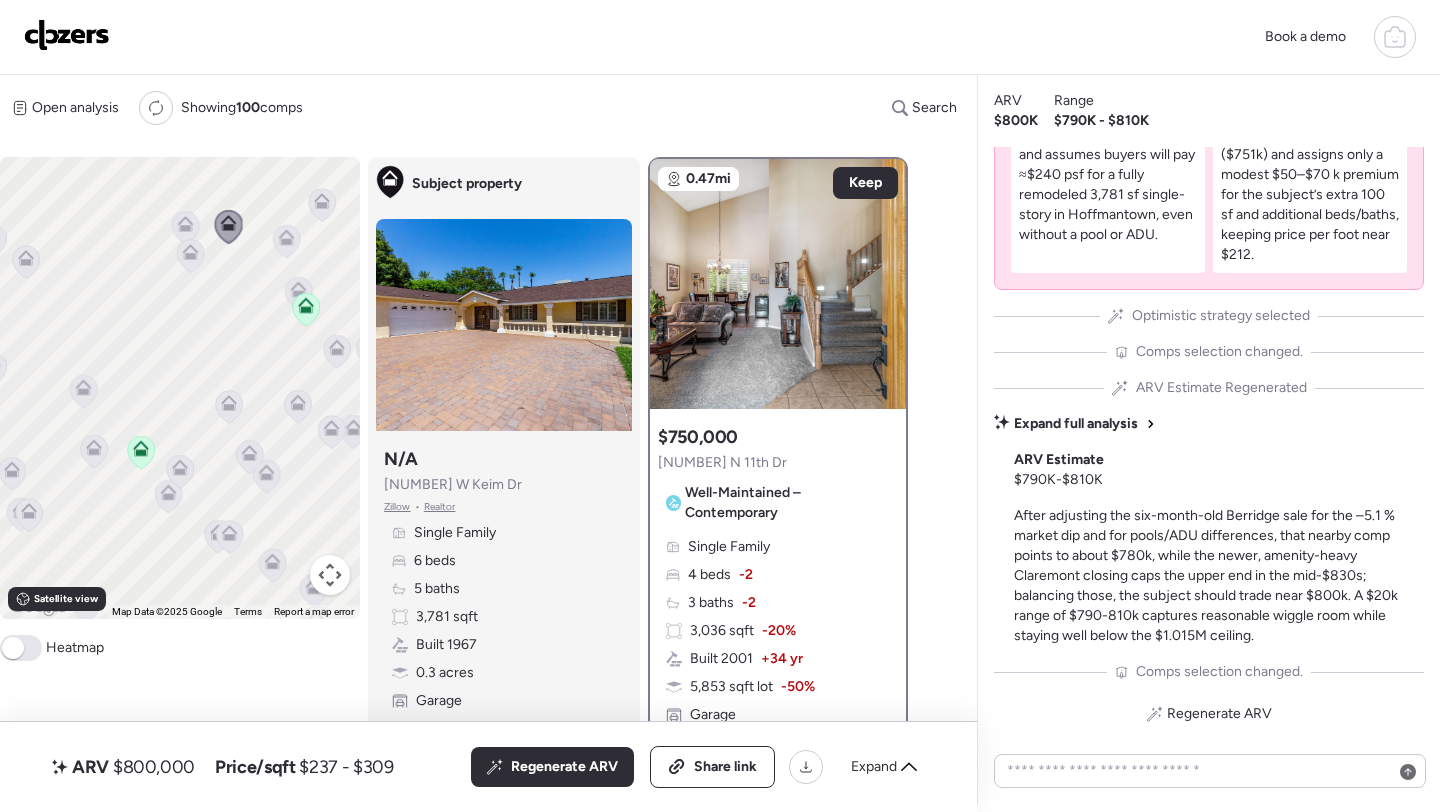 click 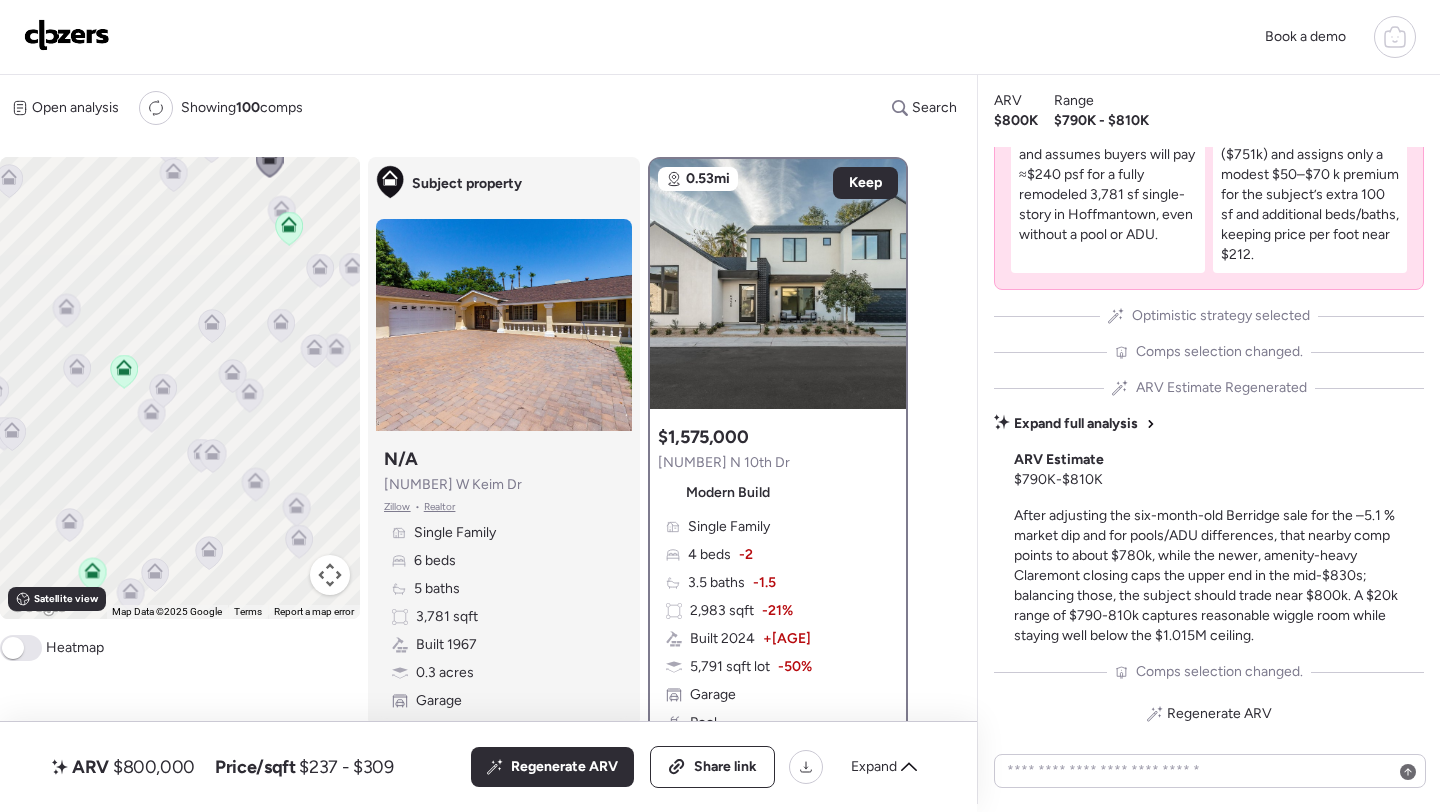 drag, startPoint x: 313, startPoint y: 437, endPoint x: 292, endPoint y: 240, distance: 198.11613 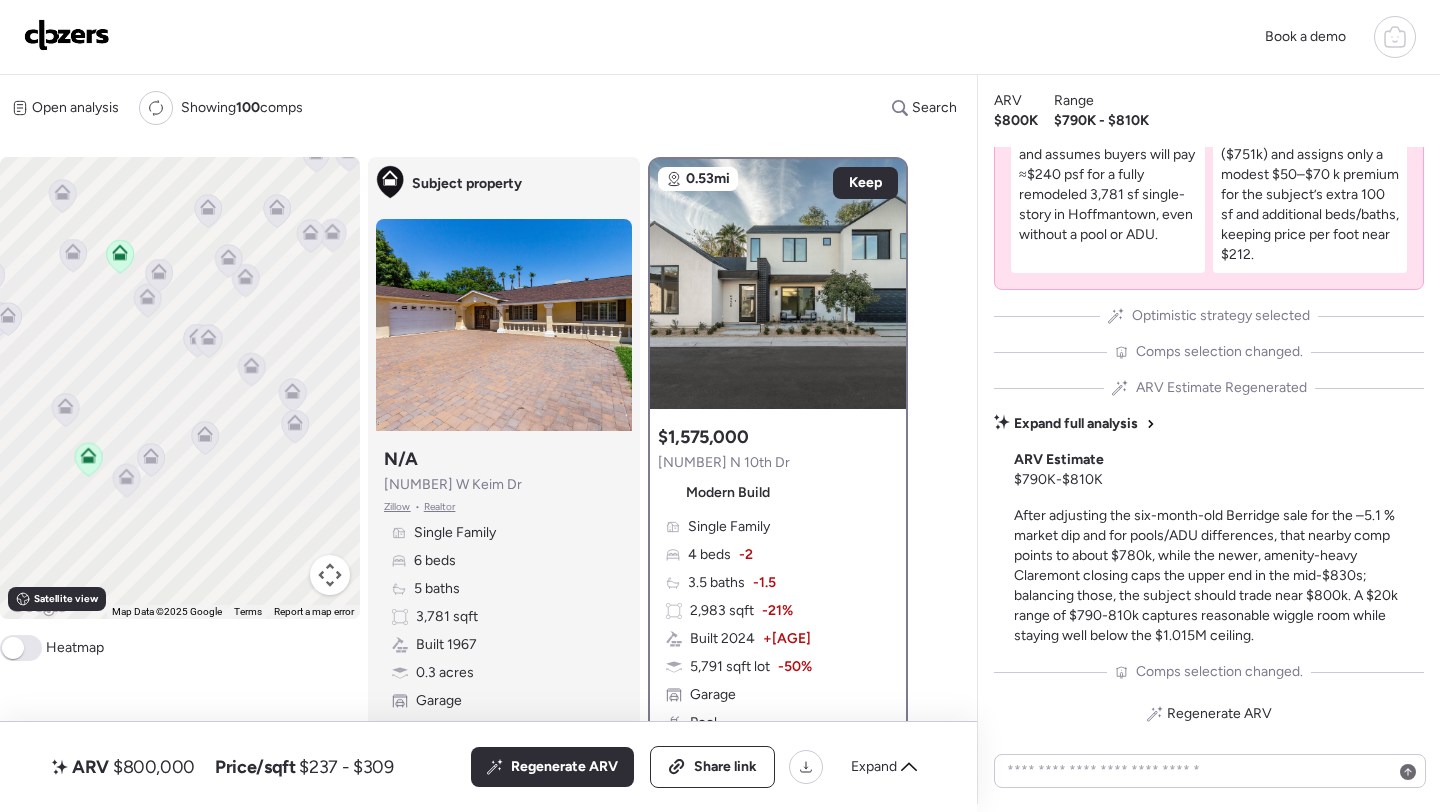 click 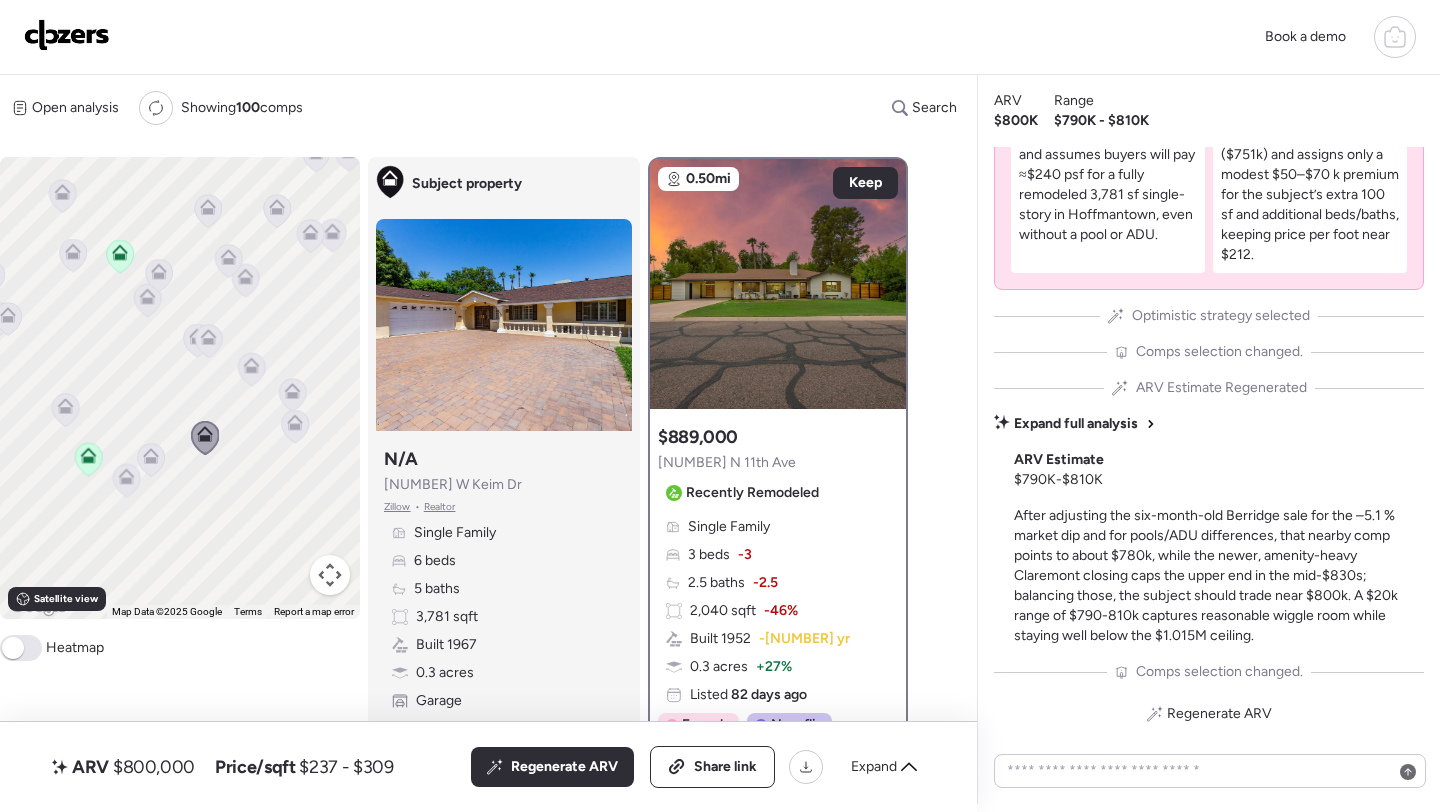 click 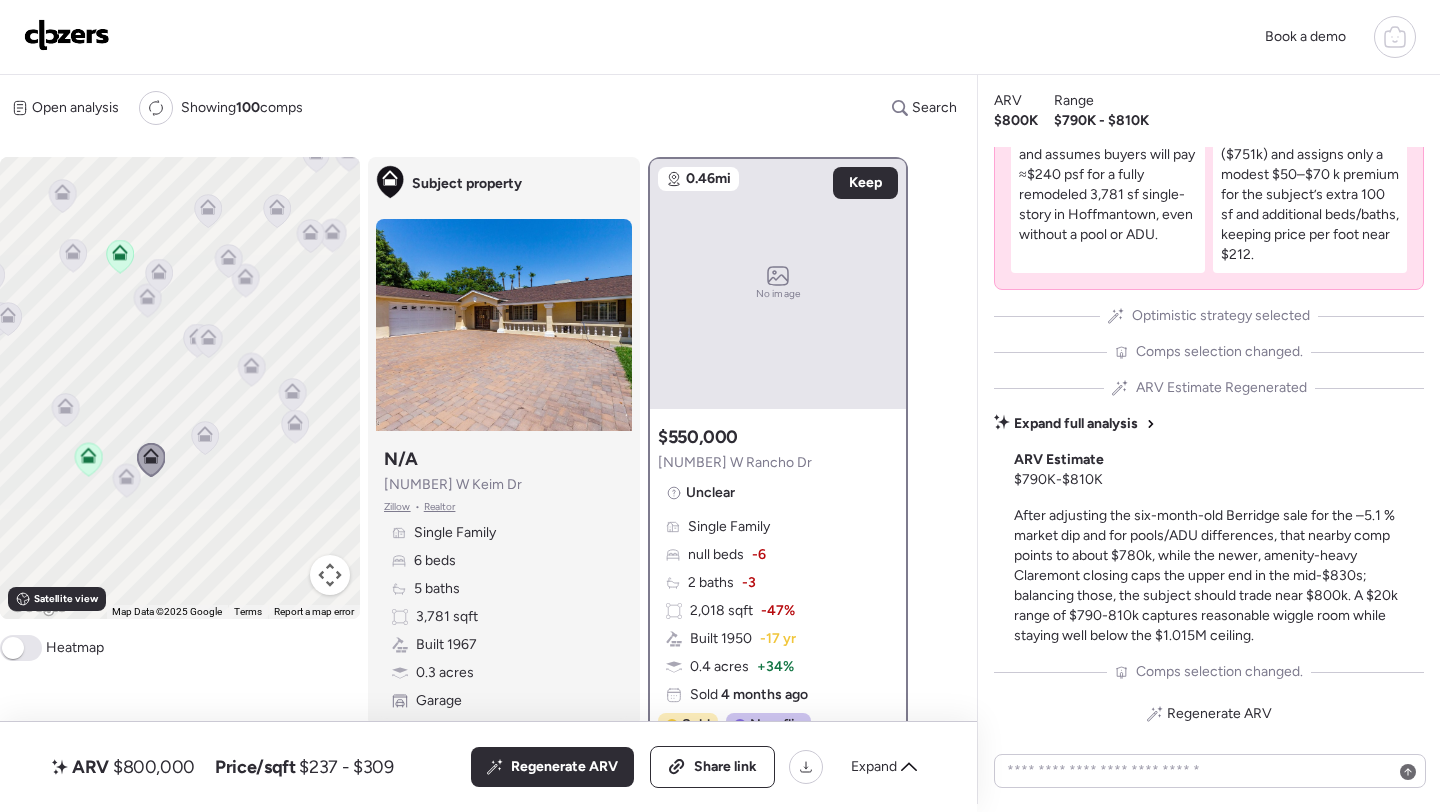 click 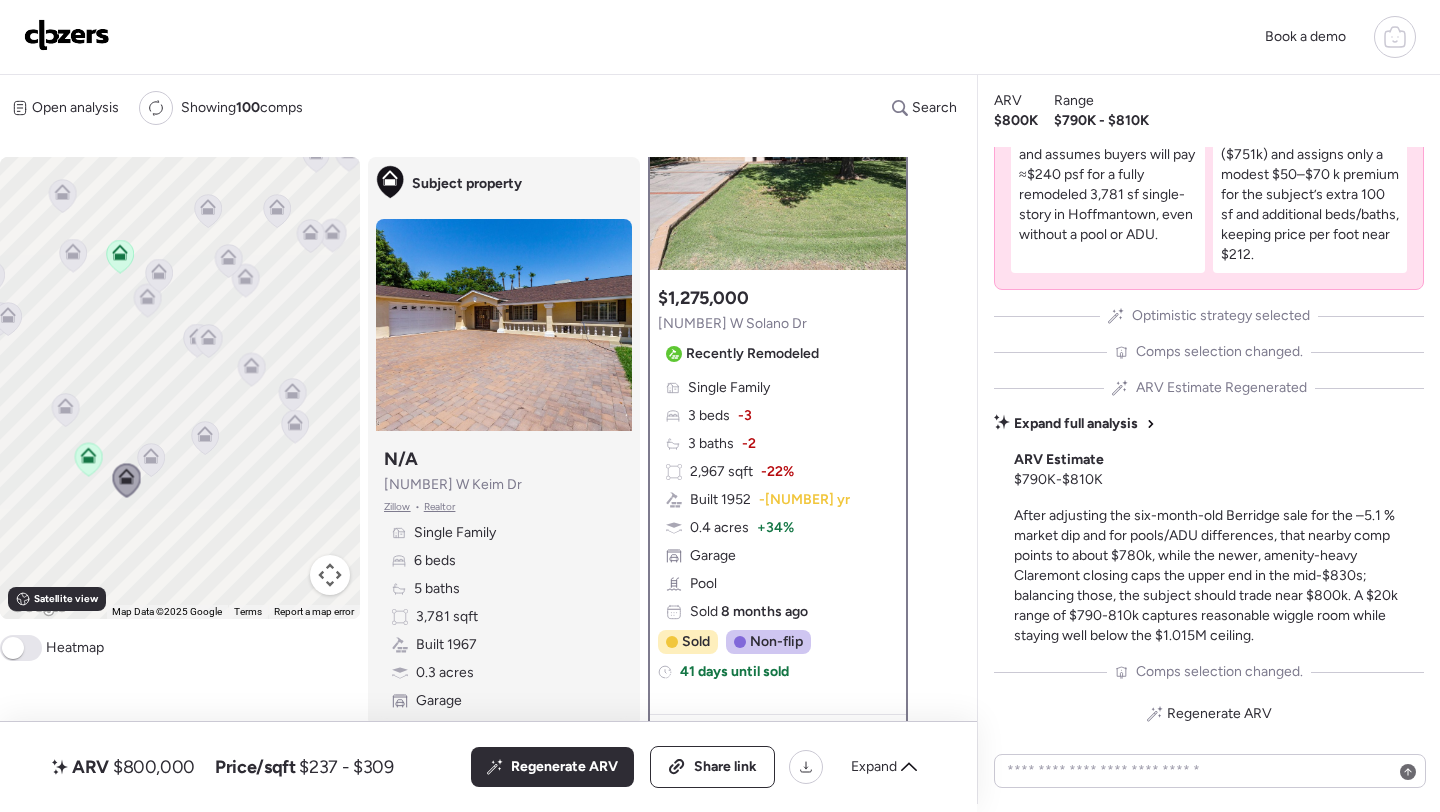 scroll, scrollTop: 155, scrollLeft: 0, axis: vertical 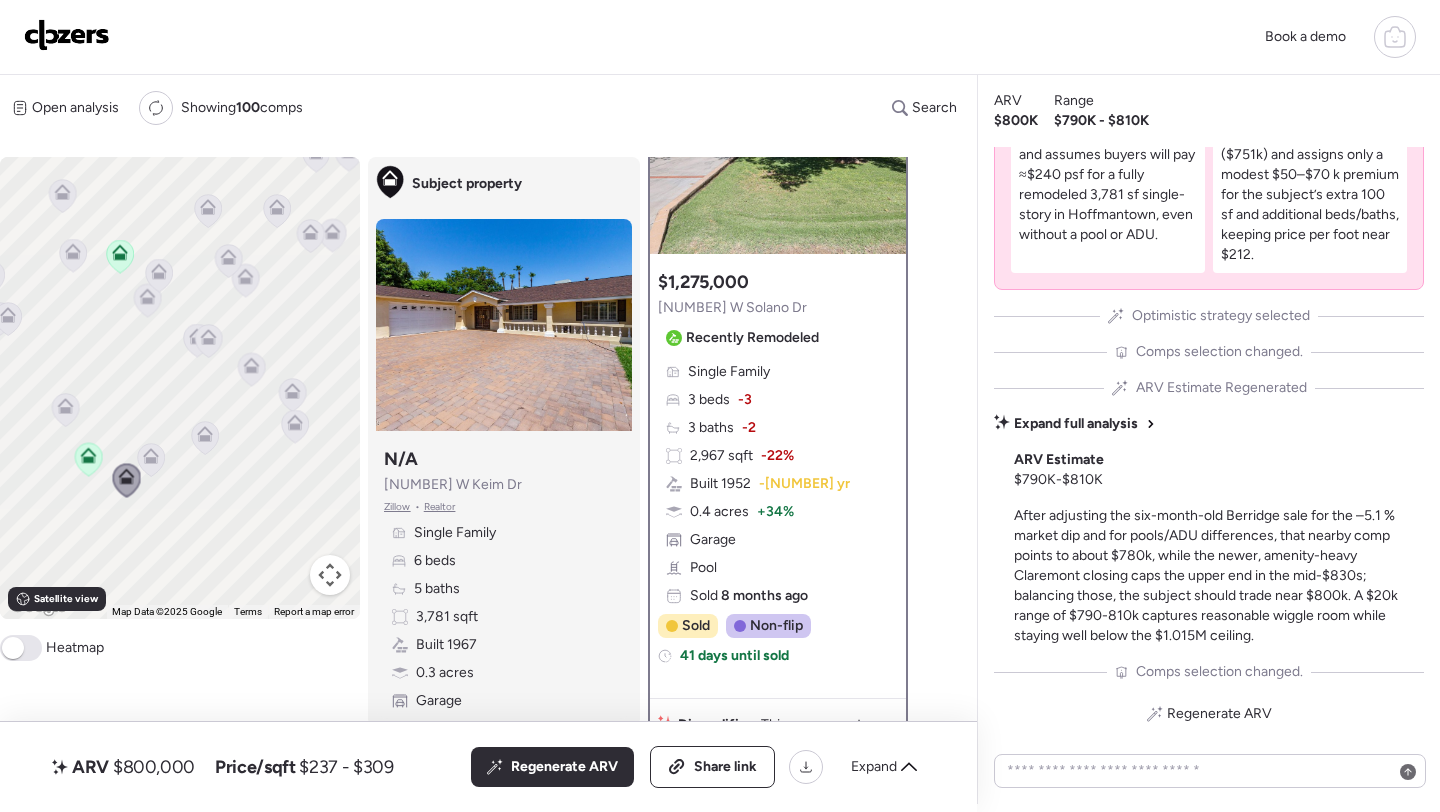click on "To navigate, press the arrow keys. To activate drag with keyboard, press Alt + Enter. Once in keyboard drag state, use the arrow keys to move the marker. To complete the drag, press the Enter key. To cancel, press Escape." at bounding box center (180, 388) 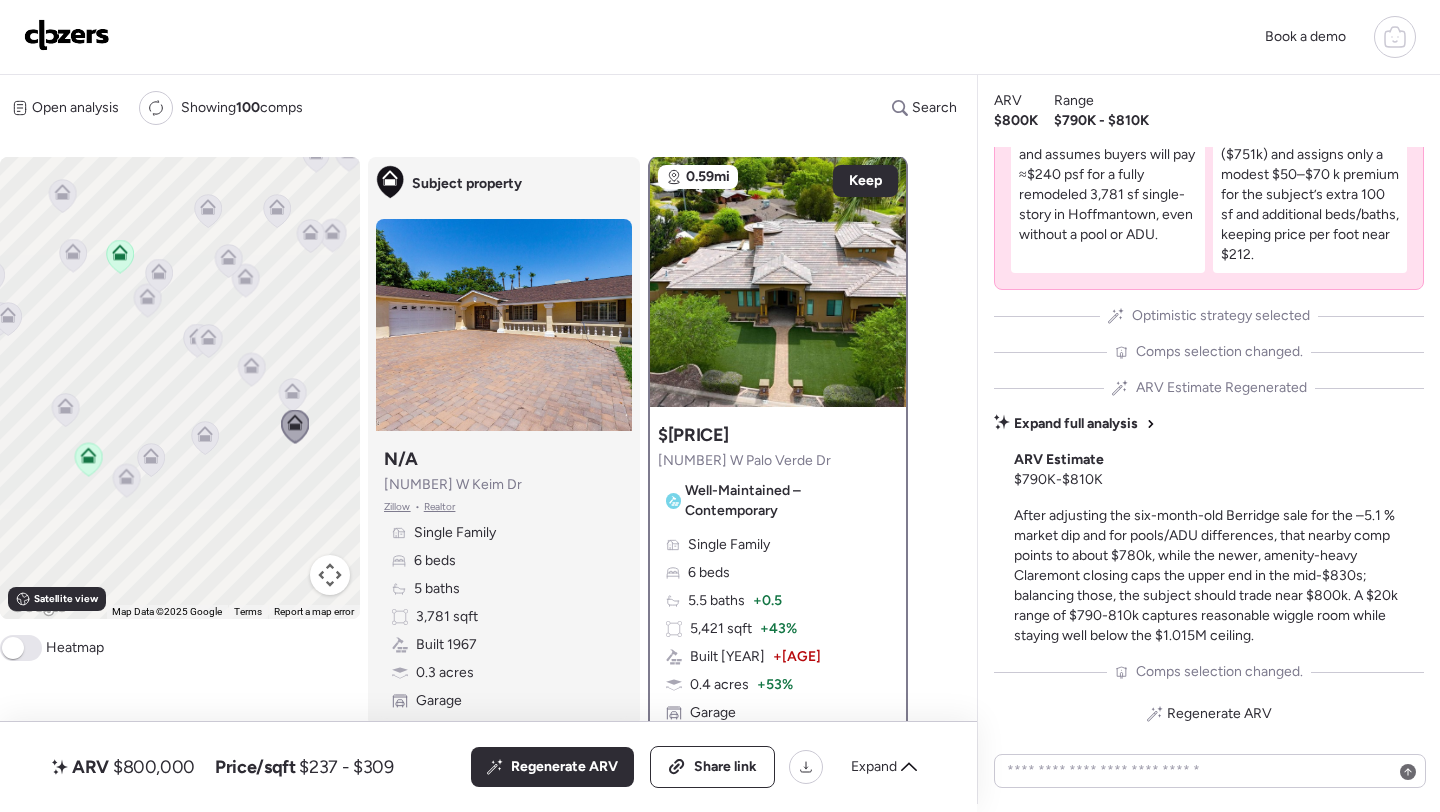 scroll, scrollTop: 0, scrollLeft: 0, axis: both 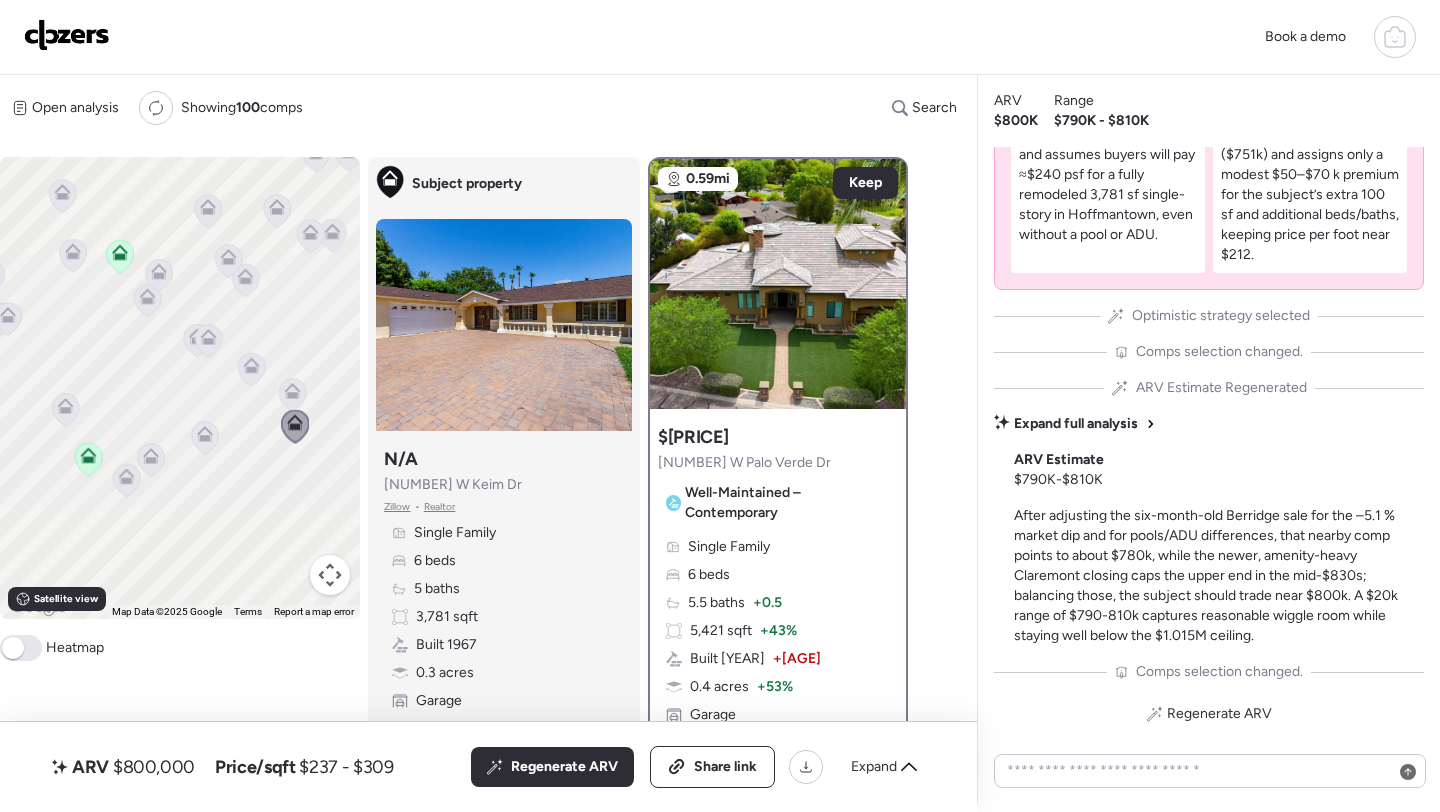 click 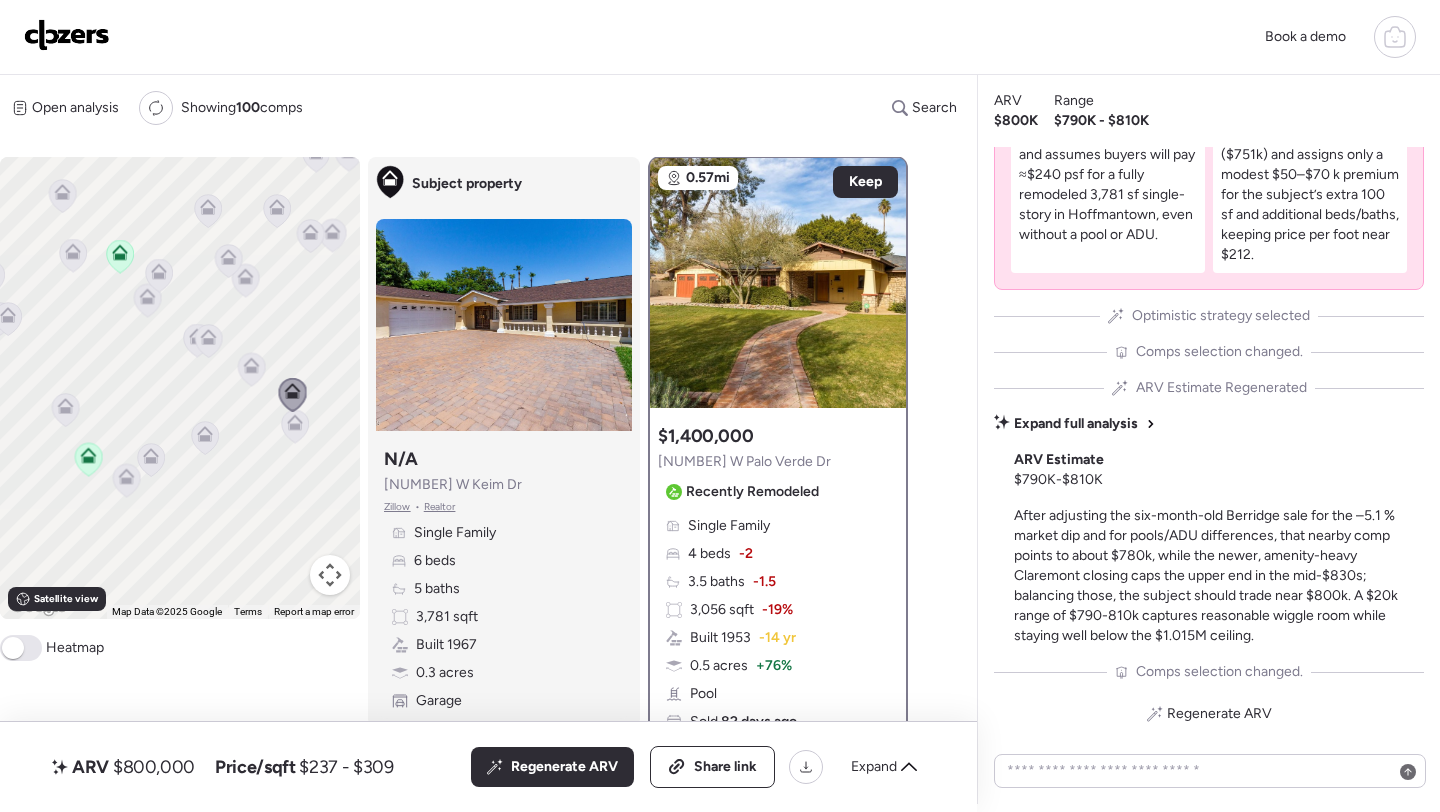 scroll, scrollTop: 0, scrollLeft: 0, axis: both 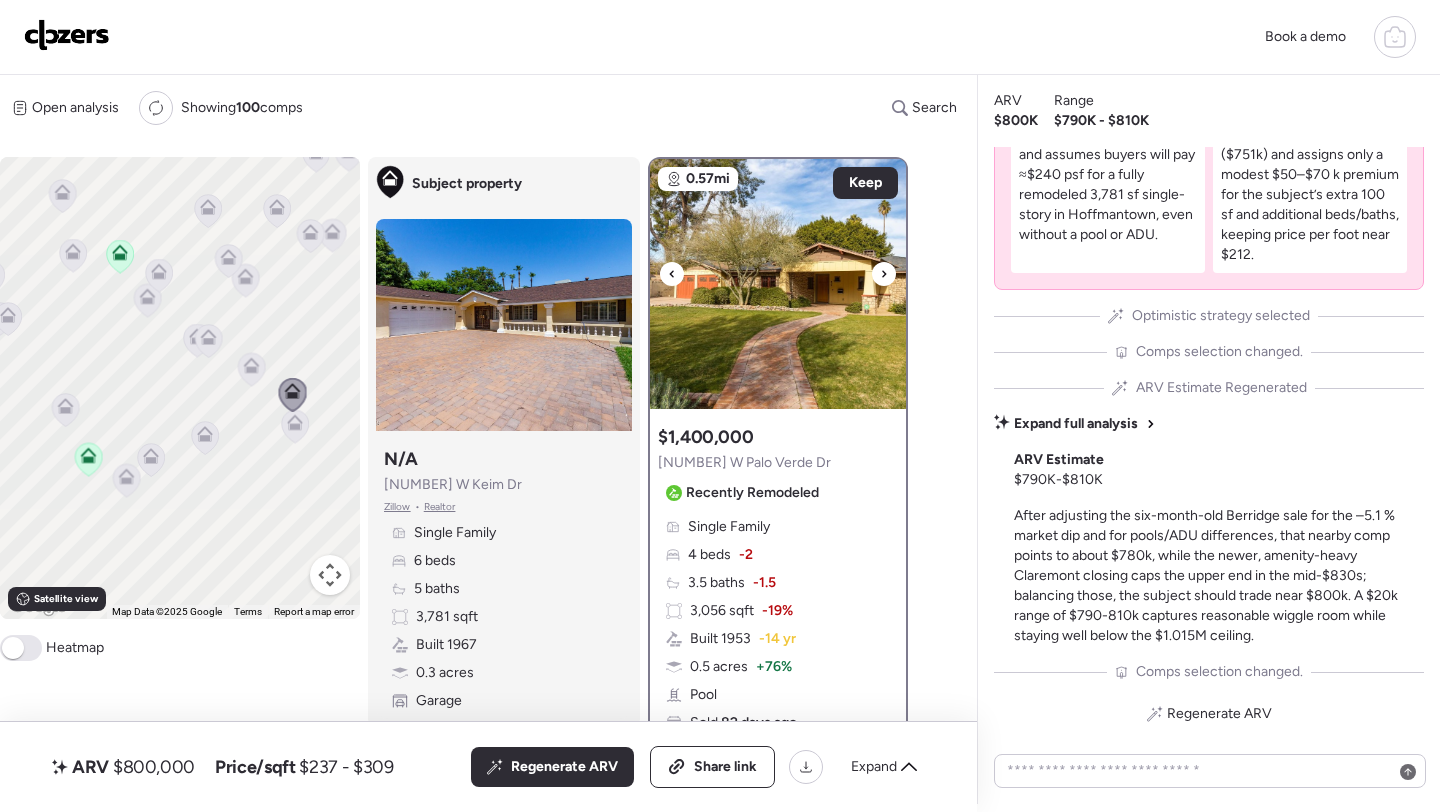 click at bounding box center (884, 274) 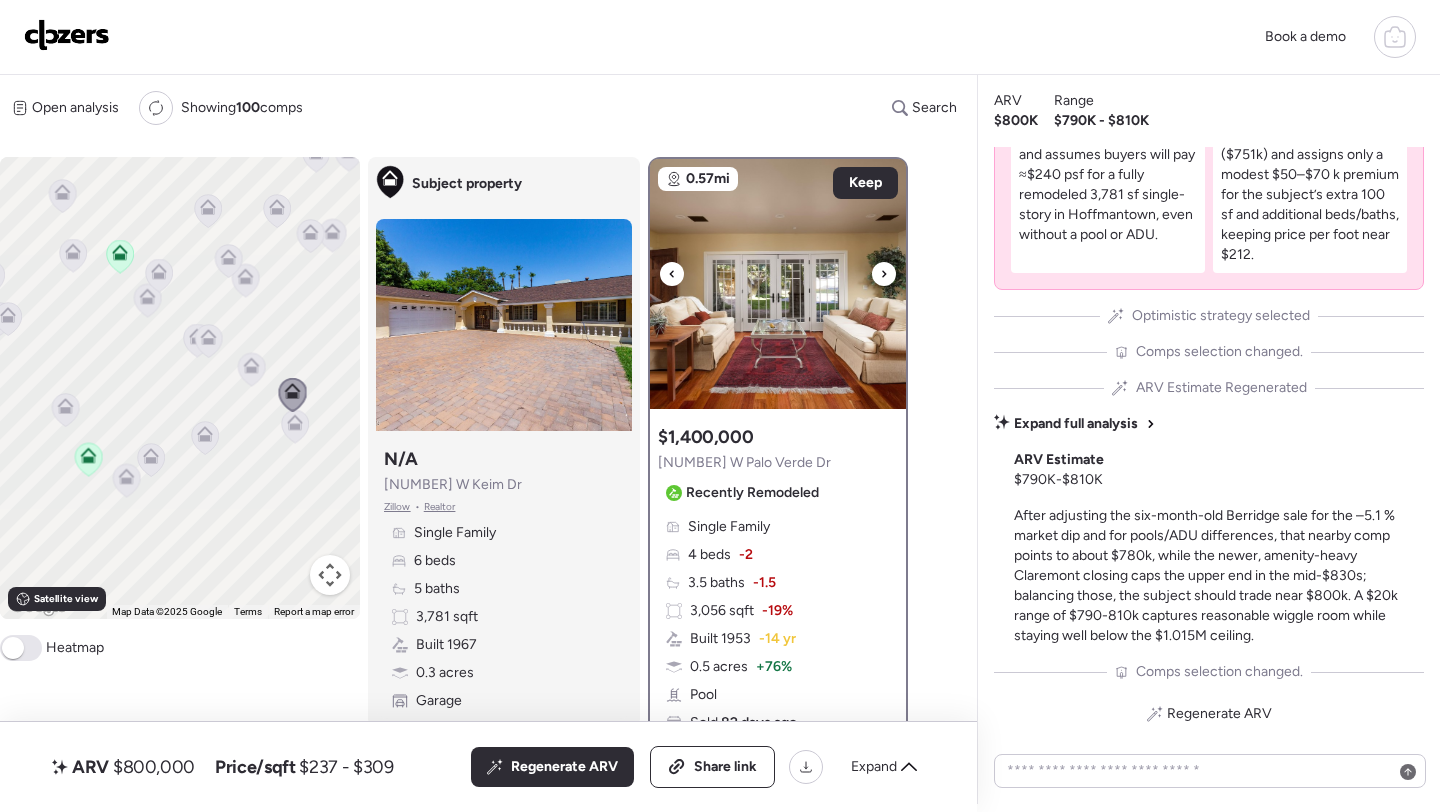 click at bounding box center [884, 274] 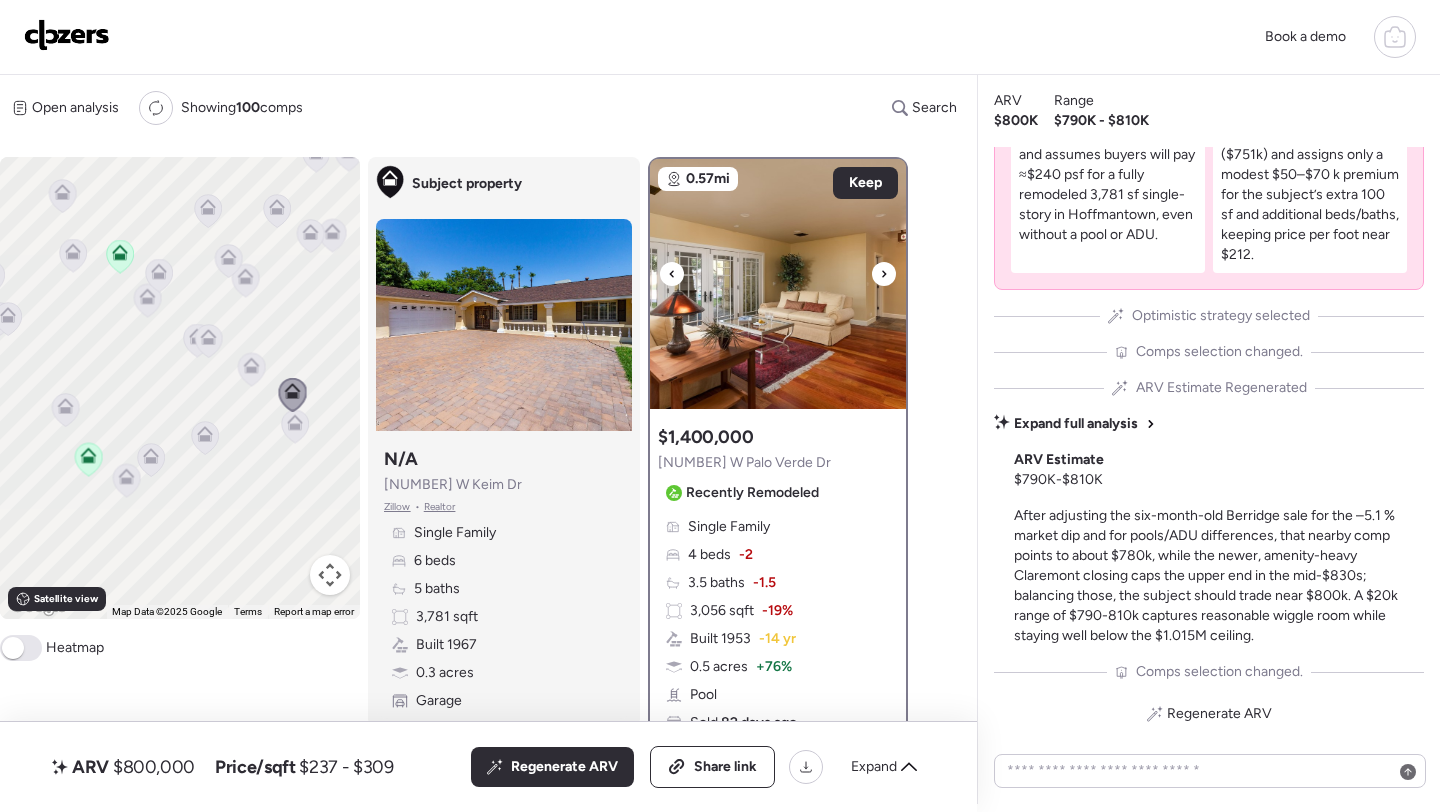 click at bounding box center (884, 274) 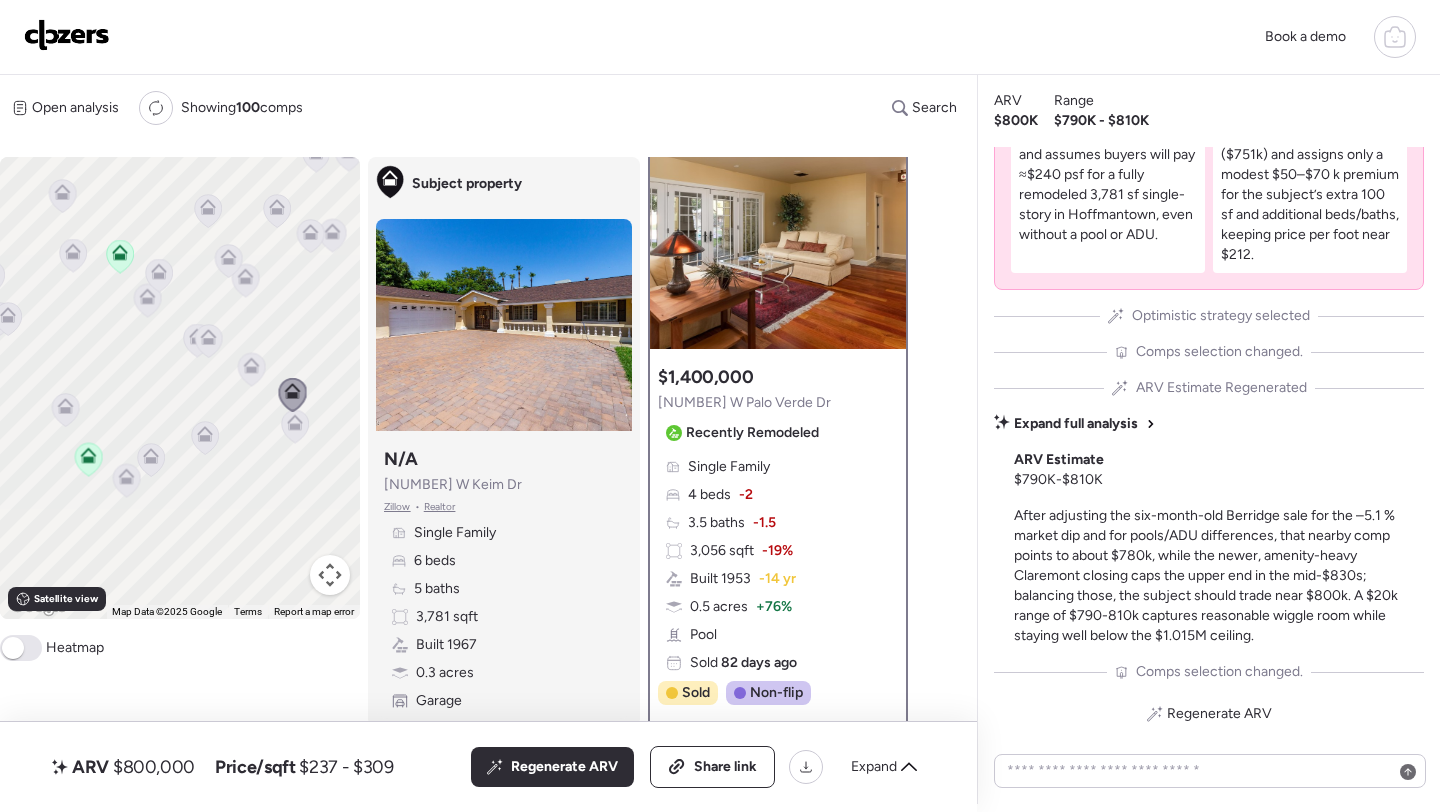 scroll, scrollTop: 0, scrollLeft: 0, axis: both 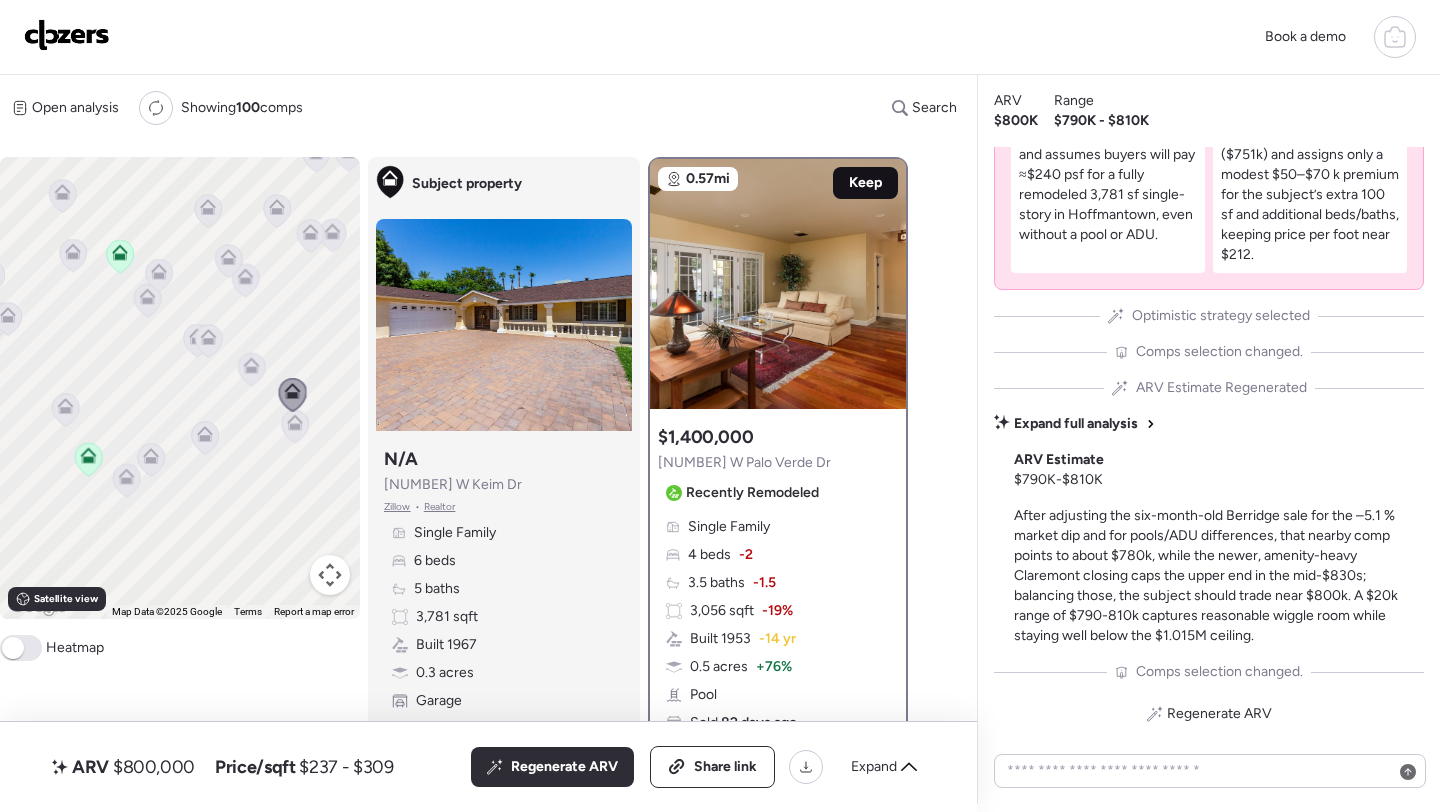 click on "Keep" at bounding box center (865, 183) 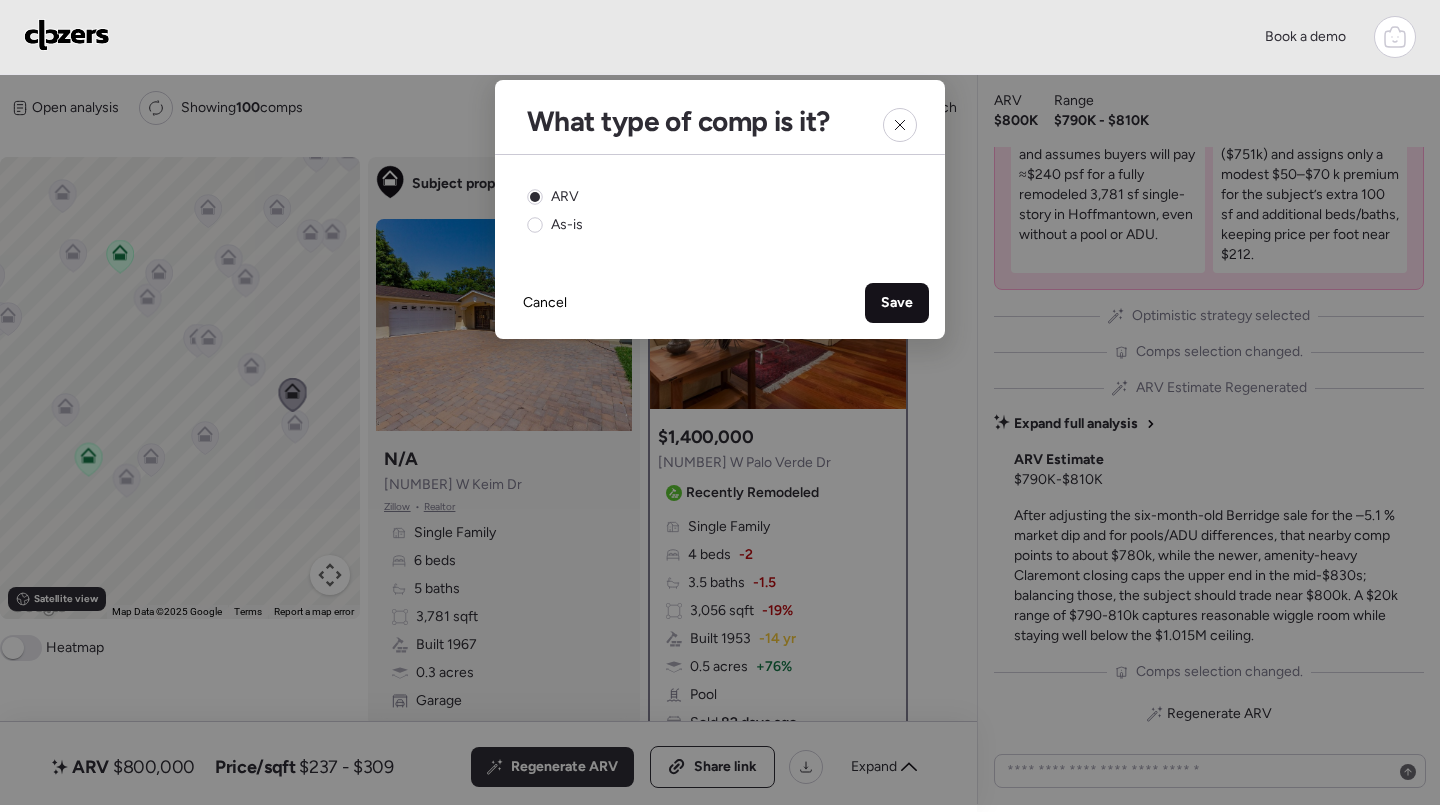 click on "Save" at bounding box center (897, 303) 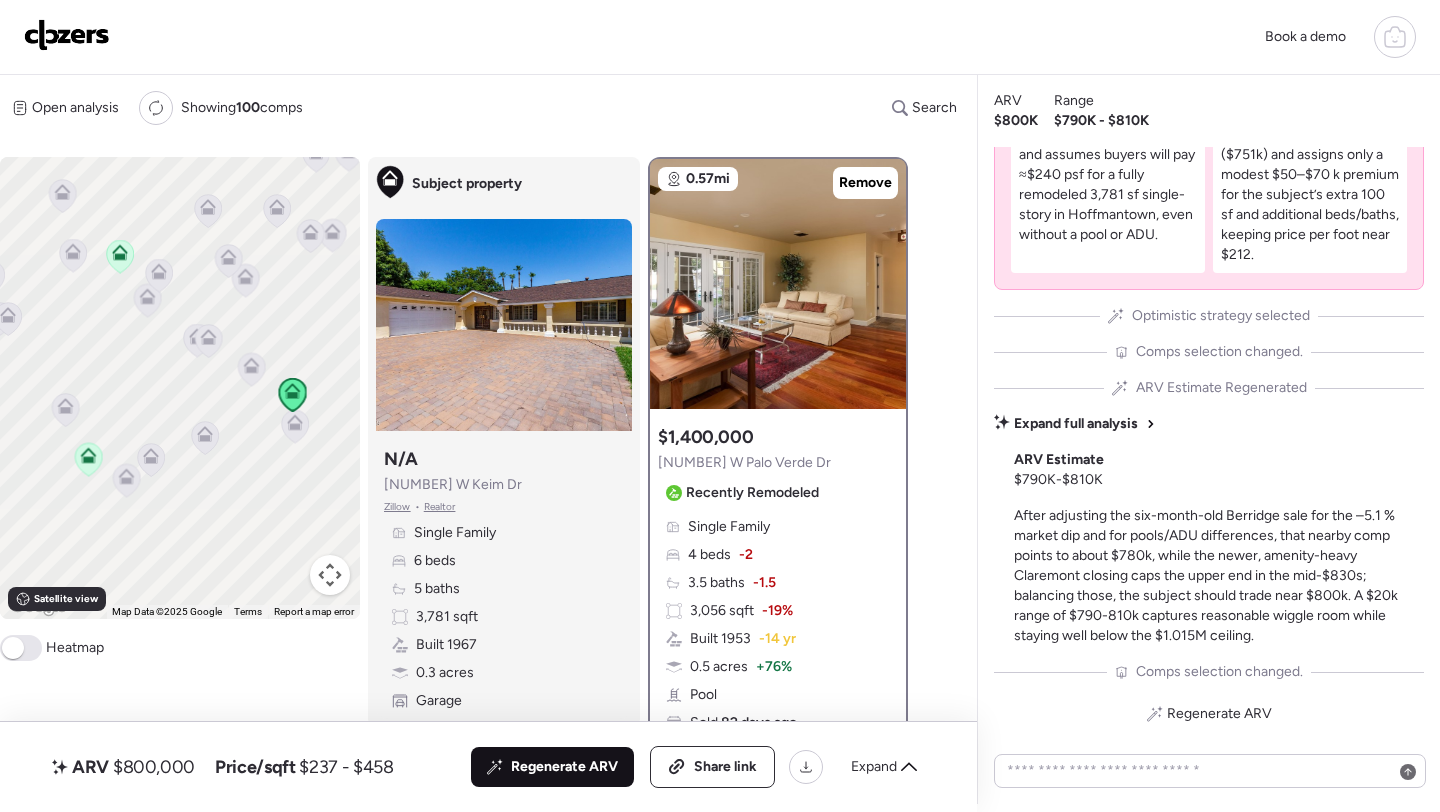 click on "Regenerate ARV" at bounding box center (552, 767) 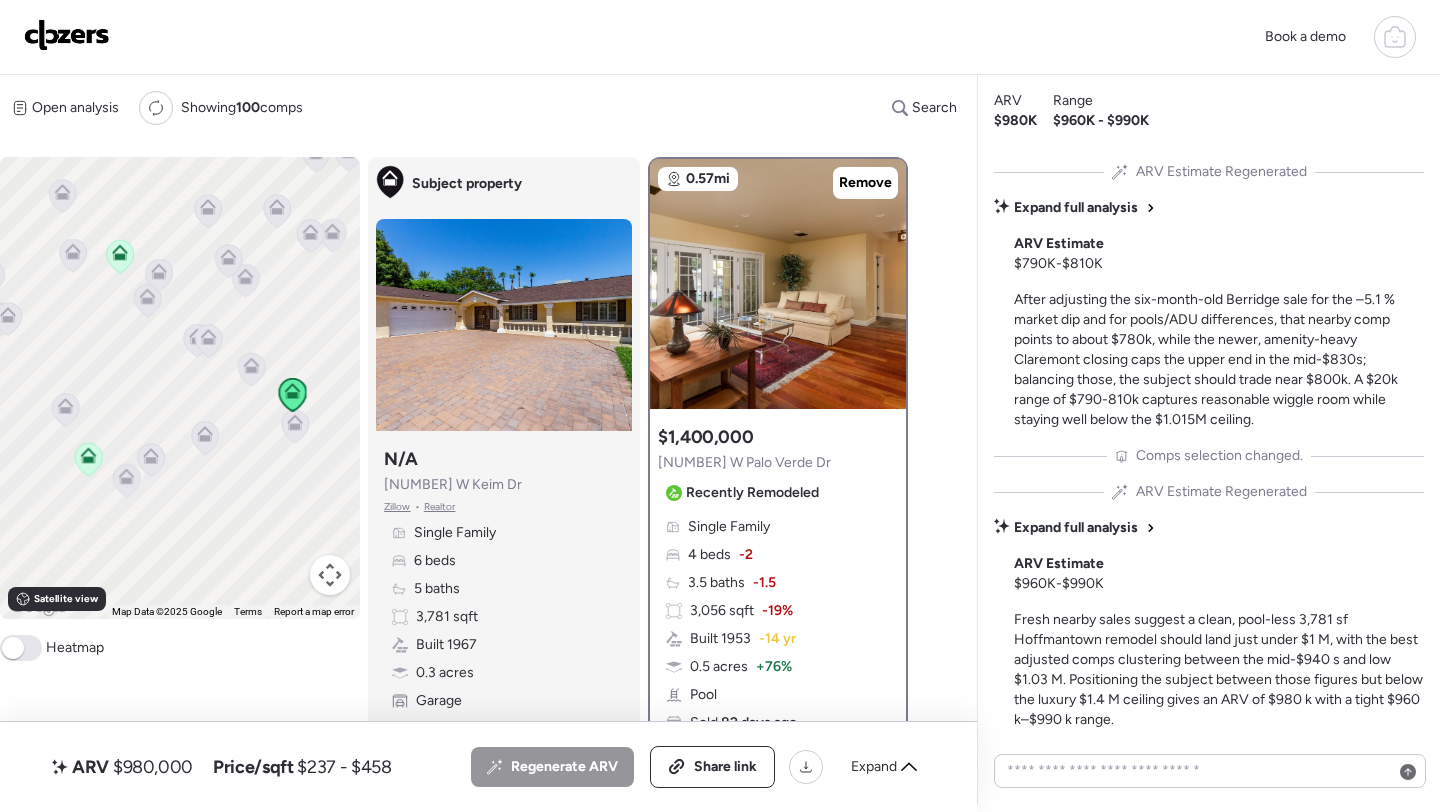 click on "$980,000" at bounding box center (153, 767) 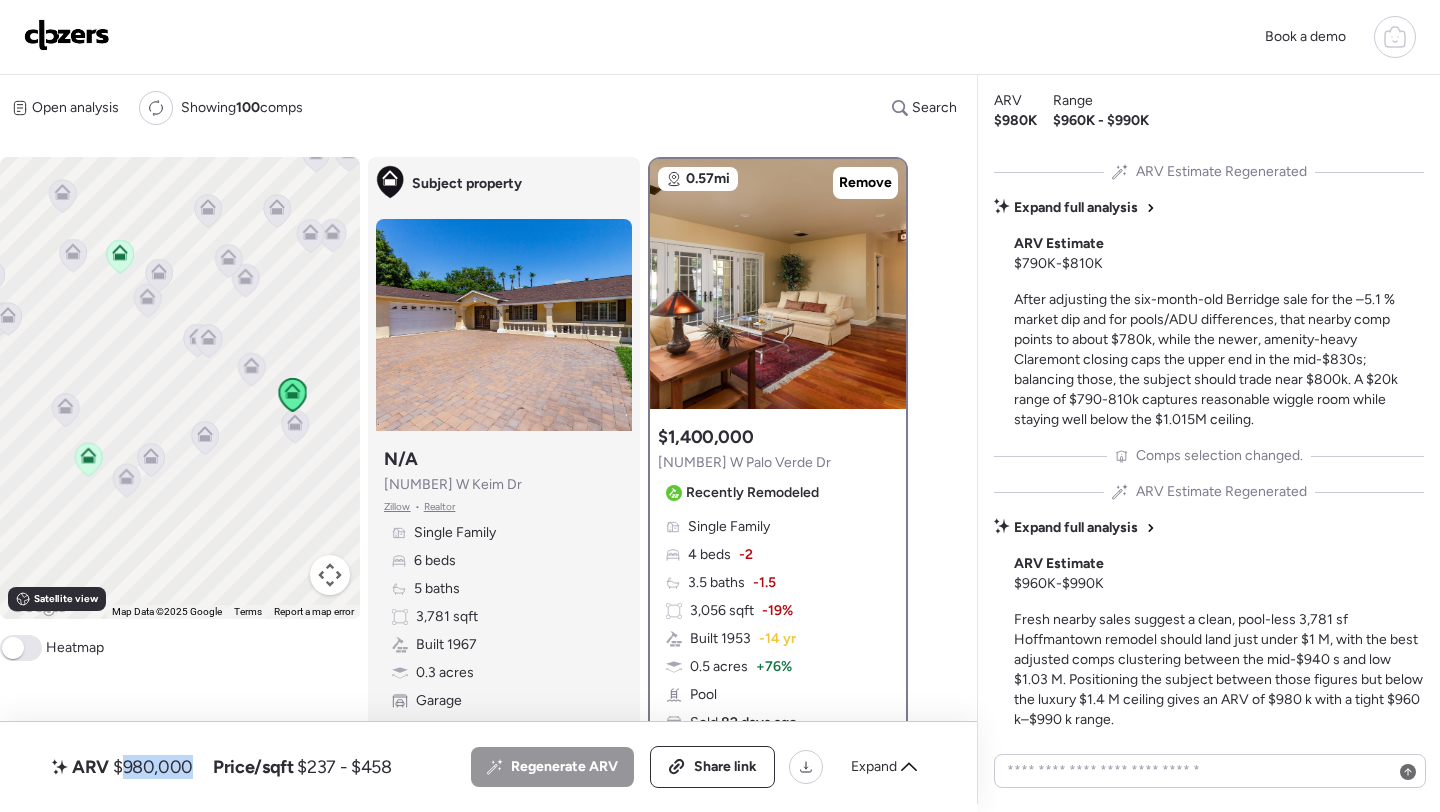 click on "$980,000" at bounding box center (153, 767) 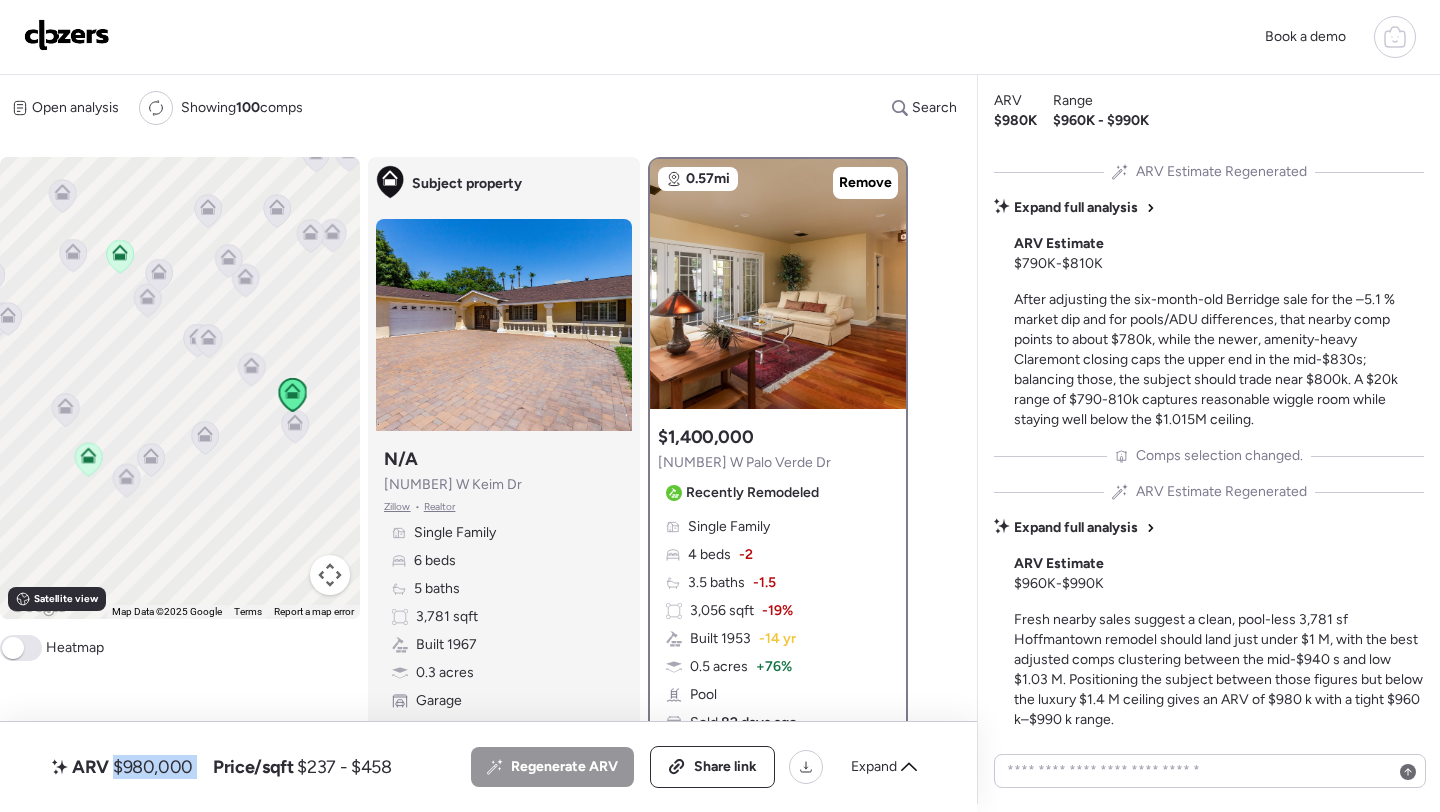 copy on "$980,000" 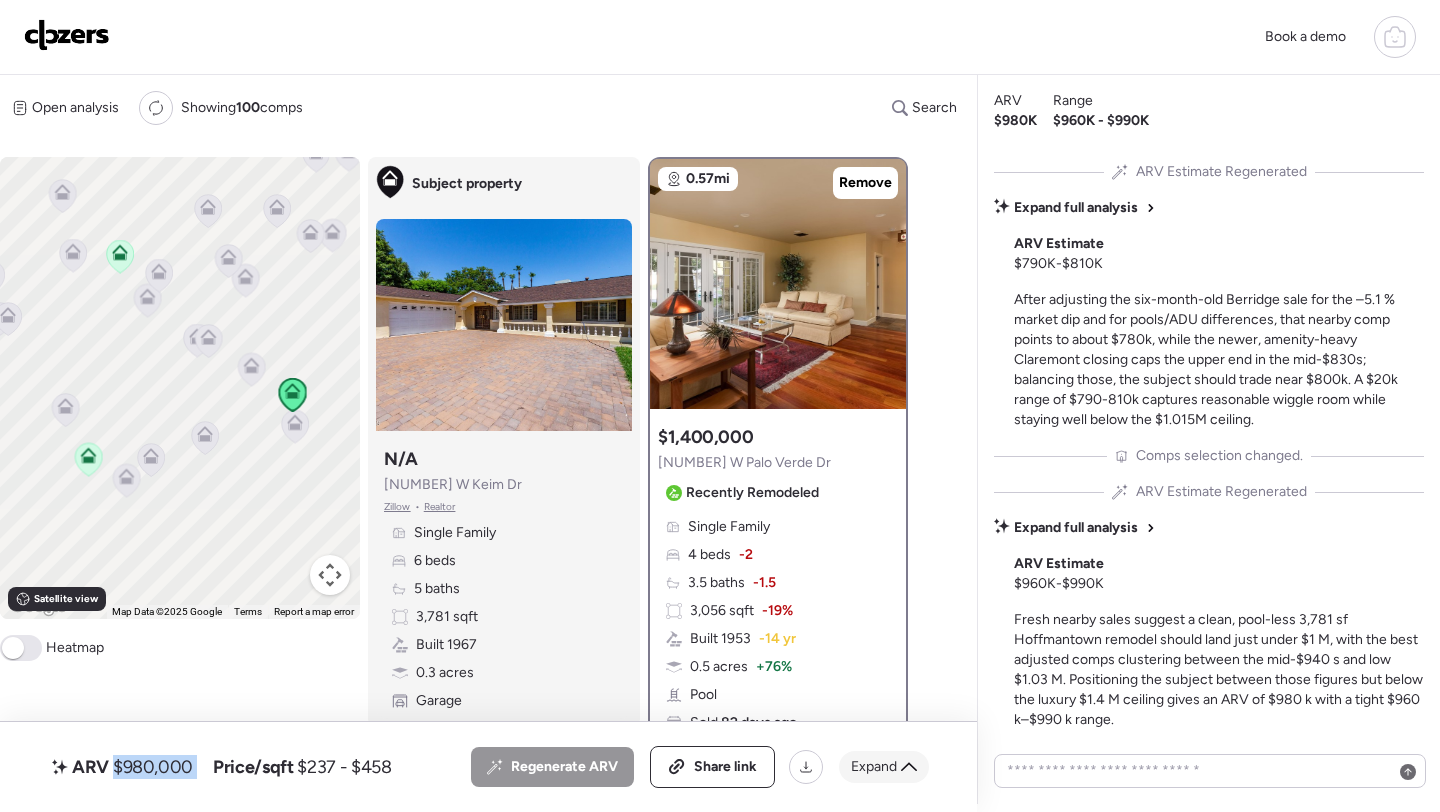 click on "Expand" at bounding box center [874, 767] 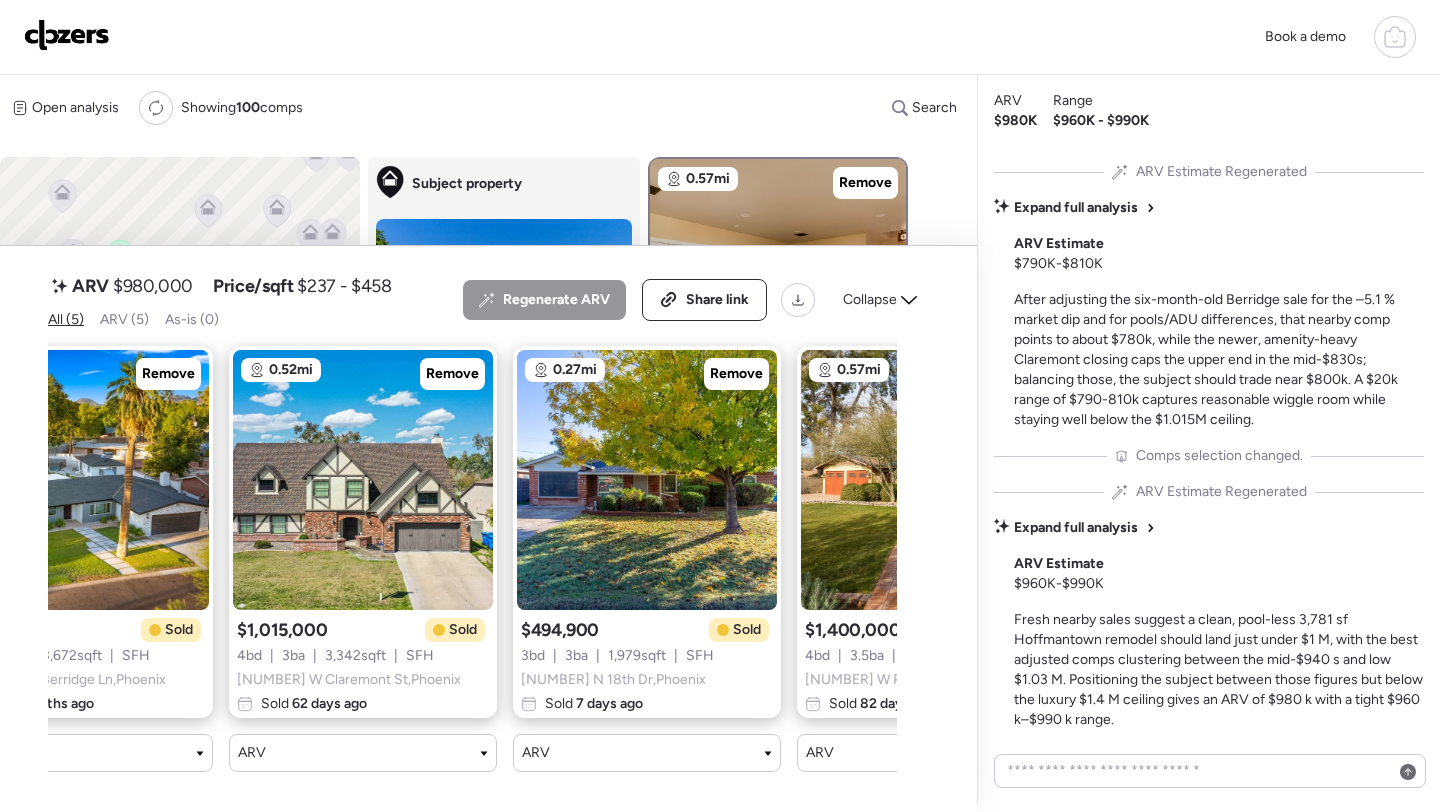 scroll, scrollTop: 0, scrollLeft: 0, axis: both 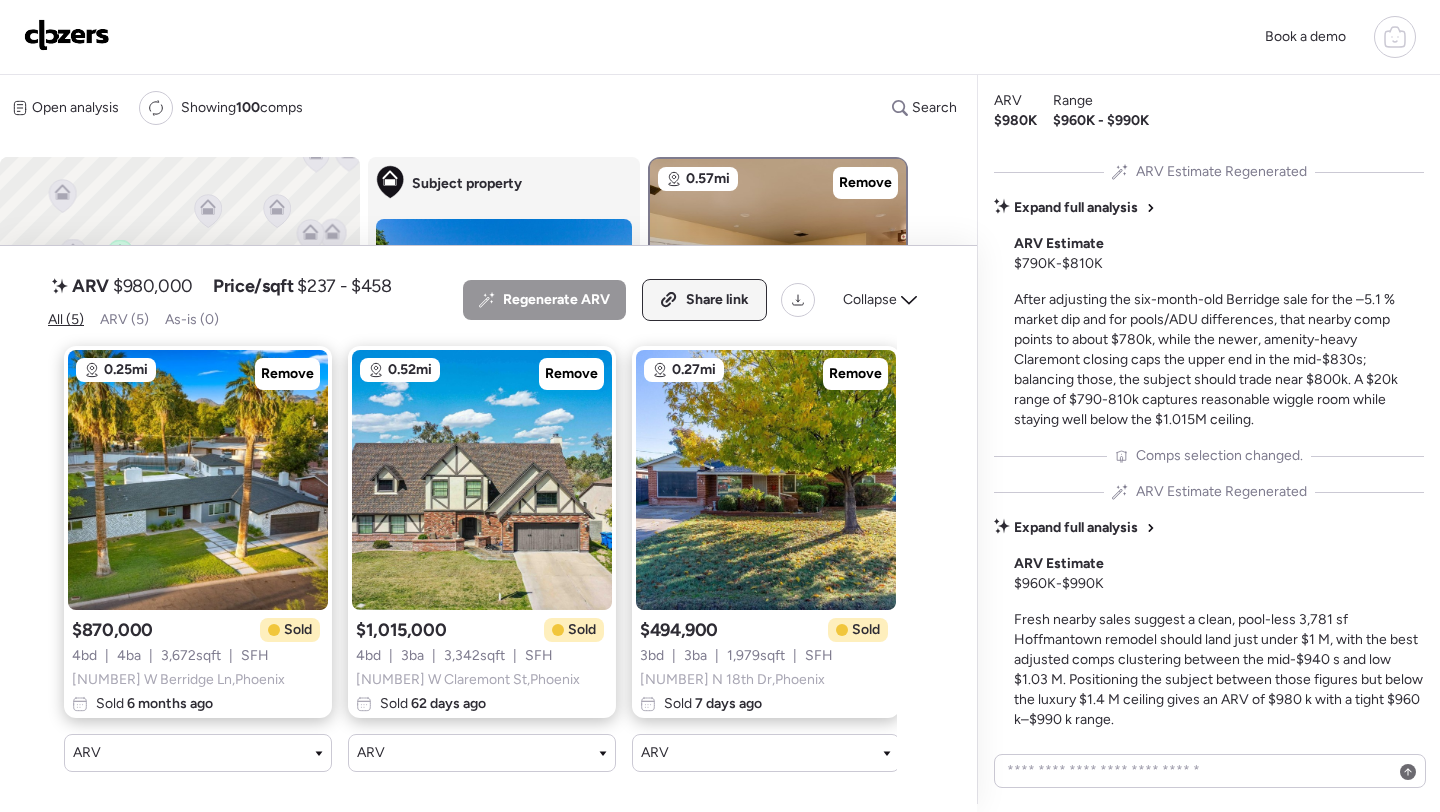 click on "Share link" at bounding box center (717, 300) 